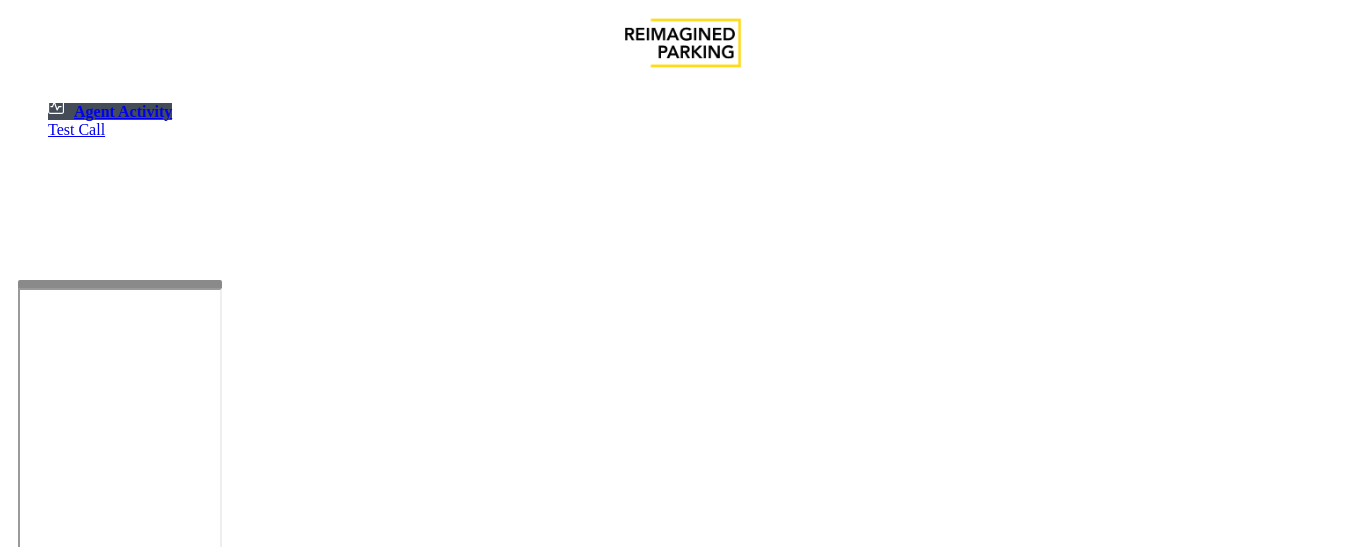 scroll, scrollTop: 0, scrollLeft: 0, axis: both 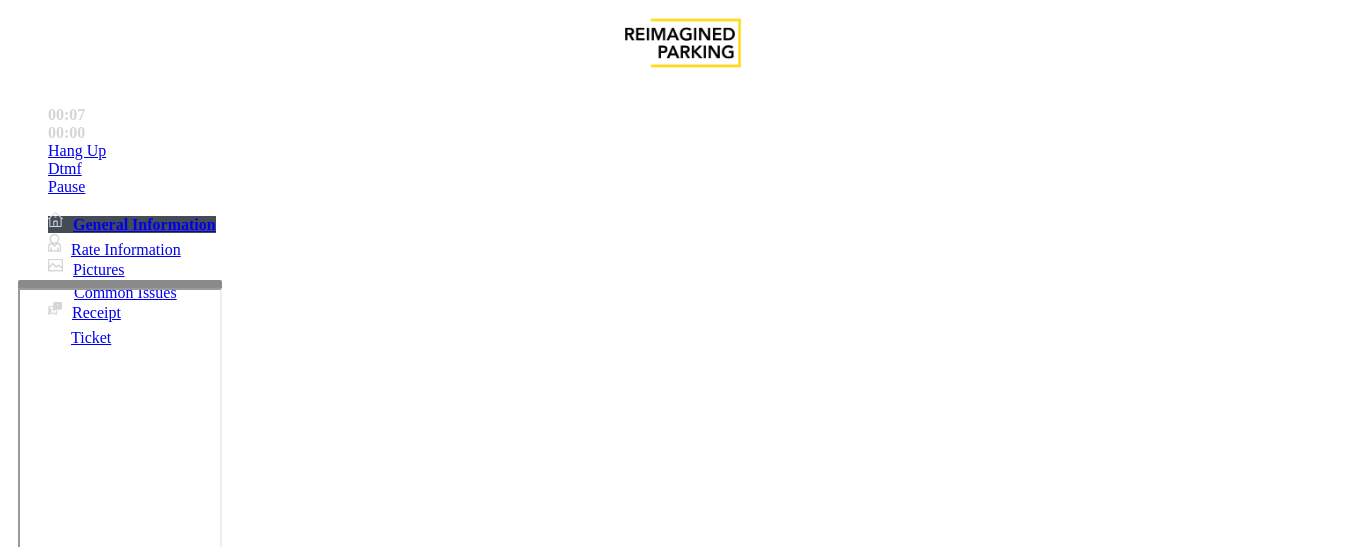 click on "Intercom Issue/No Response" at bounding box center (1080, 1200) 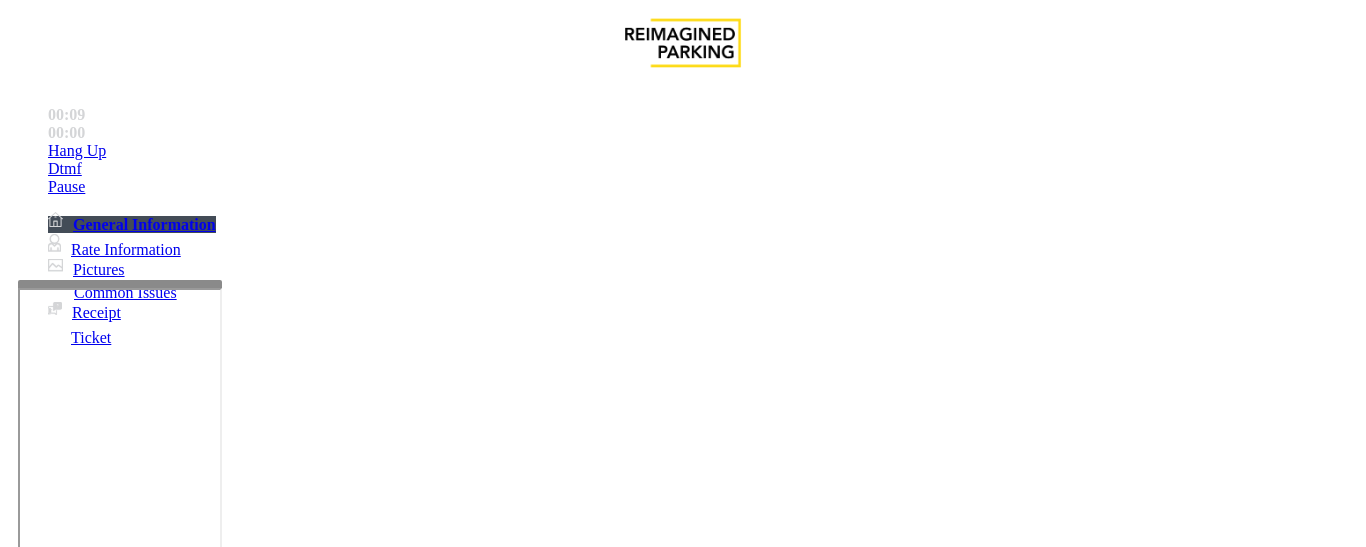 click on "No Response/Unable to hear parker" at bounding box center (142, 1200) 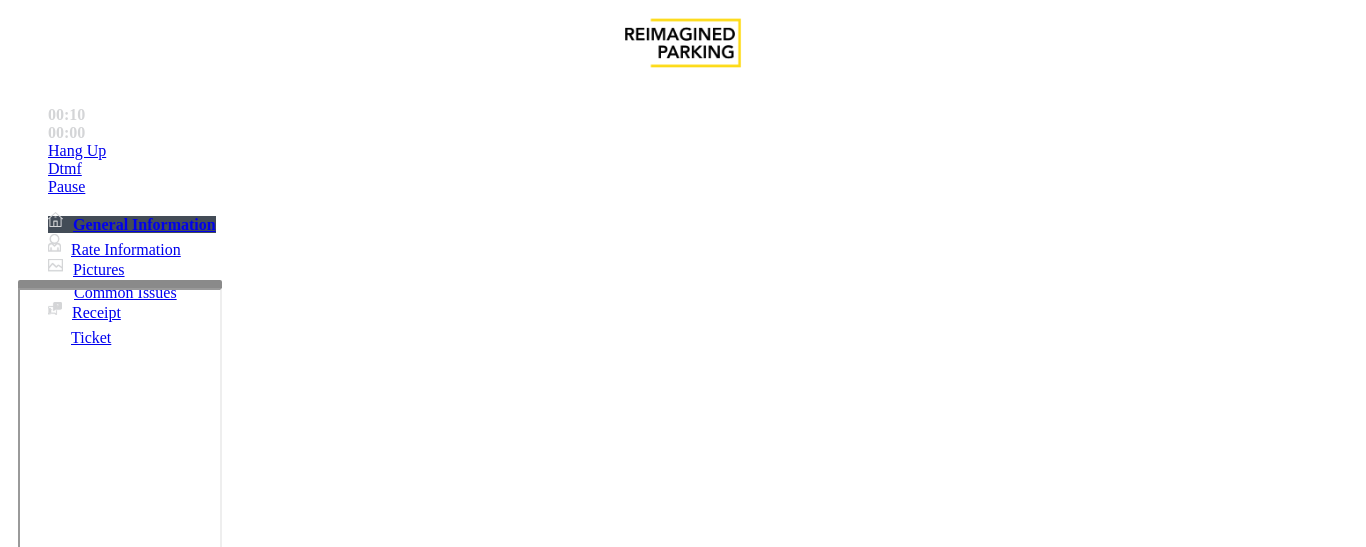 click at bounding box center (229, 1248) 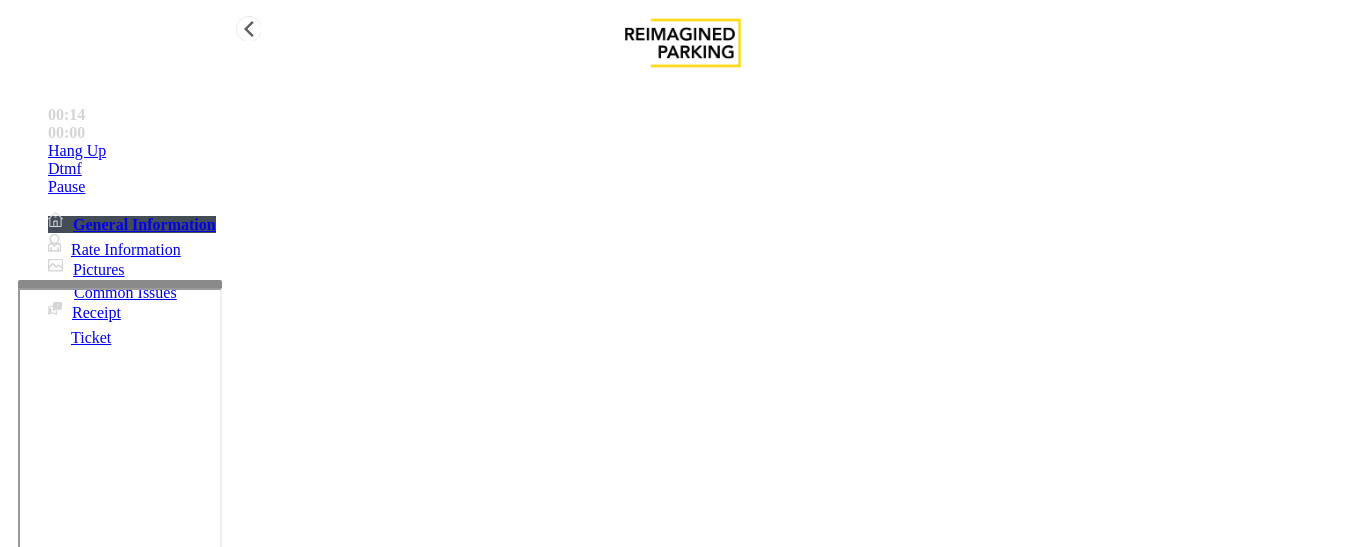 type on "**********" 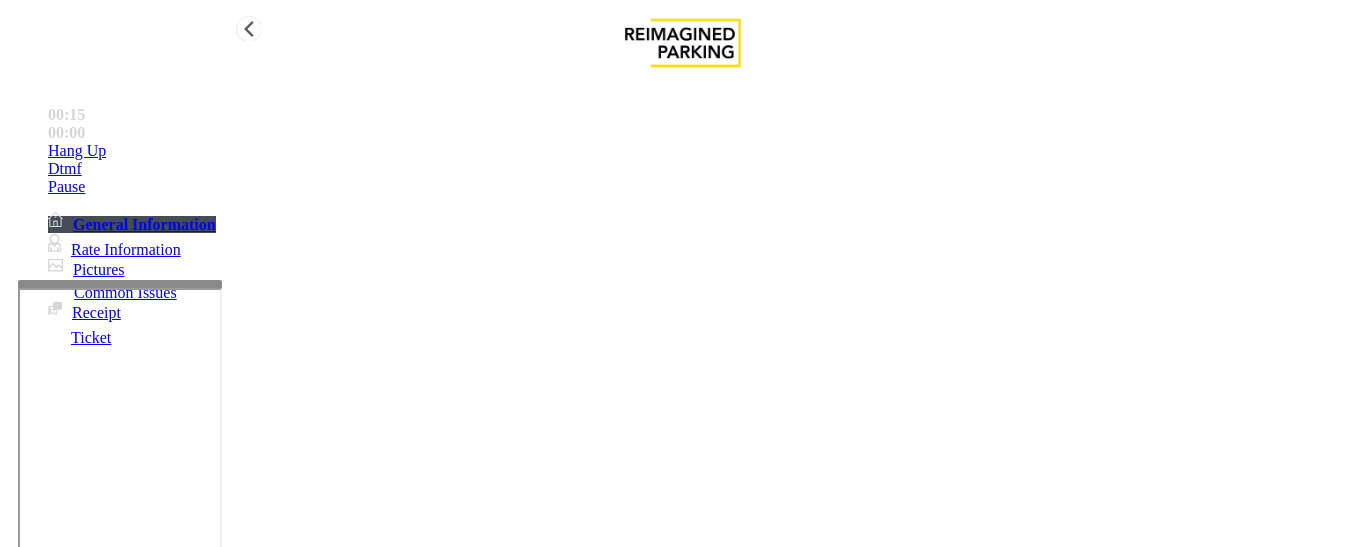 click on "Hang Up" at bounding box center (703, 151) 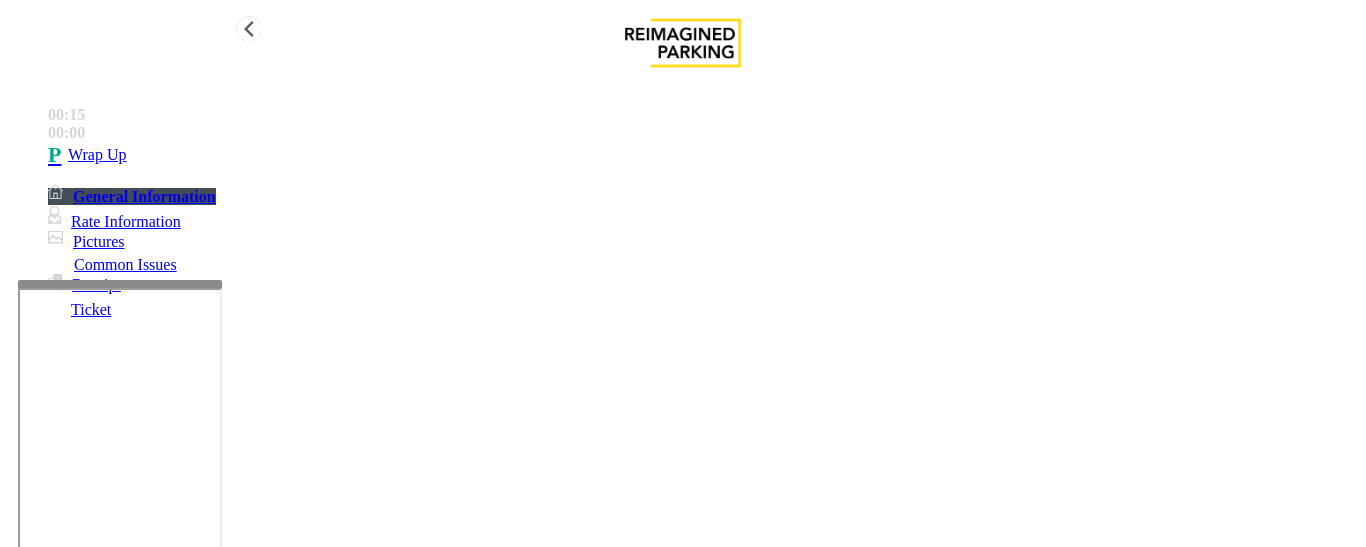 click on "Wrap Up" at bounding box center (97, 155) 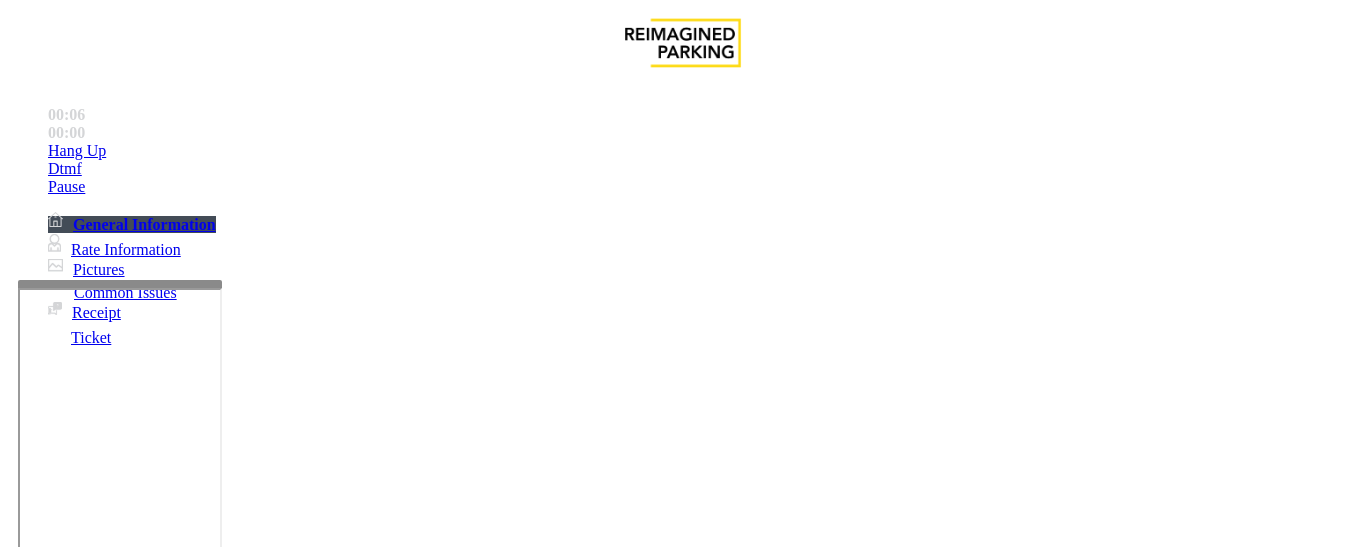 scroll, scrollTop: 1000, scrollLeft: 0, axis: vertical 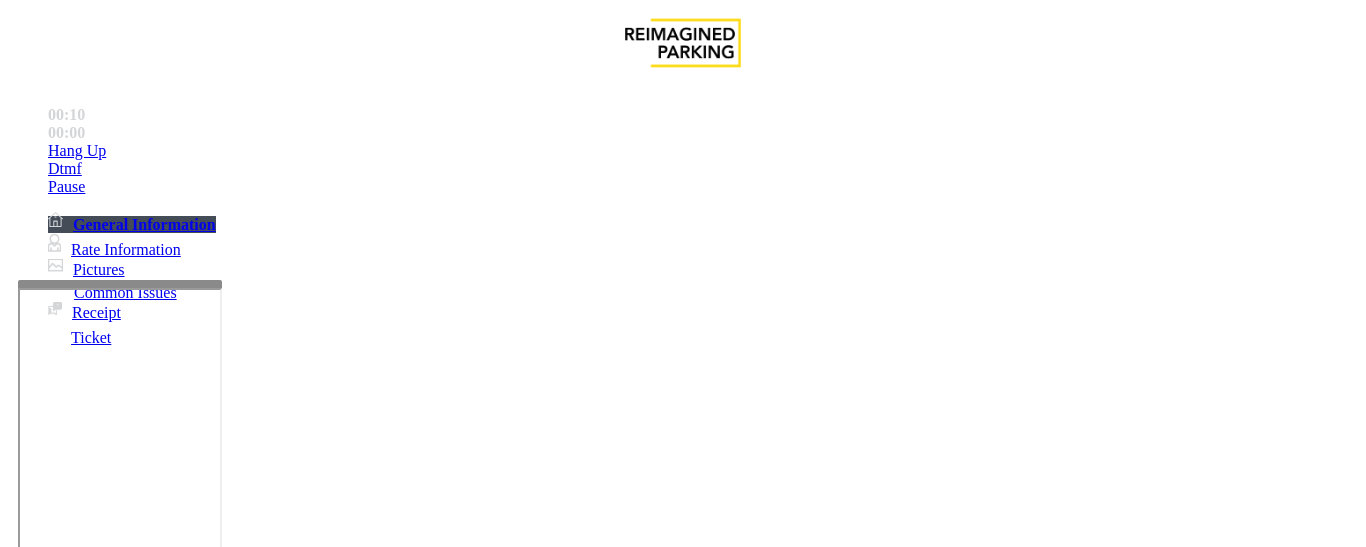 click on "Intercom Issue/No Response" at bounding box center (752, 1200) 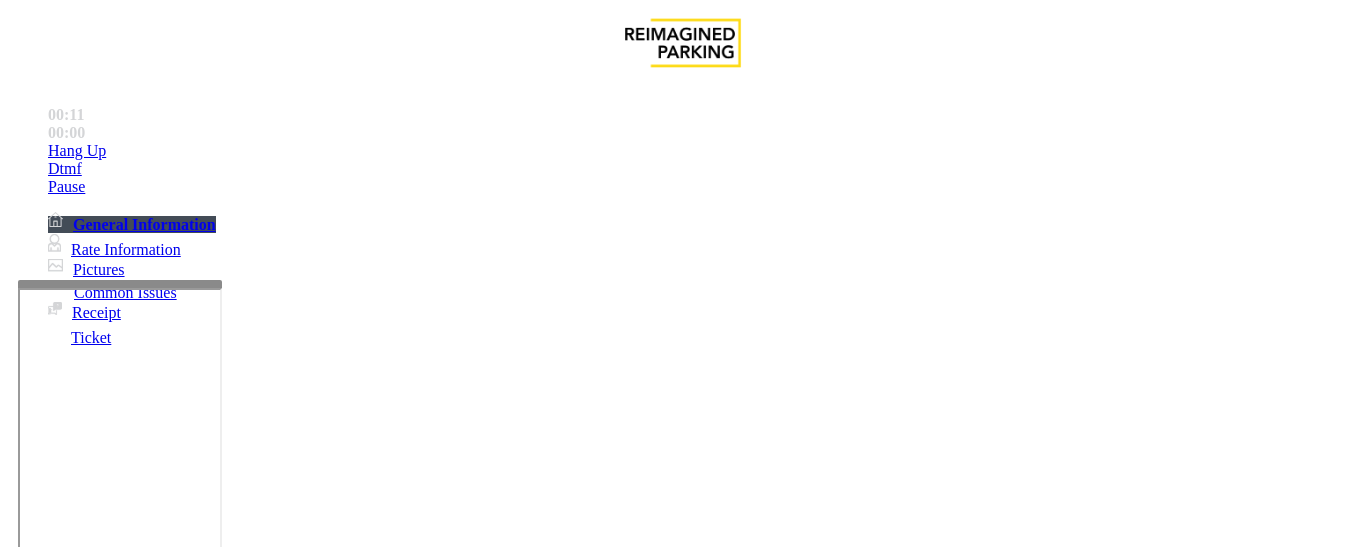 click on "No Response/Unable to hear parker" at bounding box center [142, 1200] 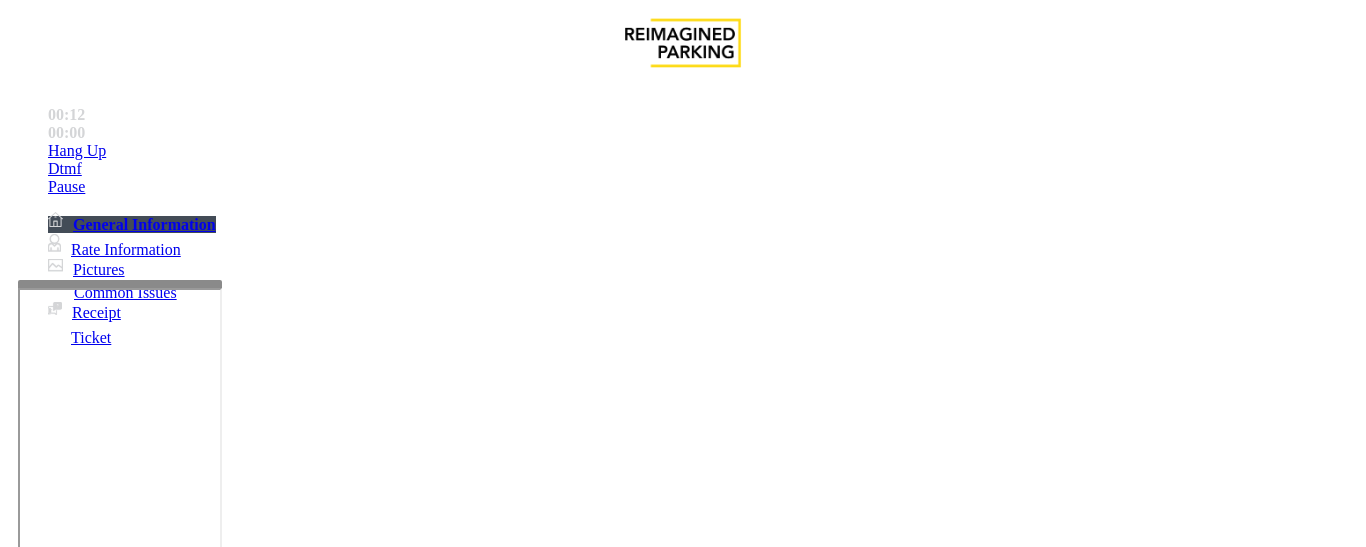 click on "No Response/Unable to hear parker" at bounding box center (682, 1185) 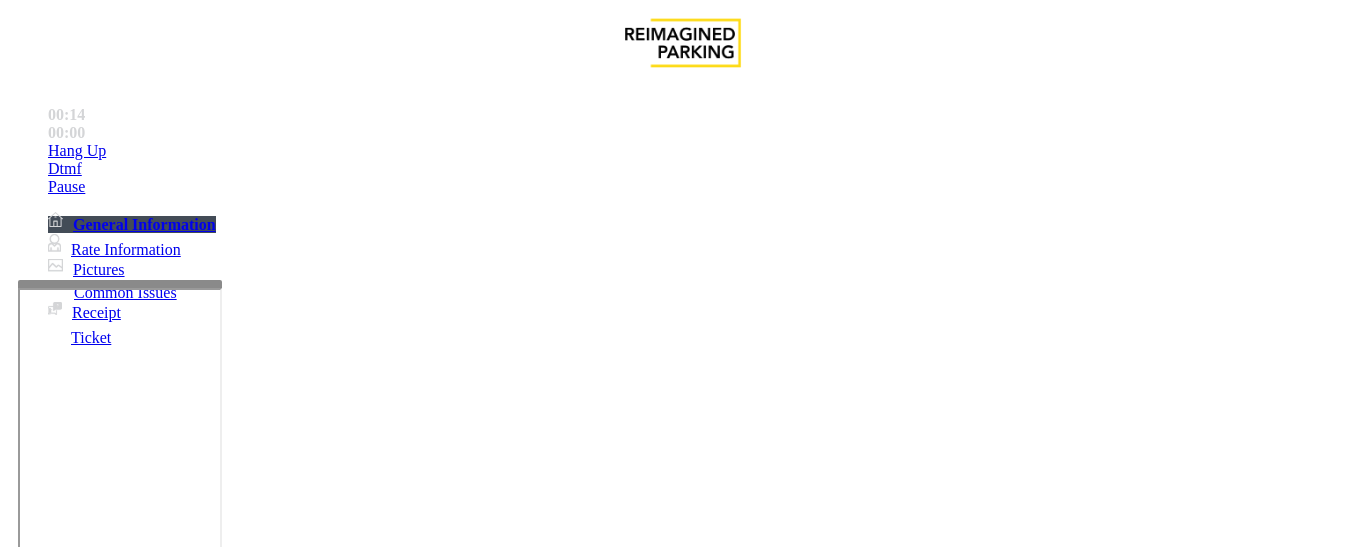 click at bounding box center [229, 1248] 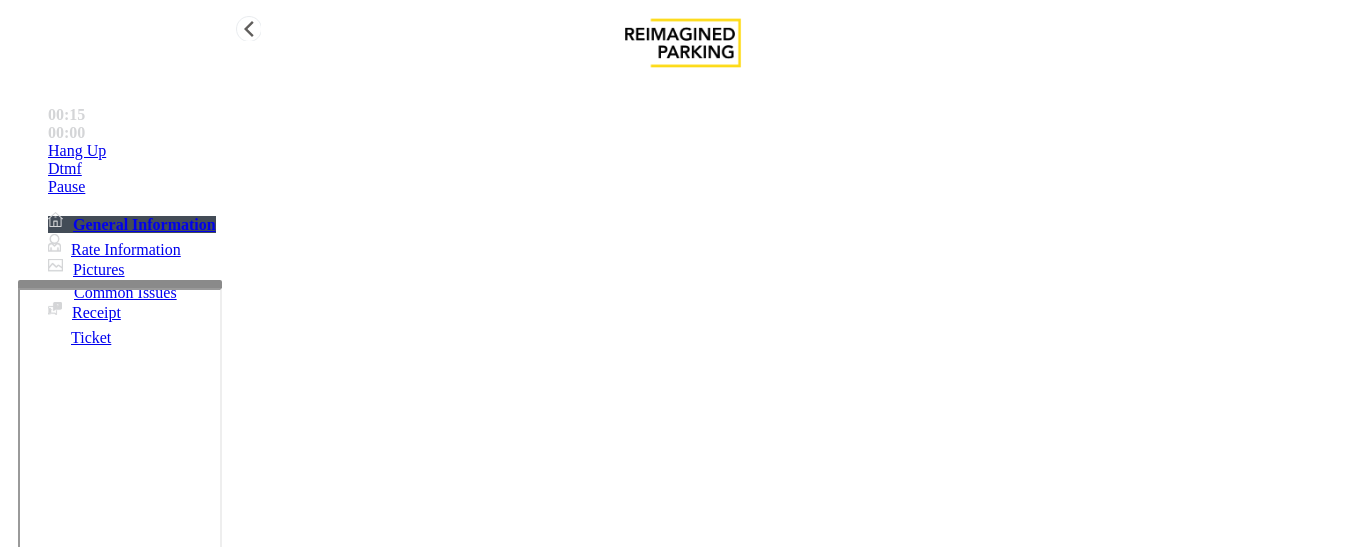 type on "**********" 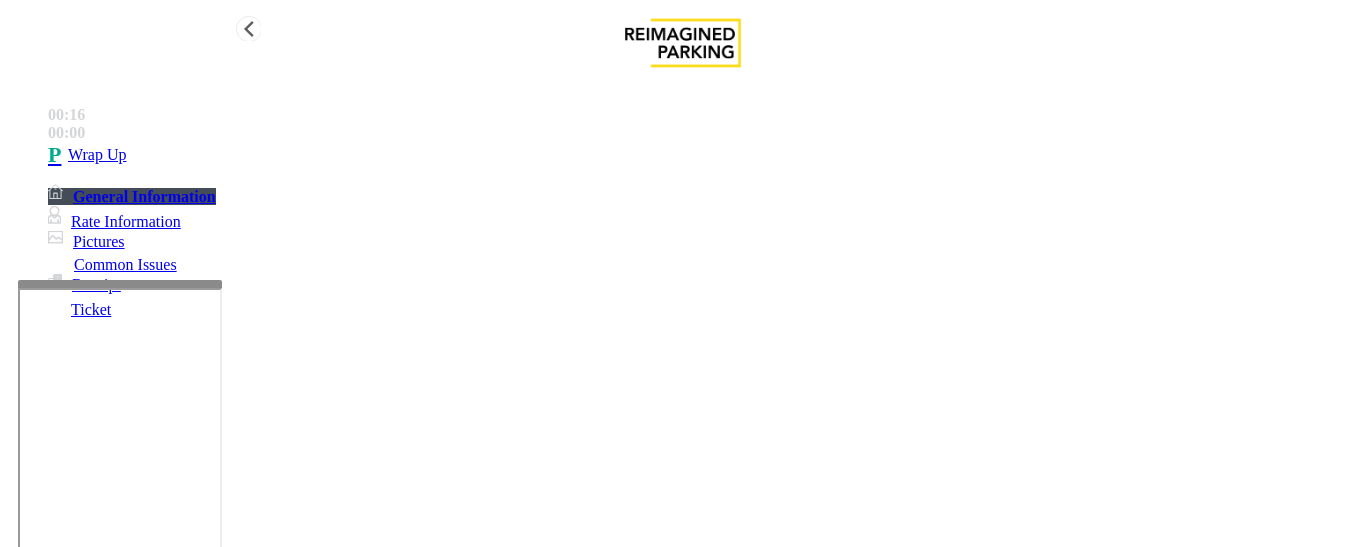 click on "Wrap Up" at bounding box center (703, 155) 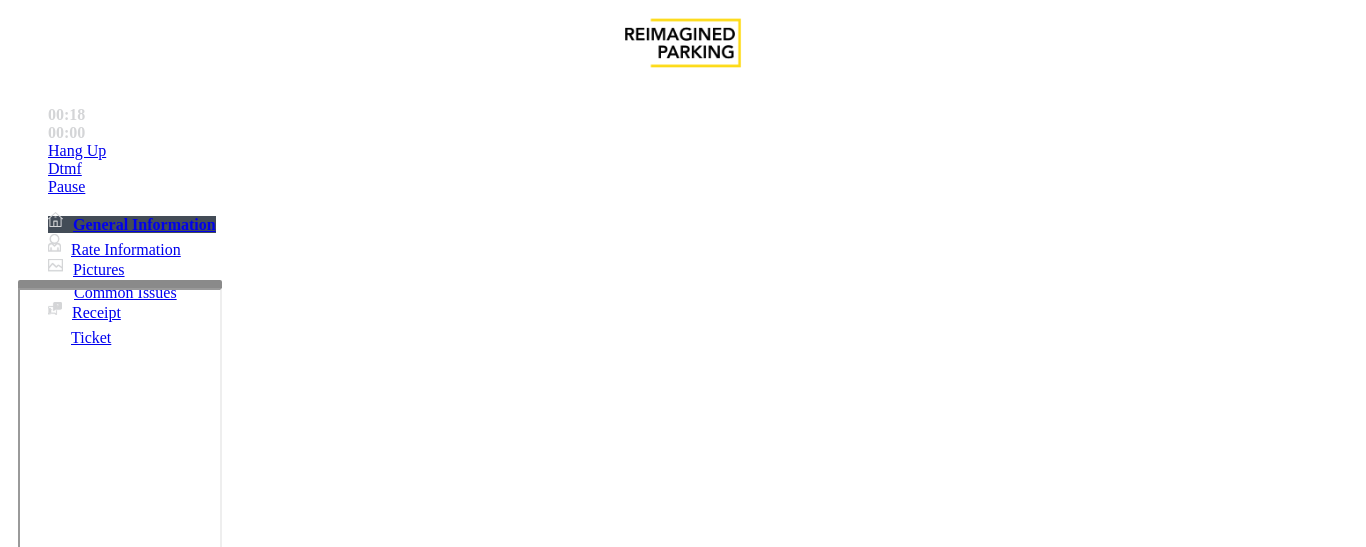 scroll, scrollTop: 1300, scrollLeft: 0, axis: vertical 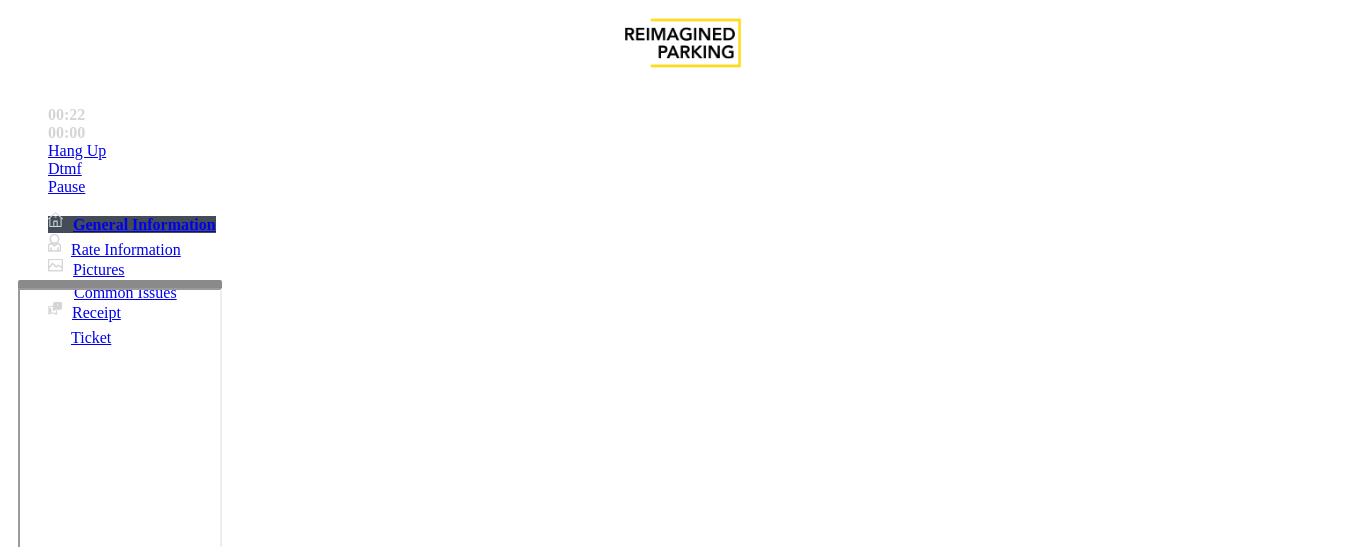 click on "Ticket Issue" at bounding box center (71, 1200) 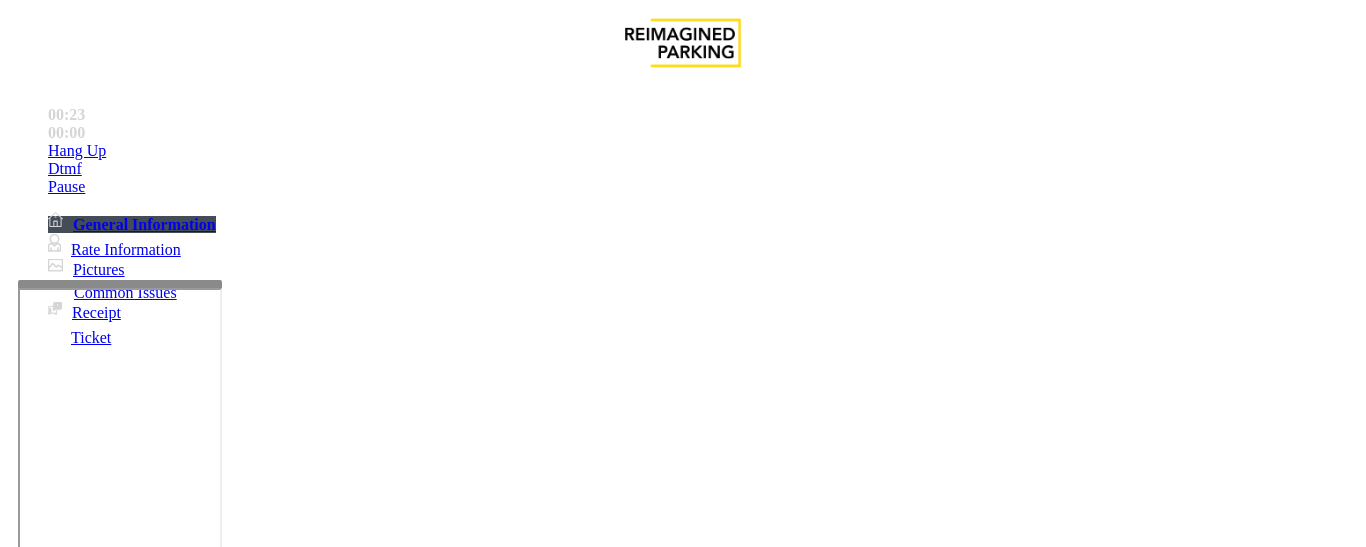 click on "Ticket Unreadable" at bounding box center (300, 1200) 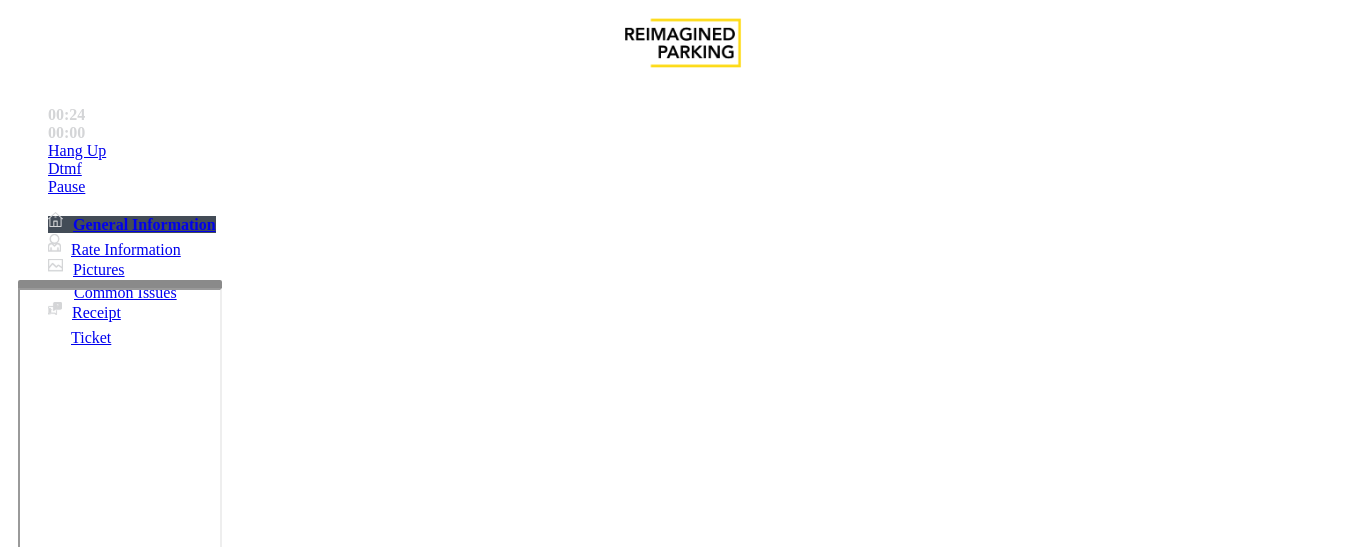 click on "Ticket Unreadable" at bounding box center (682, 1185) 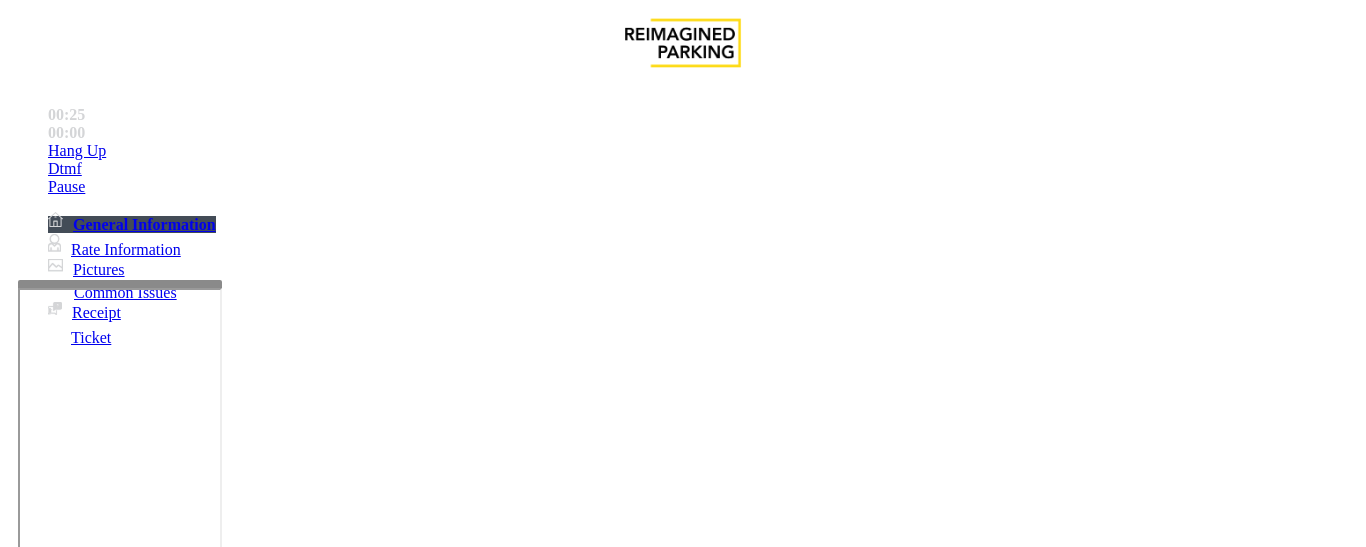 copy on "Ticket Unreadable" 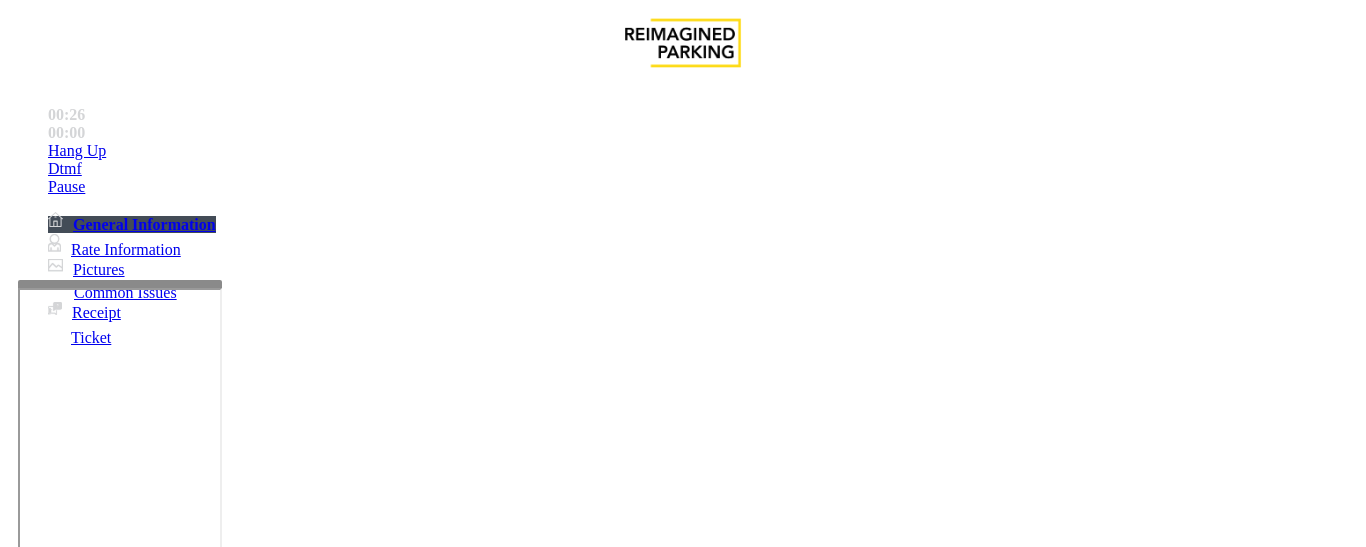 scroll, scrollTop: 196, scrollLeft: 0, axis: vertical 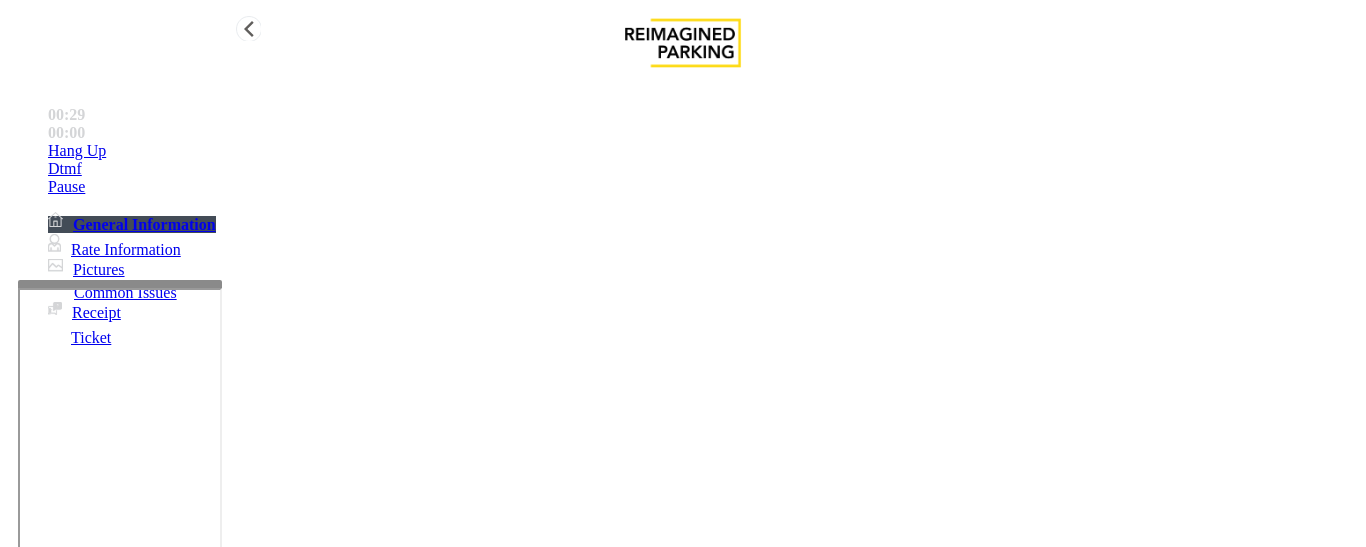 click on "Hang Up" at bounding box center [703, 151] 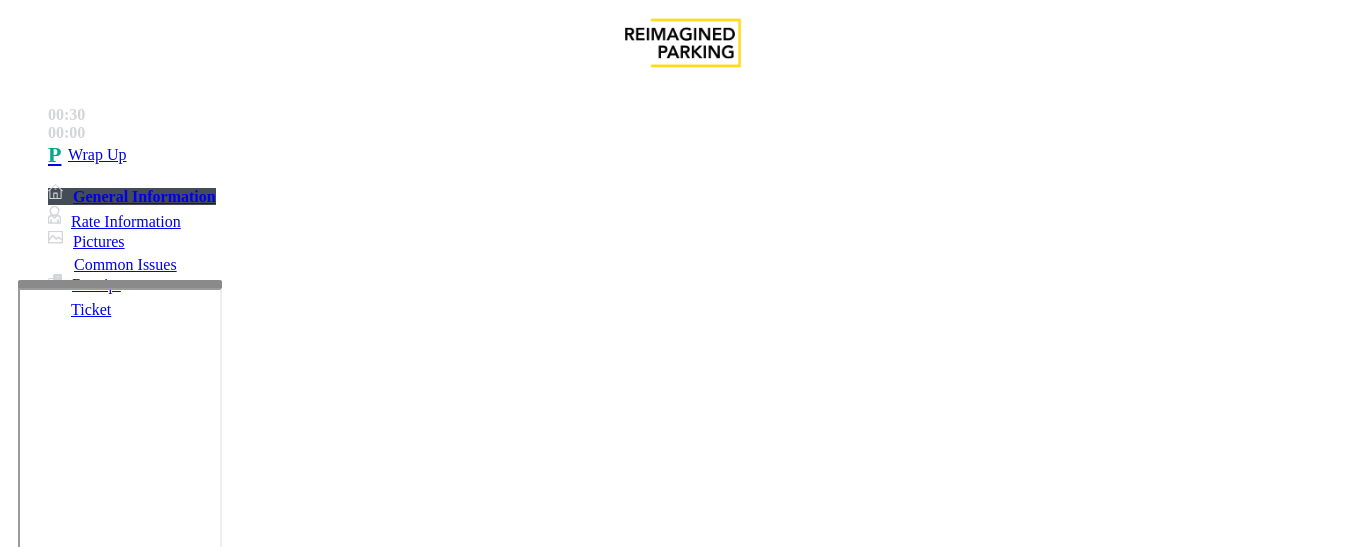 click at bounding box center (221, 1375) 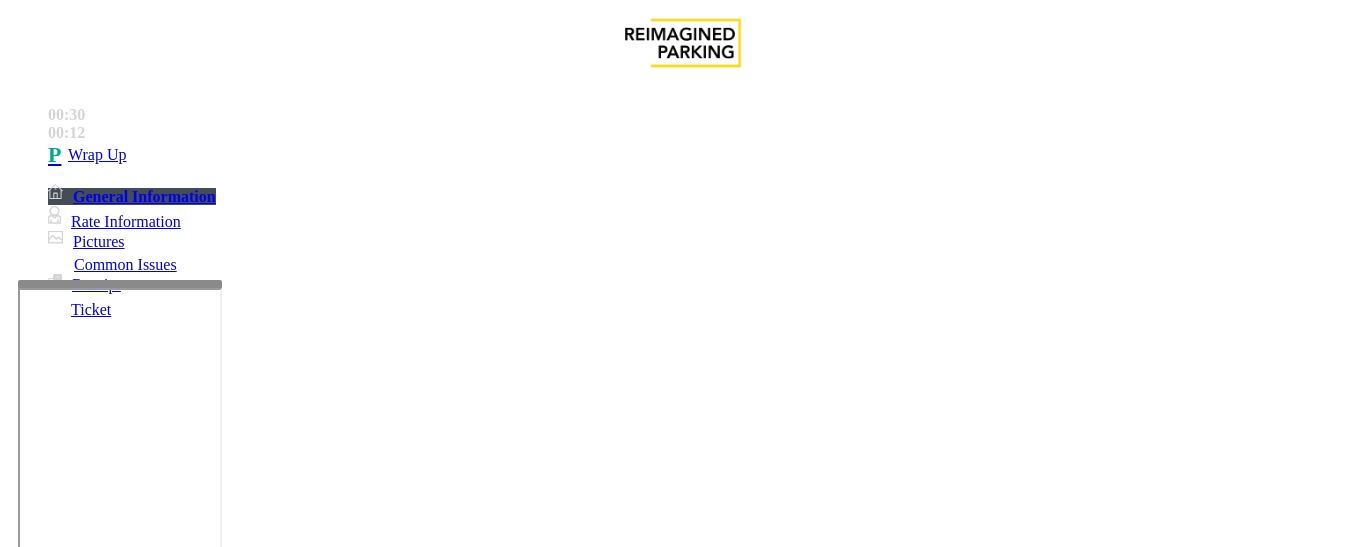 scroll, scrollTop: 0, scrollLeft: 0, axis: both 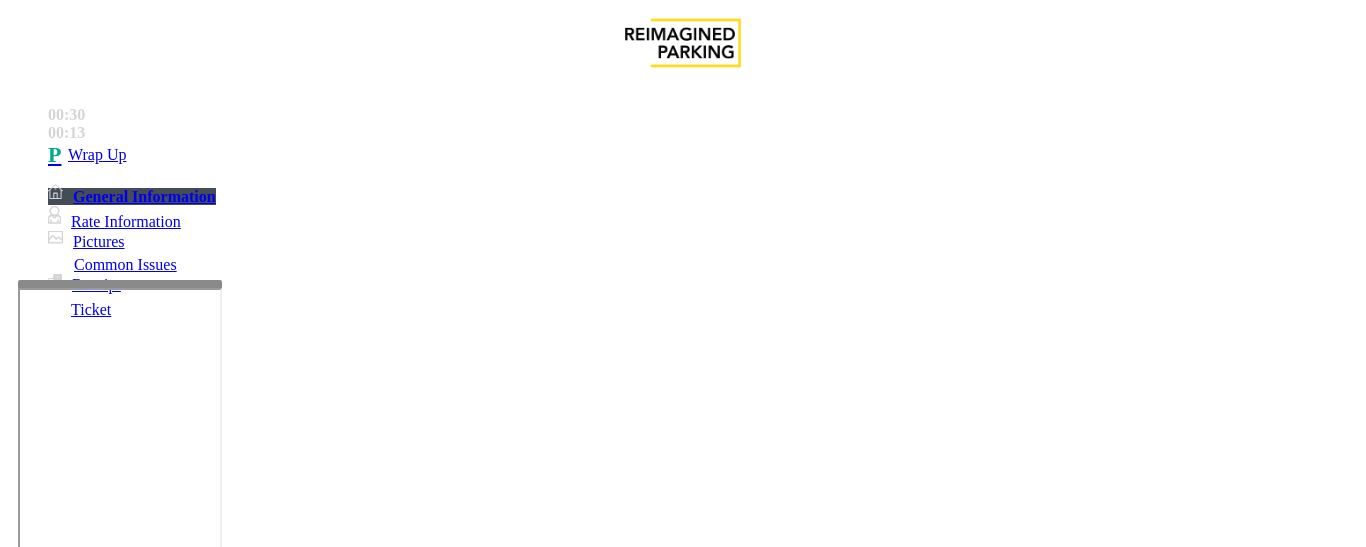 type on "**********" 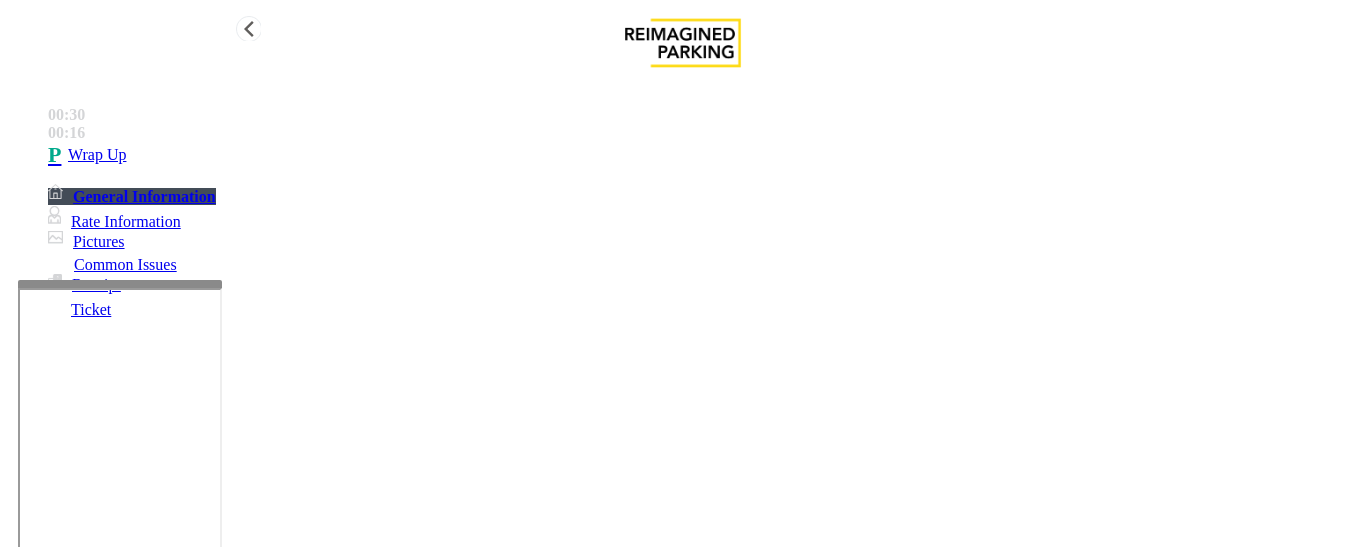 type on "**" 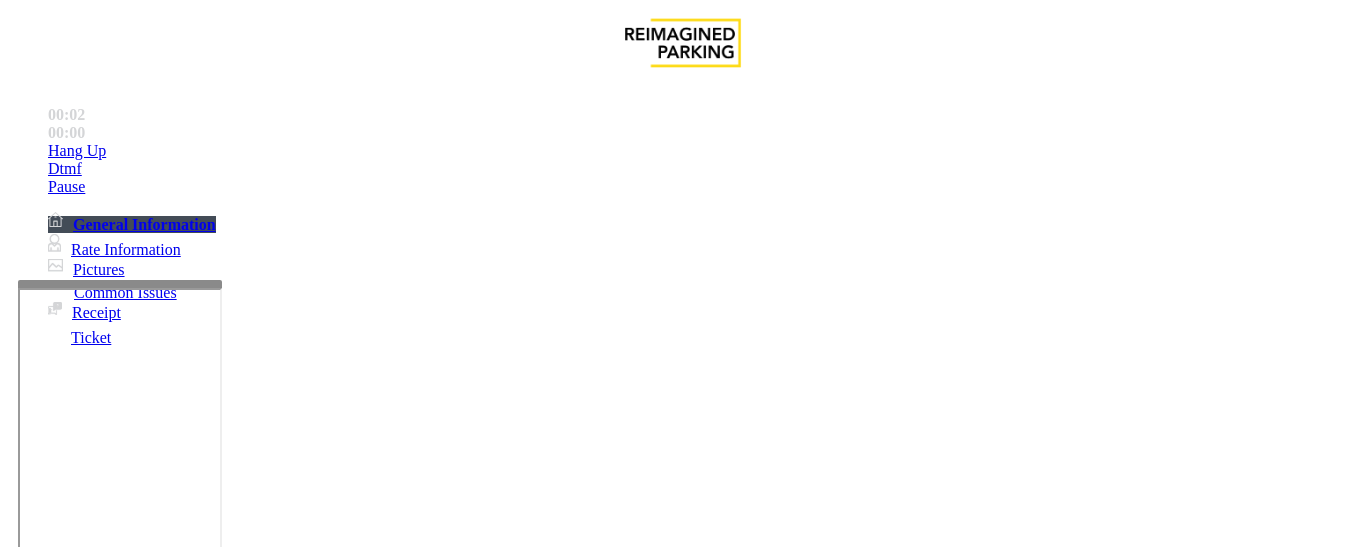 scroll, scrollTop: 900, scrollLeft: 0, axis: vertical 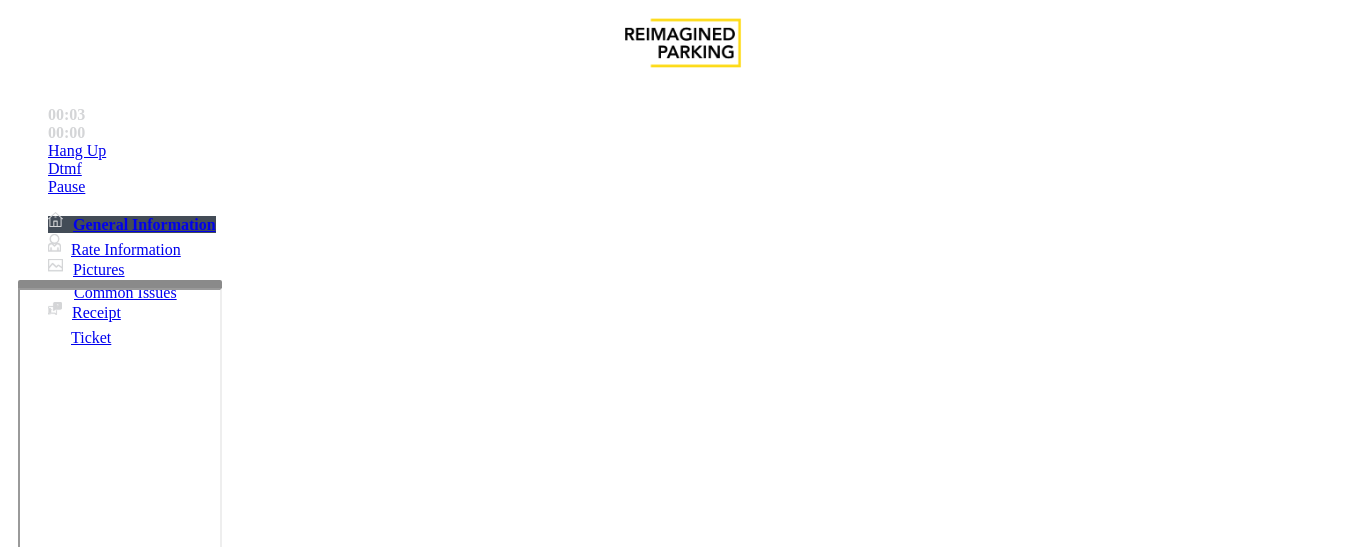 click on "LAN21082601" at bounding box center [46, 2830] 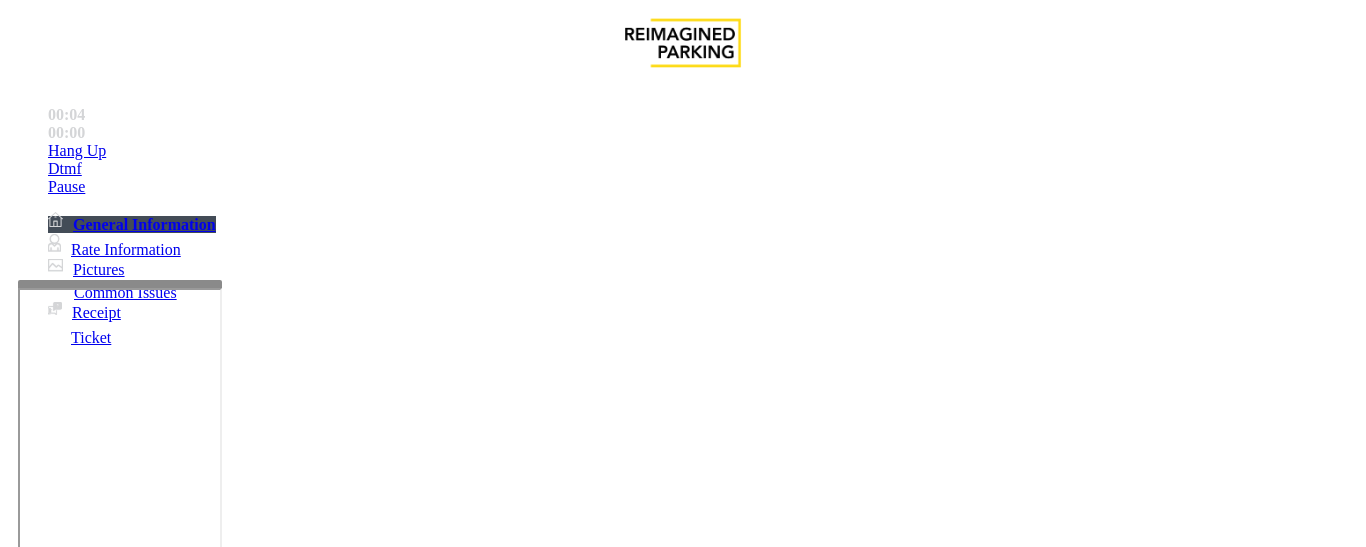 copy on "LAN21082601" 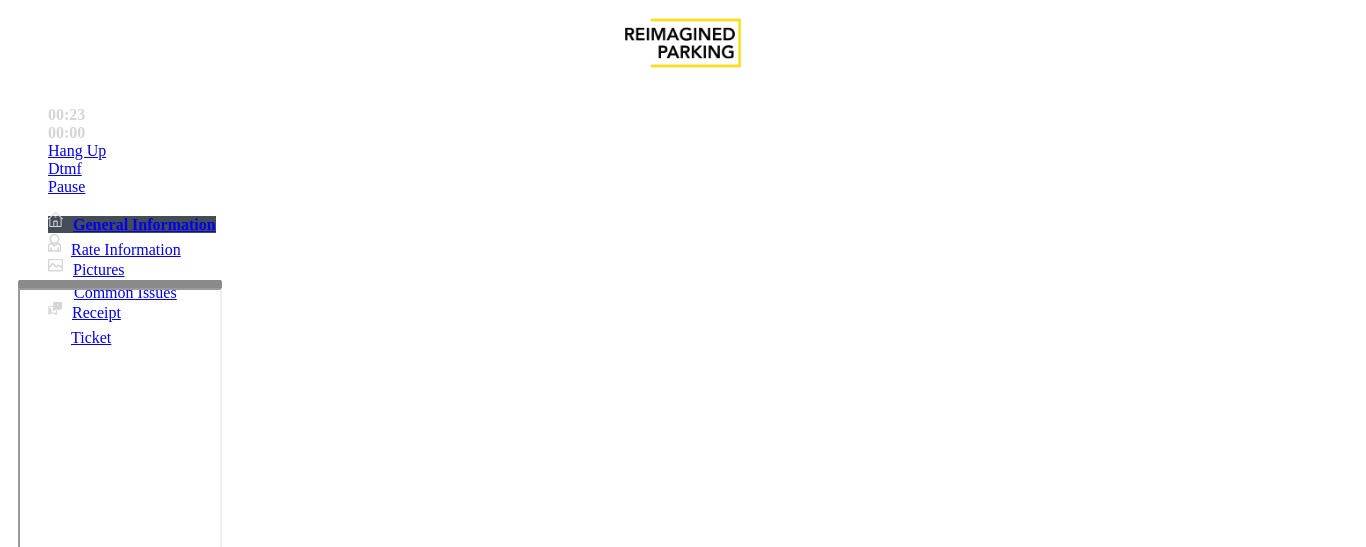 click on "Ticket Issue" at bounding box center [71, 1200] 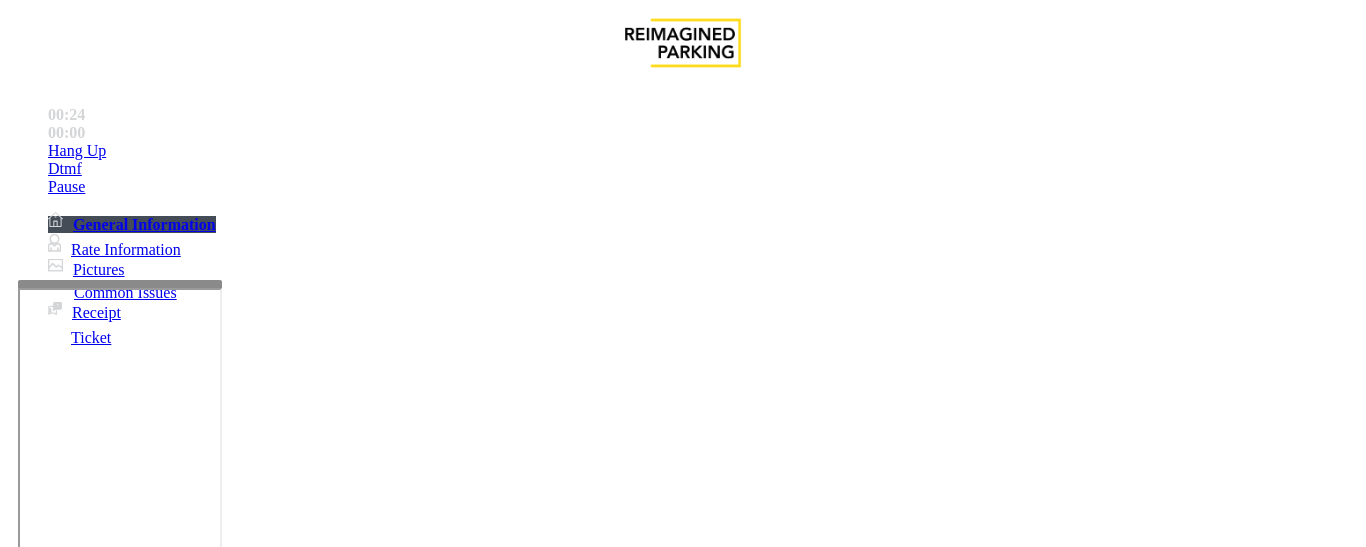 click on "There were no tickets at entrance" at bounding box center [816, 1200] 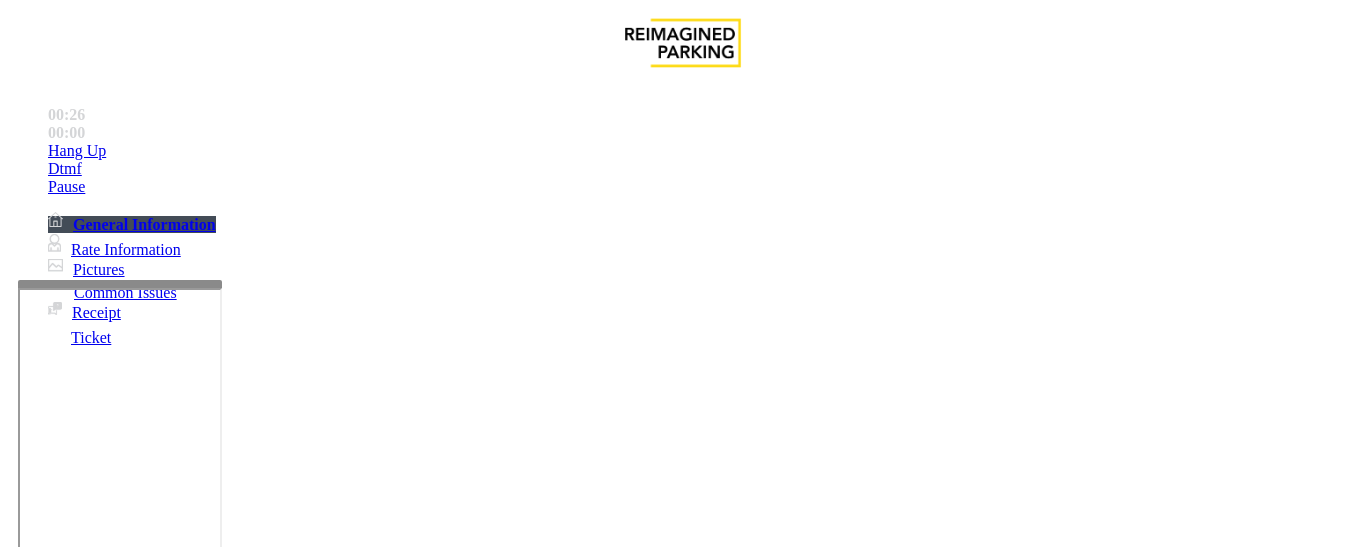 scroll, scrollTop: 1400, scrollLeft: 0, axis: vertical 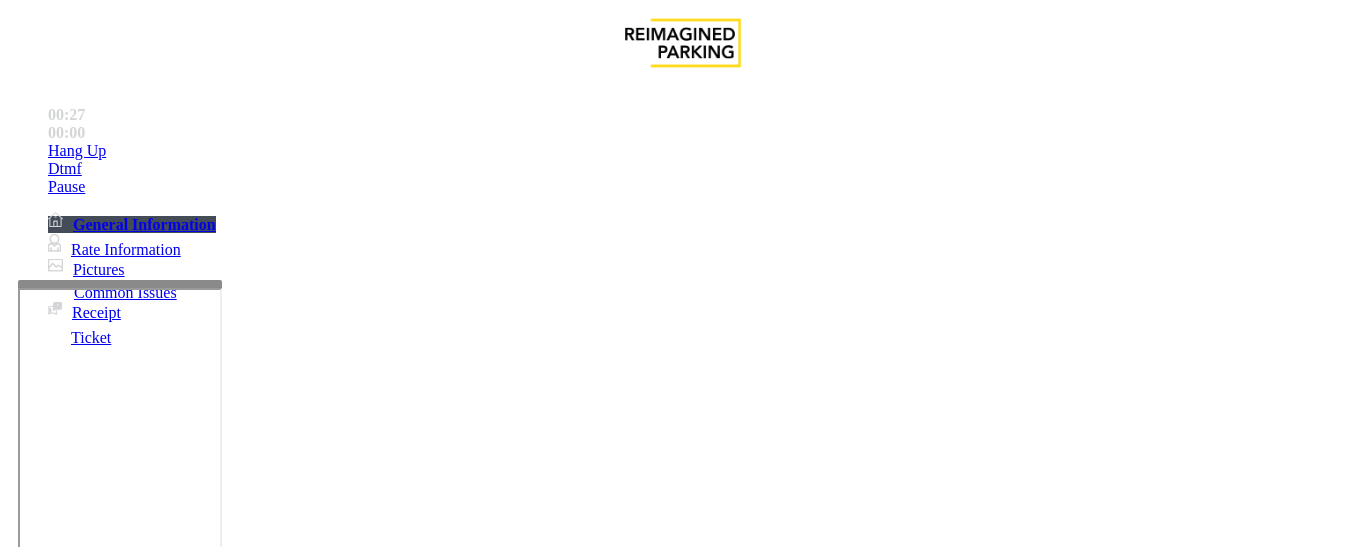 click on "Click Here for the local time" at bounding box center [601, 3797] 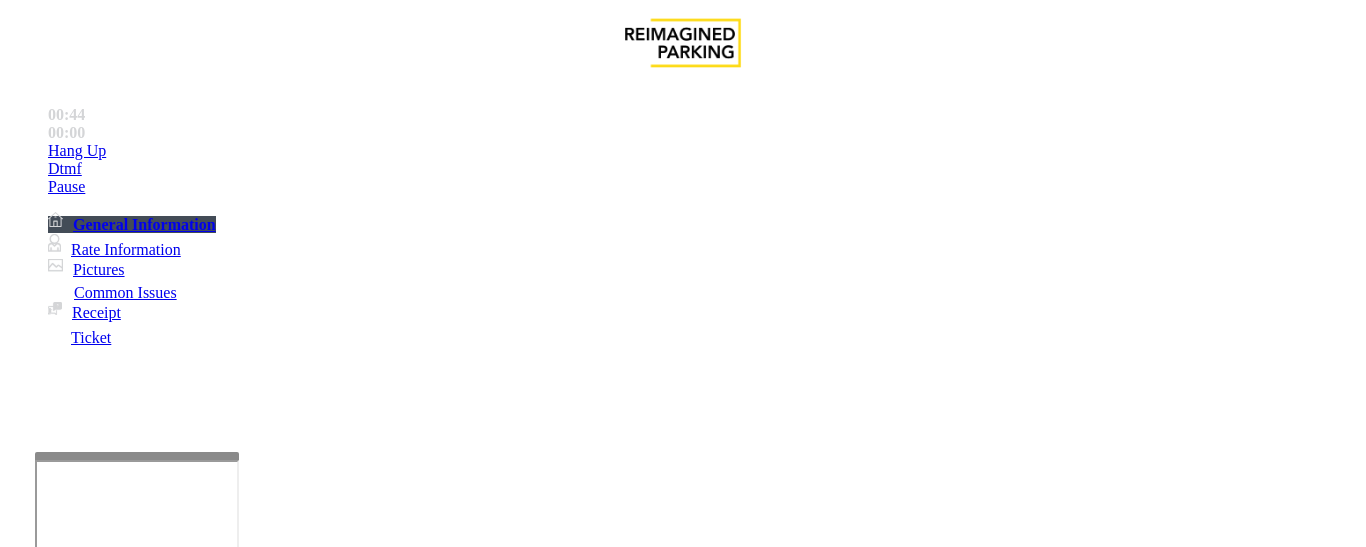 click at bounding box center [137, 456] 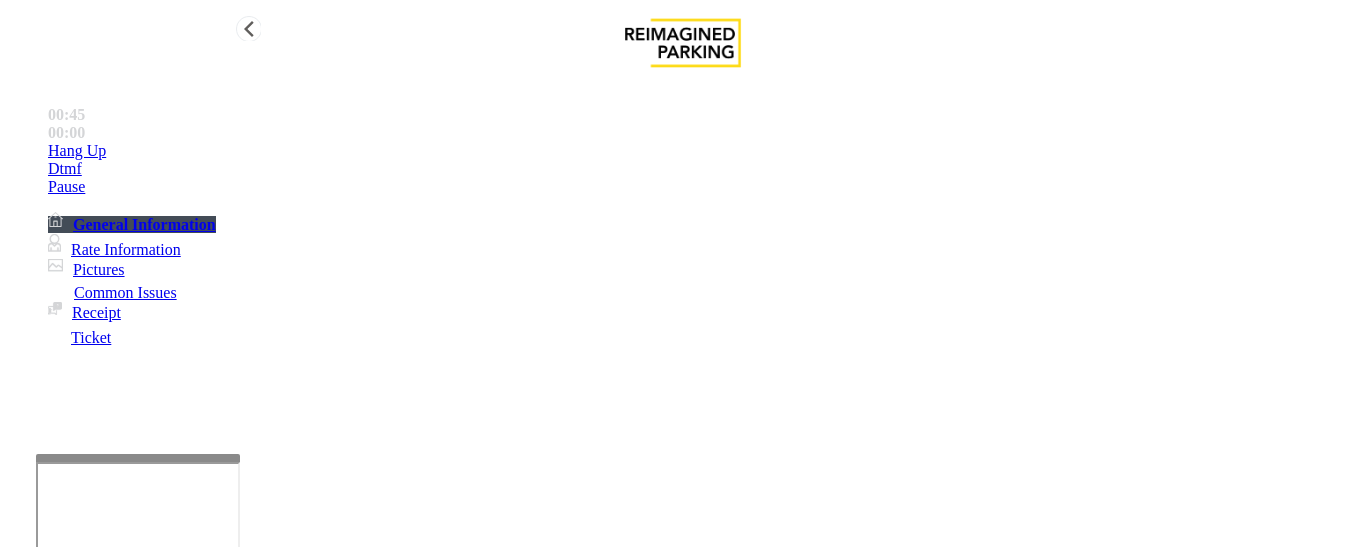 click on "Rate Information" at bounding box center (126, 249) 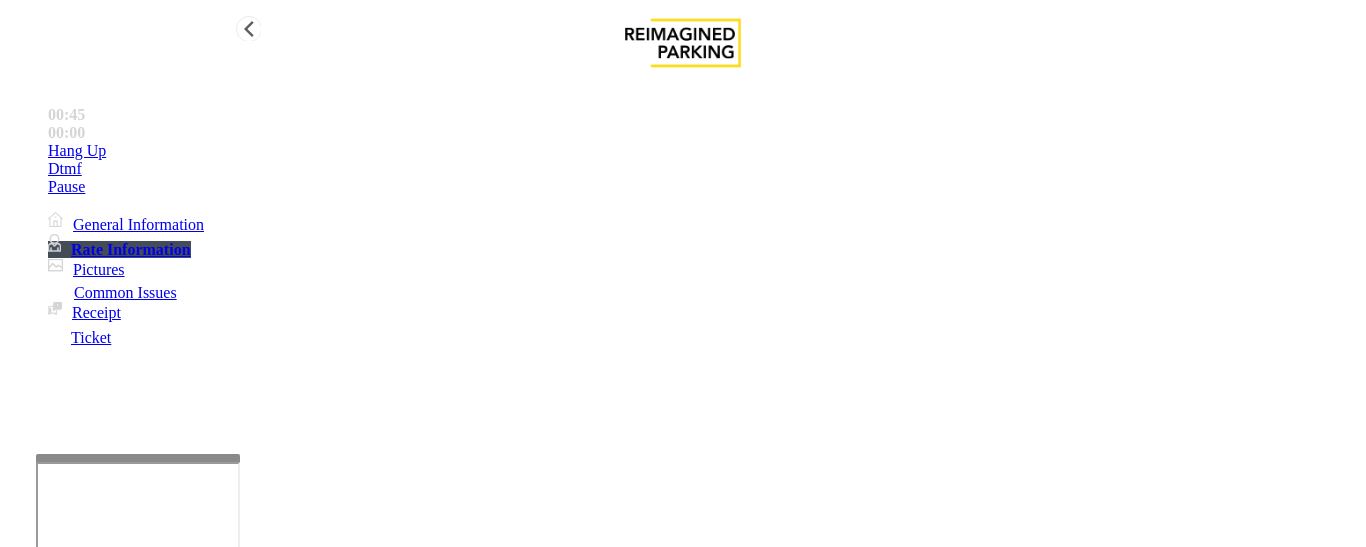 scroll, scrollTop: 197, scrollLeft: 0, axis: vertical 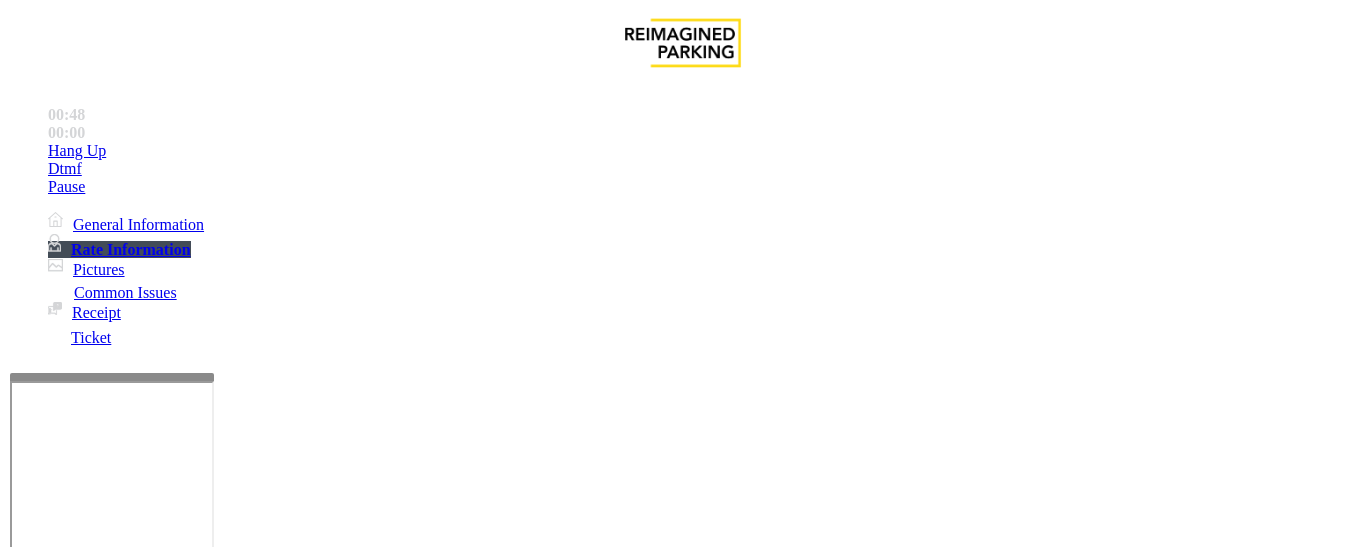 click at bounding box center [112, 377] 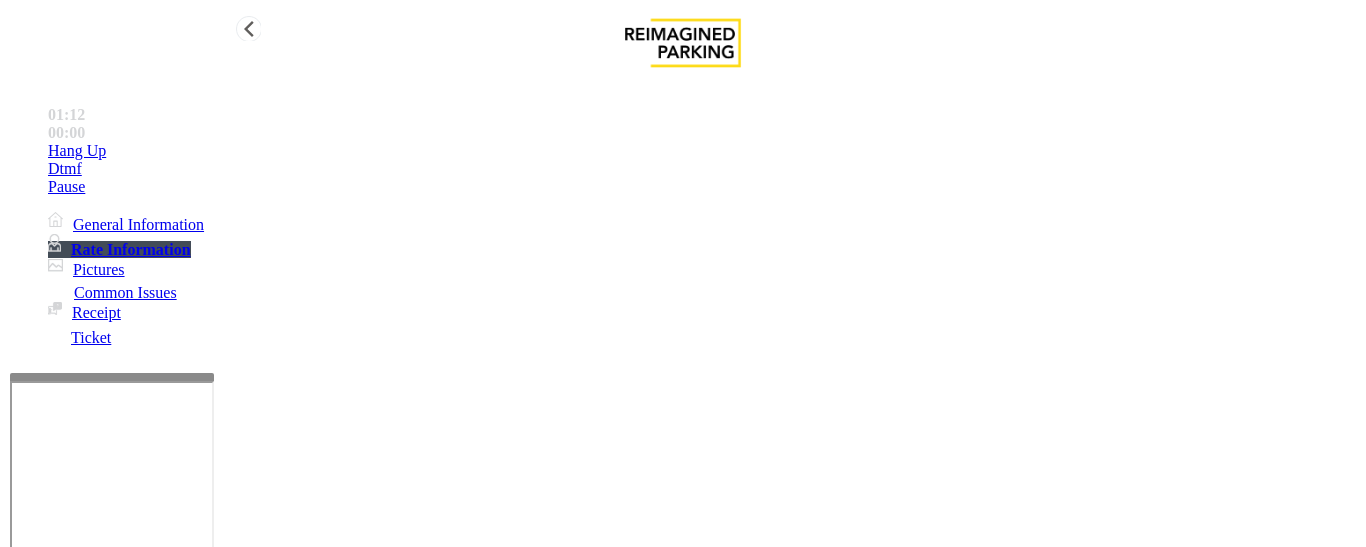 click on "General Information" at bounding box center (138, 224) 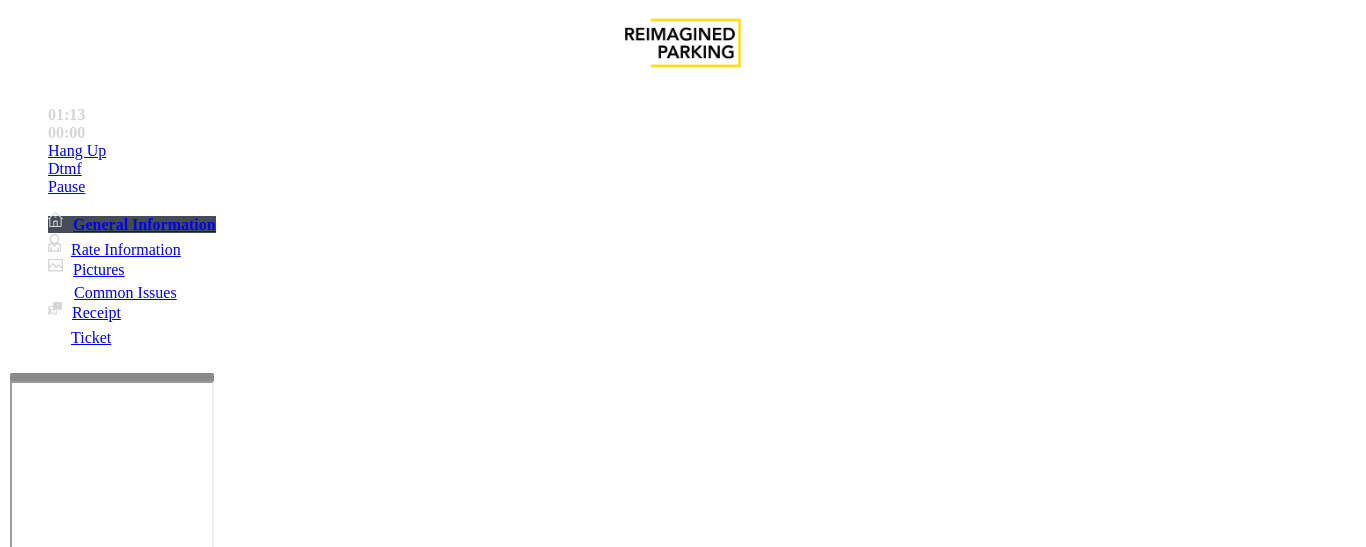 scroll, scrollTop: 500, scrollLeft: 0, axis: vertical 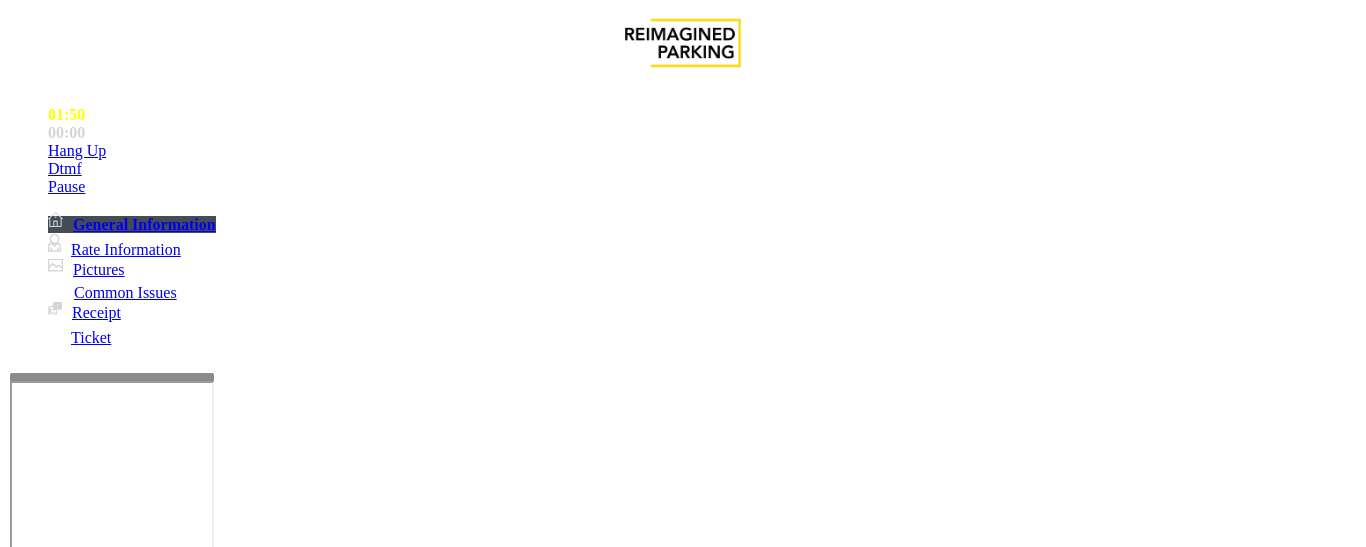 click on "**********" at bounding box center (682, 1414) 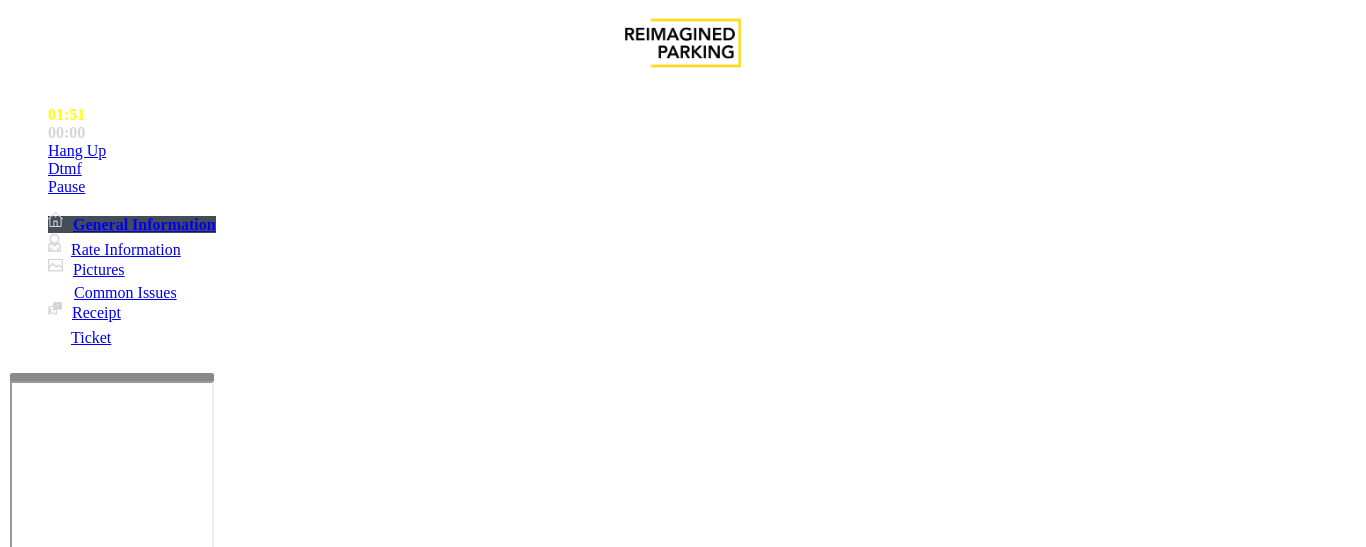 click at bounding box center [96, 1222] 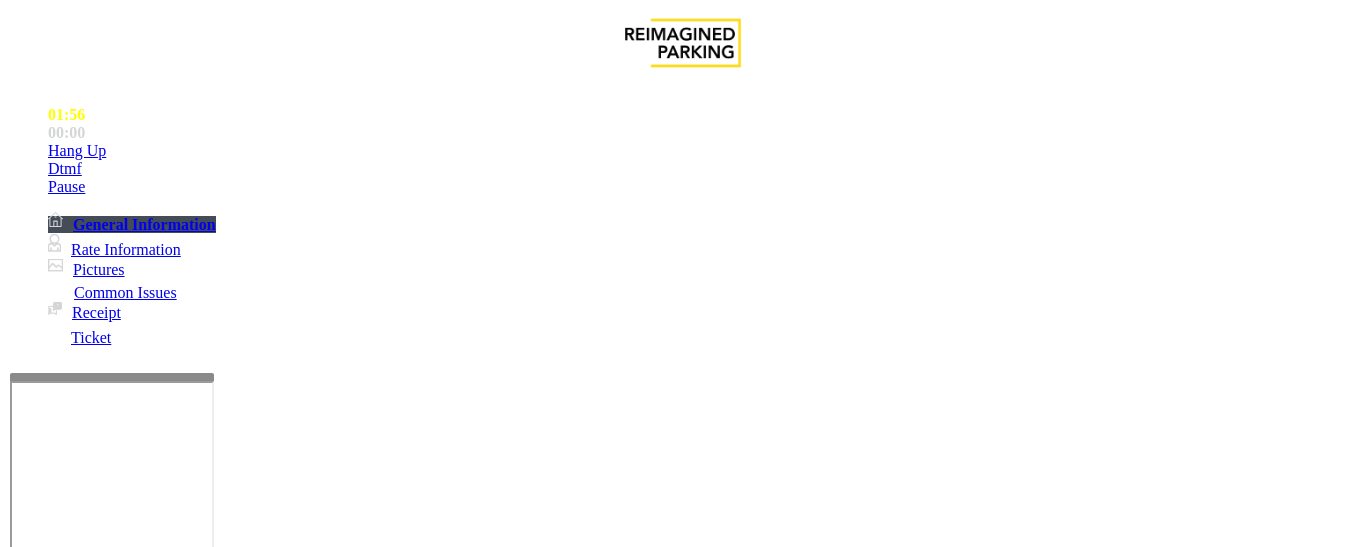 click at bounding box center [96, 1222] 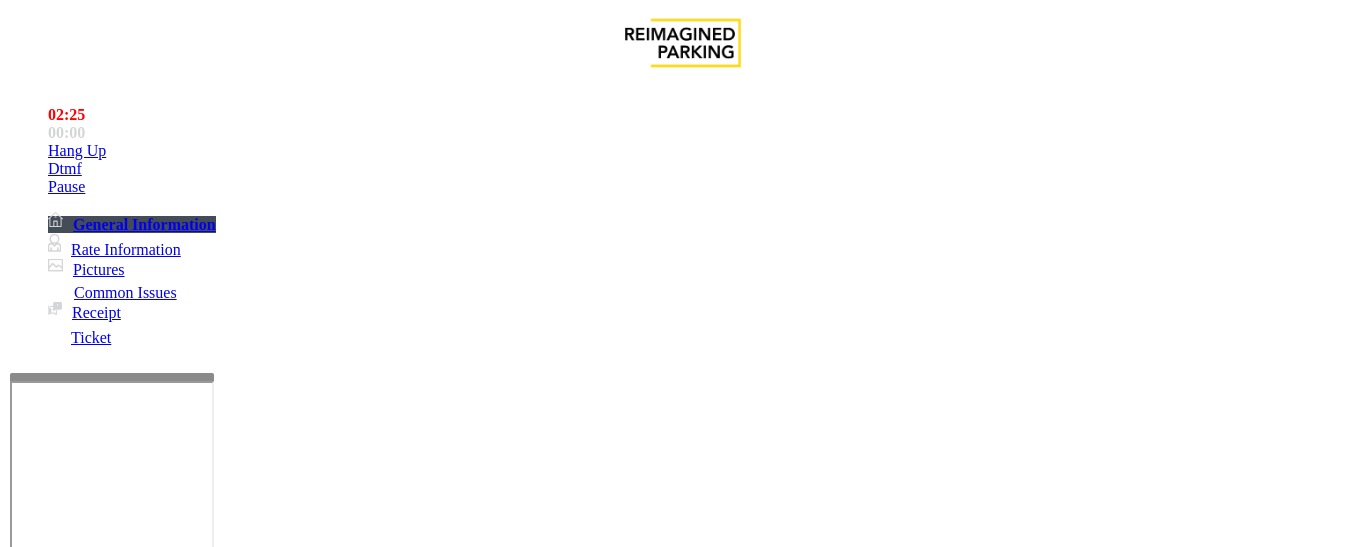 type on "**********" 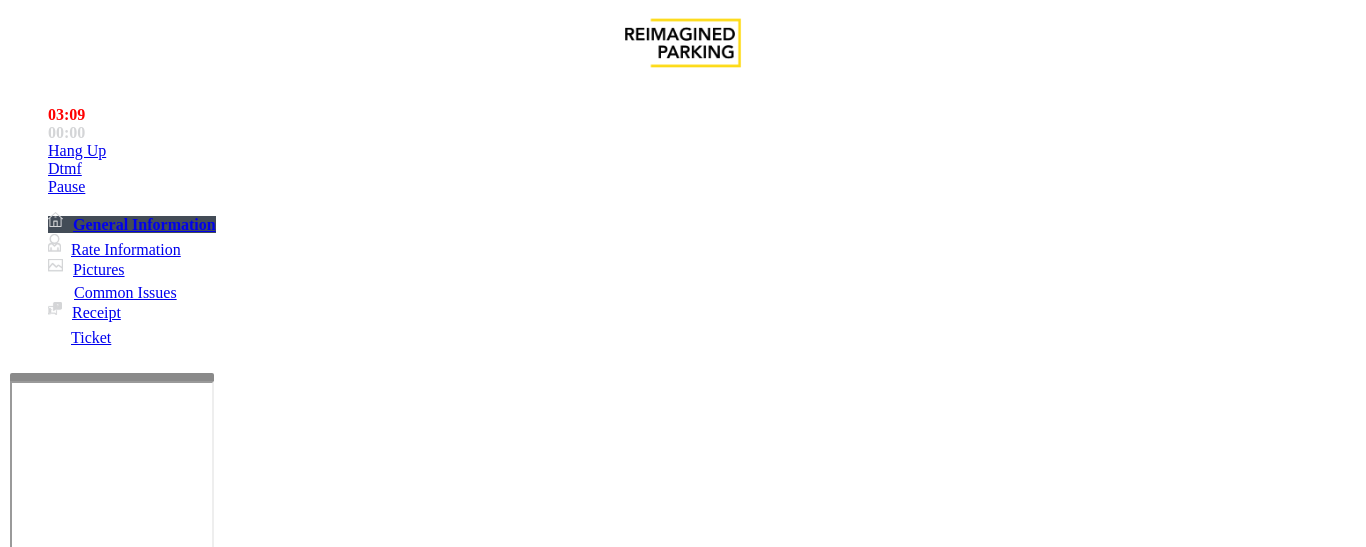 scroll, scrollTop: 200, scrollLeft: 0, axis: vertical 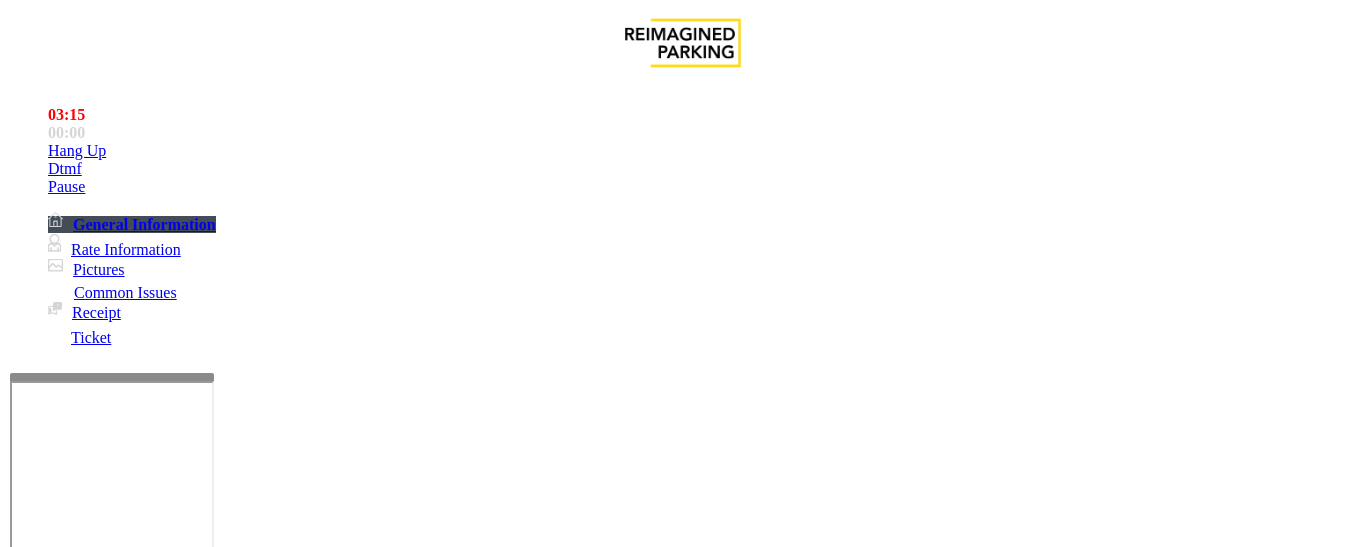 click at bounding box center (221, 1494) 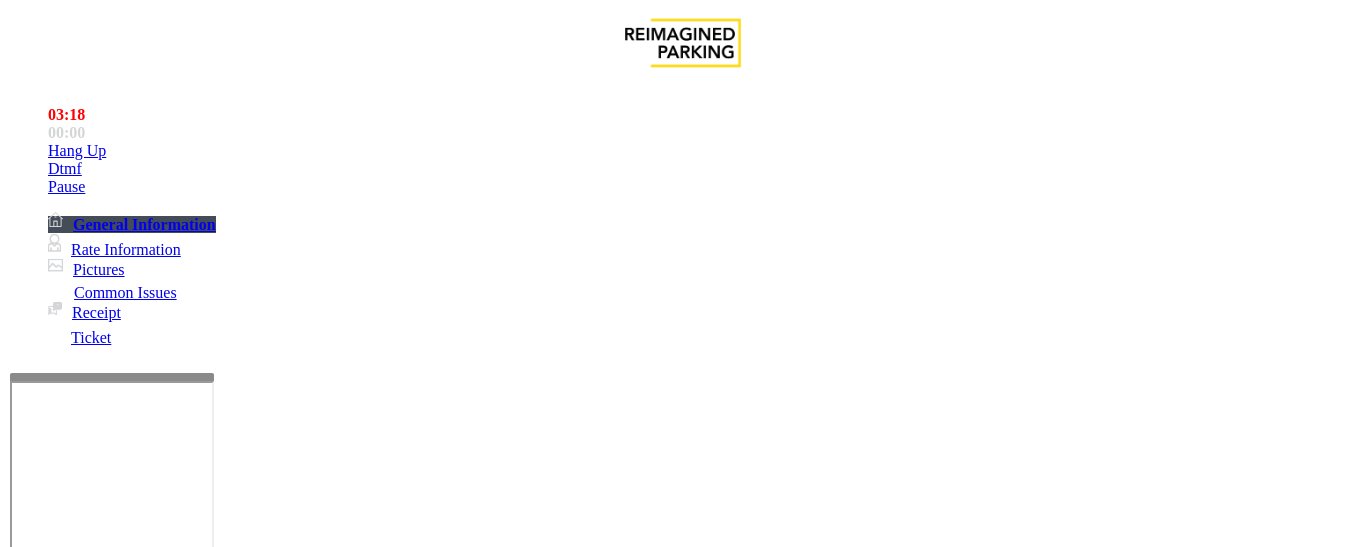 paste on "**********" 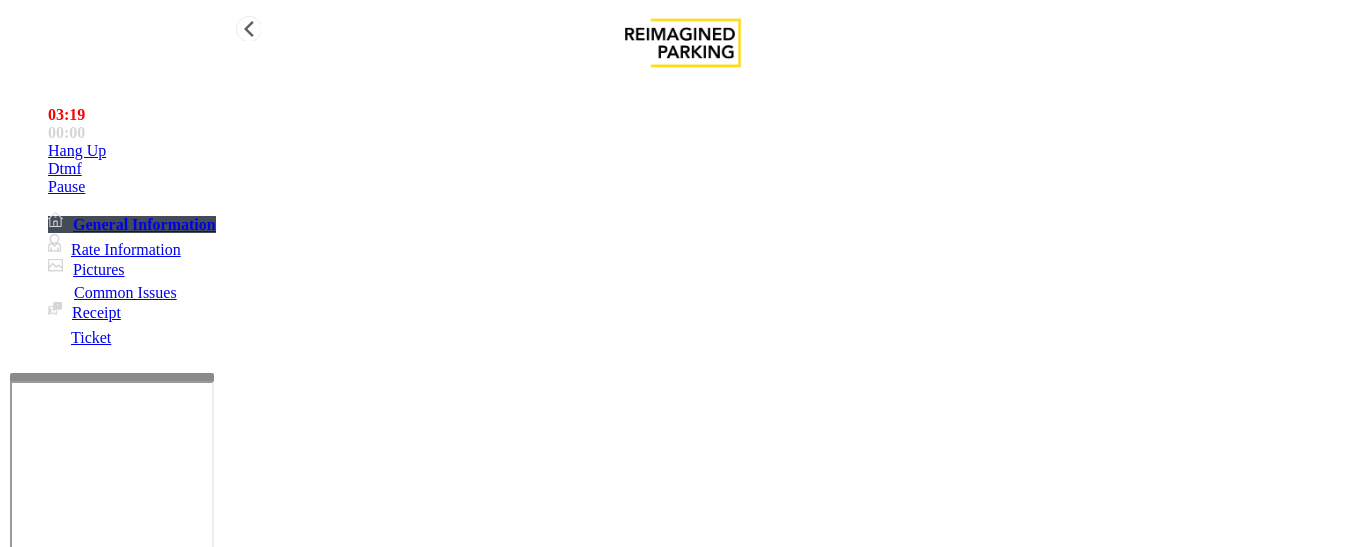 click on "Hang Up" at bounding box center [703, 151] 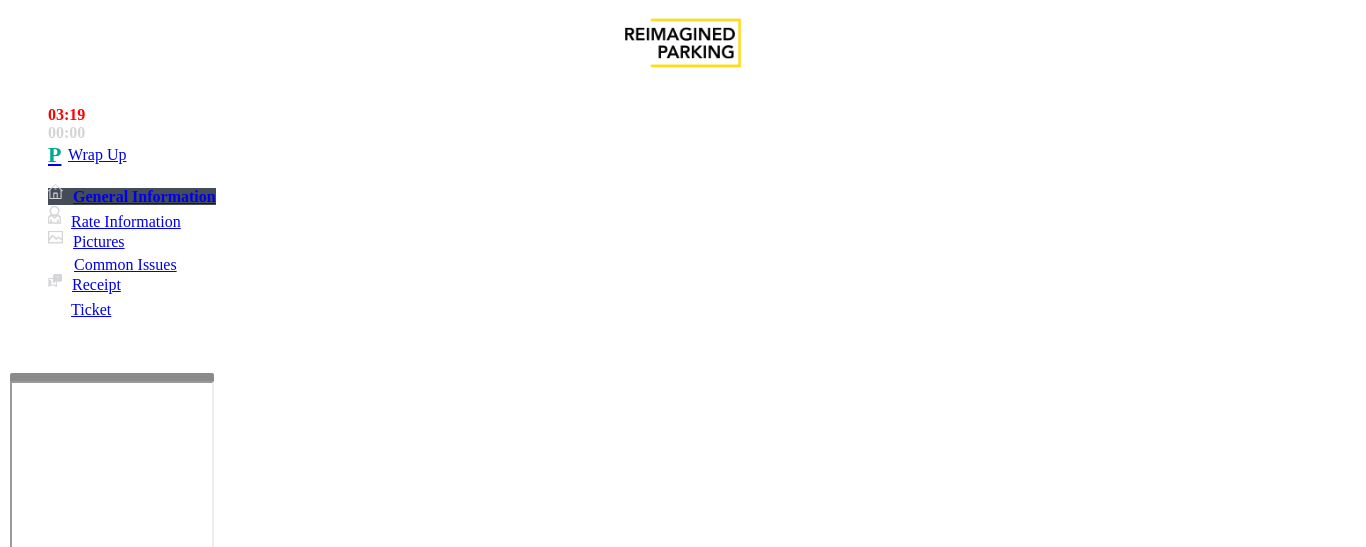 scroll, scrollTop: 0, scrollLeft: 0, axis: both 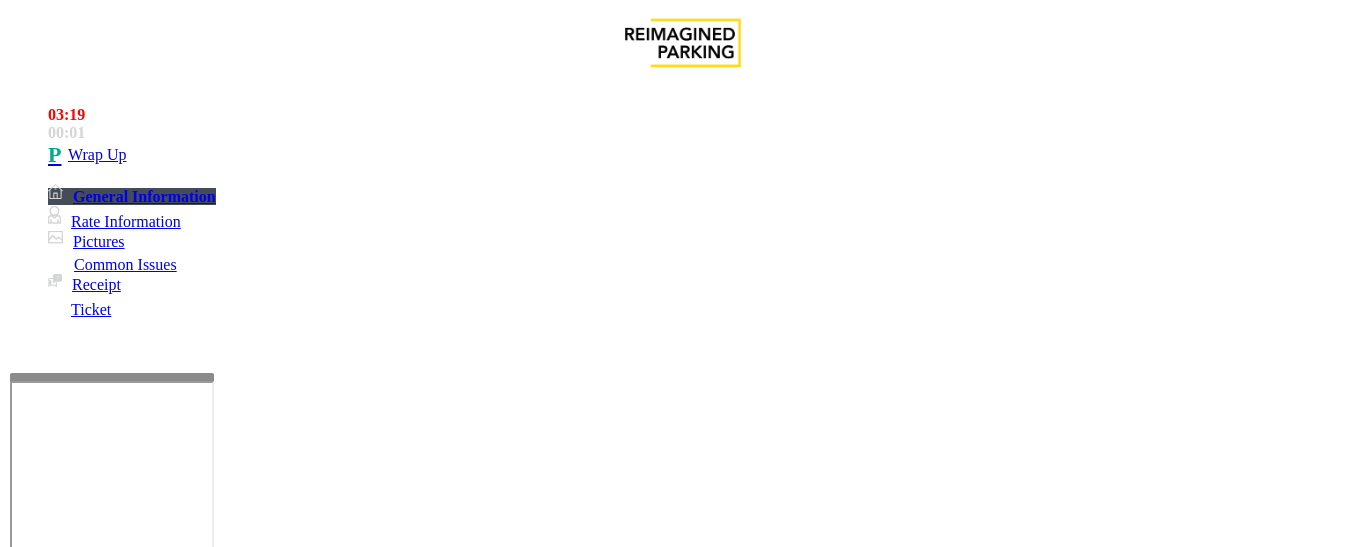 copy on "There were no tickets at entrance" 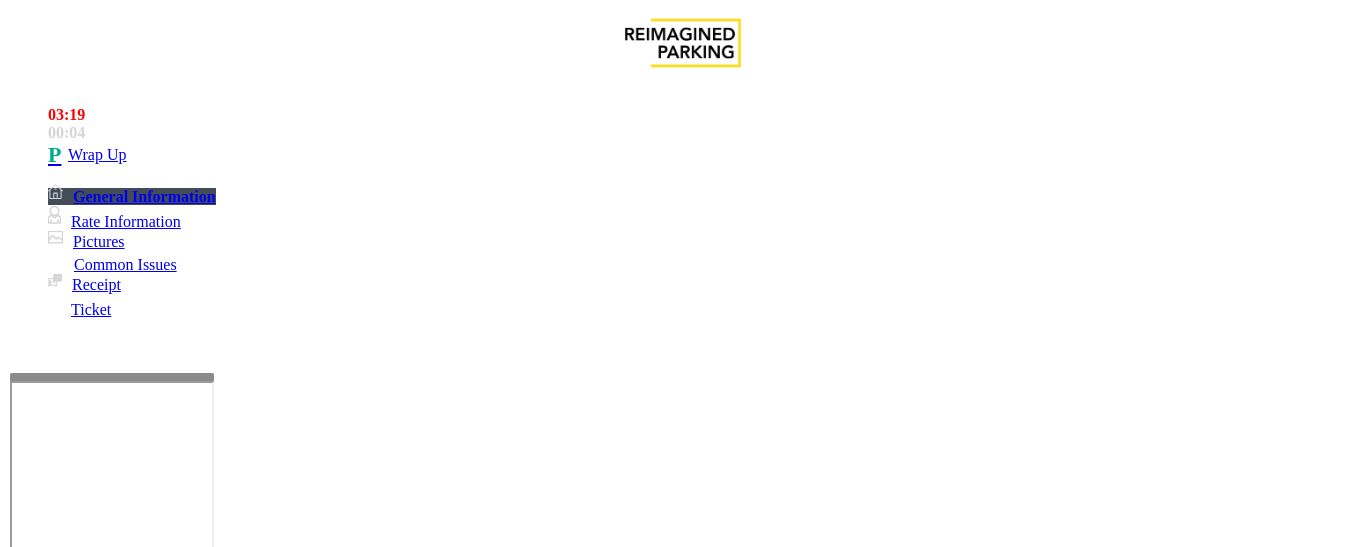 drag, startPoint x: 316, startPoint y: 163, endPoint x: 496, endPoint y: 142, distance: 181.22086 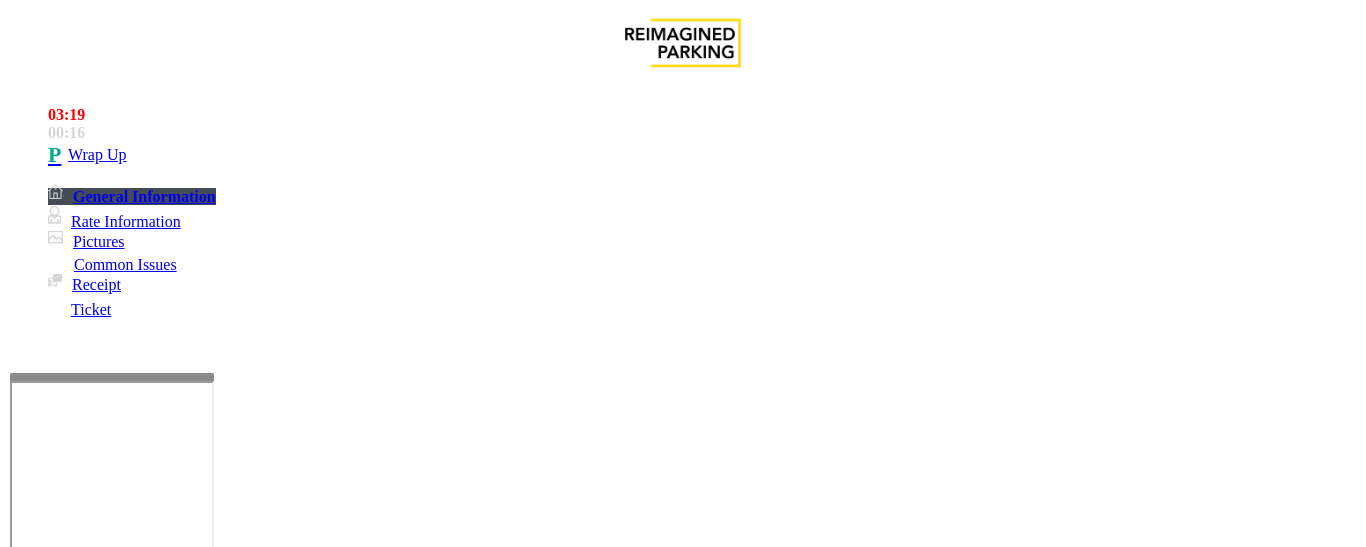 type on "**********" 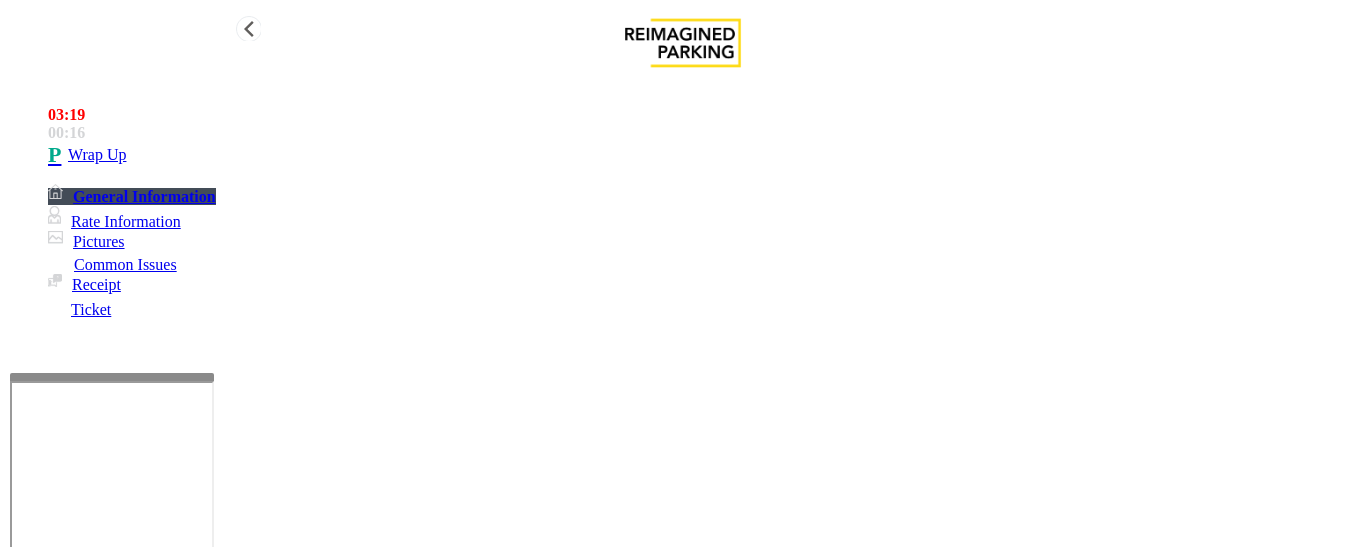 click on "Wrap Up" at bounding box center (703, 155) 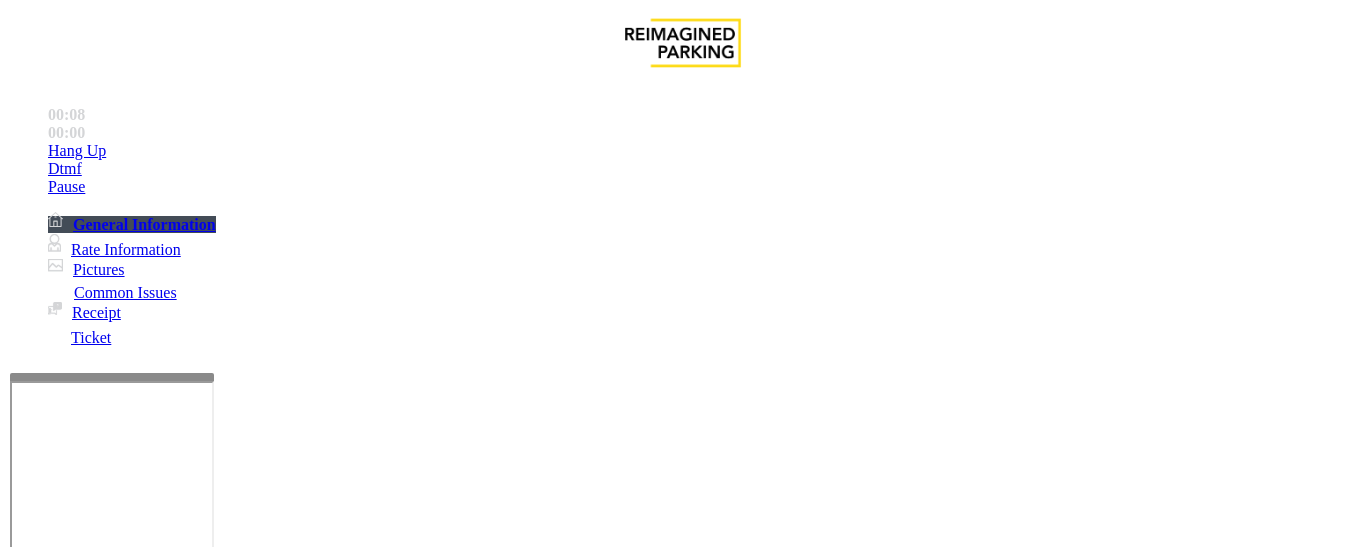 scroll, scrollTop: 900, scrollLeft: 0, axis: vertical 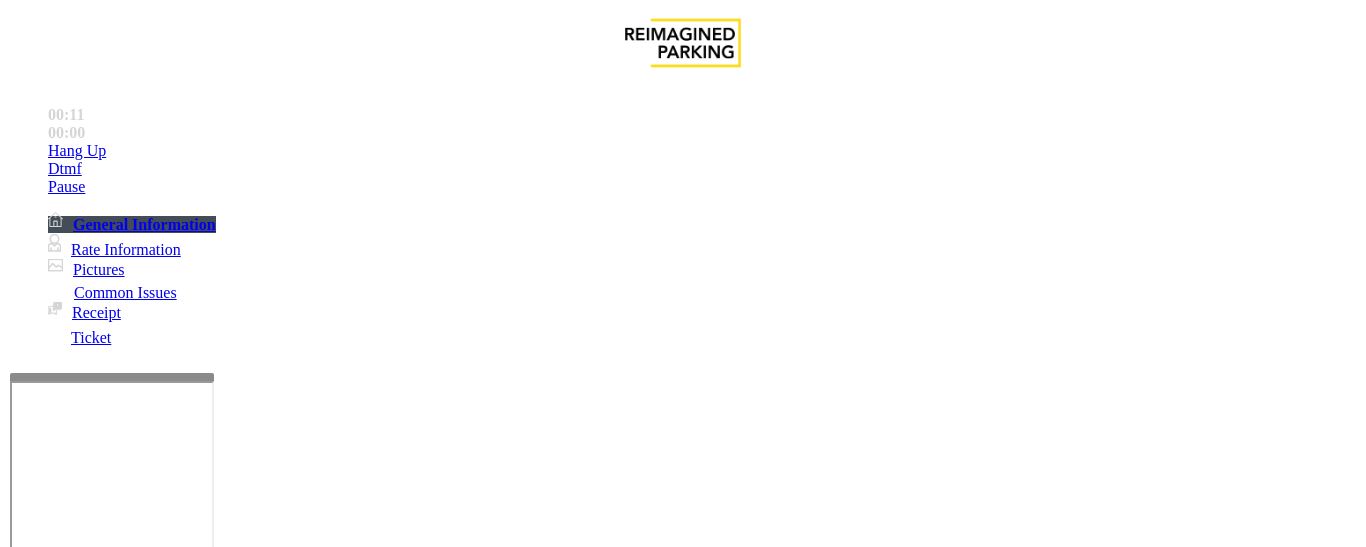 click on "Intercom Issue/No Response" at bounding box center [929, 1200] 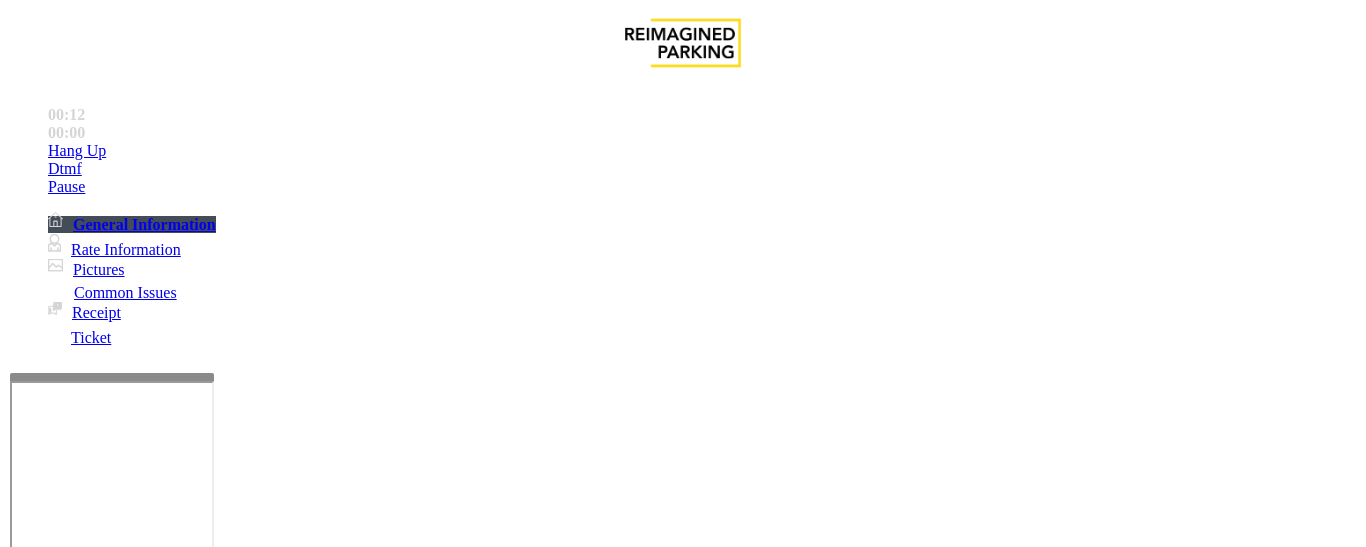 click on "No Response/Unable to hear parker" at bounding box center [142, 1200] 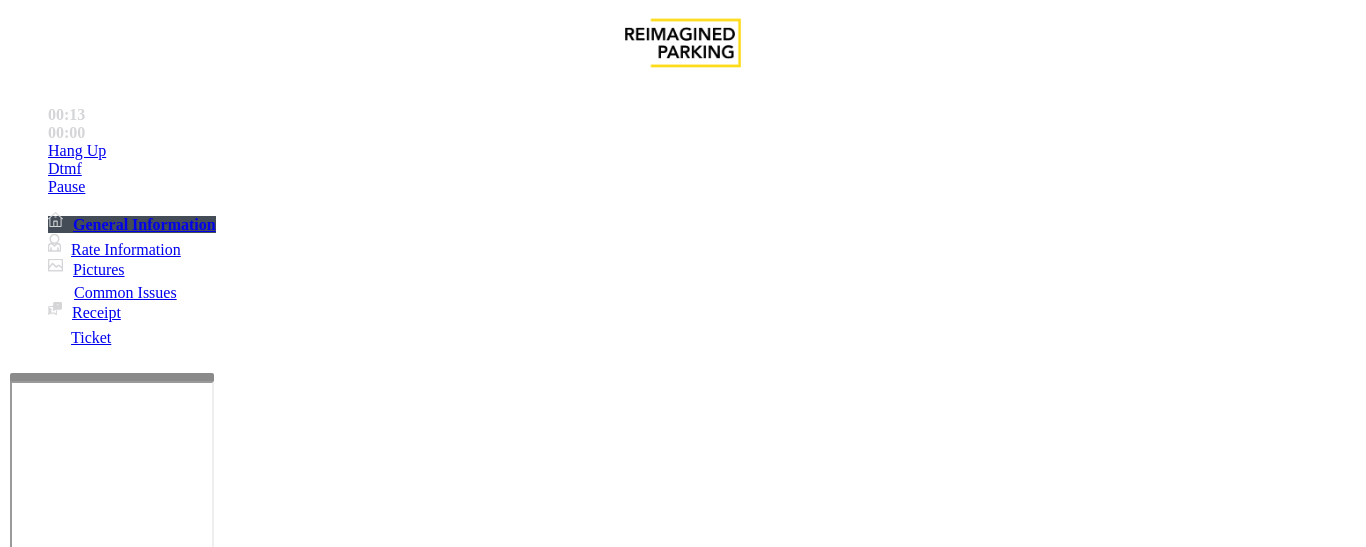 click on "No Response/Unable to hear parker" at bounding box center [682, 1185] 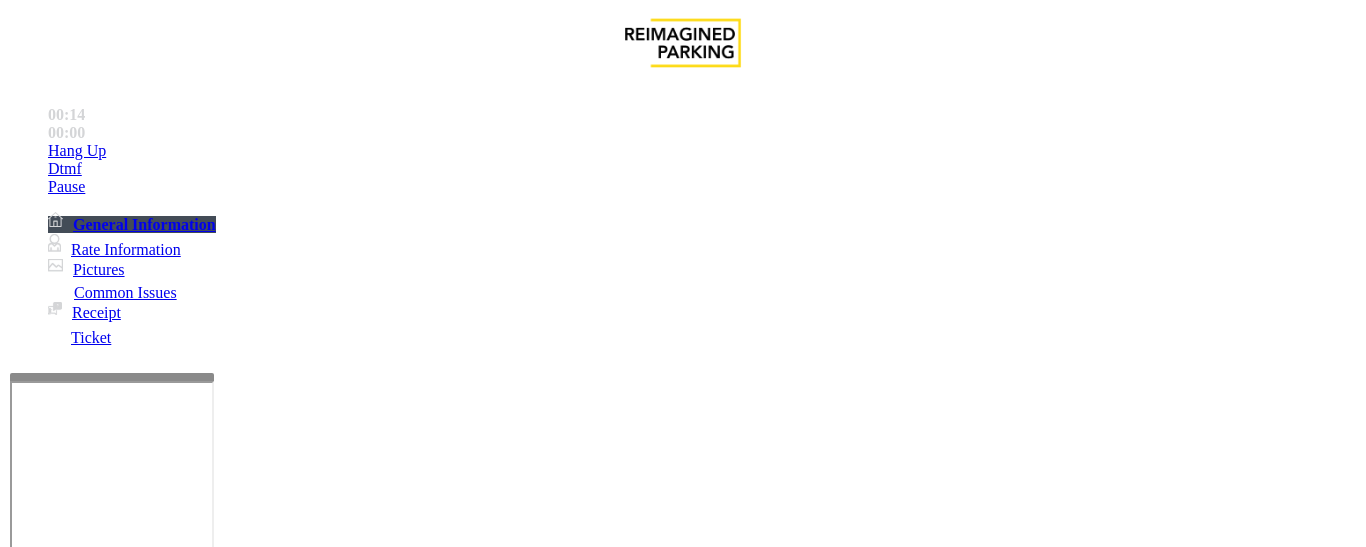 click at bounding box center [229, 1248] 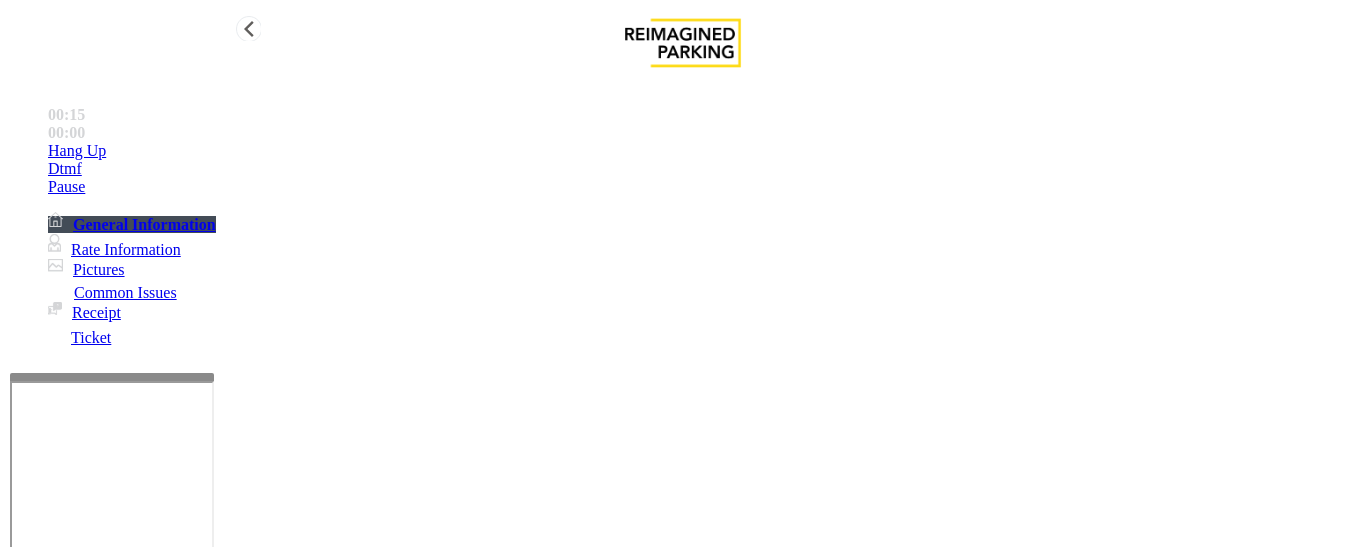 type on "**********" 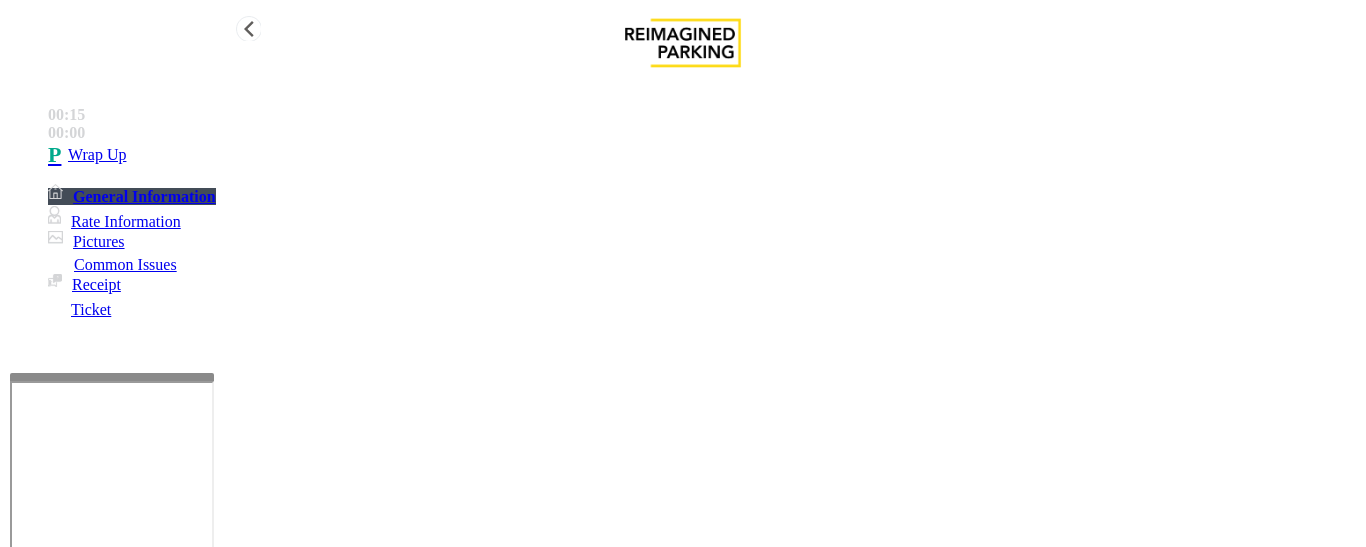 click on "Wrap Up" at bounding box center (703, 155) 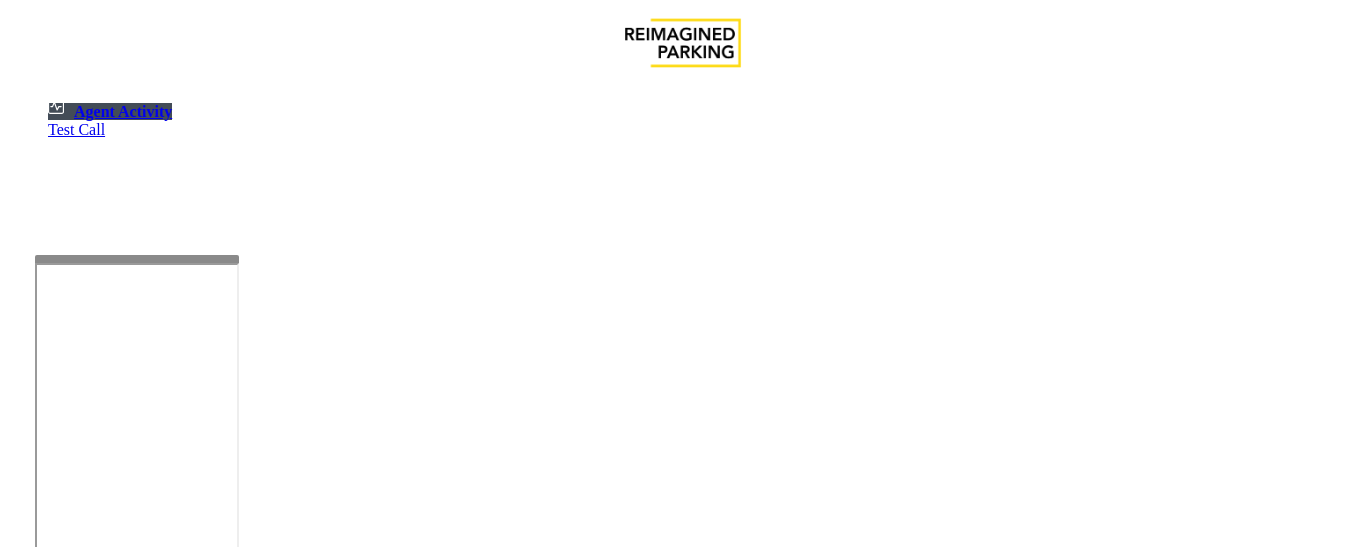click at bounding box center (137, 259) 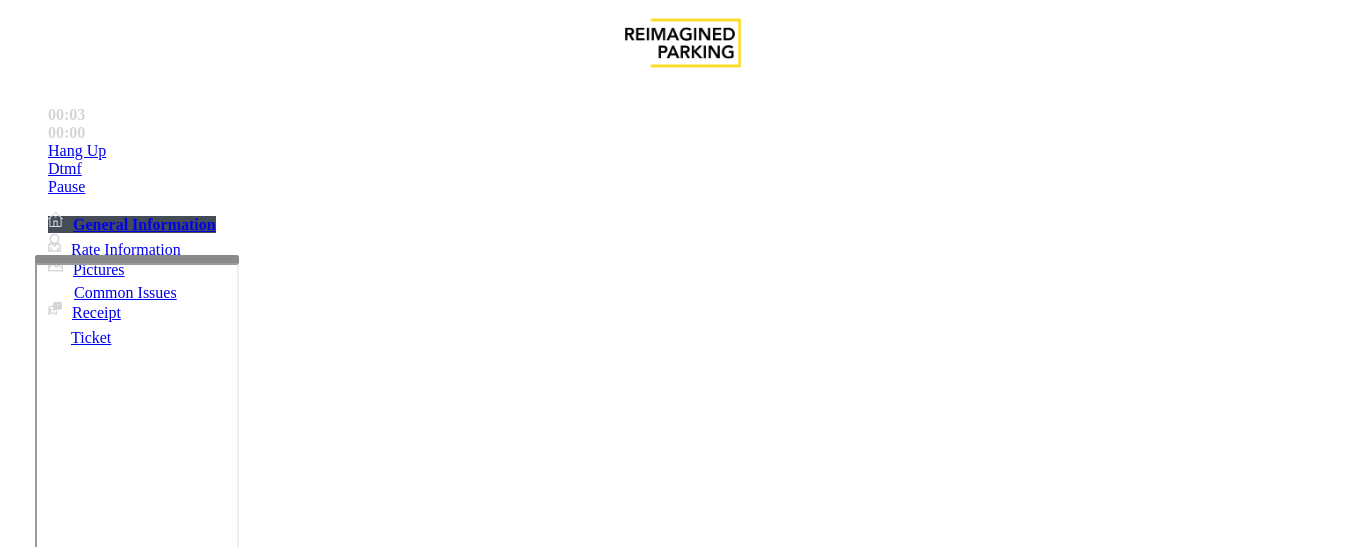 scroll, scrollTop: 600, scrollLeft: 0, axis: vertical 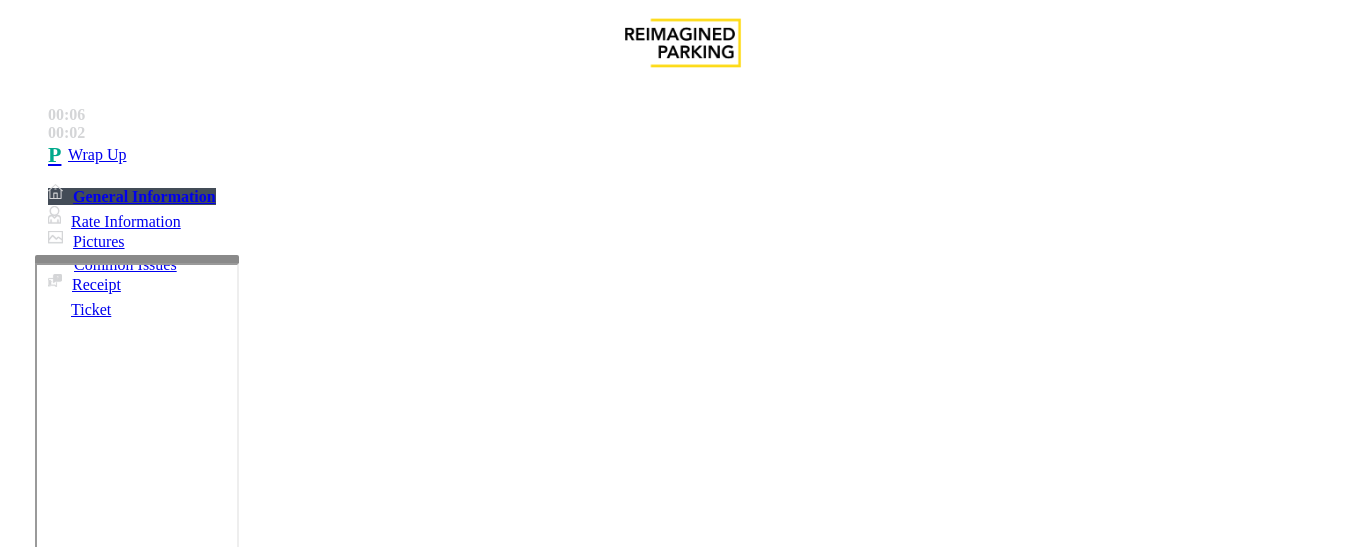 click on "Intercom Issue/No Response" at bounding box center [752, 1200] 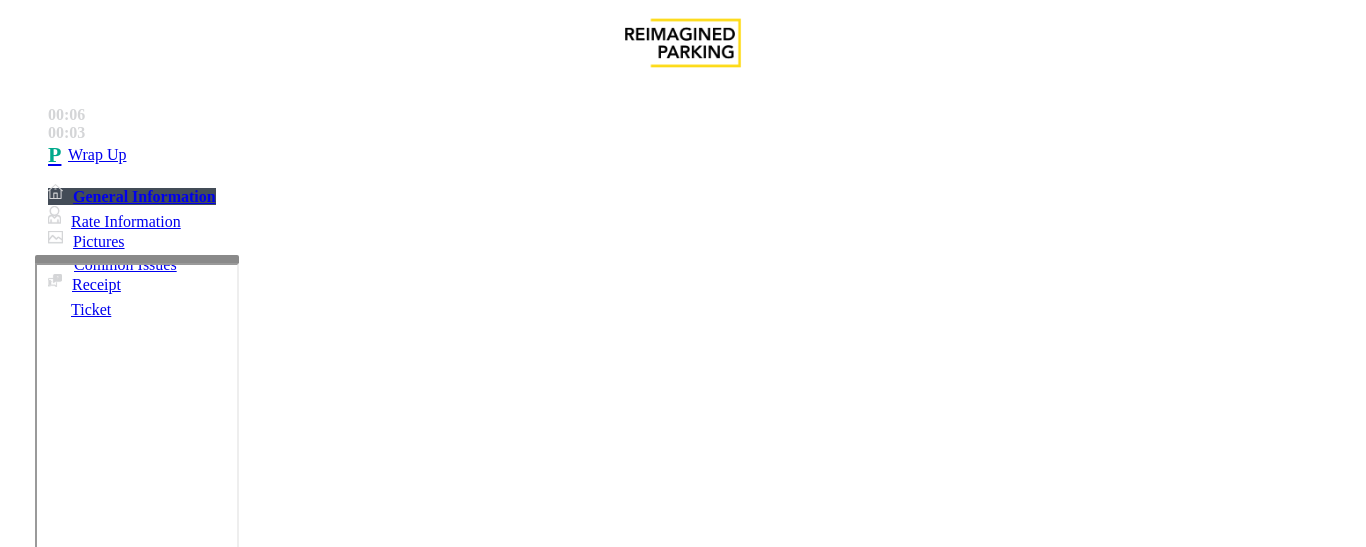 click on "Call dropped" at bounding box center [546, 1200] 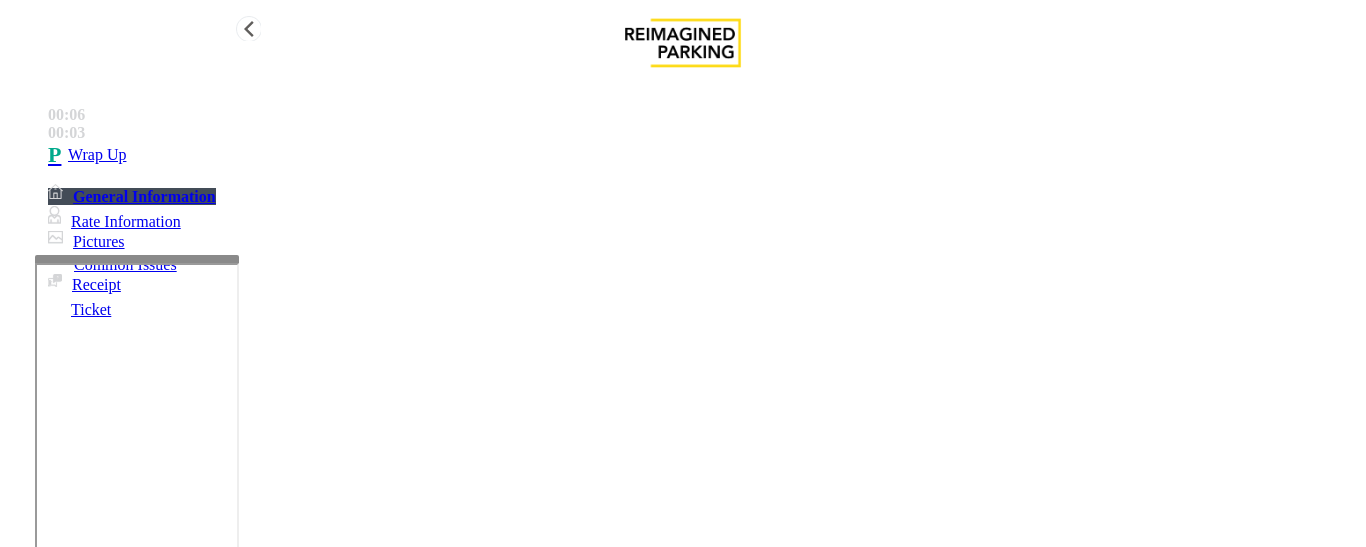 click on "Call dropped" at bounding box center [682, 1185] 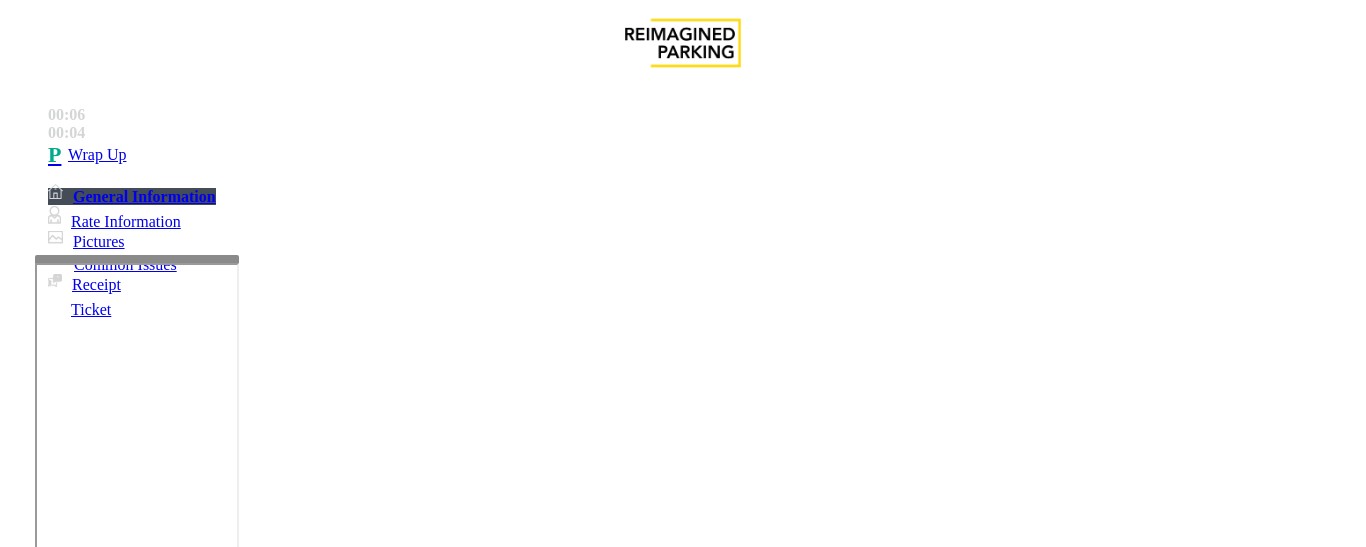 click on "Call dropped" at bounding box center [682, 1185] 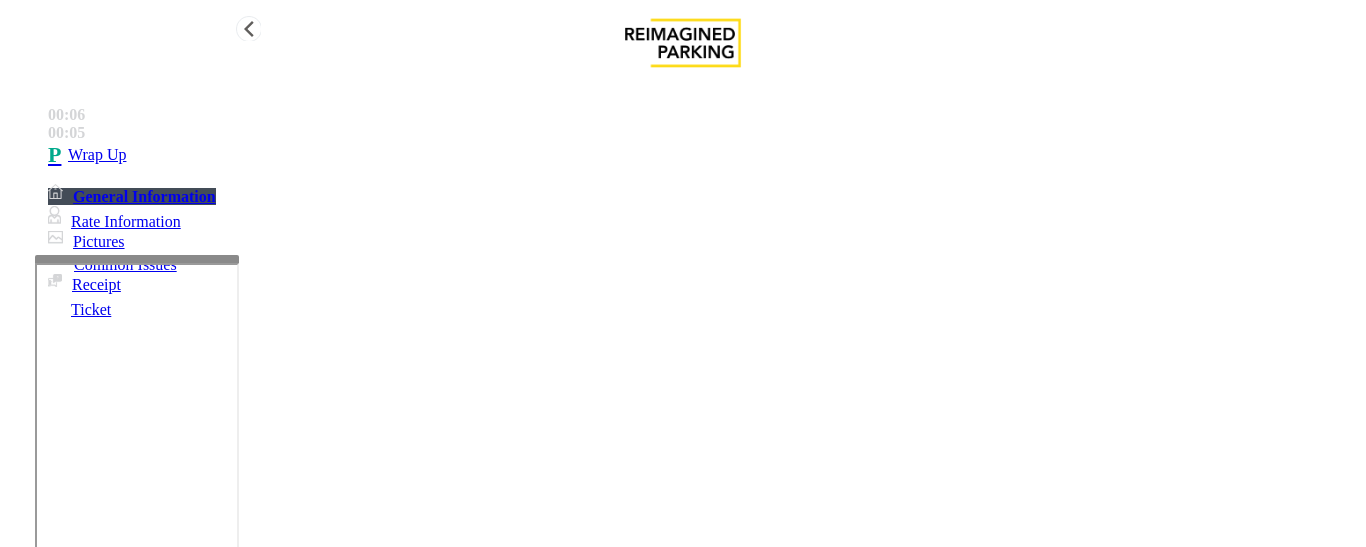 type on "**********" 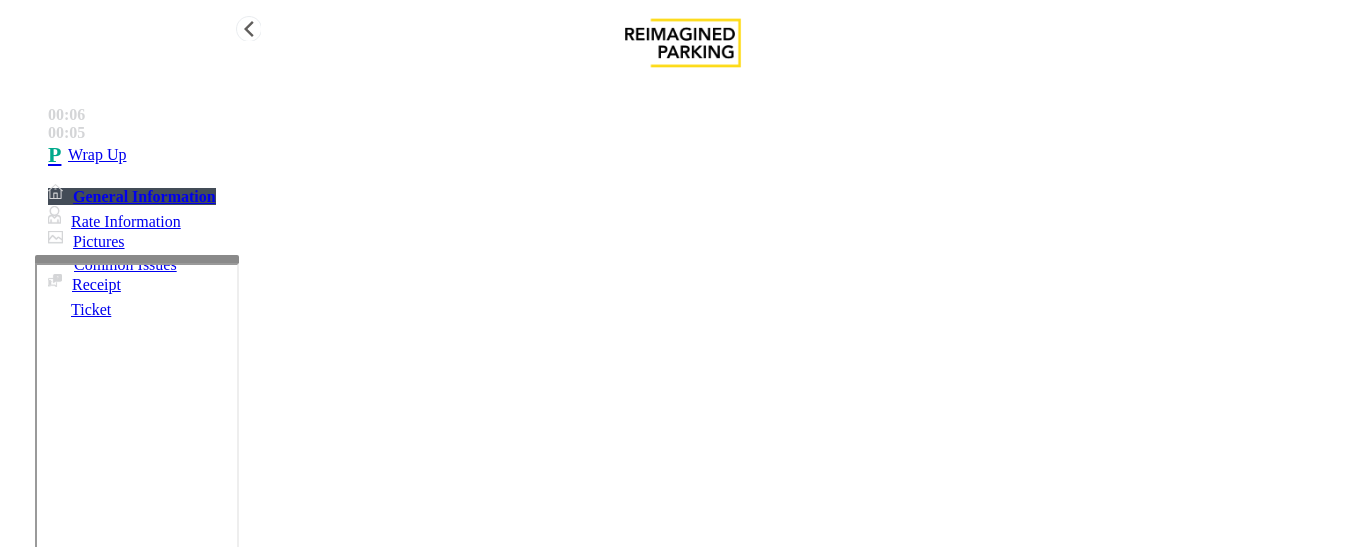 click on "Wrap Up" at bounding box center (703, 155) 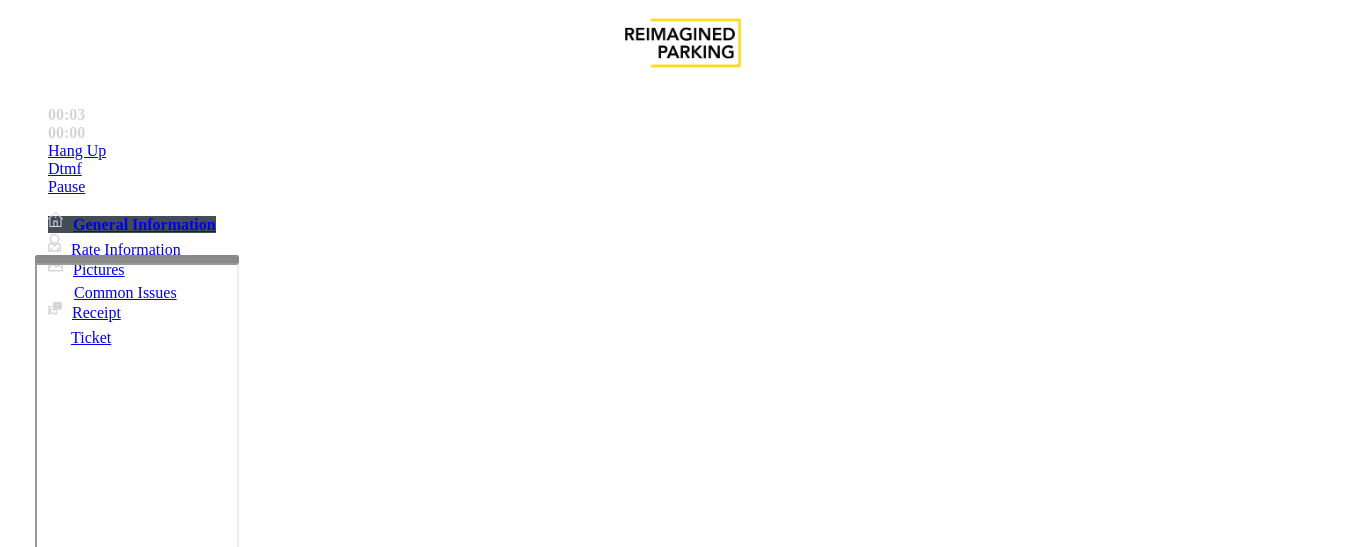 scroll, scrollTop: 400, scrollLeft: 0, axis: vertical 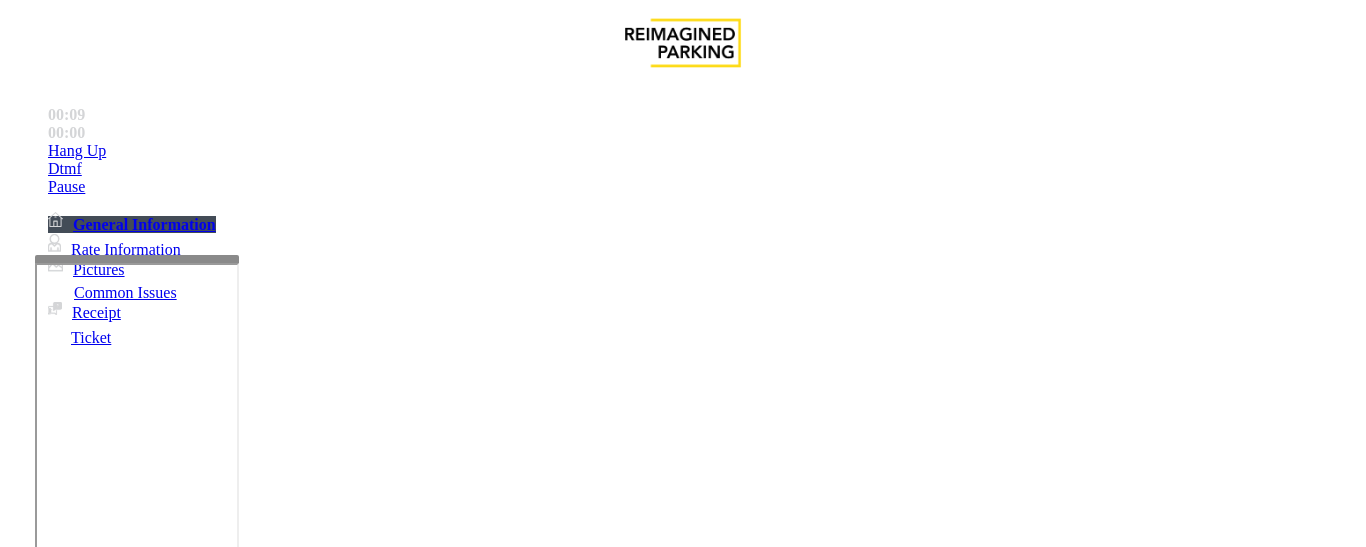 click on "Intercom Issue/No Response" at bounding box center [1080, 1200] 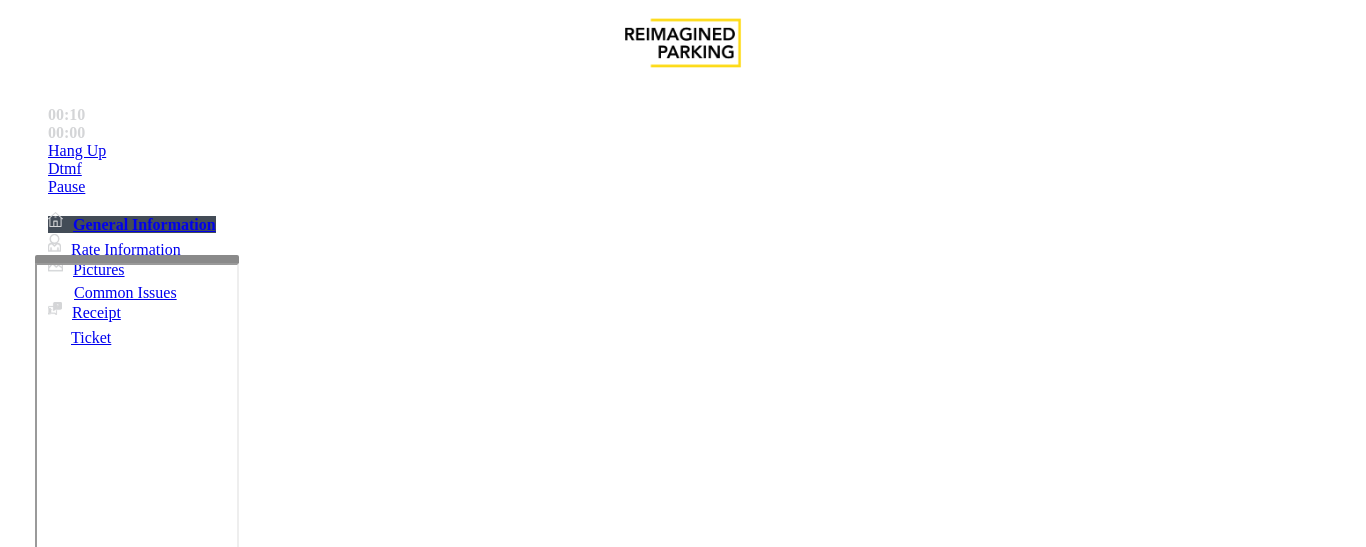 click on "No Response/Unable to hear parker" at bounding box center (142, 1200) 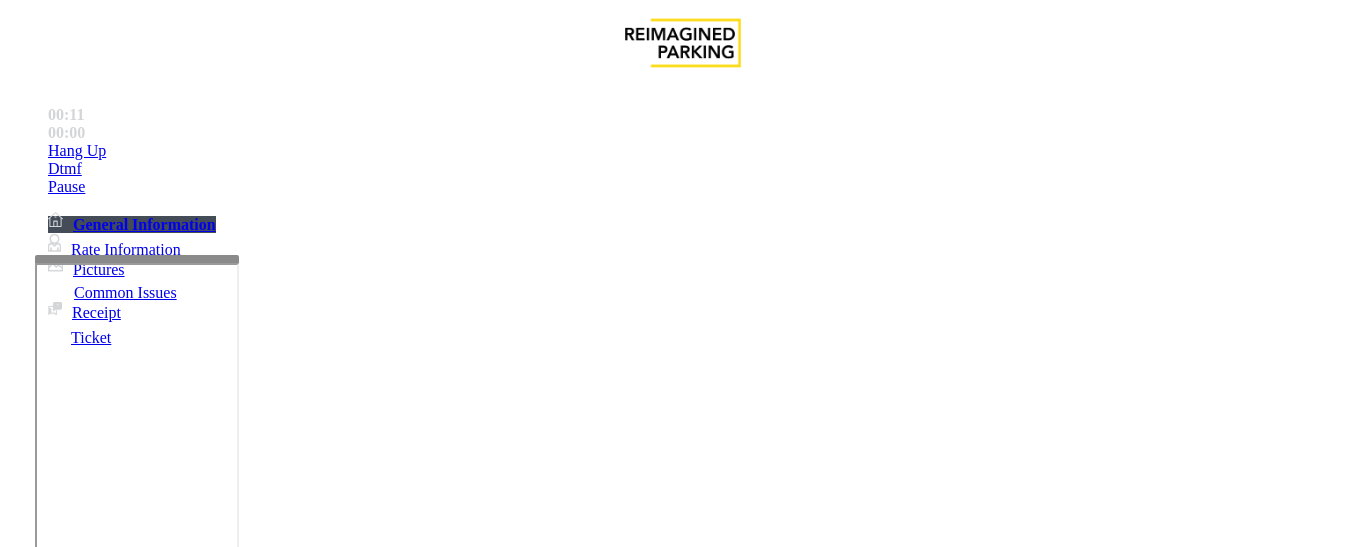 click on "No Response/Unable to hear parker" at bounding box center (682, 1185) 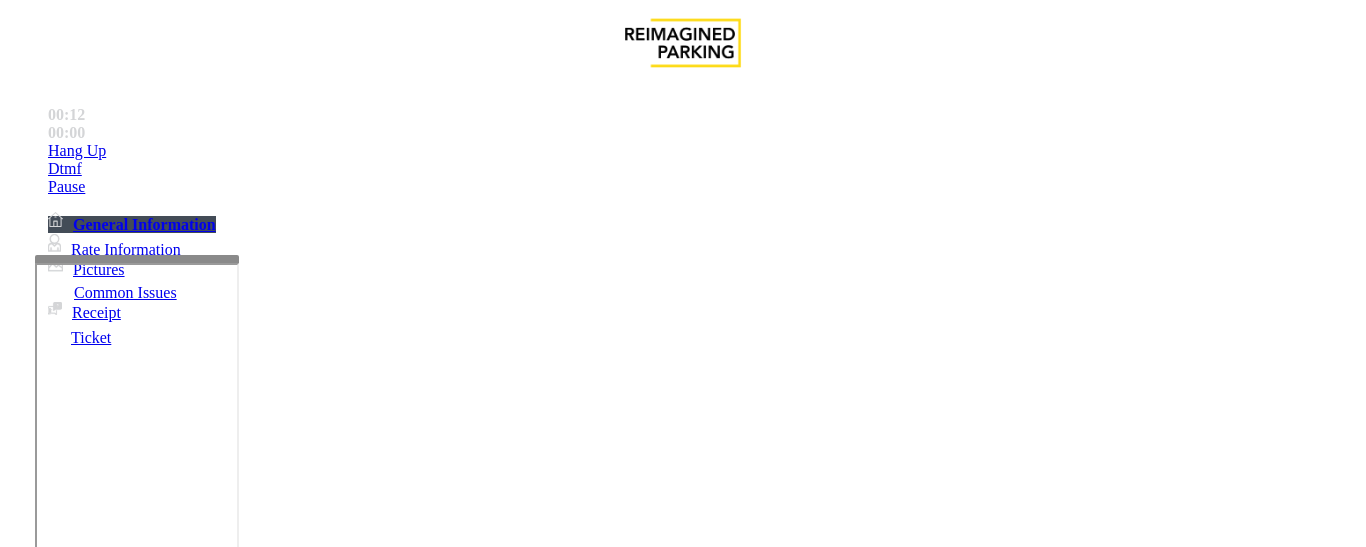 click at bounding box center [229, 1248] 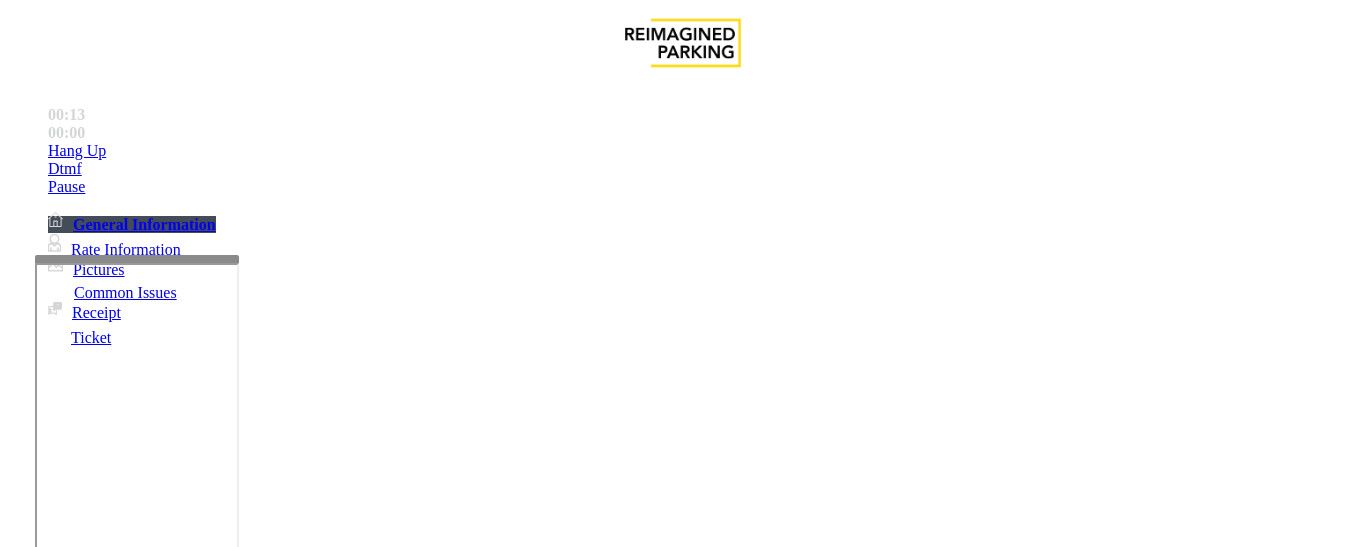 click at bounding box center [229, 1248] 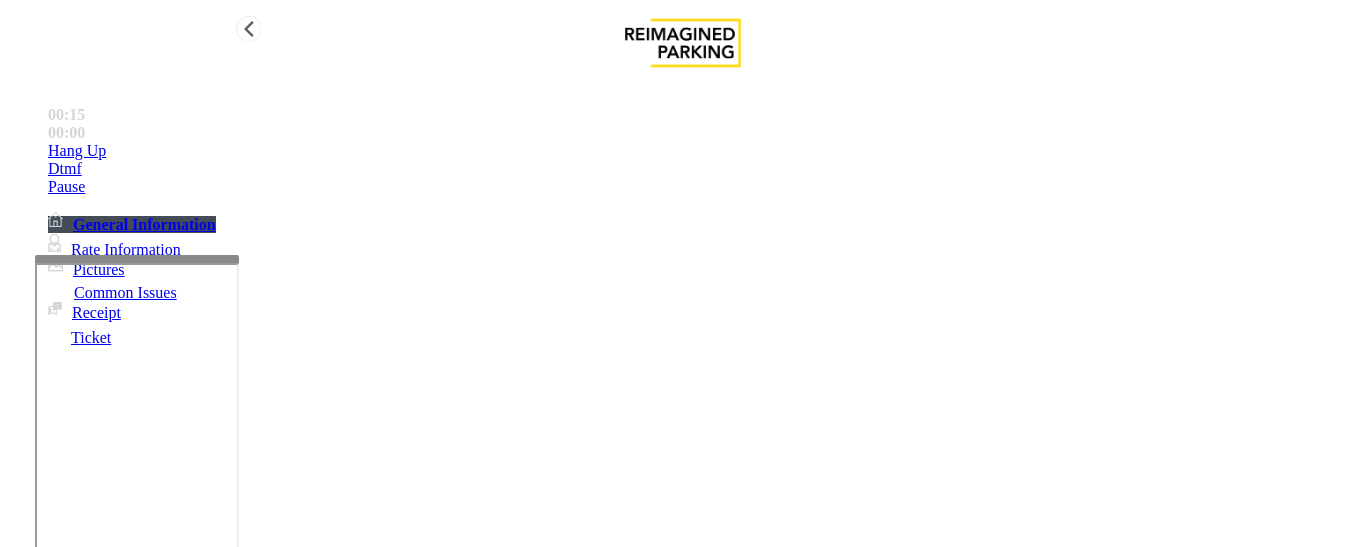 type on "**********" 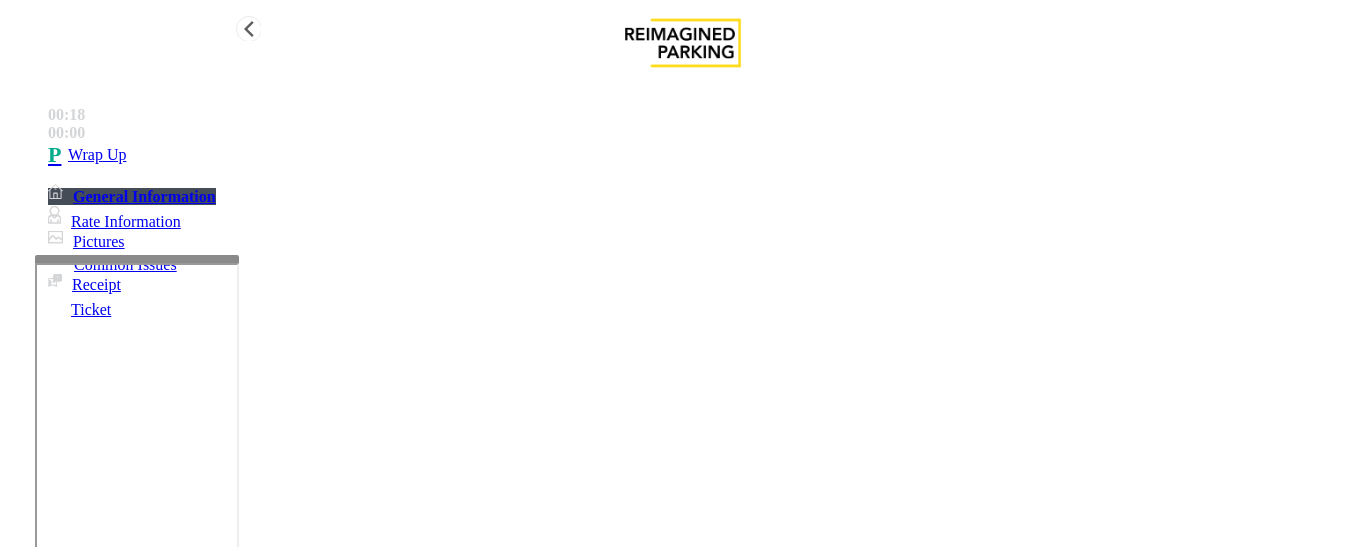click on "Wrap Up" at bounding box center (703, 155) 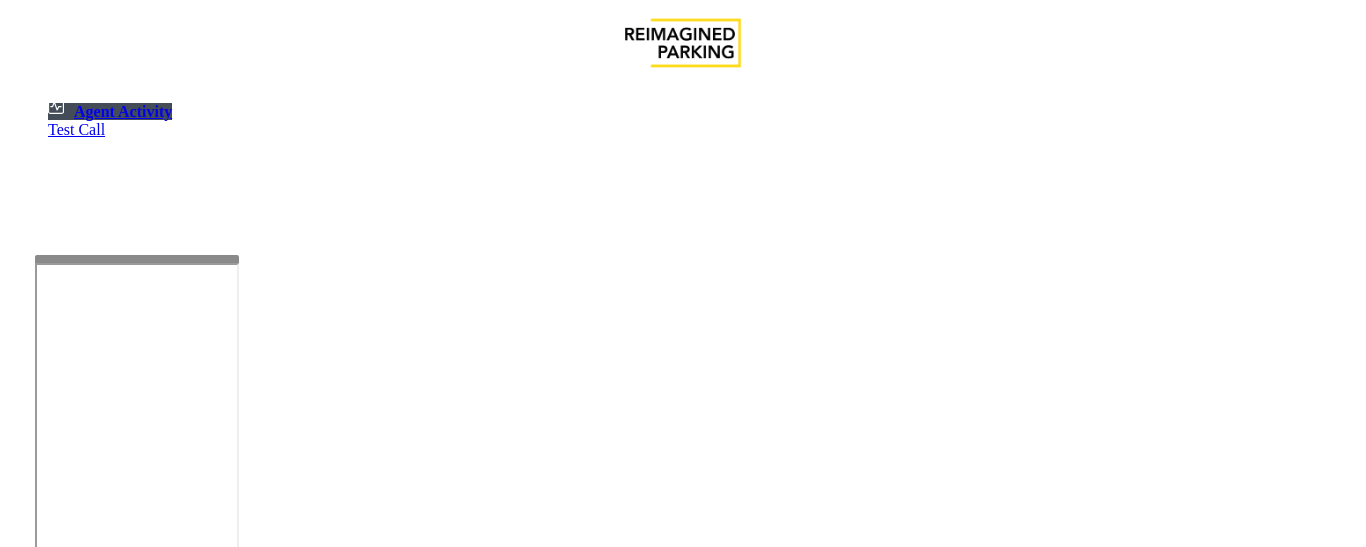 click at bounding box center [79, 1249] 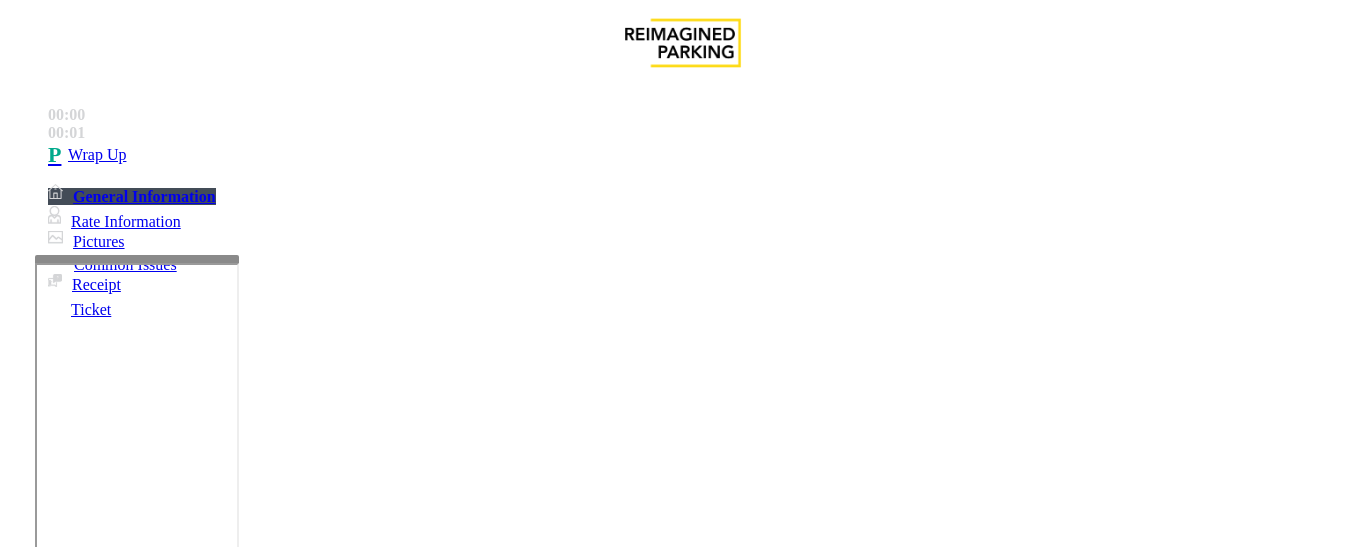 scroll, scrollTop: 83, scrollLeft: 0, axis: vertical 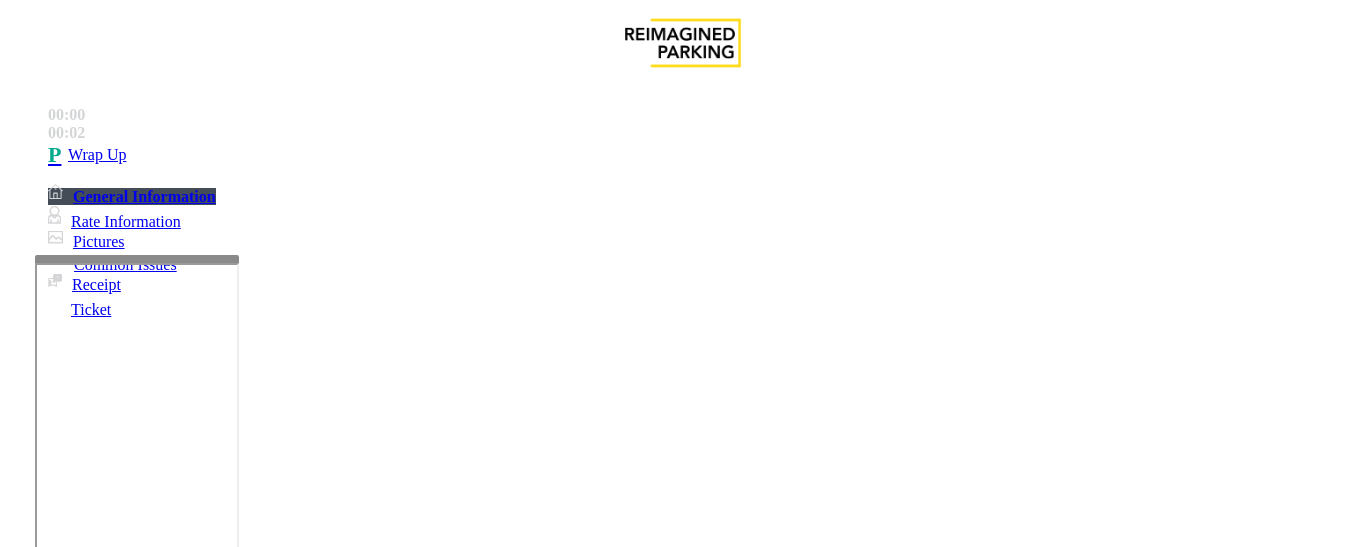 click on "Intercom Issue/No Response" at bounding box center [773, 1200] 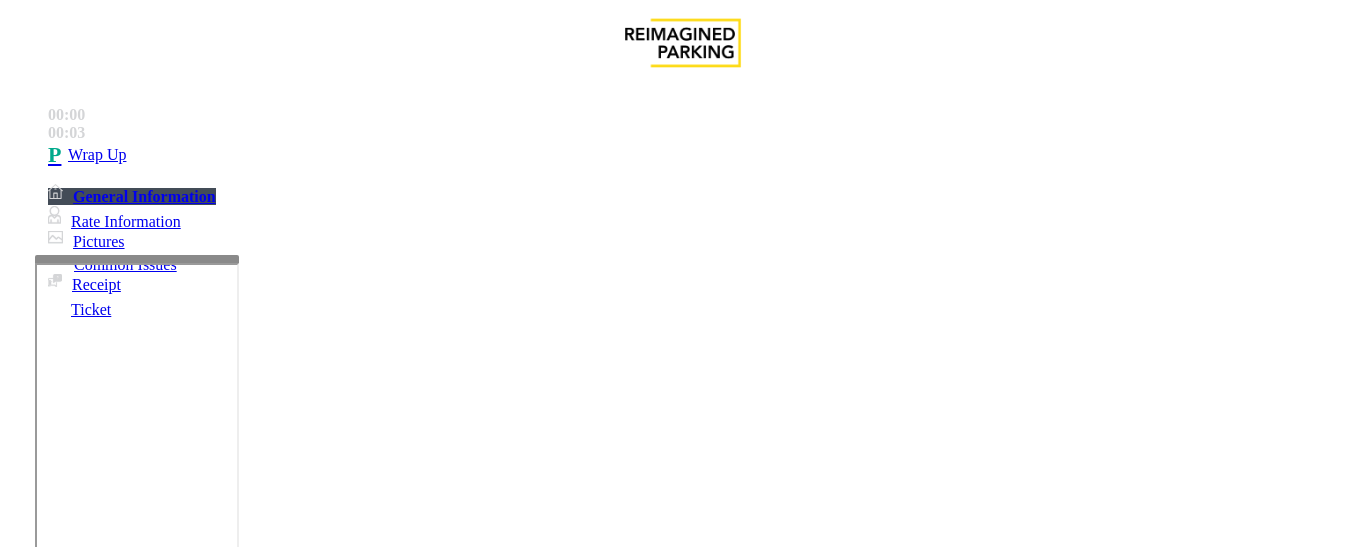 click on "Call dropped" at bounding box center [546, 1200] 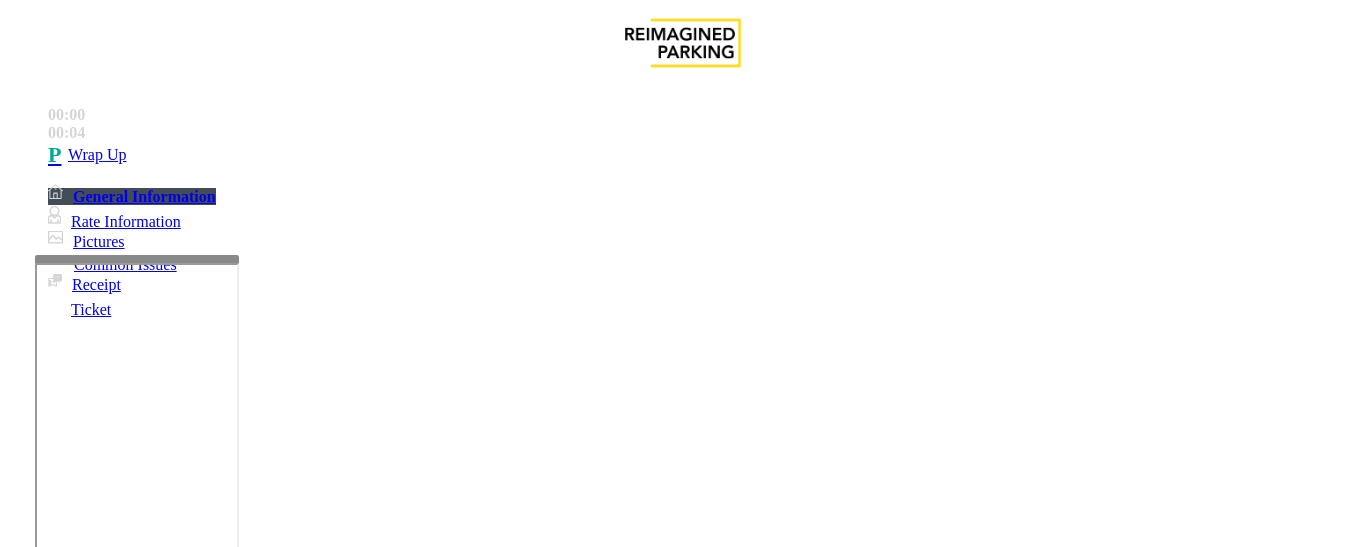 click on "Call dropped" at bounding box center [682, 1185] 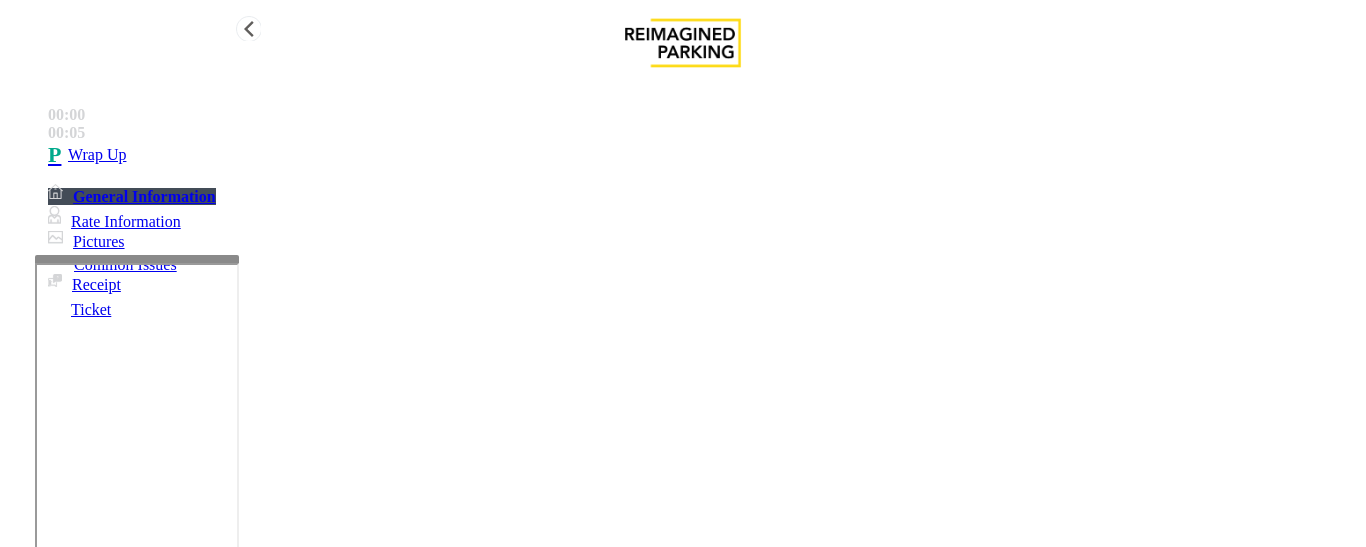 type on "**********" 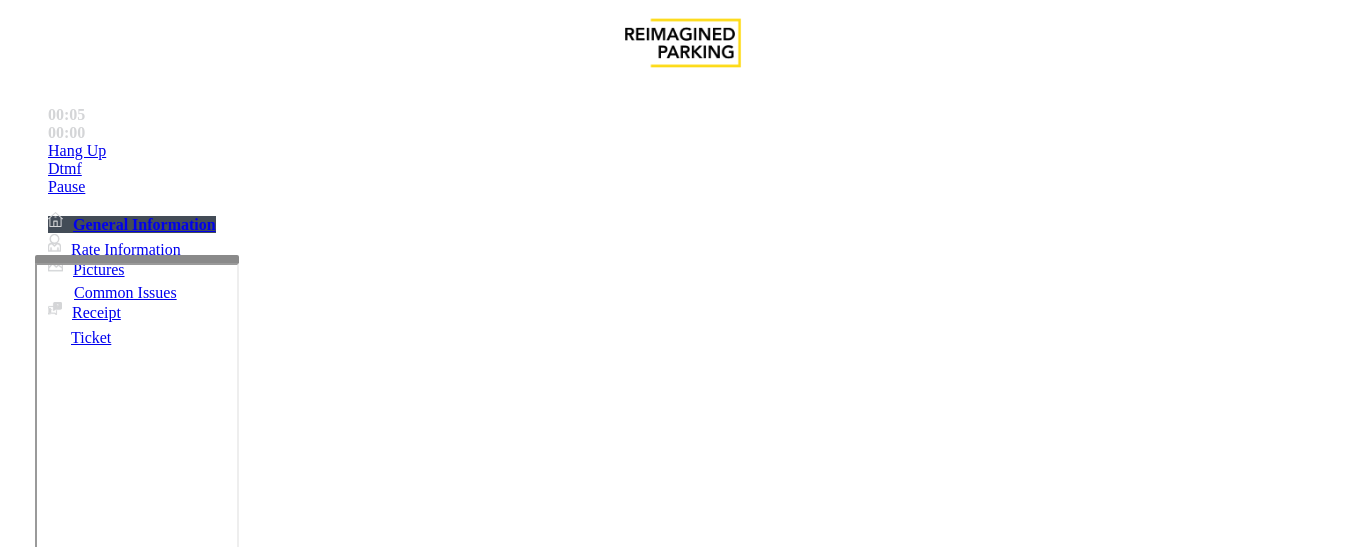 scroll, scrollTop: 700, scrollLeft: 0, axis: vertical 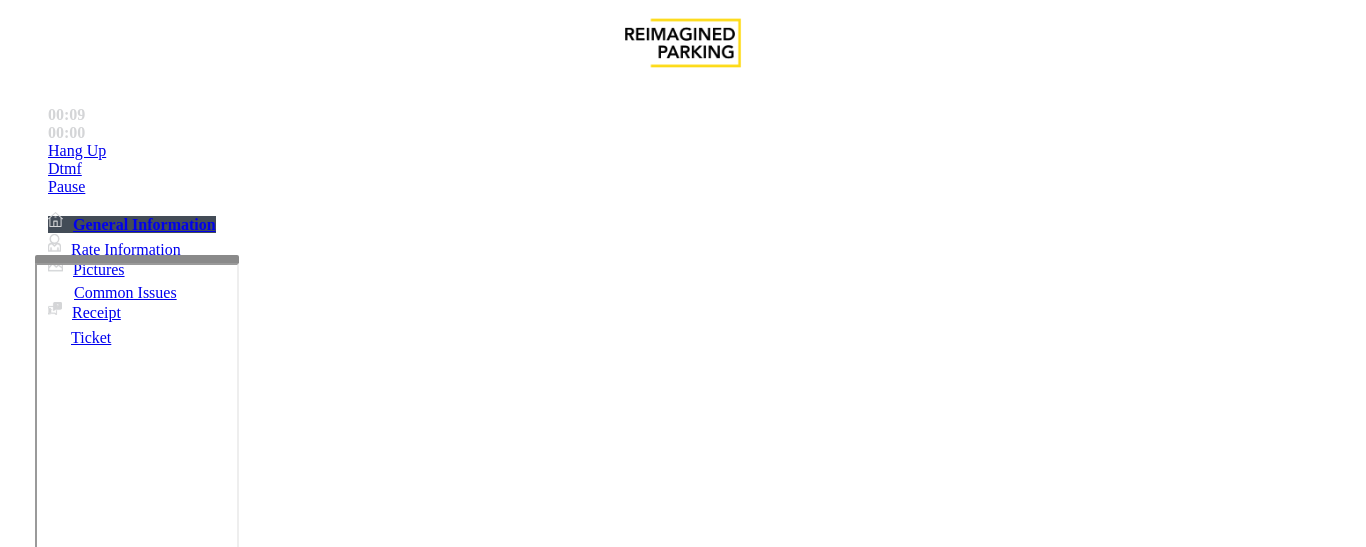 click on "Monthly Issue" at bounding box center [268, 1200] 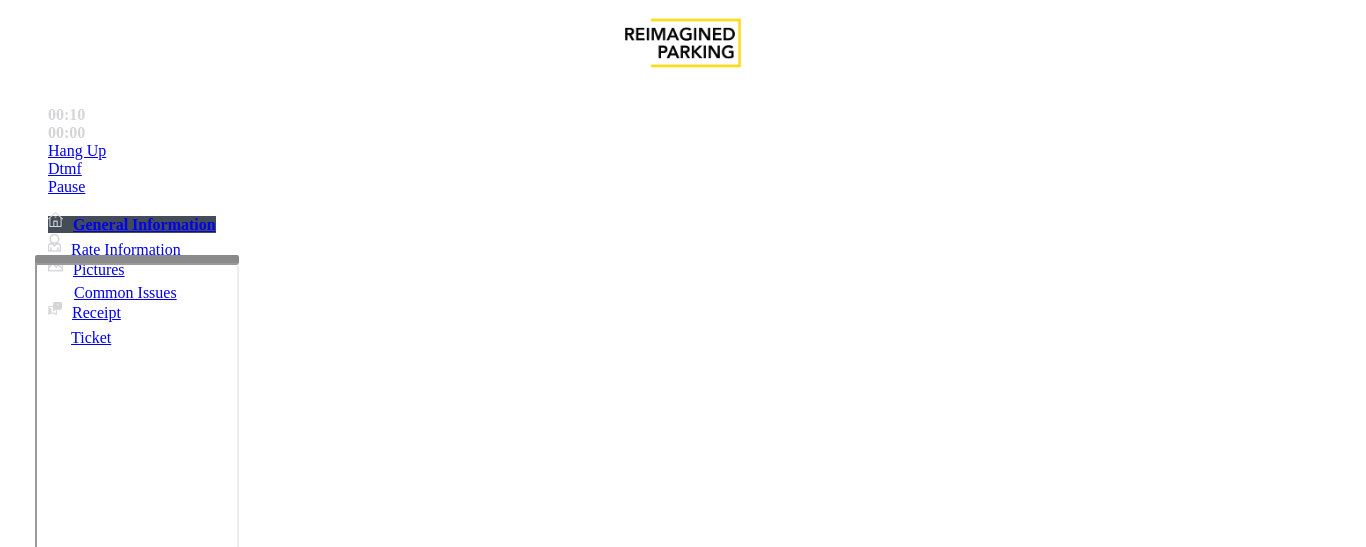 click on "Disabled Card" at bounding box center [78, 1200] 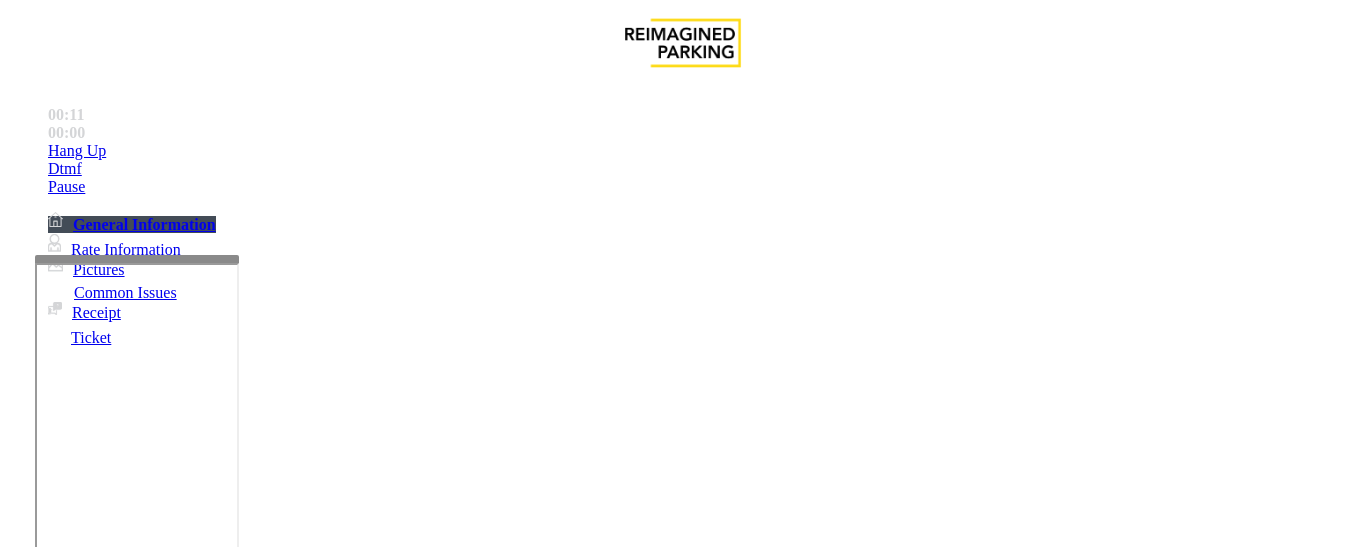 click on "Disabled Card" at bounding box center [682, 1185] 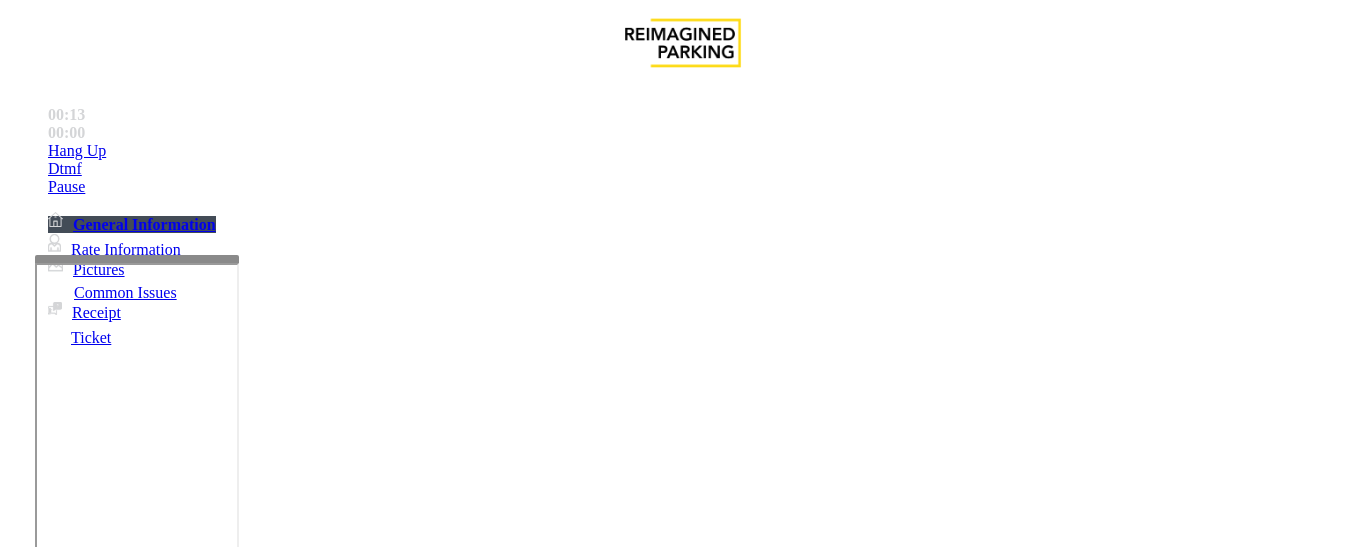 copy on "Disabled Card" 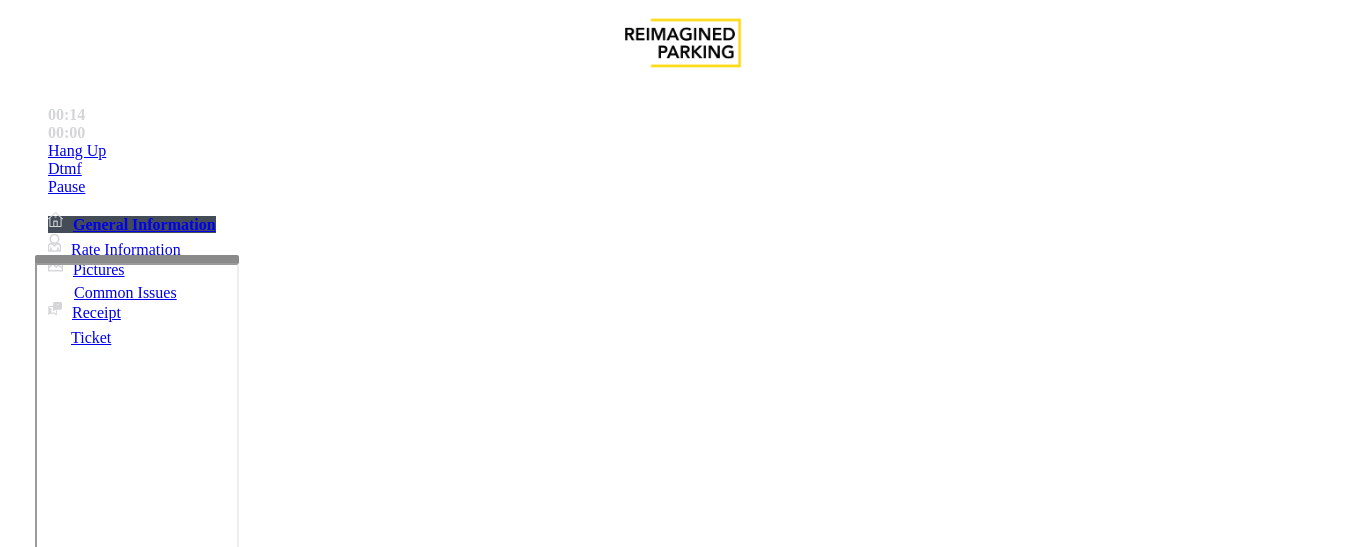 click on "1906 - Exit" at bounding box center (44, 1144) 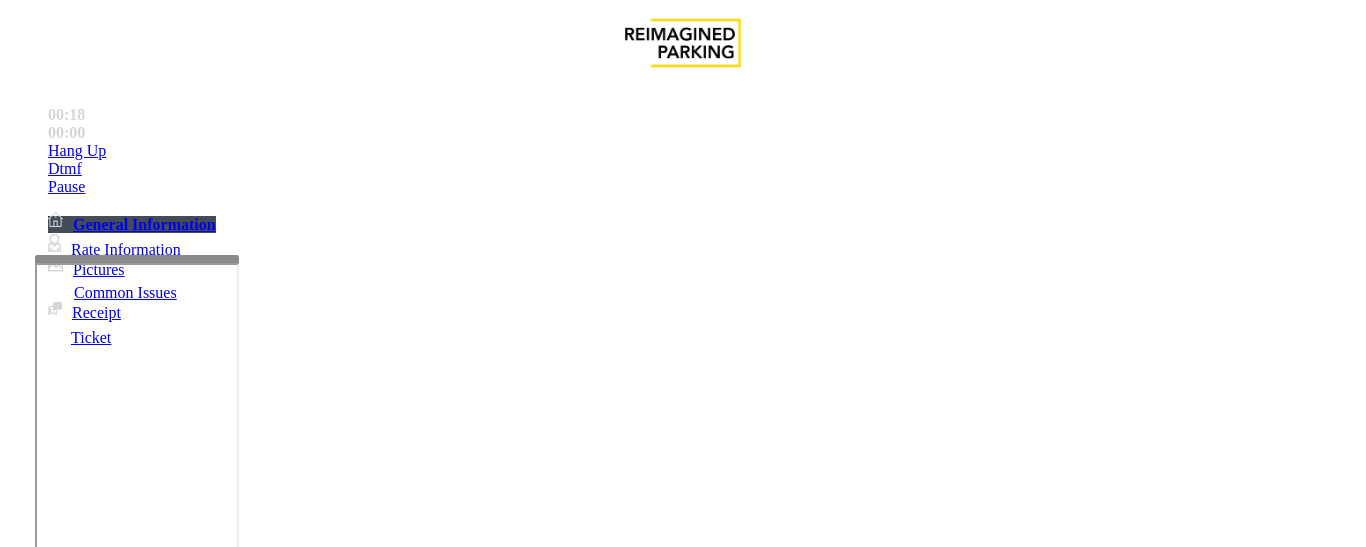 click on "1906 - Exit" at bounding box center (44, 1144) 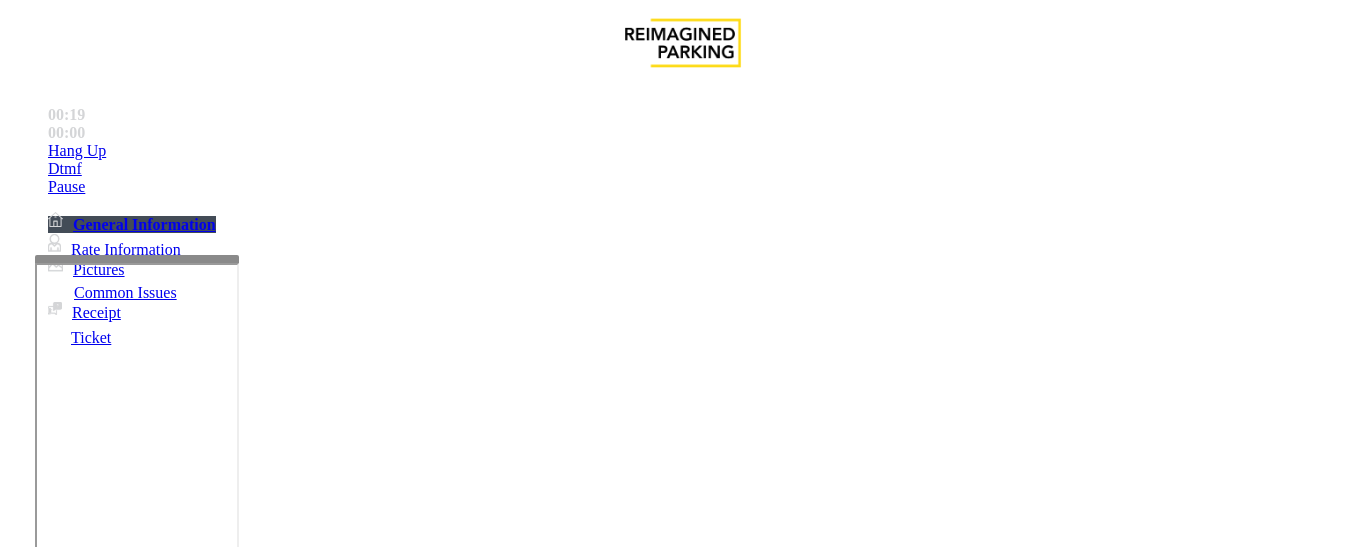 scroll, scrollTop: 400, scrollLeft: 0, axis: vertical 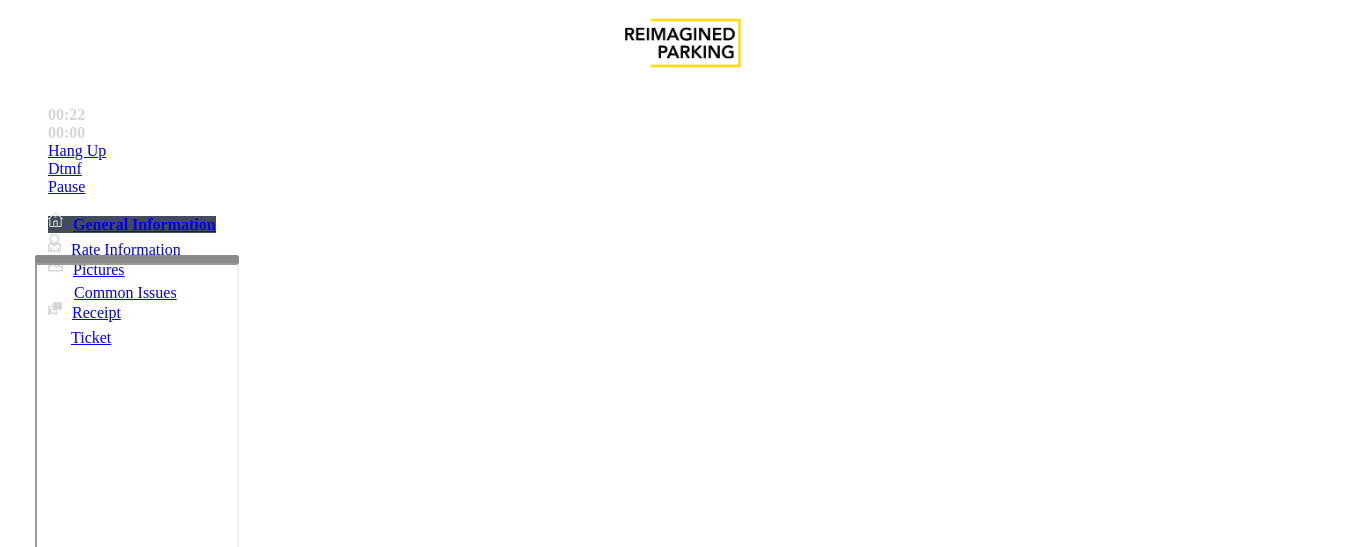 paste on "**********" 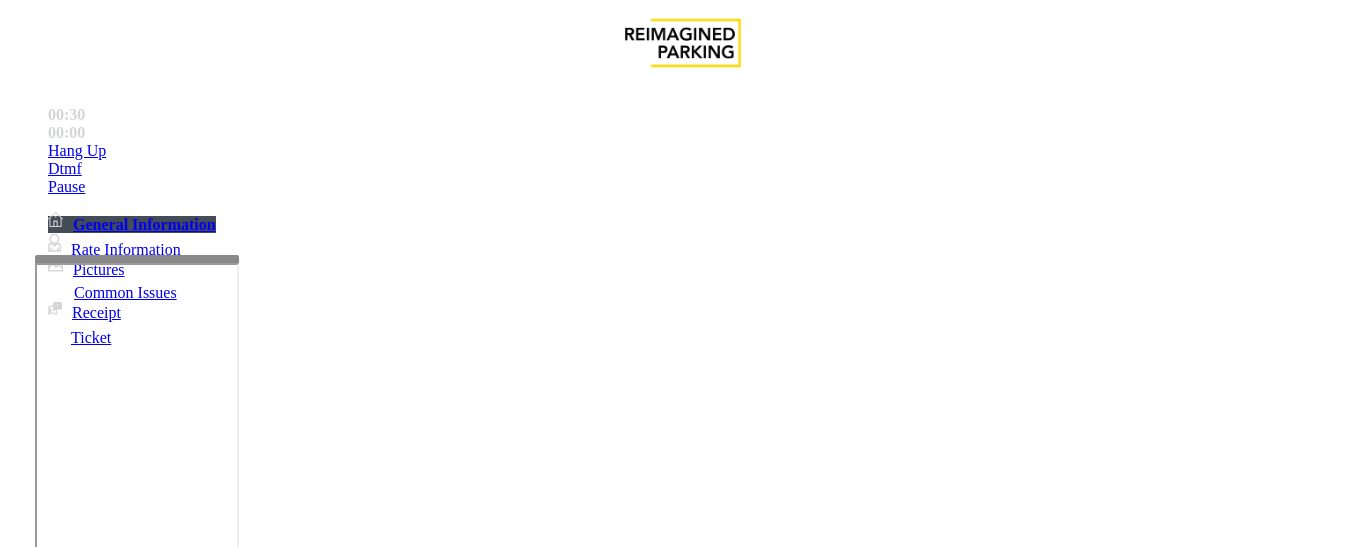 scroll, scrollTop: 0, scrollLeft: 0, axis: both 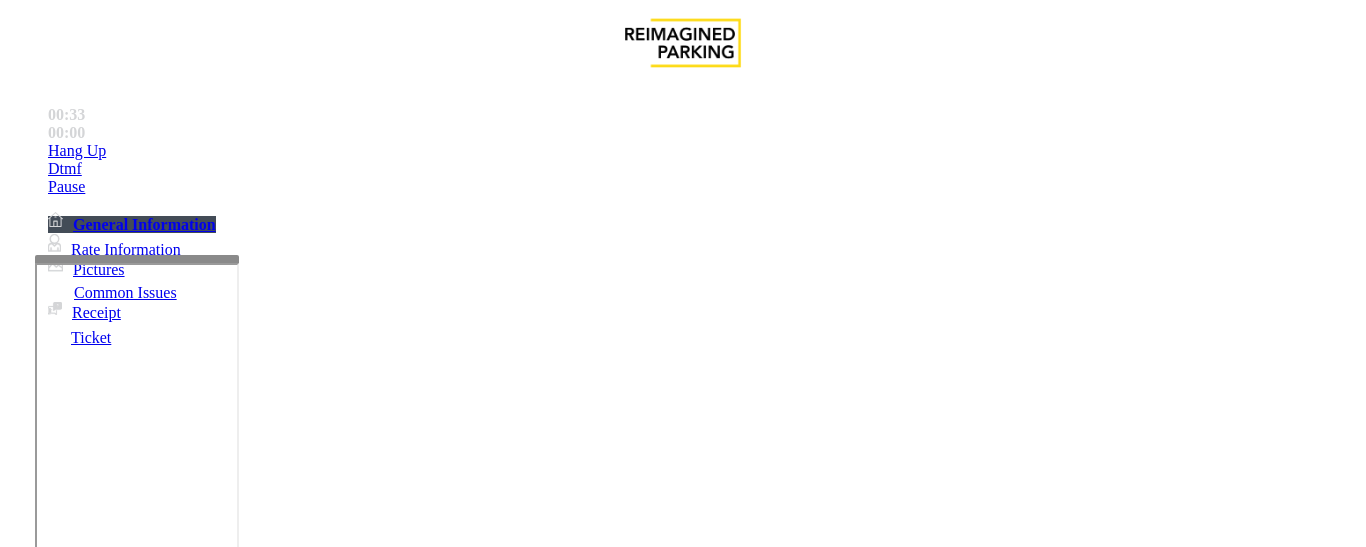 click on "1906 - Exit" at bounding box center [44, 1144] 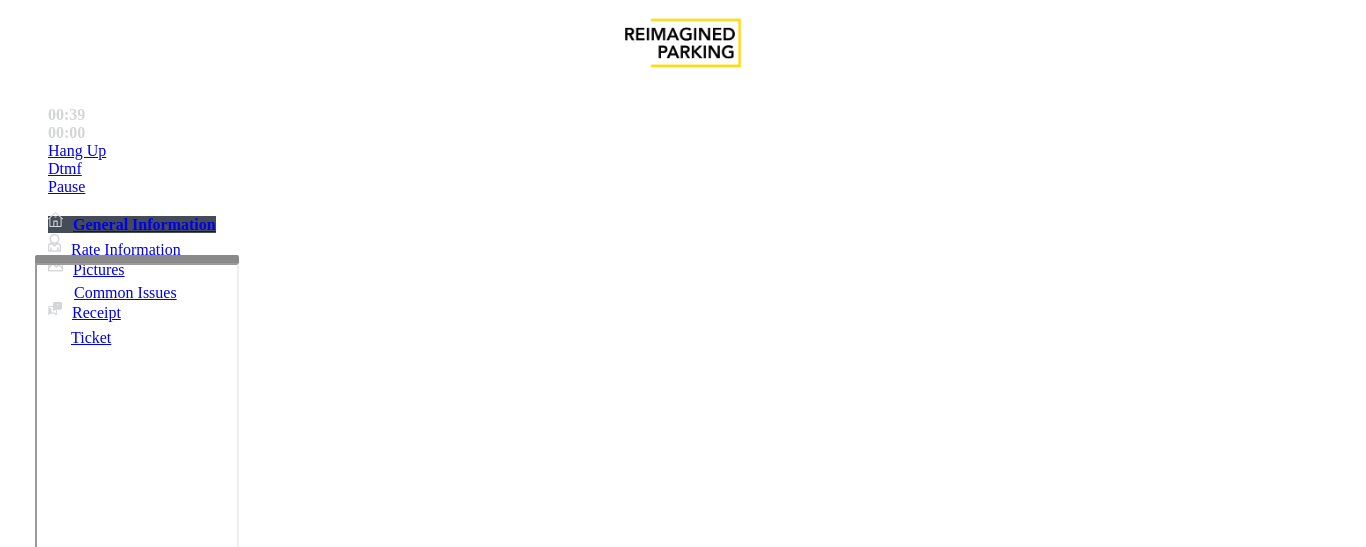 click on "1906 - Exit" at bounding box center [44, 1144] 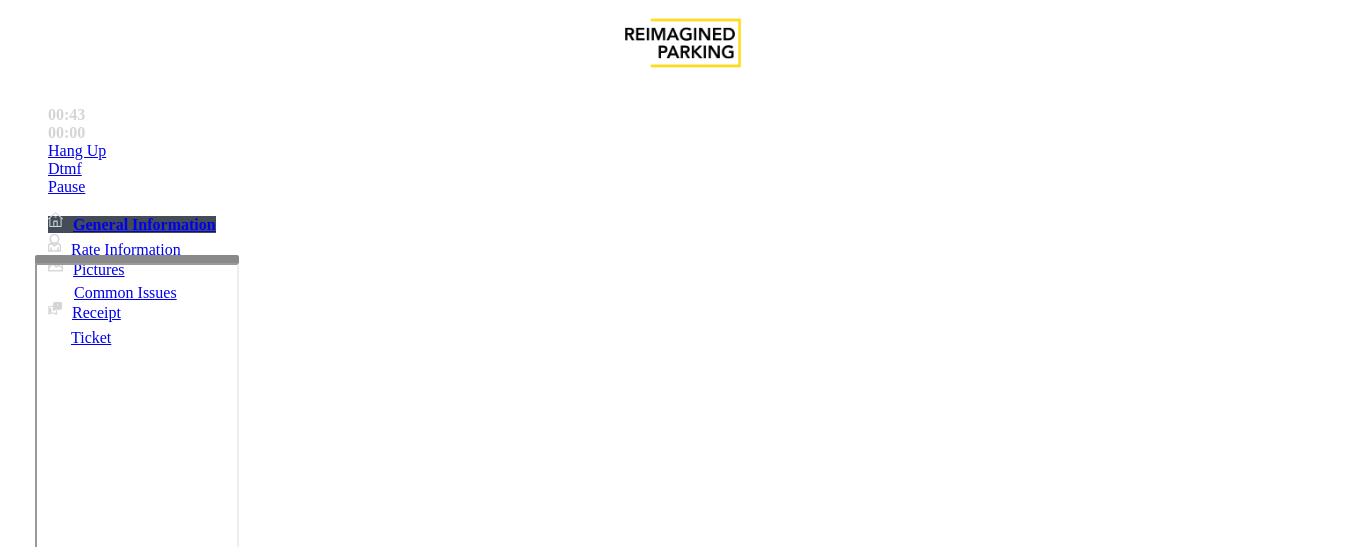 click on "1906 - Exit" at bounding box center (44, 1144) 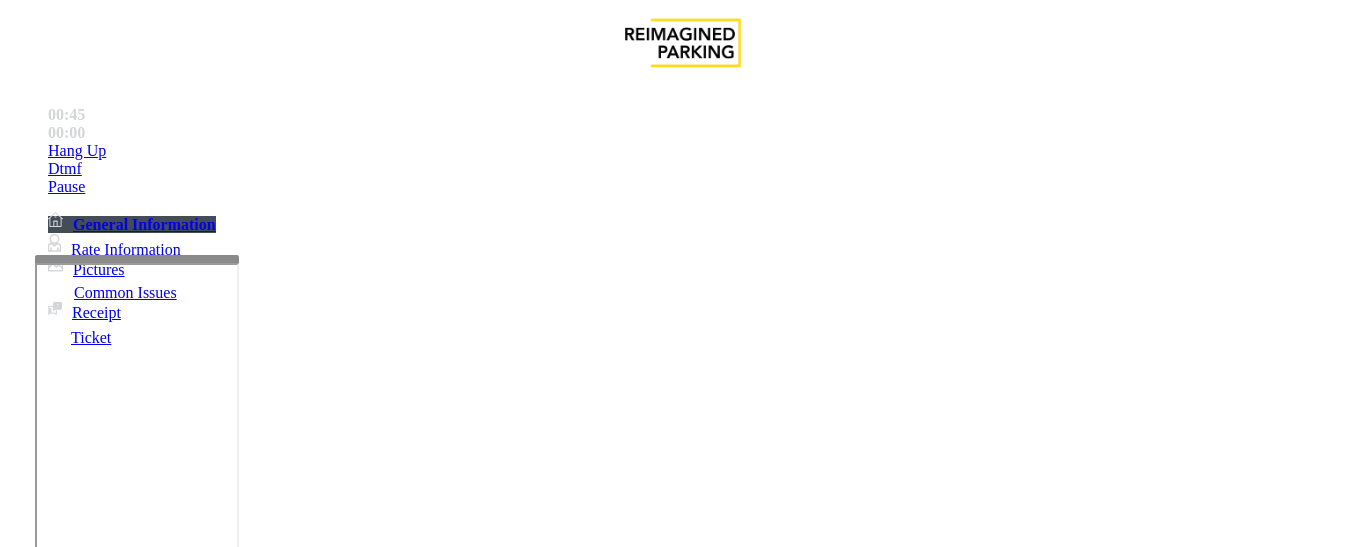 click at bounding box center [96, 1247] 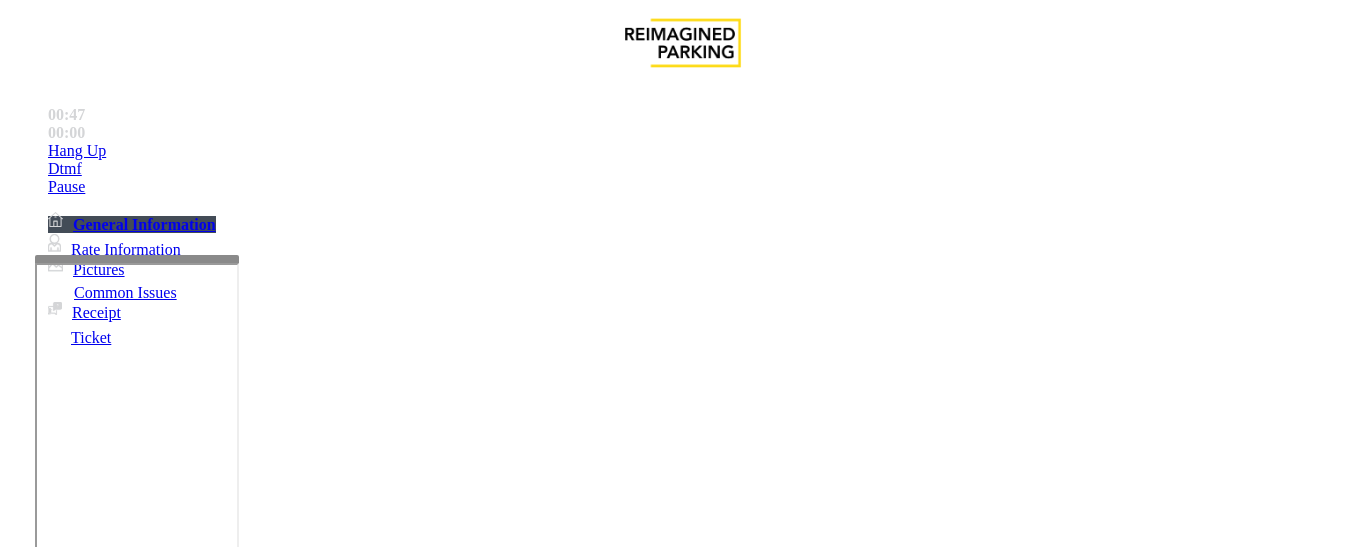 type on "**" 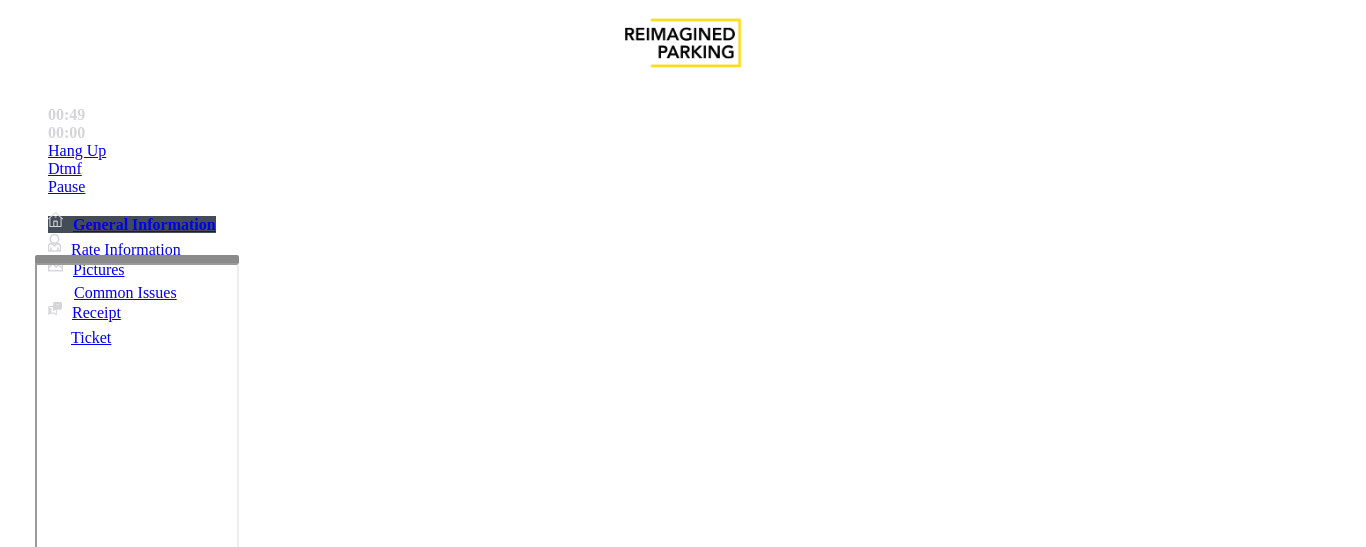 scroll, scrollTop: 300, scrollLeft: 0, axis: vertical 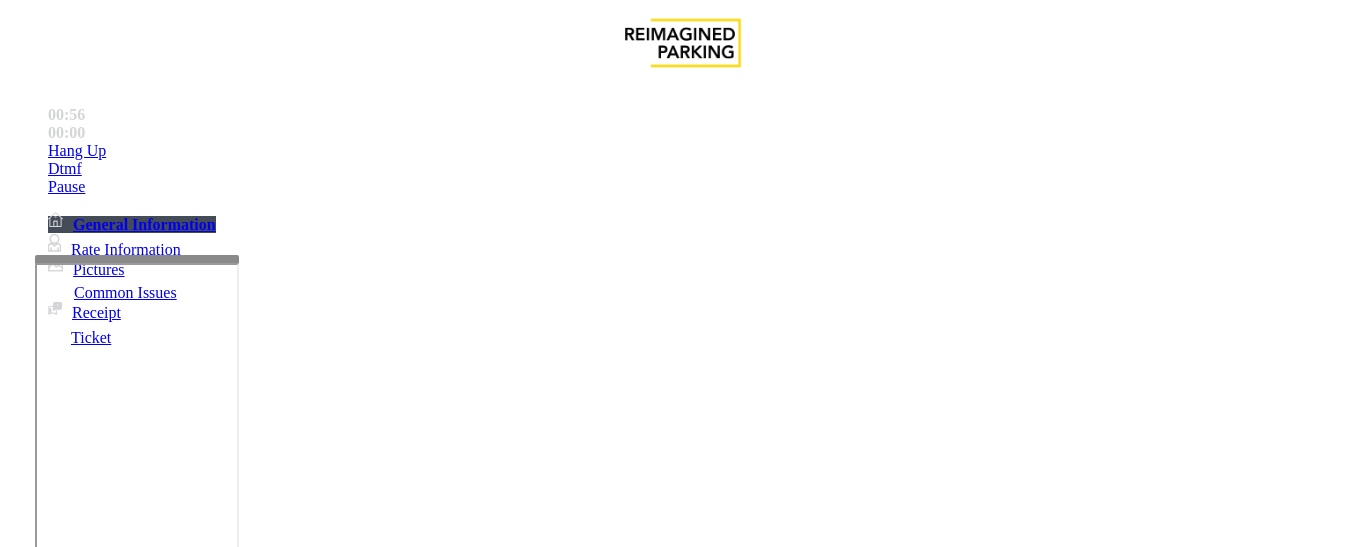 click at bounding box center [221, 1527] 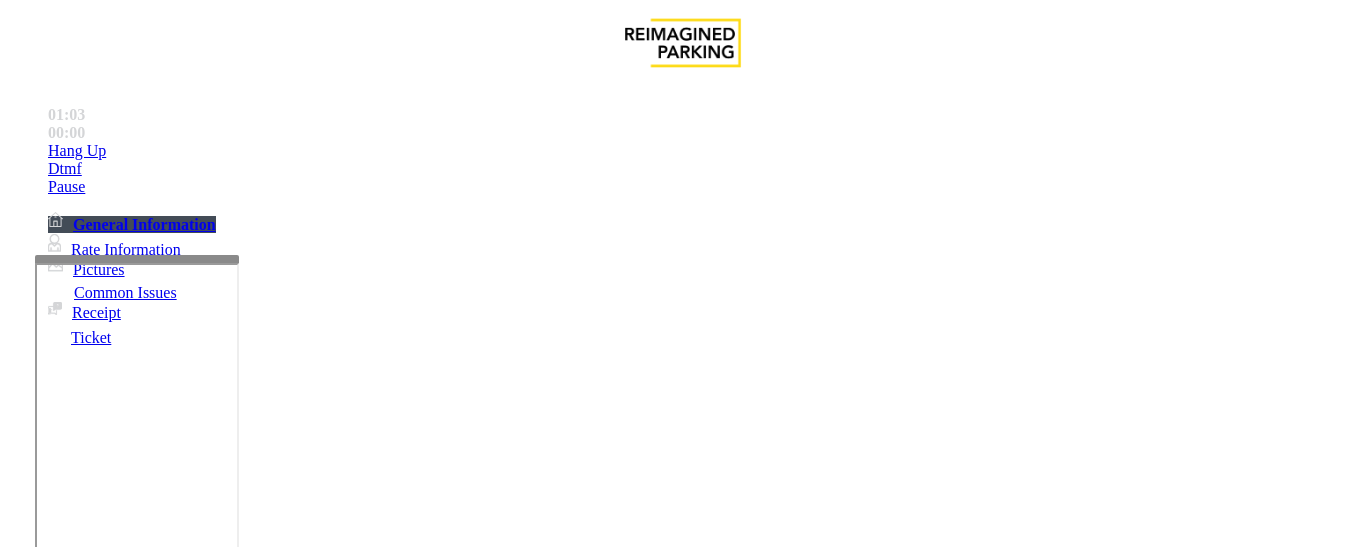 click at bounding box center [221, 1527] 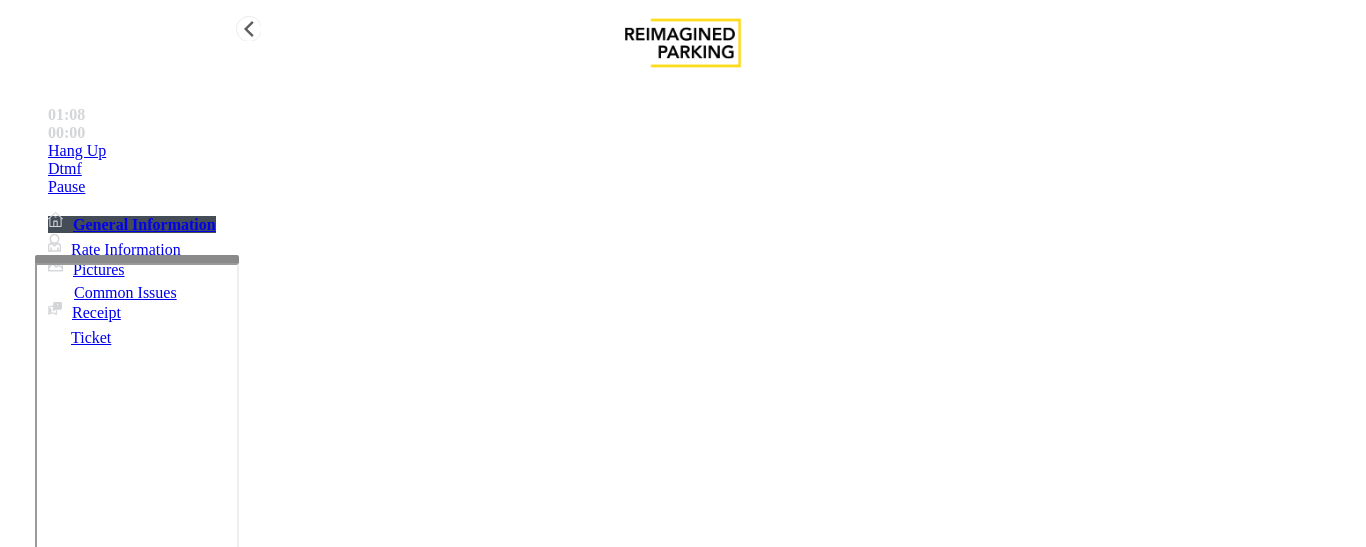 type on "**********" 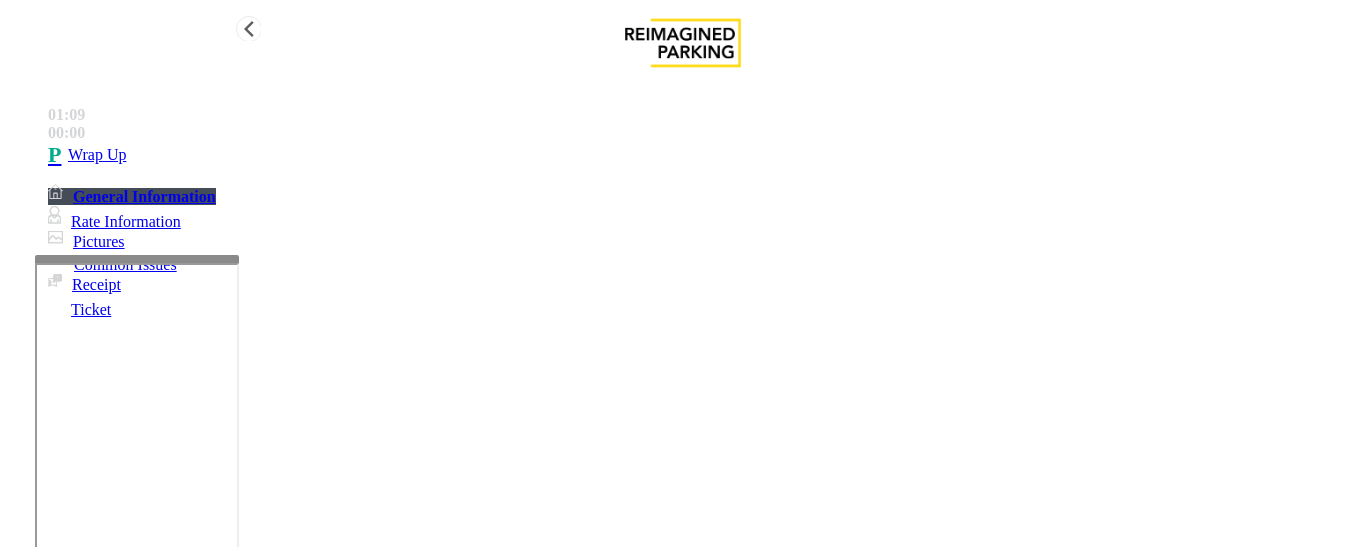 click on "Wrap Up" at bounding box center [703, 155] 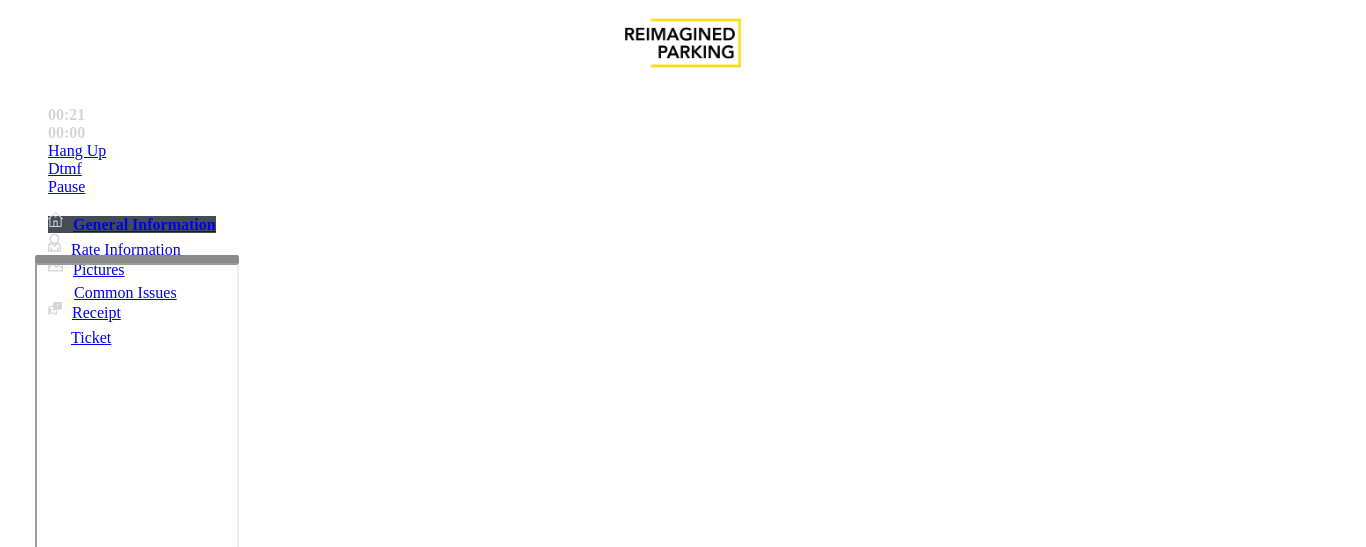 scroll, scrollTop: 164, scrollLeft: 0, axis: vertical 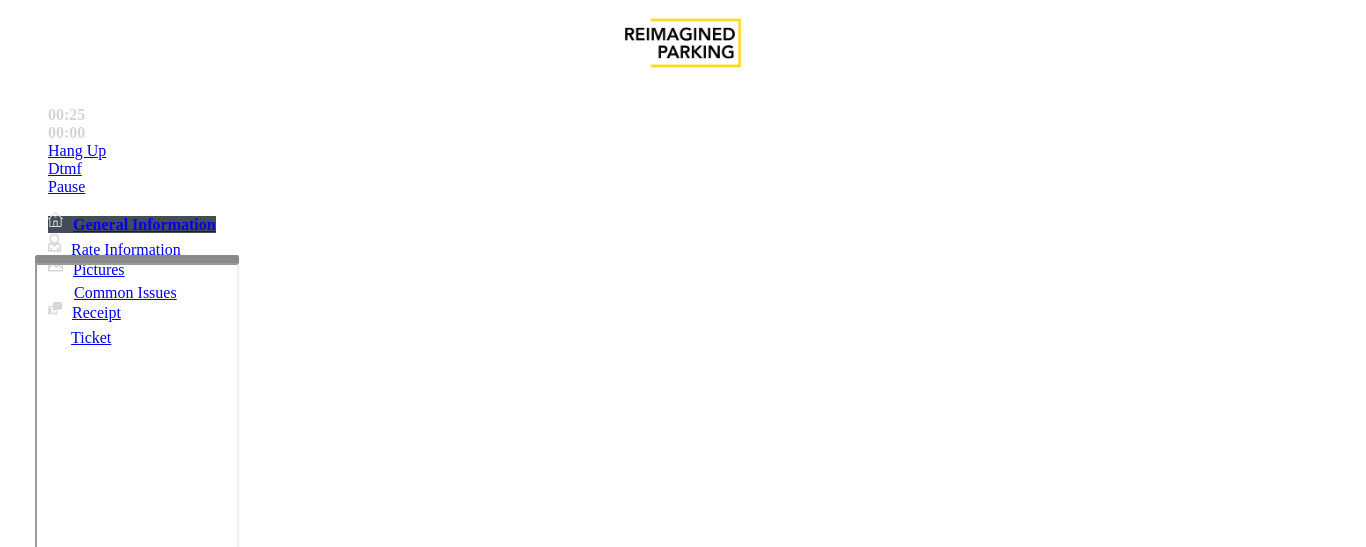 click on "Intercom Issue/No Response" at bounding box center (1098, 1200) 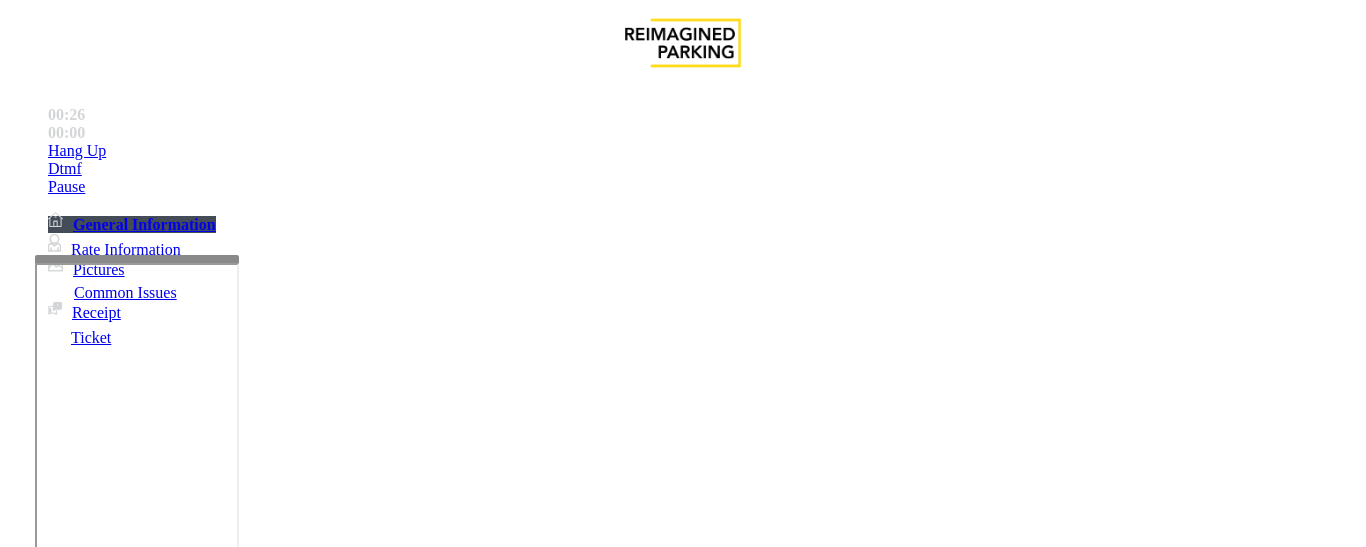 click on "Issue" at bounding box center [42, 1167] 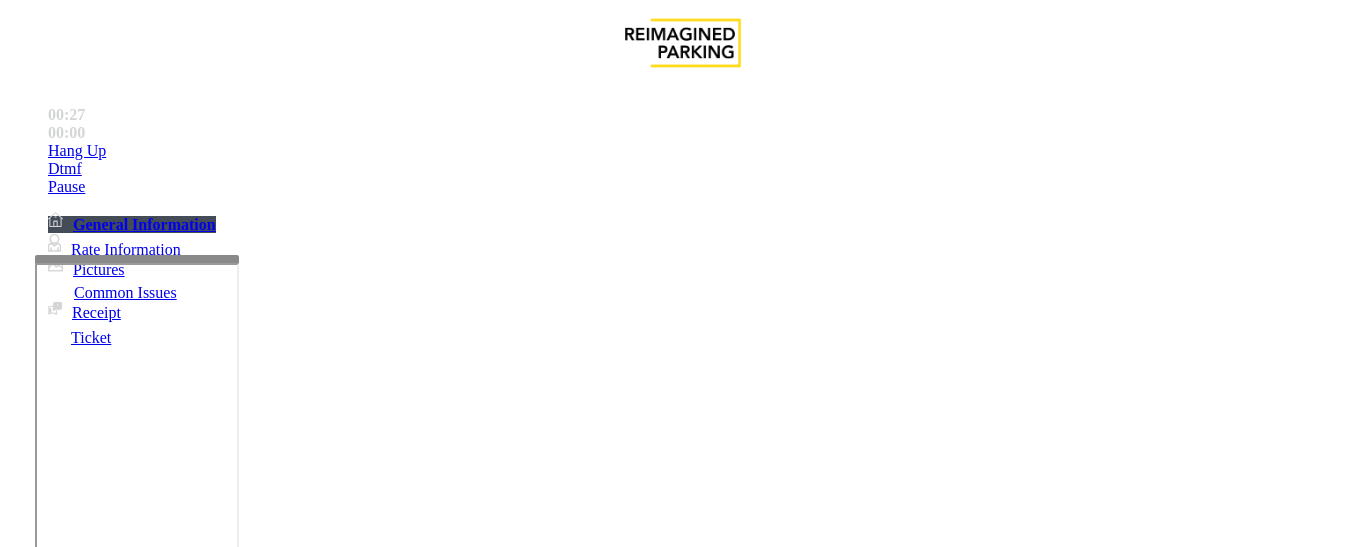 scroll, scrollTop: 164, scrollLeft: 0, axis: vertical 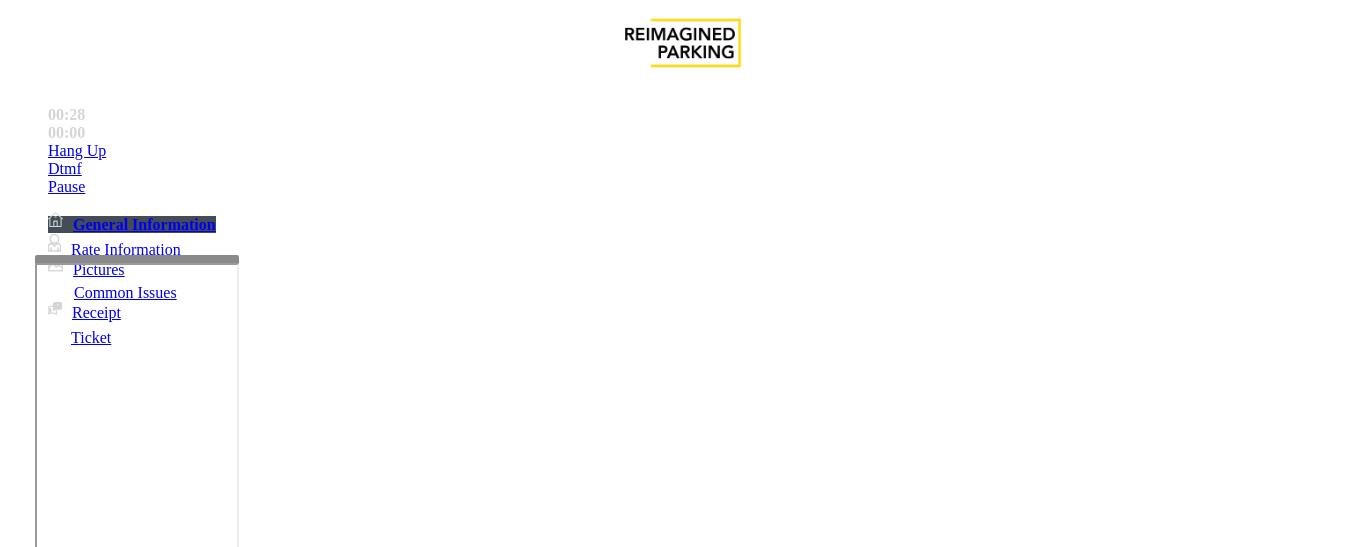 click on "No Response/Unable to hear parker" at bounding box center [142, 1200] 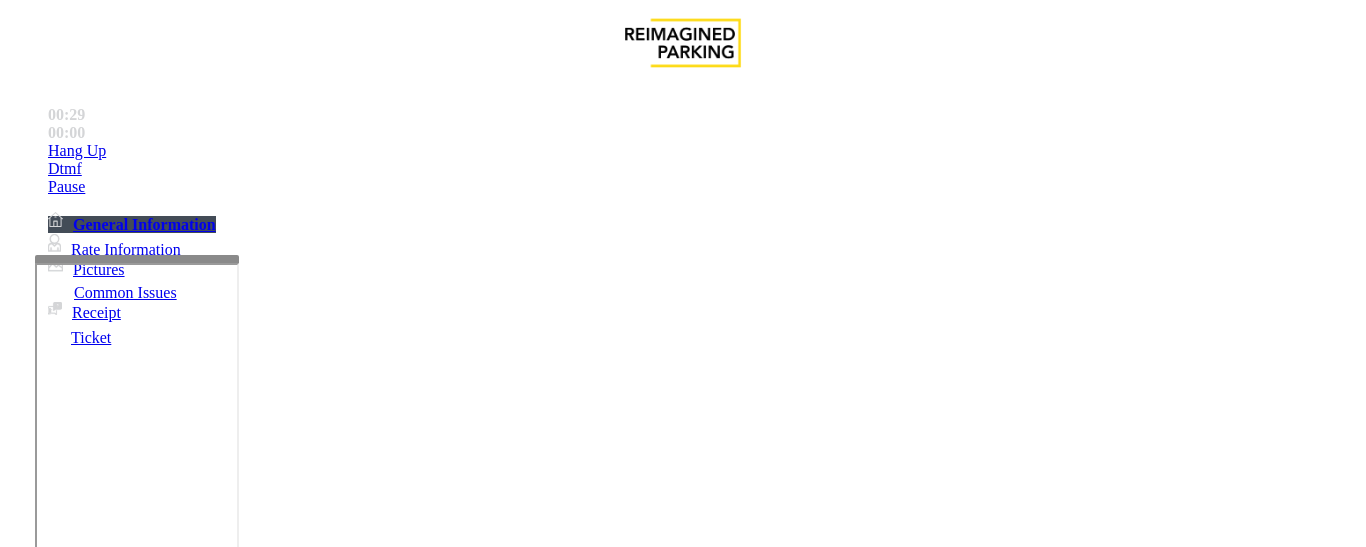 click on "No Response/Unable to hear parker" at bounding box center (682, 1185) 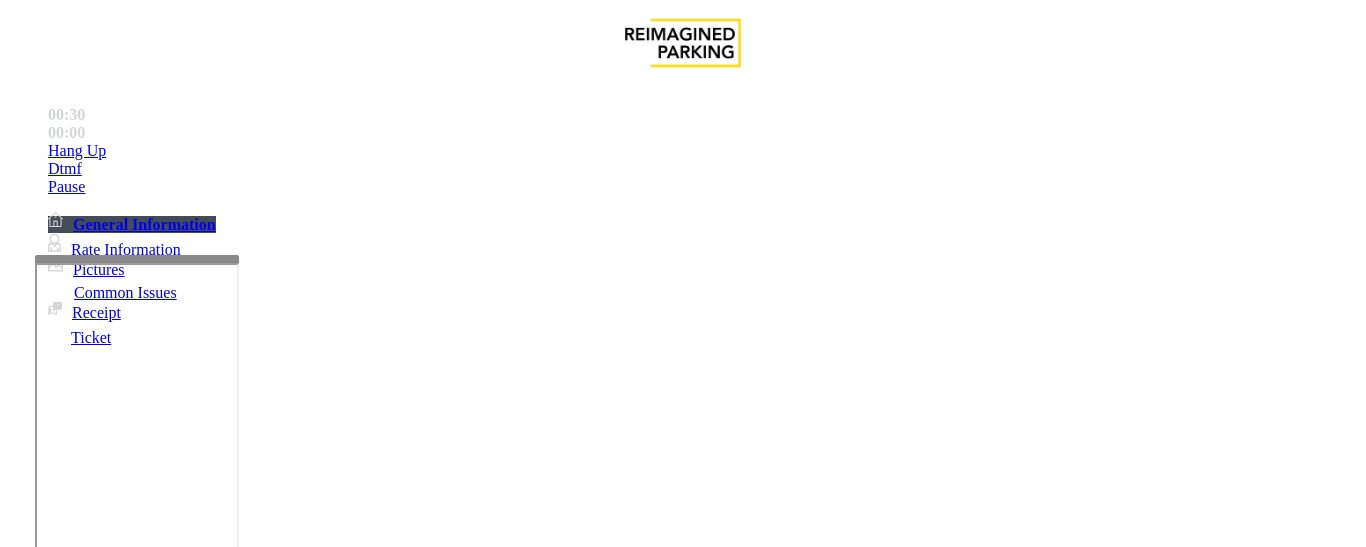 type on "**********" 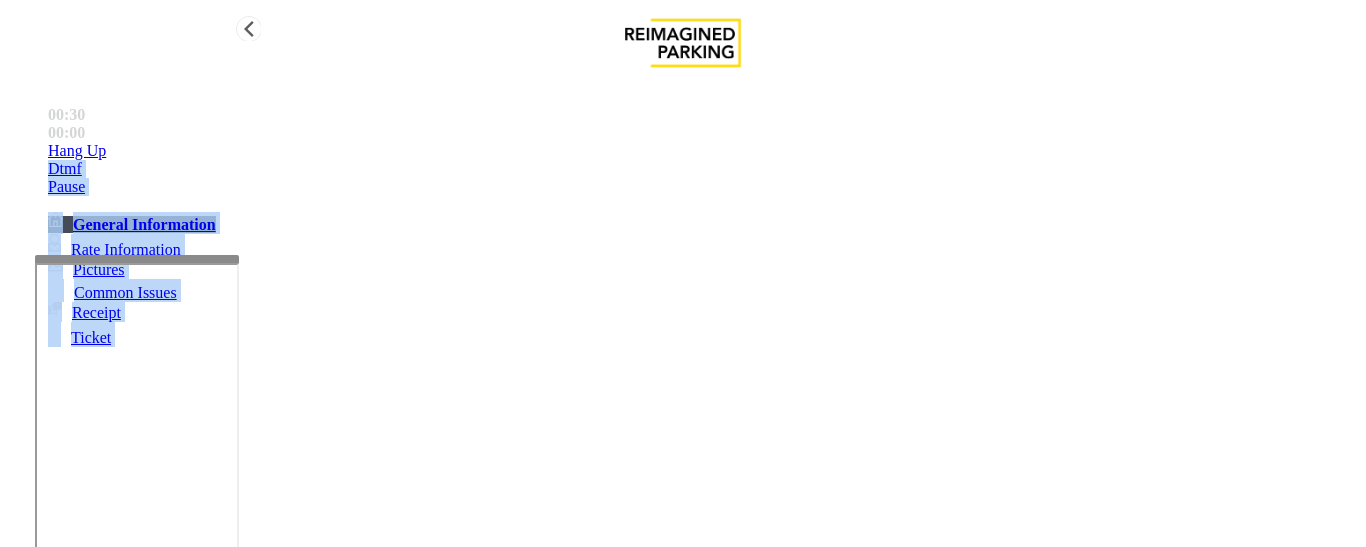 click on "Hang Up" at bounding box center (703, 151) 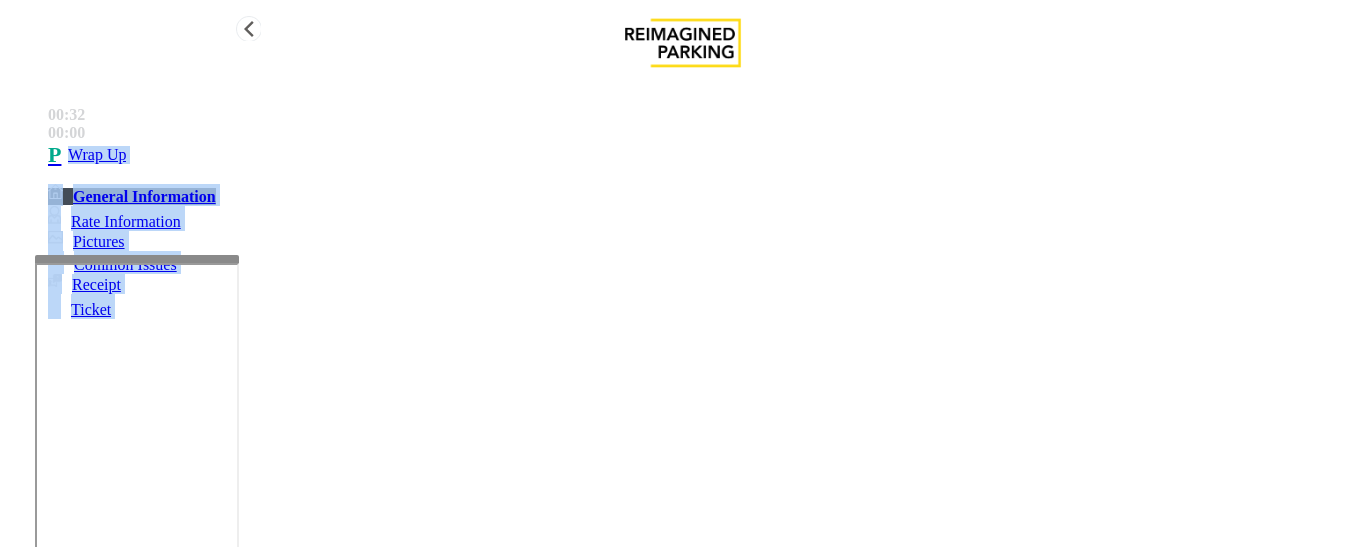 click at bounding box center [58, 155] 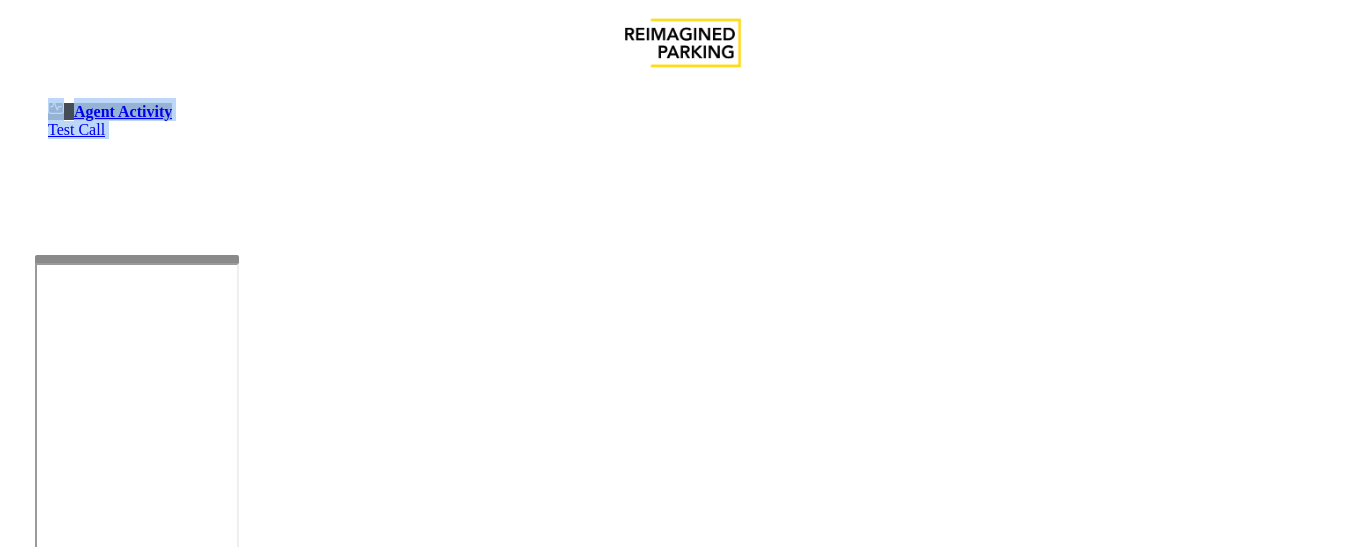 click on "No records available." at bounding box center [683, 1398] 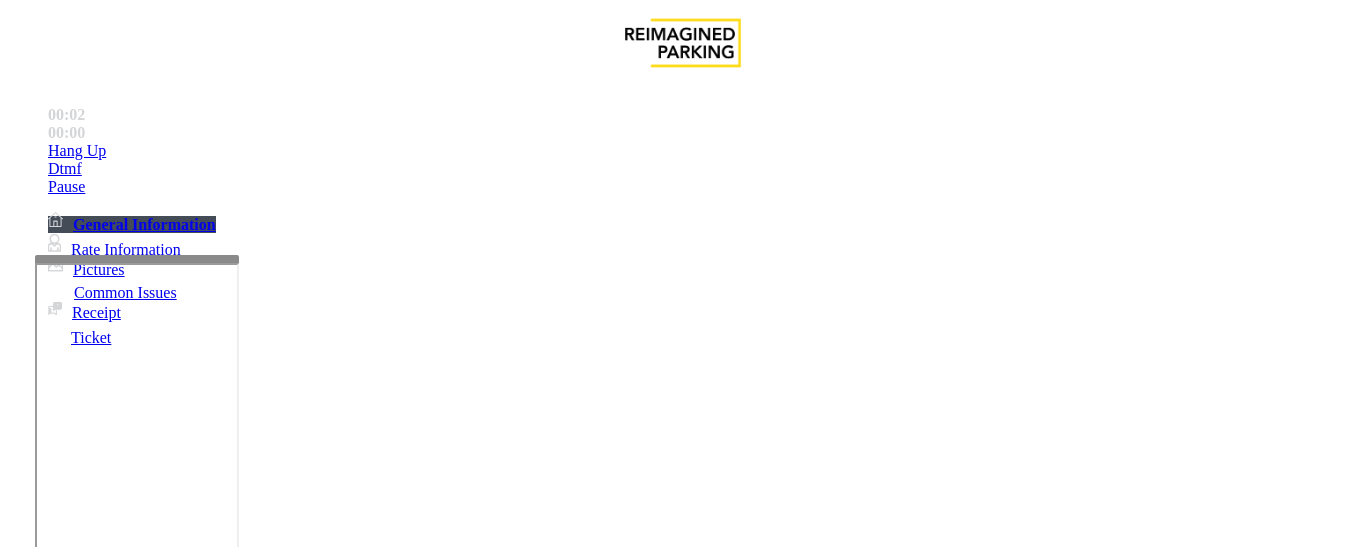click on "Equipment Issue" at bounding box center (483, 1200) 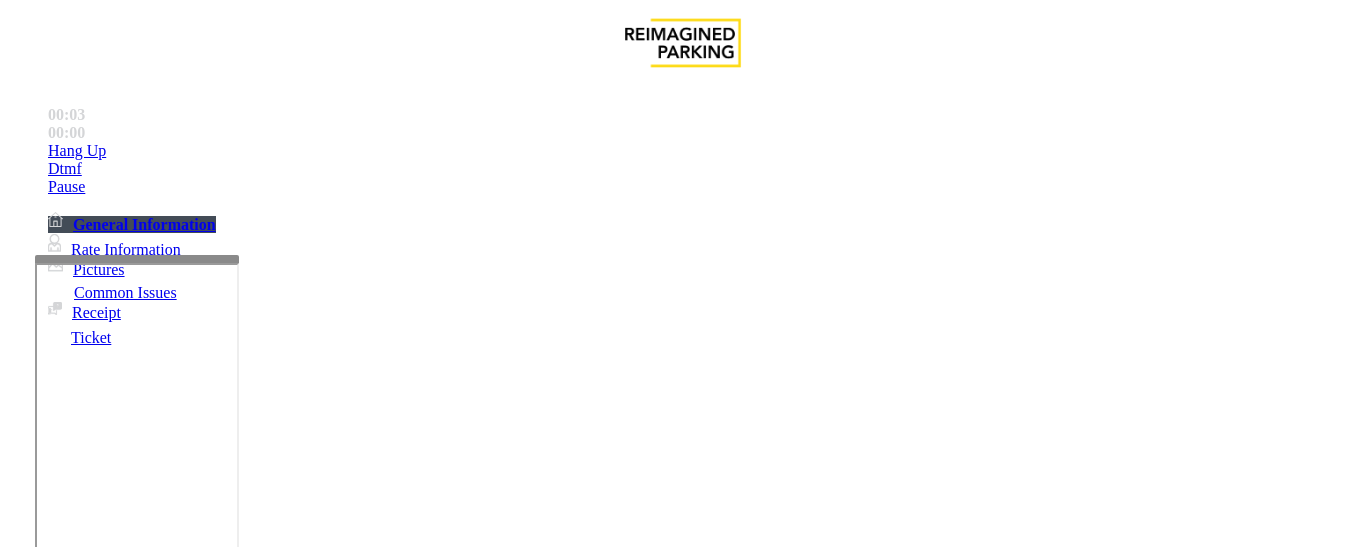 click on "Gate / Door Won't Open" at bounding box center (575, 1200) 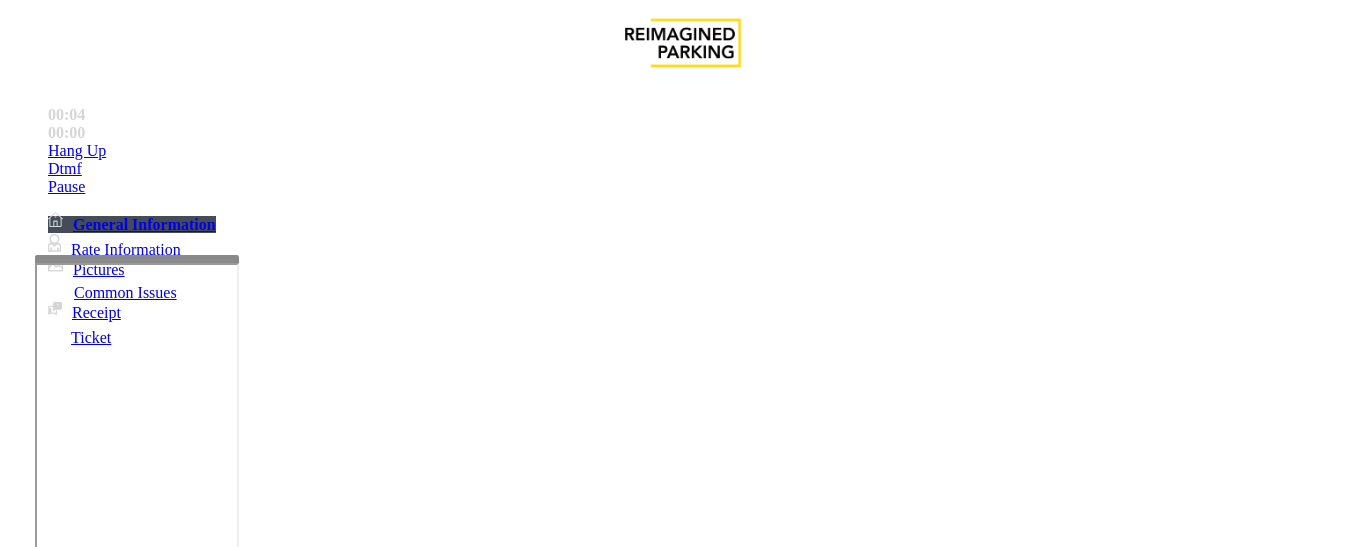 click on "Vend Gate" at bounding box center [69, 1649] 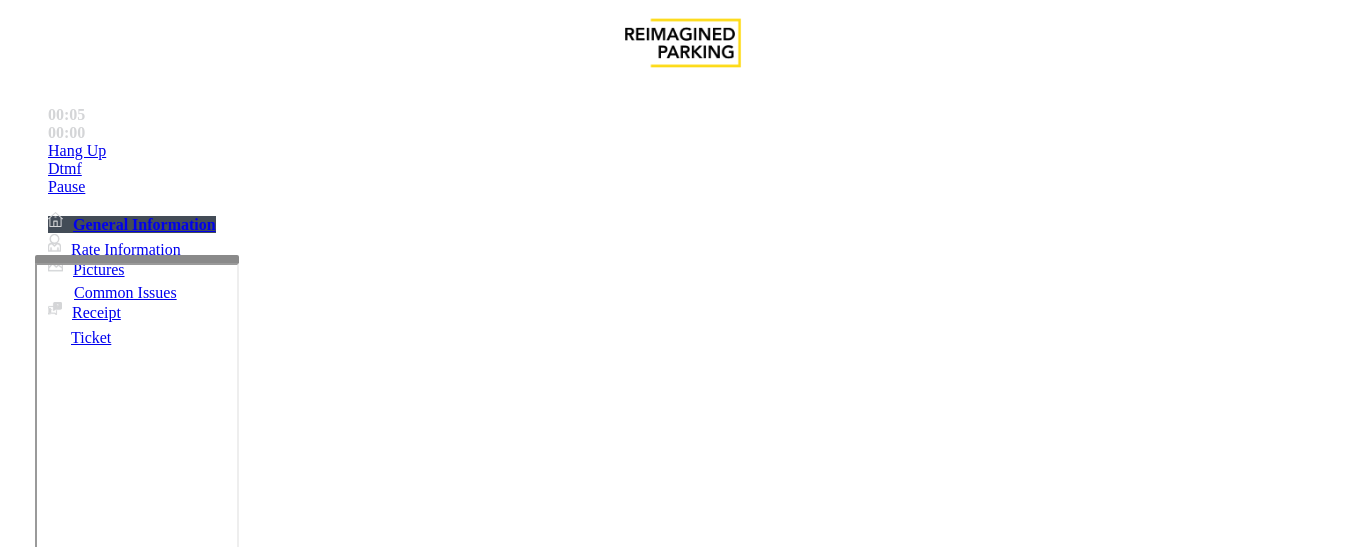 scroll, scrollTop: 0, scrollLeft: 0, axis: both 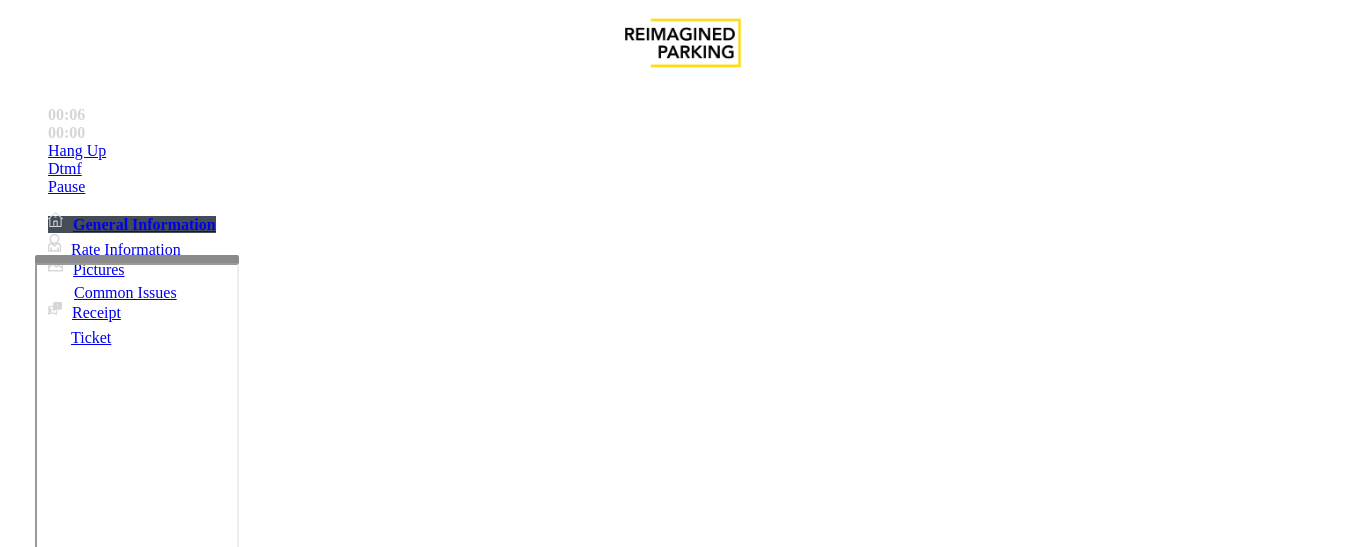 click on "Gate / Door Won't Open" at bounding box center [682, 1185] 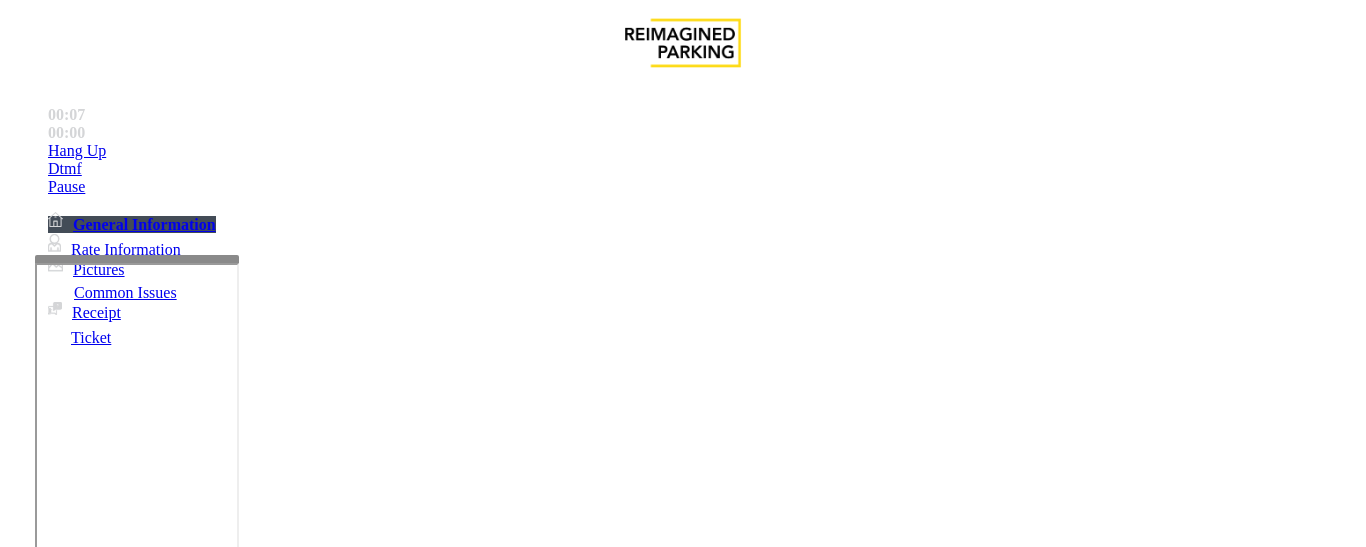 drag, startPoint x: 407, startPoint y: 176, endPoint x: 393, endPoint y: 207, distance: 34.0147 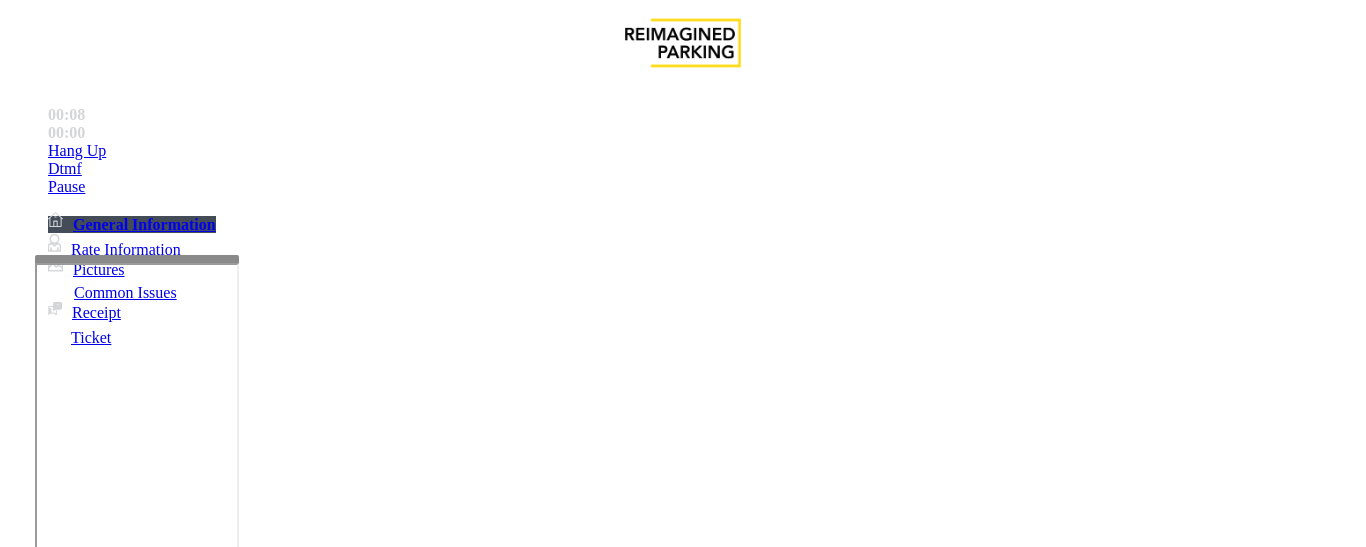 click on "Gate / Door Won't Open" at bounding box center (682, 1185) 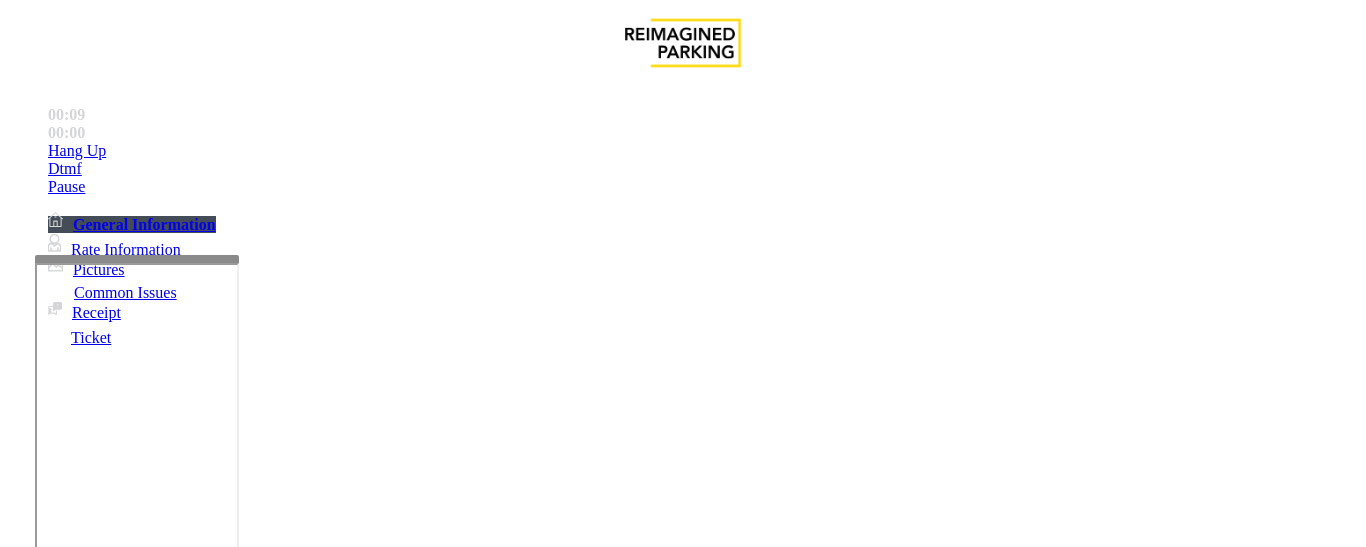click on "Gate / Door Won't Open" at bounding box center (682, 1185) 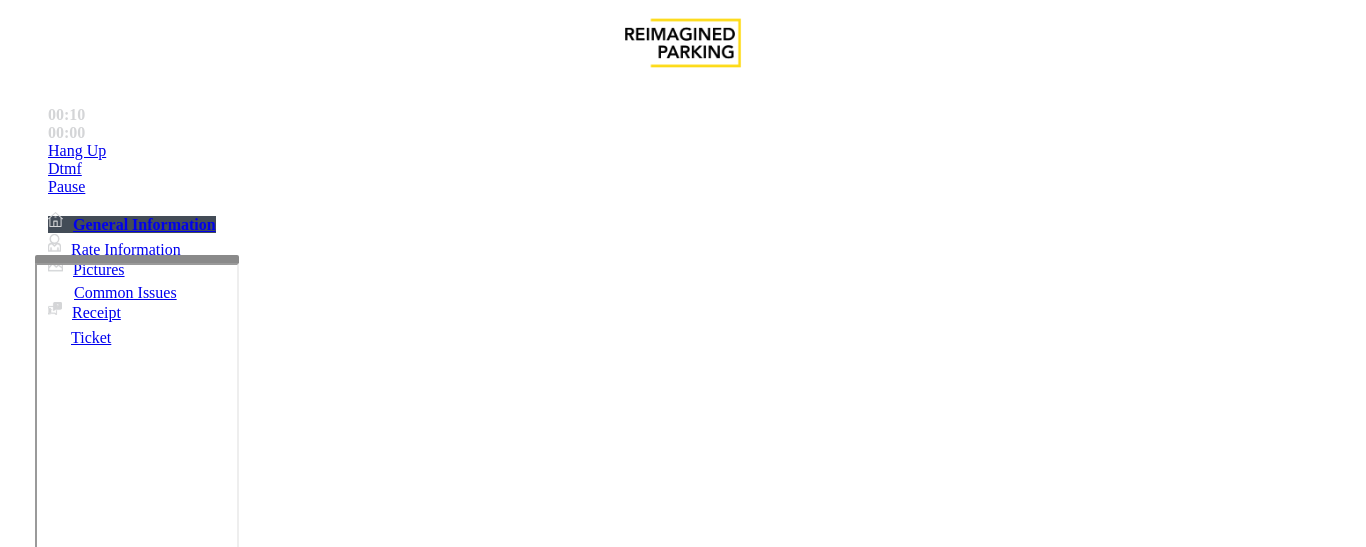 click at bounding box center [221, 1556] 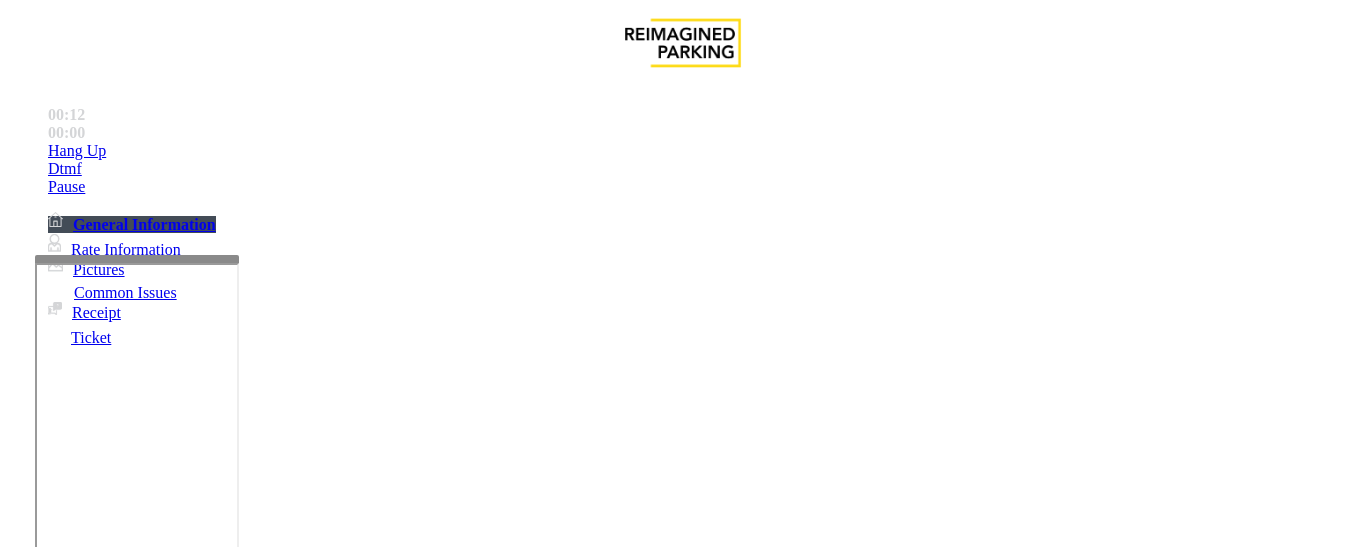 paste on "**********" 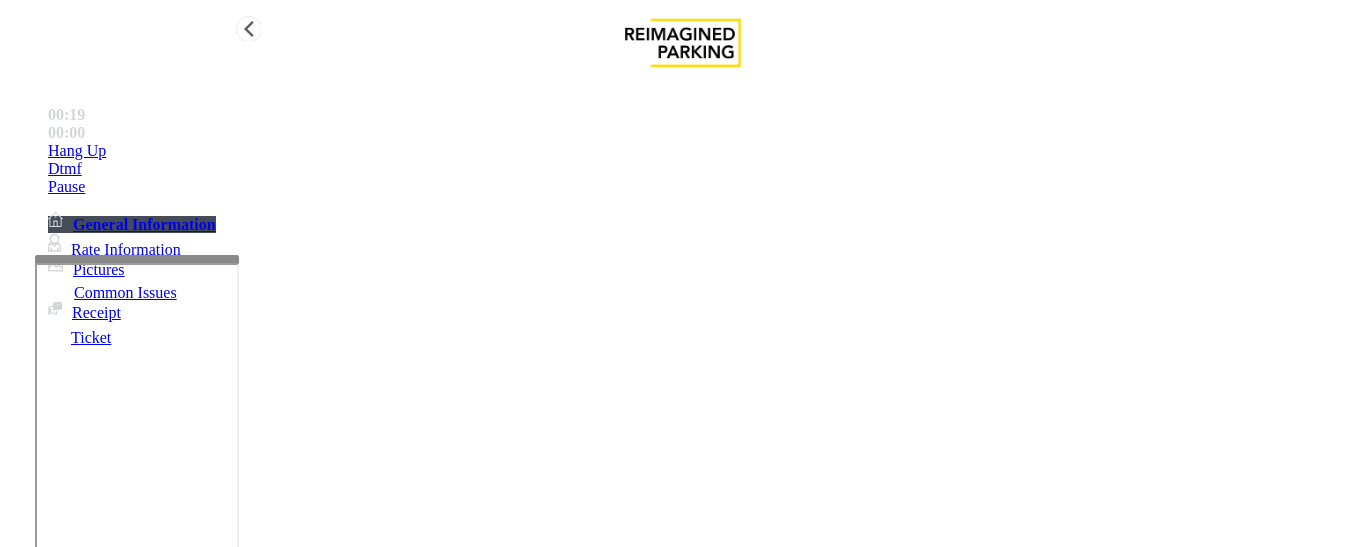 click on "Hang Up" at bounding box center (703, 151) 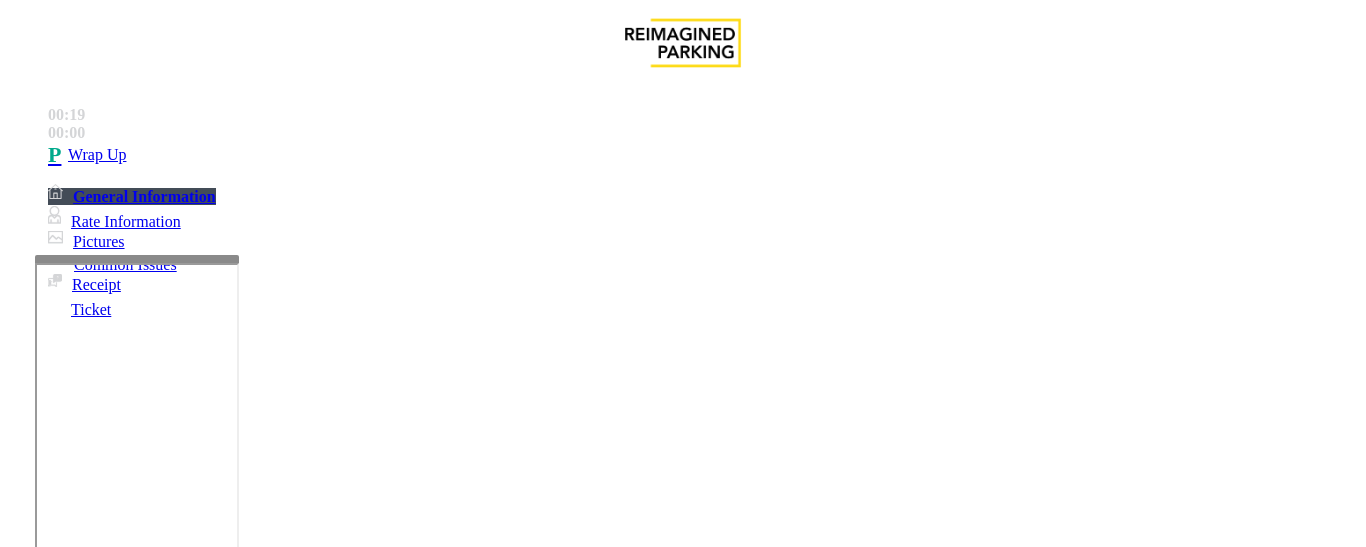 click at bounding box center (221, 1556) 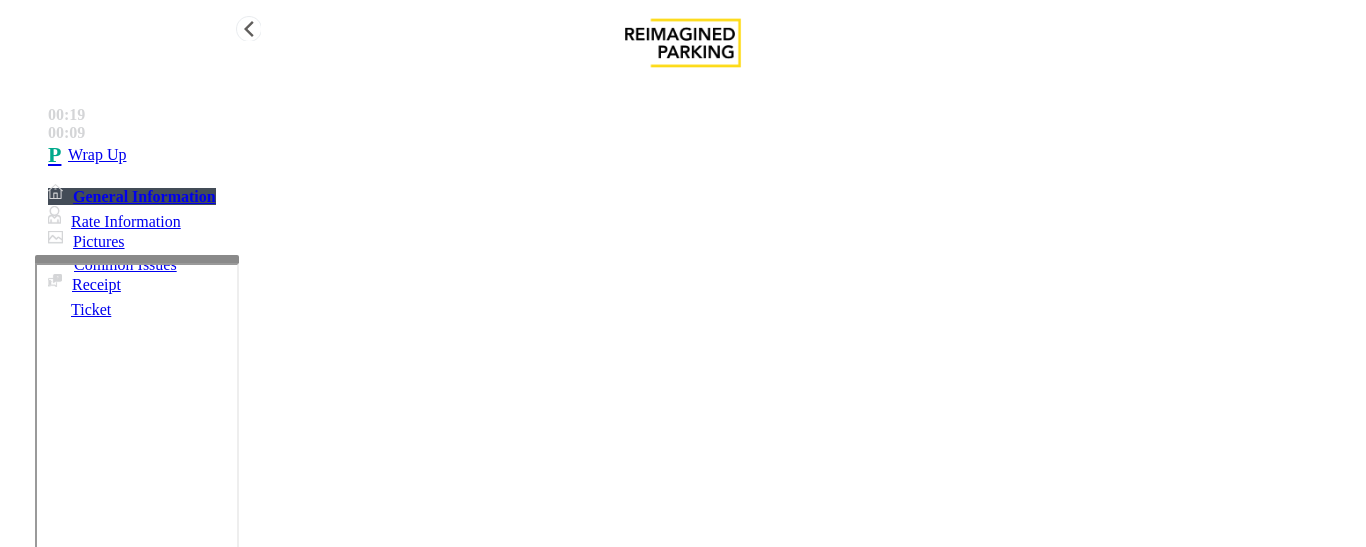 type on "**********" 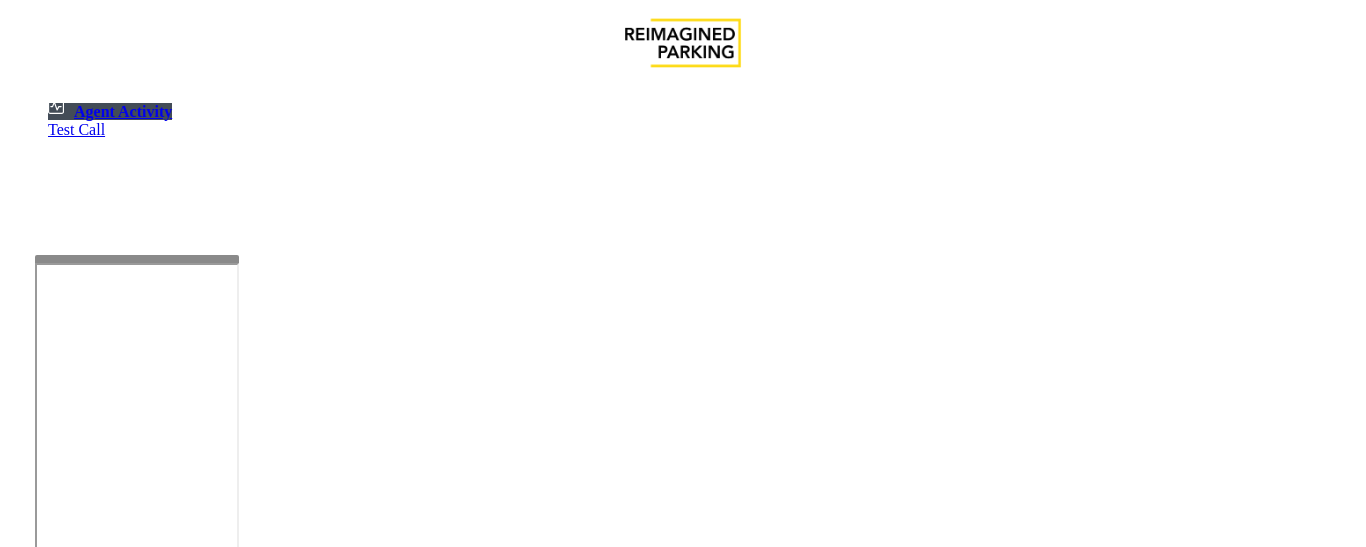 click on "×" at bounding box center (20, 1158) 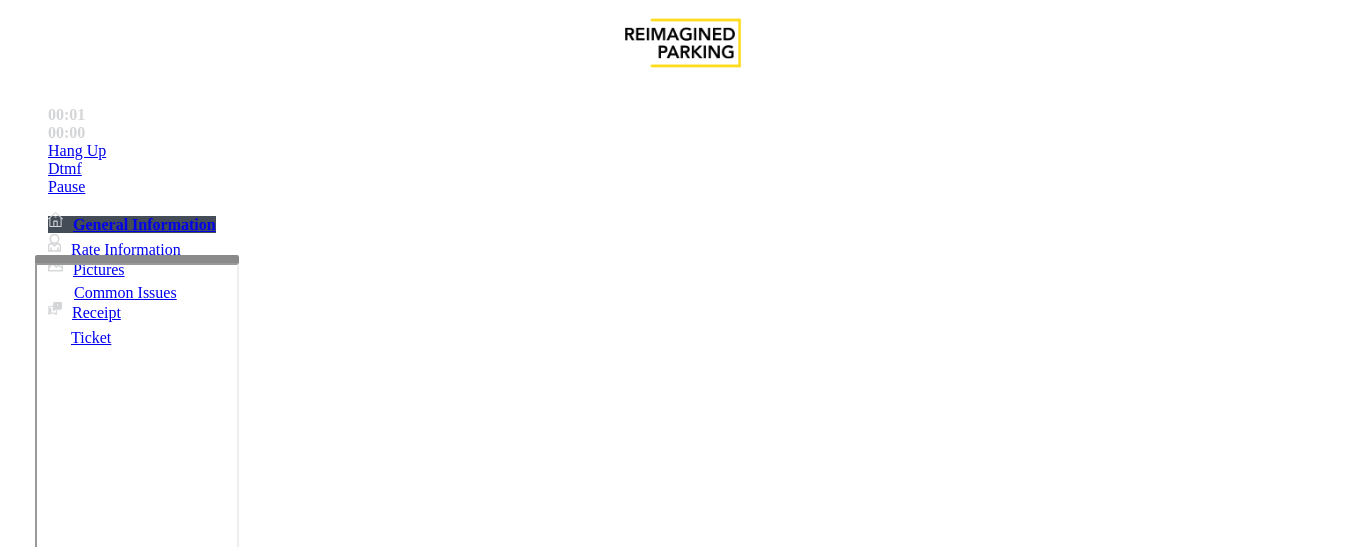 click on "Equipment Issue" at bounding box center (483, 1200) 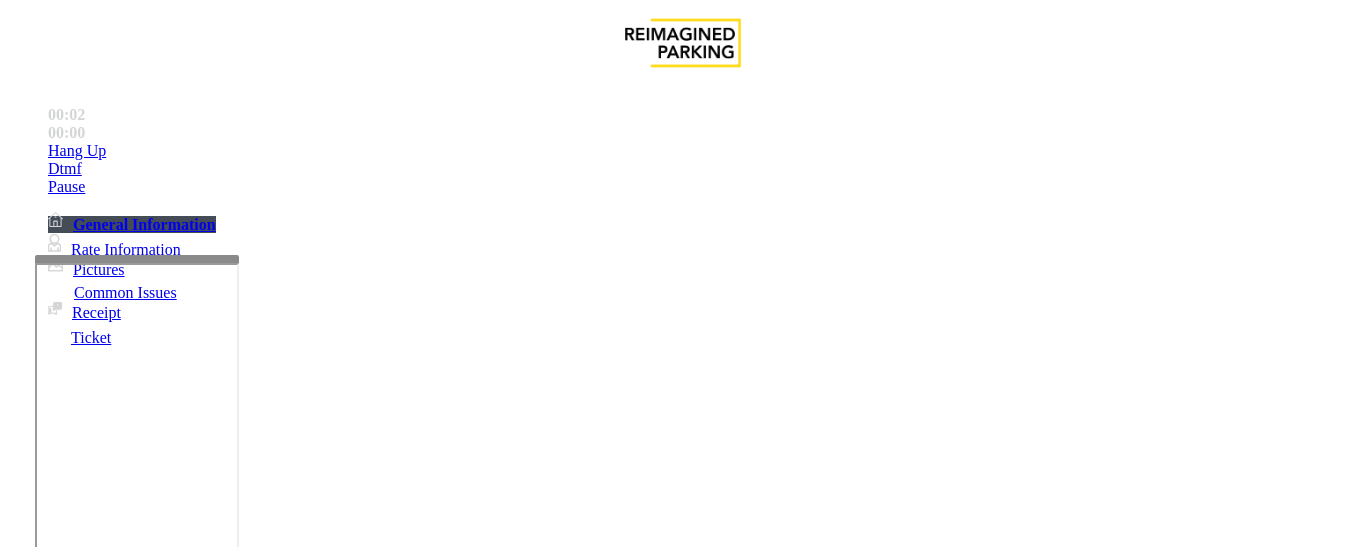 click on "Gate / Door Won't Open" at bounding box center (575, 1200) 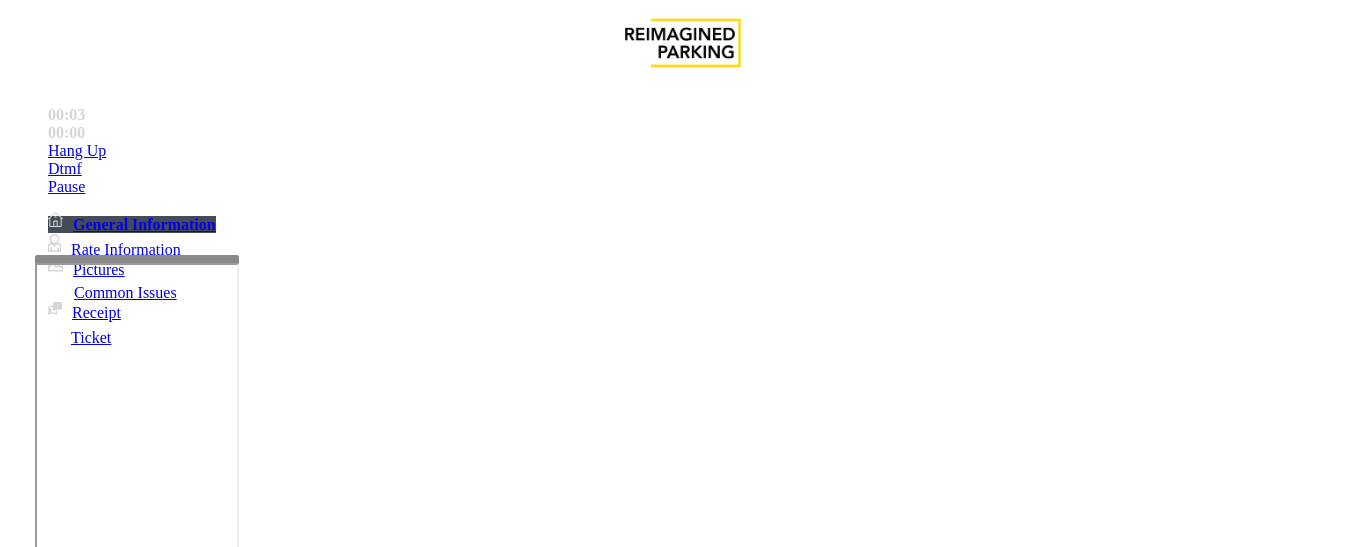 scroll, scrollTop: 300, scrollLeft: 0, axis: vertical 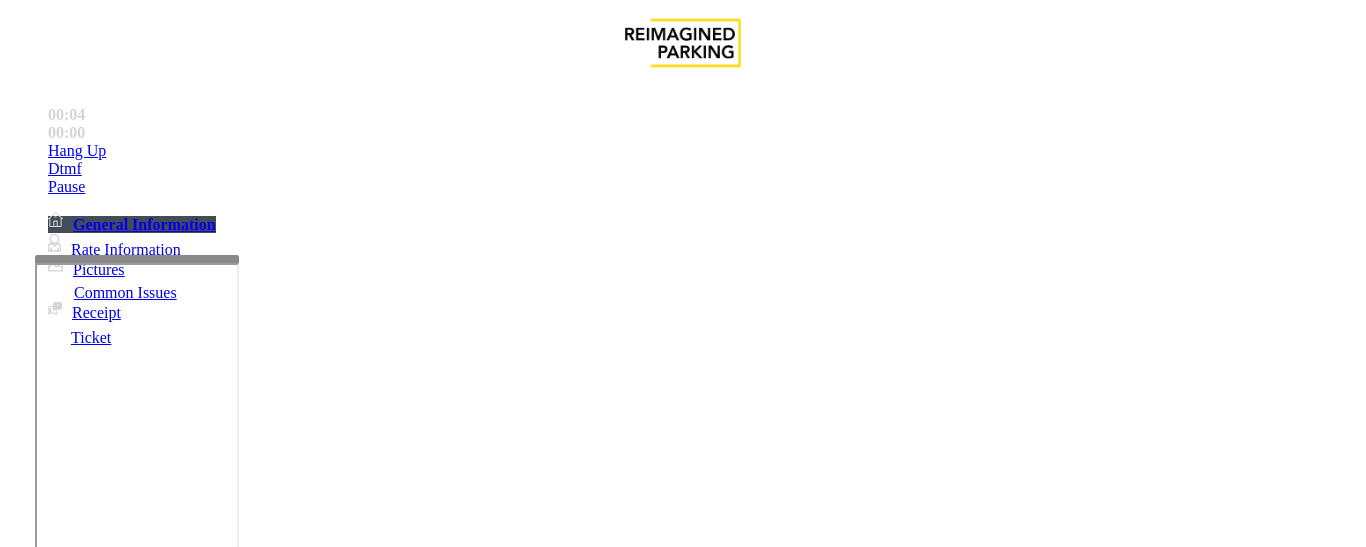 click at bounding box center [221, 1556] 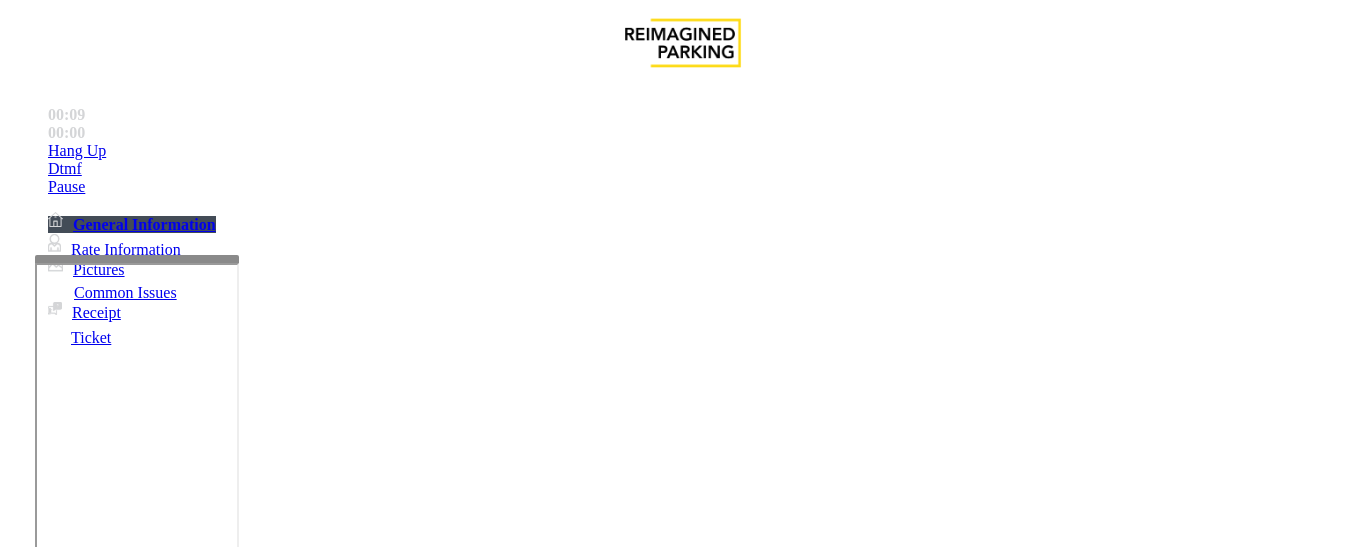 scroll, scrollTop: 0, scrollLeft: 0, axis: both 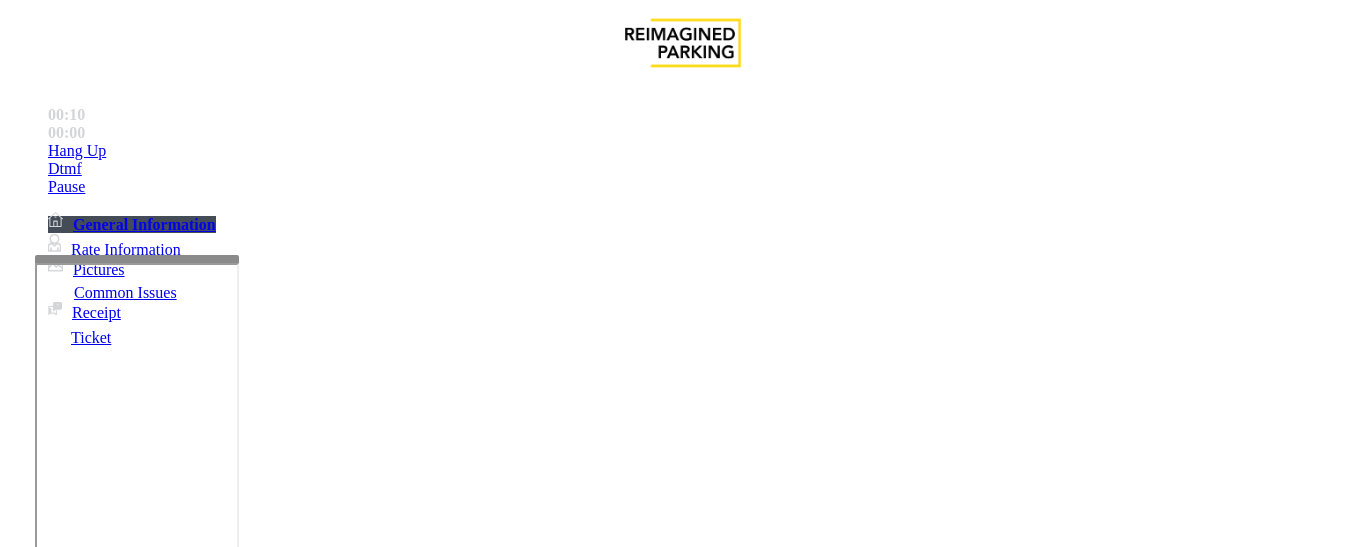 click on "Gate / Door Won't Open" at bounding box center (682, 1185) 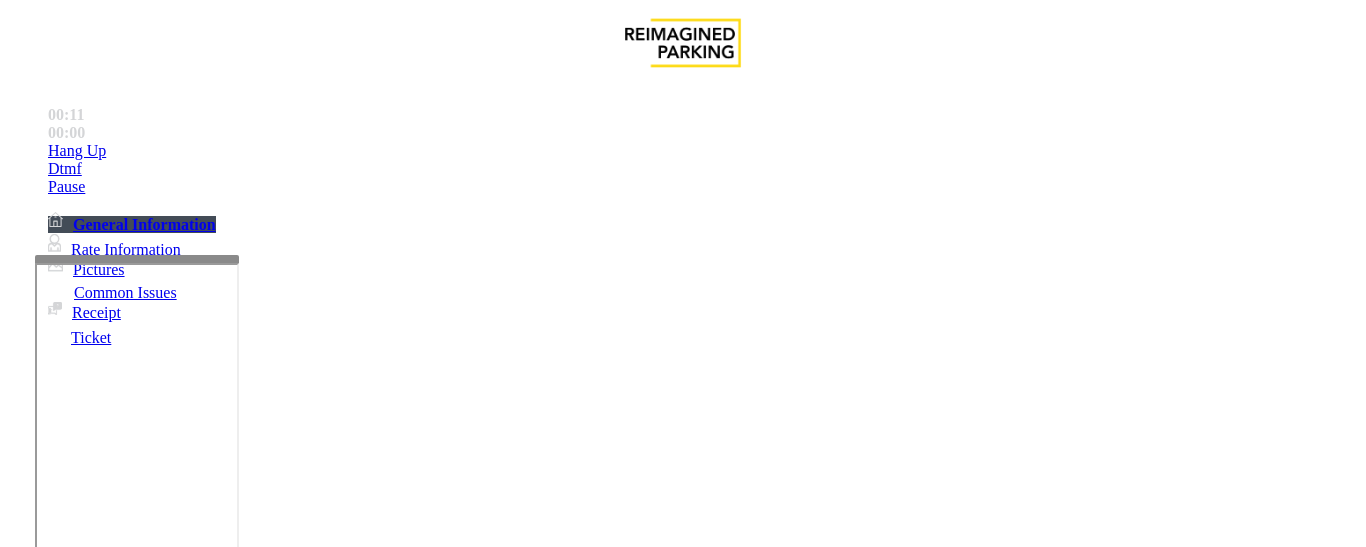 scroll, scrollTop: 400, scrollLeft: 0, axis: vertical 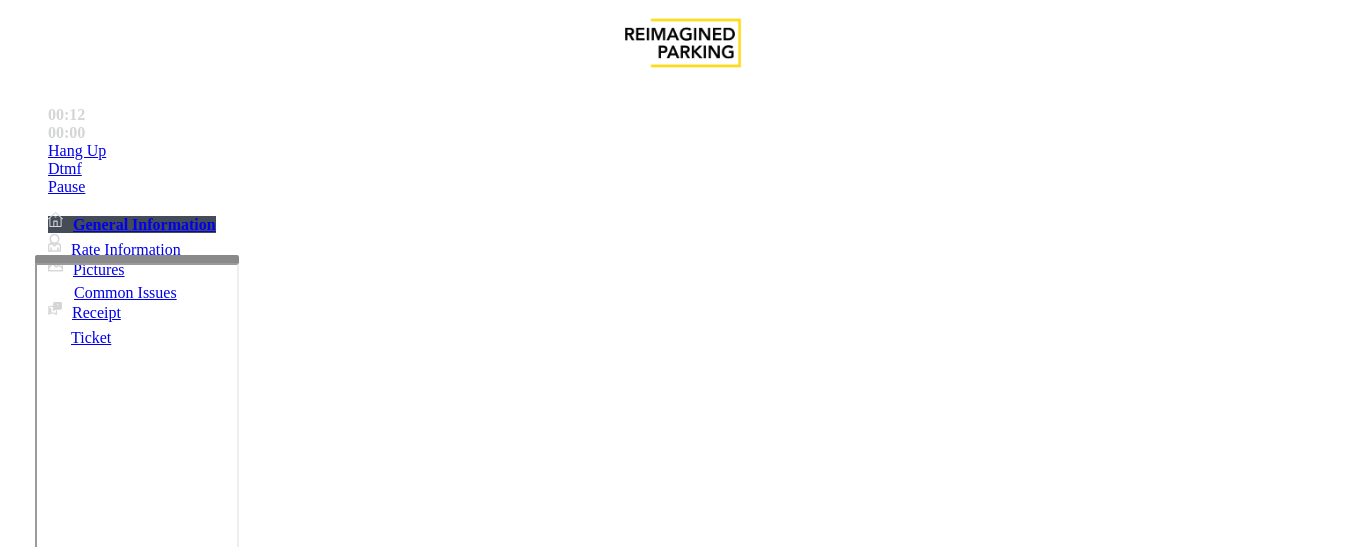 click at bounding box center [221, 1556] 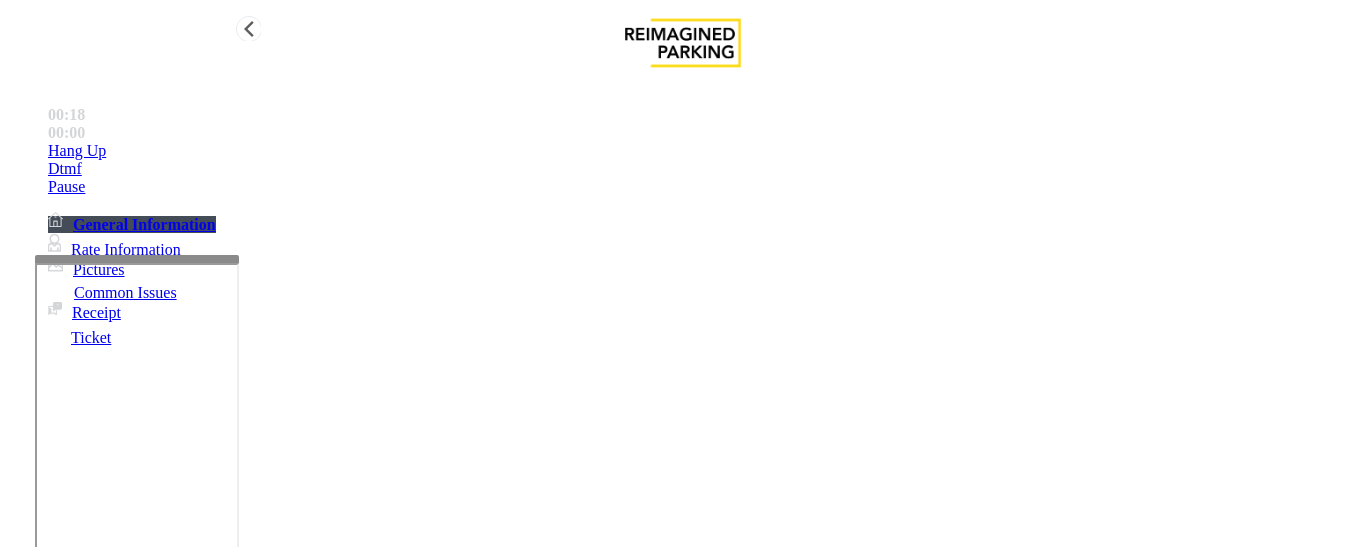 type on "**********" 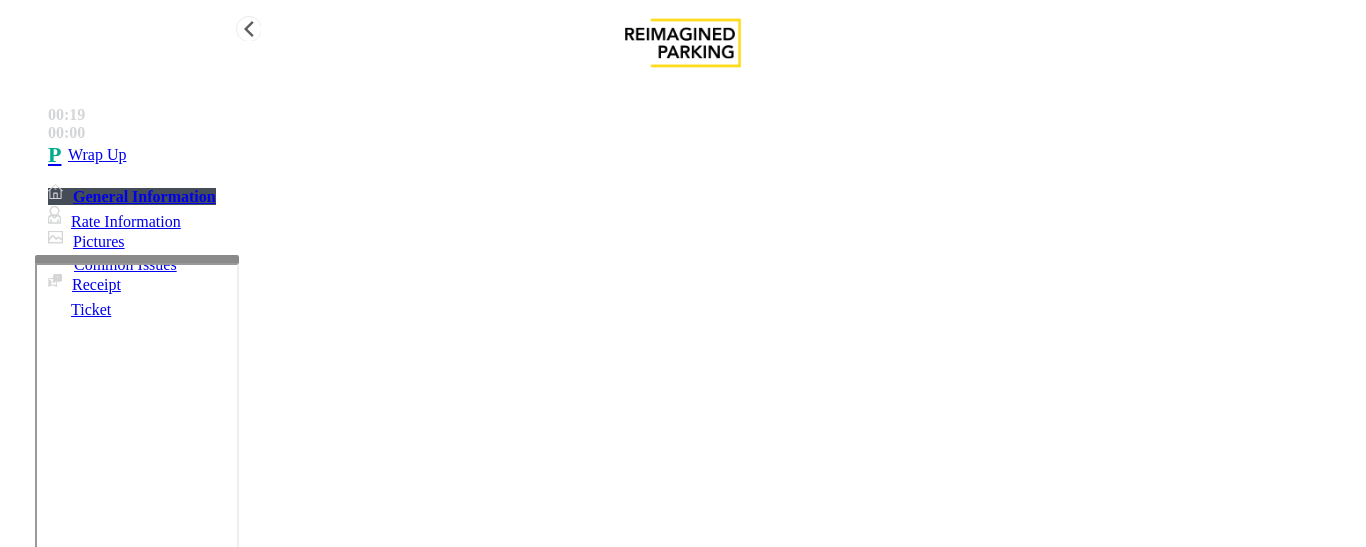 click at bounding box center (58, 155) 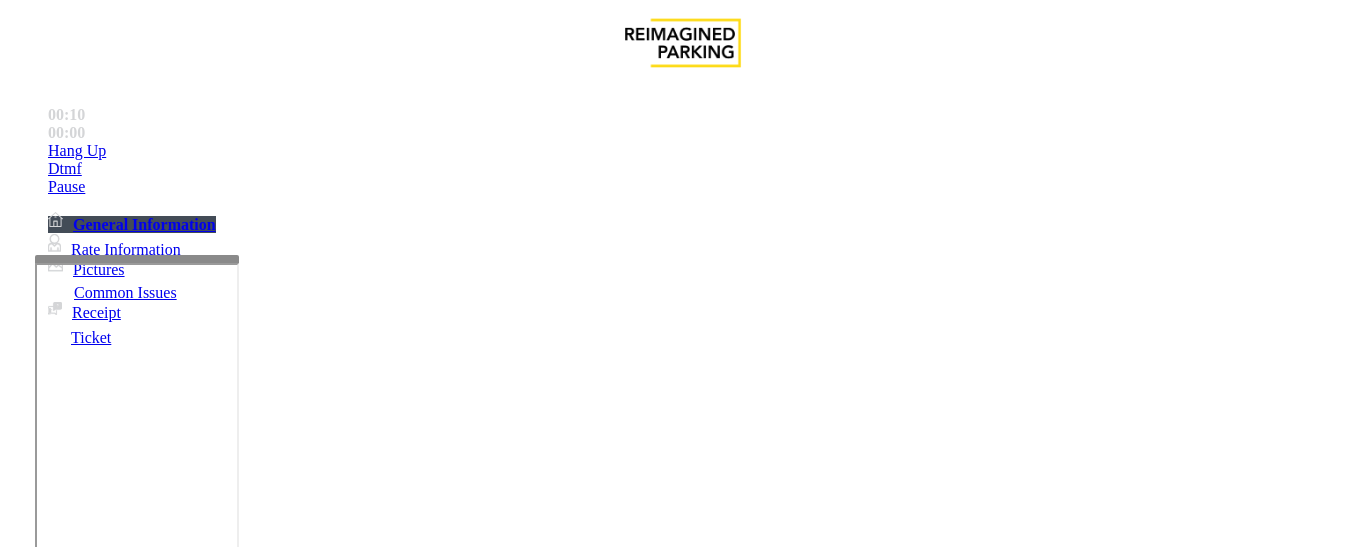 scroll, scrollTop: 300, scrollLeft: 0, axis: vertical 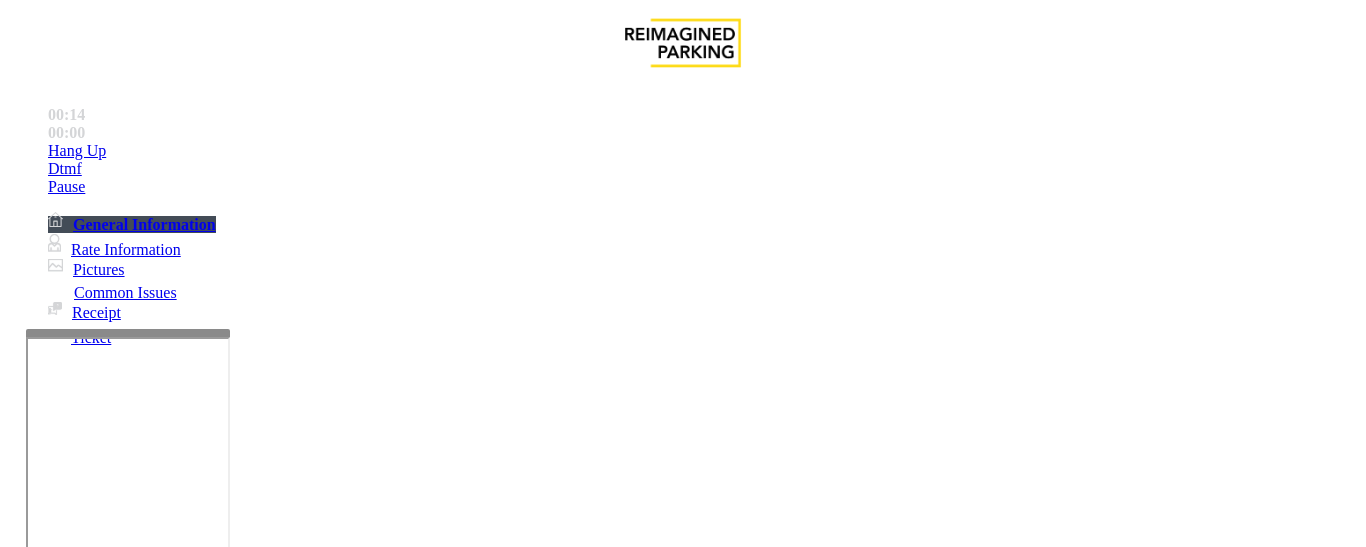 click at bounding box center (128, 333) 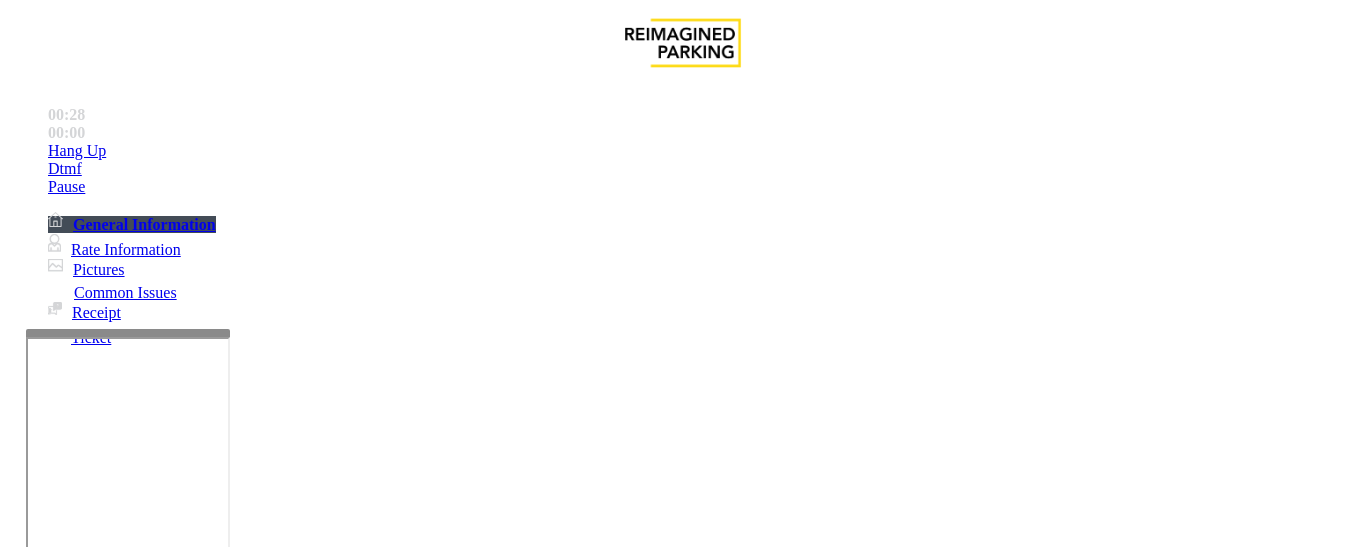 scroll, scrollTop: 83, scrollLeft: 0, axis: vertical 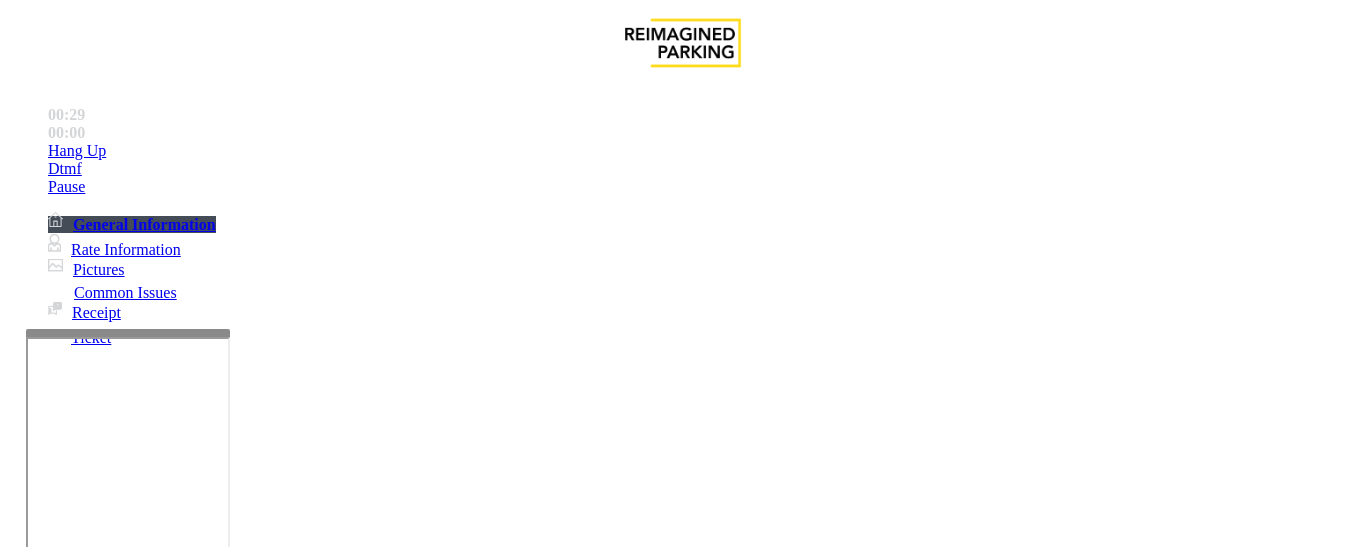 click on "Equipment Issue" at bounding box center [697, 1200] 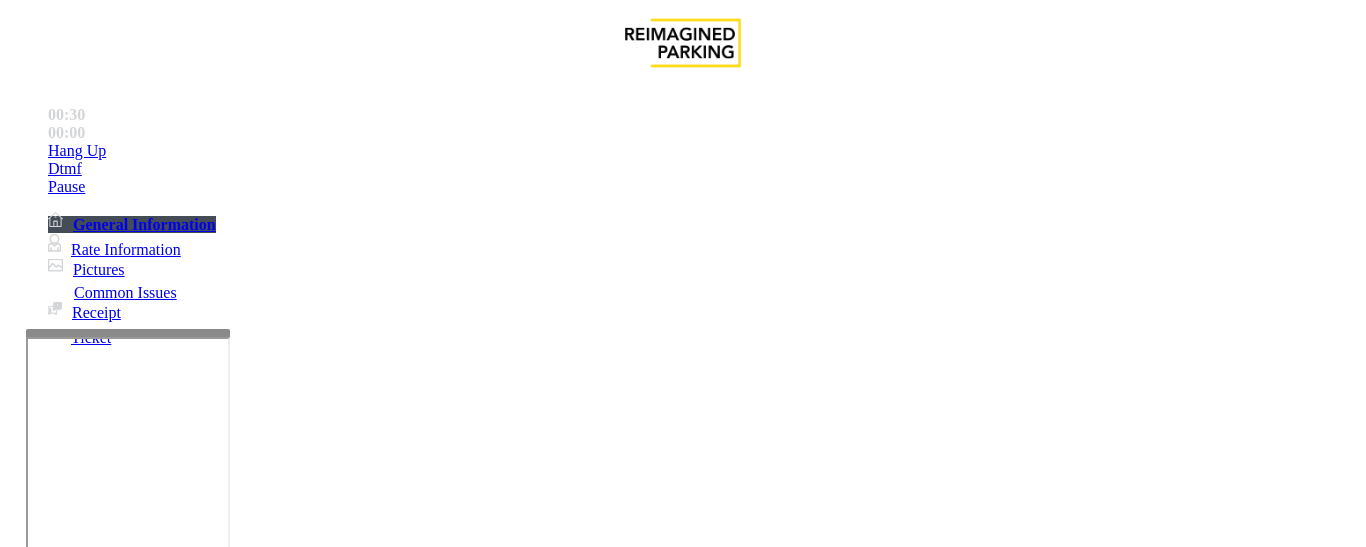 click on "Issue" at bounding box center (42, 1167) 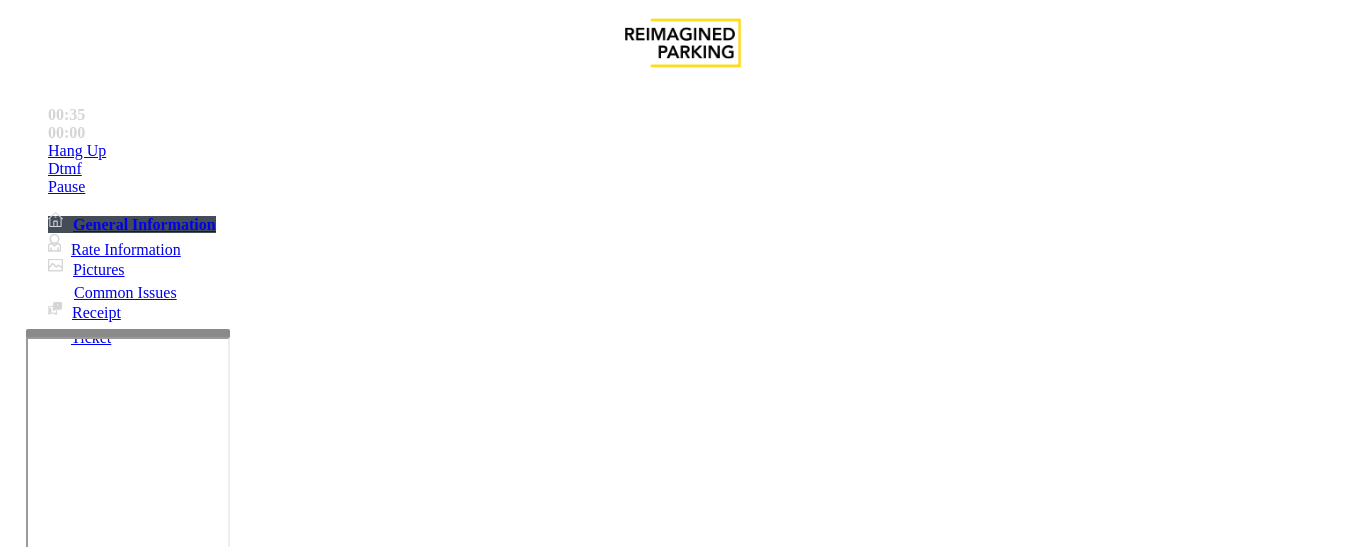 click on "Other" at bounding box center [780, 1200] 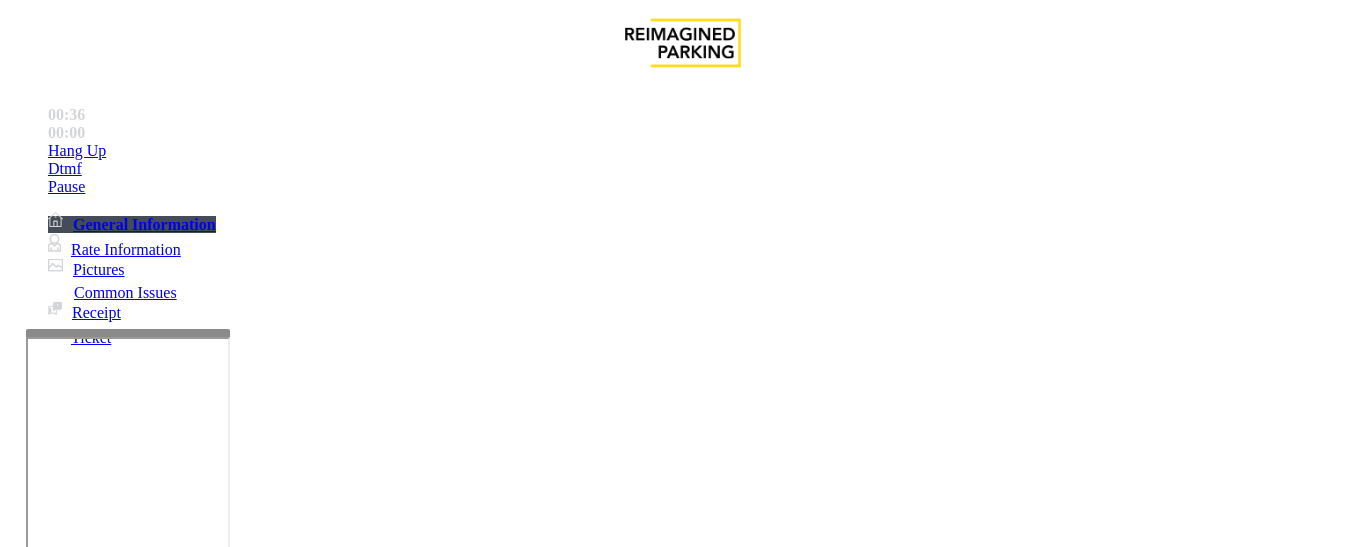 click on "Issue" at bounding box center [42, 1167] 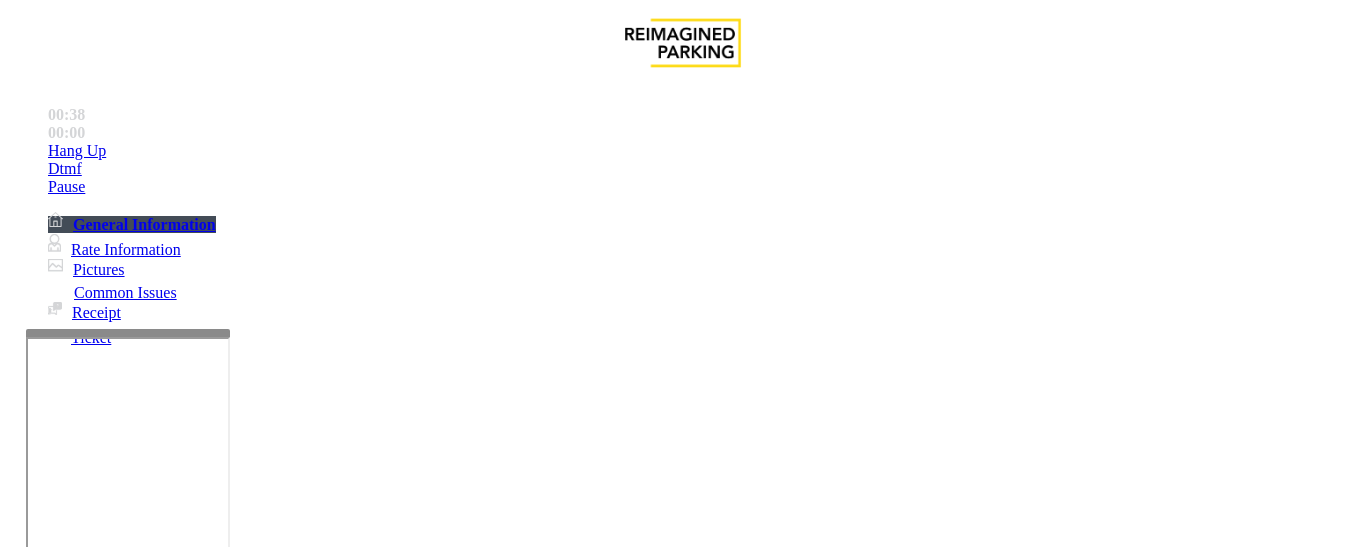scroll, scrollTop: 83, scrollLeft: 0, axis: vertical 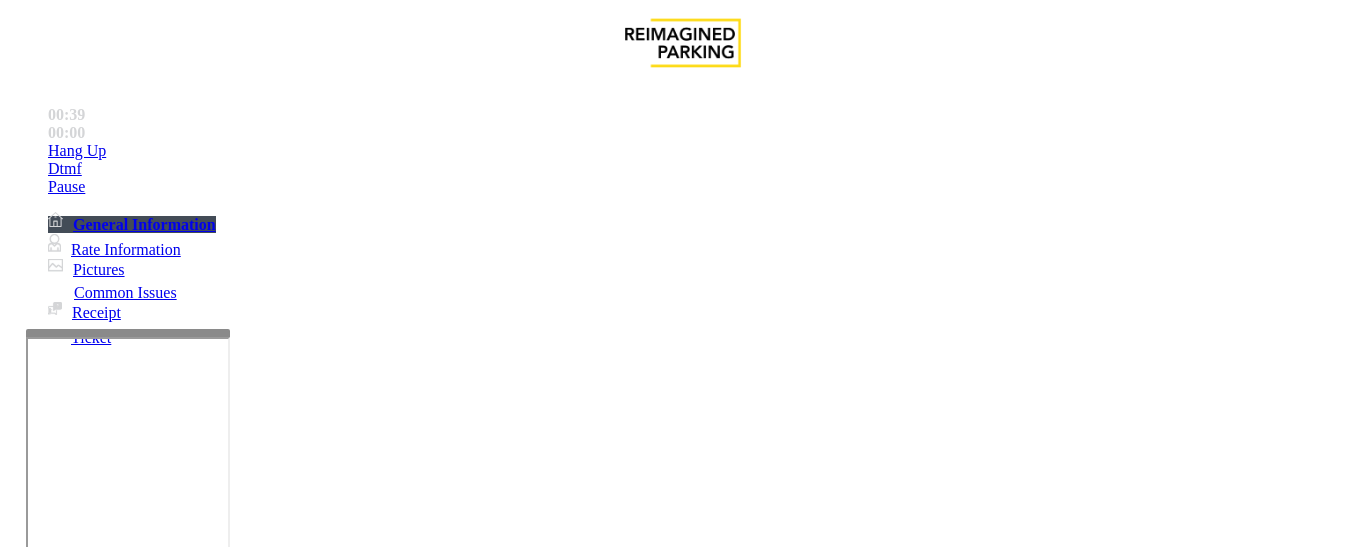 click on "Equipment Issue" at bounding box center (697, 1200) 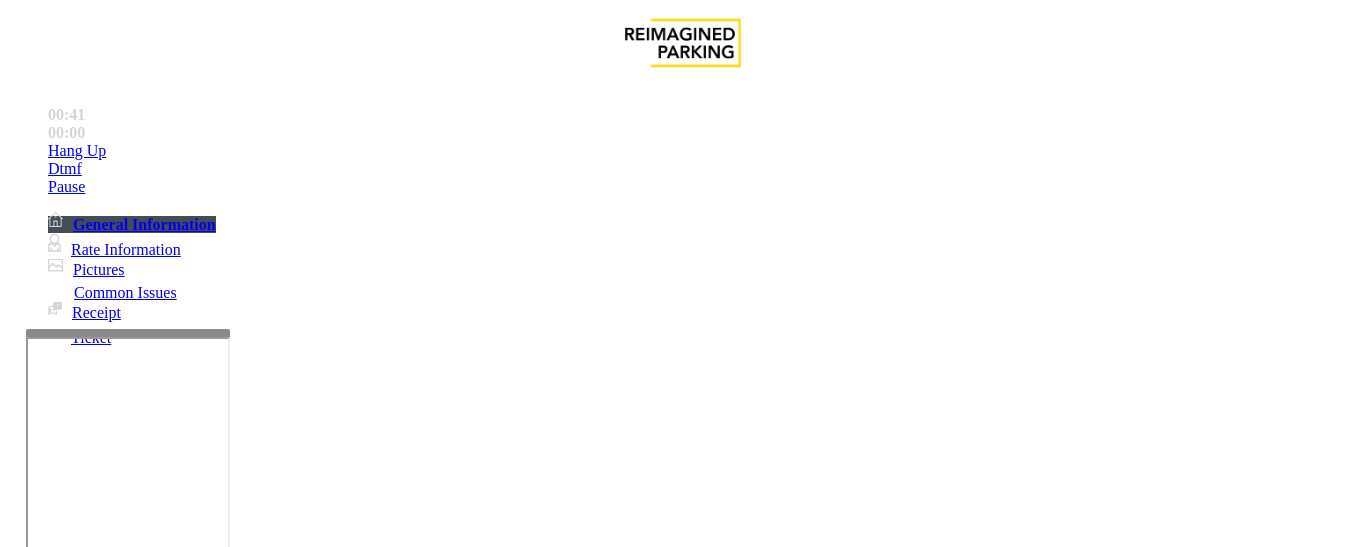 click on "Gate / Door Won't Open" at bounding box center (682, 1185) 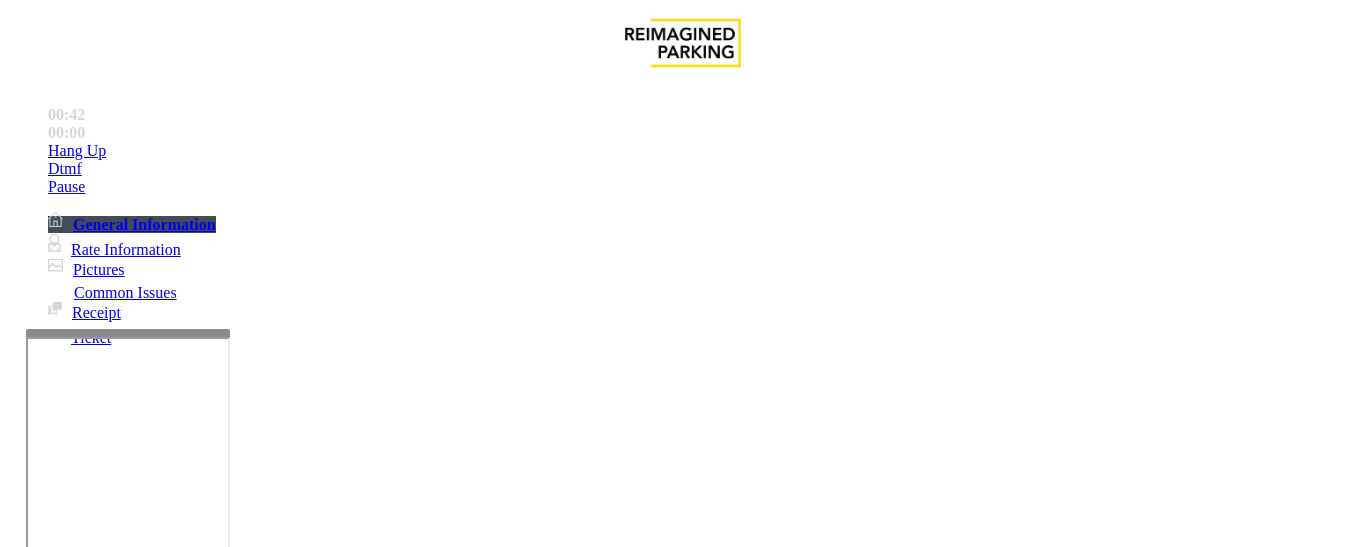 copy on "Gate / Door Won't Open" 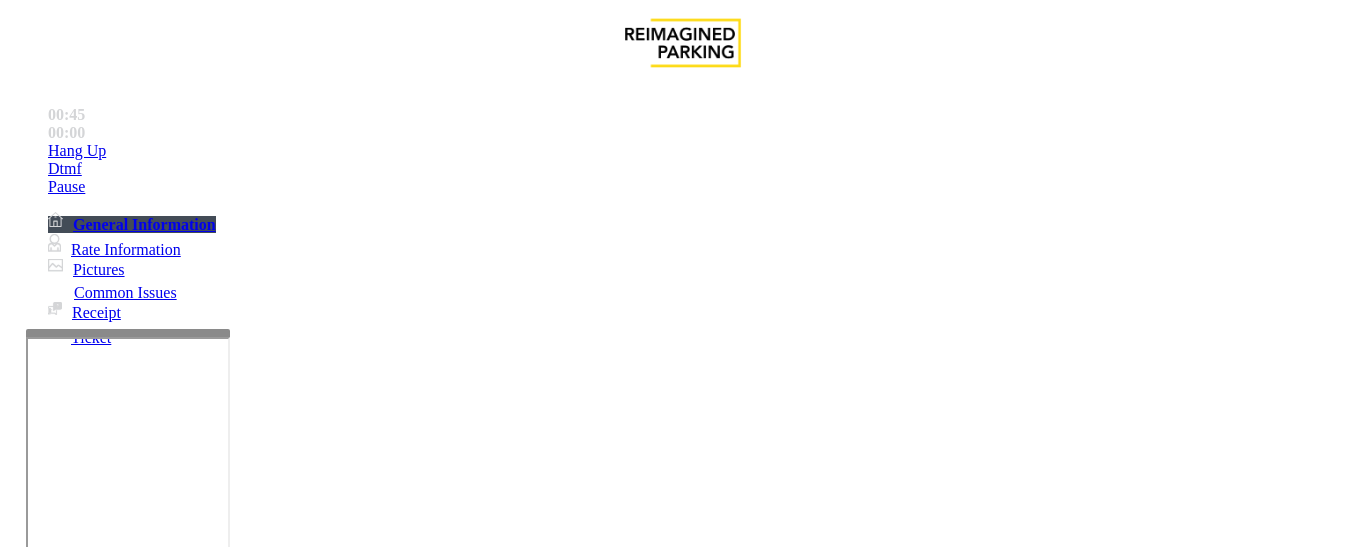 scroll, scrollTop: 383, scrollLeft: 0, axis: vertical 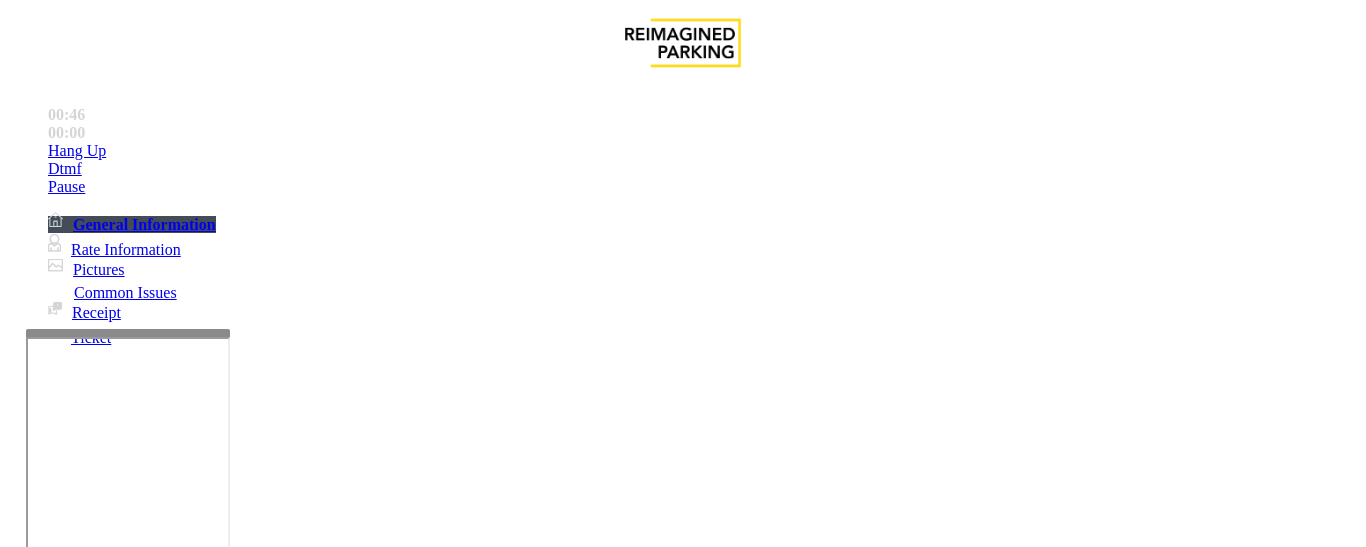 click at bounding box center (221, 1581) 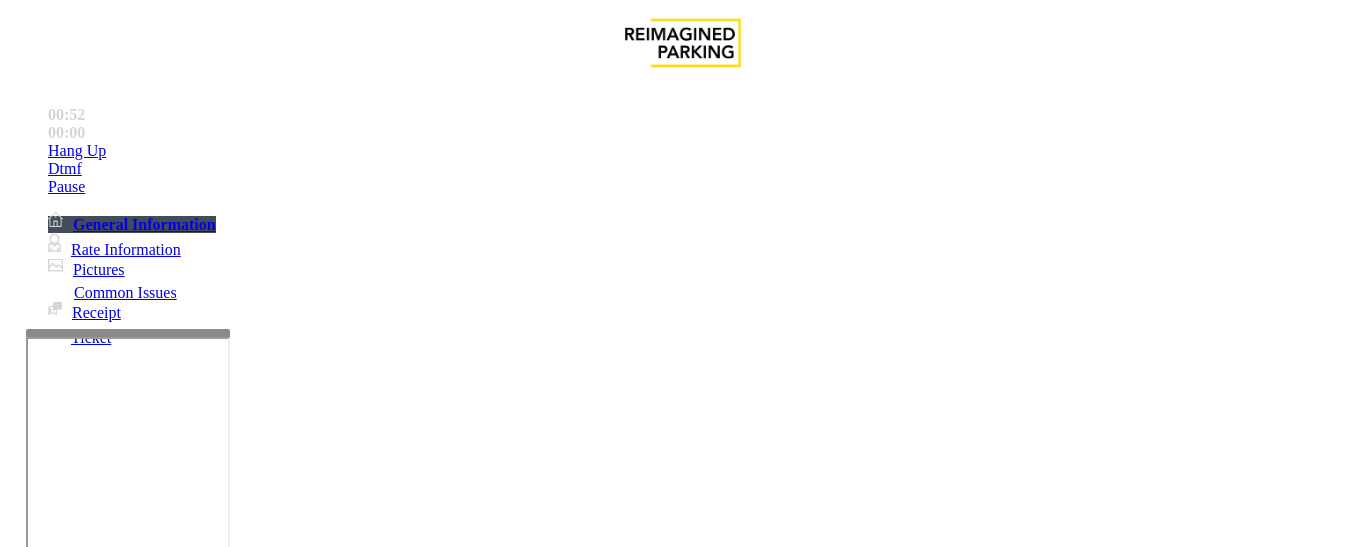 paste on "**********" 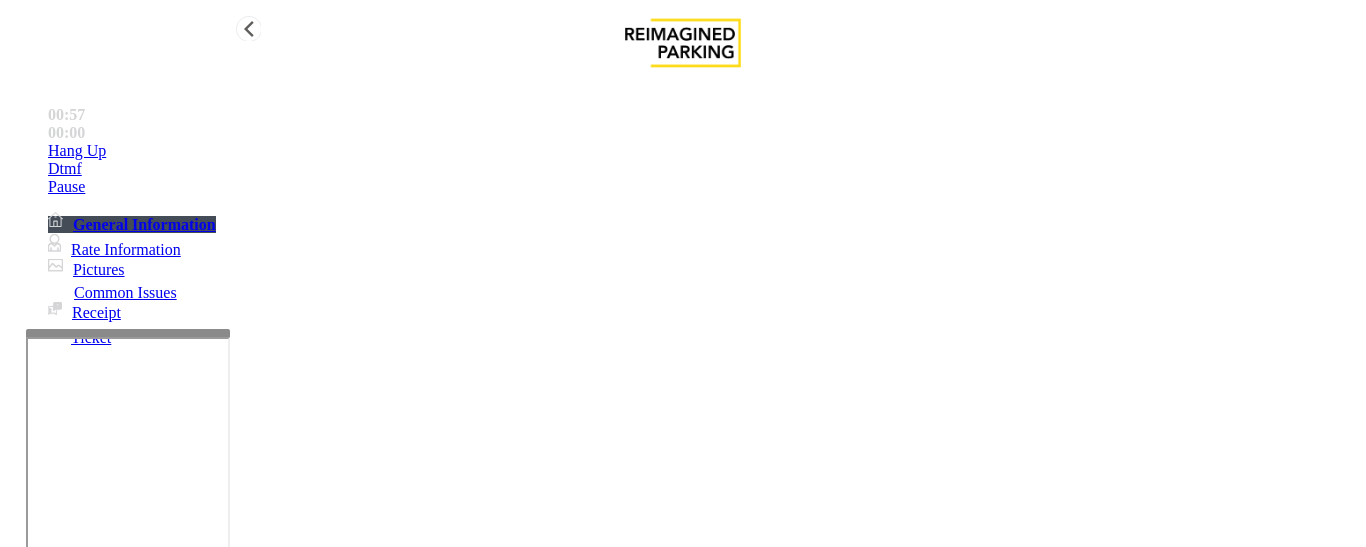 click on "Hang Up" at bounding box center [703, 151] 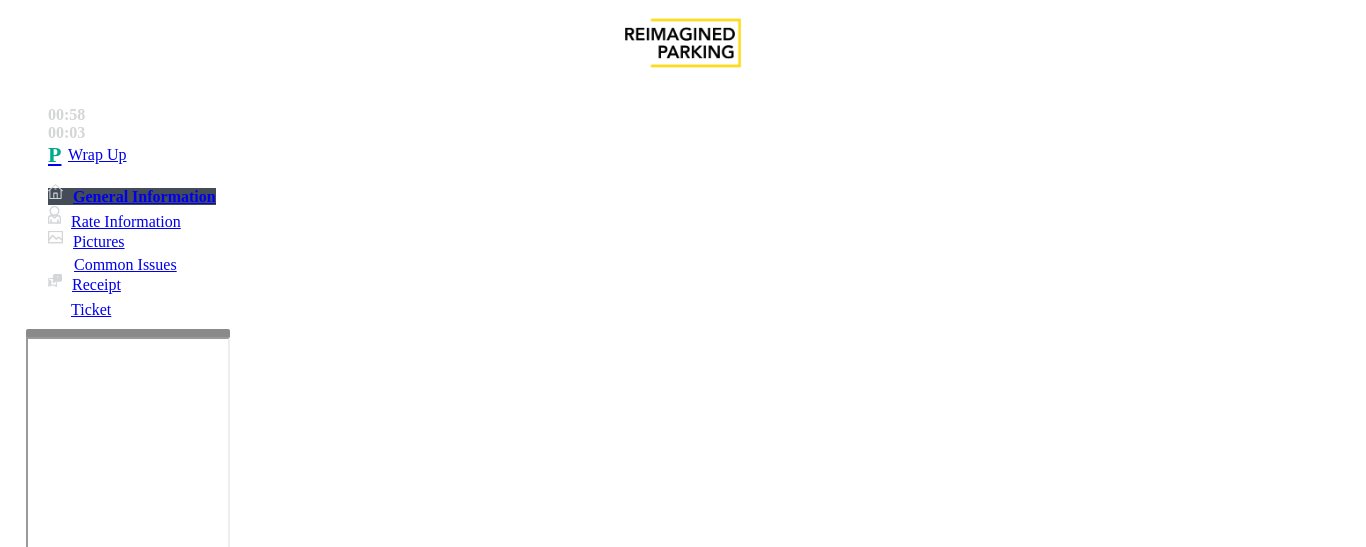 click at bounding box center (221, 1581) 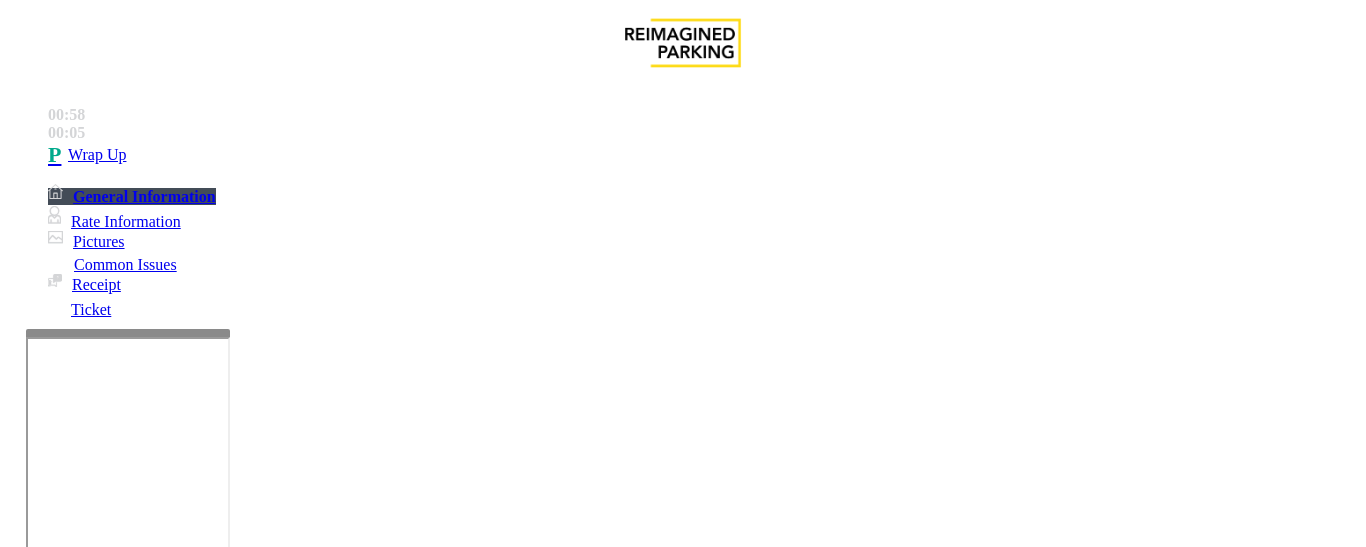 drag, startPoint x: 296, startPoint y: 353, endPoint x: 408, endPoint y: 352, distance: 112.00446 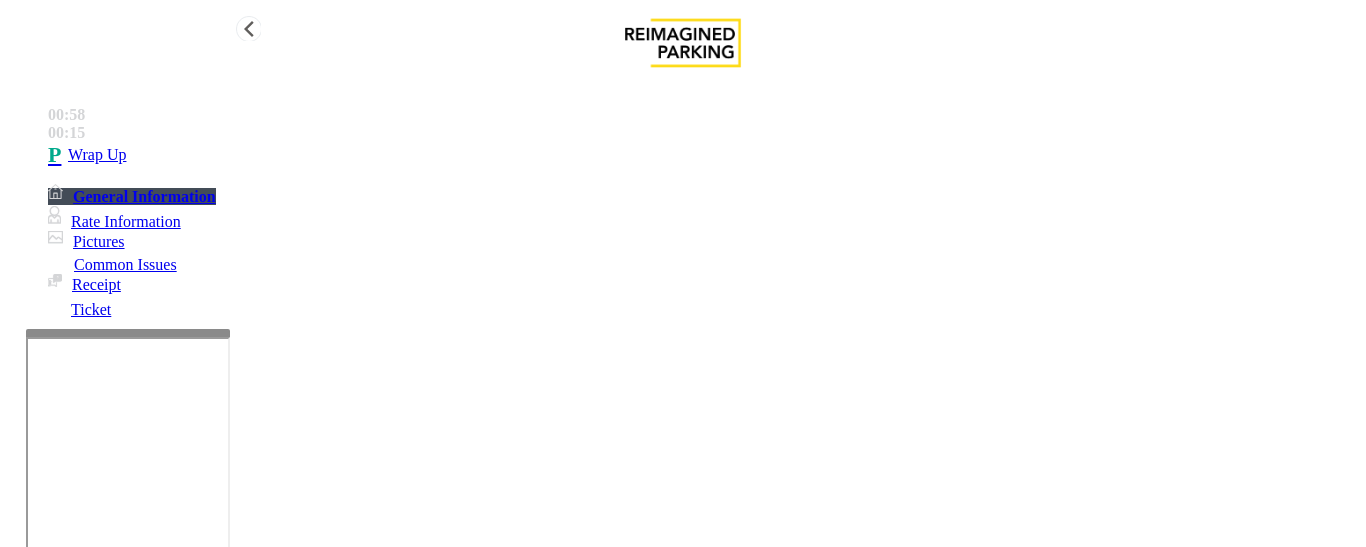 type on "**********" 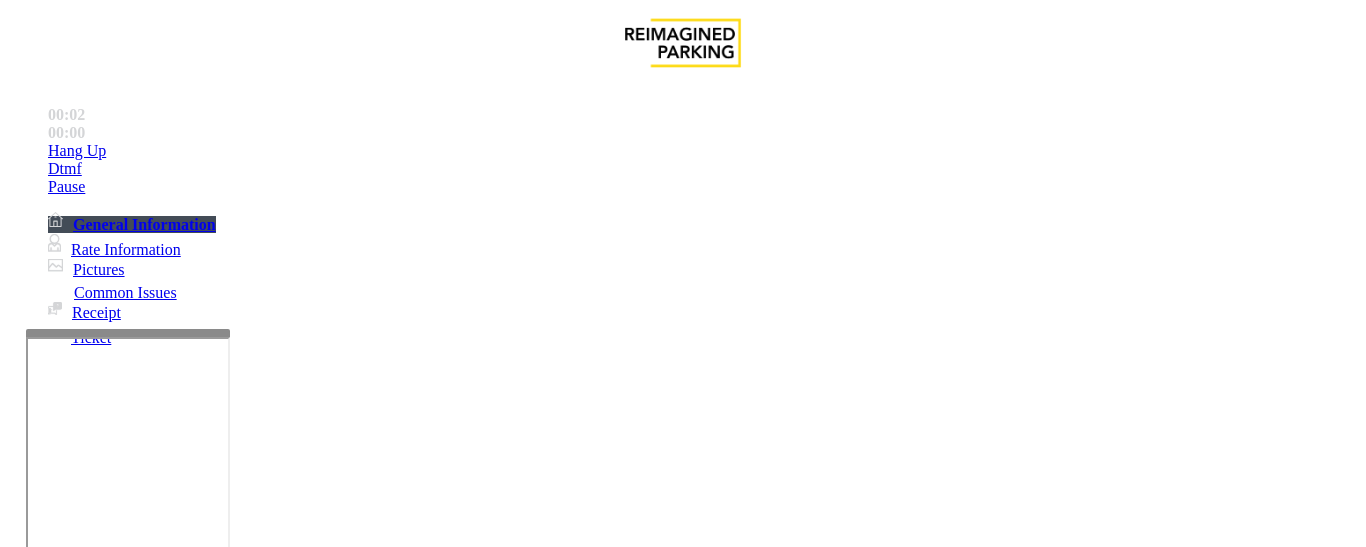 click on "Equipment Issue" at bounding box center (483, 1200) 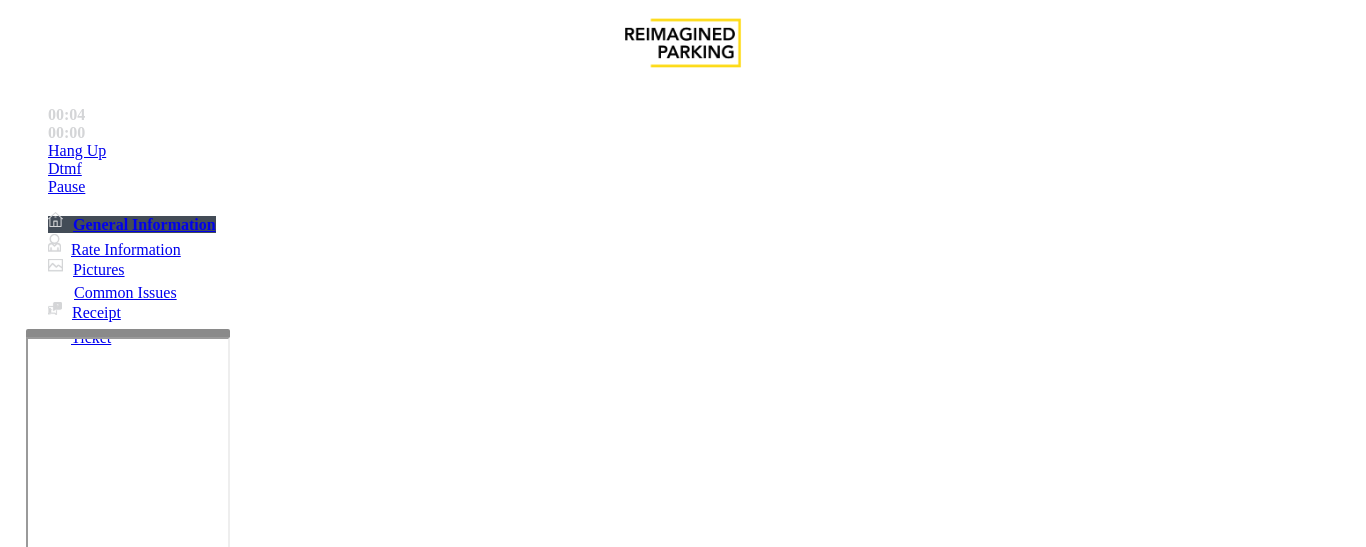 click on "Vend Gate" at bounding box center (69, 1649) 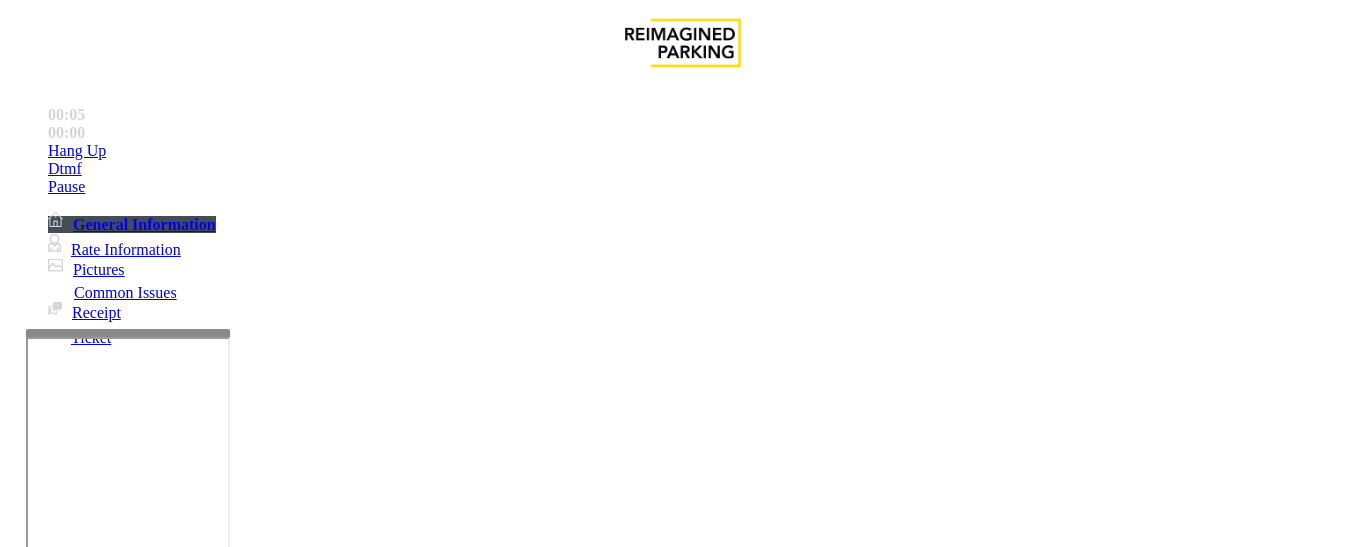 click on "Gate / Door Won't Open" at bounding box center [682, 1185] 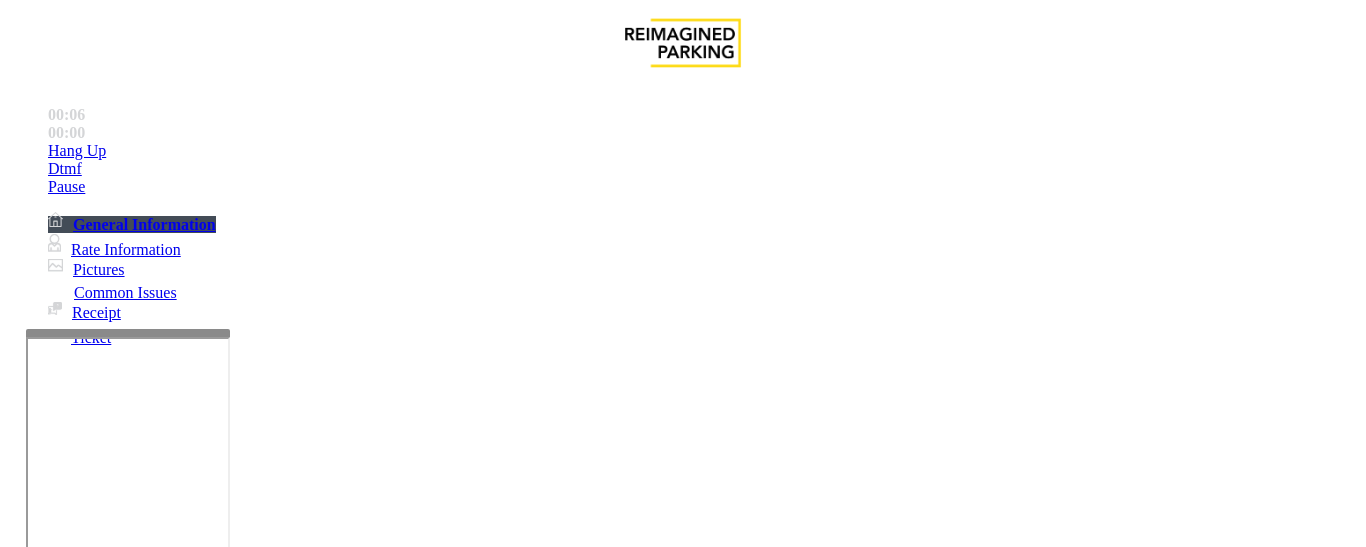scroll, scrollTop: 400, scrollLeft: 0, axis: vertical 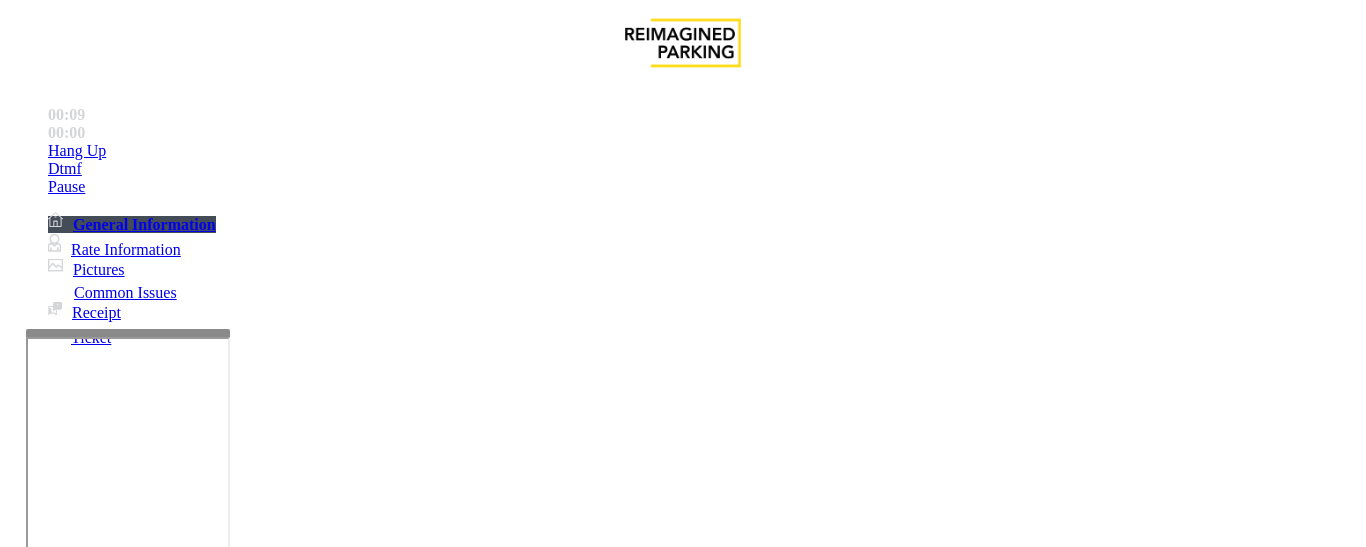 paste on "**********" 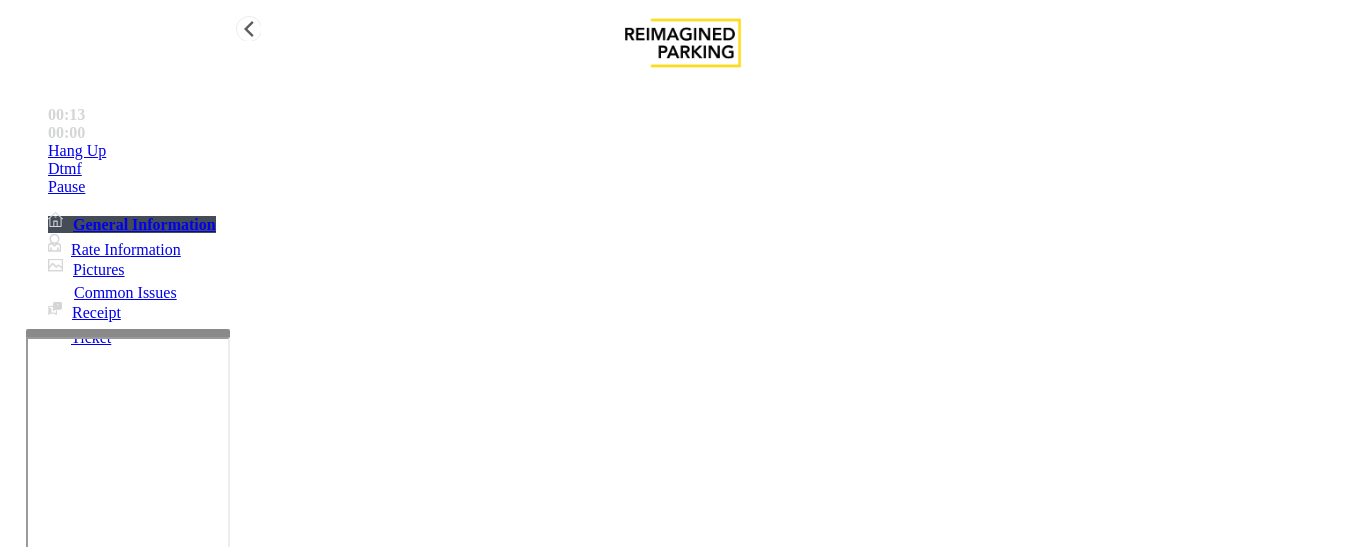 click on "Hang Up" at bounding box center (703, 151) 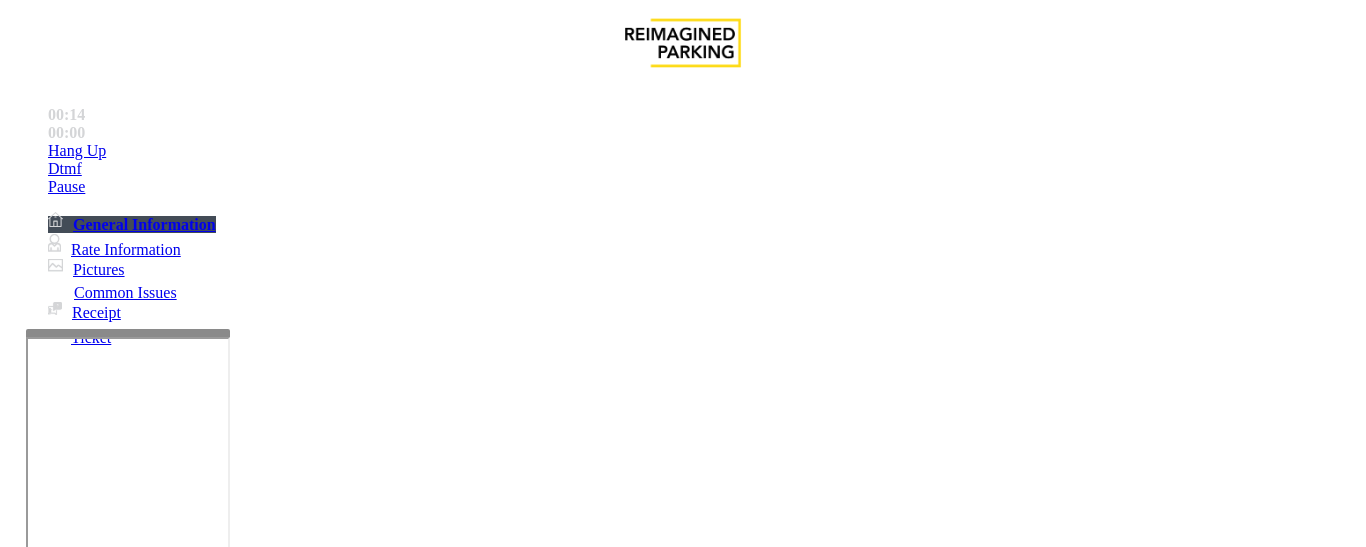 click at bounding box center (221, 1556) 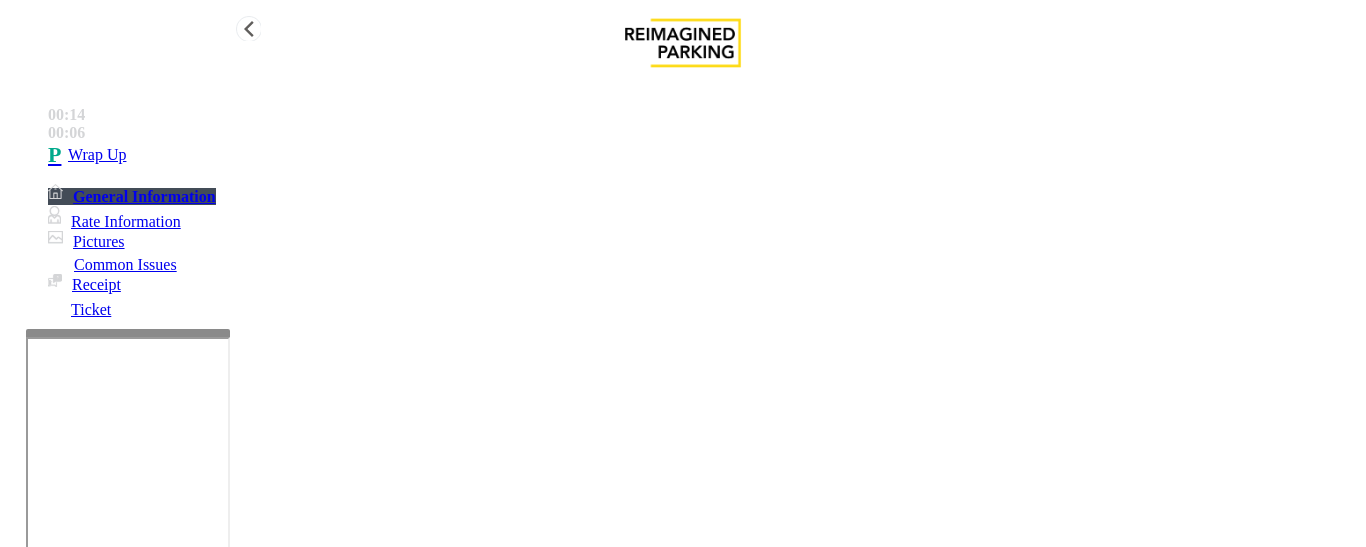type on "**********" 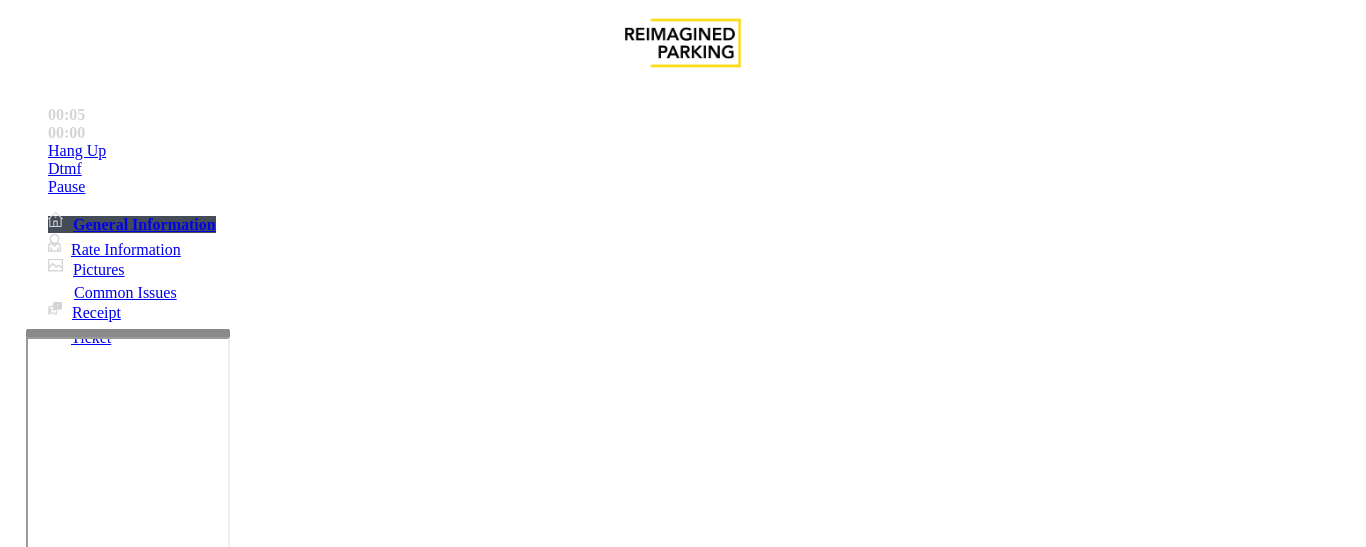 scroll, scrollTop: 800, scrollLeft: 0, axis: vertical 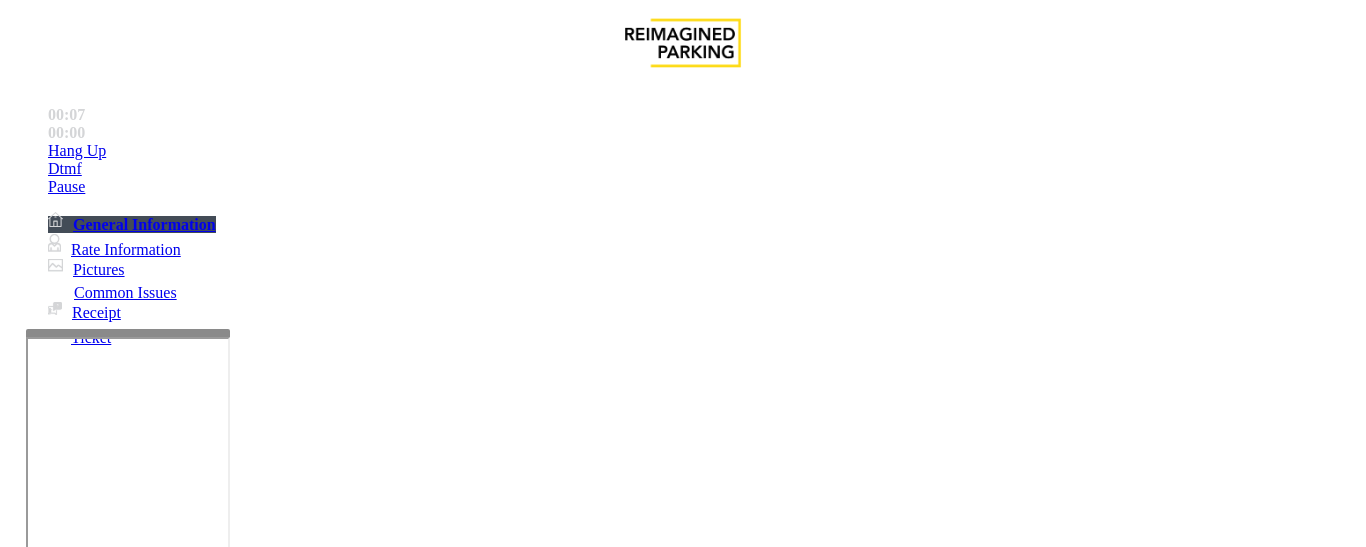 click on "JMS-WCH-WS1" at bounding box center [78, 2476] 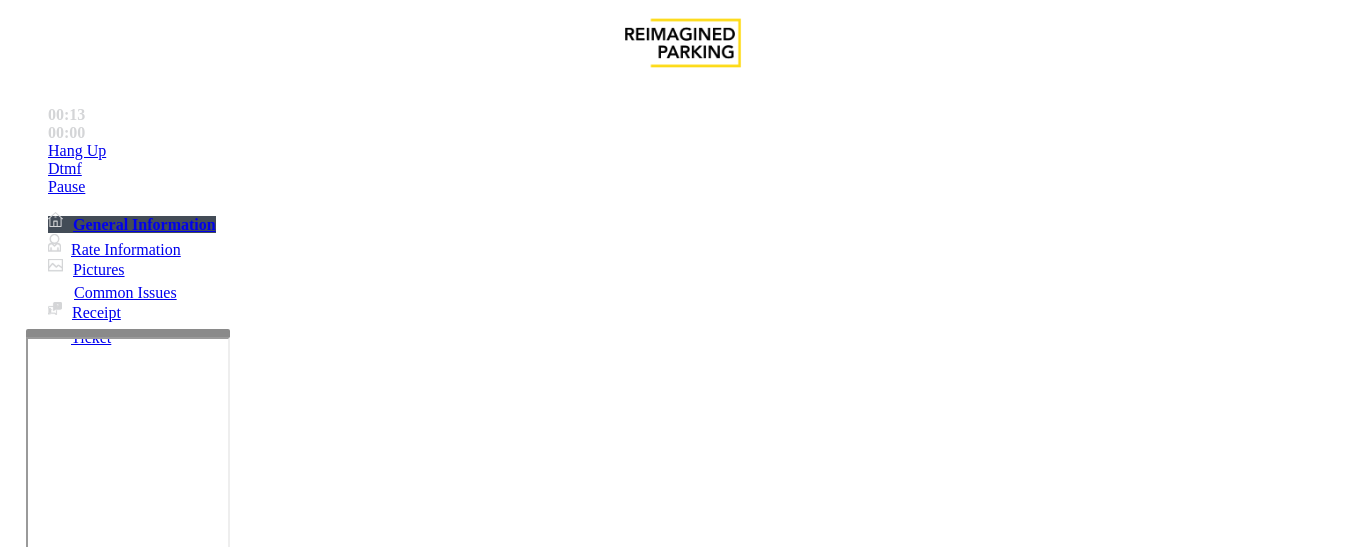 copy on "JMS-WCH-WS1" 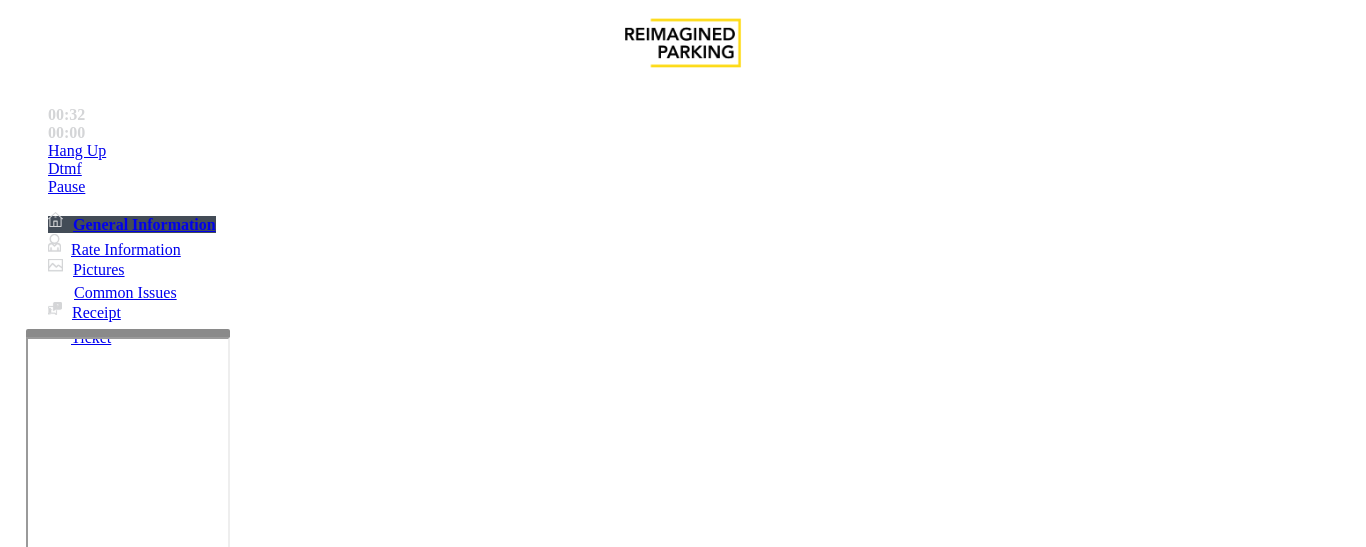 click on "Monthly Issue" at bounding box center [268, 1200] 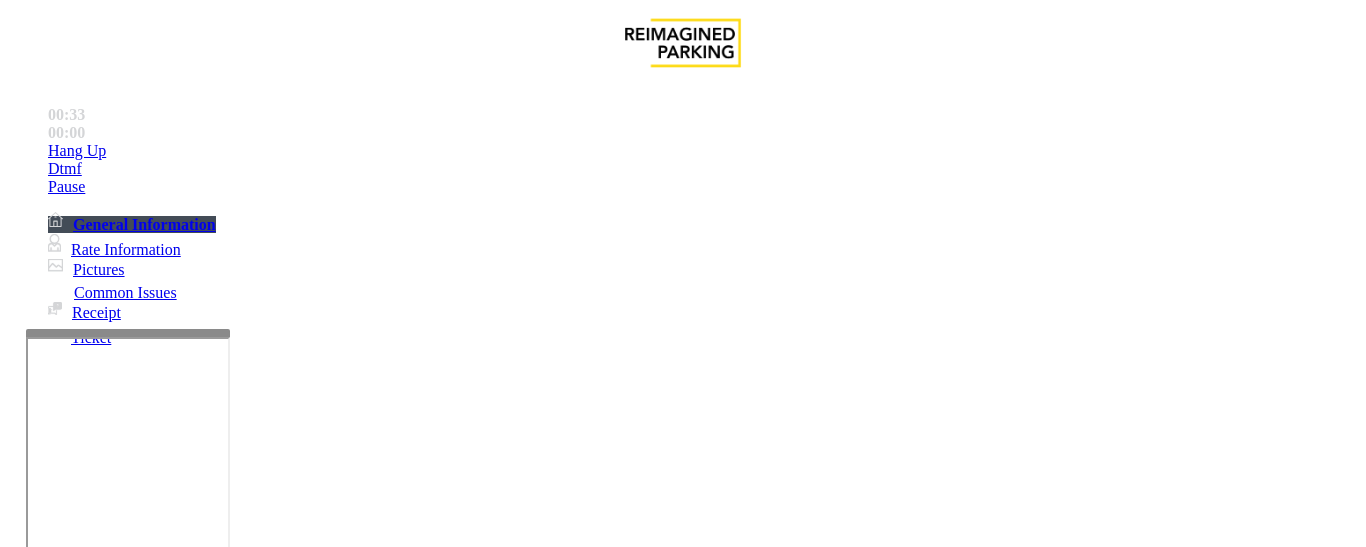 click on "Disabled Card" at bounding box center [78, 1200] 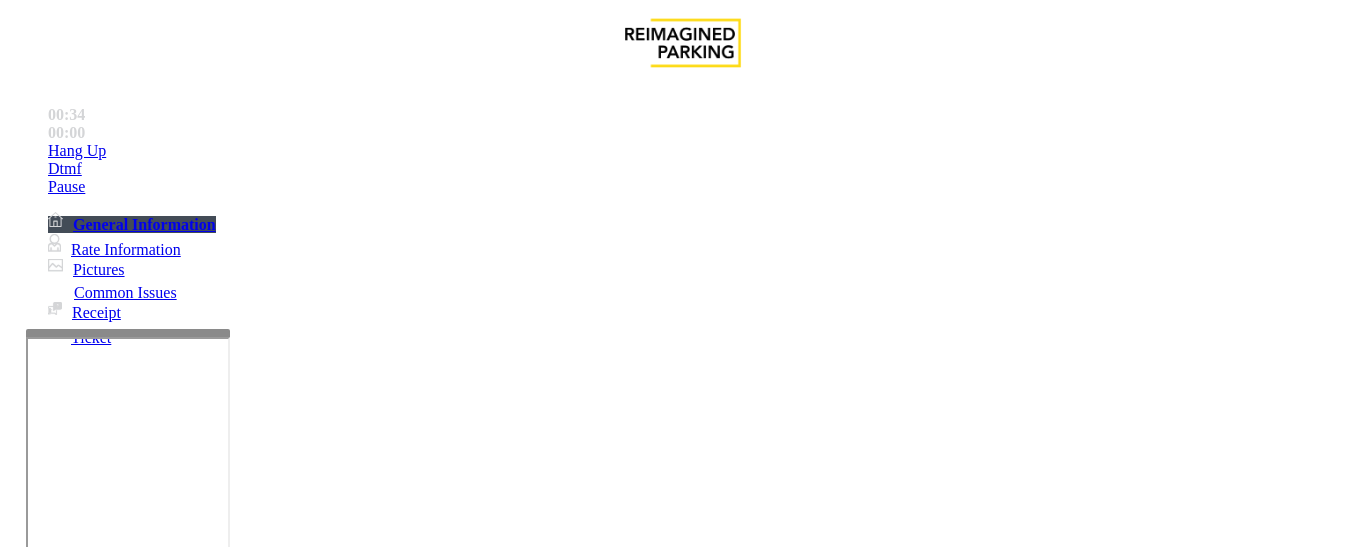 click on "Disabled Card" at bounding box center (682, 1185) 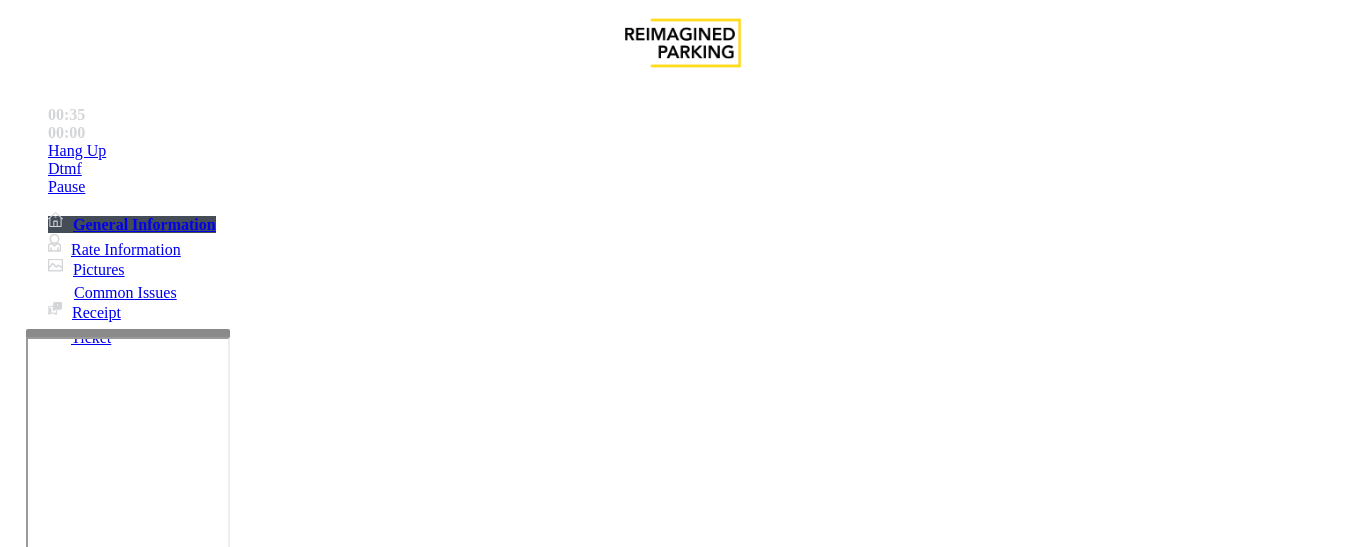 copy on "Disabled Card" 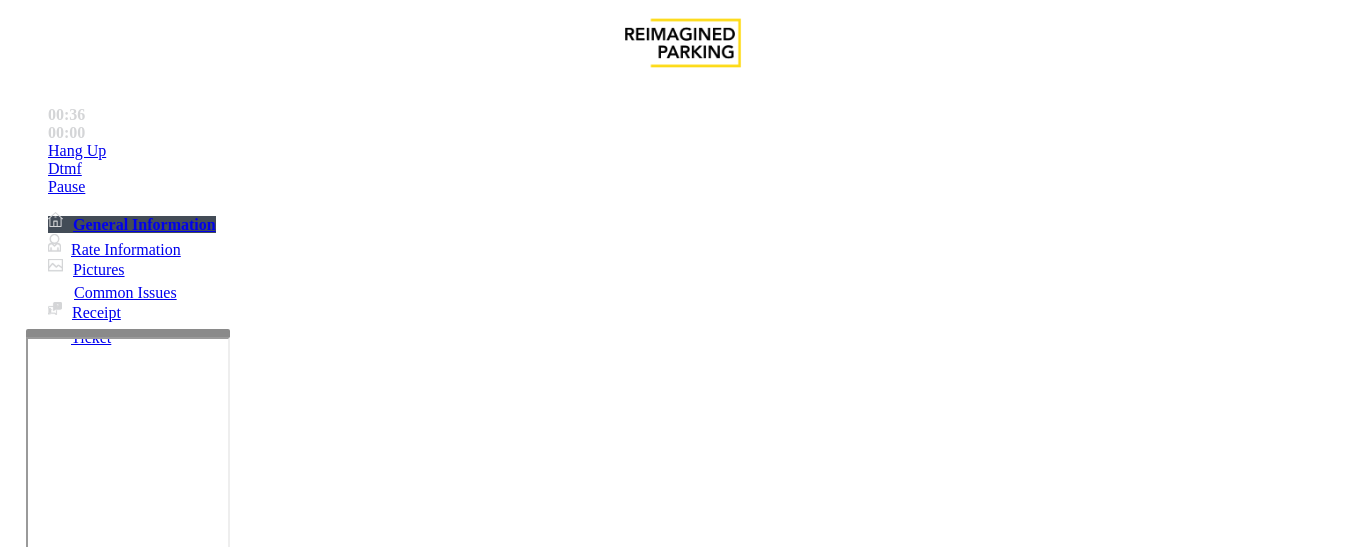 scroll, scrollTop: 400, scrollLeft: 0, axis: vertical 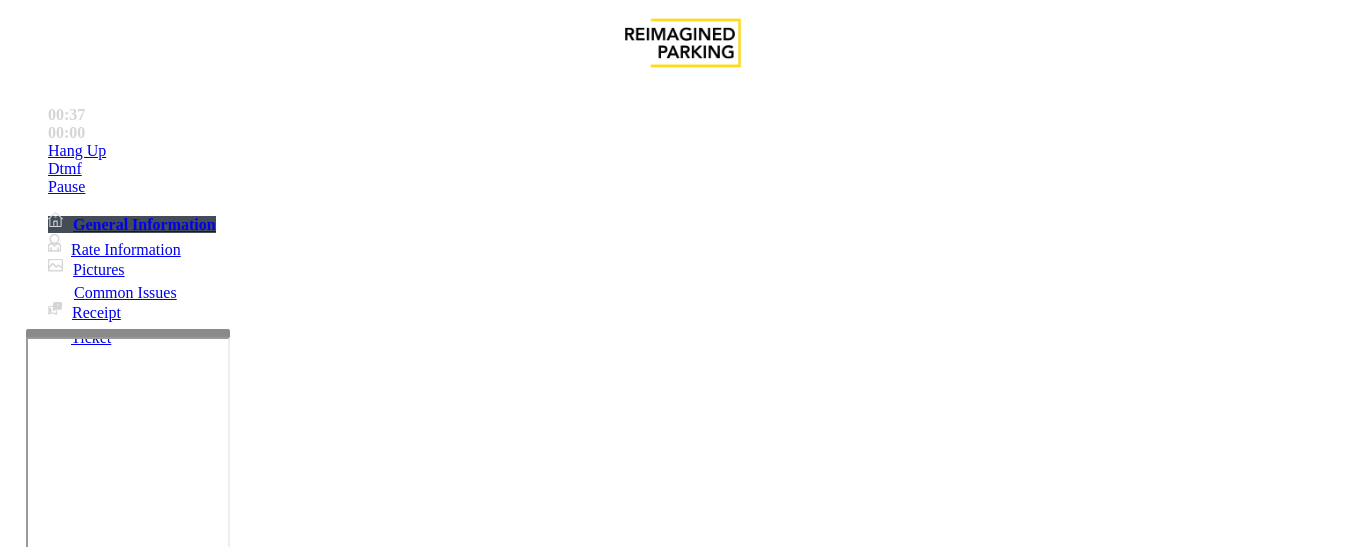 click at bounding box center (221, 1502) 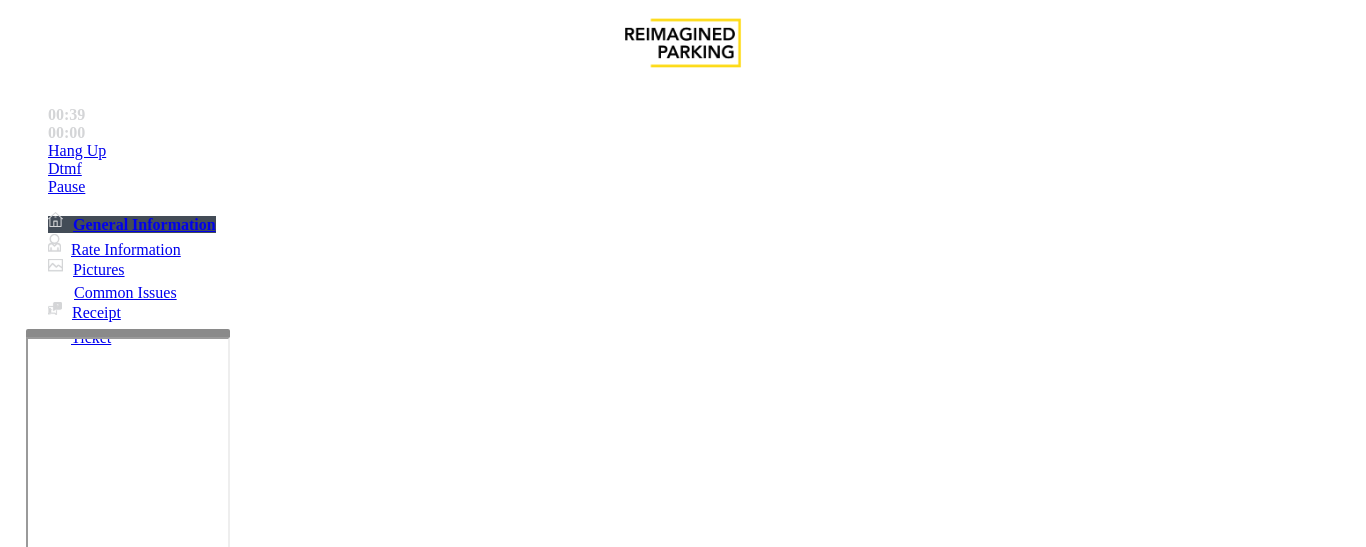 paste on "**********" 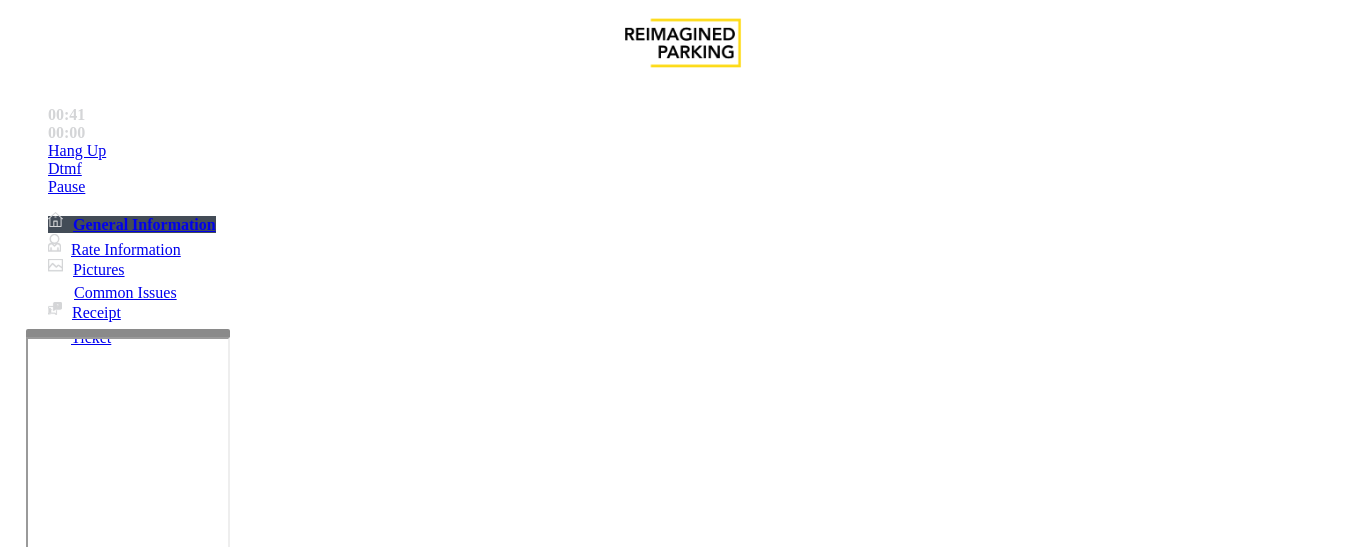 scroll, scrollTop: 0, scrollLeft: 0, axis: both 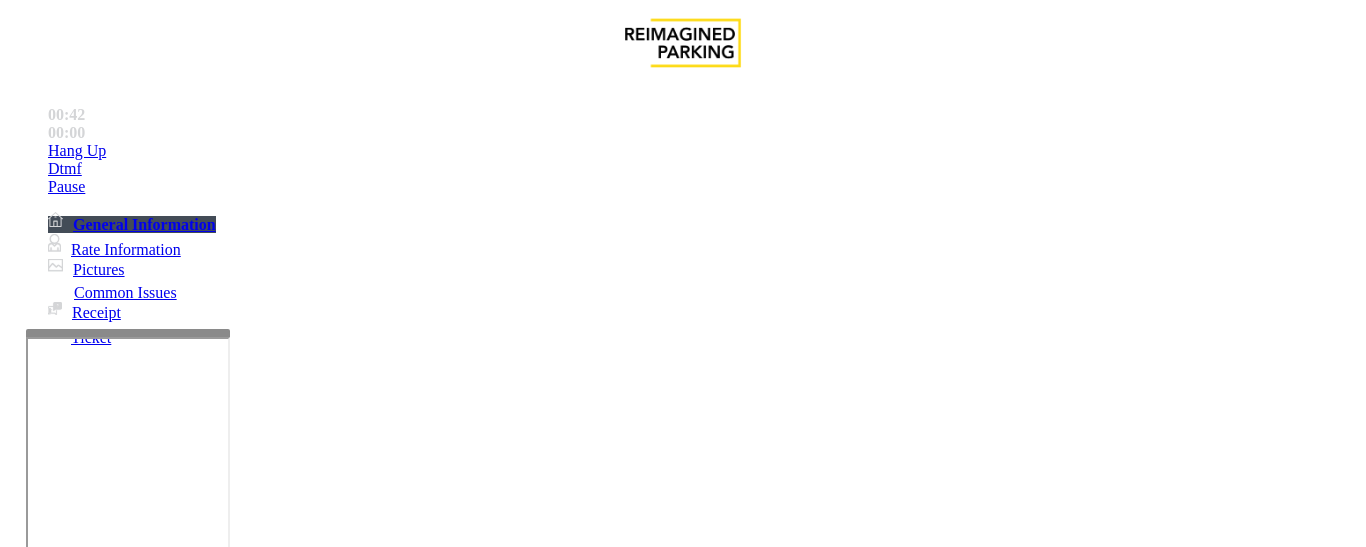 click at bounding box center [96, 1222] 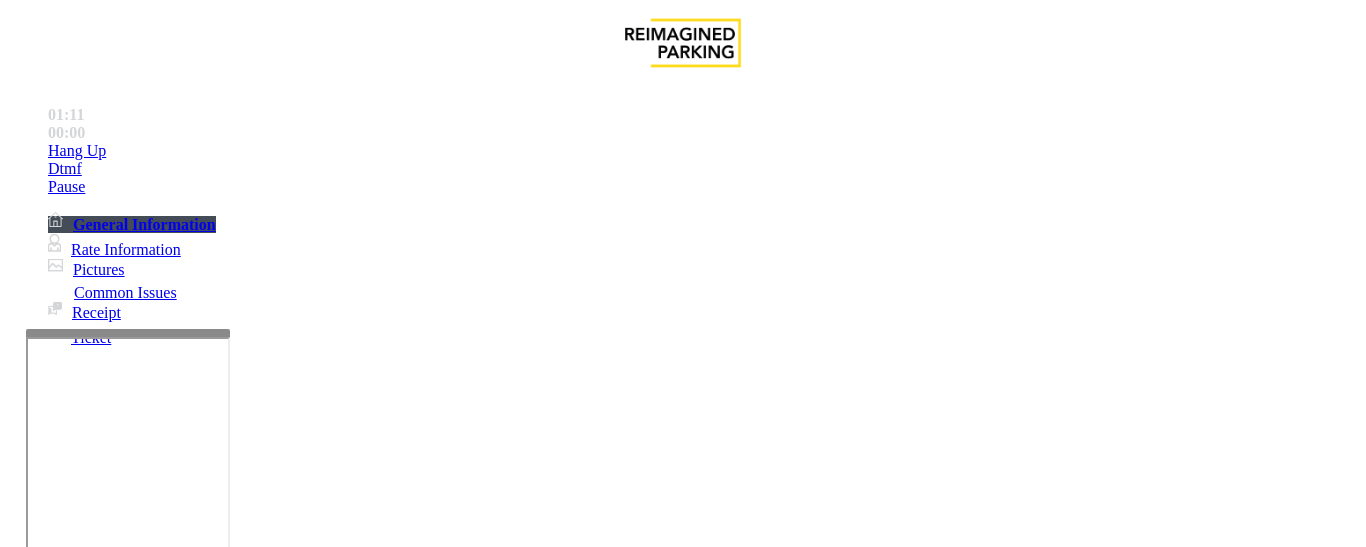 click on "*******" at bounding box center (96, 1222) 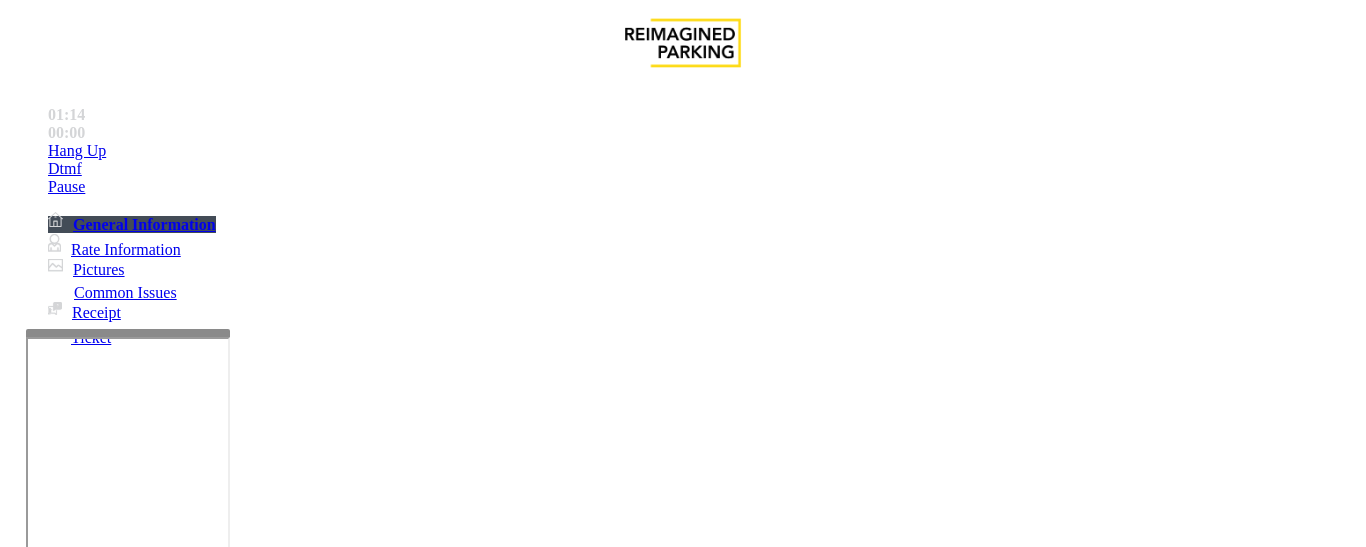 click on "*******" at bounding box center [96, 1222] 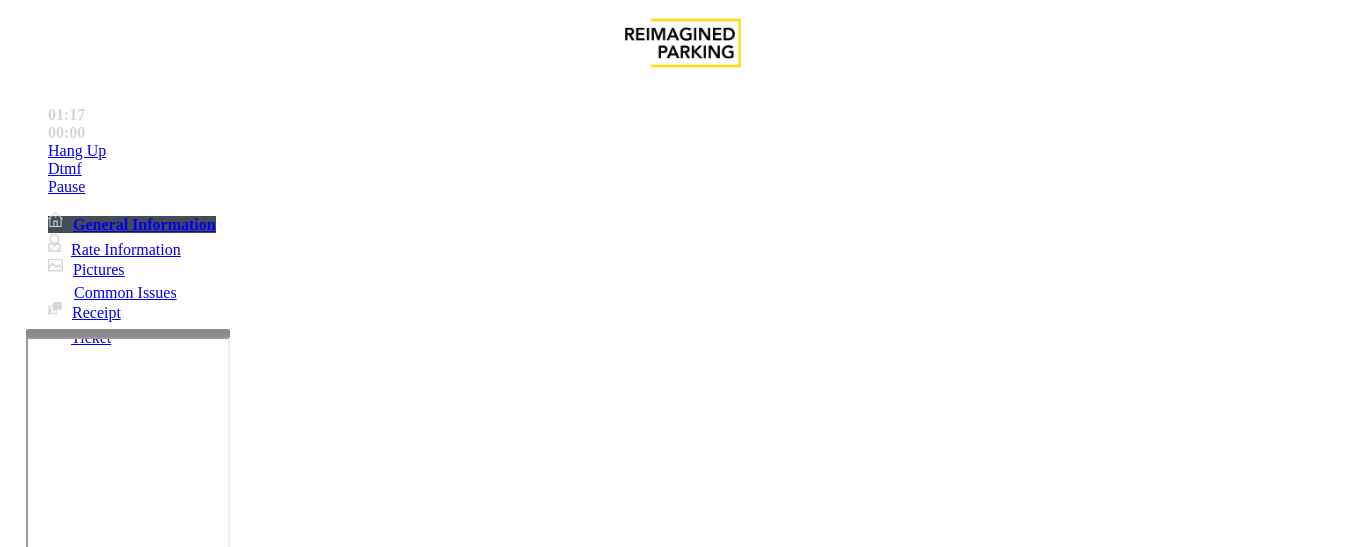 type on "*******" 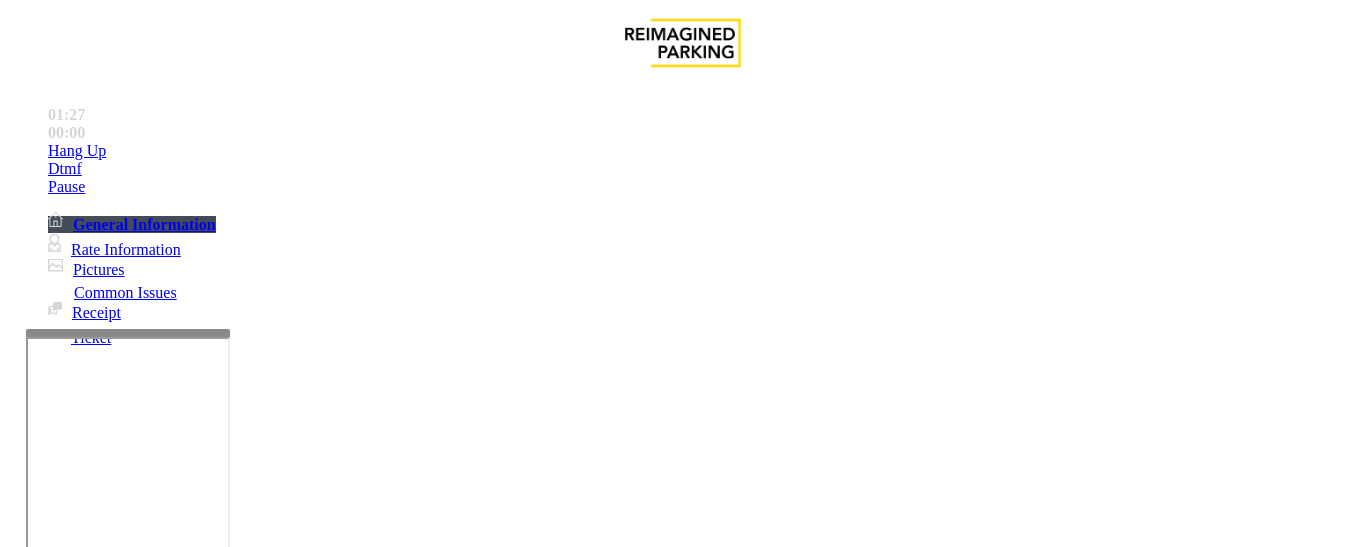 scroll, scrollTop: 0, scrollLeft: 0, axis: both 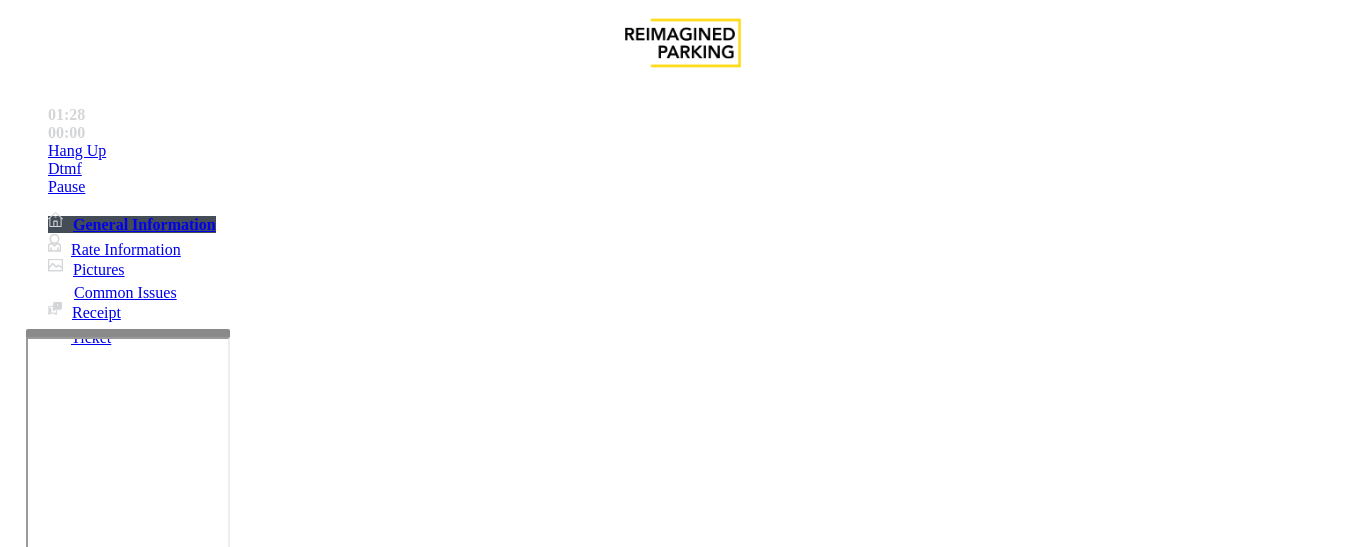type on "**" 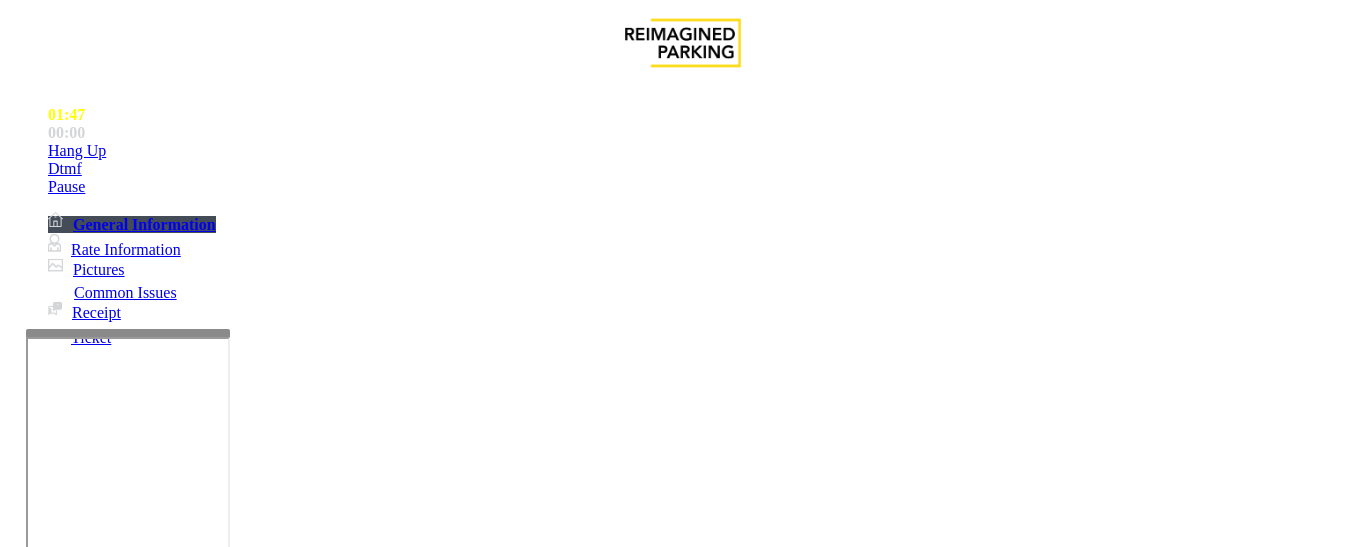scroll, scrollTop: 0, scrollLeft: 0, axis: both 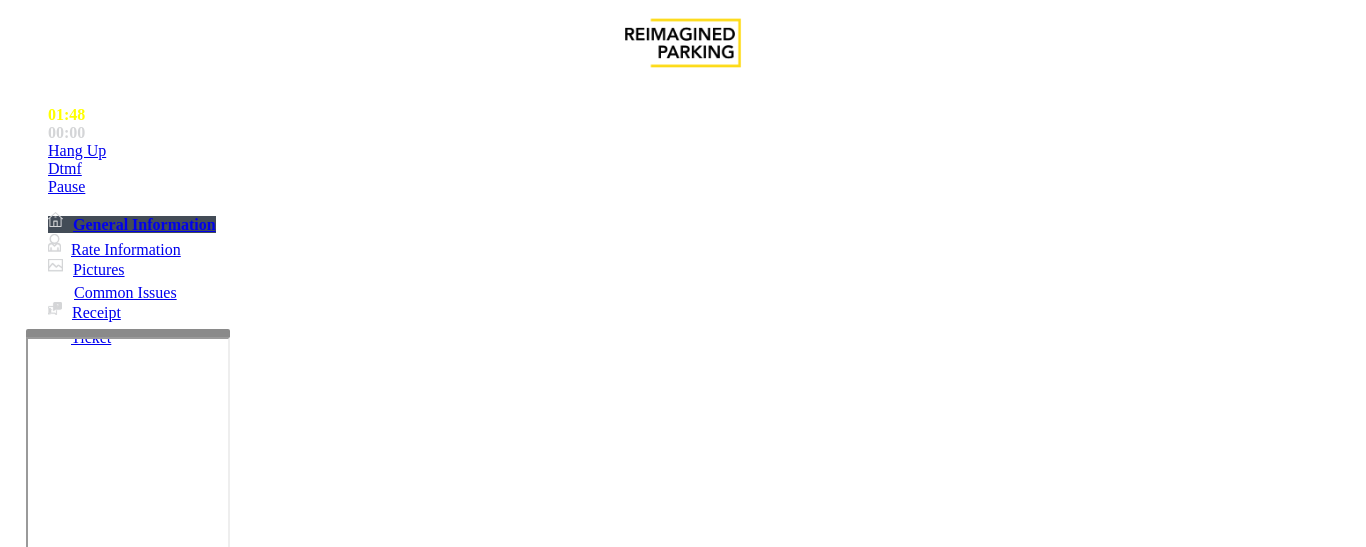 click on "Monthly Issue" at bounding box center (268, 1200) 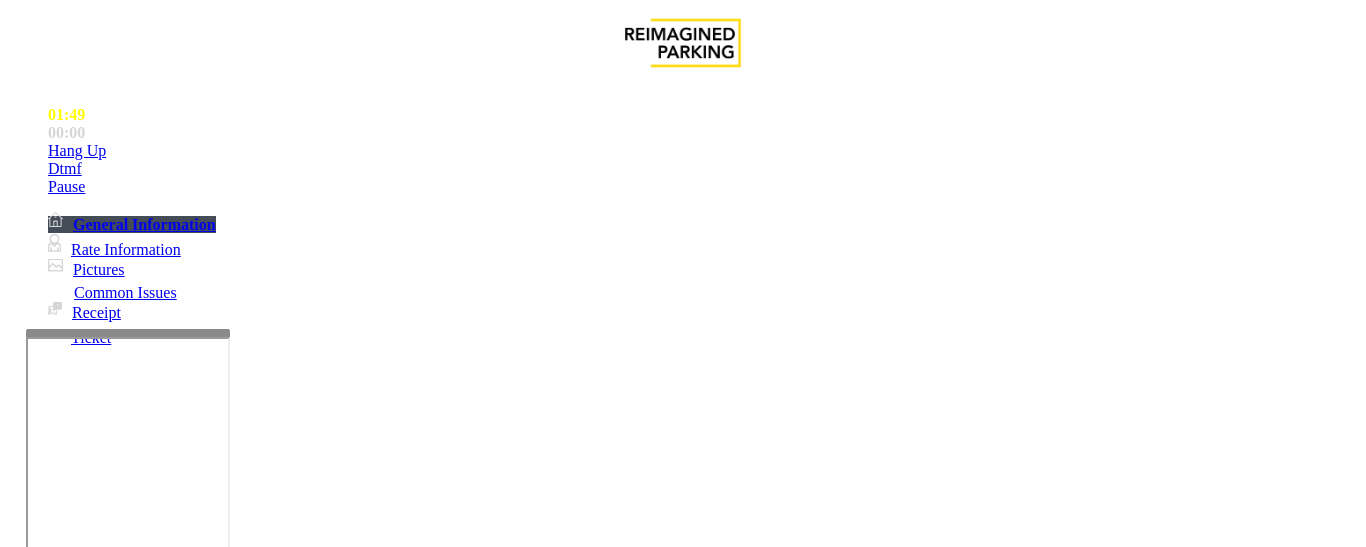 click on "Forgot Card / Transponder / KeyFob" at bounding box center (317, 1200) 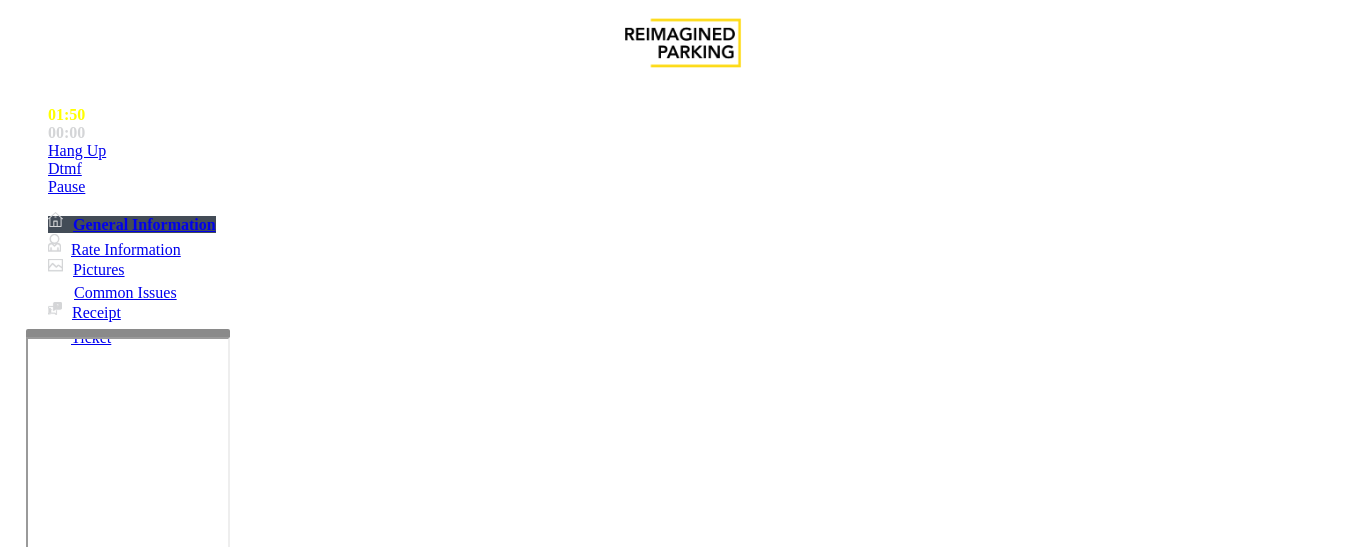 click on "Forgot Card / Transponder / KeyFob" at bounding box center [682, 1185] 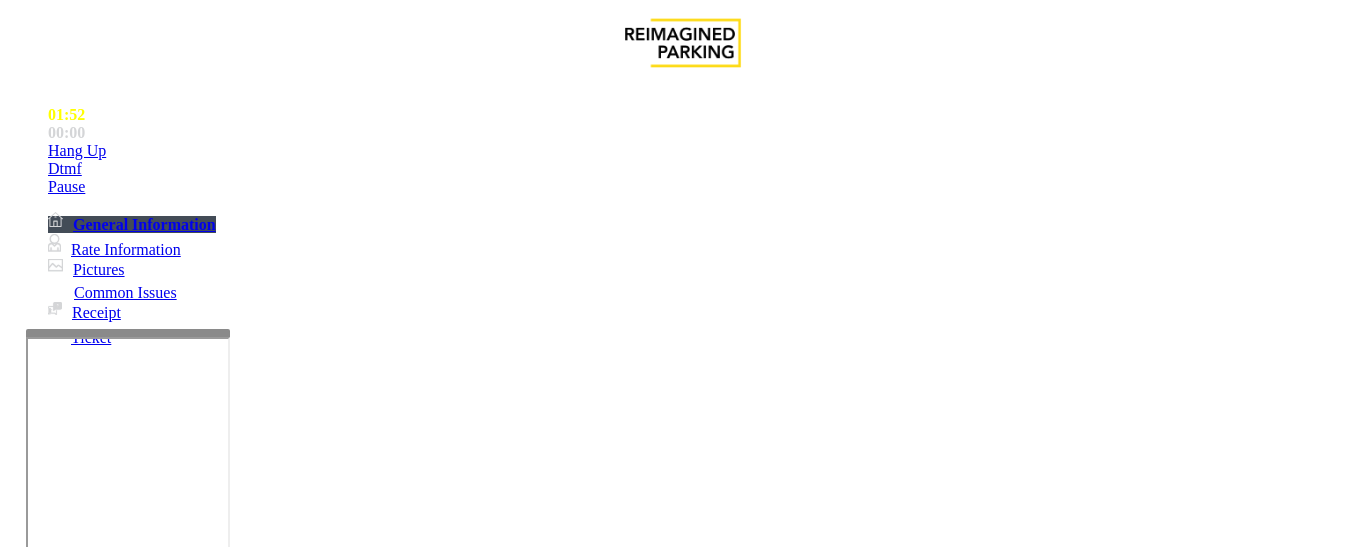 scroll, scrollTop: 300, scrollLeft: 0, axis: vertical 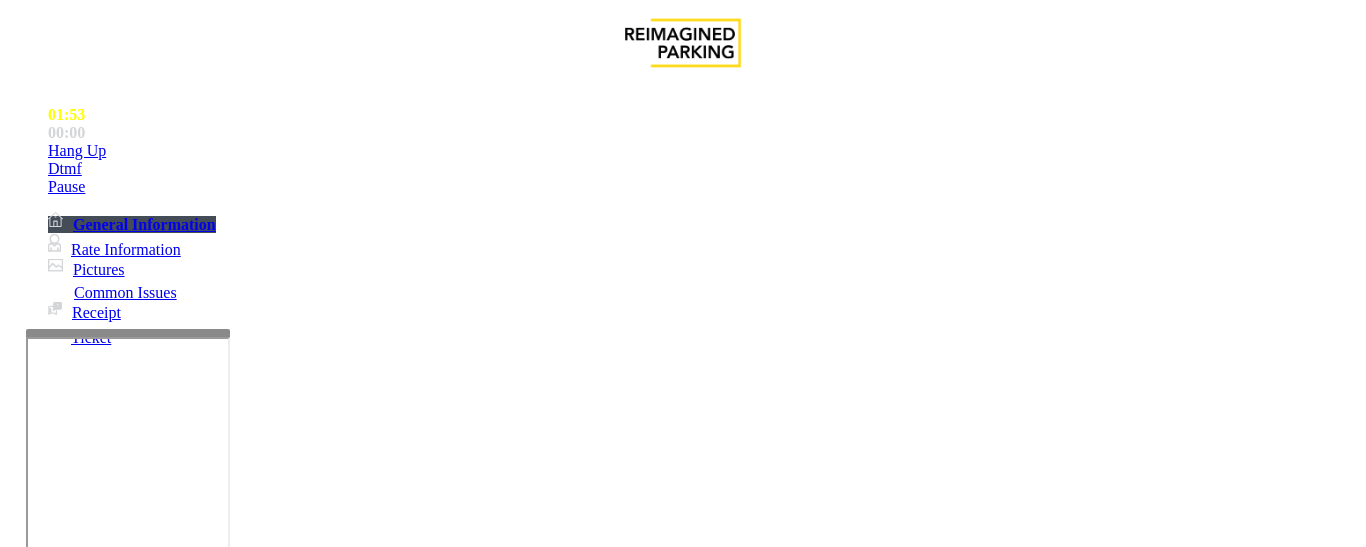 drag, startPoint x: 315, startPoint y: 303, endPoint x: 487, endPoint y: 316, distance: 172.49059 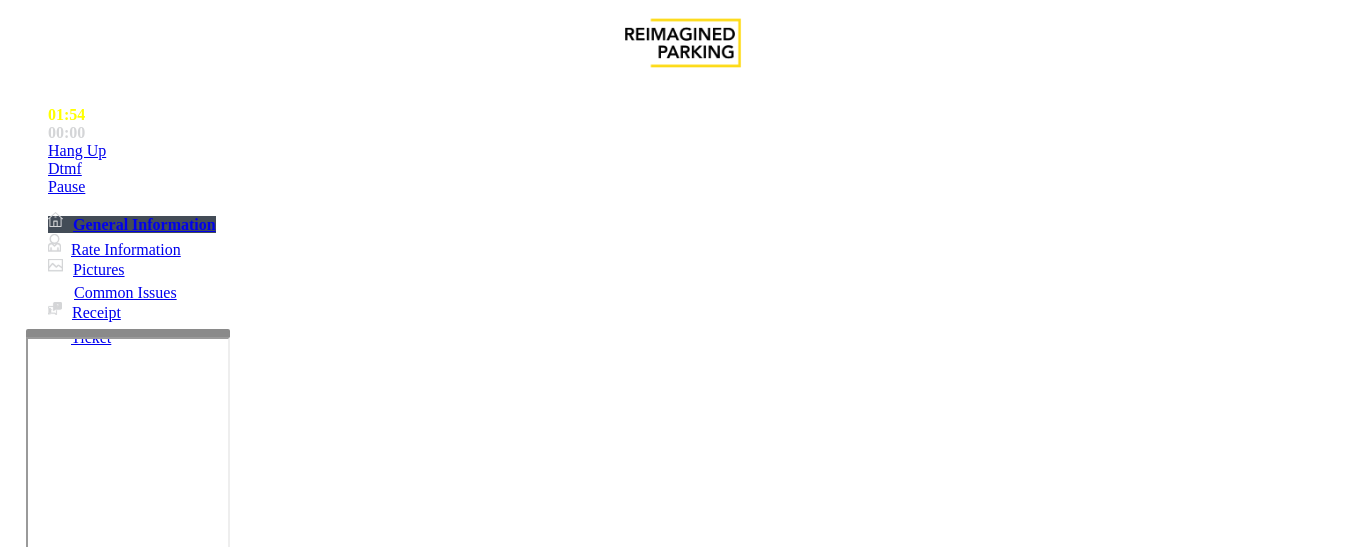 paste on "**********" 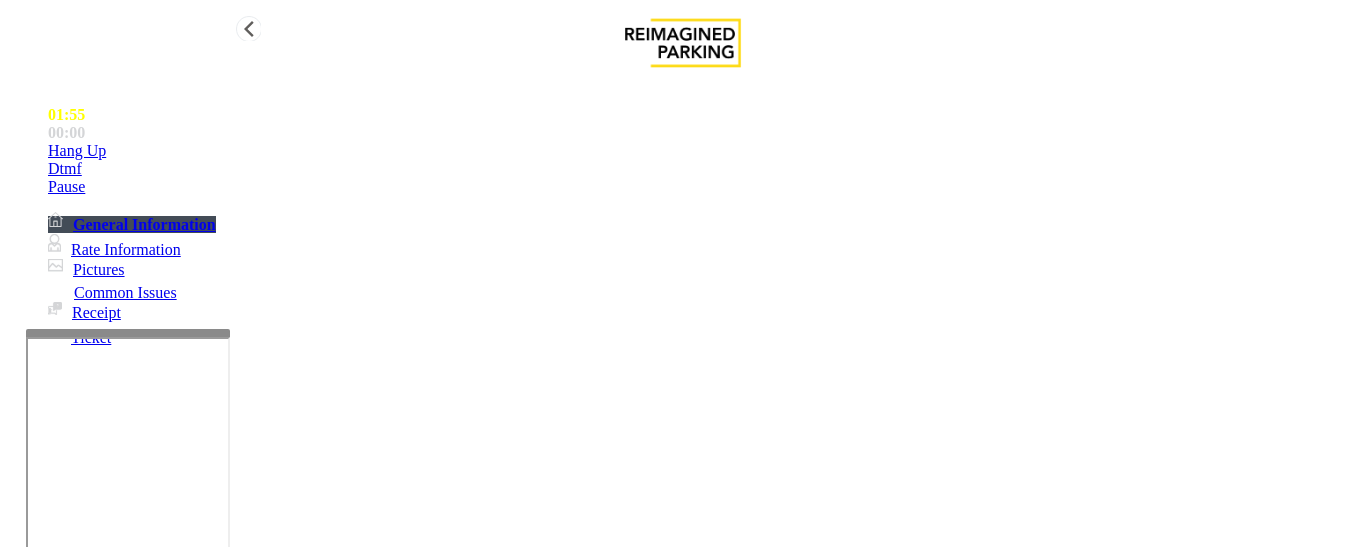 click on "Hang Up" at bounding box center [77, 151] 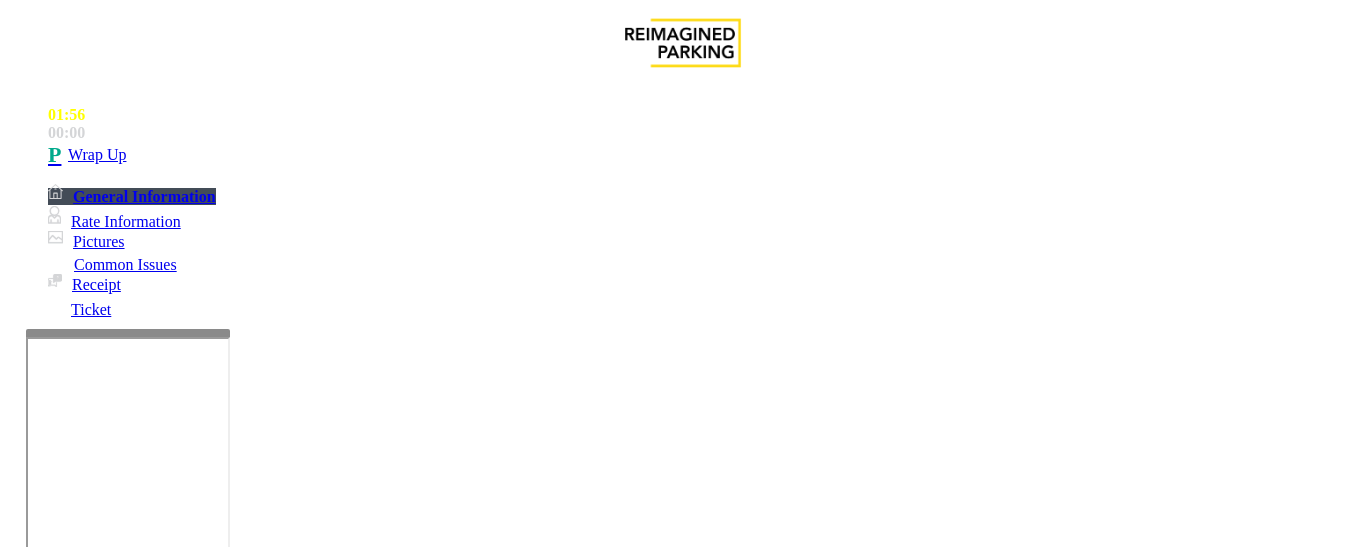 click at bounding box center [221, 1529] 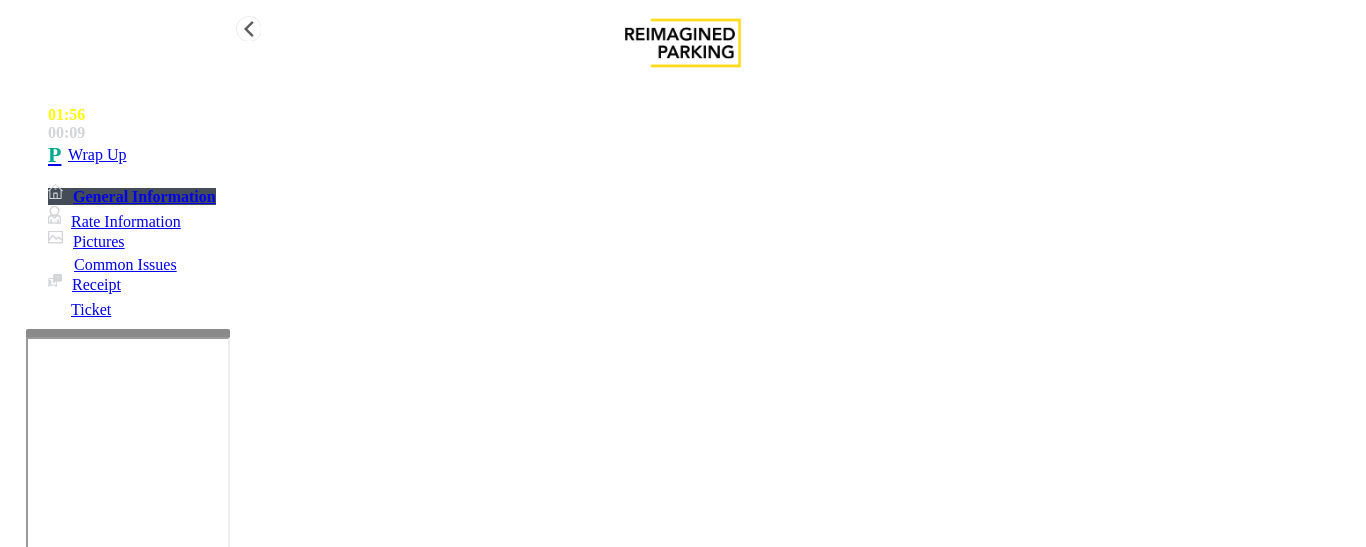 type on "**********" 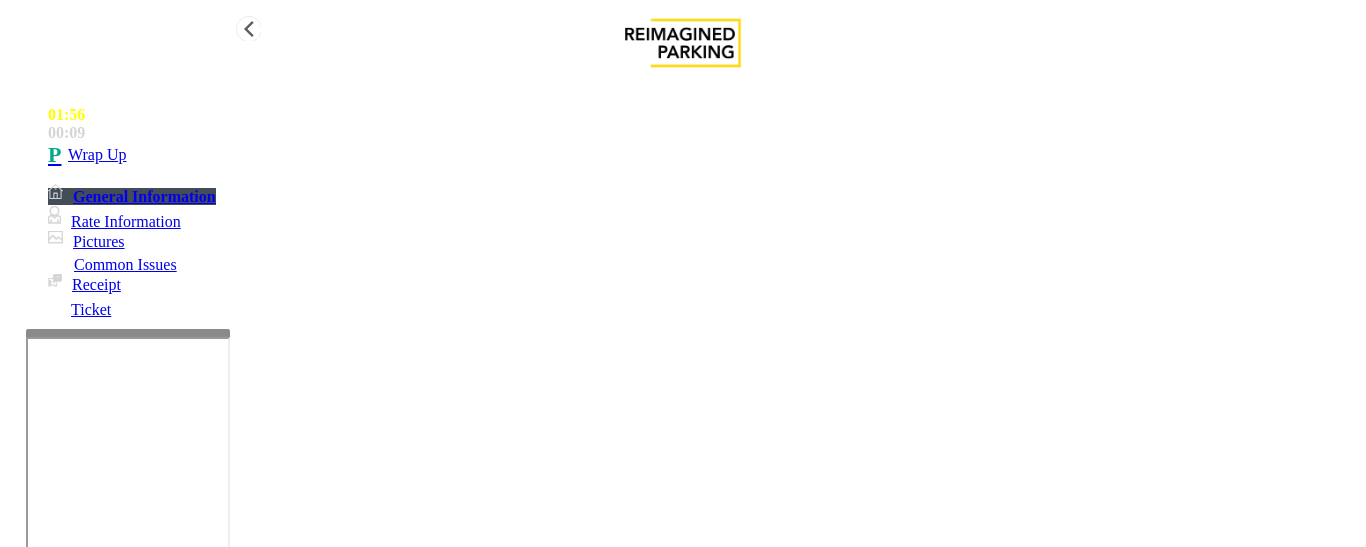 click on "Wrap Up" at bounding box center [703, 155] 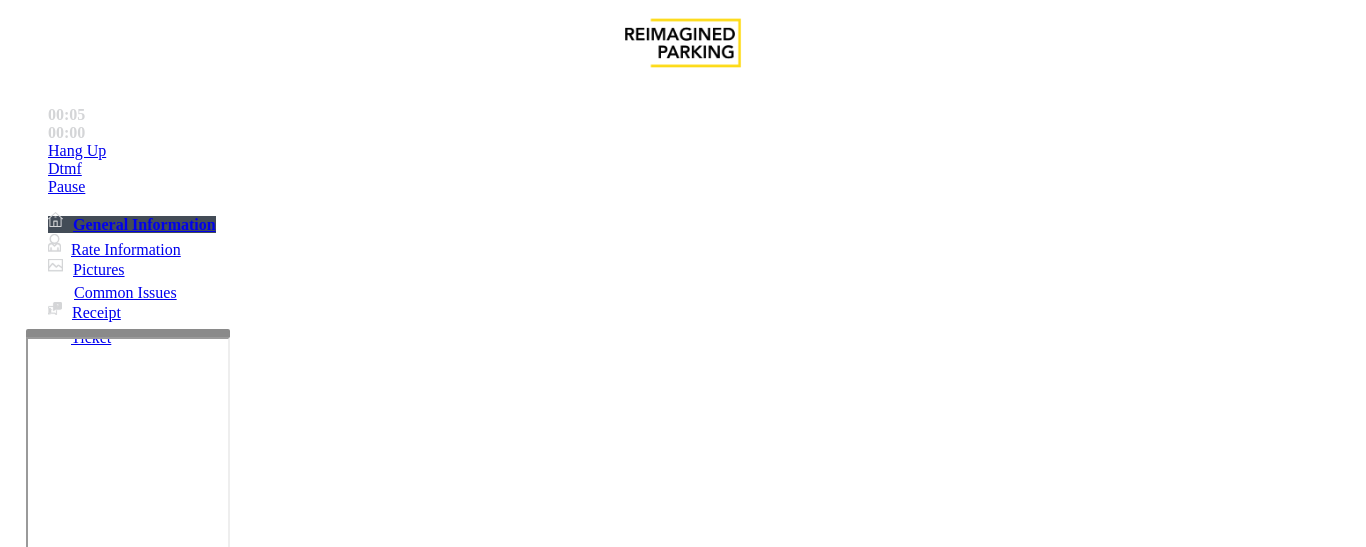 scroll, scrollTop: 1400, scrollLeft: 0, axis: vertical 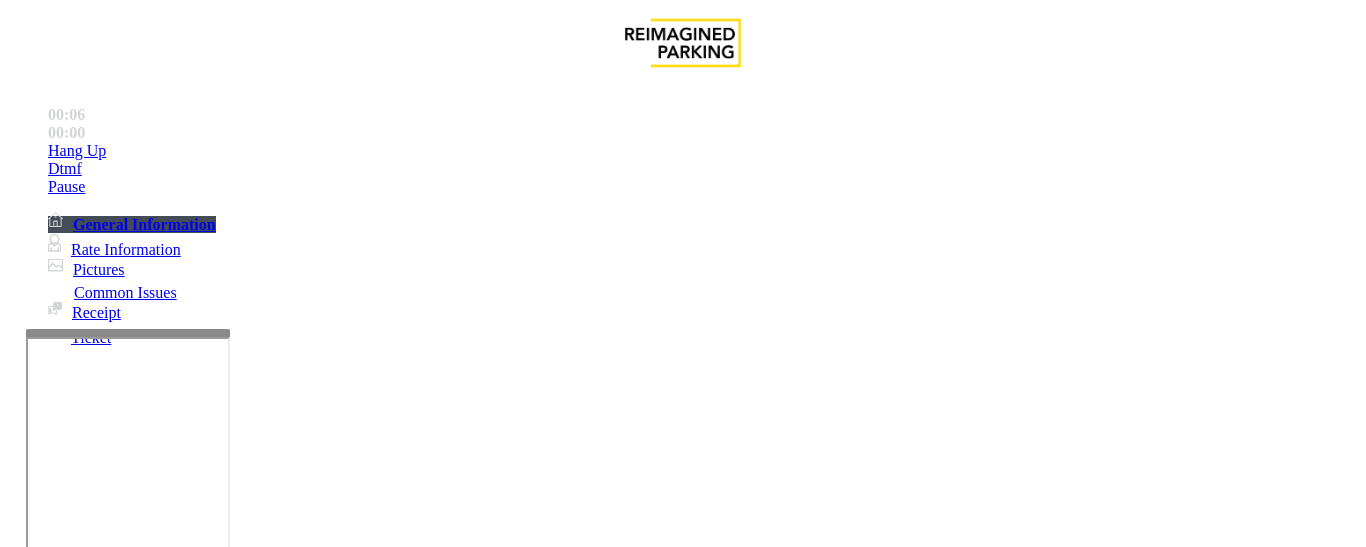 click on "Ticket Issue" at bounding box center [71, 1200] 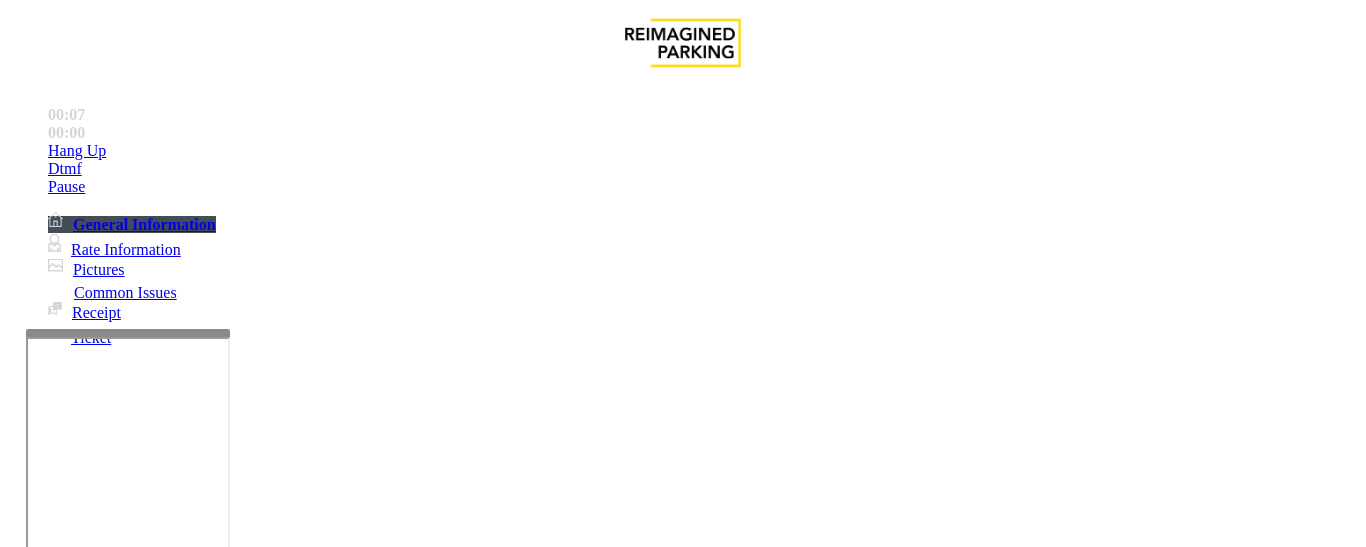 click on "Ticket Unreadable" at bounding box center (300, 1200) 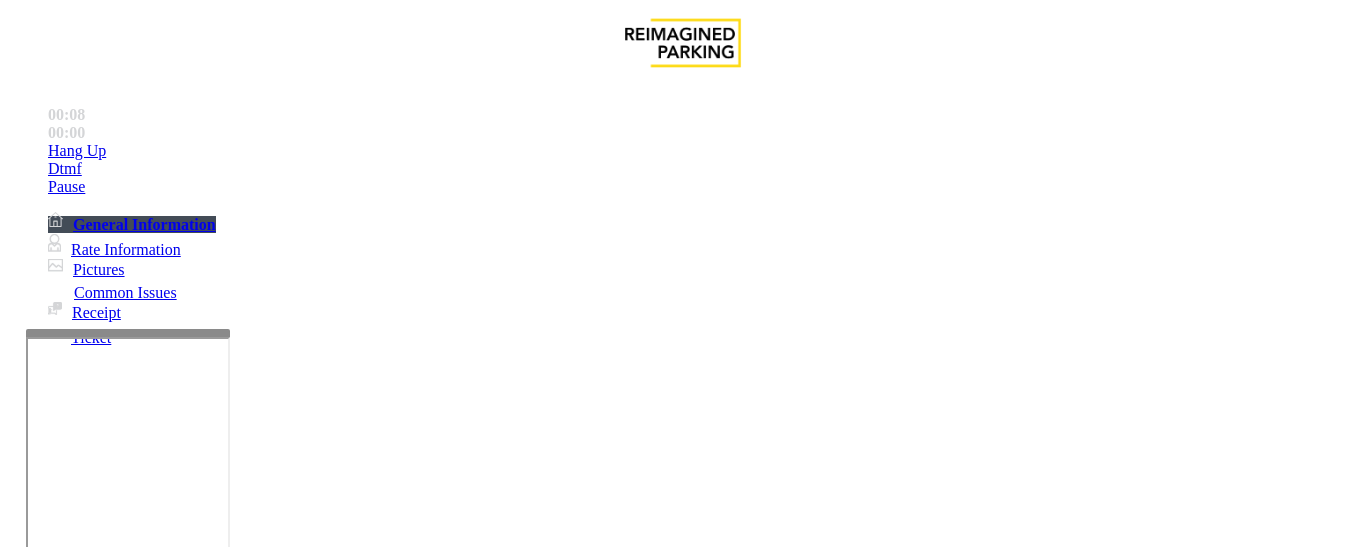 click on "Ticket Unreadable" at bounding box center [682, 1185] 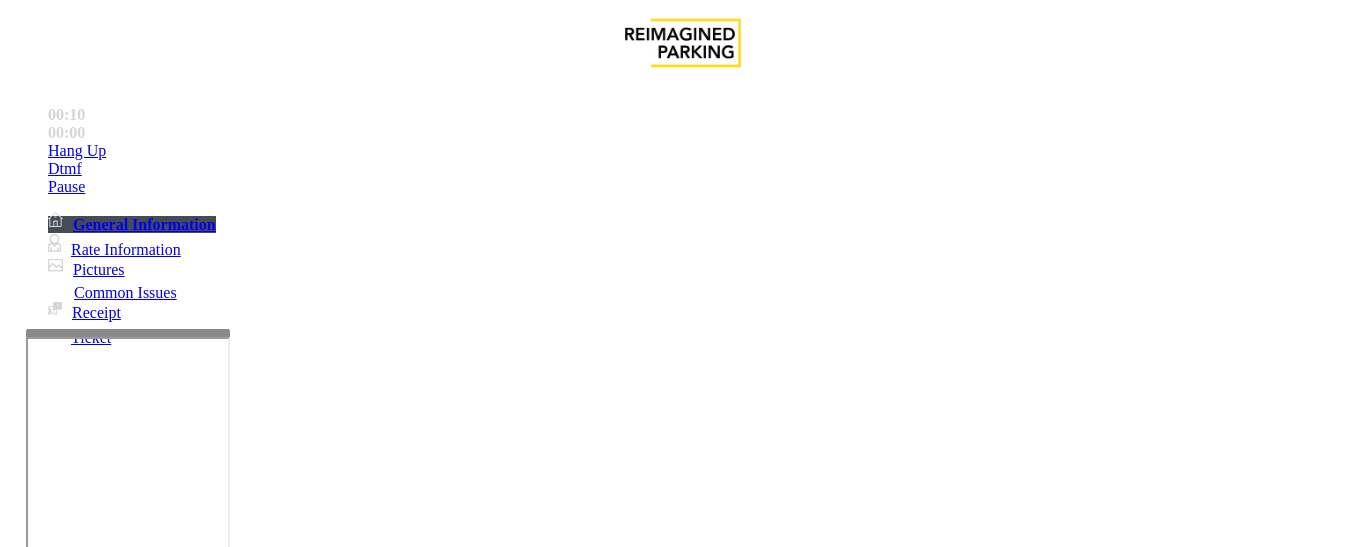 scroll, scrollTop: 300, scrollLeft: 0, axis: vertical 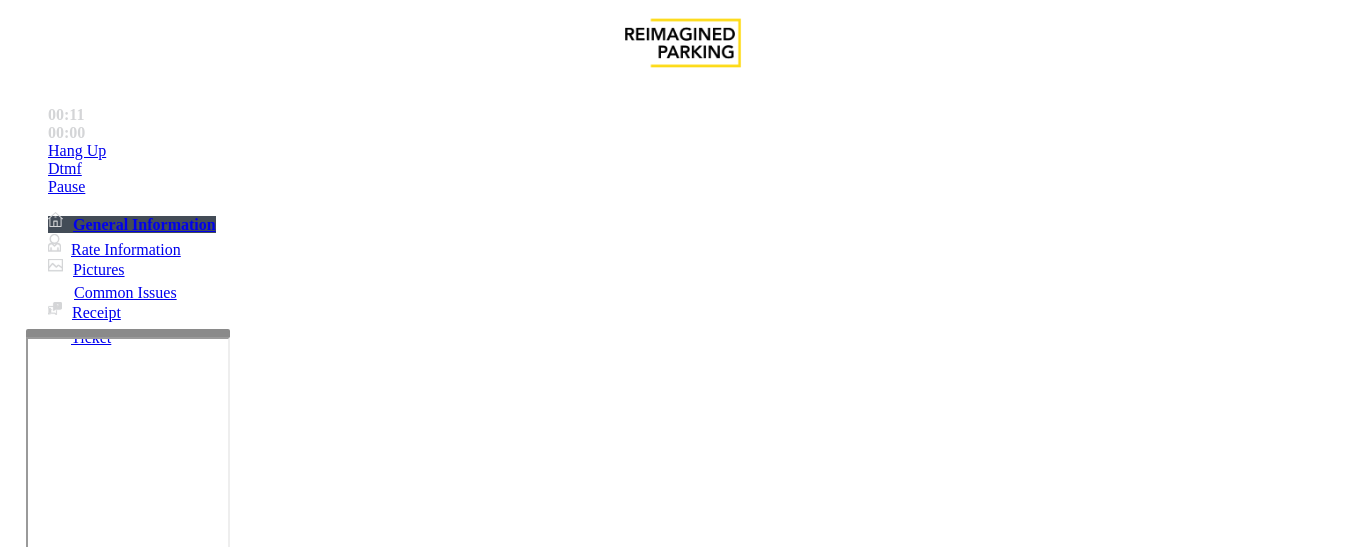 click at bounding box center (221, 1540) 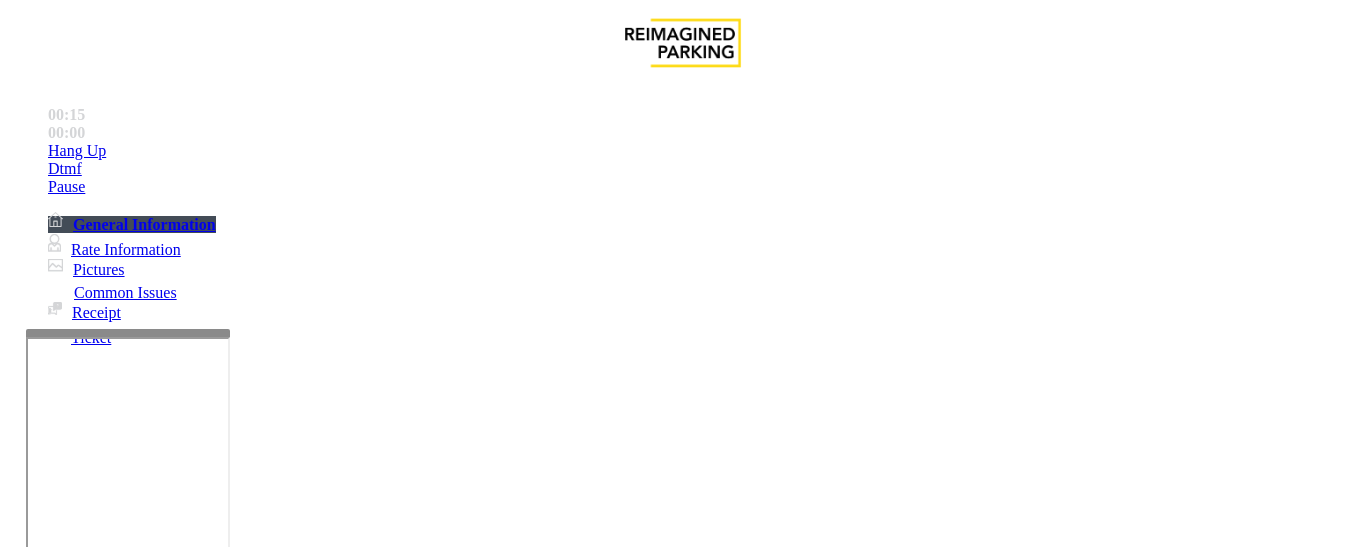 paste on "**********" 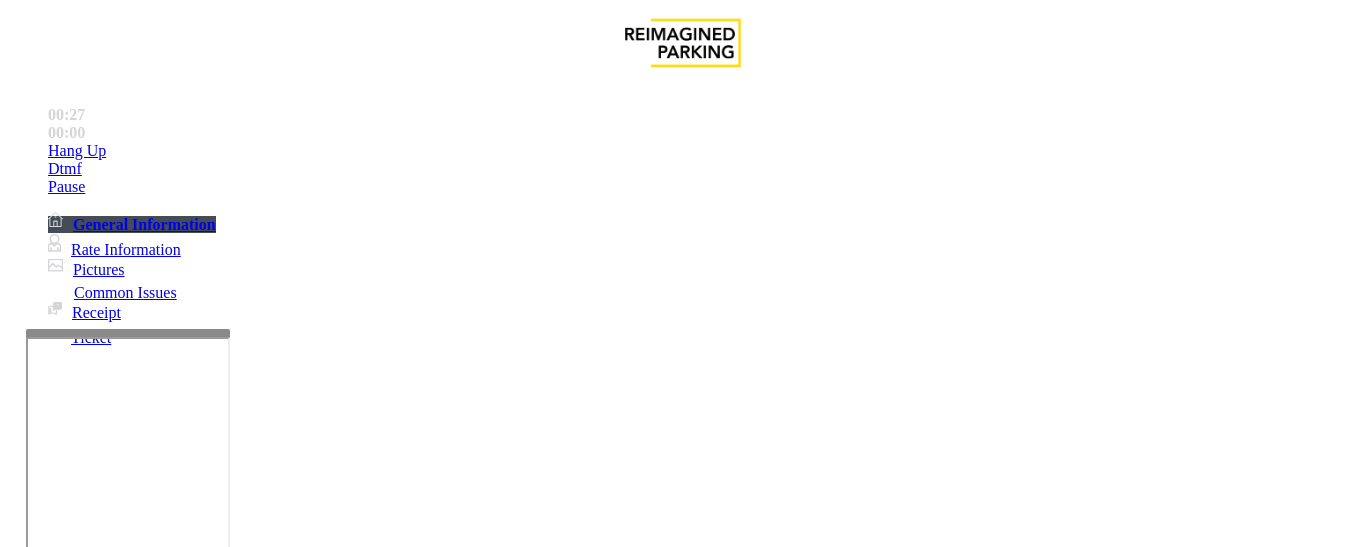 scroll, scrollTop: 0, scrollLeft: 0, axis: both 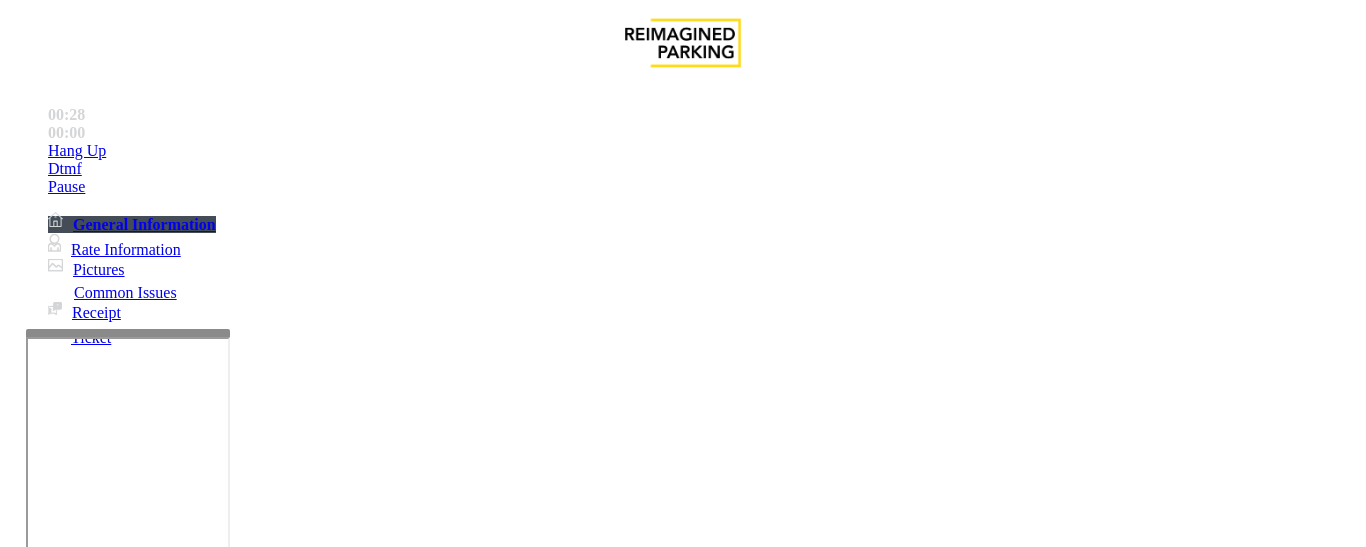 type on "**********" 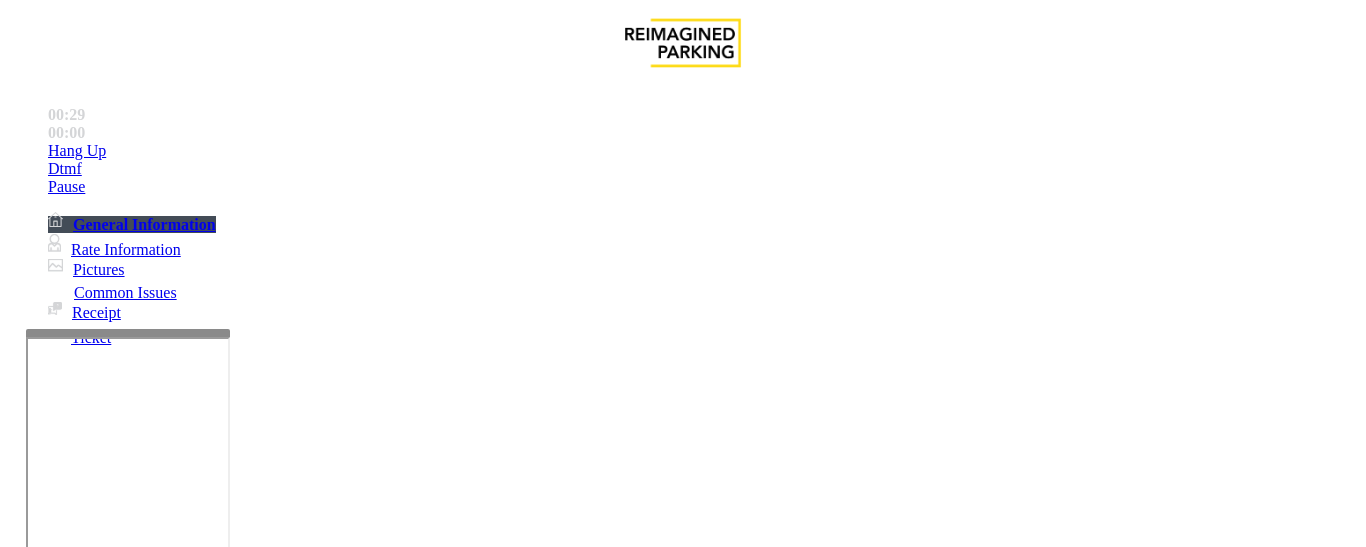 click at bounding box center [96, 1222] 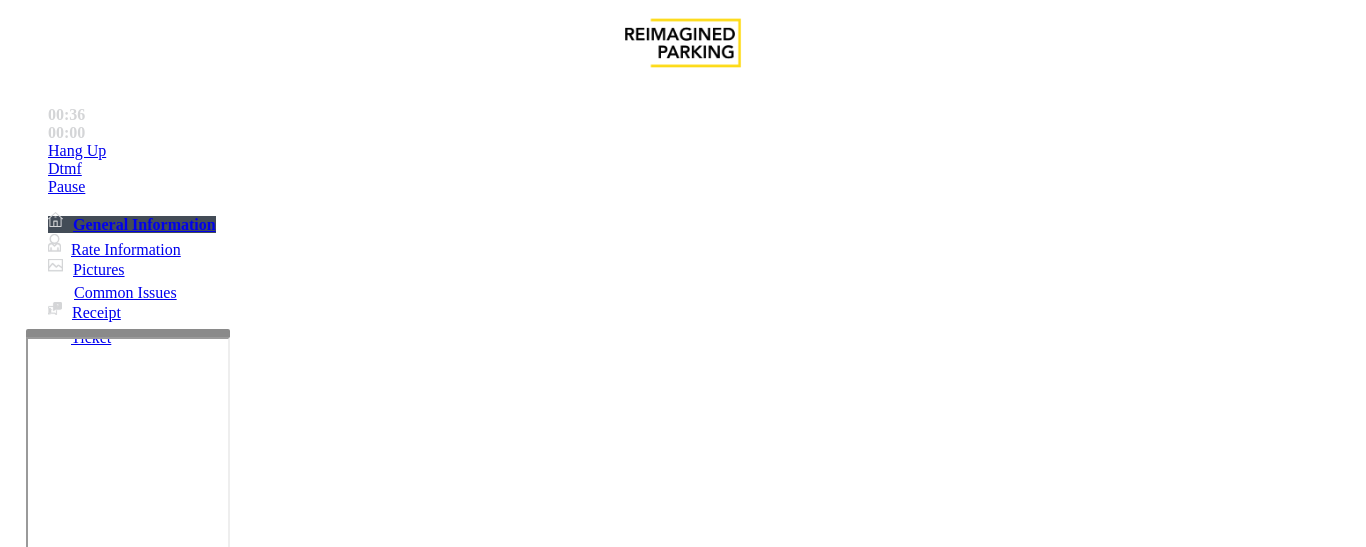 click at bounding box center (96, 1249) 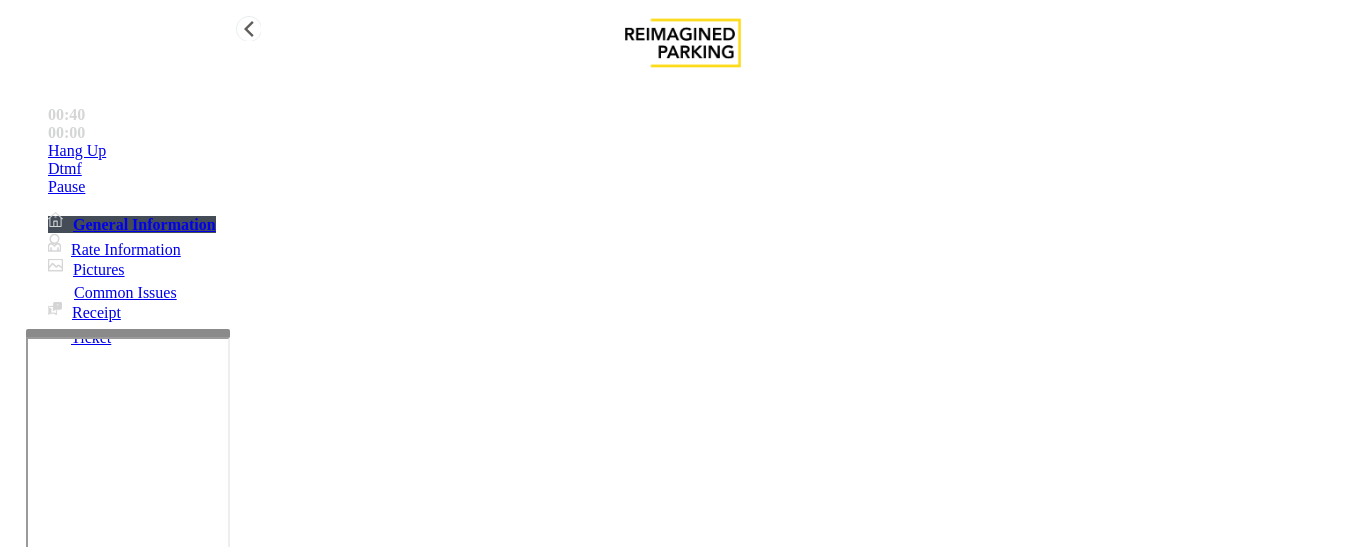 drag, startPoint x: 373, startPoint y: 255, endPoint x: 180, endPoint y: 262, distance: 193.1269 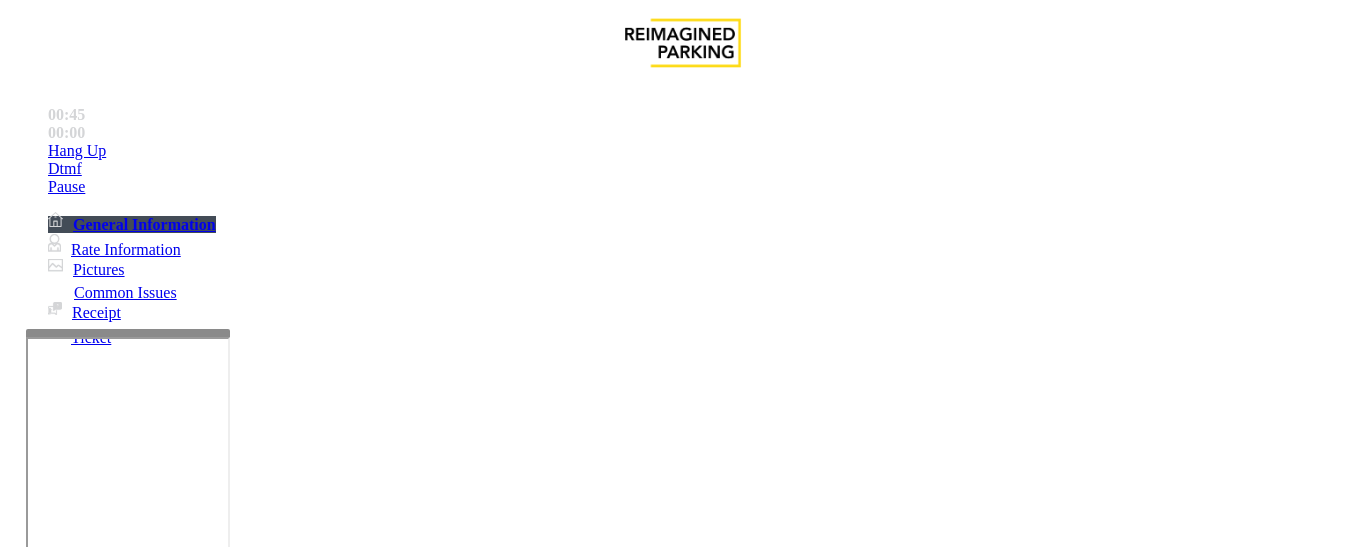 type on "*****" 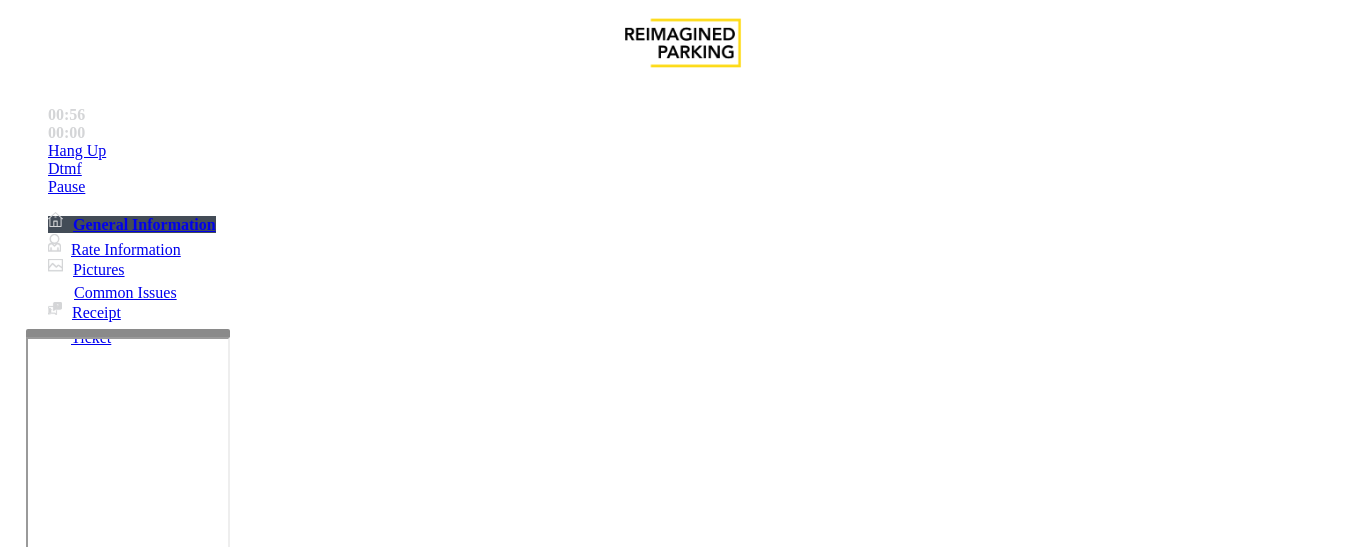 click at bounding box center (96, 1222) 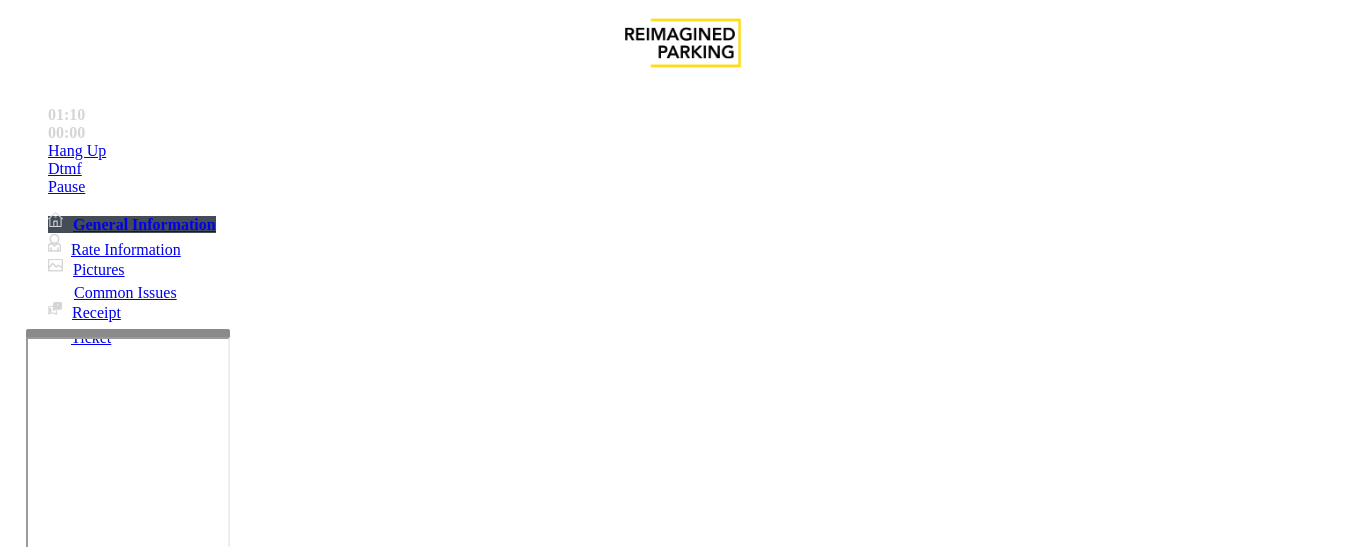 scroll, scrollTop: 200, scrollLeft: 0, axis: vertical 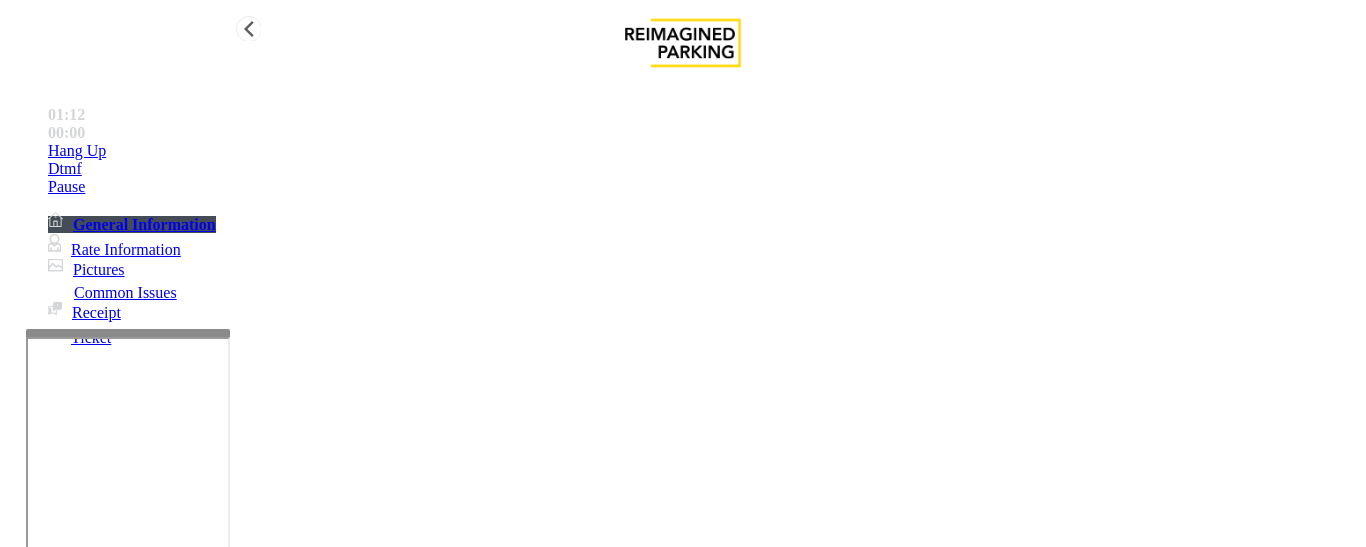 type on "**" 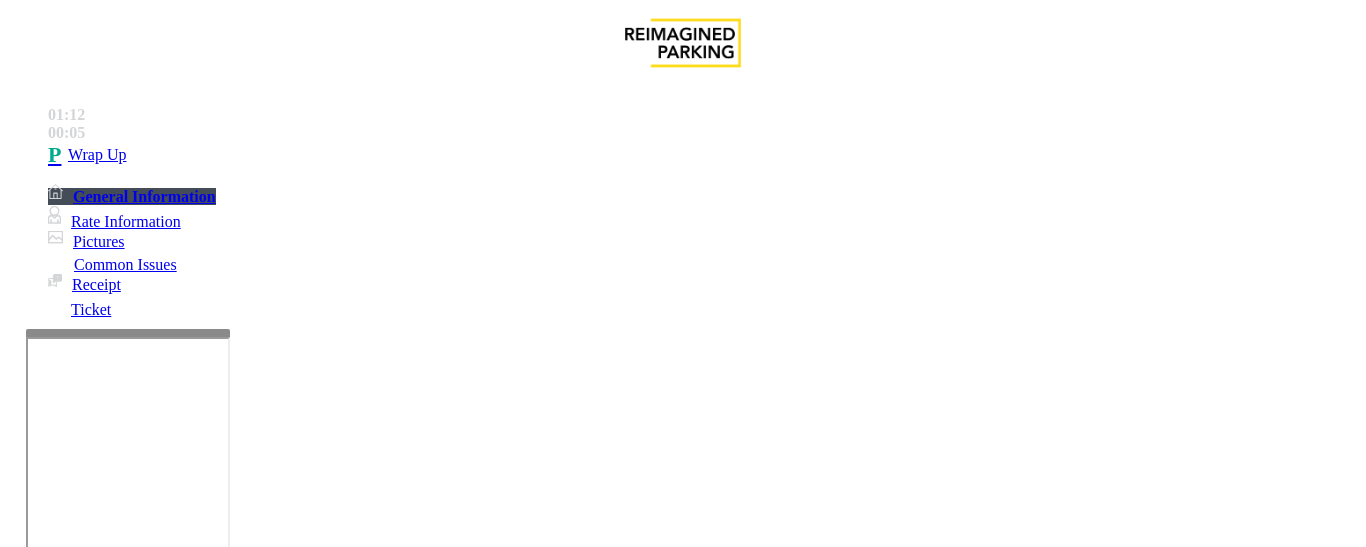 drag, startPoint x: 350, startPoint y: 395, endPoint x: 674, endPoint y: 399, distance: 324.0247 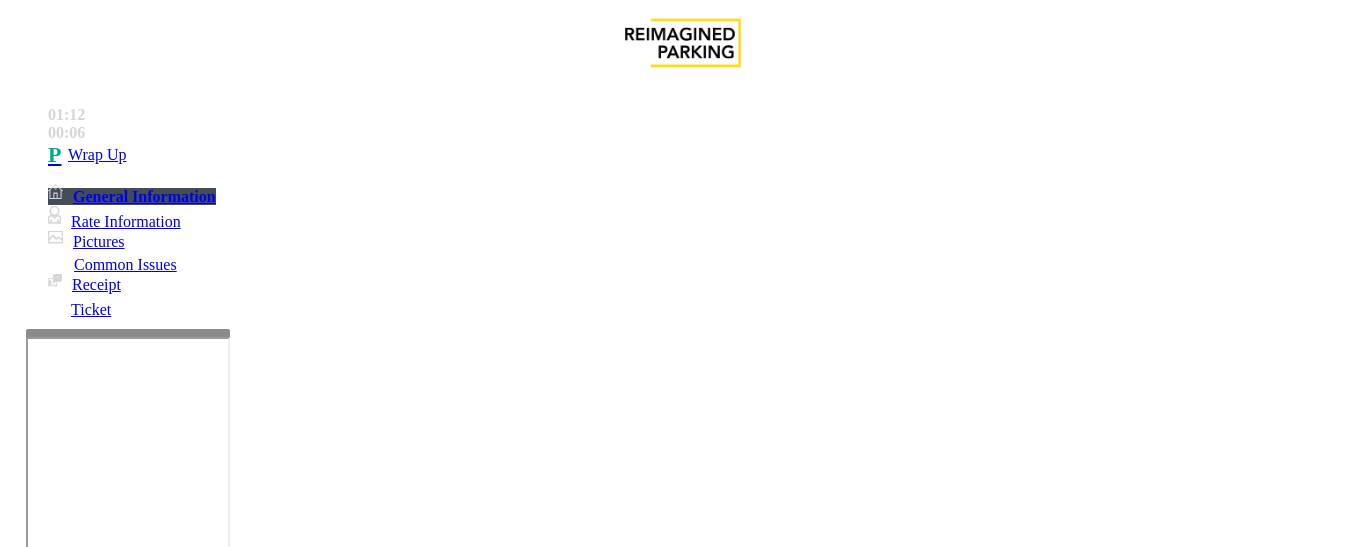 paste 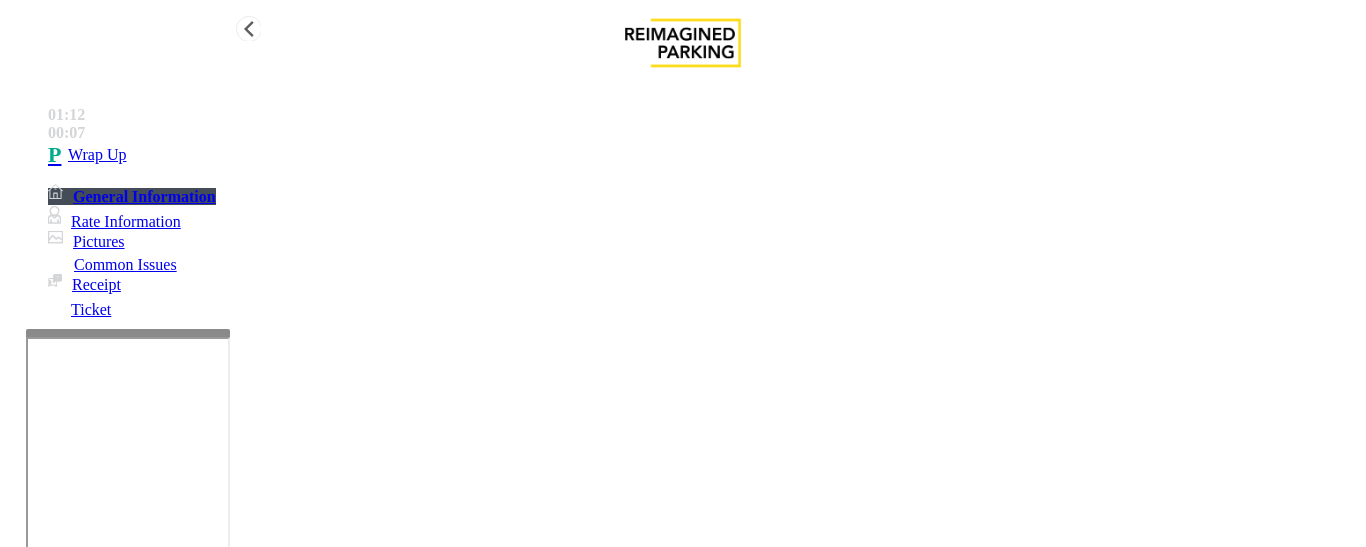 type on "**********" 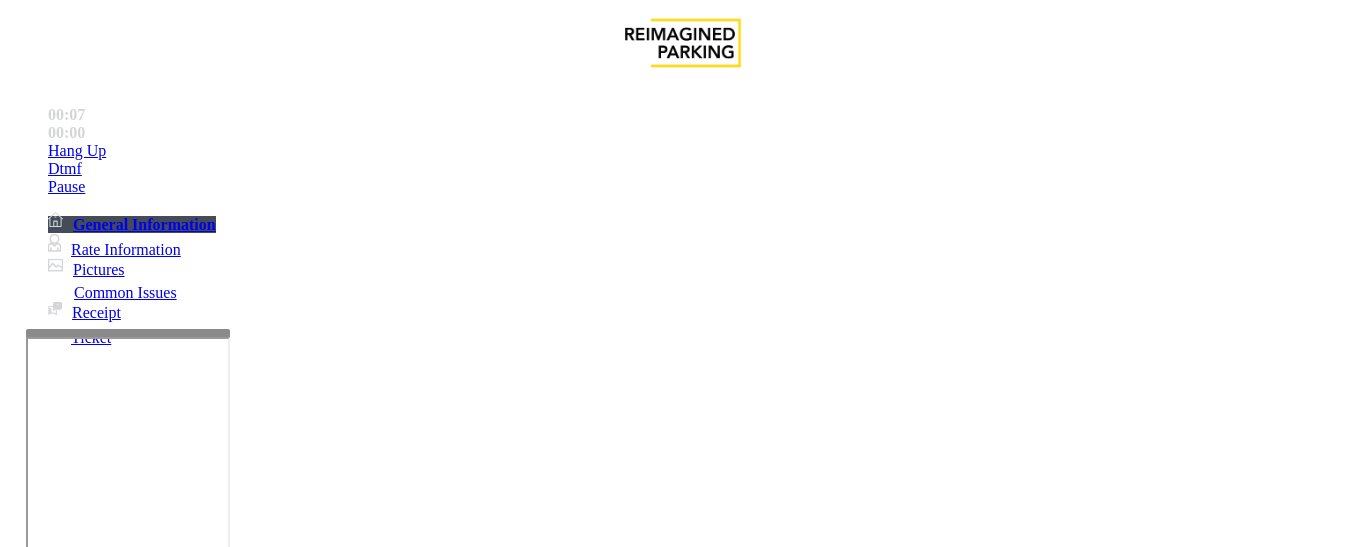 scroll, scrollTop: 400, scrollLeft: 0, axis: vertical 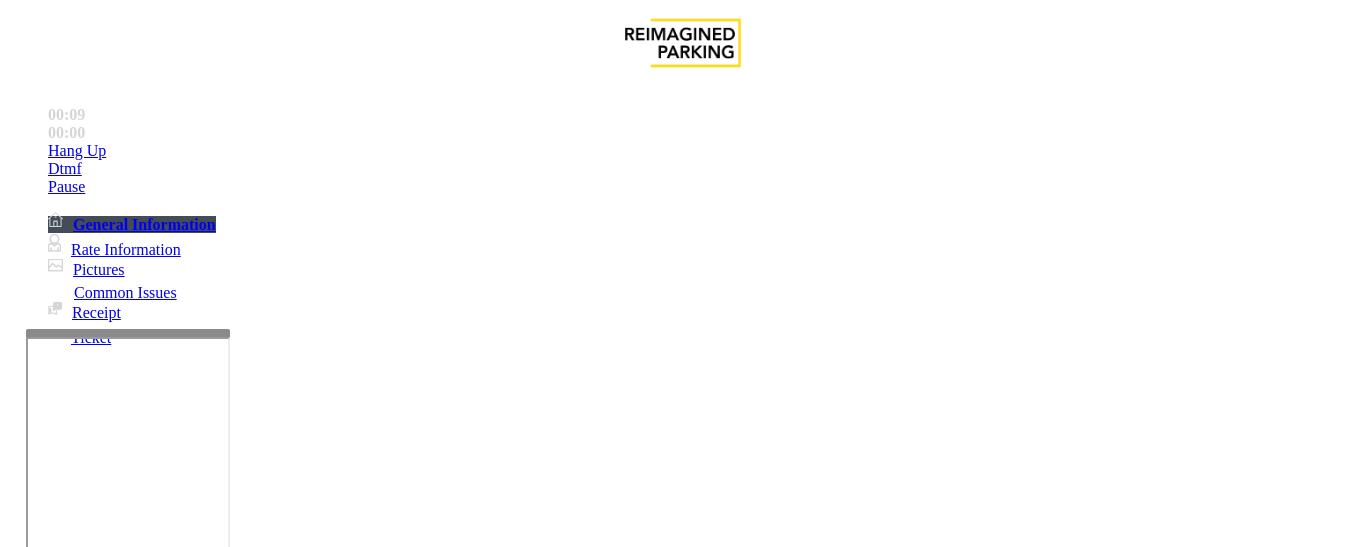 click on "Intercom Issue/No Response" at bounding box center [1098, 1200] 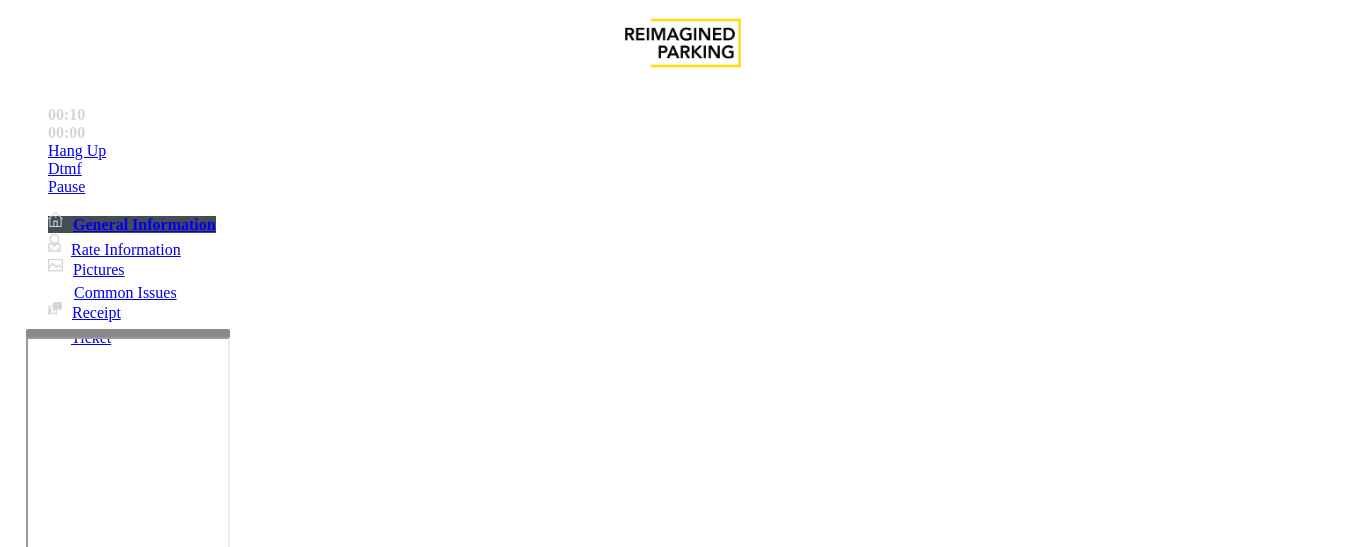 click on "Issue" at bounding box center [42, 1167] 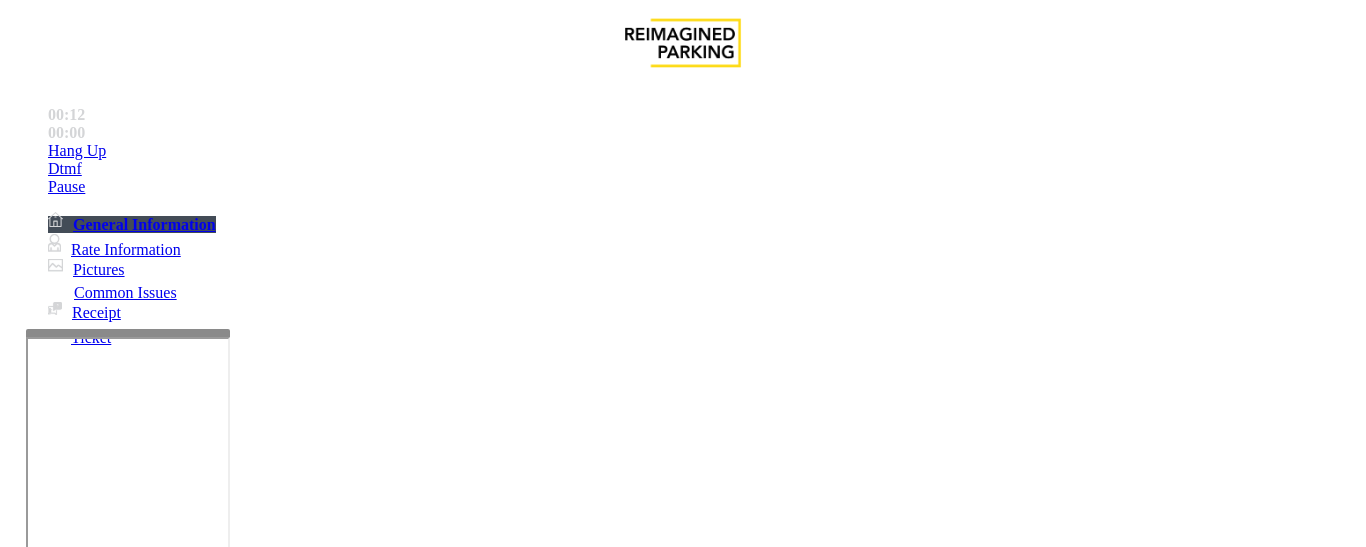 scroll, scrollTop: 164, scrollLeft: 0, axis: vertical 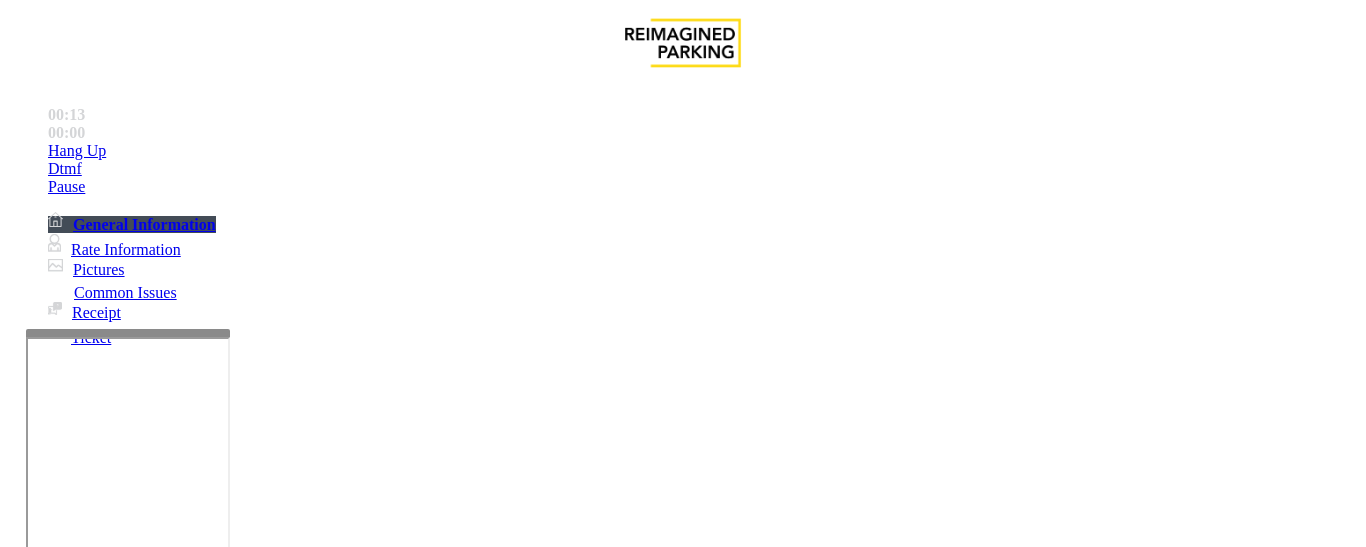 click on "No Response/Unable to hear parker" at bounding box center (142, 1200) 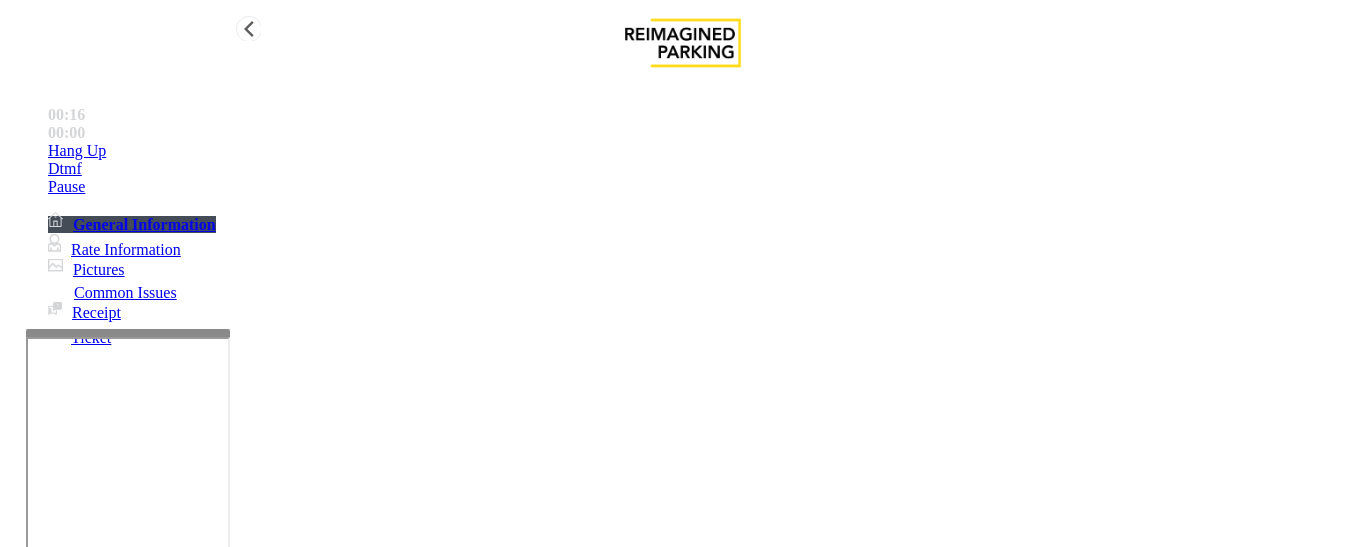 type on "**********" 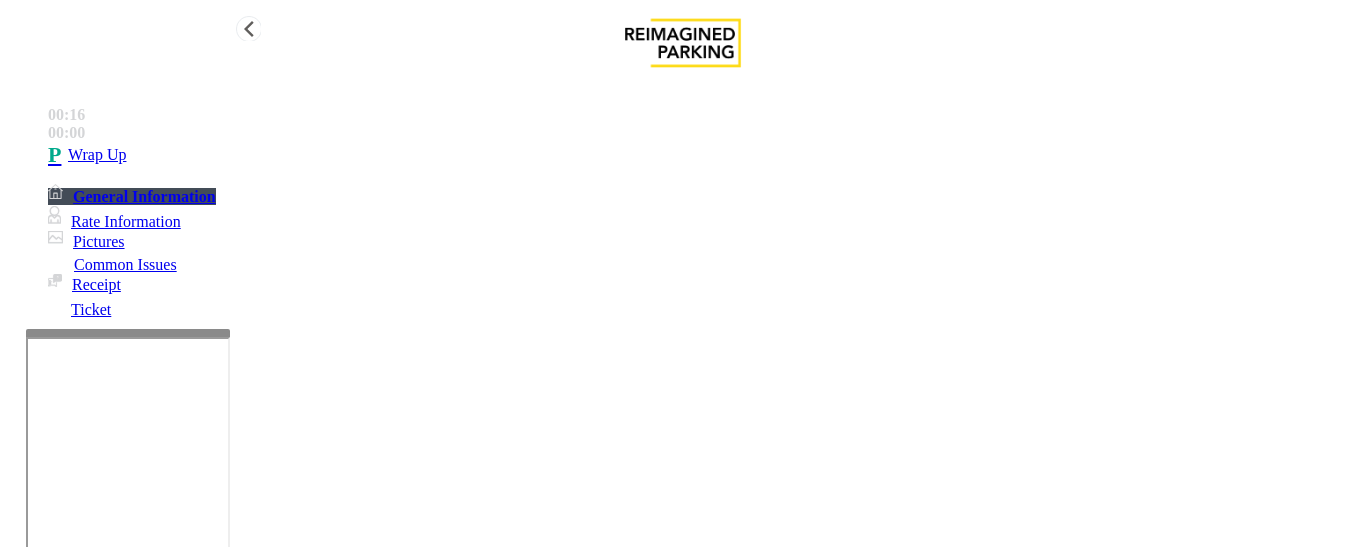 click on "Wrap Up" at bounding box center (97, 155) 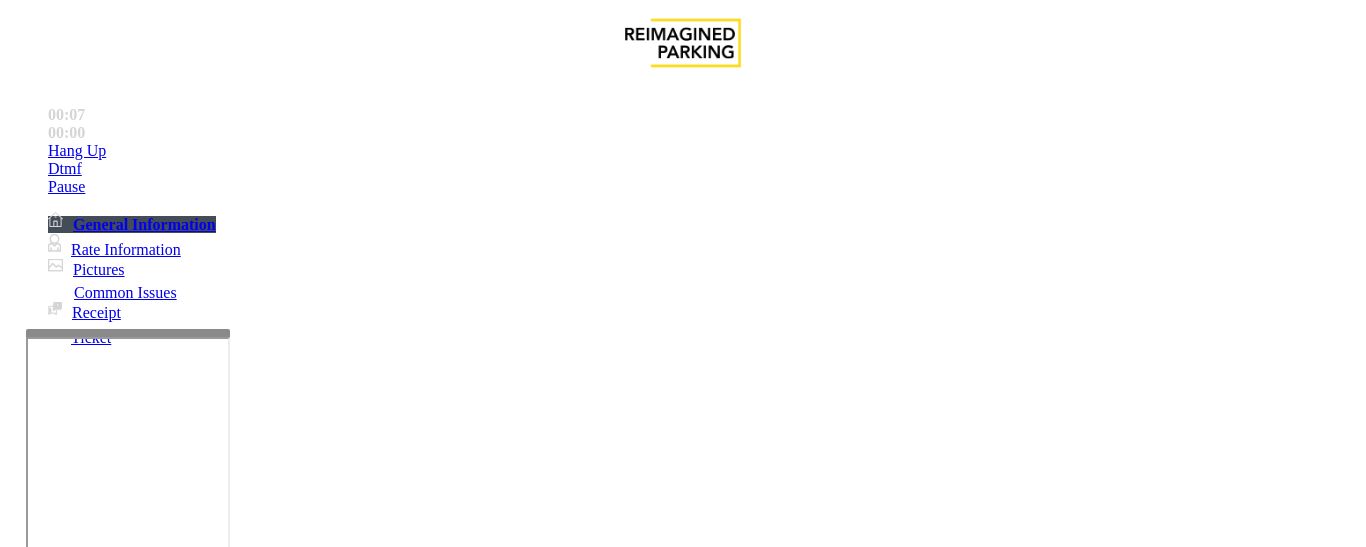 scroll, scrollTop: 700, scrollLeft: 0, axis: vertical 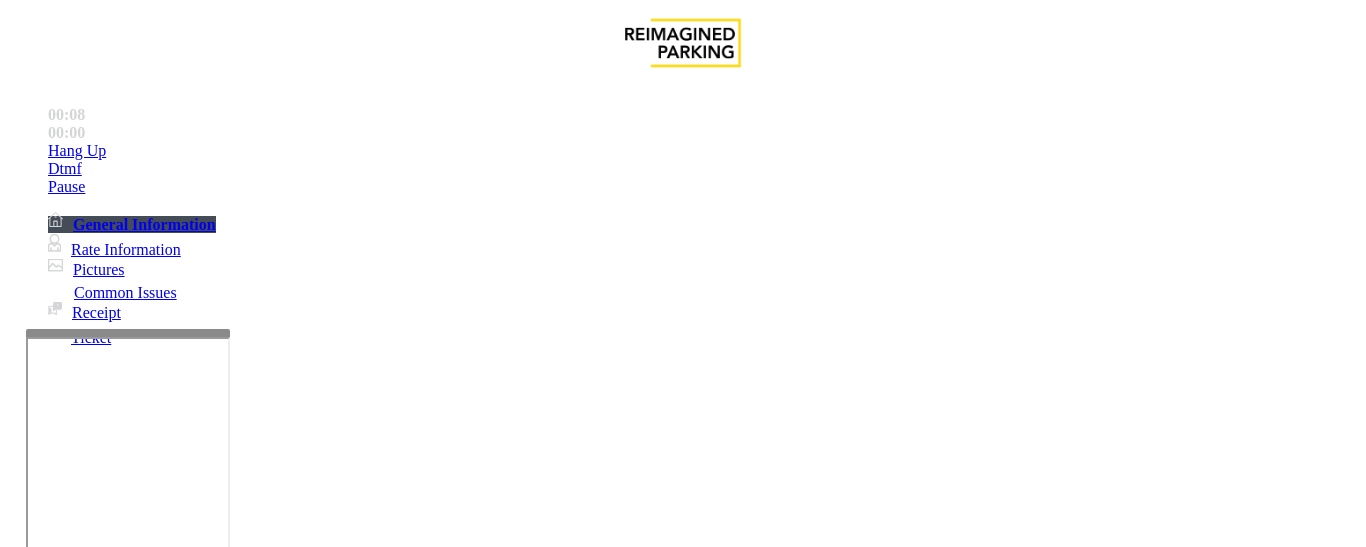 click on "JMS-WCH-WS1" at bounding box center [78, 2476] 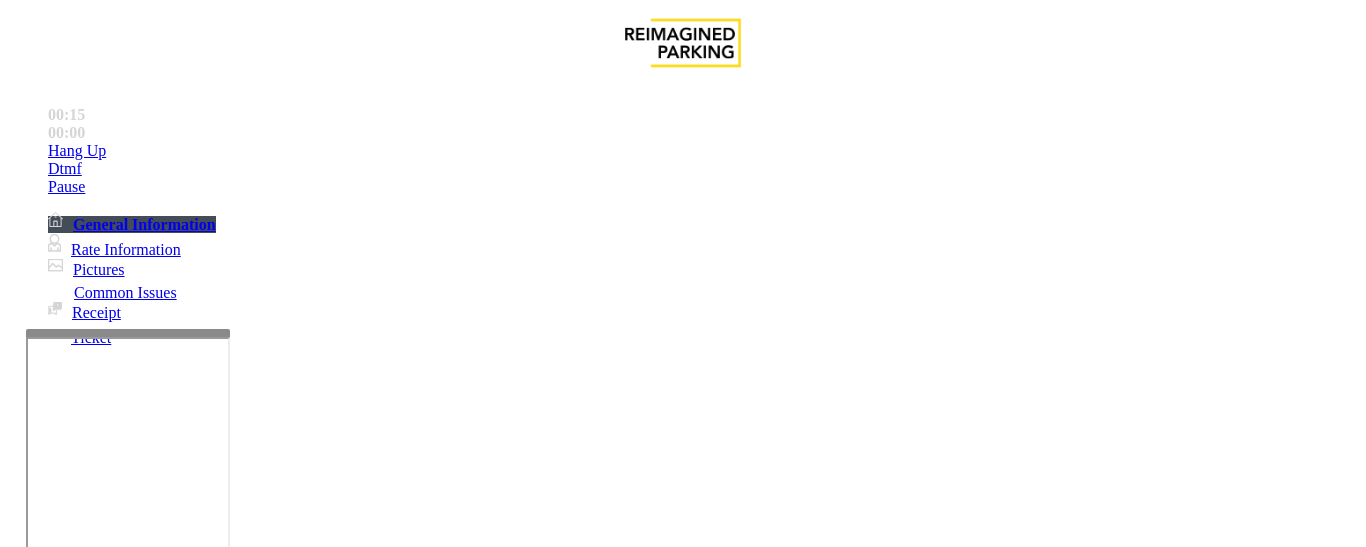 click on "Ticket Issue" at bounding box center (71, 1200) 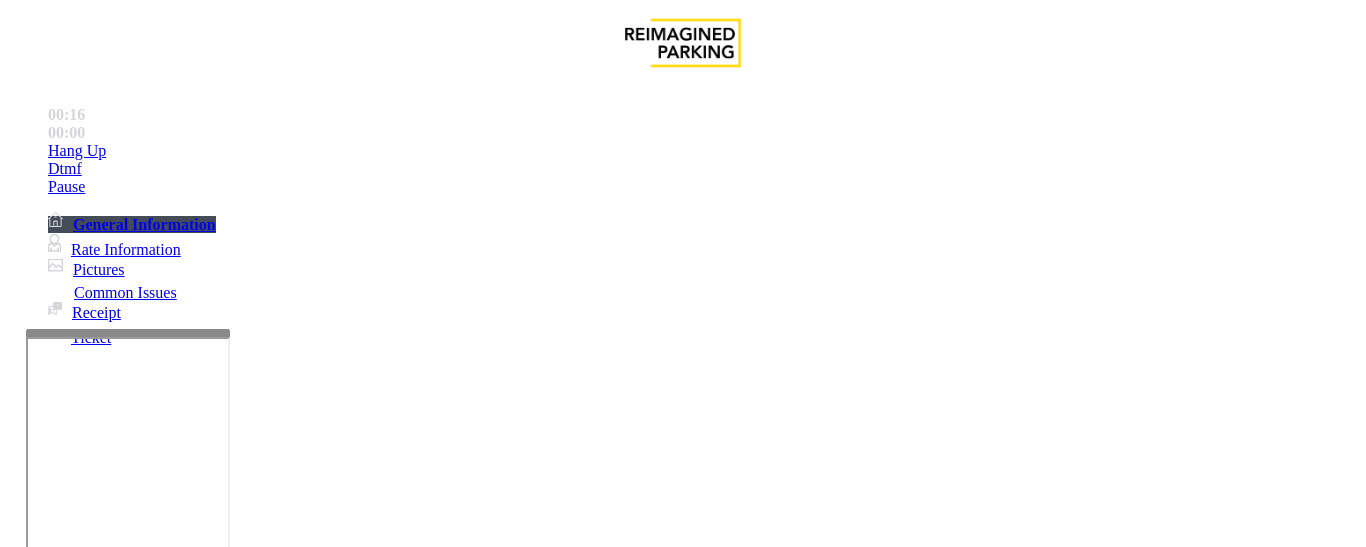 click on "Ticket Unreadable" at bounding box center [300, 1200] 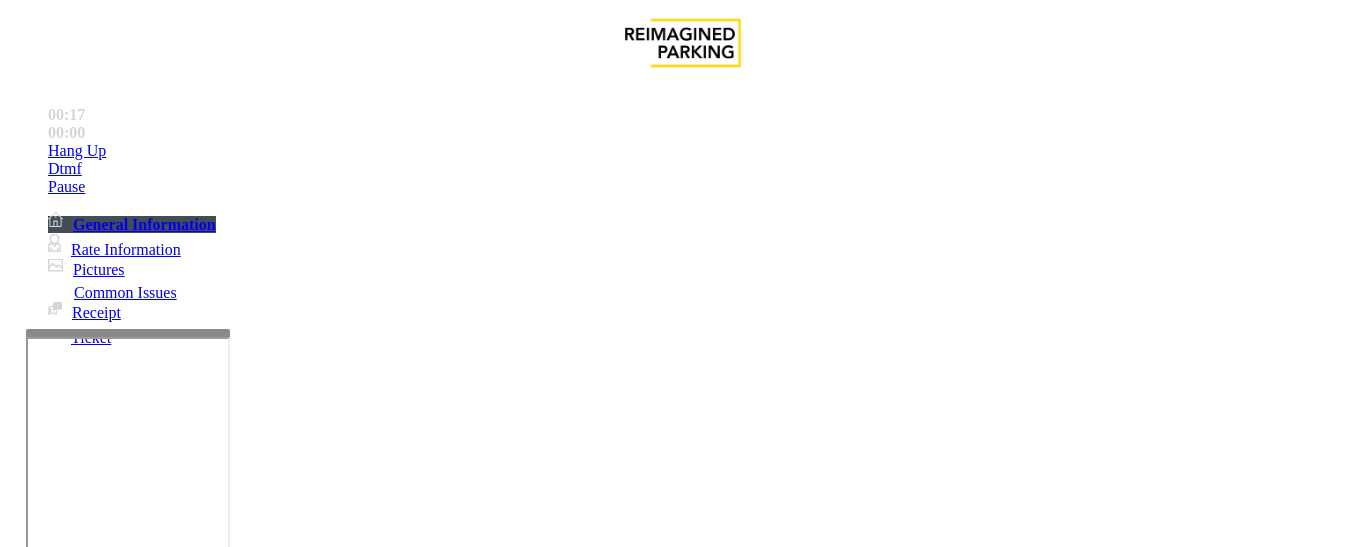 click on "Ticket Unreadable" at bounding box center (682, 1185) 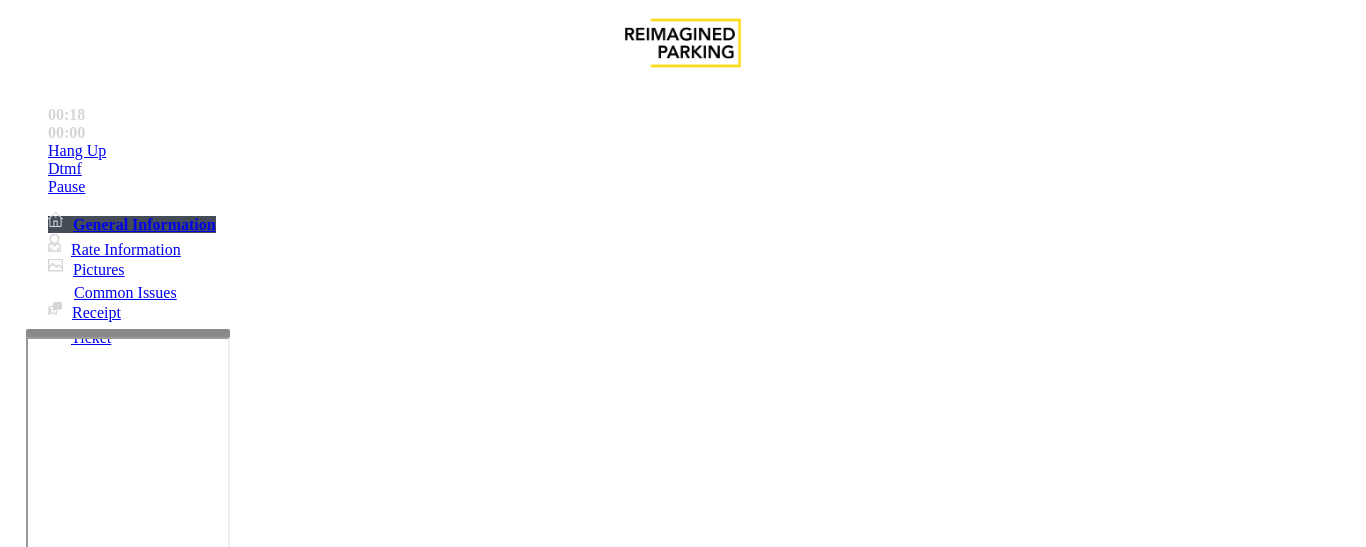 click on "Ticket Unreadable" at bounding box center (682, 1185) 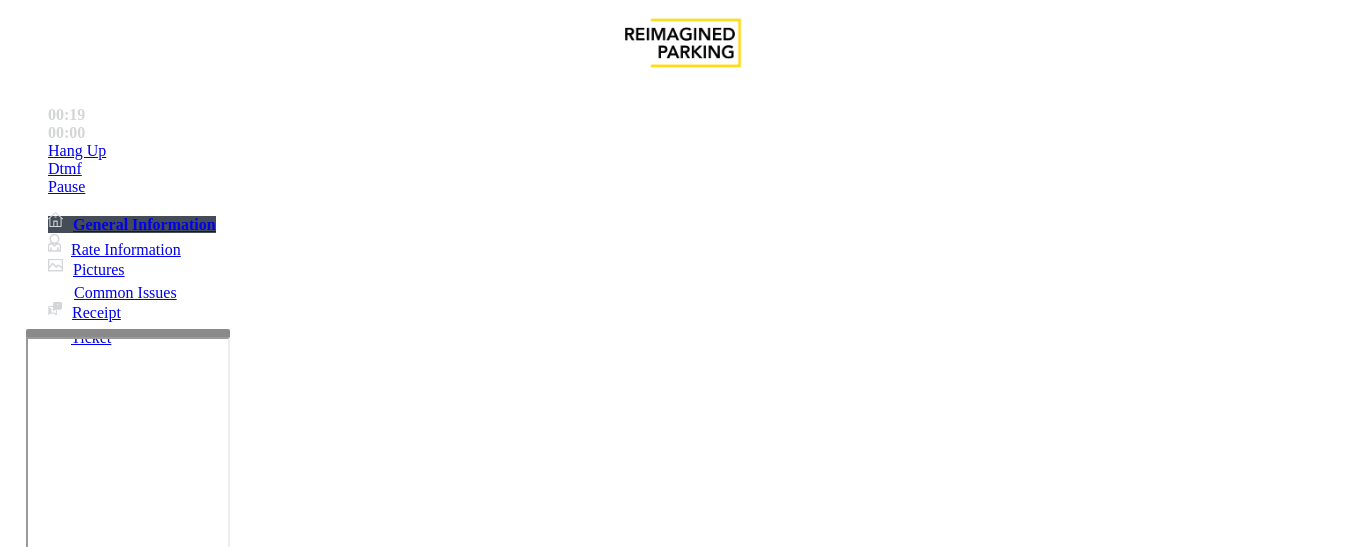 scroll, scrollTop: 300, scrollLeft: 0, axis: vertical 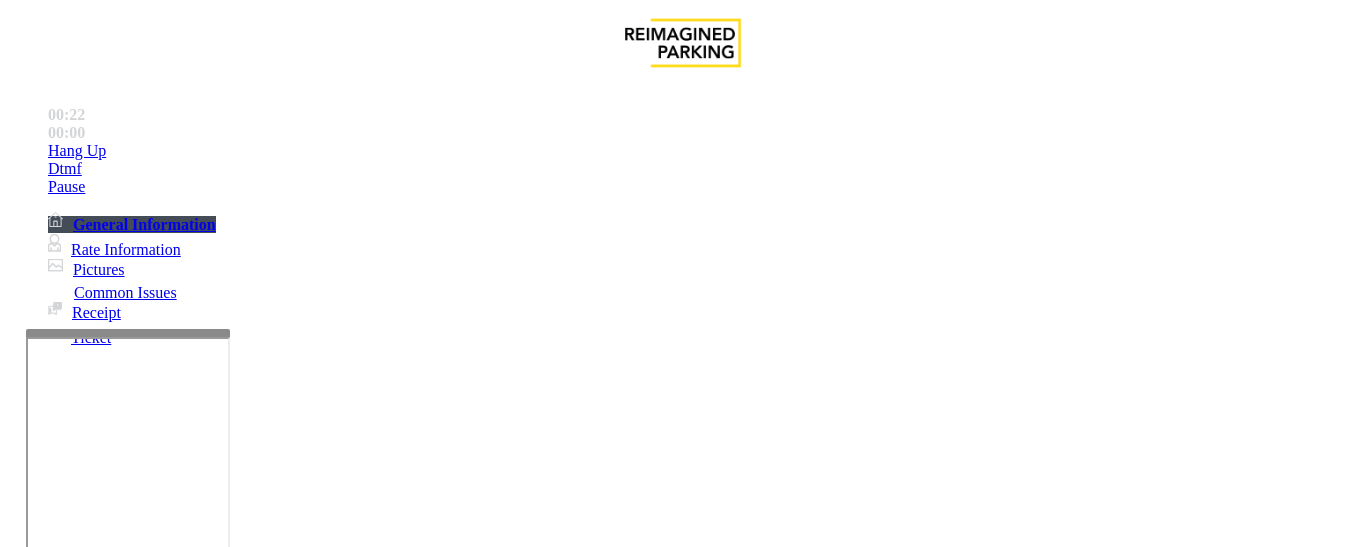 paste on "**********" 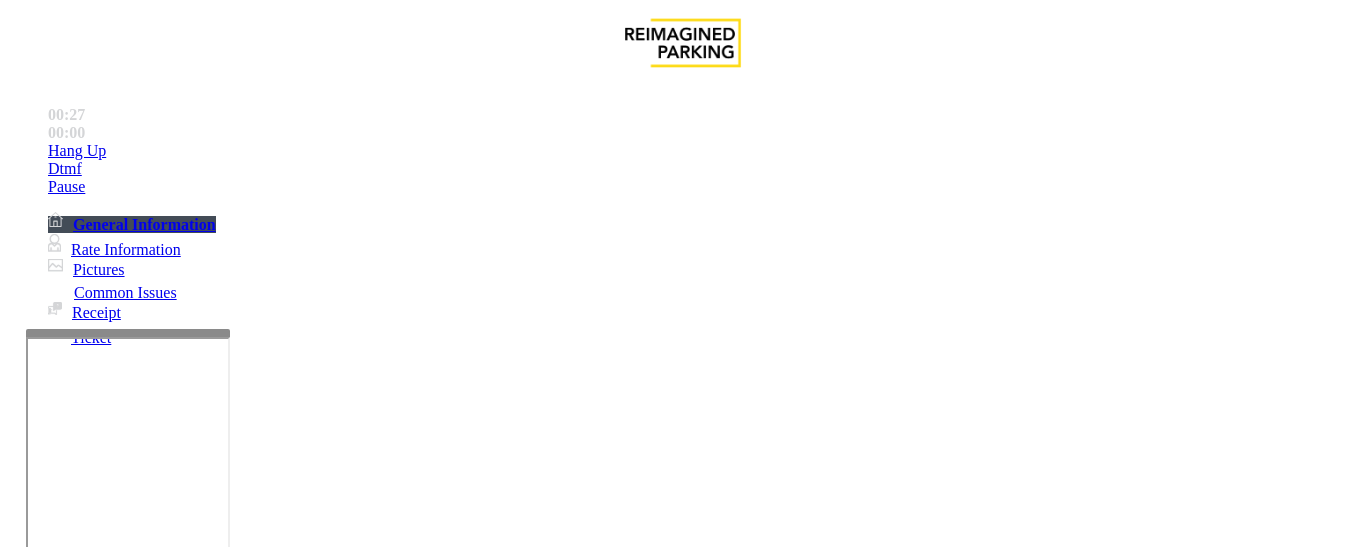 scroll, scrollTop: 0, scrollLeft: 0, axis: both 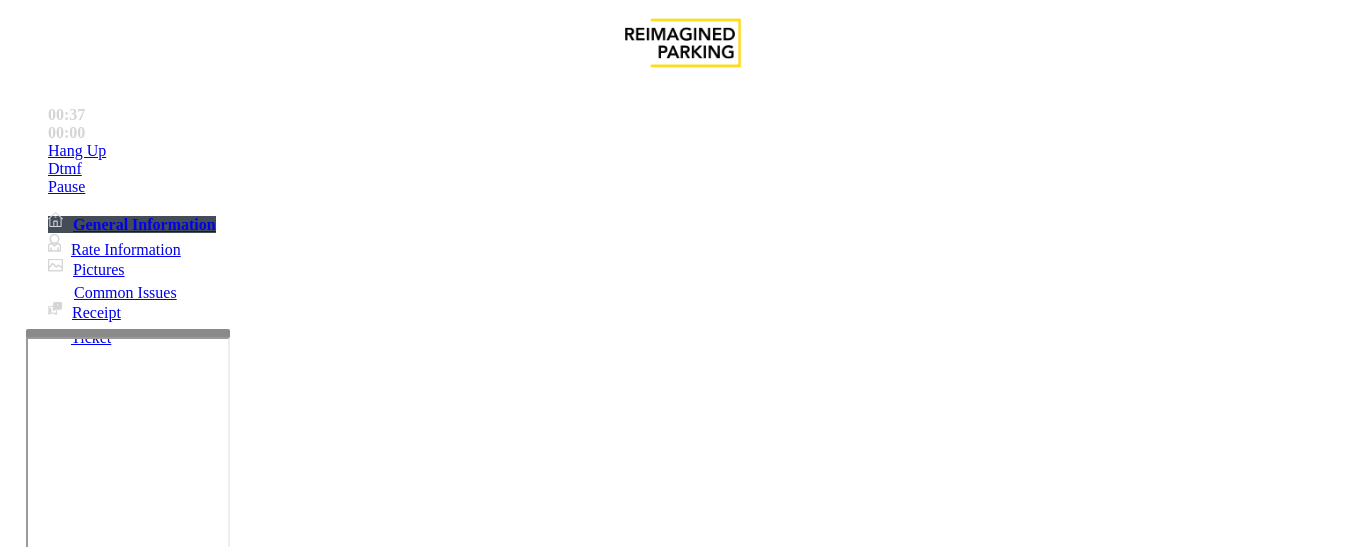 click at bounding box center [96, 1276] 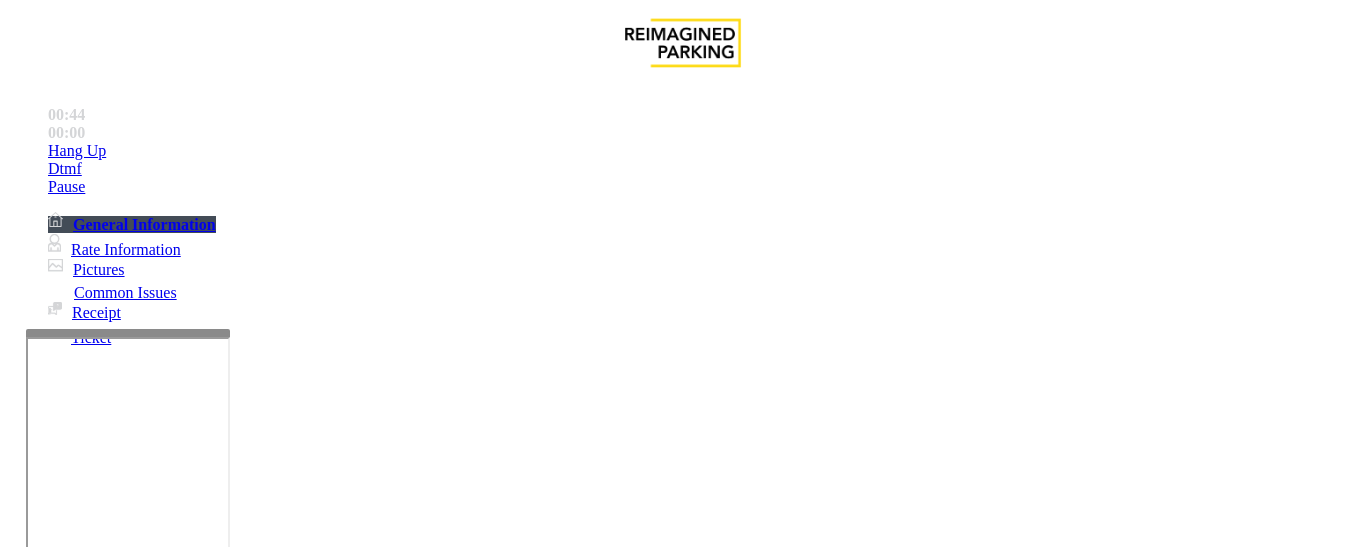 type on "******" 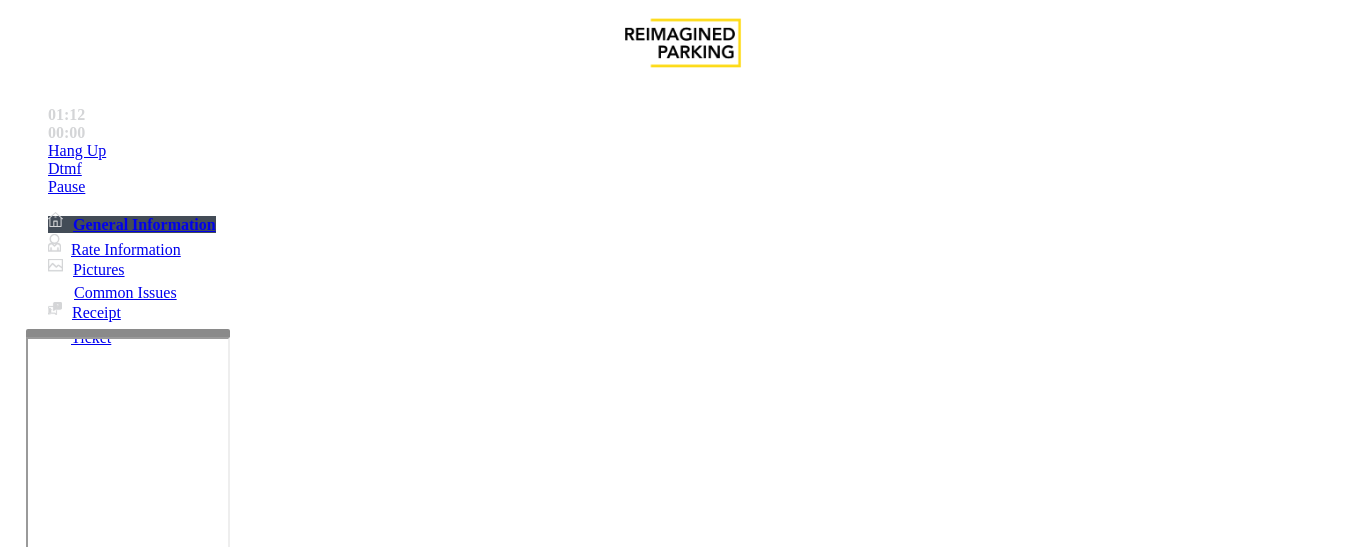 scroll, scrollTop: 700, scrollLeft: 0, axis: vertical 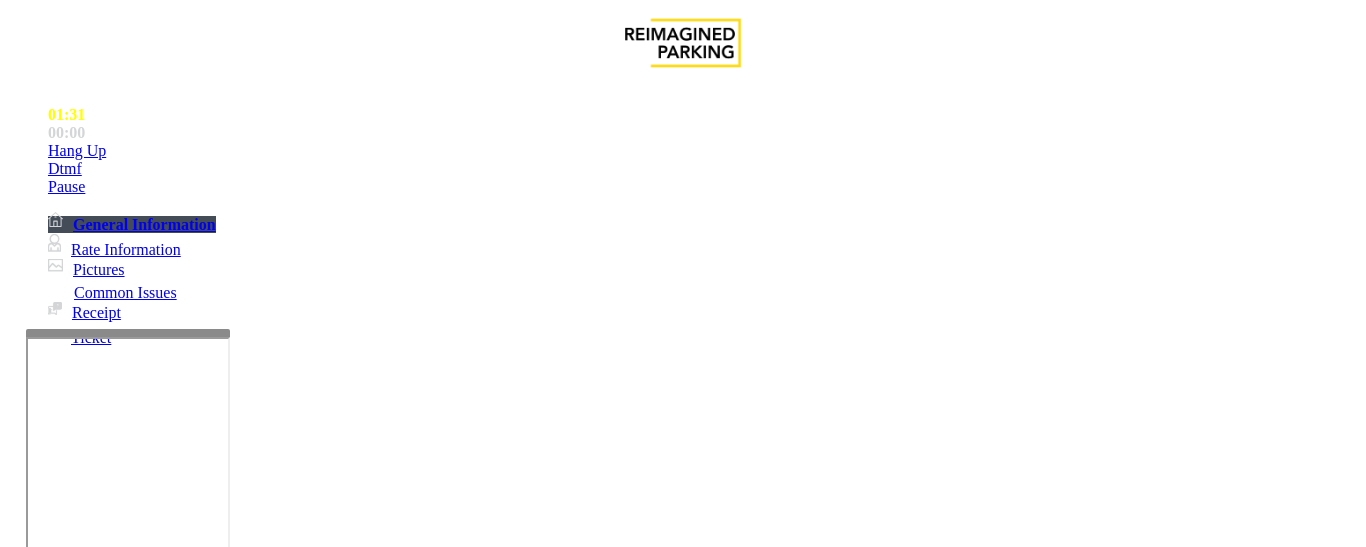 click on "**********" at bounding box center [682, 1437] 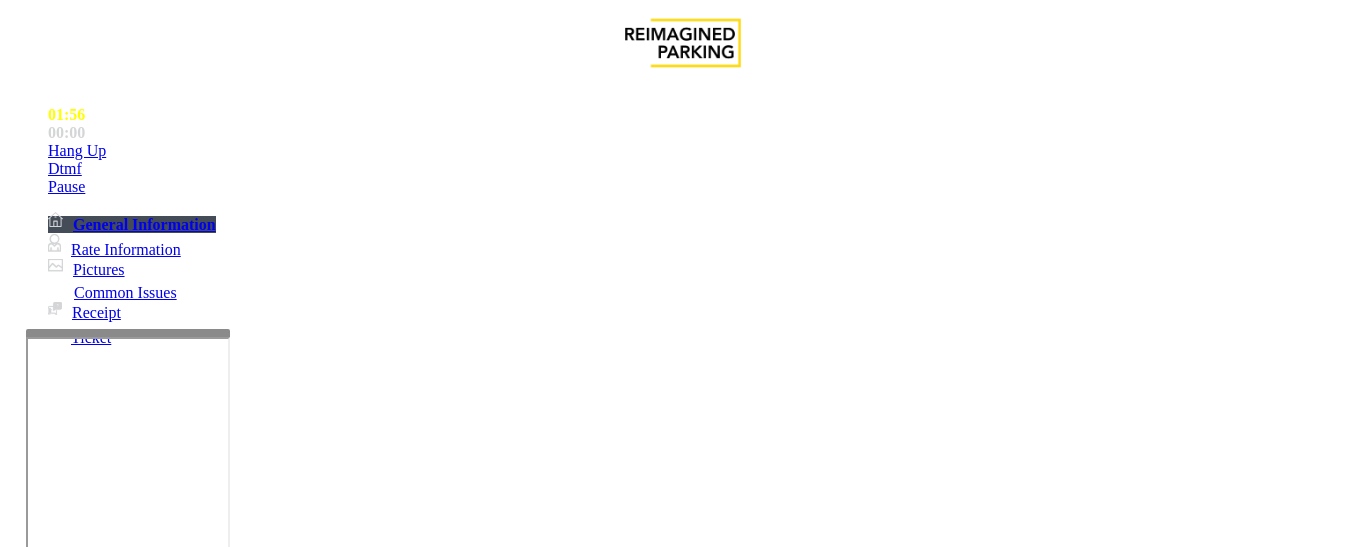 scroll, scrollTop: 400, scrollLeft: 0, axis: vertical 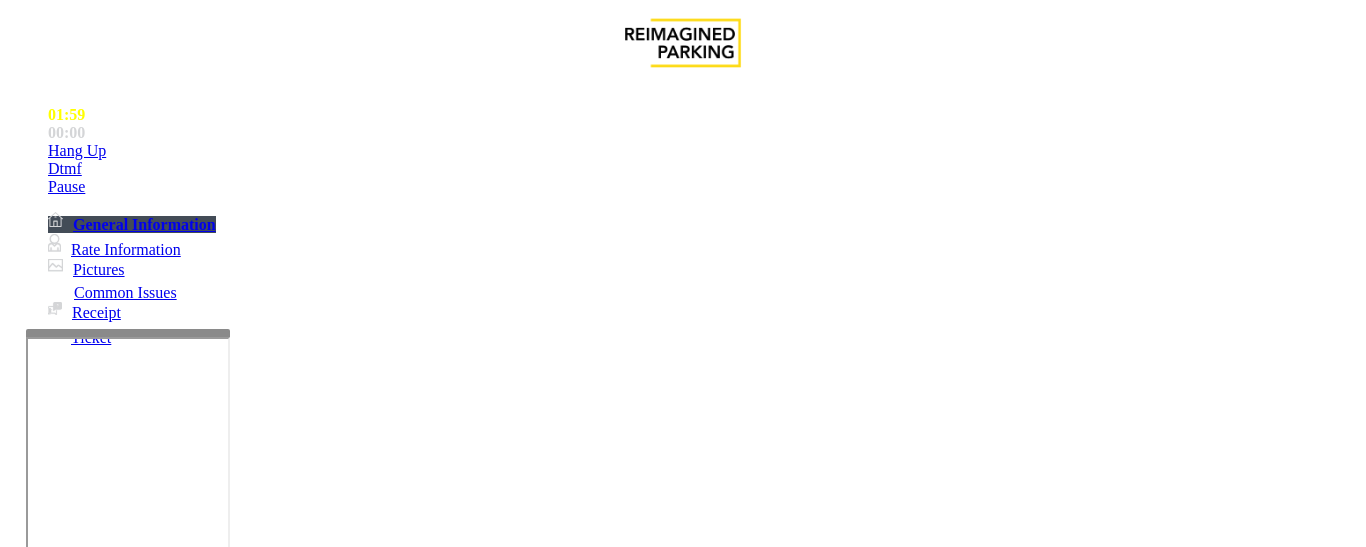 click at bounding box center (221, 1540) 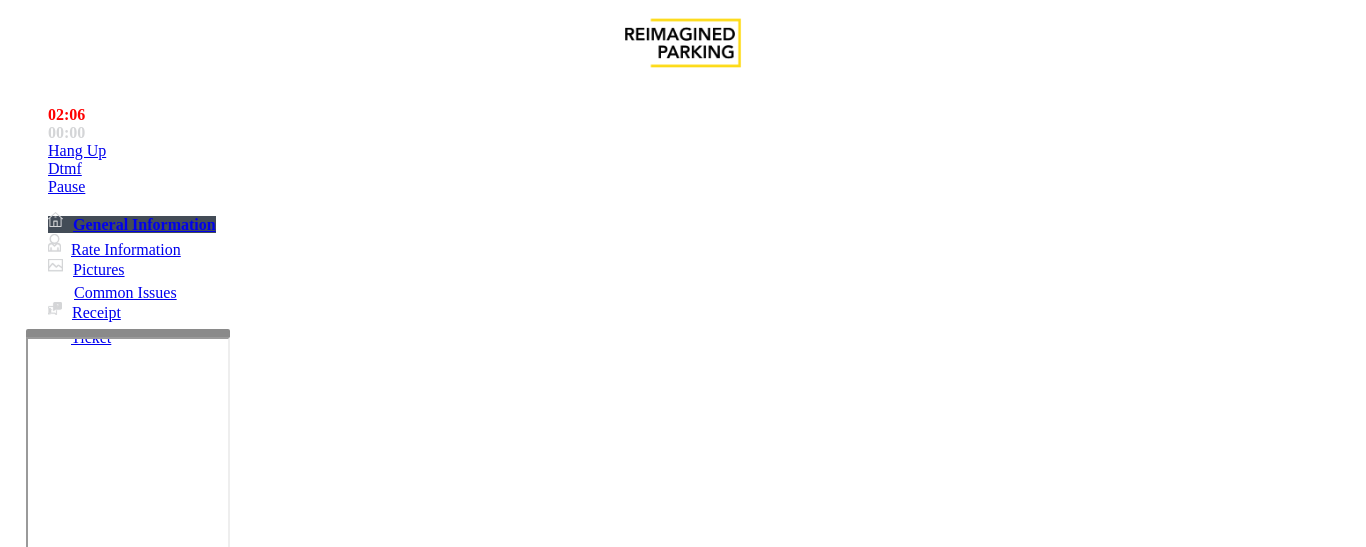 click at bounding box center (221, 1540) 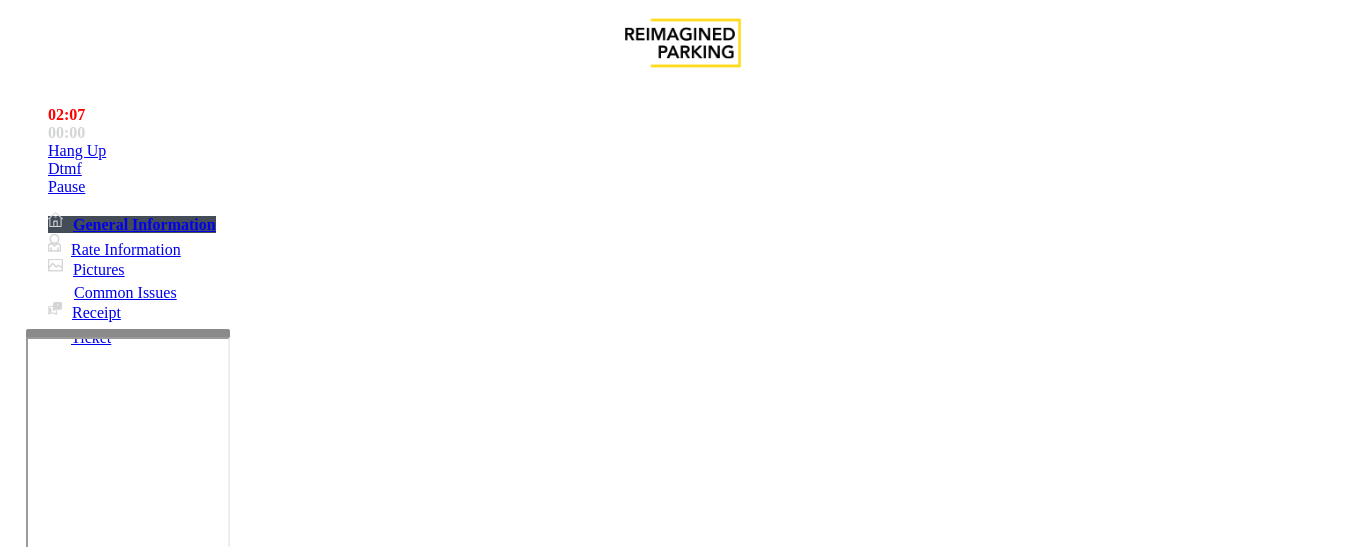 scroll, scrollTop: 0, scrollLeft: 0, axis: both 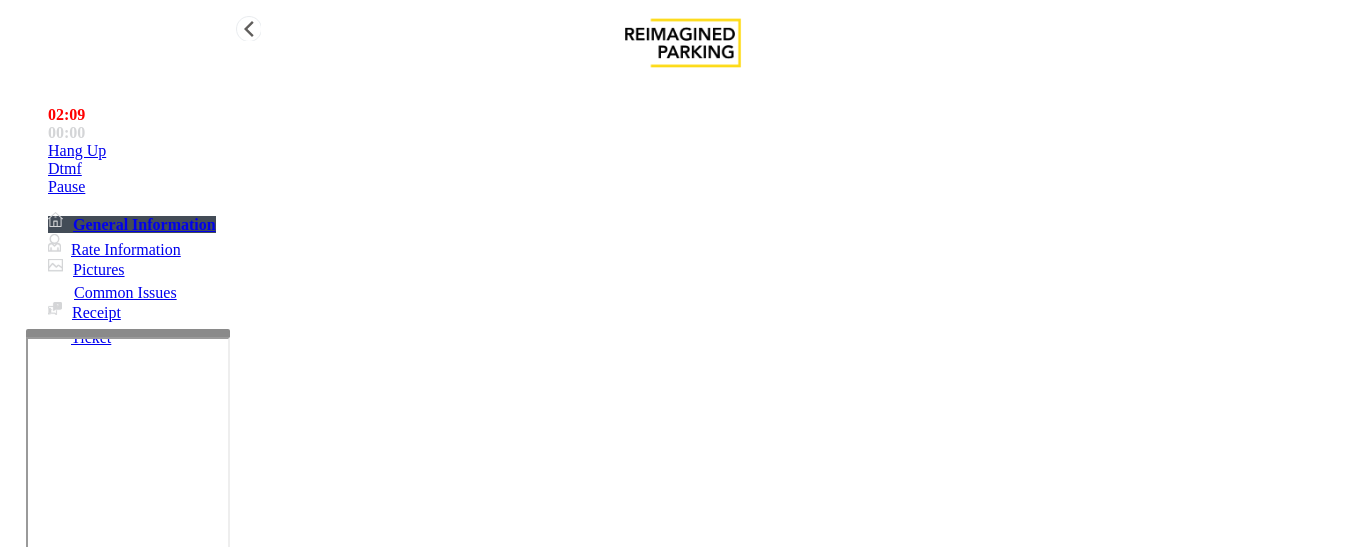type on "**********" 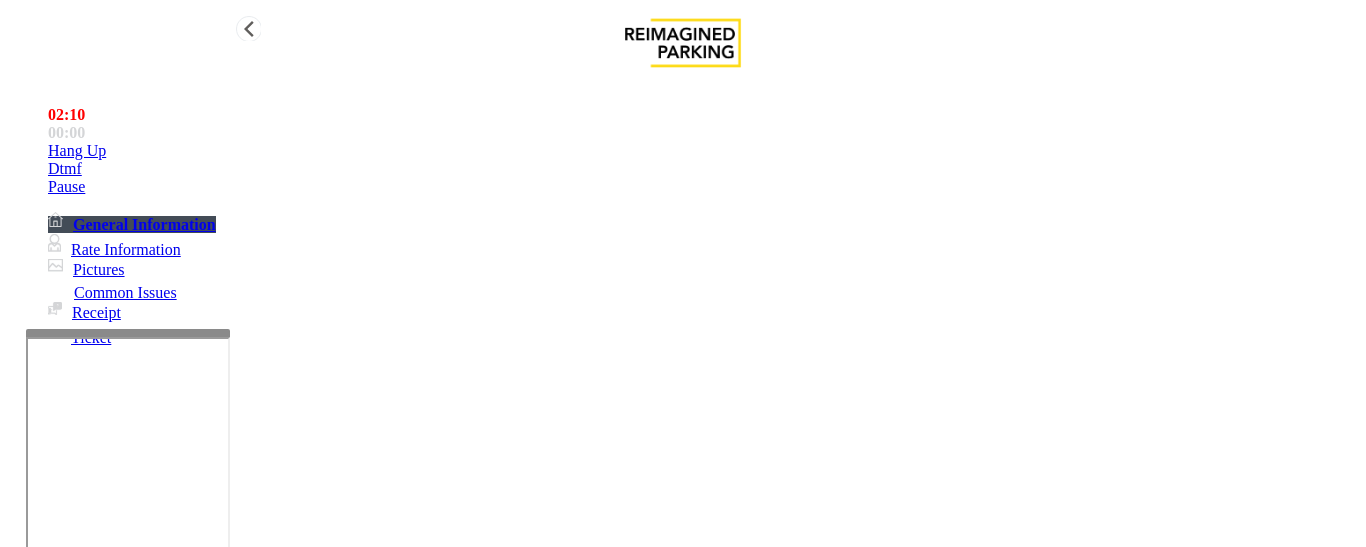 click at bounding box center [48, 151] 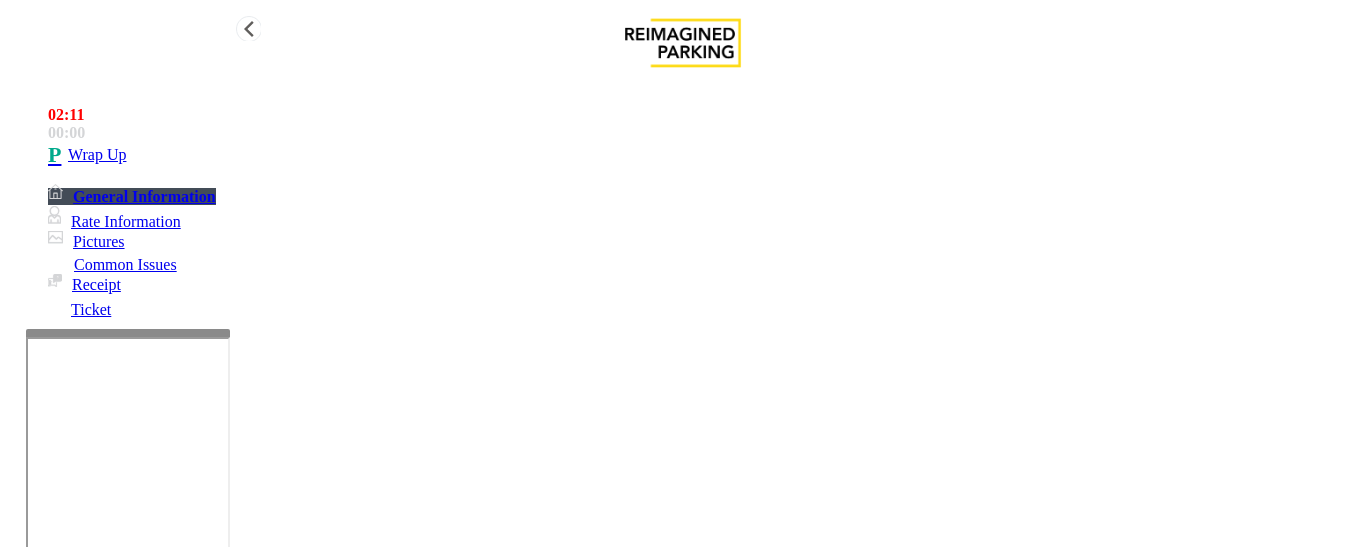 click on "Wrap Up" at bounding box center [703, 155] 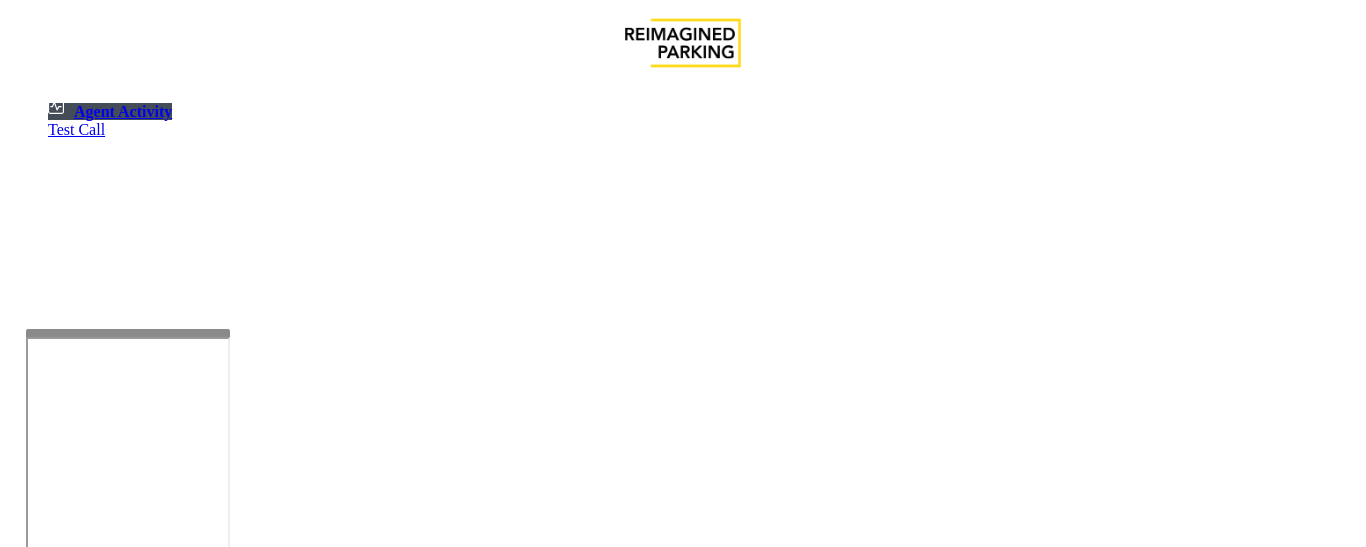 click at bounding box center [79, 1249] 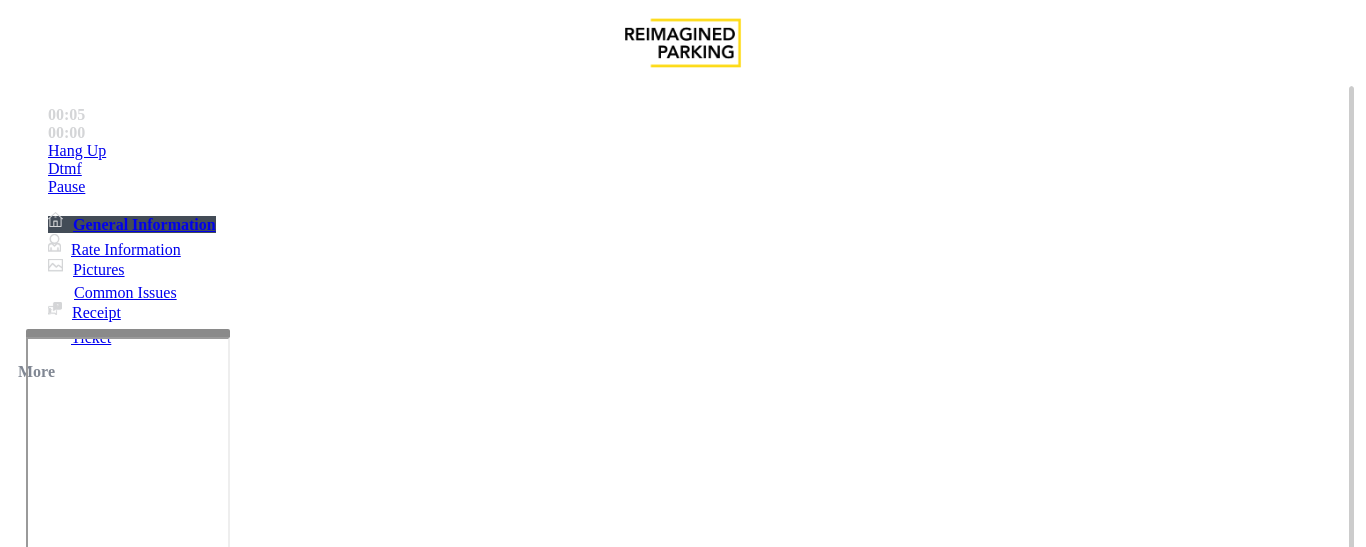 scroll, scrollTop: 2700, scrollLeft: 0, axis: vertical 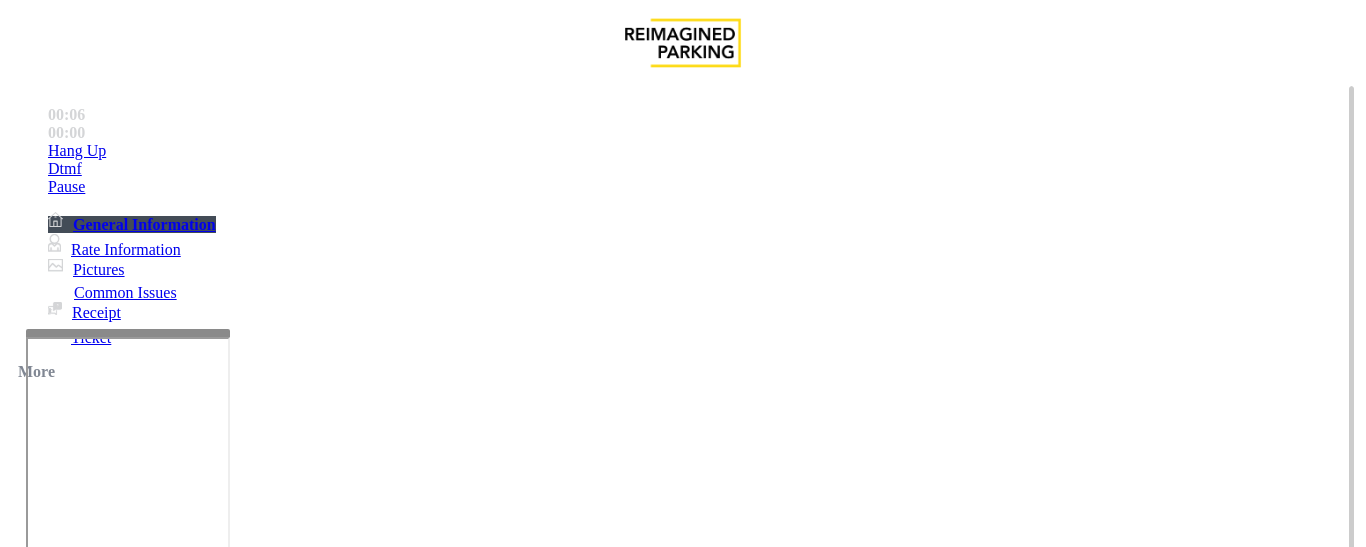 click on "Click Here for Parkonect Access" at bounding box center [48, 4531] 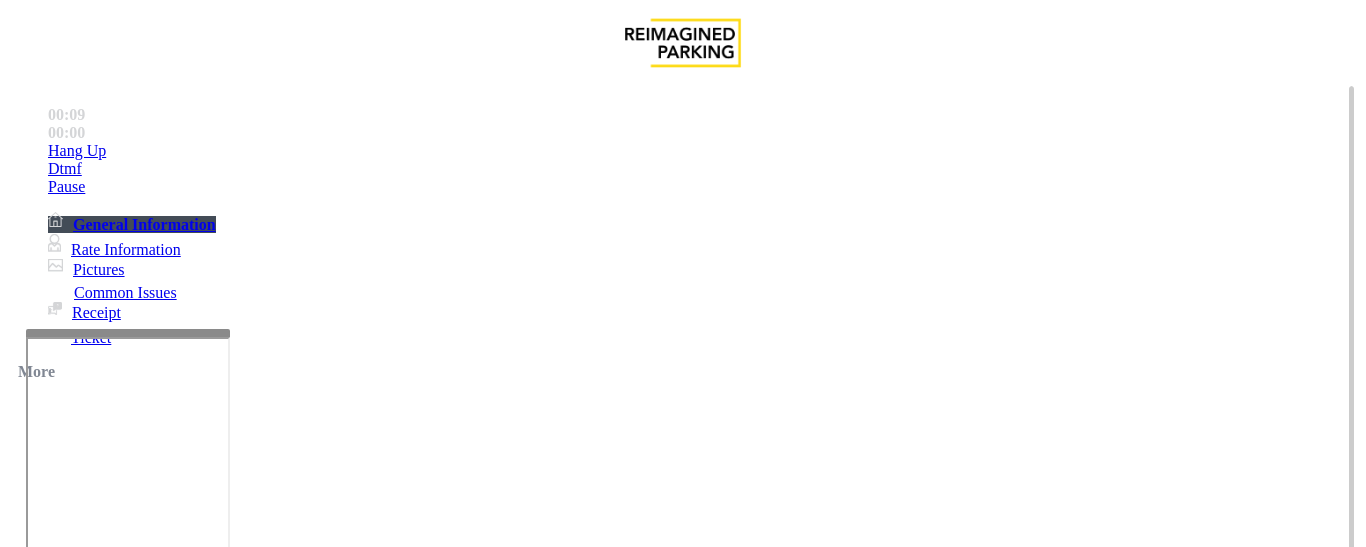 scroll, scrollTop: 3100, scrollLeft: 0, axis: vertical 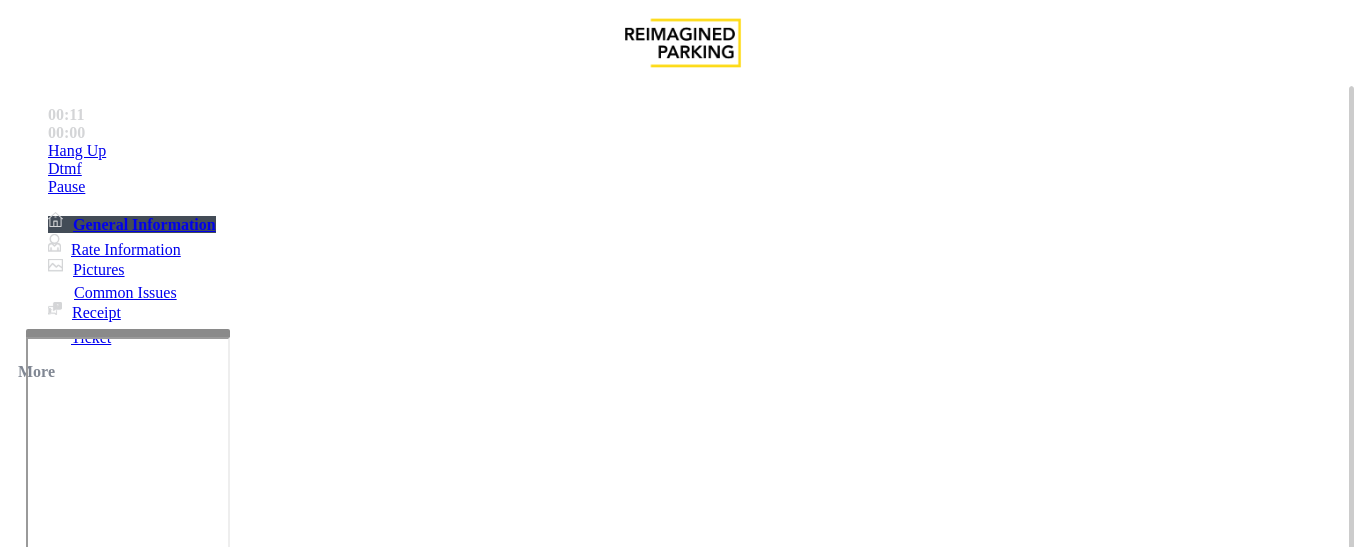 click on "Validation Issue" at bounding box center (371, 1200) 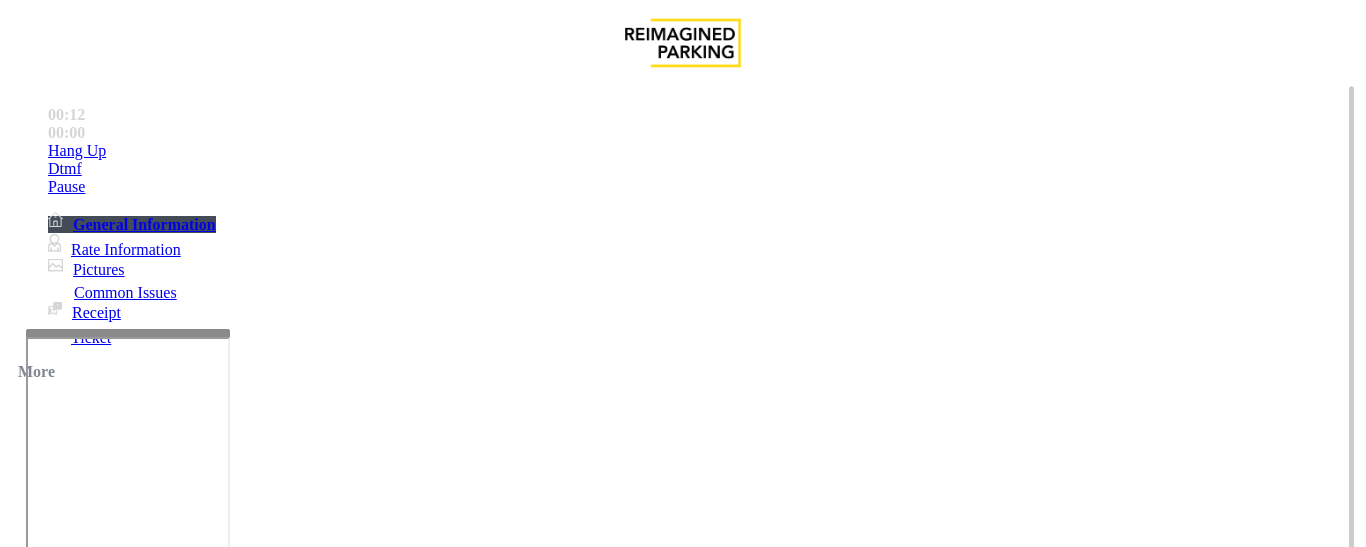 click on "Validation Error" at bounding box center [682, 1185] 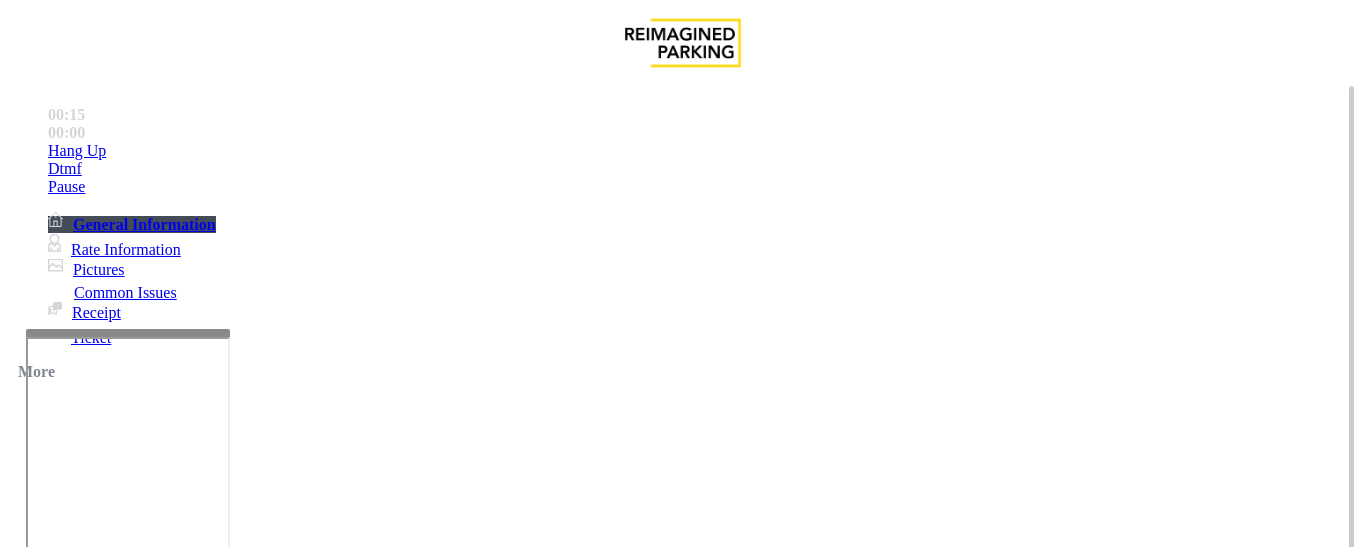 scroll, scrollTop: 400, scrollLeft: 0, axis: vertical 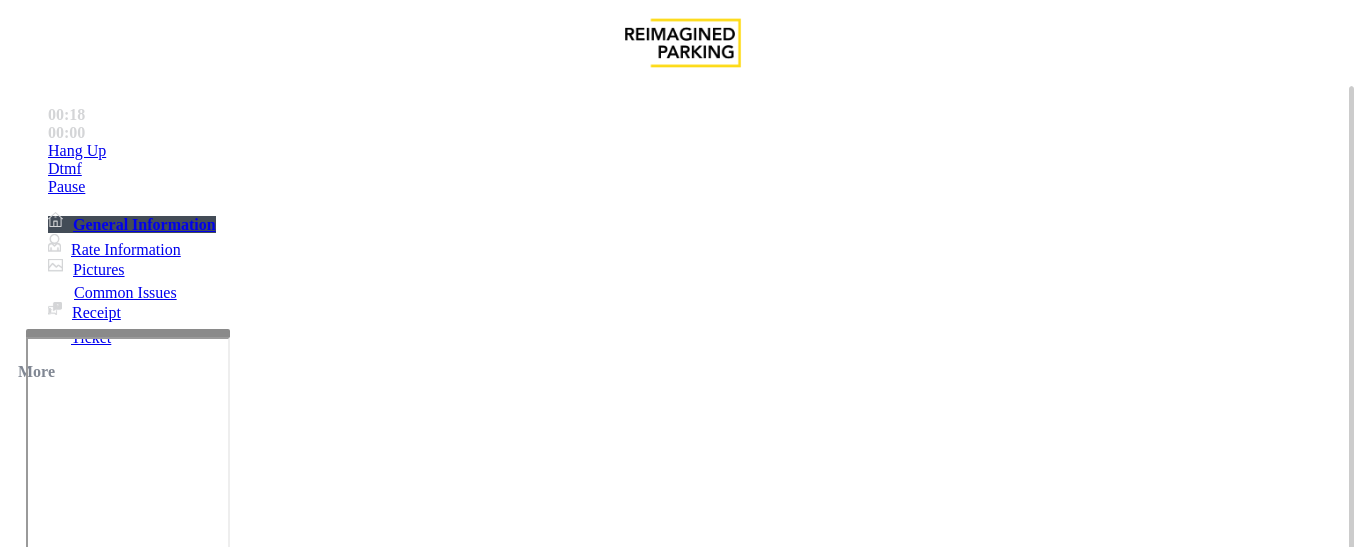 paste on "**********" 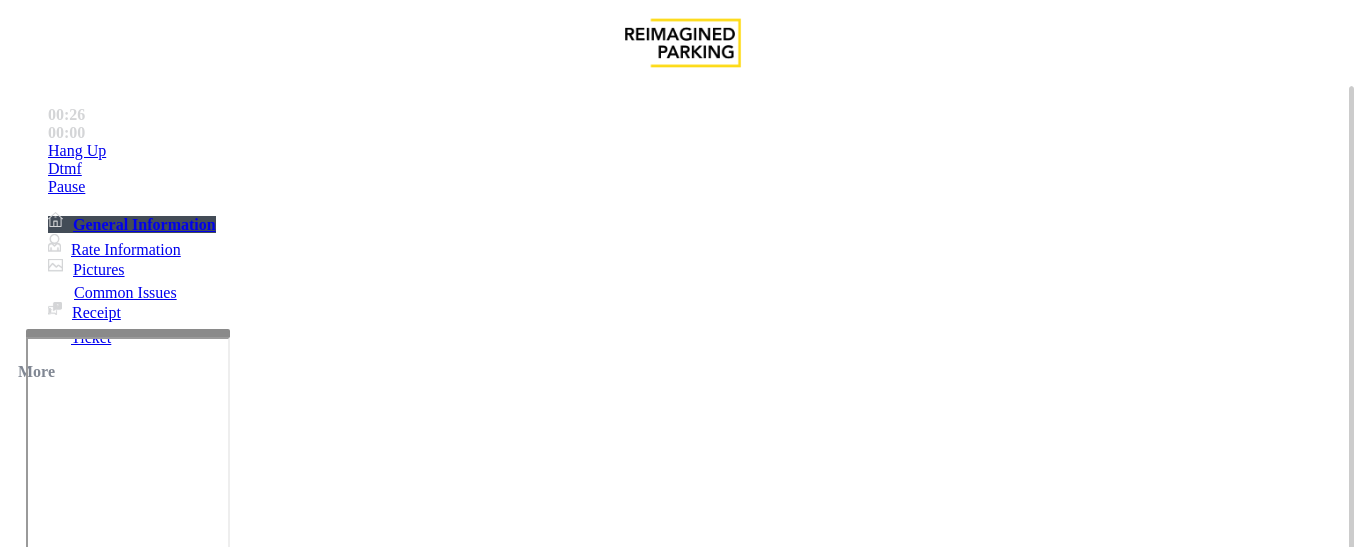 type on "**********" 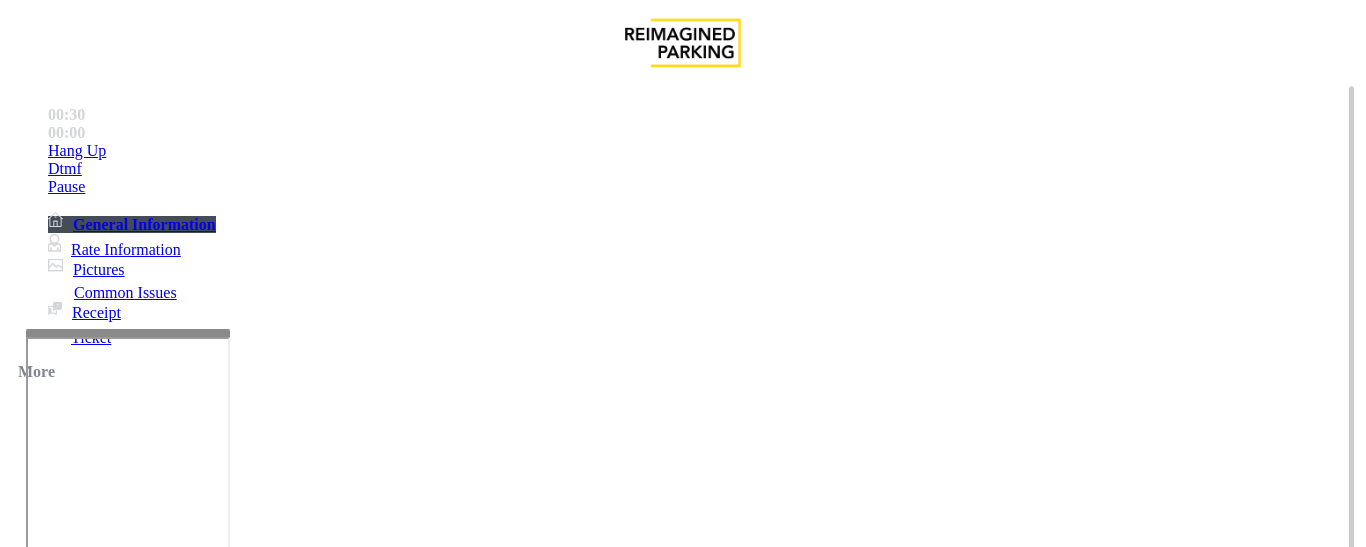 scroll, scrollTop: 5500, scrollLeft: 0, axis: vertical 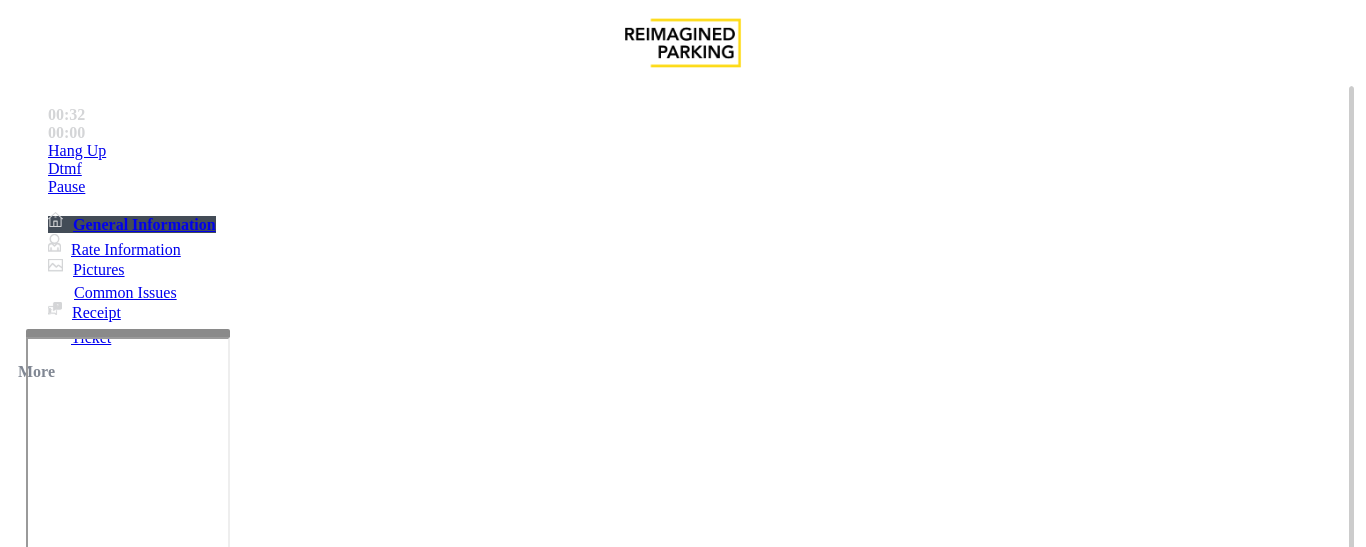 click at bounding box center [96, 1222] 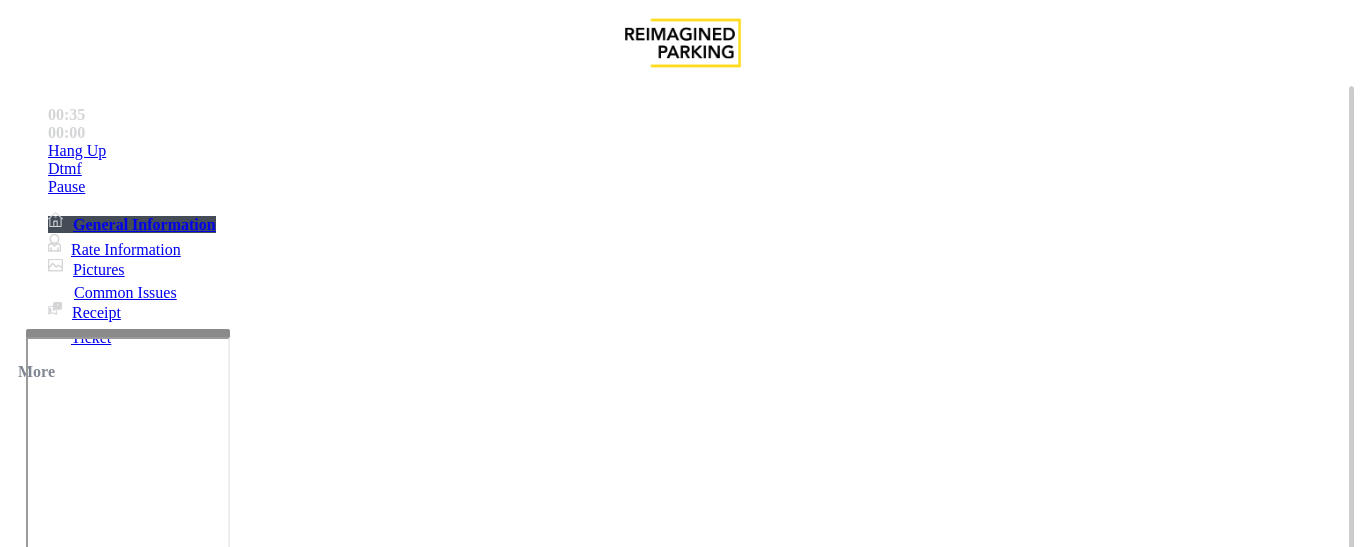 scroll, scrollTop: 4000, scrollLeft: 0, axis: vertical 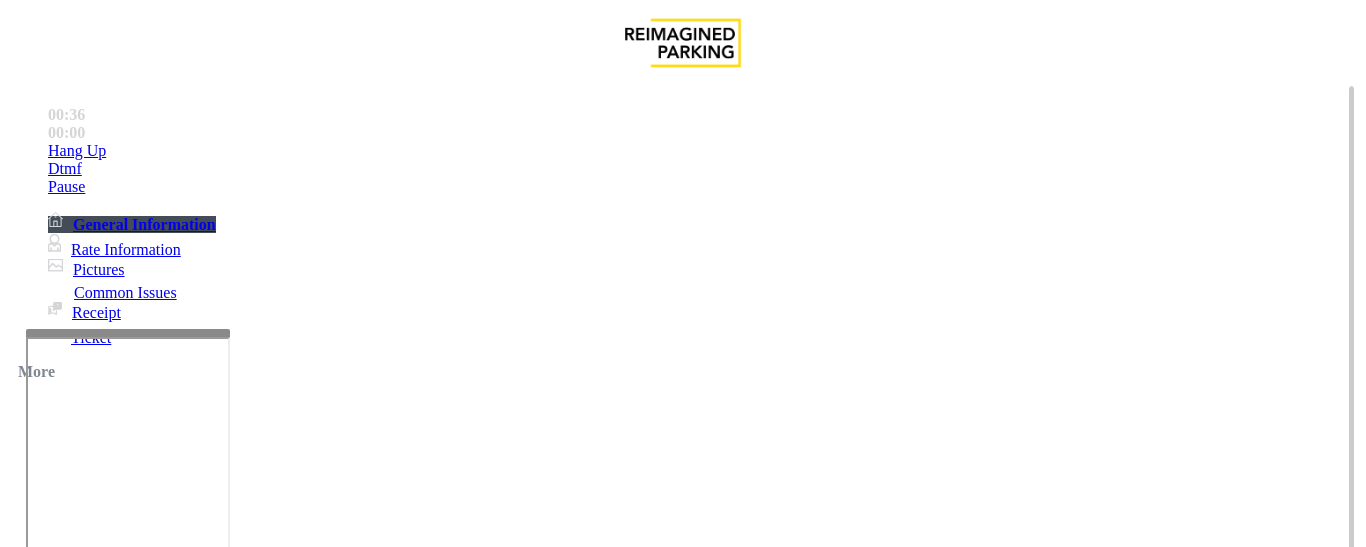 click at bounding box center (96, 1222) 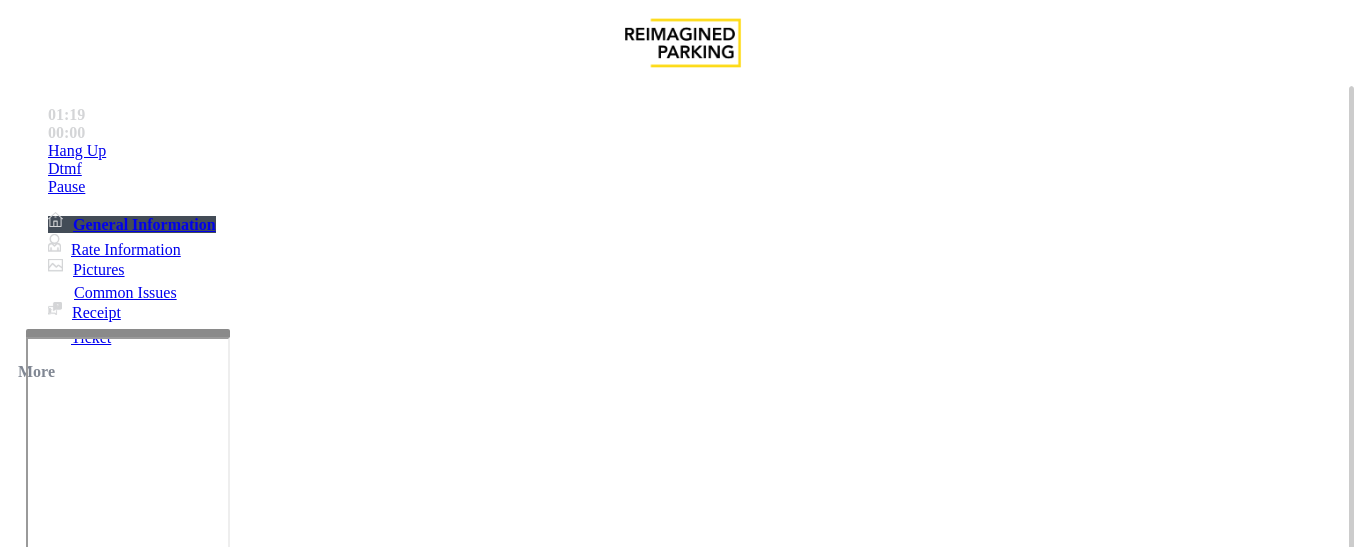 type on "**********" 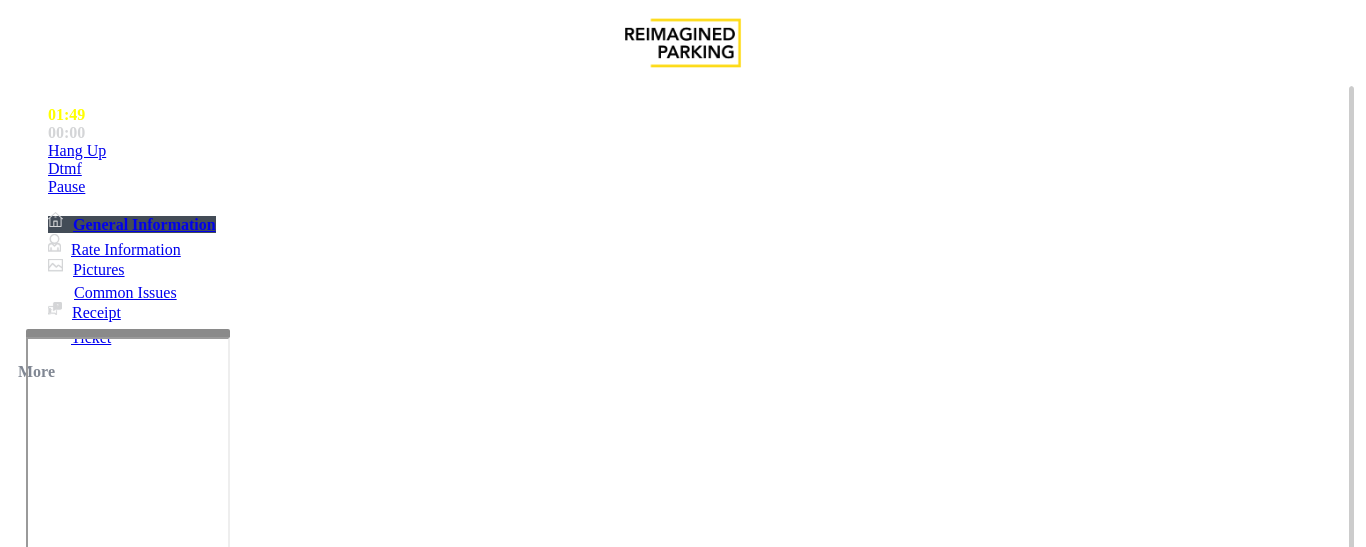 type on "********" 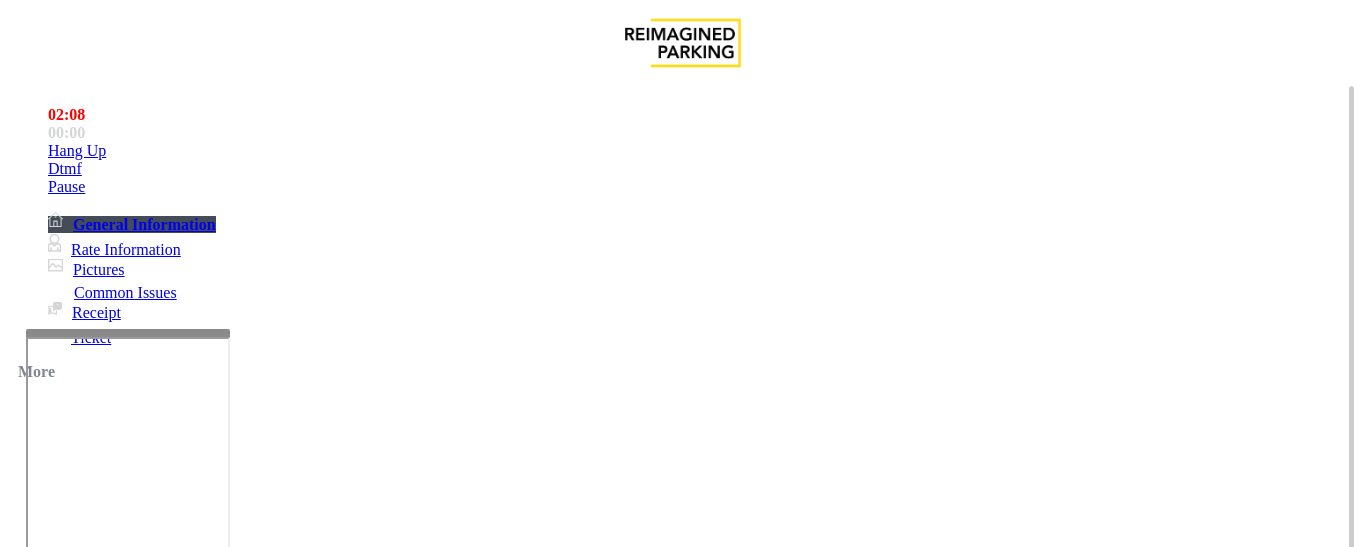 scroll, scrollTop: 3100, scrollLeft: 0, axis: vertical 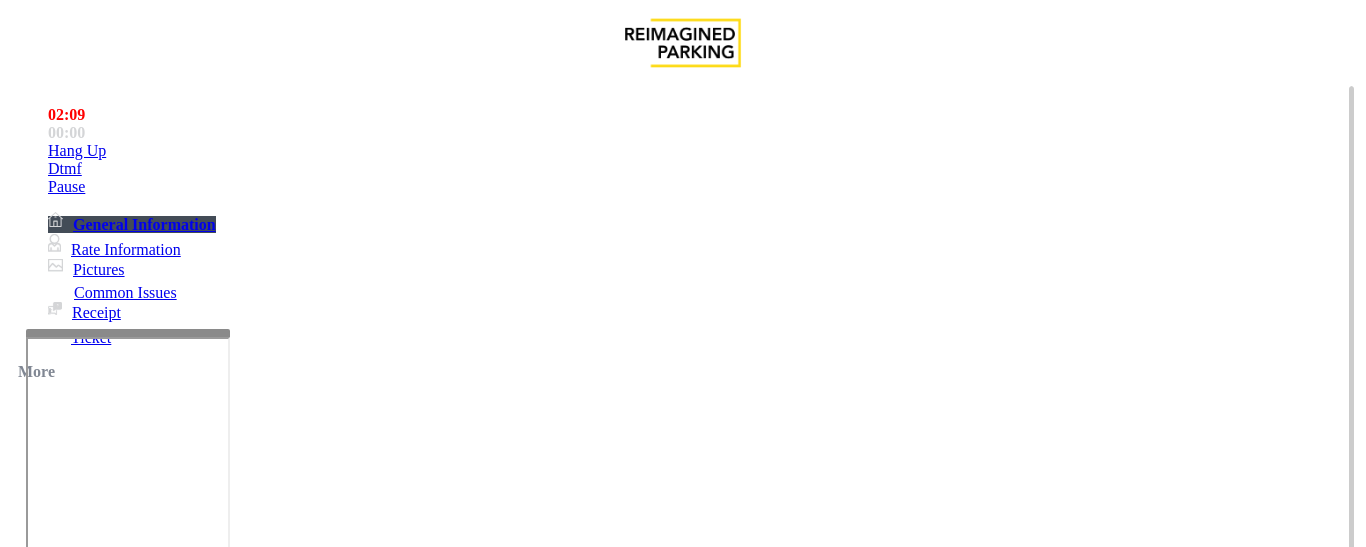 click on "Click Here for the local time" at bounding box center (604, 5651) 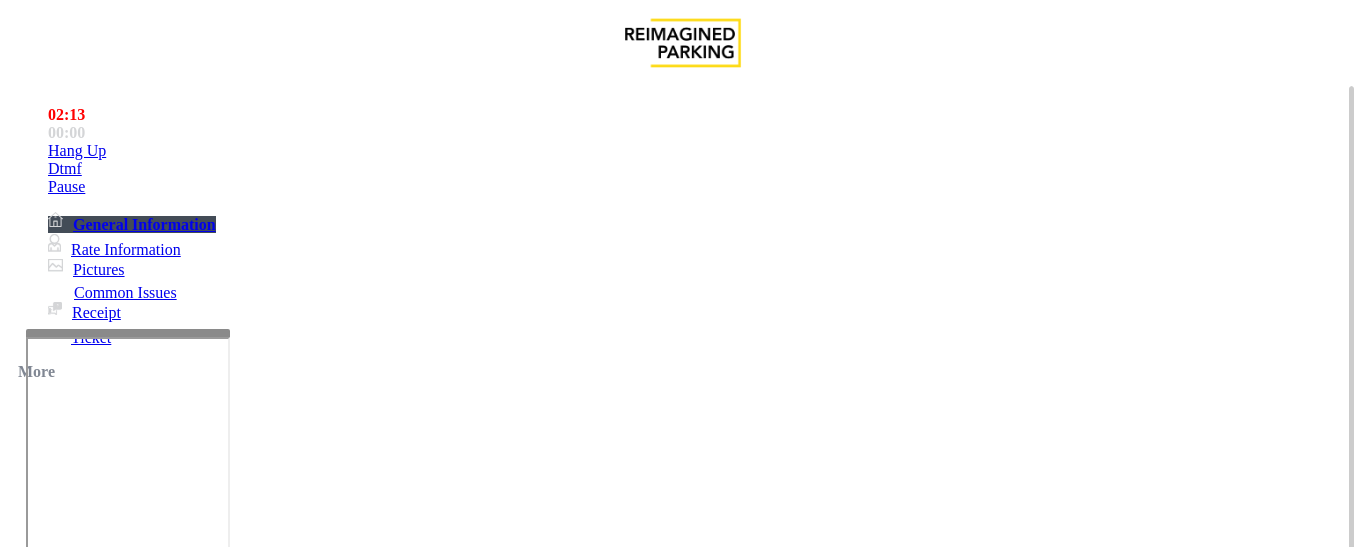 scroll, scrollTop: 2600, scrollLeft: 0, axis: vertical 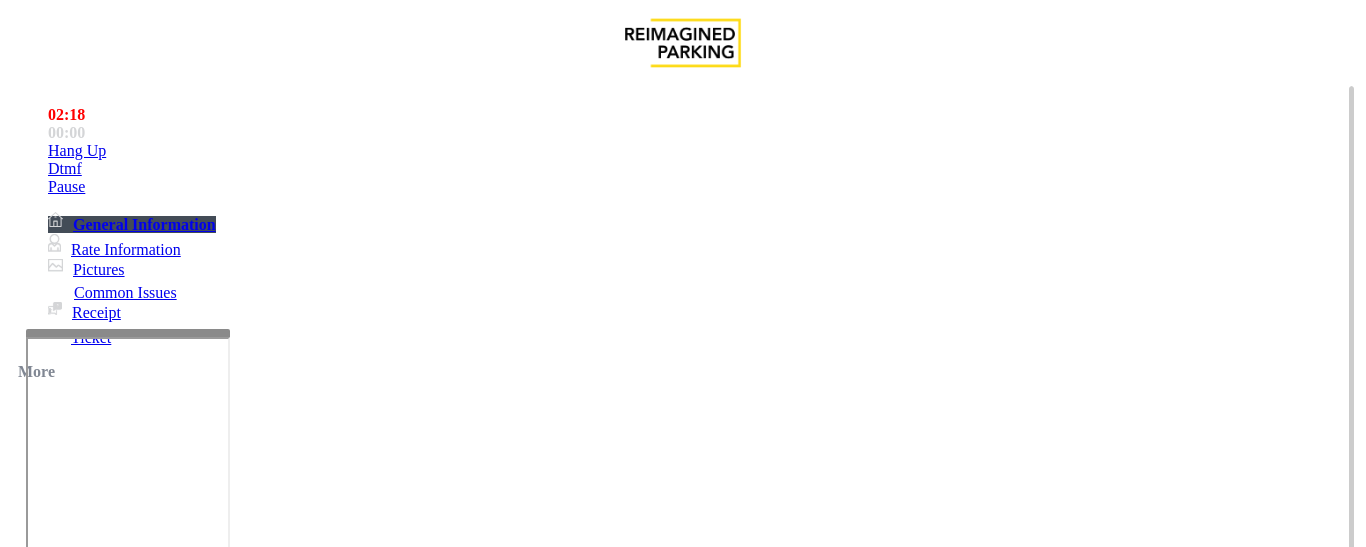 click on "Vend Gate" at bounding box center (69, 1641) 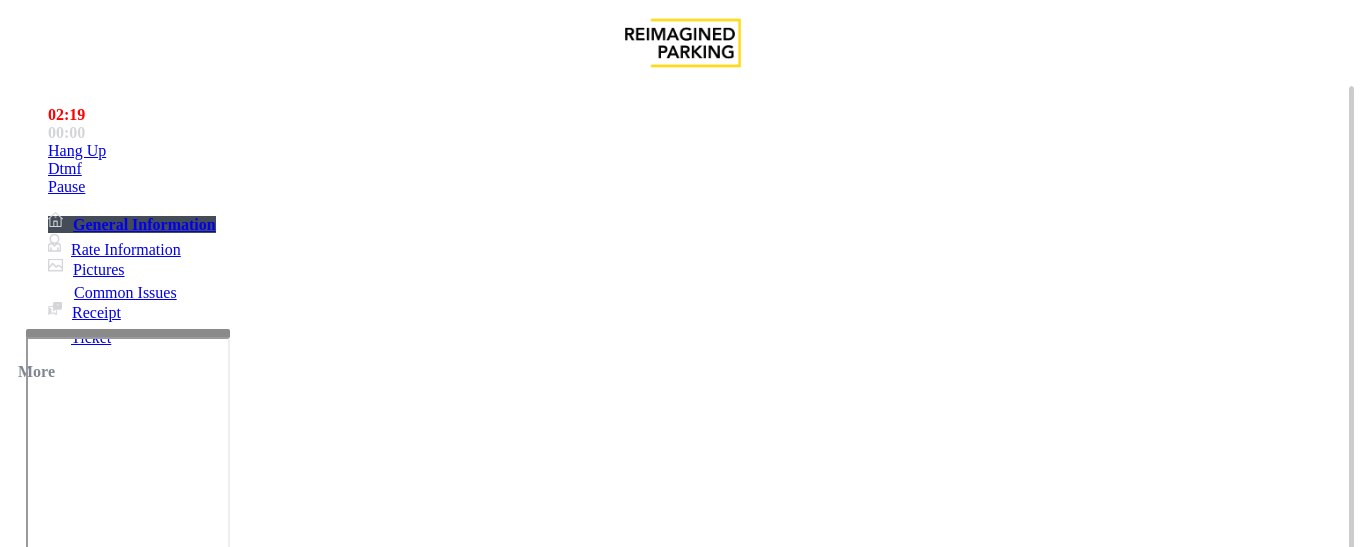 click at bounding box center [221, 1548] 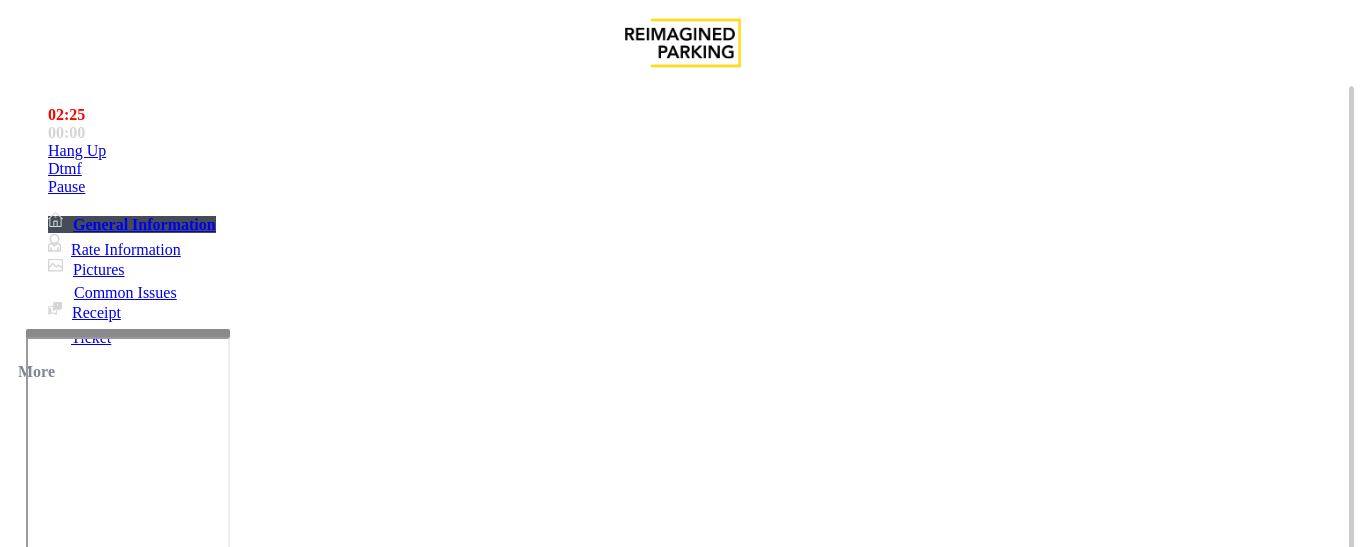 scroll, scrollTop: 3100, scrollLeft: 0, axis: vertical 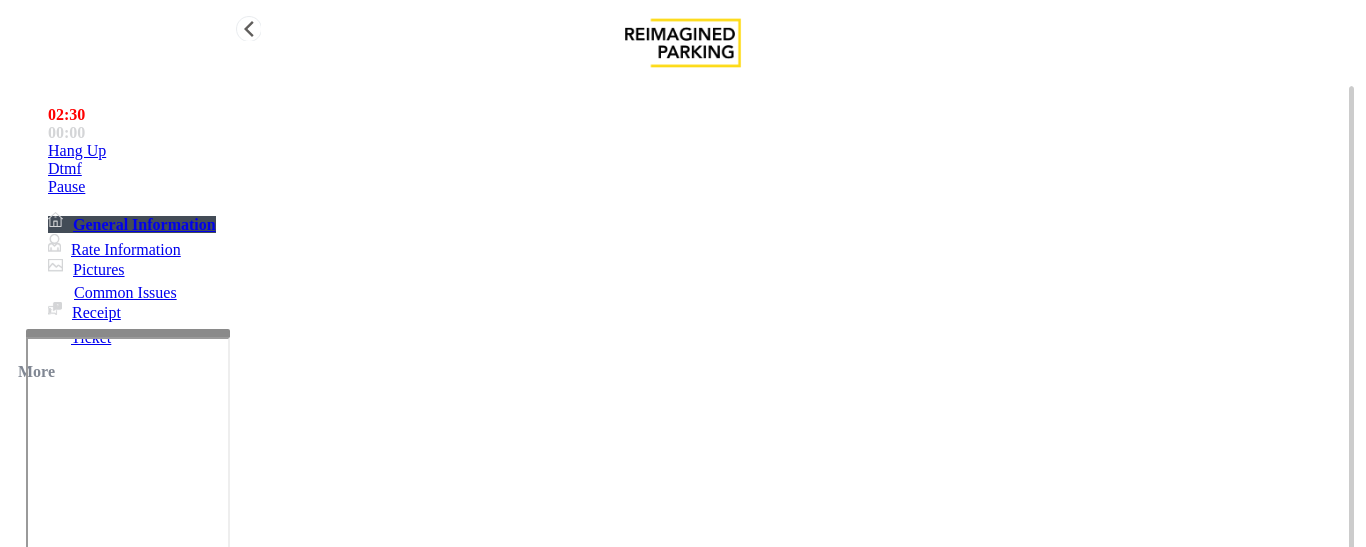 click at bounding box center [48, 151] 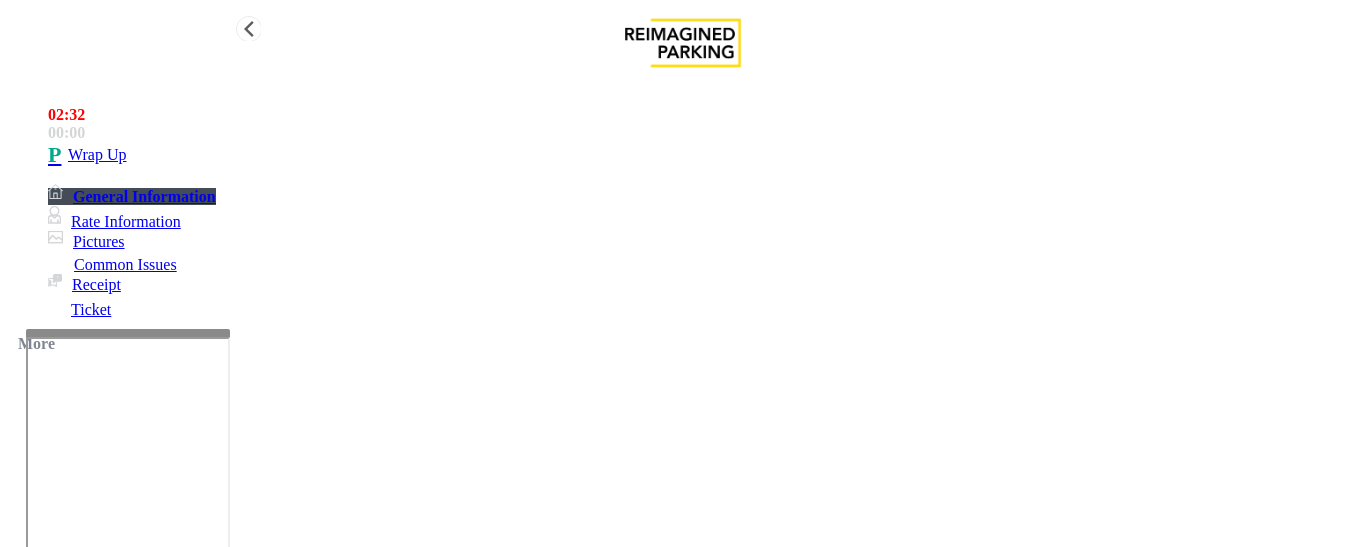 click on "Wrap Up" at bounding box center (703, 155) 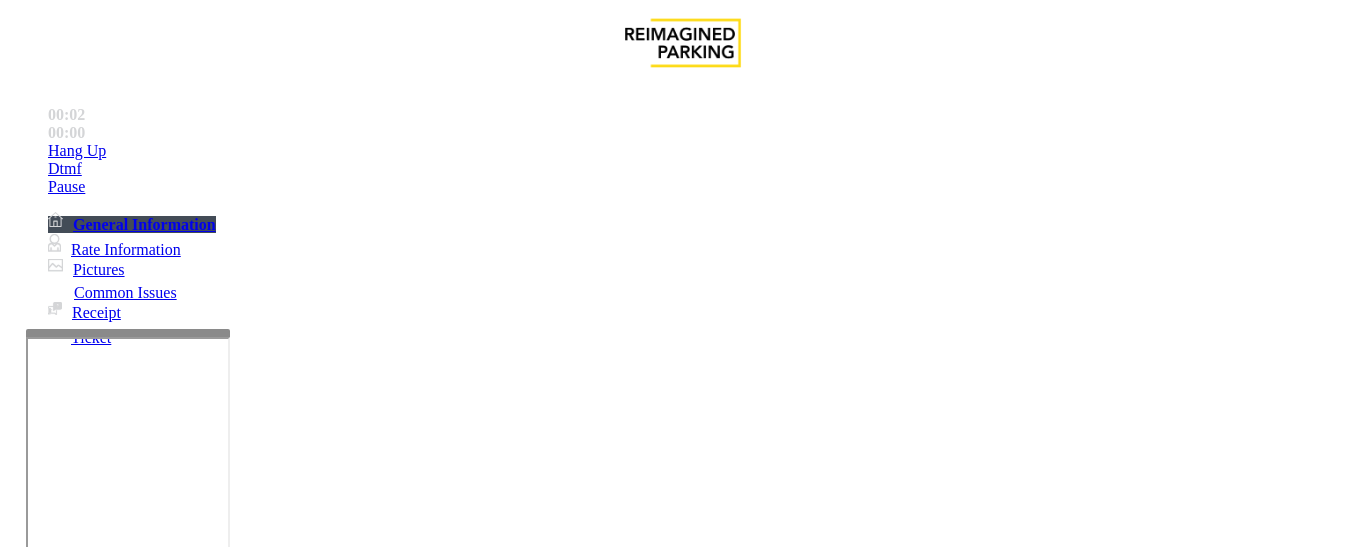 scroll, scrollTop: 500, scrollLeft: 0, axis: vertical 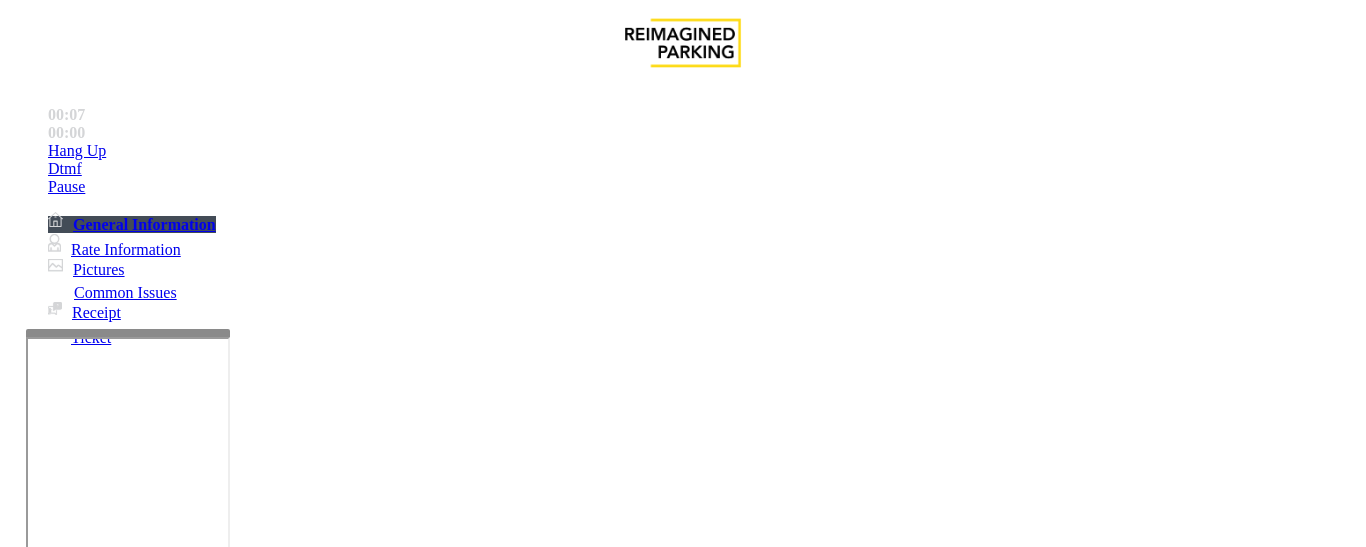 click on "Intercom Issue/No Response" at bounding box center [866, 1200] 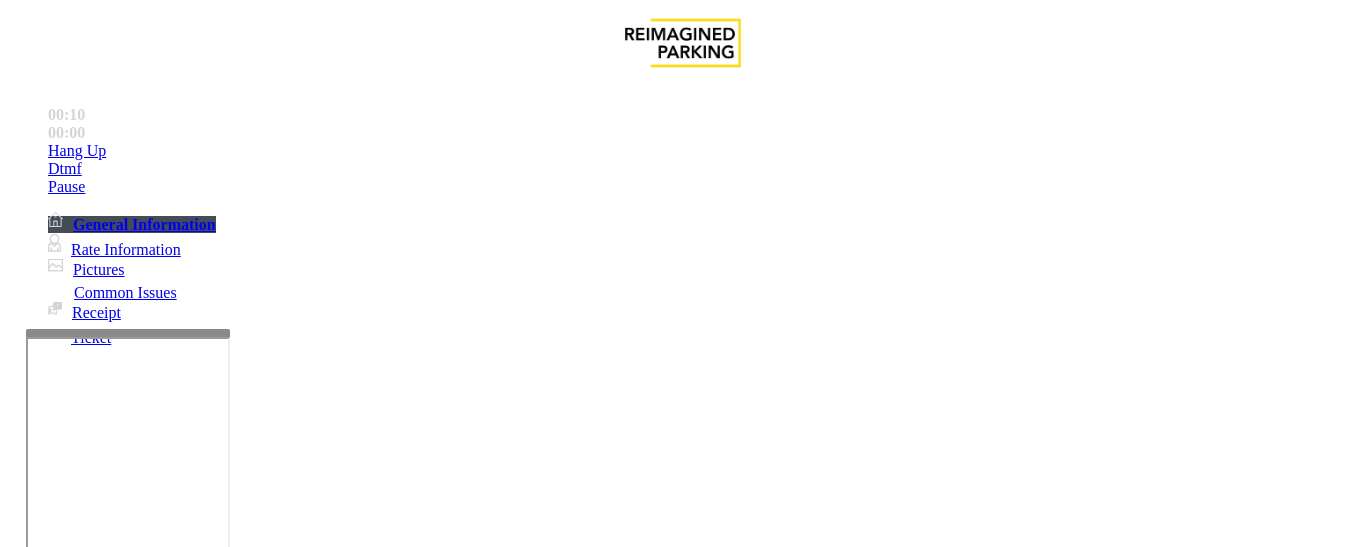 click on "No Response/Unable to hear parker" at bounding box center [142, 1200] 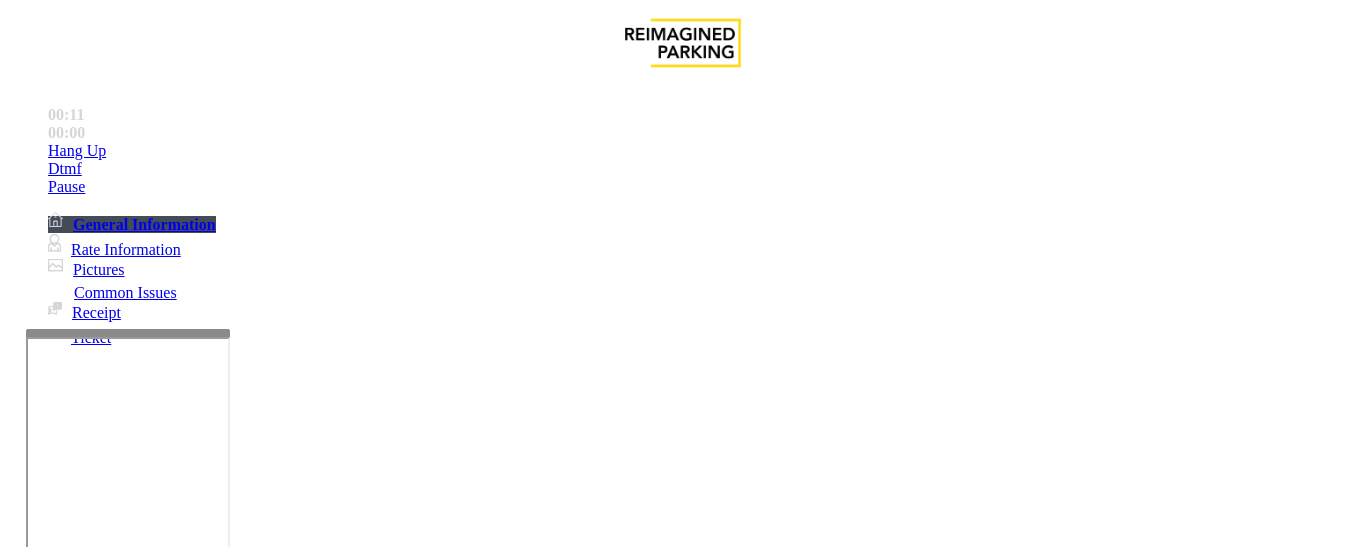 click on "No Response/Unable to hear parker" at bounding box center [682, 1185] 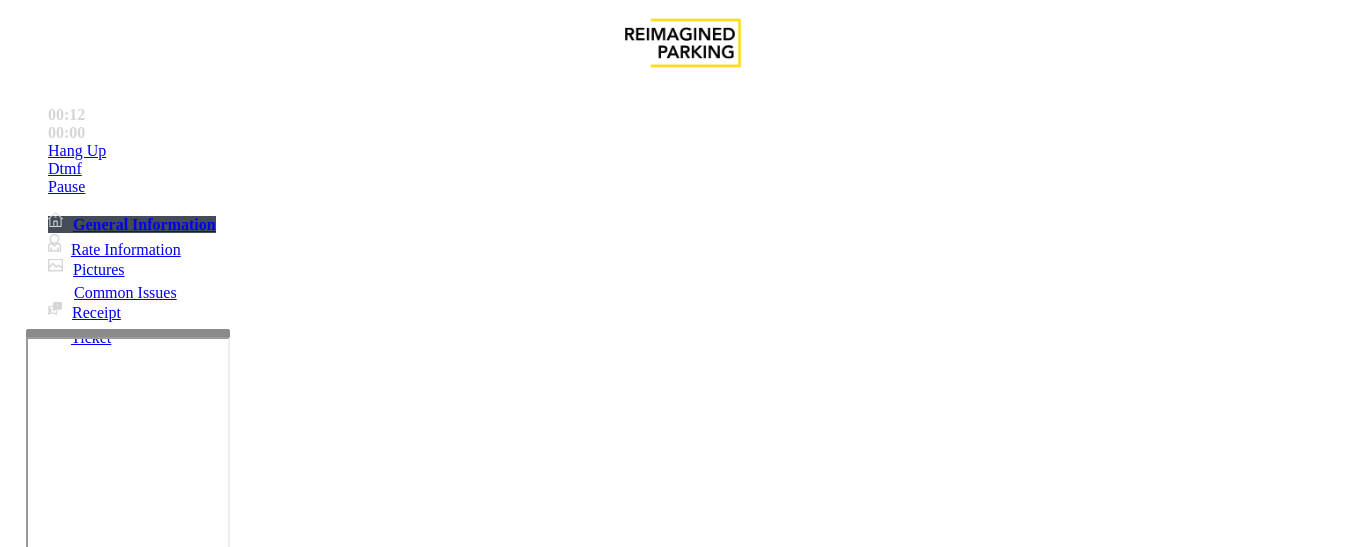 click at bounding box center (229, 1248) 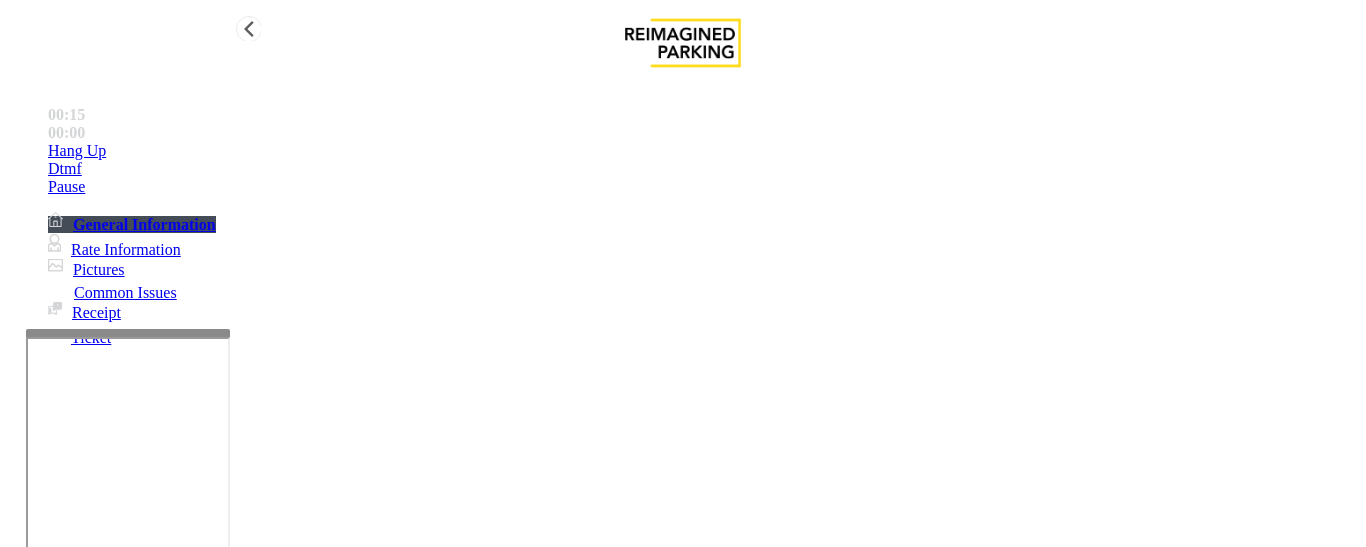type on "**********" 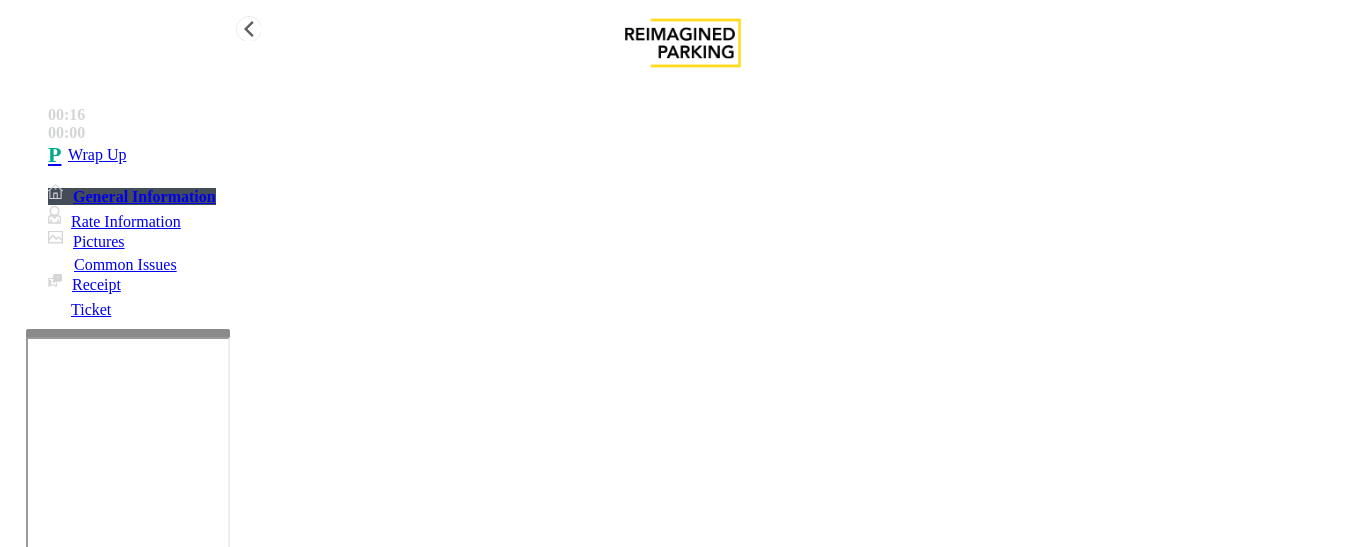 click on "Wrap Up" at bounding box center [97, 155] 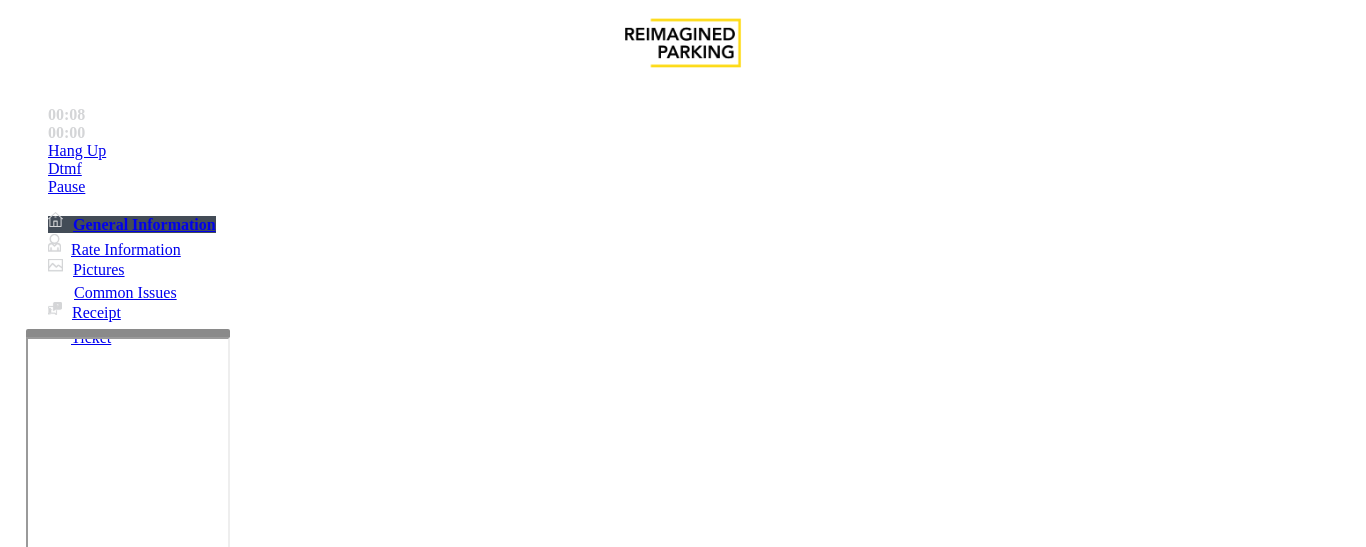 scroll, scrollTop: 42, scrollLeft: 0, axis: vertical 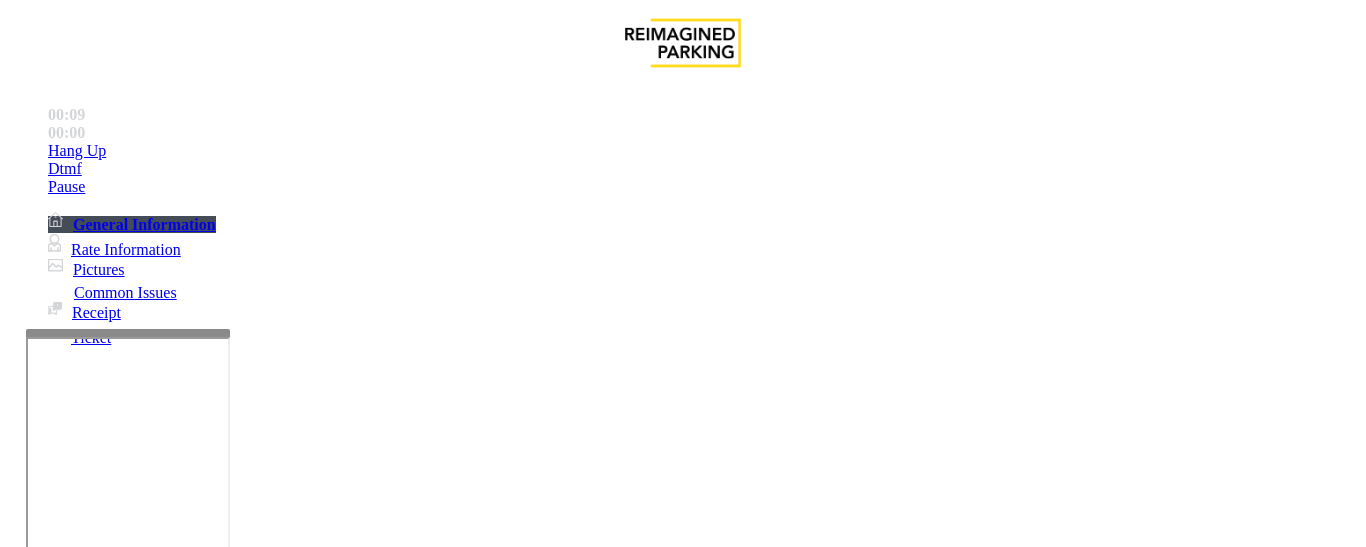 click on "Intercom Issue/No Response" at bounding box center [752, 1200] 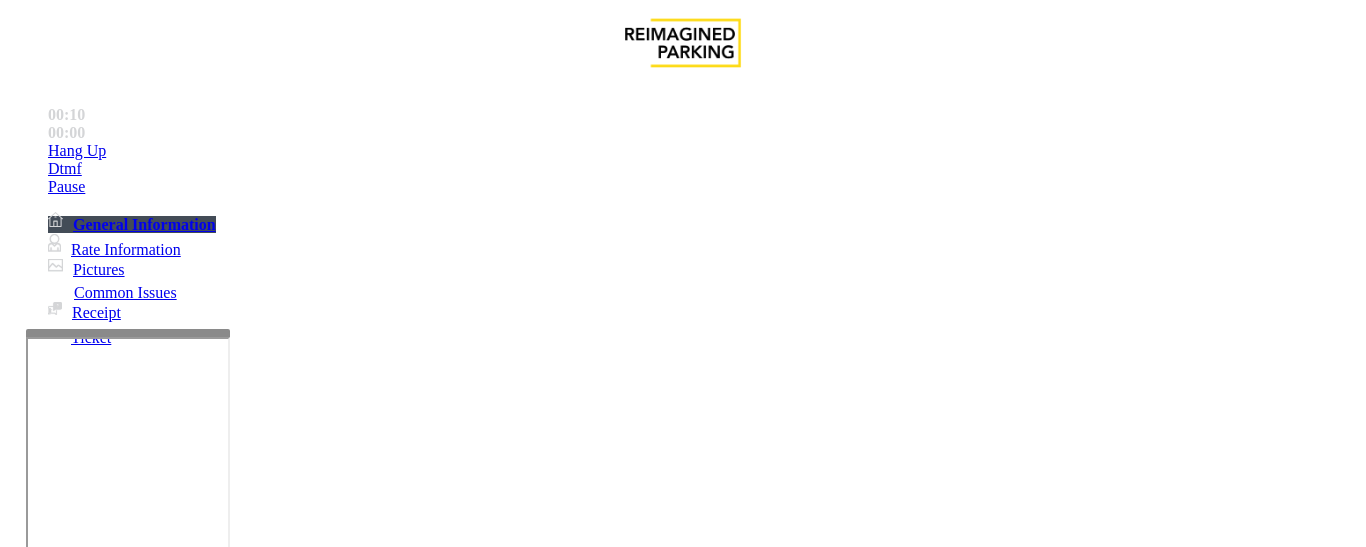click on "No Response/Unable to hear parker" at bounding box center [142, 1200] 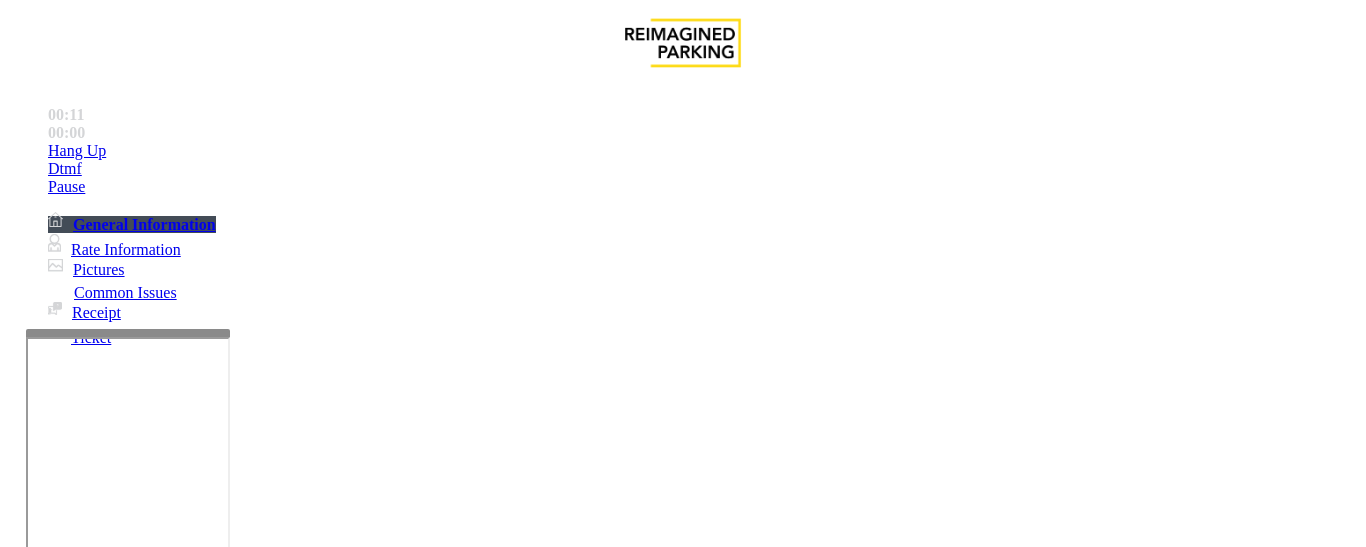 click on "No Response/Unable to hear parker" at bounding box center [682, 1185] 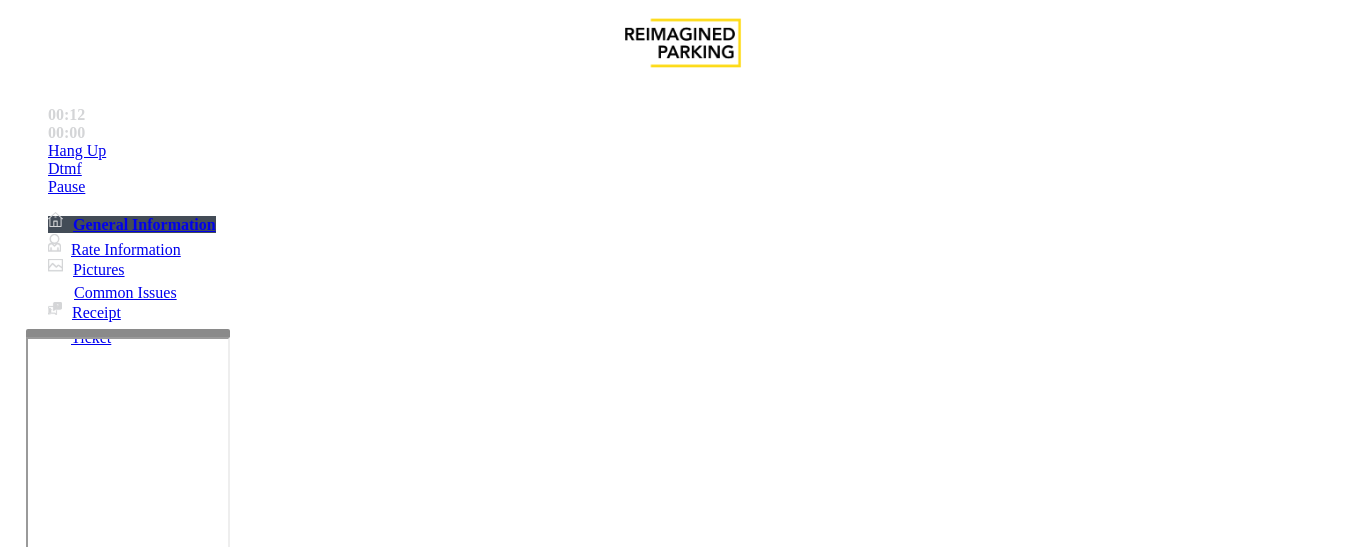 click at bounding box center (229, 1248) 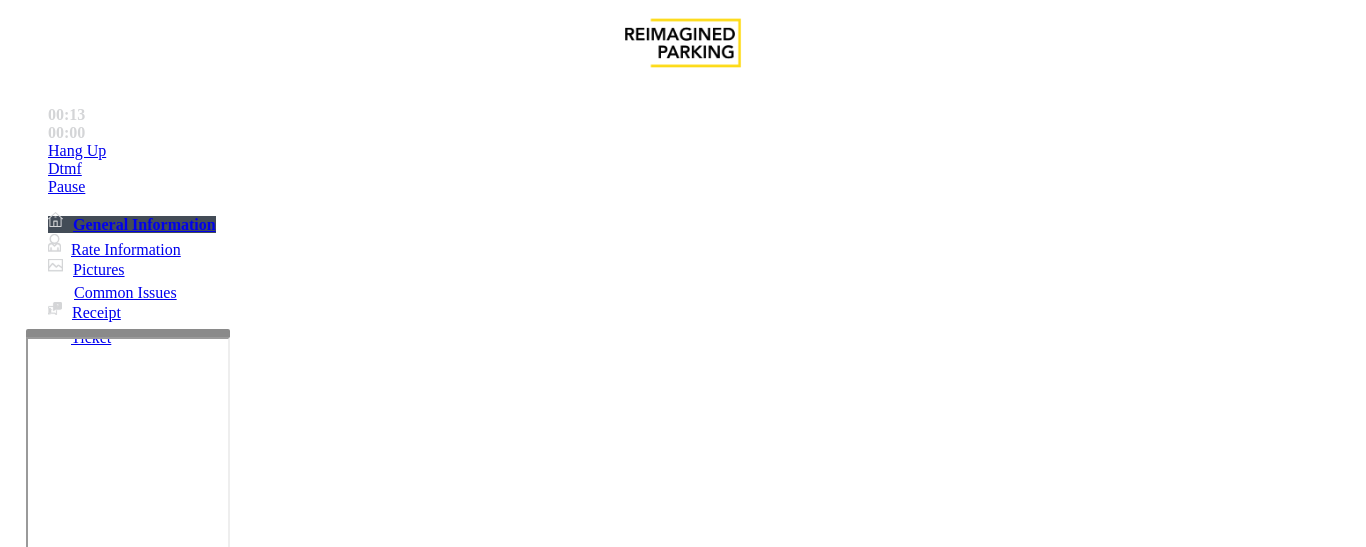 click at bounding box center [229, 1248] 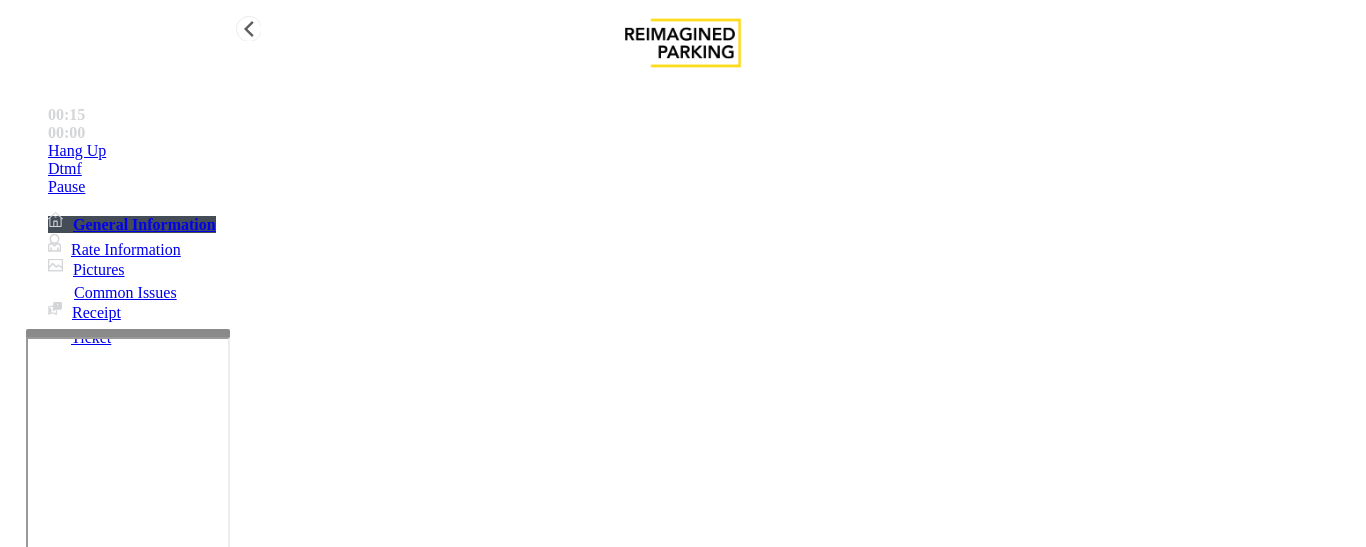 type on "**********" 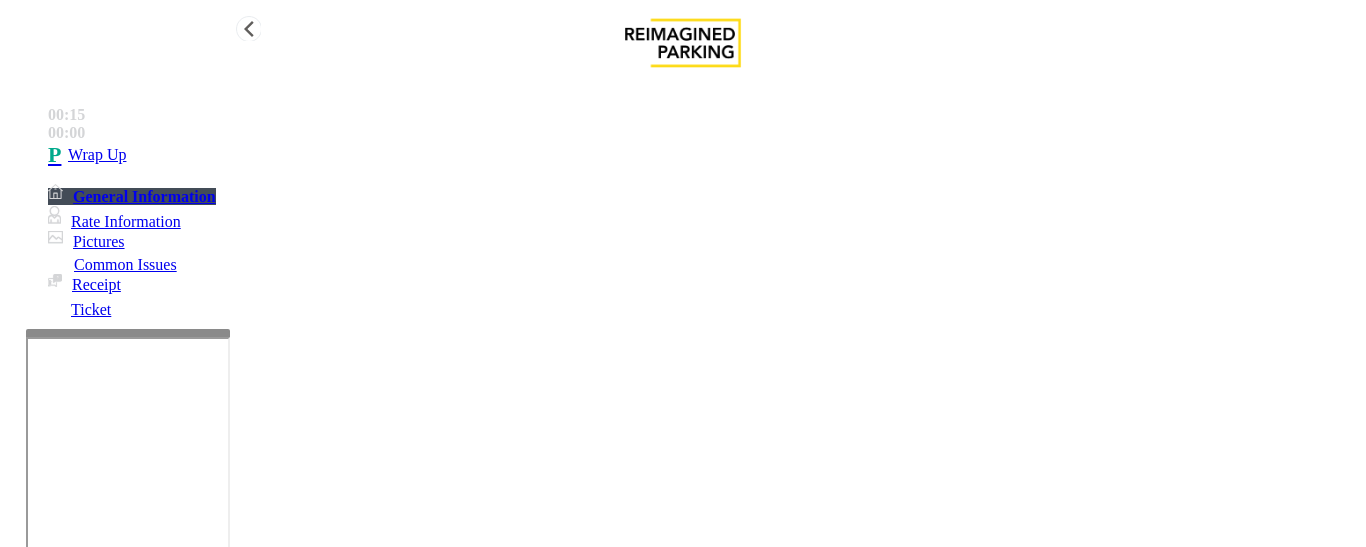 click on "Wrap Up" at bounding box center [703, 155] 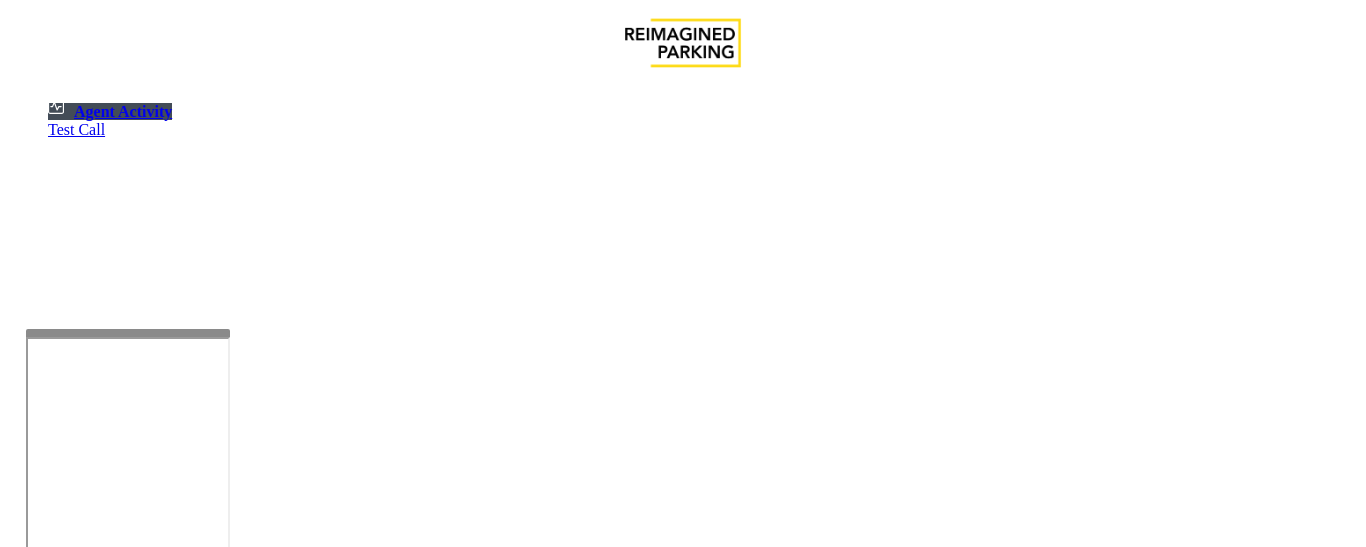 click at bounding box center (79, 1249) 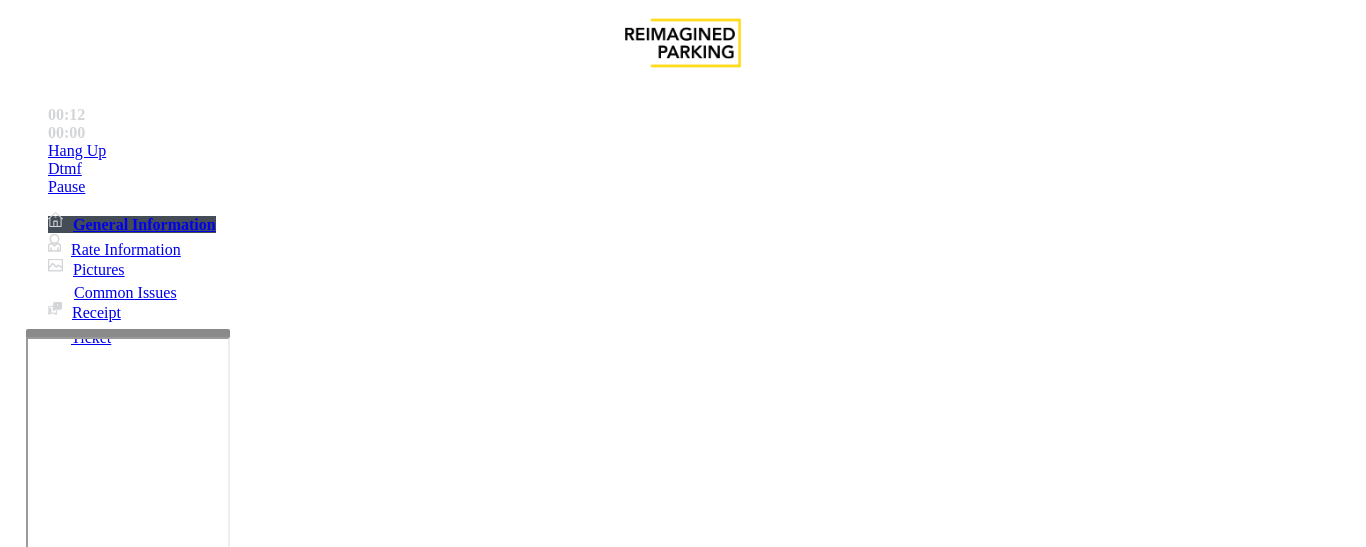 scroll, scrollTop: 900, scrollLeft: 0, axis: vertical 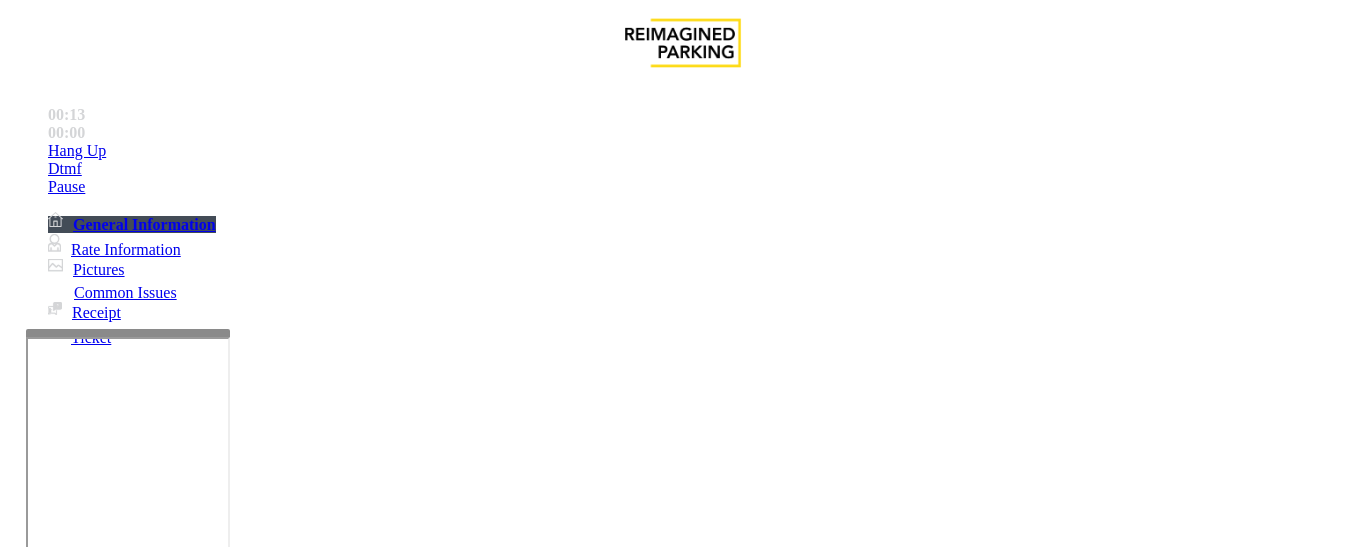click on "Gate / Door Won't Open" at bounding box center [575, 1200] 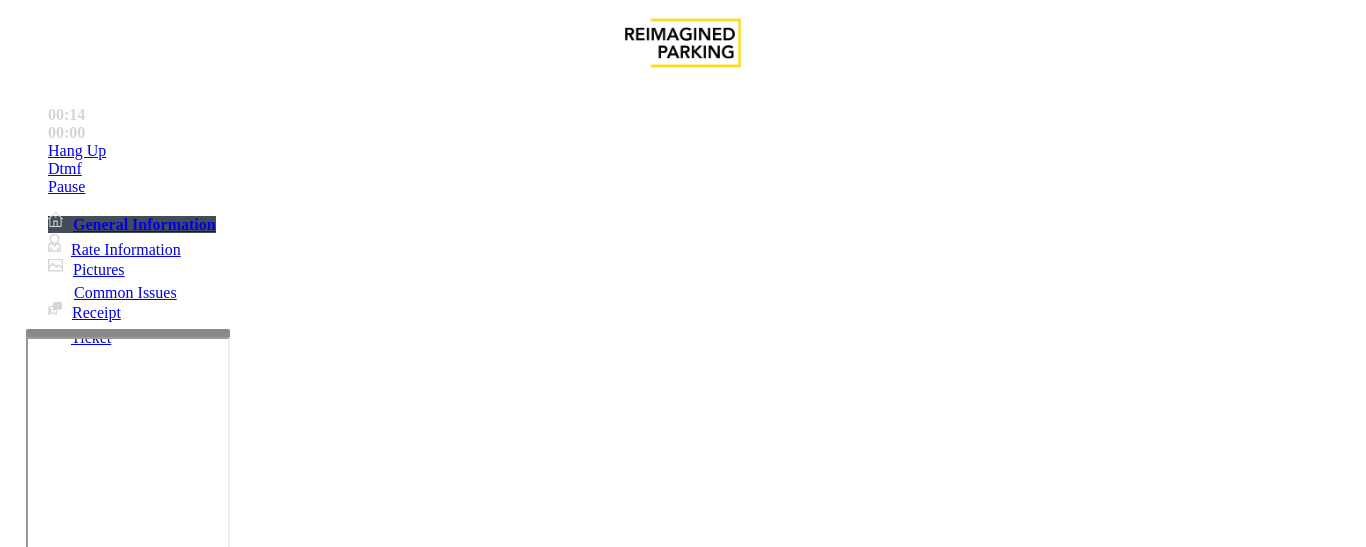 scroll, scrollTop: 500, scrollLeft: 0, axis: vertical 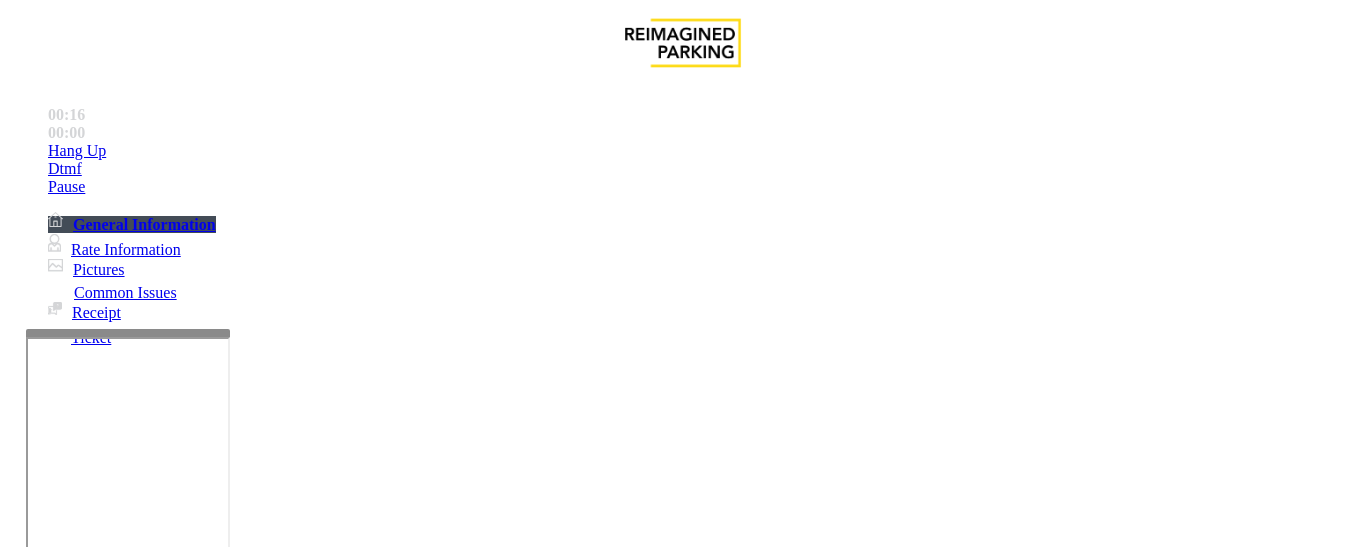 click on "Vend Gate" at bounding box center (69, 1649) 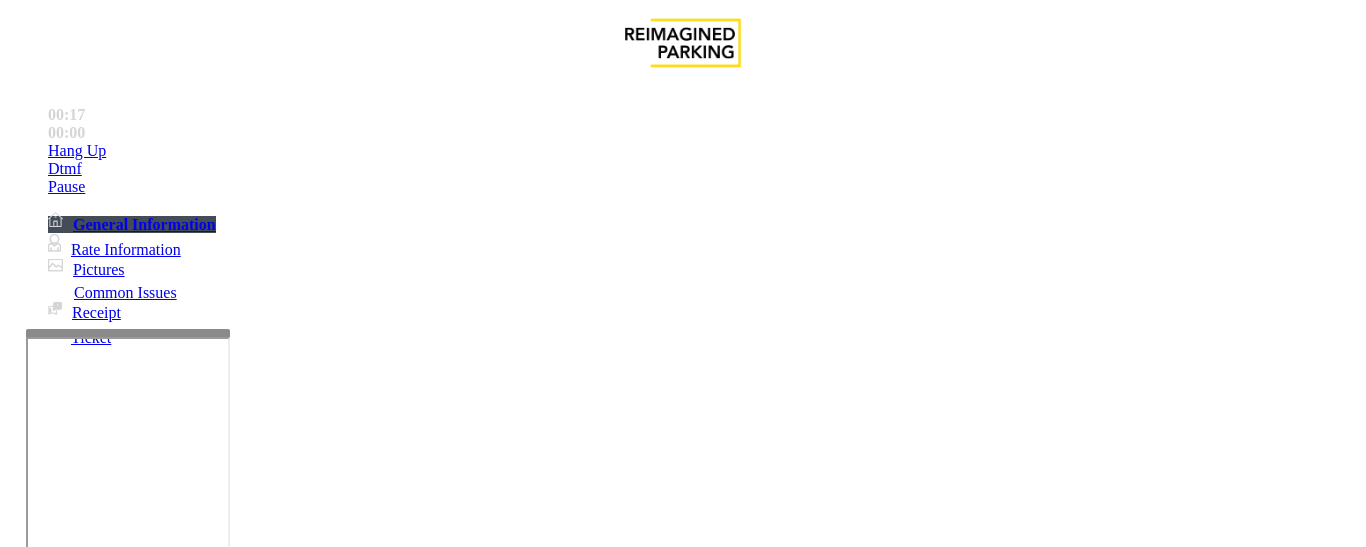click on "Gate / Door Won't Open" at bounding box center [682, 1185] 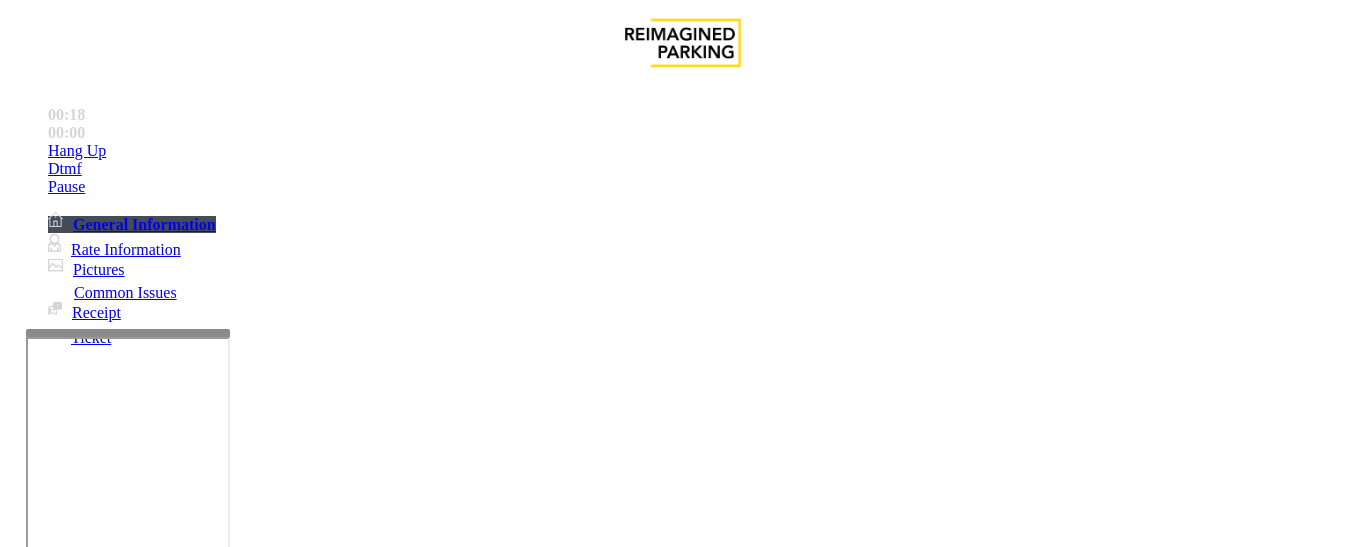 click on "Gate / Door Won't Open" at bounding box center (682, 1185) 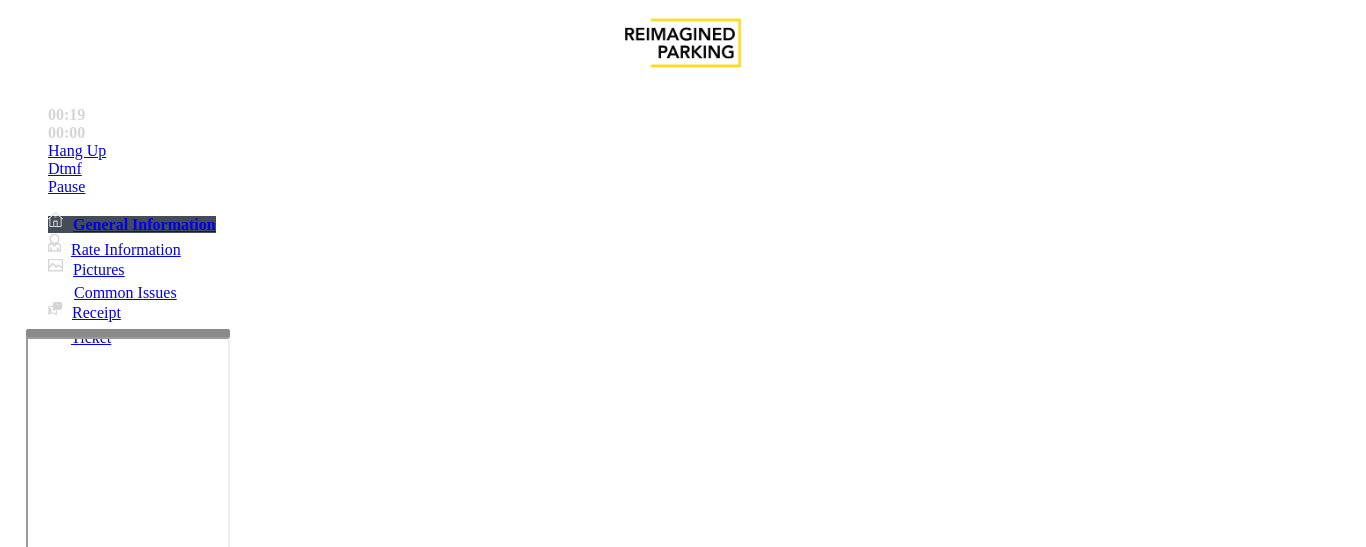 scroll, scrollTop: 500, scrollLeft: 0, axis: vertical 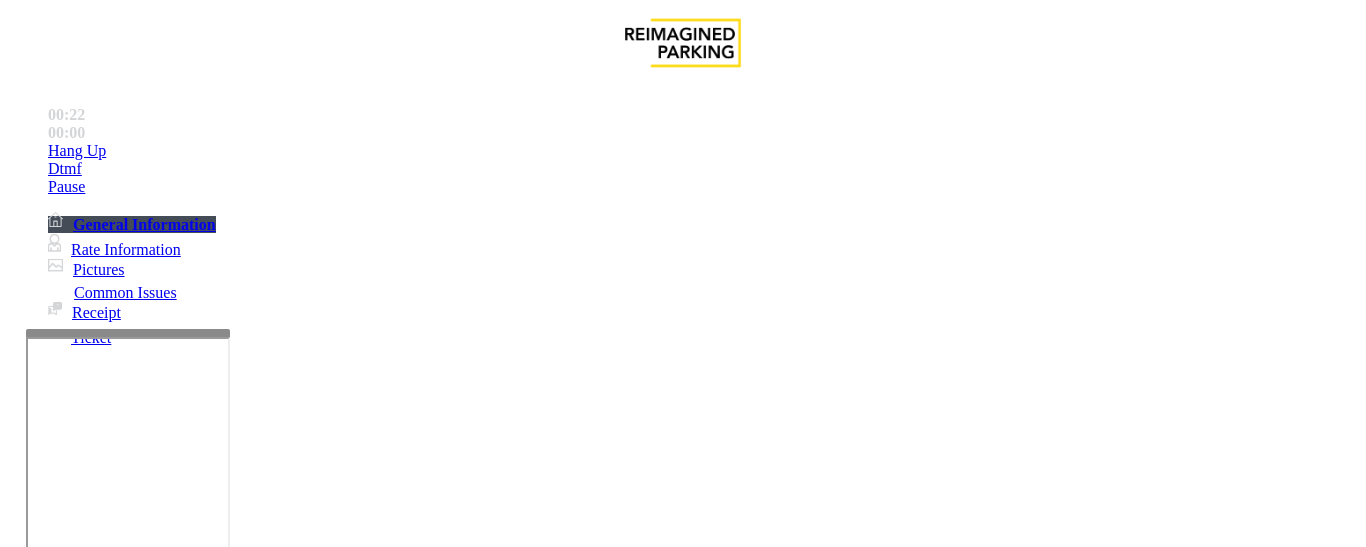 paste on "**********" 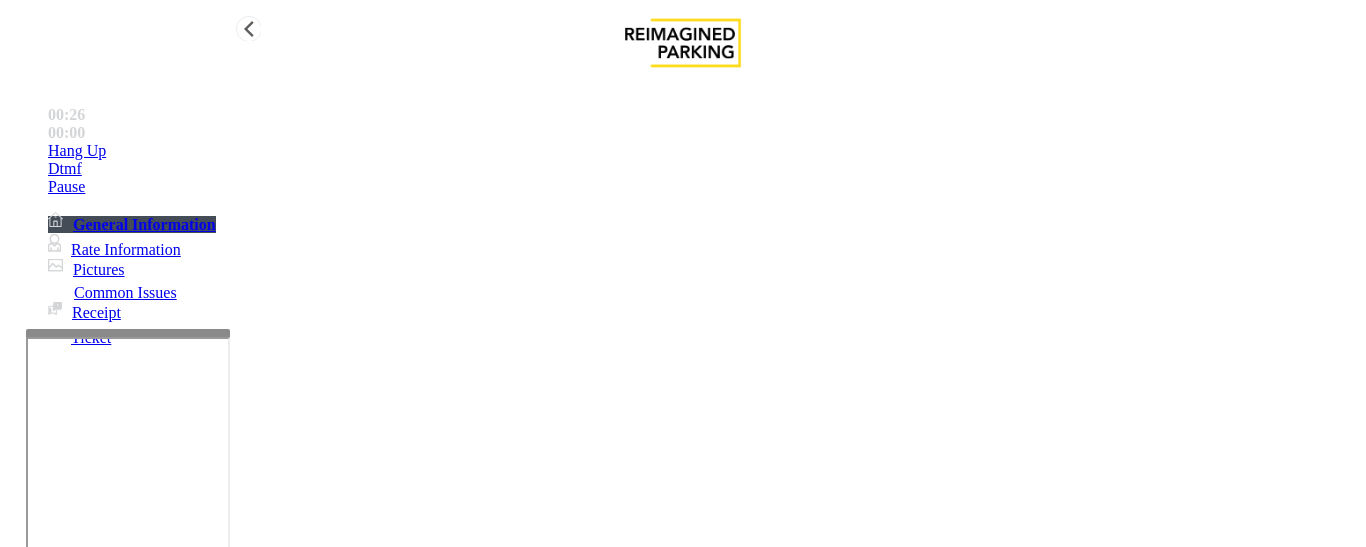 click on "Hang Up" at bounding box center [703, 151] 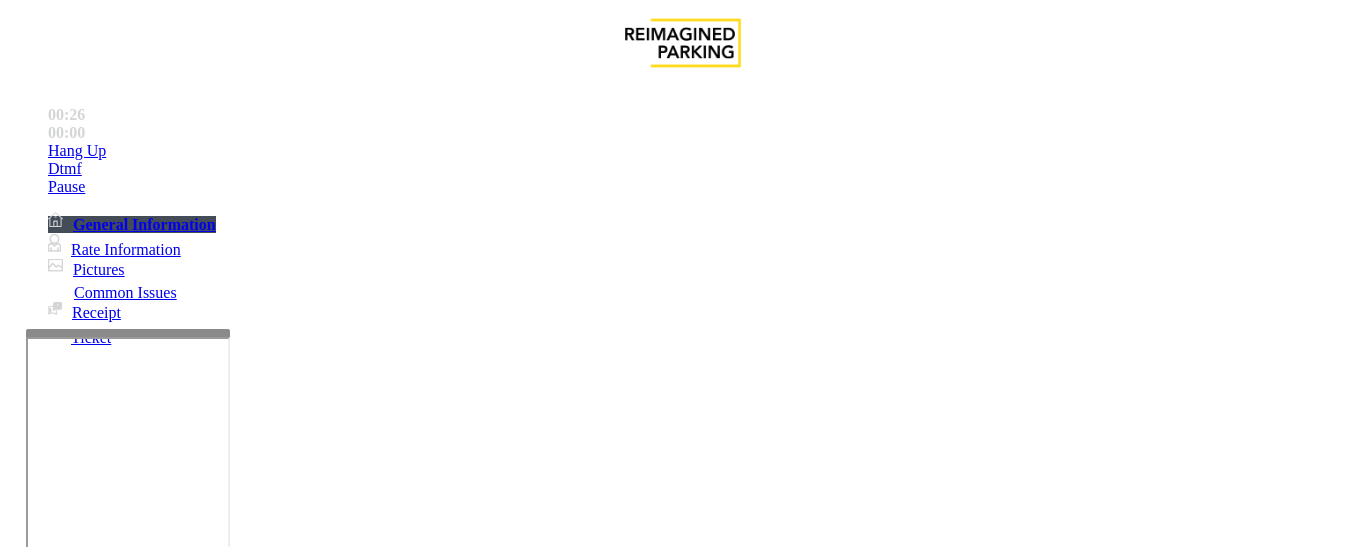 click at bounding box center (221, 1556) 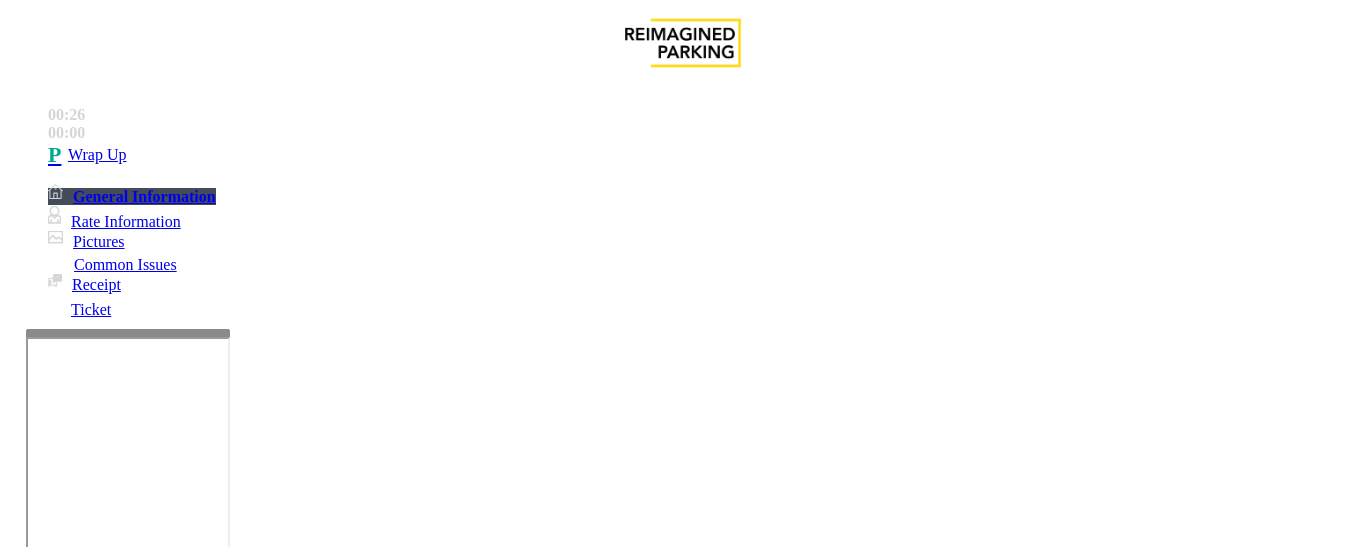 click at bounding box center [221, 1556] 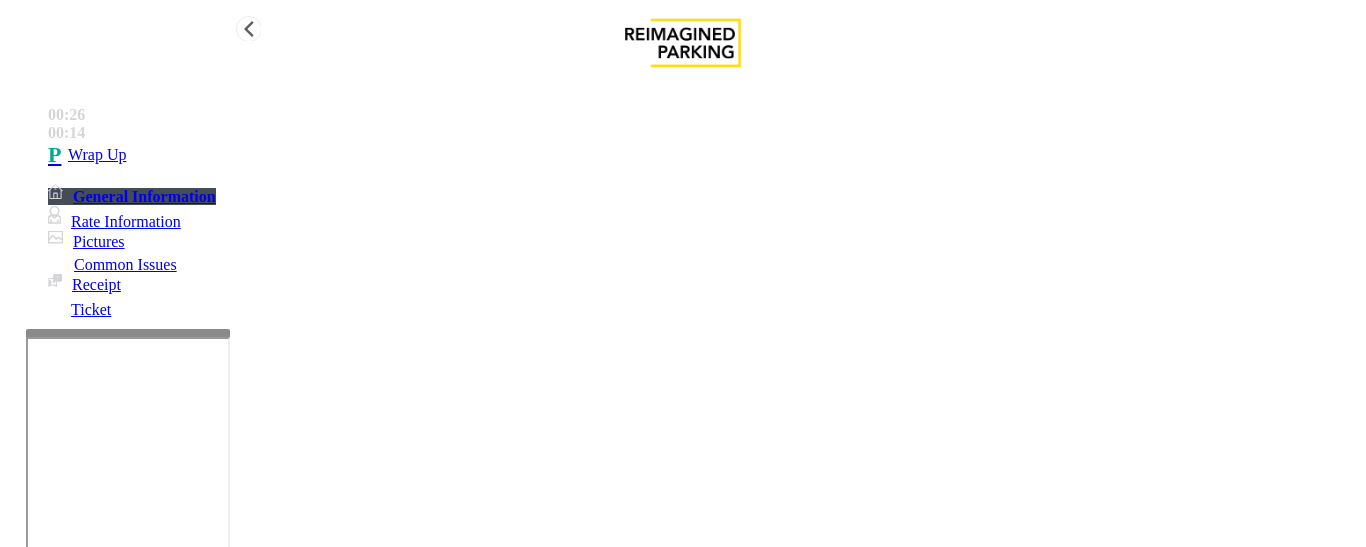 type on "**********" 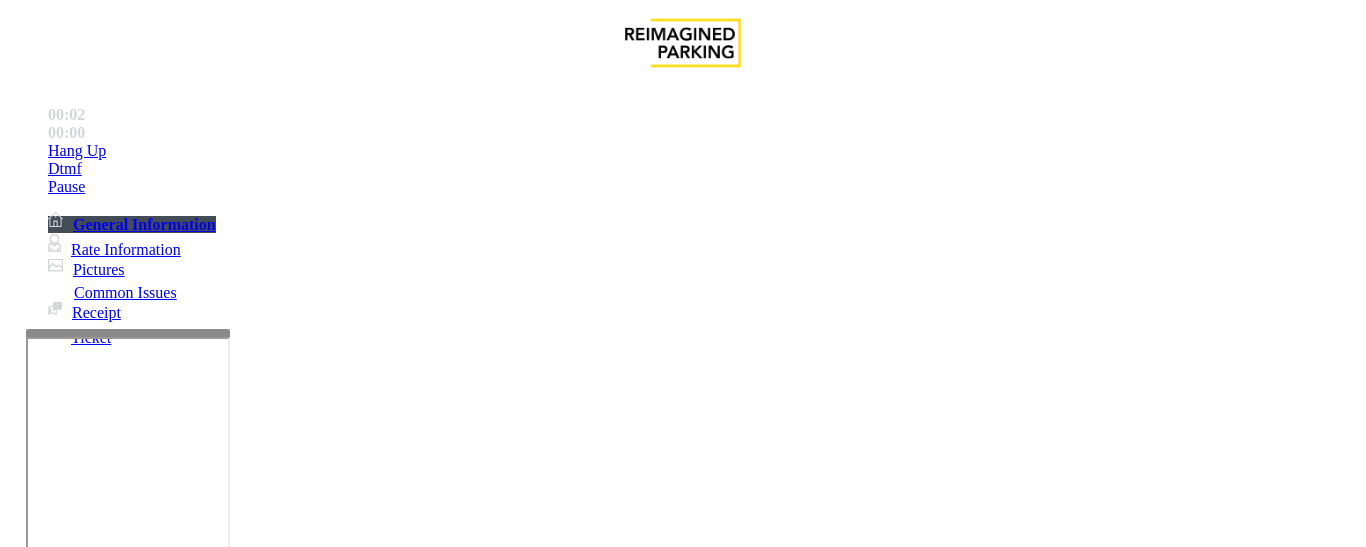 scroll, scrollTop: 1600, scrollLeft: 0, axis: vertical 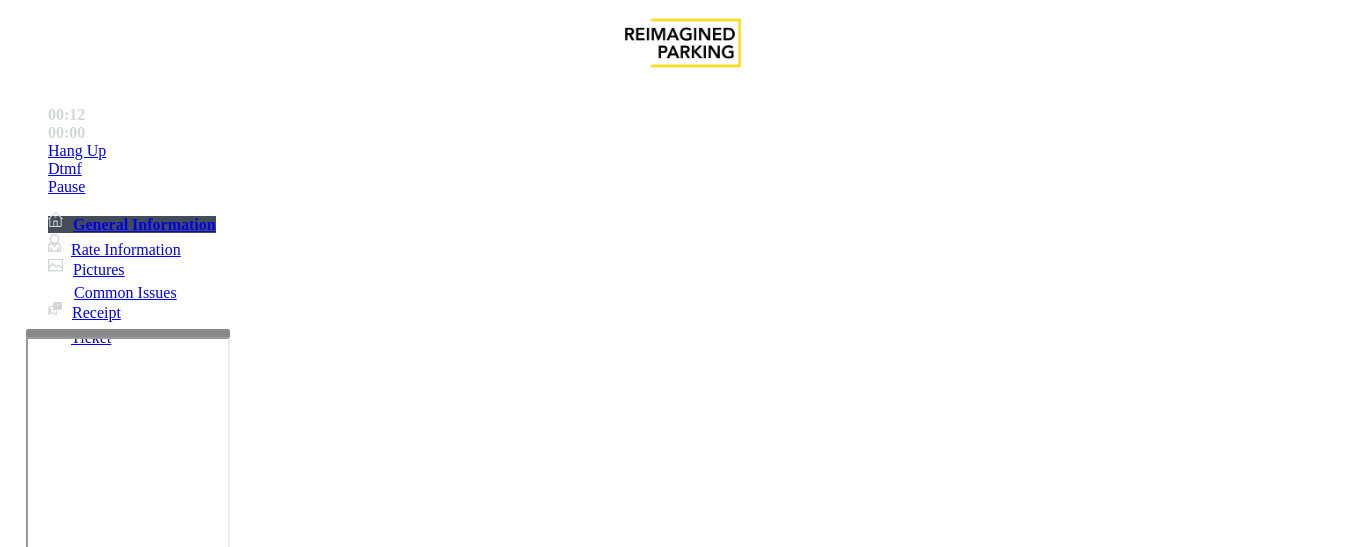 click on "Intercom Issue/No Response" at bounding box center (929, 1200) 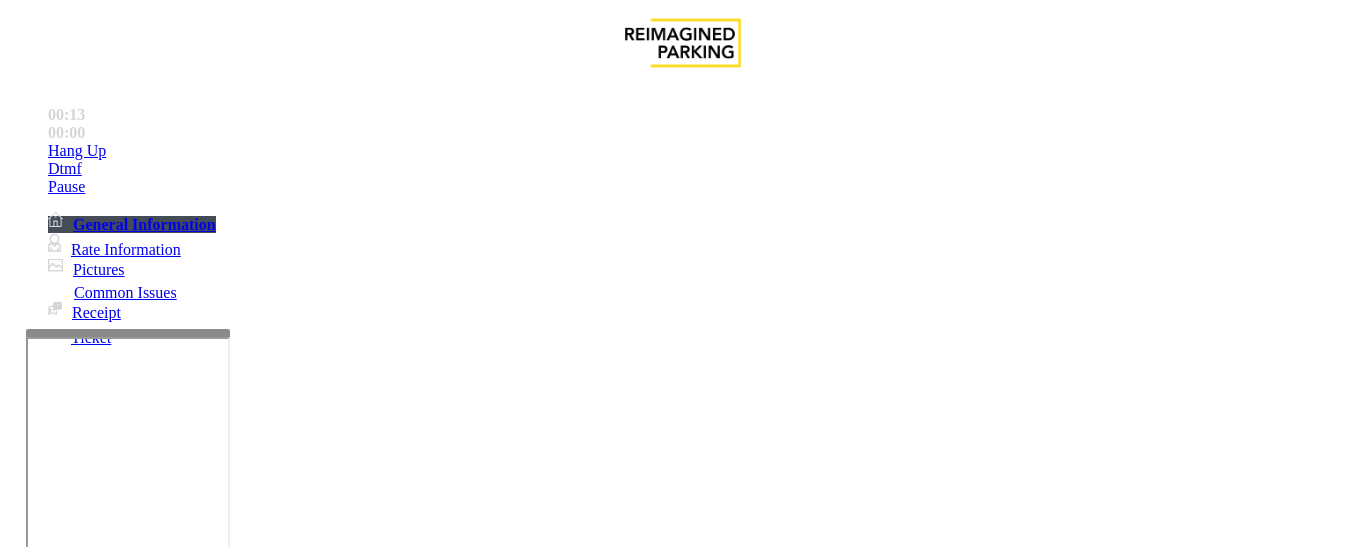 click on "No Response/Unable to hear parker" at bounding box center (682, 1185) 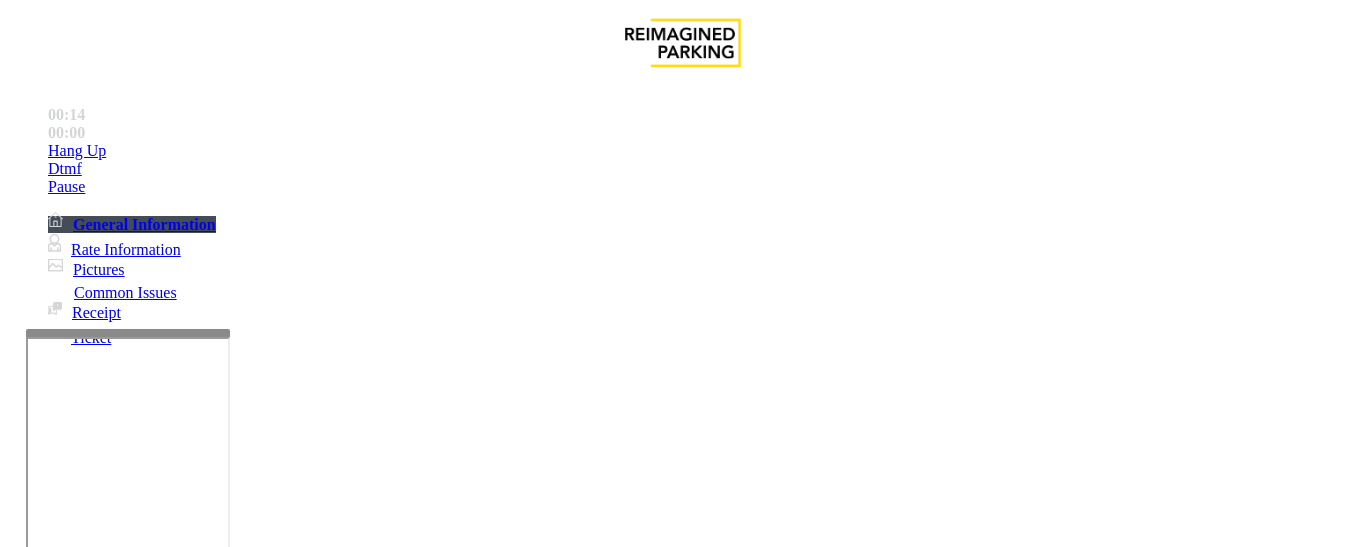 type on "**********" 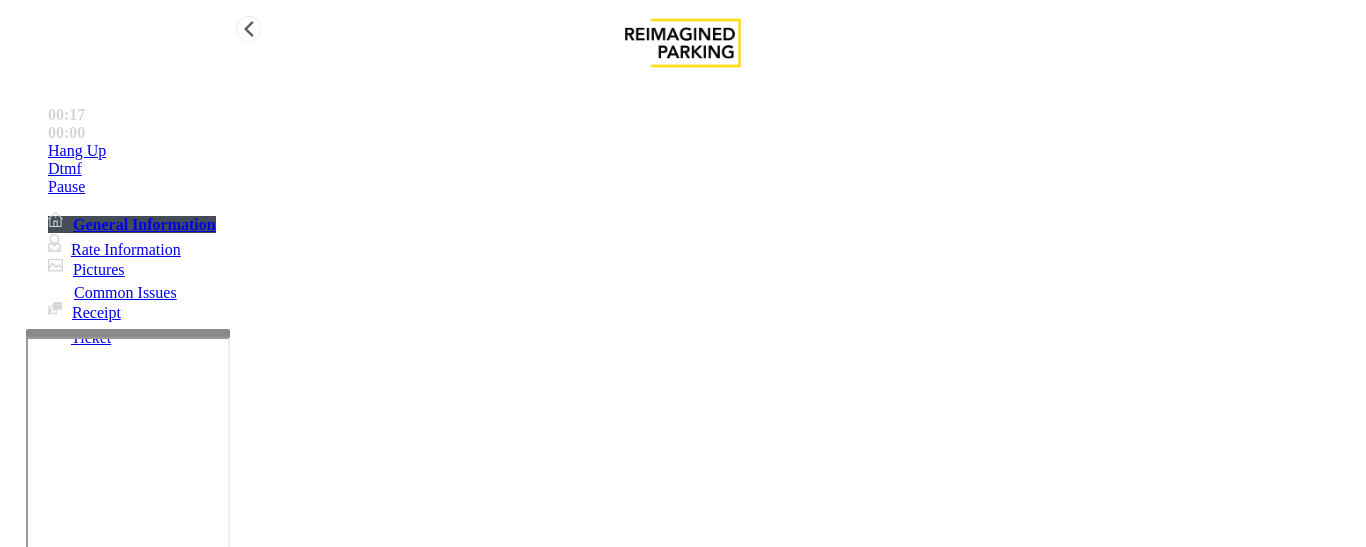 click on "Hang Up" at bounding box center (77, 151) 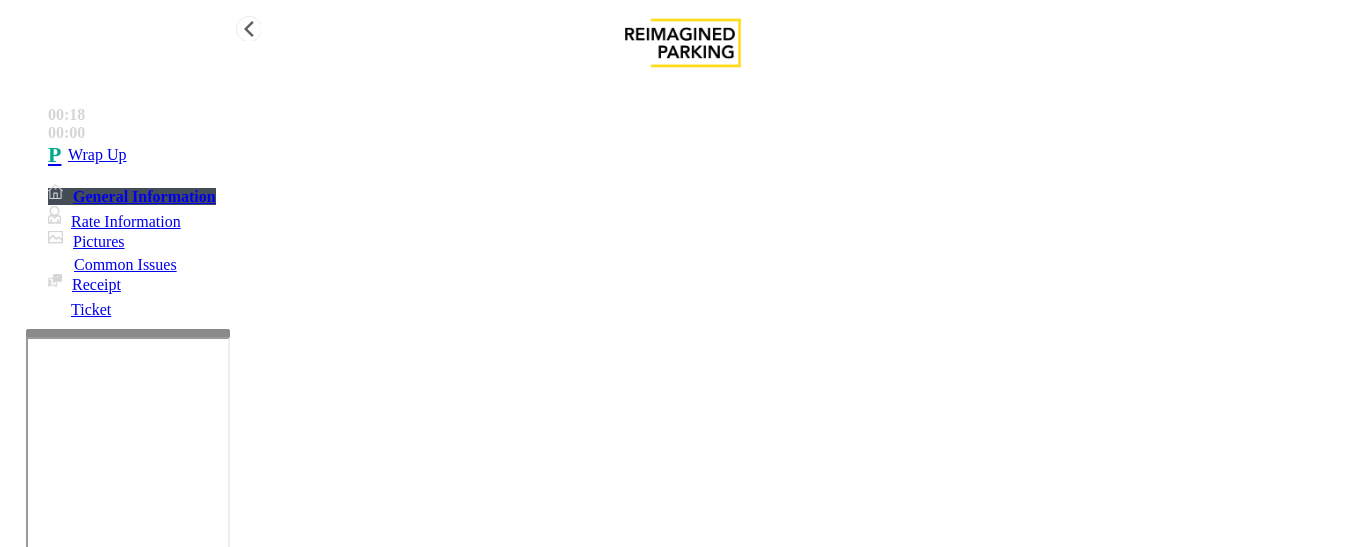 click on "Wrap Up" at bounding box center (97, 155) 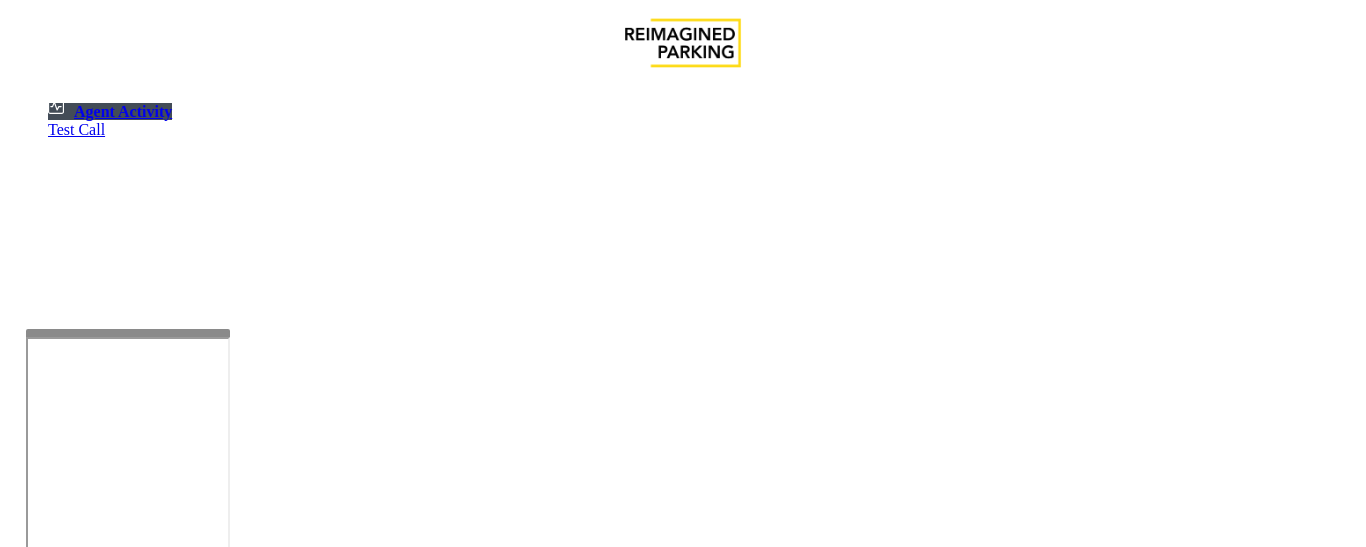 click at bounding box center (79, 1249) 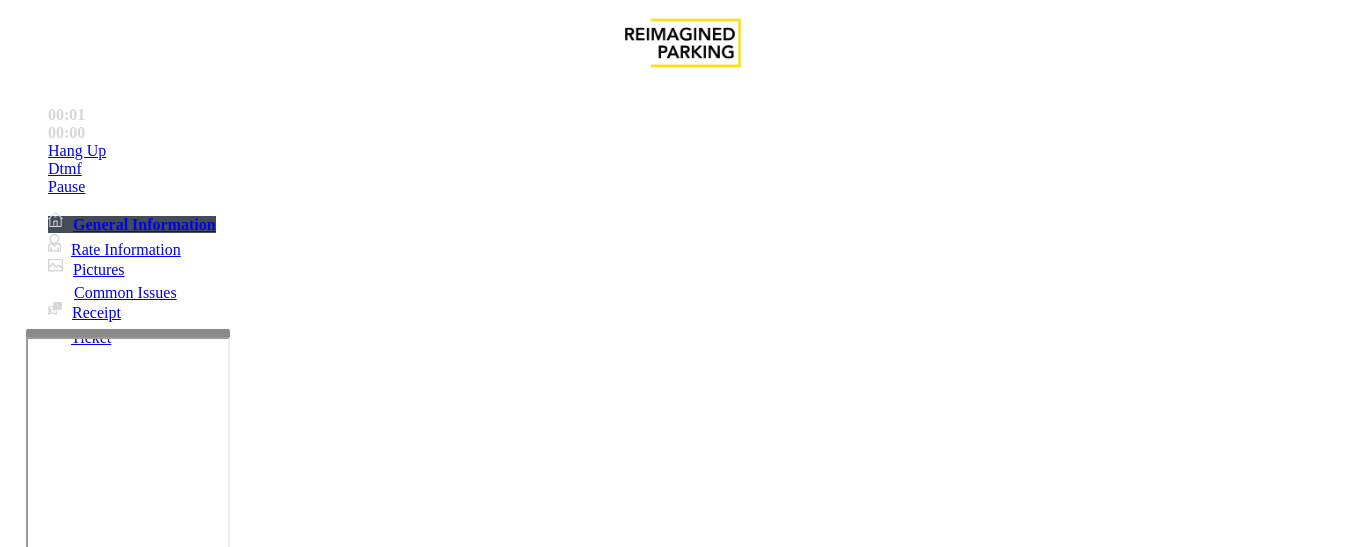 scroll, scrollTop: 400, scrollLeft: 0, axis: vertical 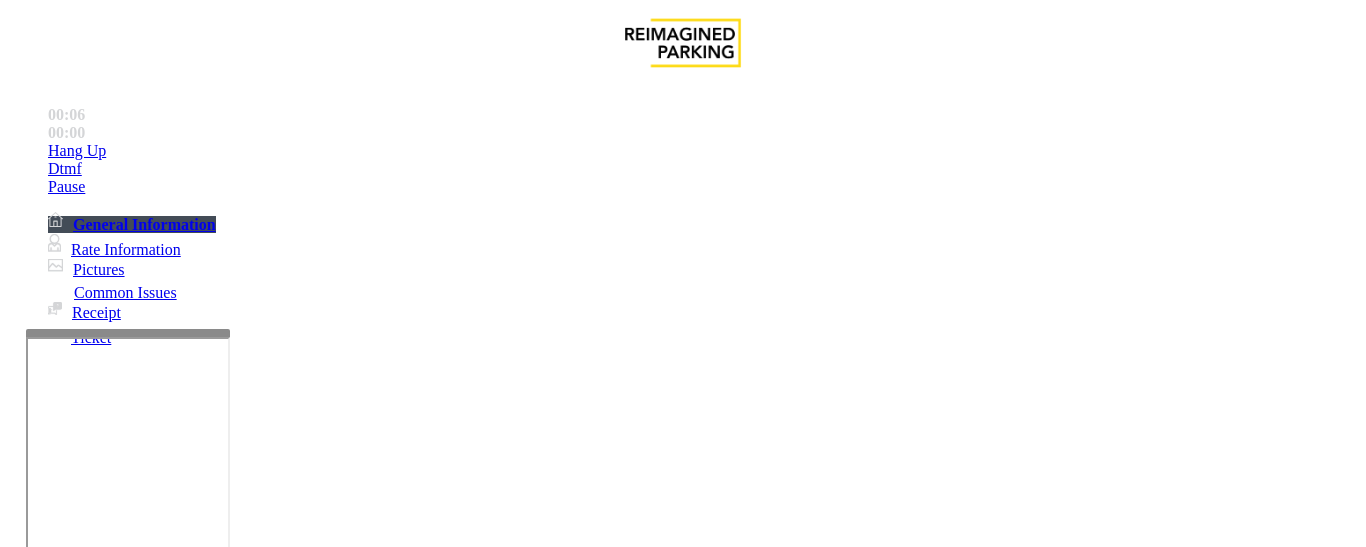 click on "Intercom Issue/No Response" at bounding box center [752, 1200] 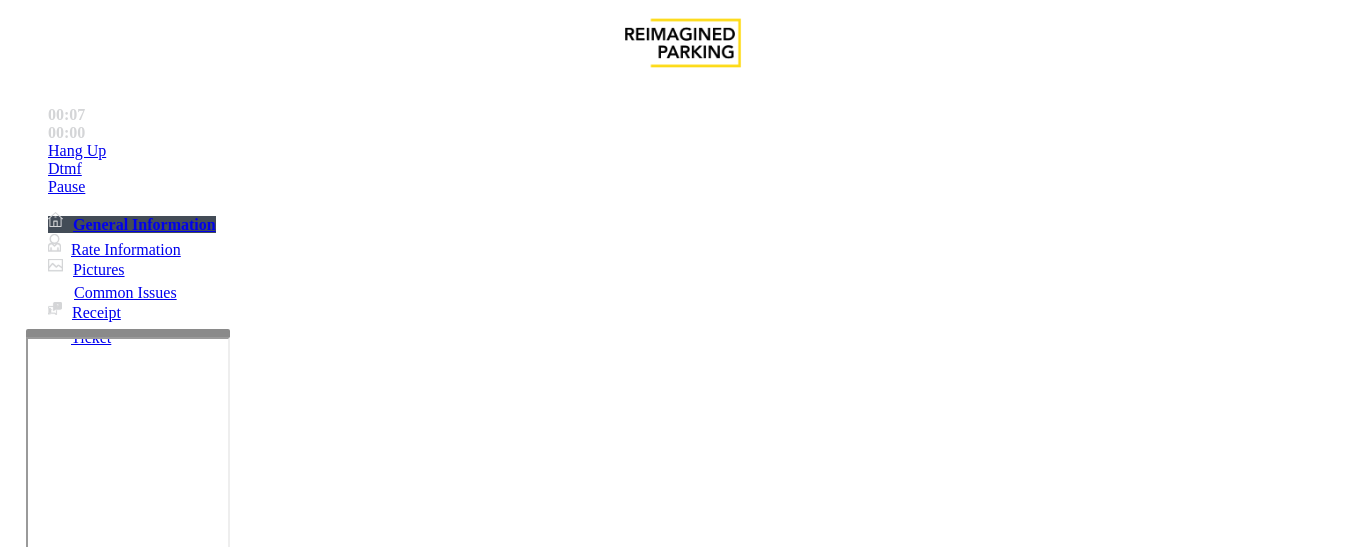 click on "No Response/Unable to hear parker" at bounding box center [142, 1200] 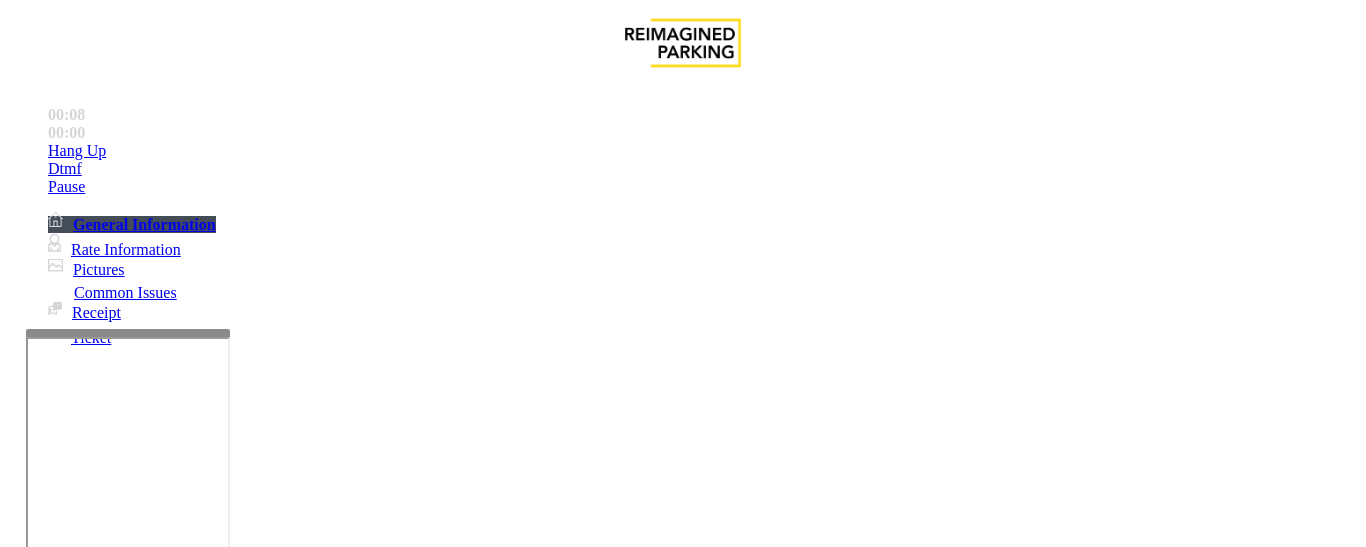 click on "No Response/Unable to hear parker" at bounding box center (682, 1185) 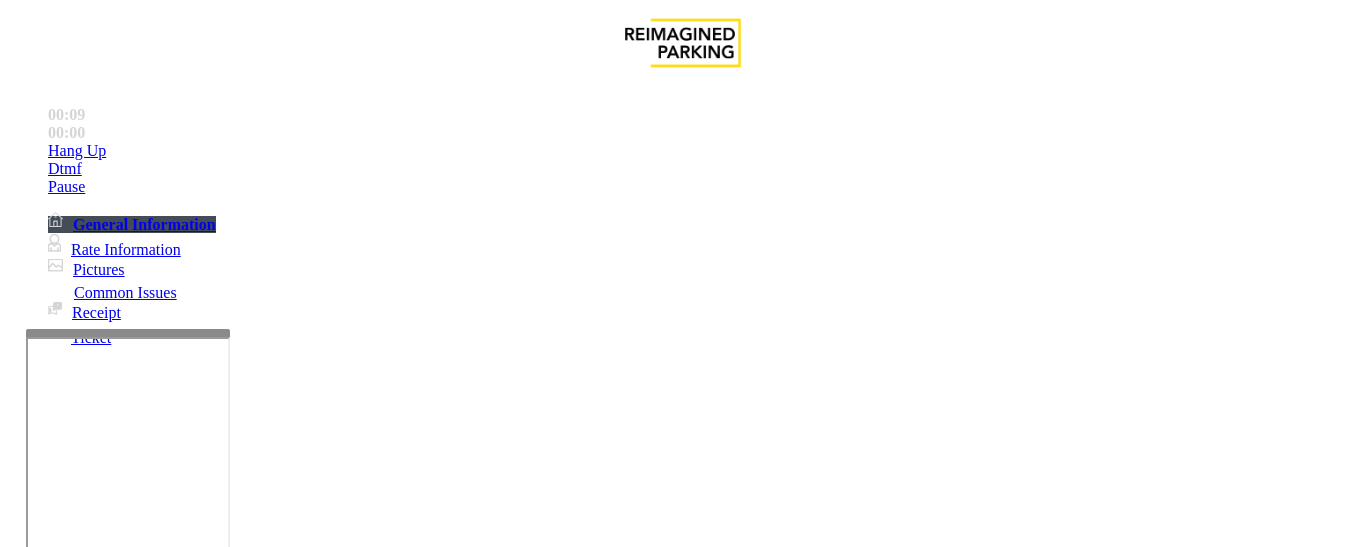 click on "No Response/Unable to hear parker" at bounding box center (682, 1185) 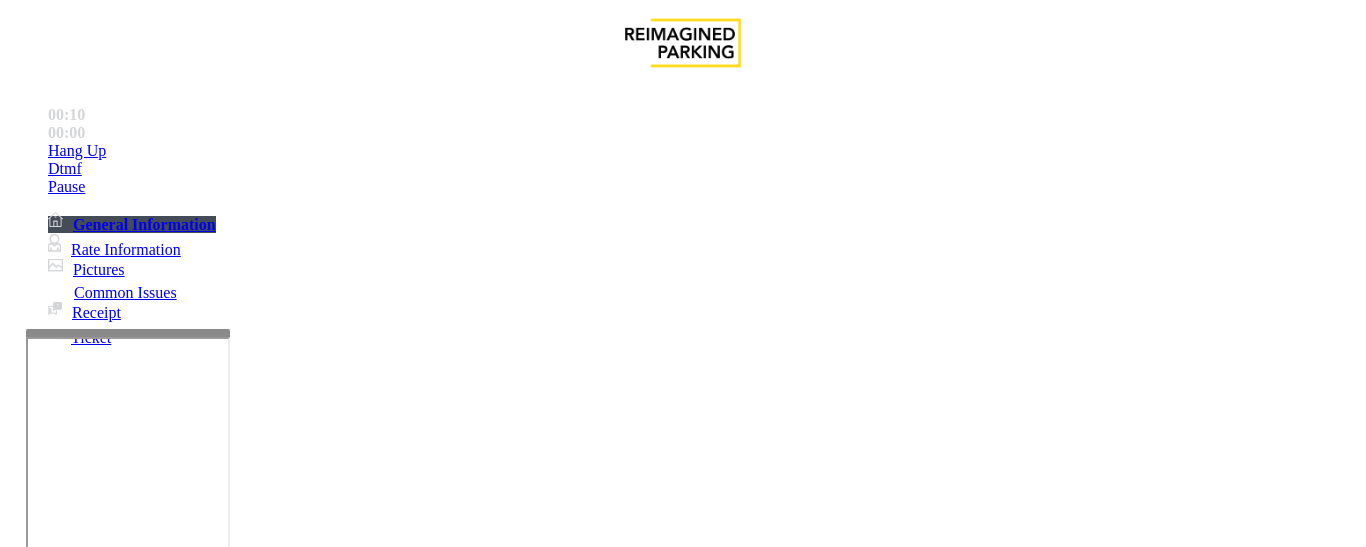 click at bounding box center (229, 1248) 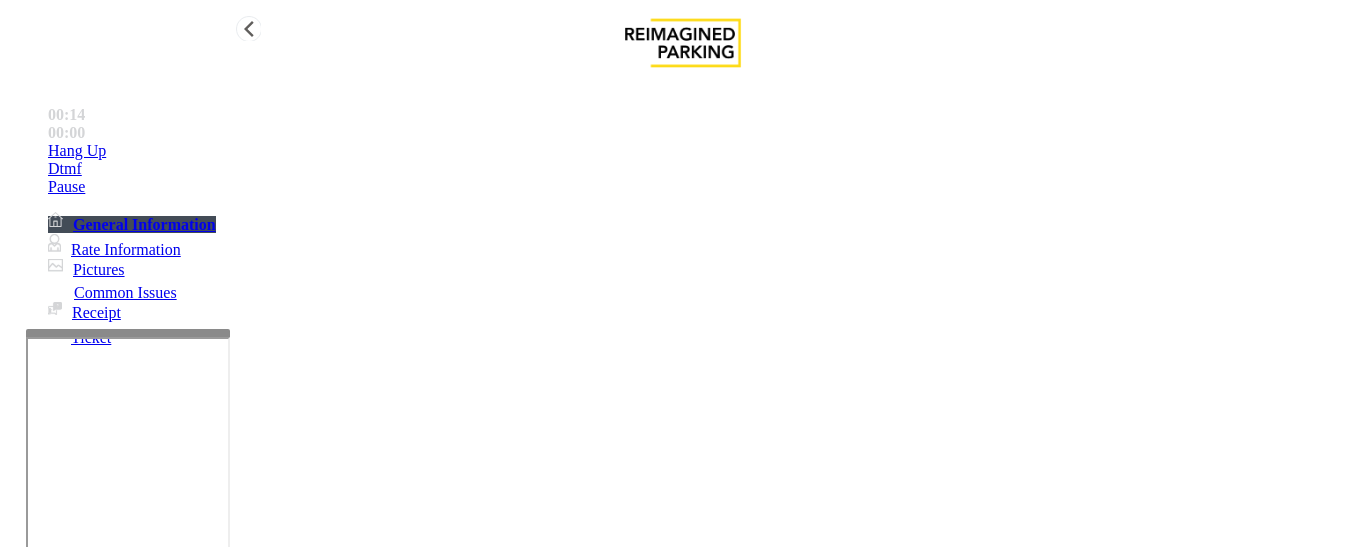 type on "**********" 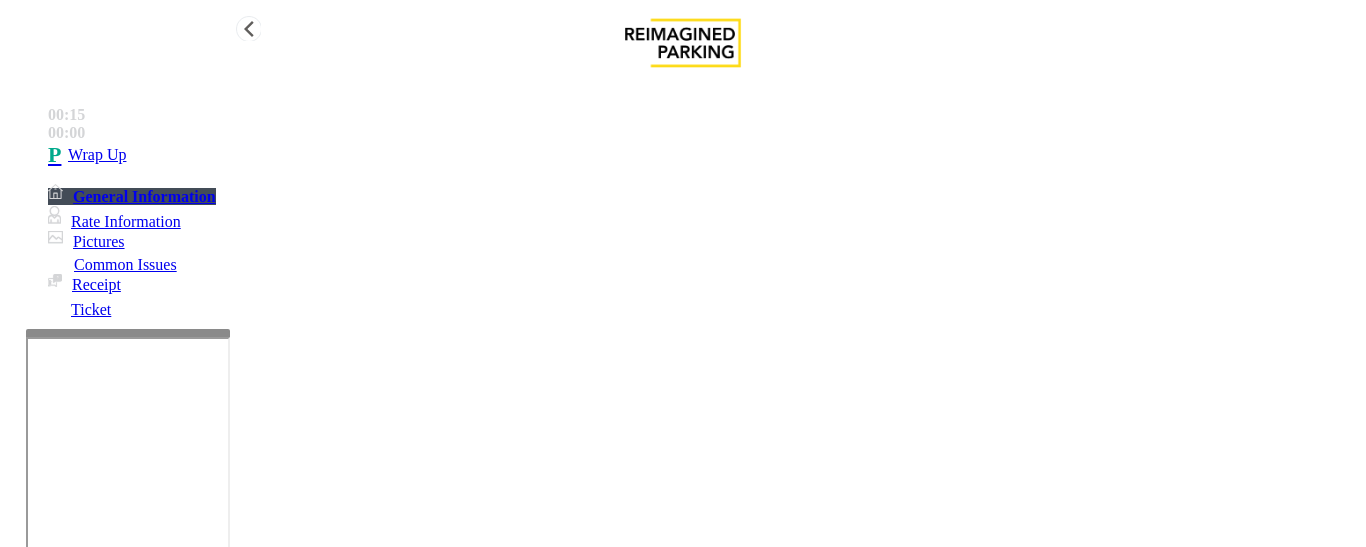 click on "Wrap Up" at bounding box center [97, 155] 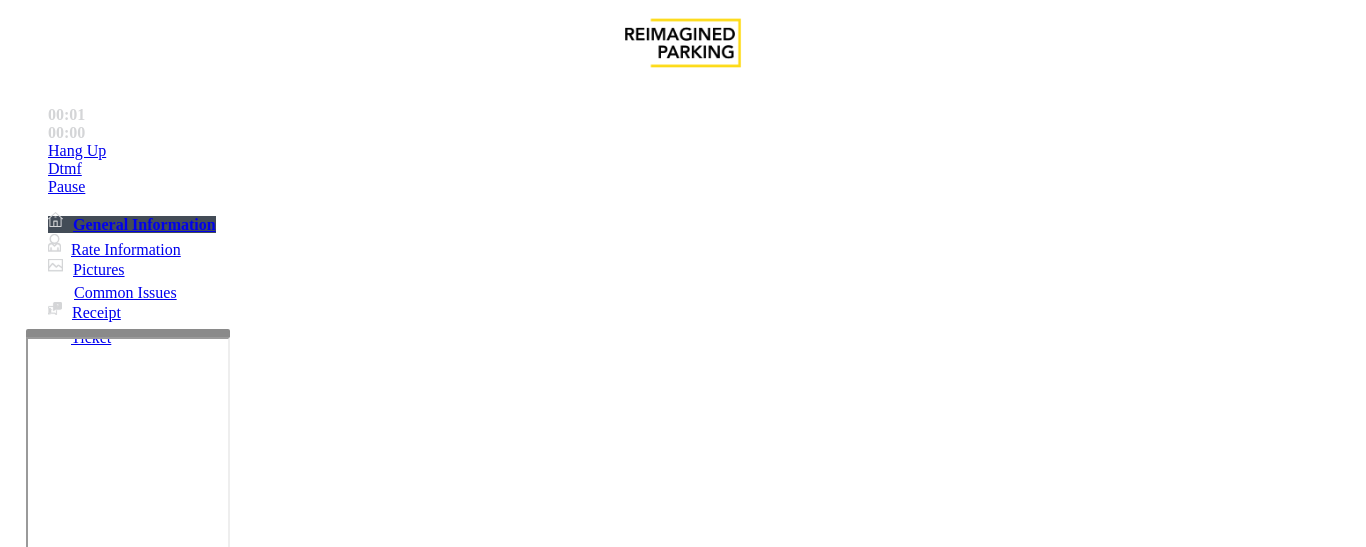 scroll, scrollTop: 400, scrollLeft: 0, axis: vertical 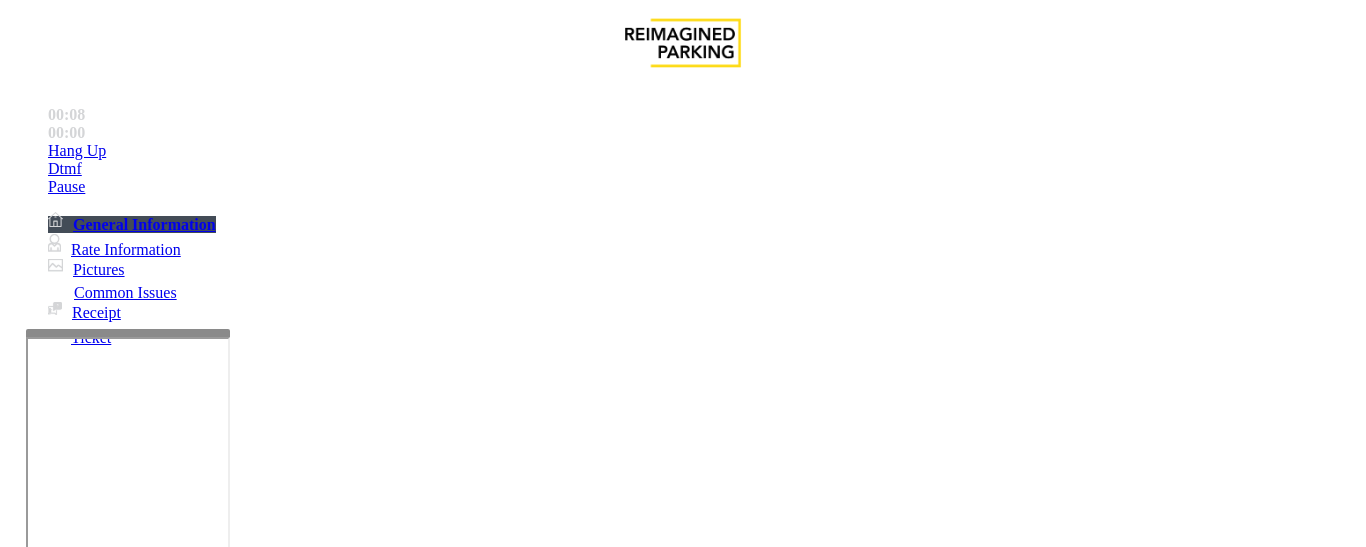 click on "Intercom Issue/No Response" at bounding box center (752, 1200) 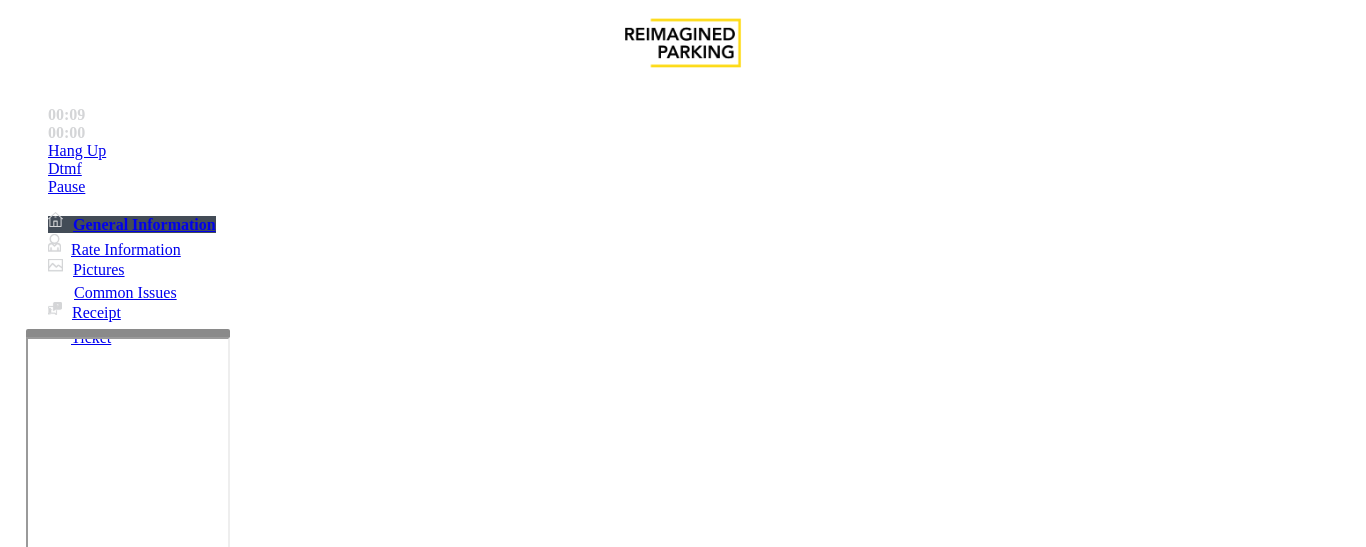 click on "No Response/Unable to hear parker" at bounding box center (142, 1200) 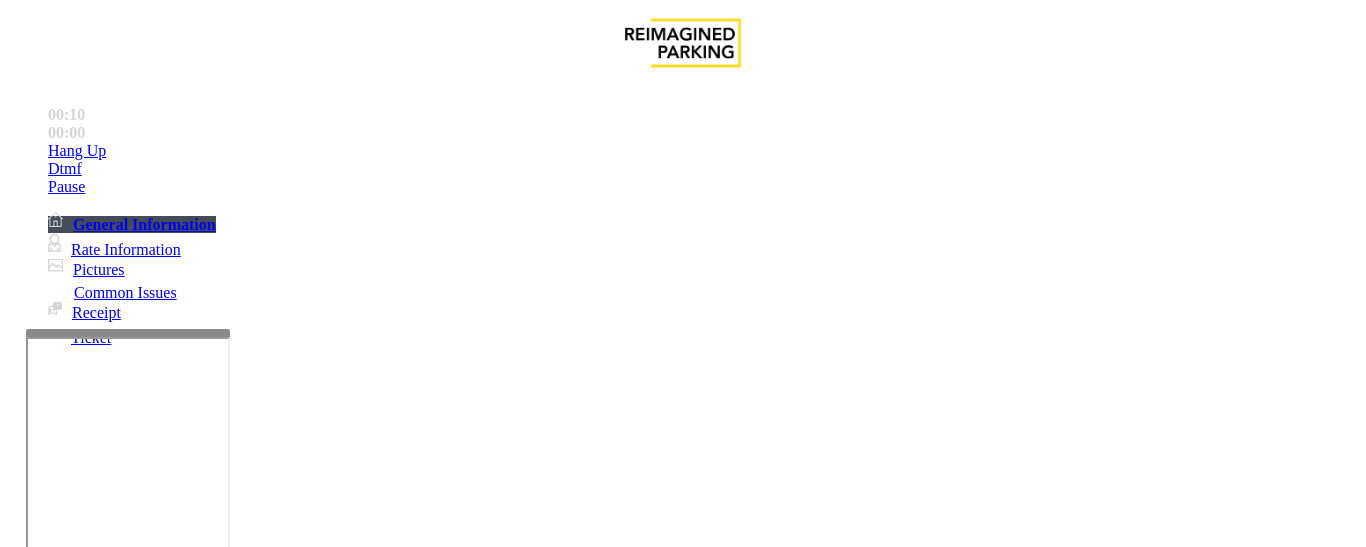 click on "No Response/Unable to hear parker" at bounding box center (682, 1185) 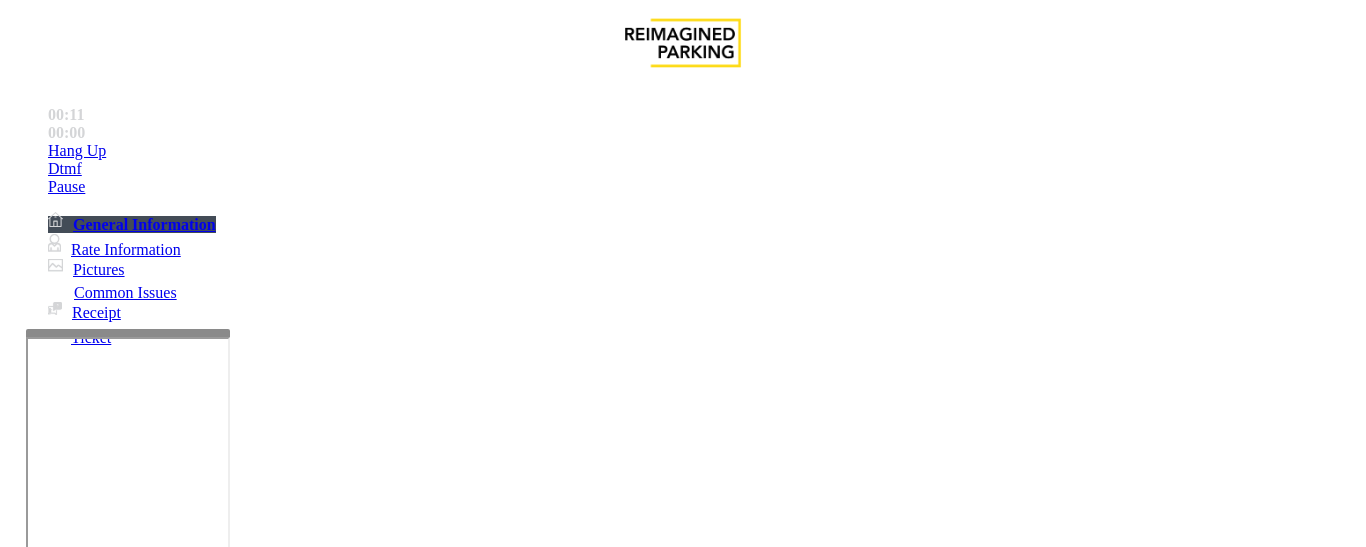 type on "**********" 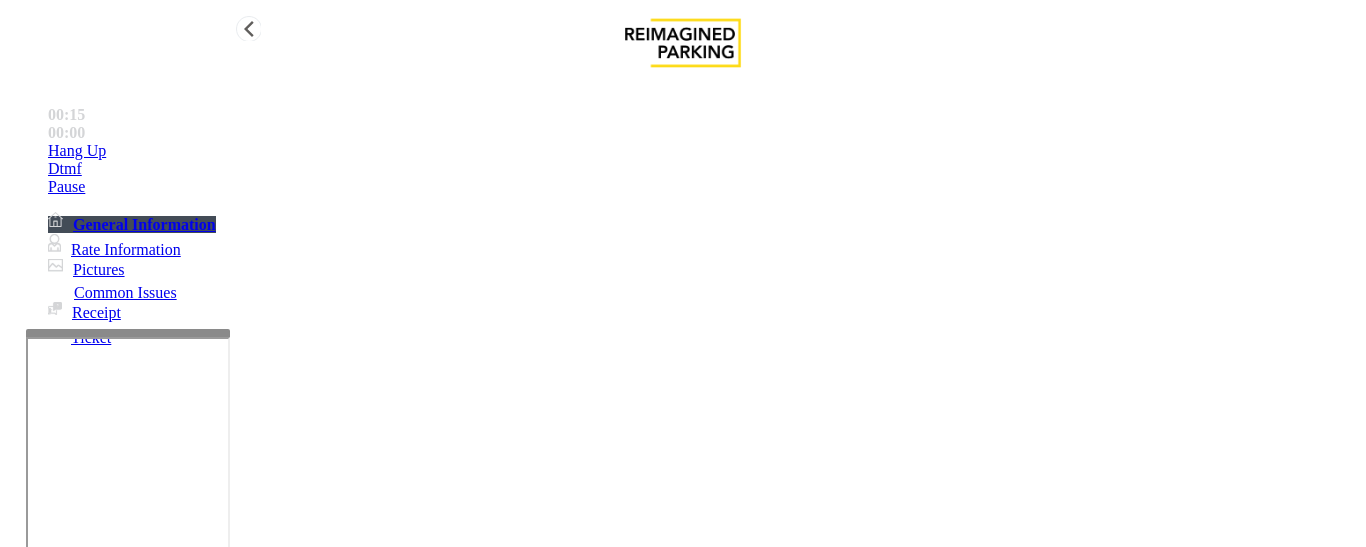 click on "Hang Up" at bounding box center (703, 151) 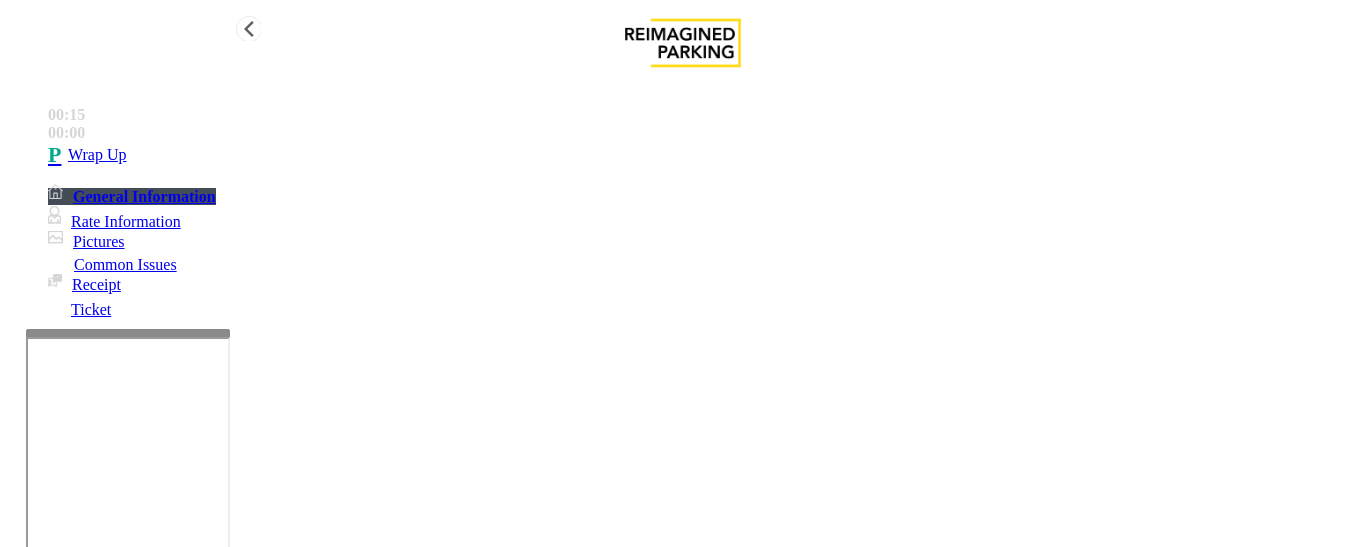 click on "Wrap Up" at bounding box center [703, 155] 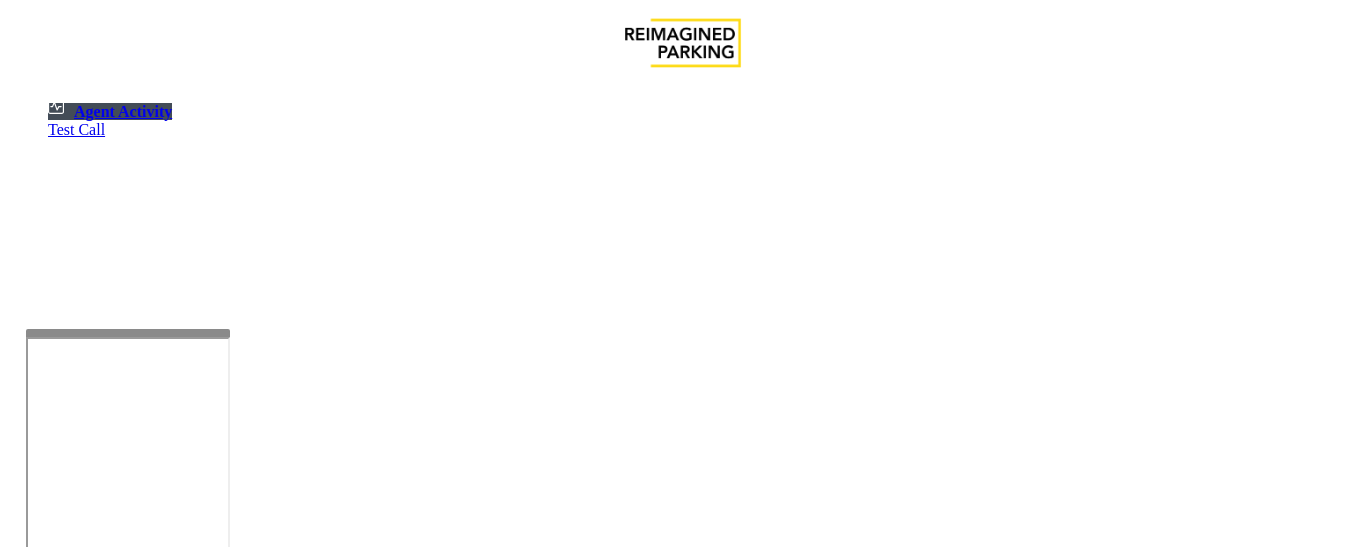 click at bounding box center (79, 1249) 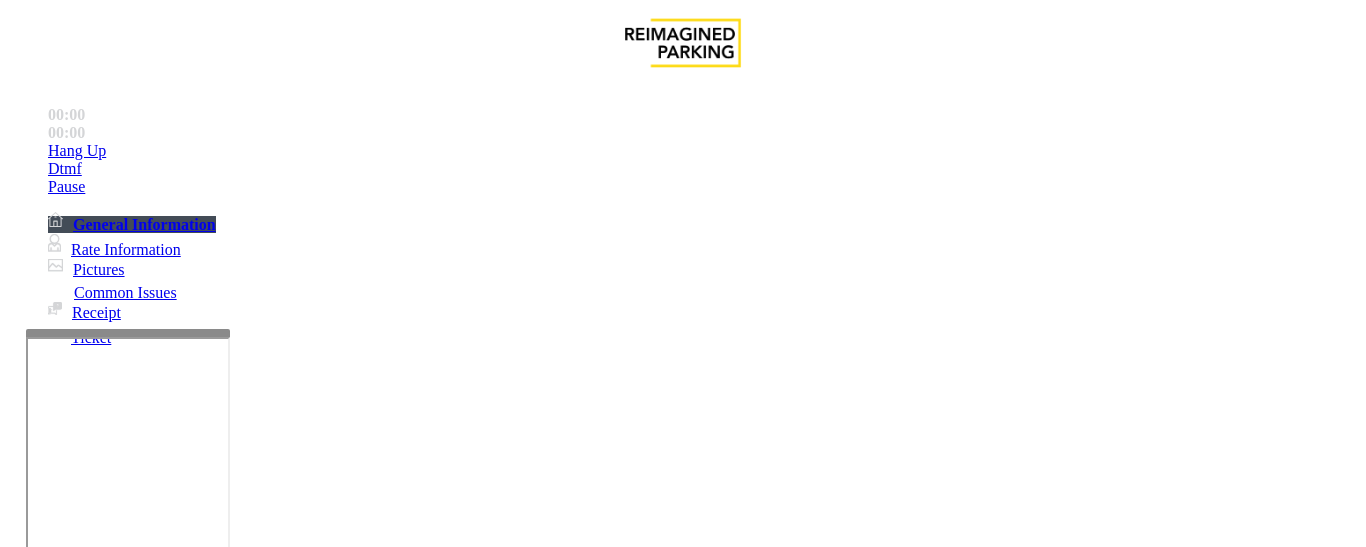scroll, scrollTop: 500, scrollLeft: 0, axis: vertical 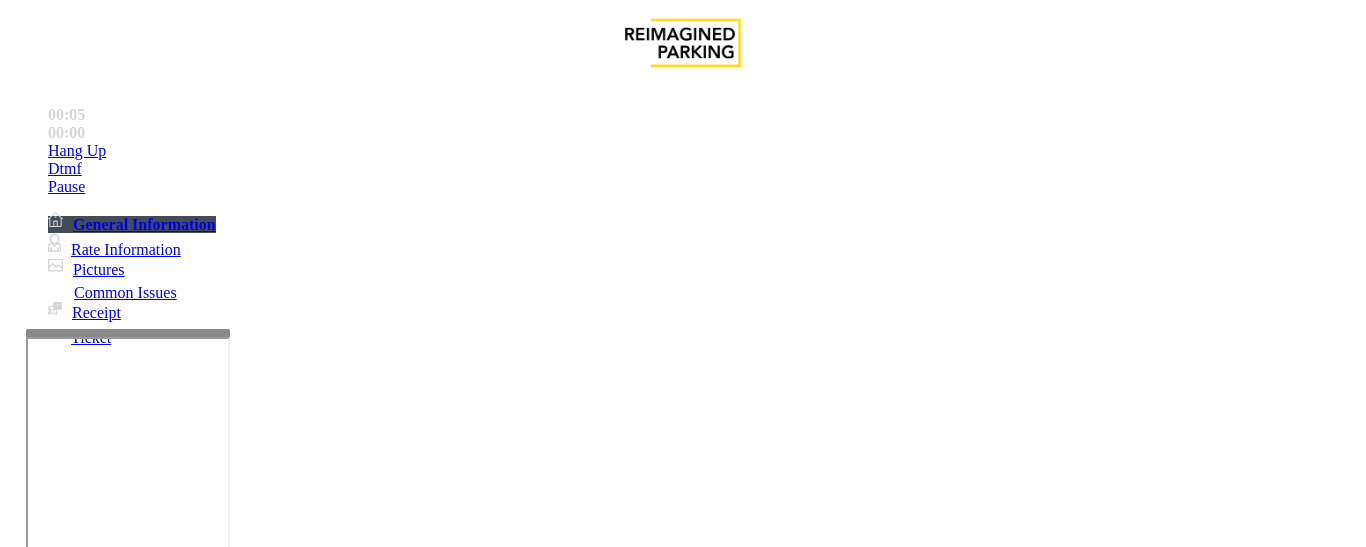click on "Ticket Issue" at bounding box center (71, 1200) 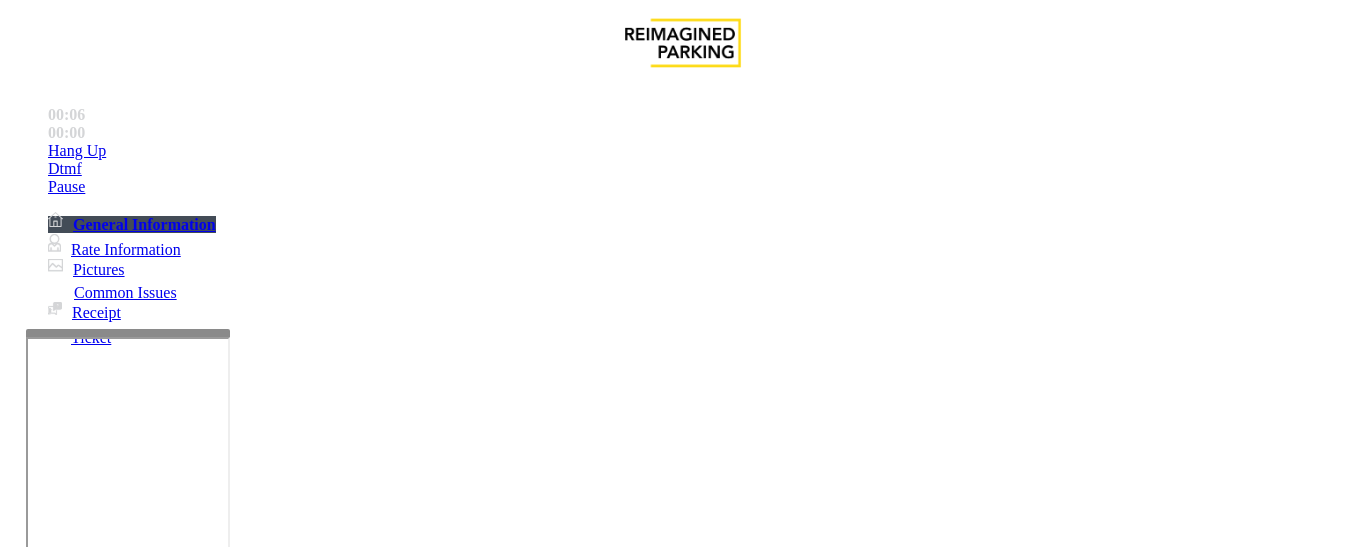 click on "Ticket Unreadable" at bounding box center (300, 1200) 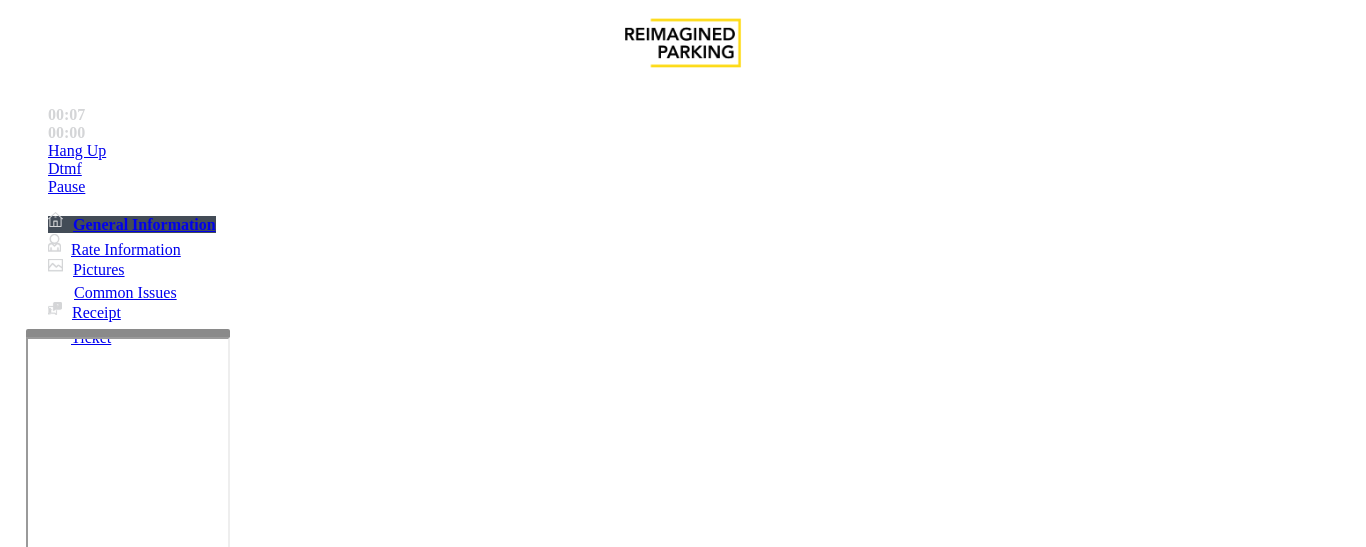 click on "Ticket Unreadable" at bounding box center (682, 1185) 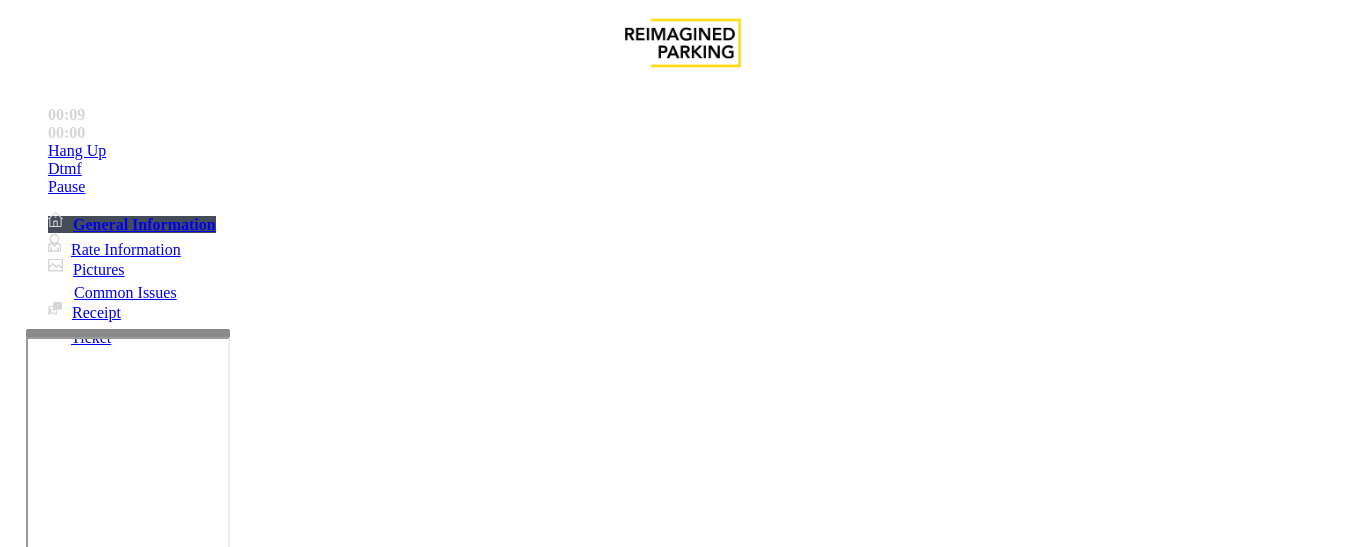 scroll, scrollTop: 400, scrollLeft: 0, axis: vertical 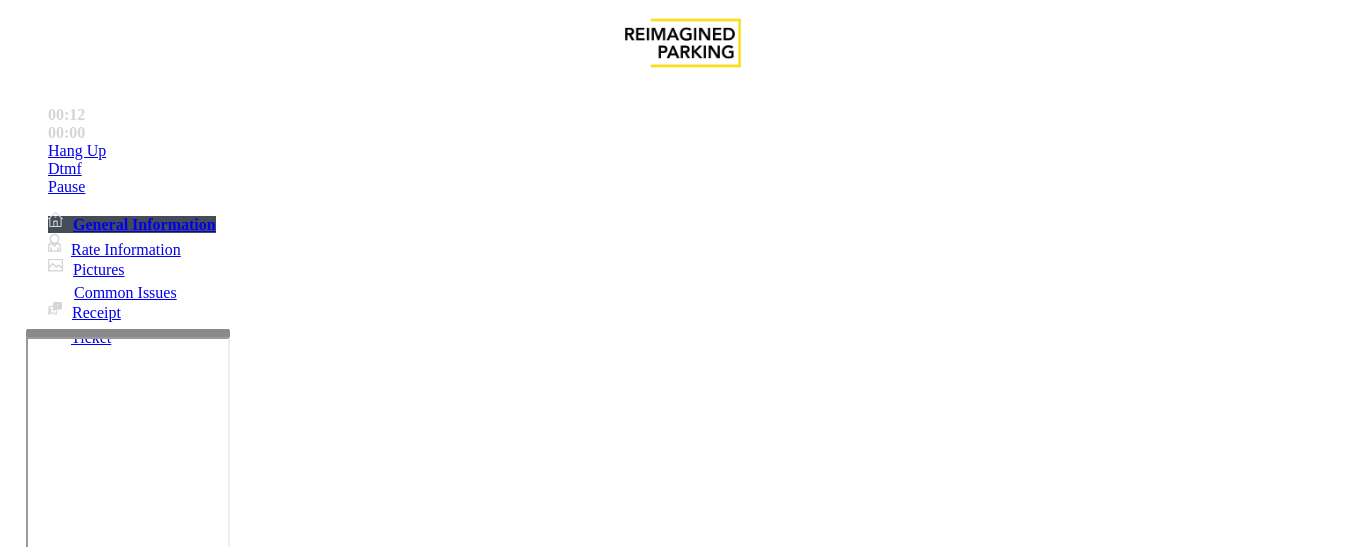 paste on "**********" 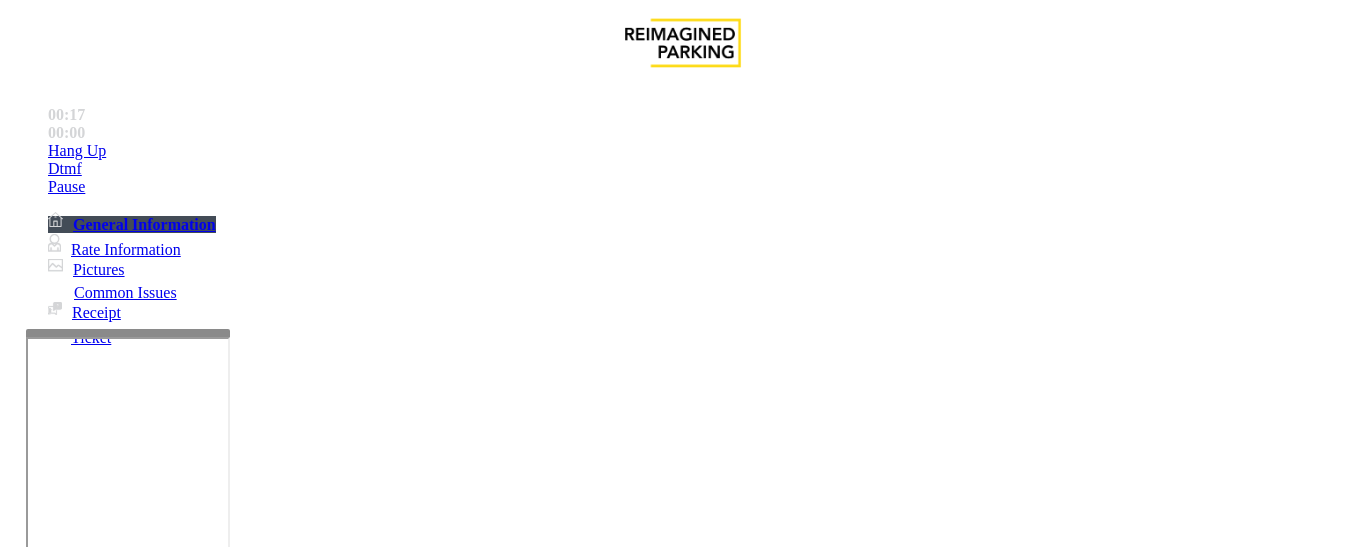 scroll, scrollTop: 100, scrollLeft: 0, axis: vertical 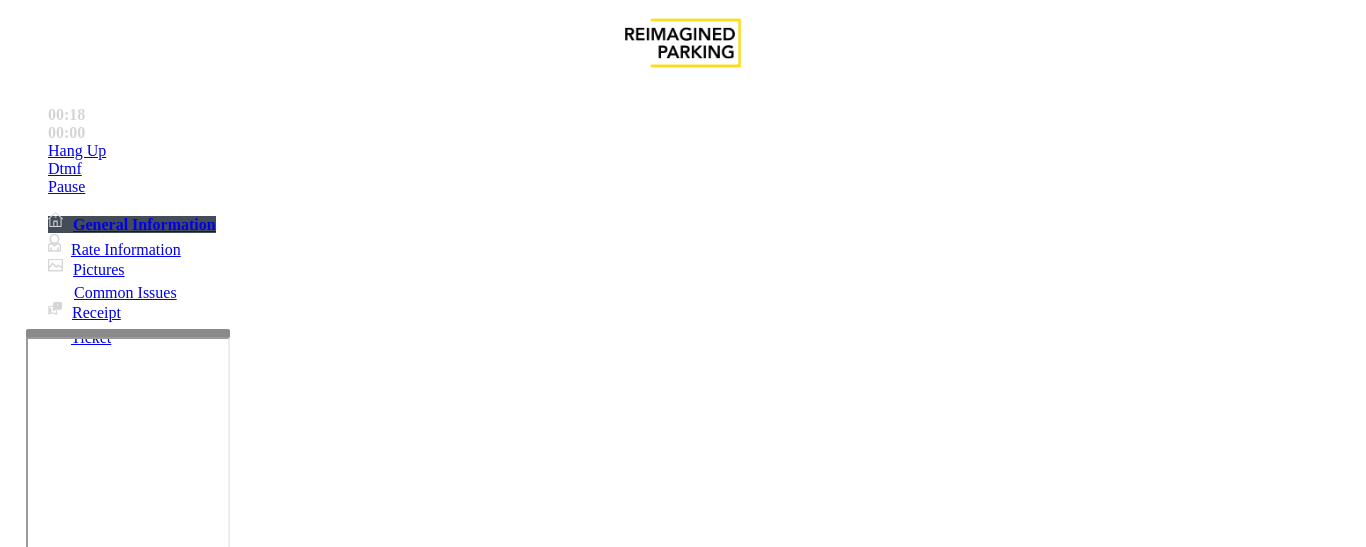 click at bounding box center (96, 1222) 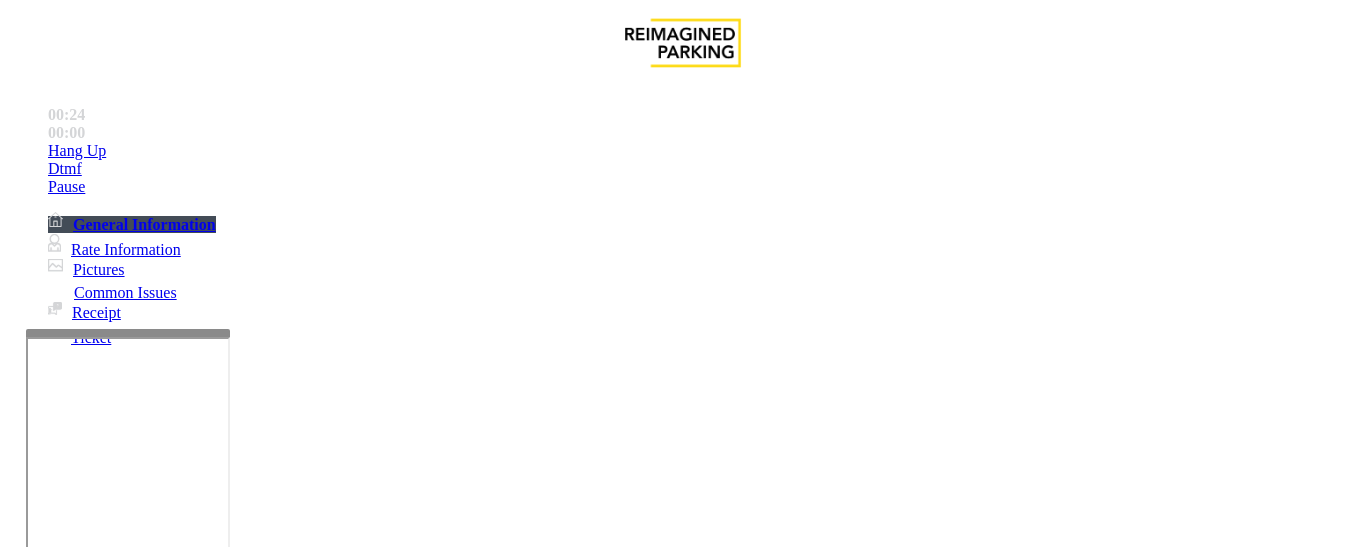 type on "**********" 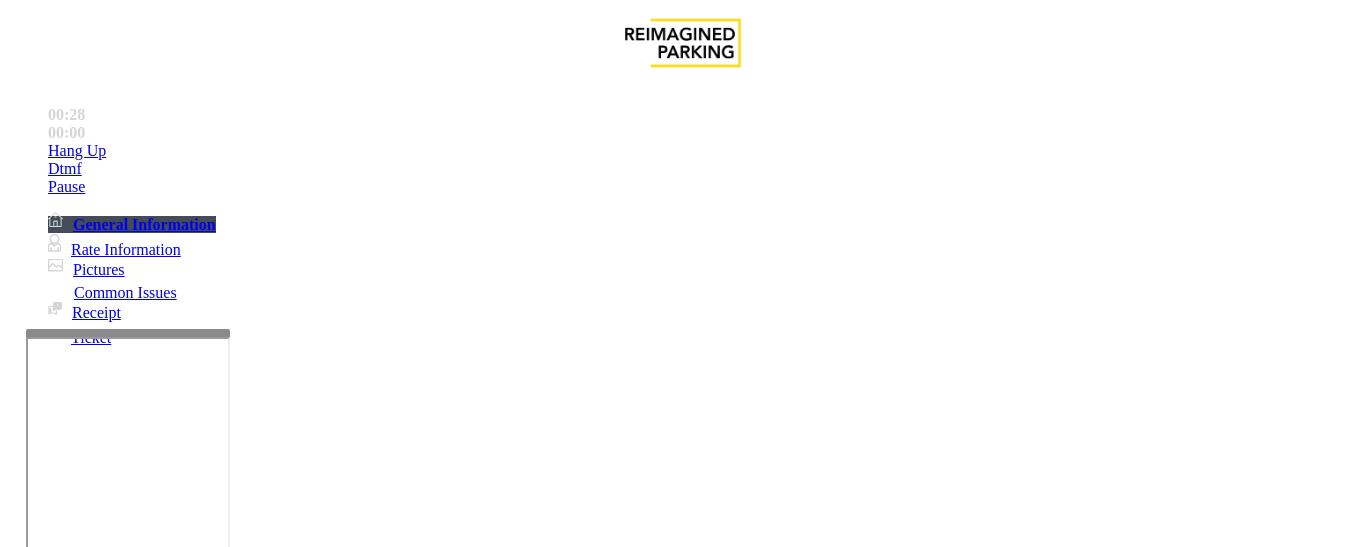 type on "******" 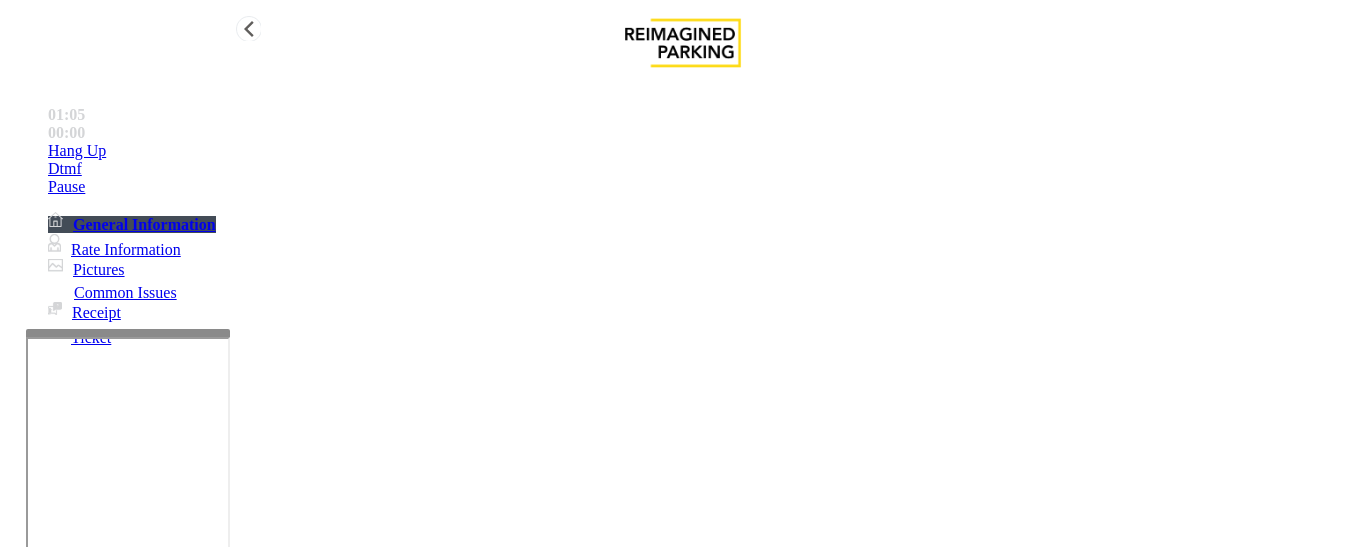 click on "Hang Up" at bounding box center [703, 151] 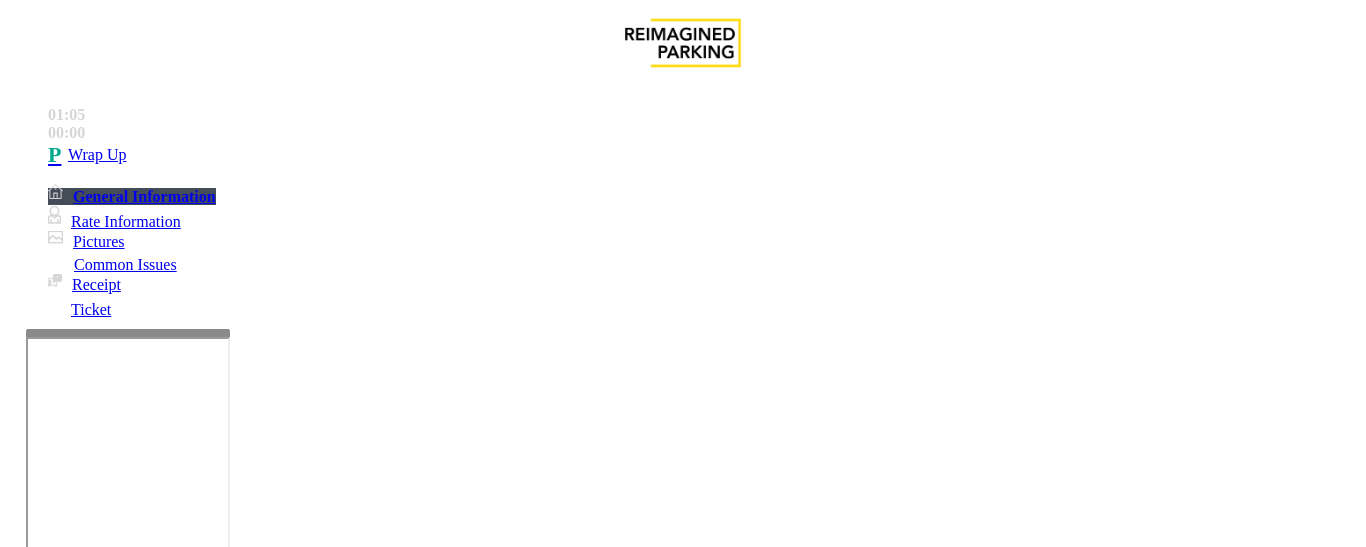 click at bounding box center (221, 1540) 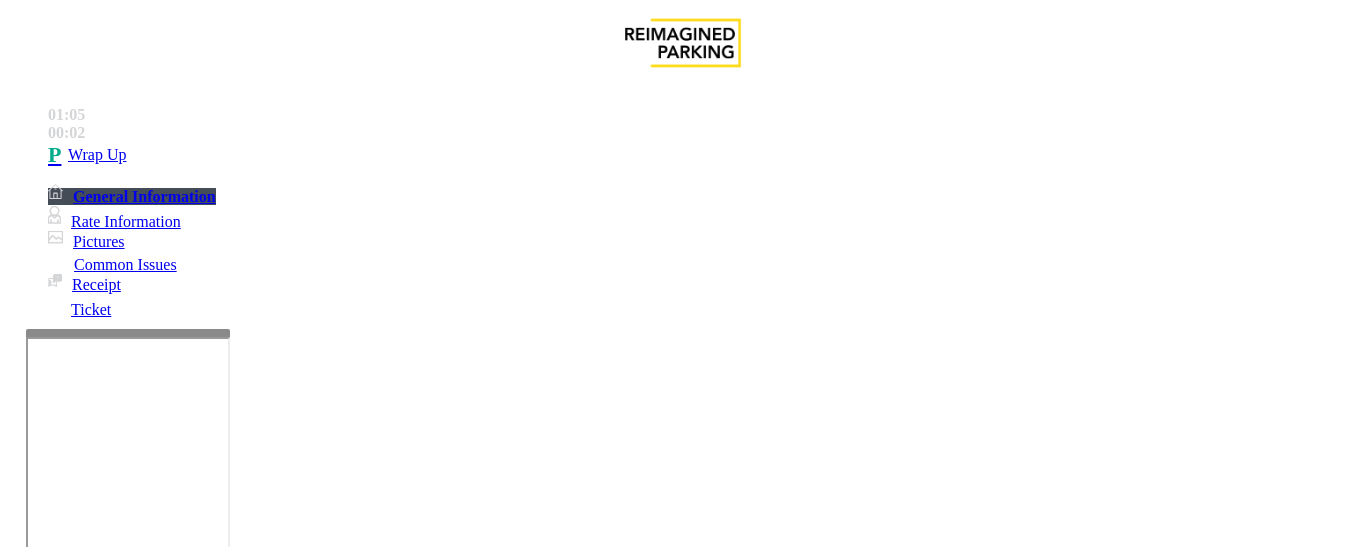 drag, startPoint x: 351, startPoint y: 494, endPoint x: 602, endPoint y: 502, distance: 251.12746 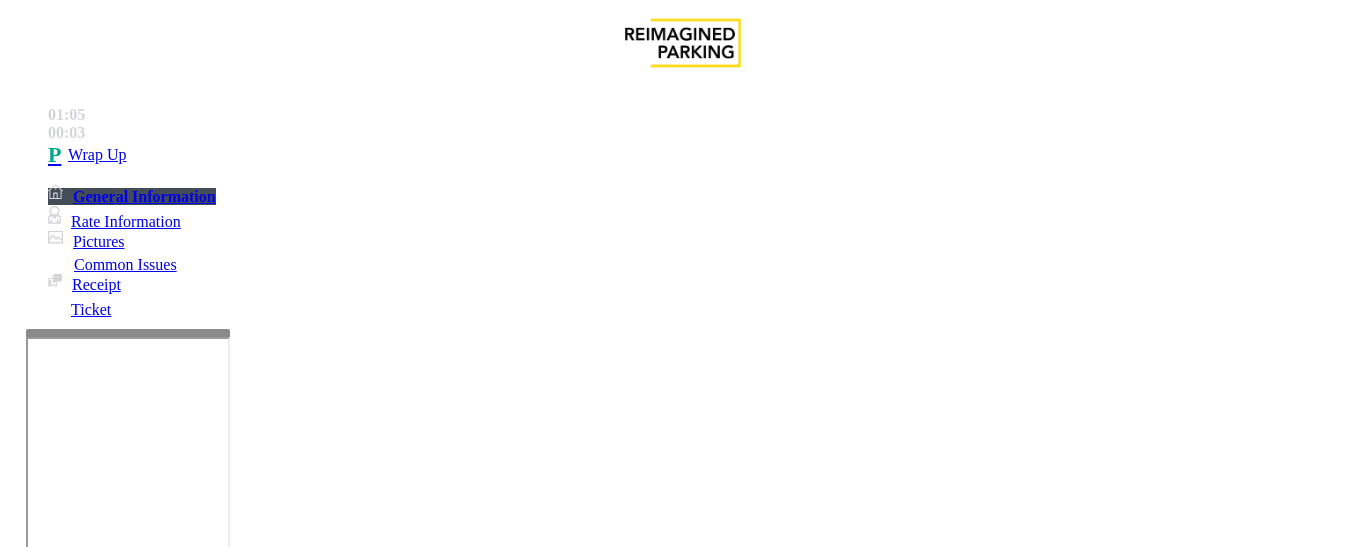 paste 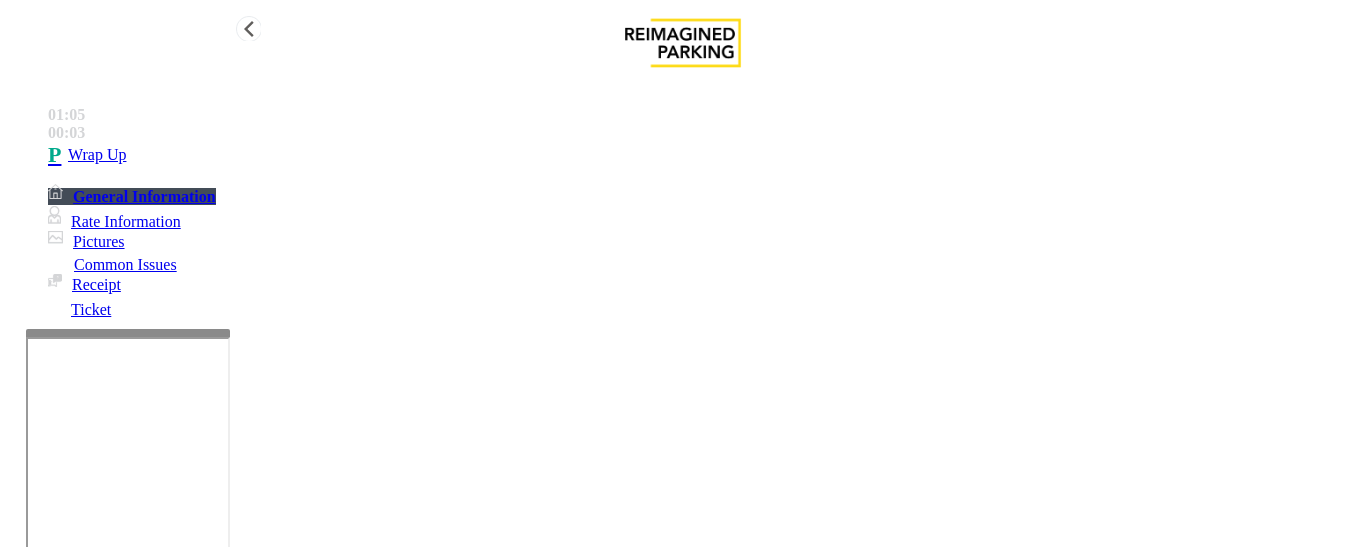type on "**********" 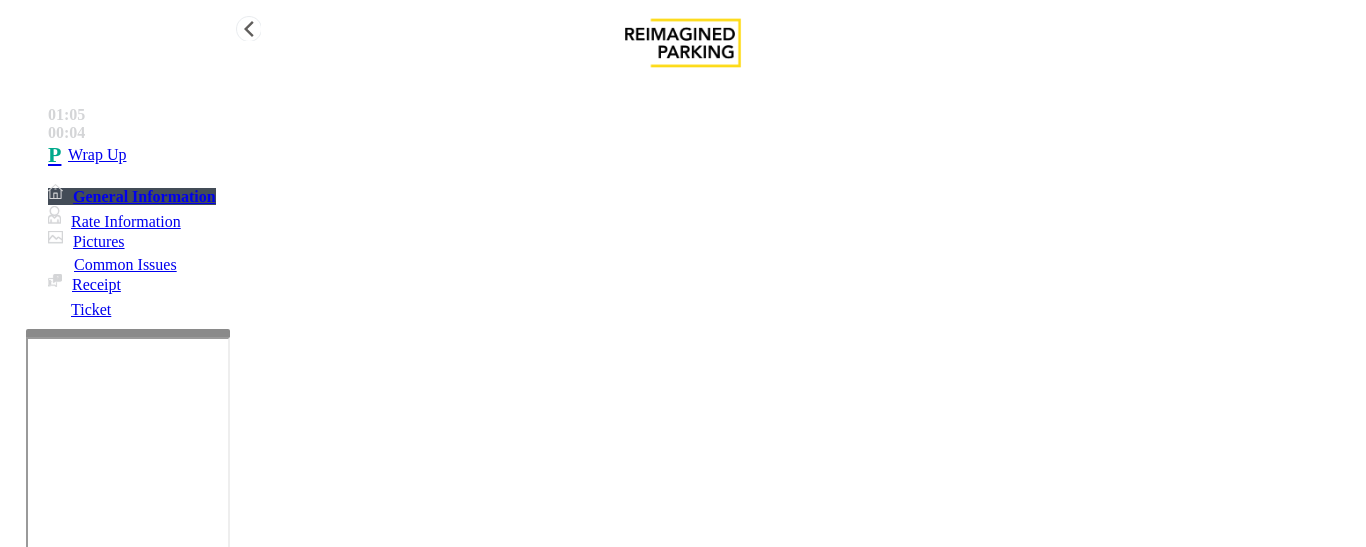 click on "Wrap Up" at bounding box center (703, 155) 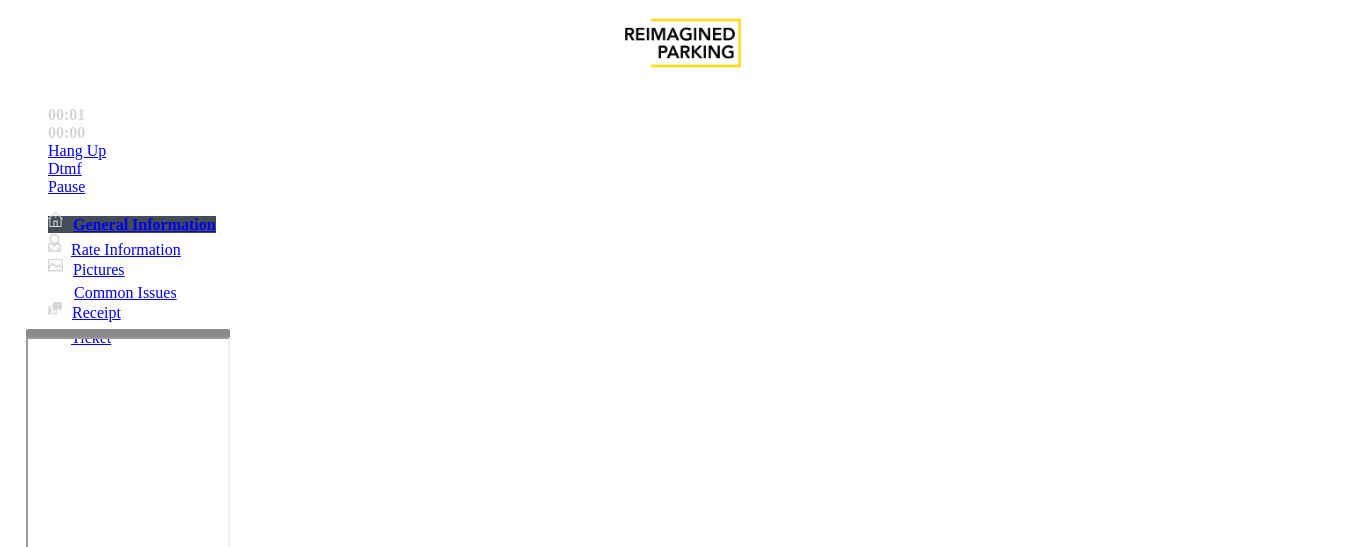 scroll, scrollTop: 300, scrollLeft: 0, axis: vertical 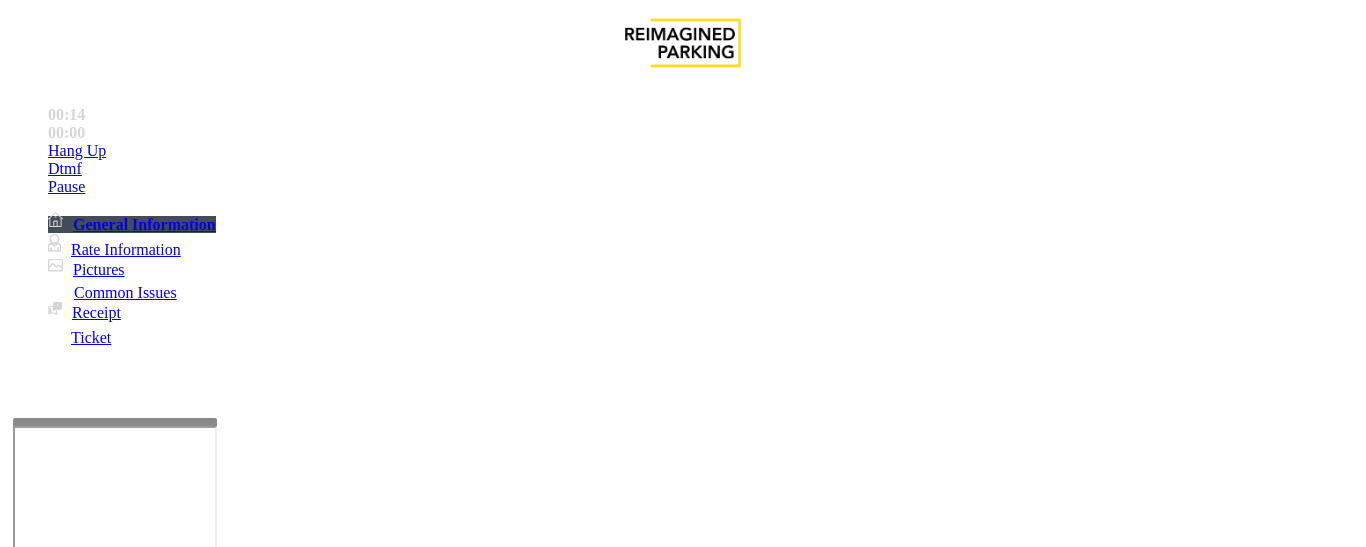 click at bounding box center [115, 654] 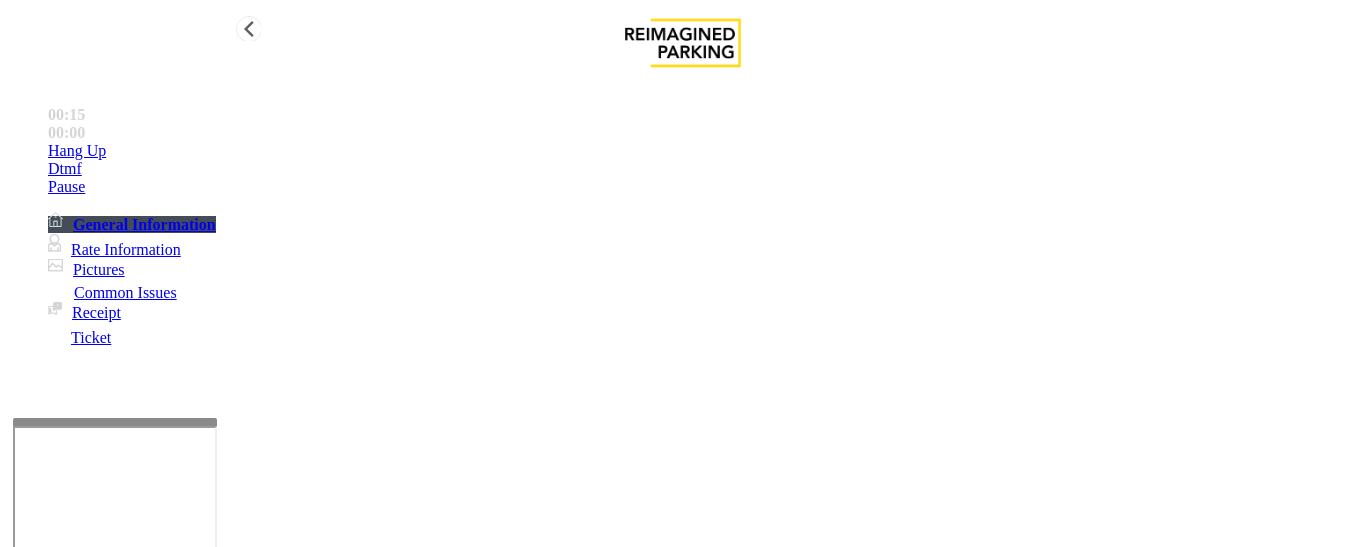 click on "Rate Information" at bounding box center (114, 249) 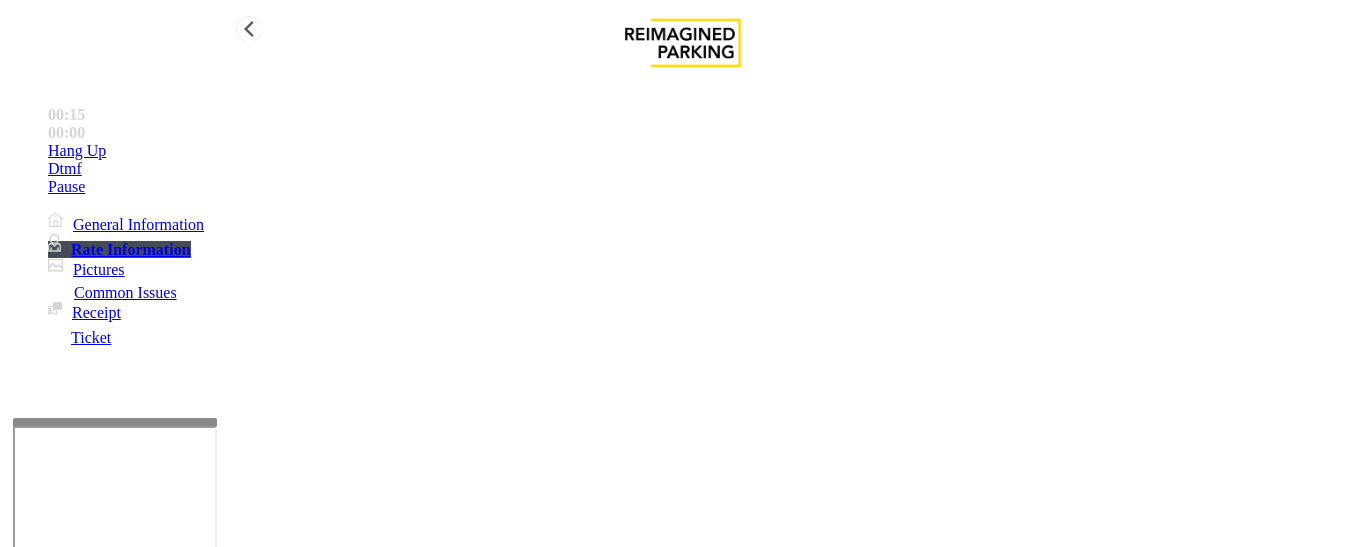 scroll, scrollTop: 246, scrollLeft: 0, axis: vertical 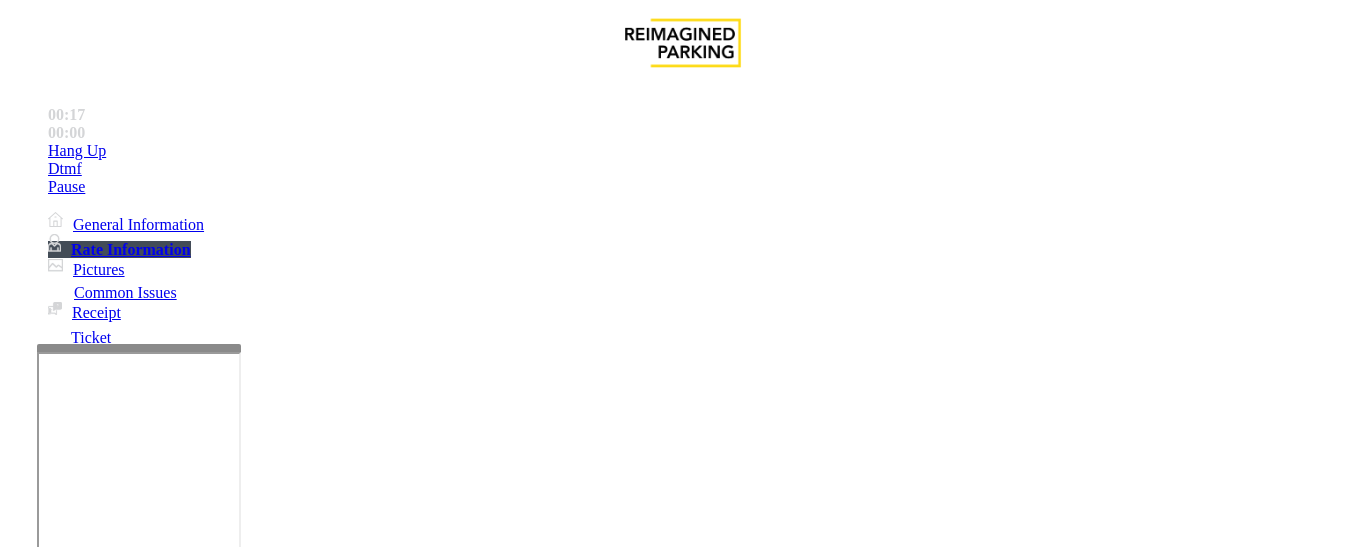 click at bounding box center [139, 348] 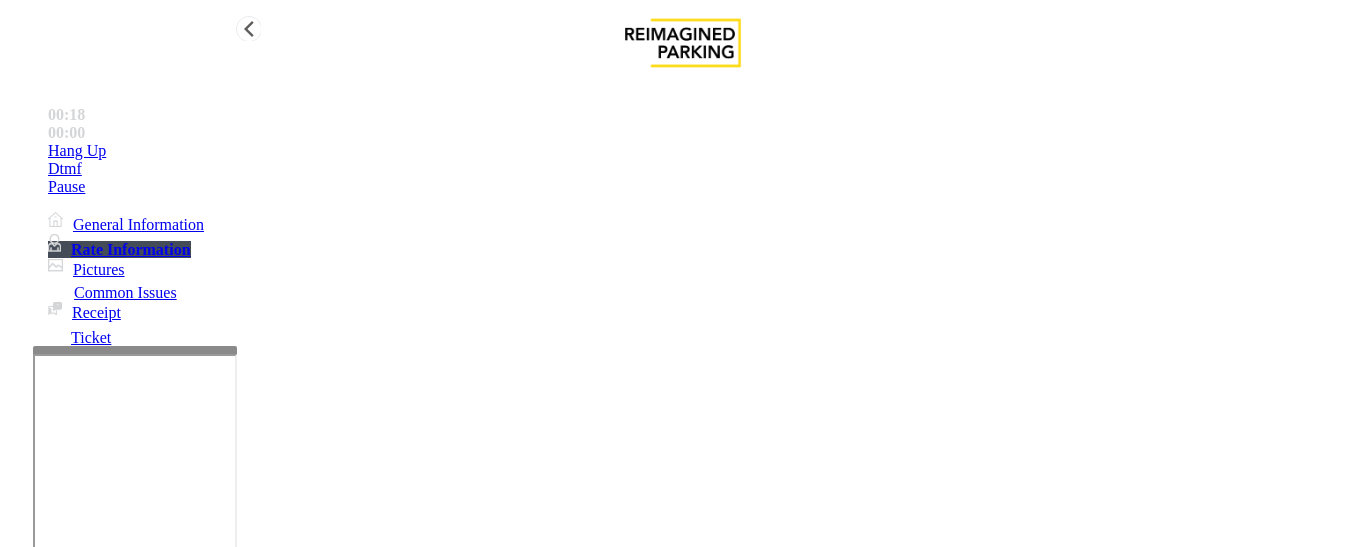 click on "General Information" at bounding box center [126, 224] 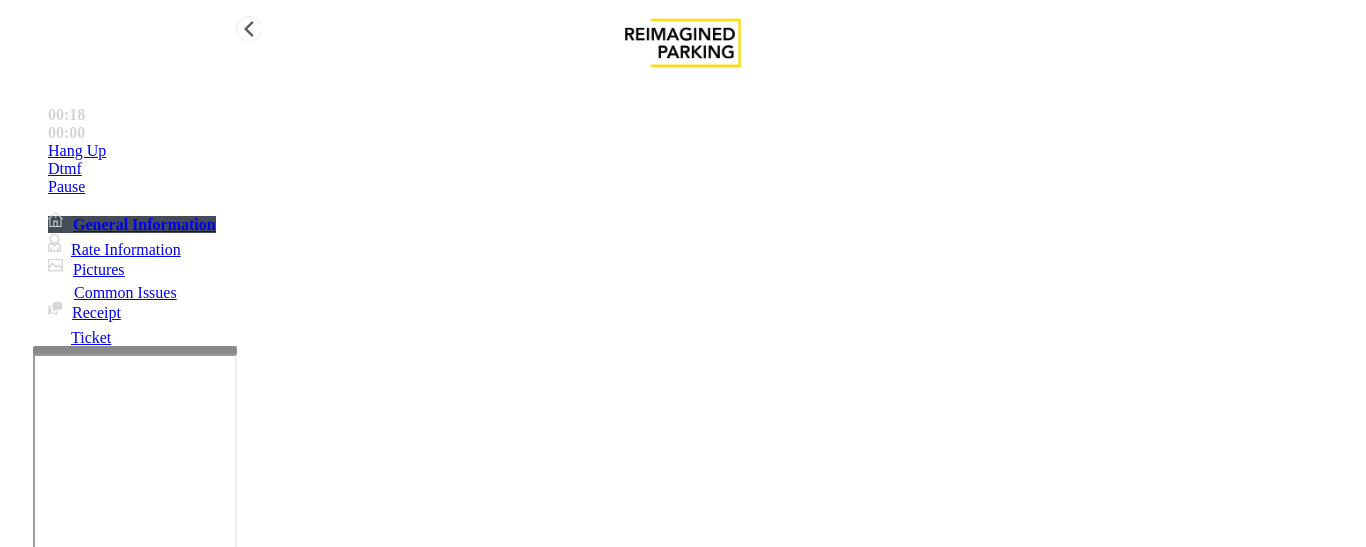scroll, scrollTop: 300, scrollLeft: 0, axis: vertical 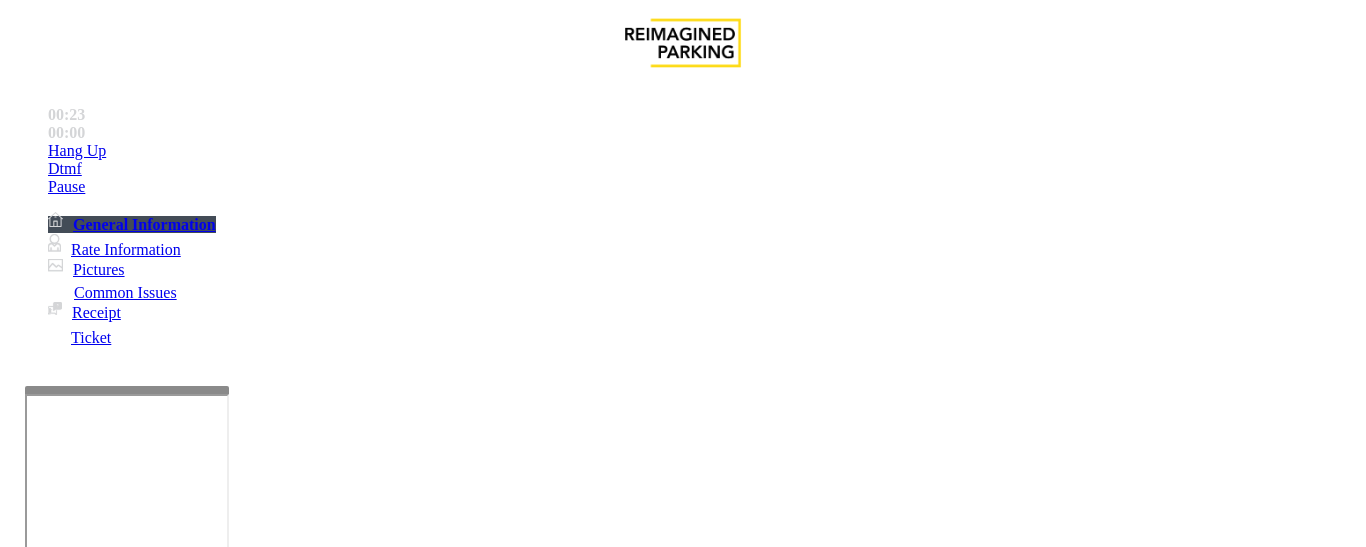 click at bounding box center [127, 390] 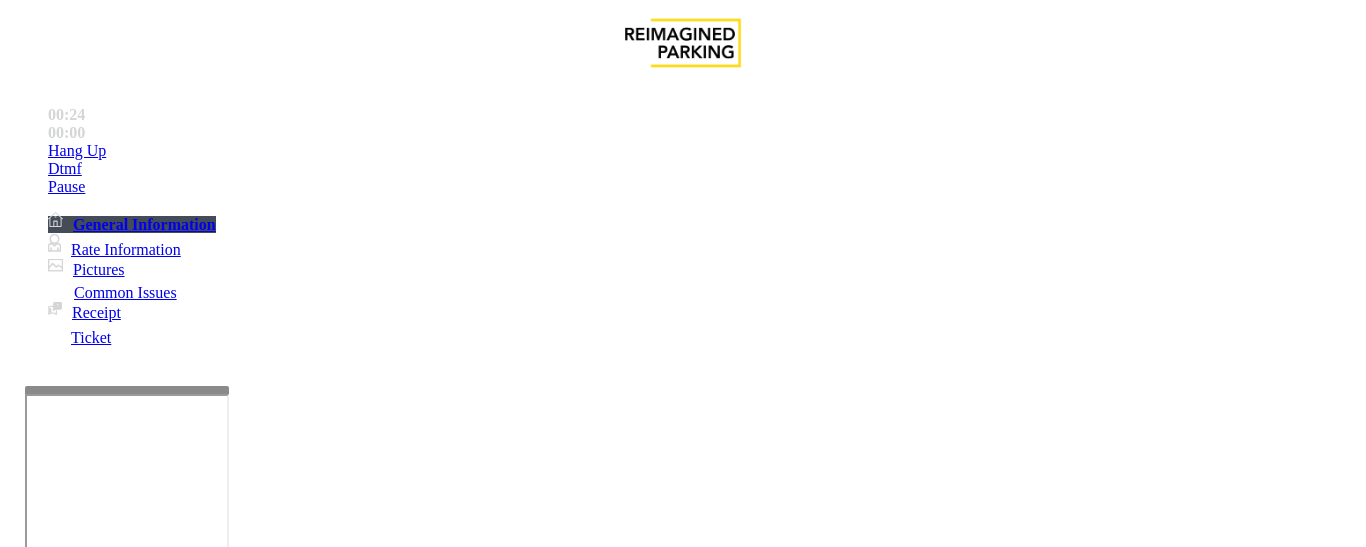 click on "Equipment Issue" at bounding box center (483, 1200) 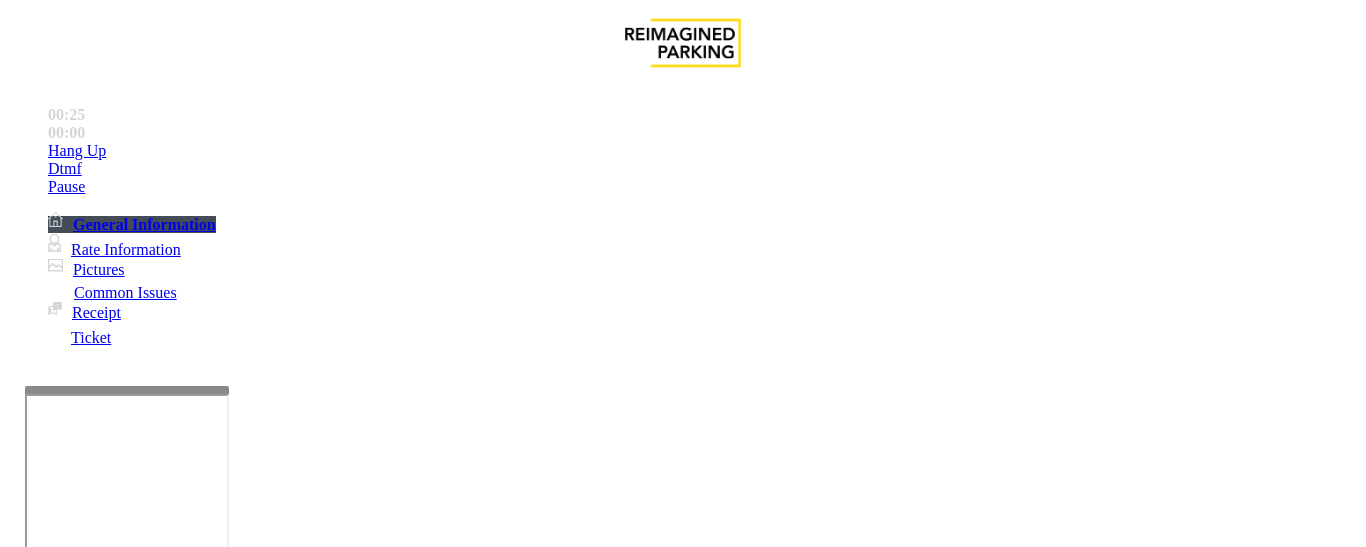 click on "Gate / Door Won't Open" at bounding box center [575, 1200] 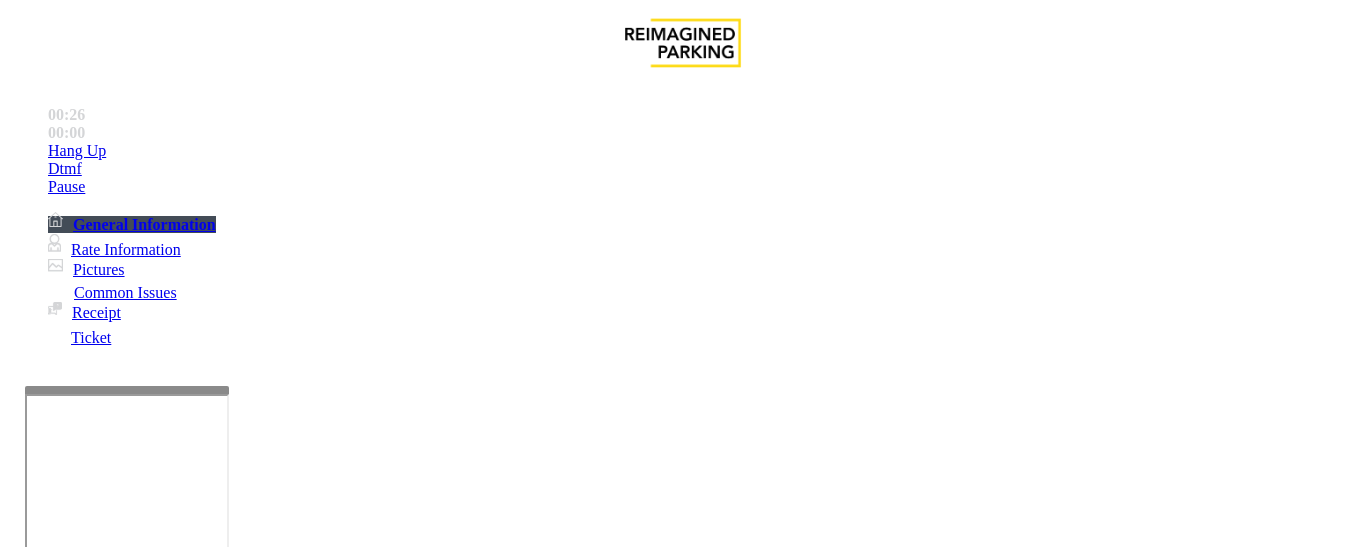 scroll, scrollTop: 0, scrollLeft: 0, axis: both 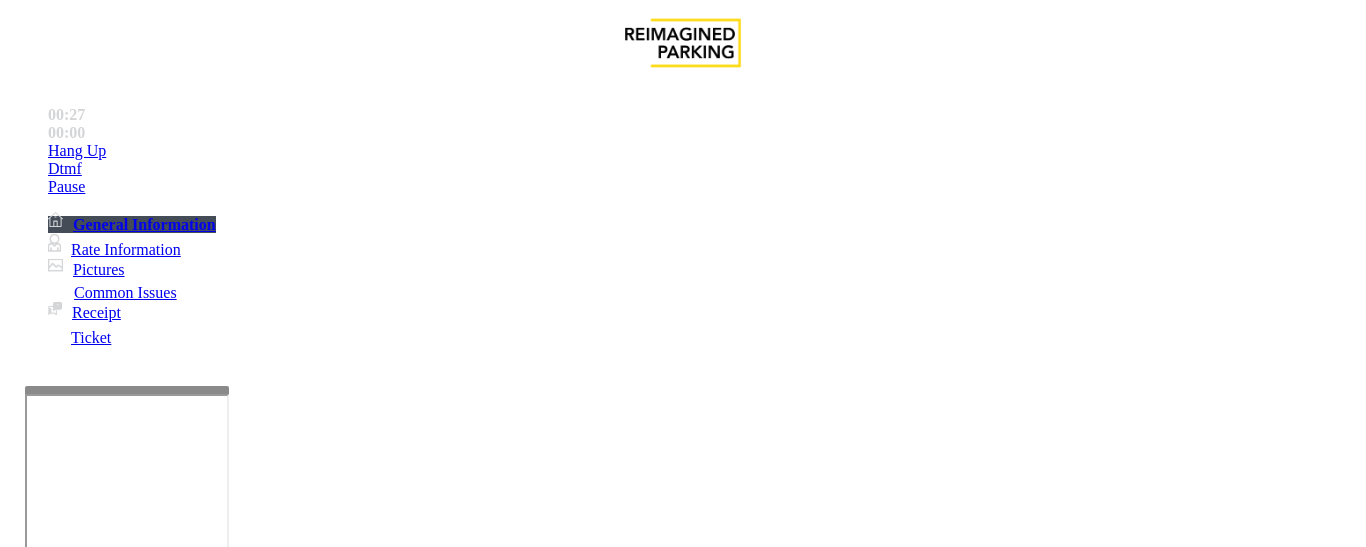 click on "Gate / Door Won't Open" at bounding box center [682, 1185] 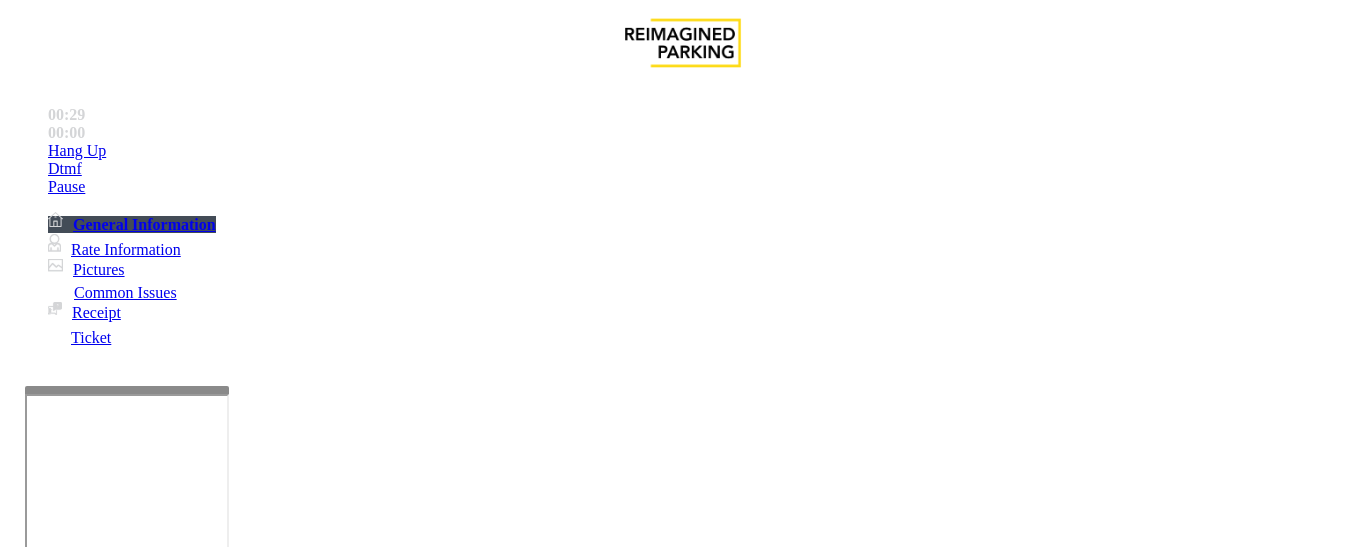 scroll, scrollTop: 300, scrollLeft: 0, axis: vertical 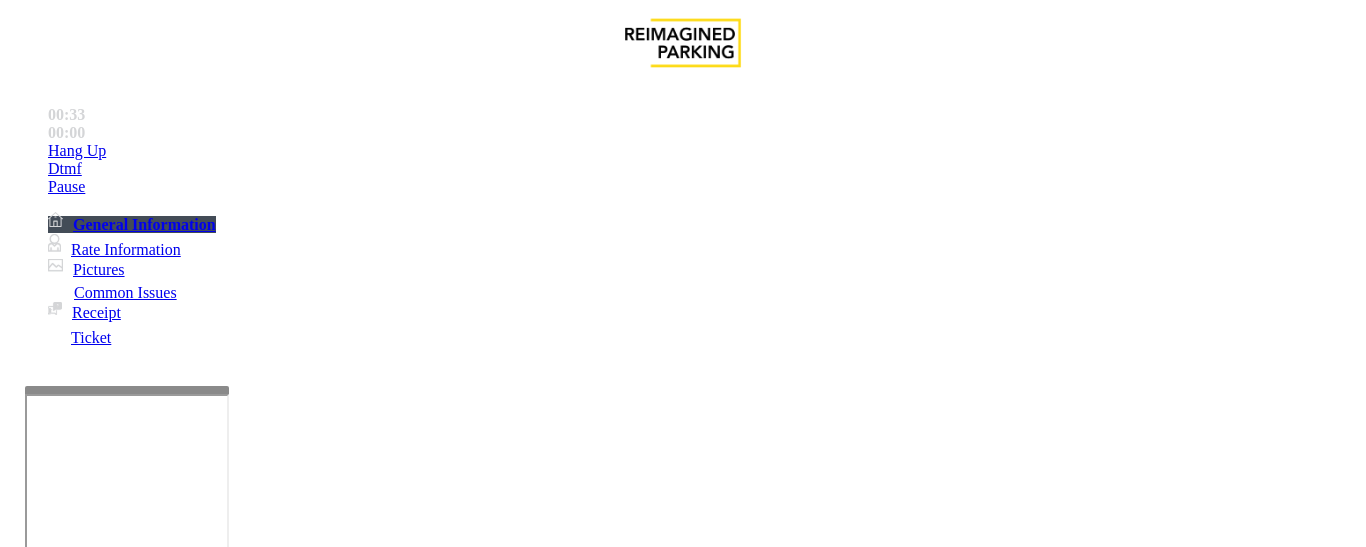 paste on "**********" 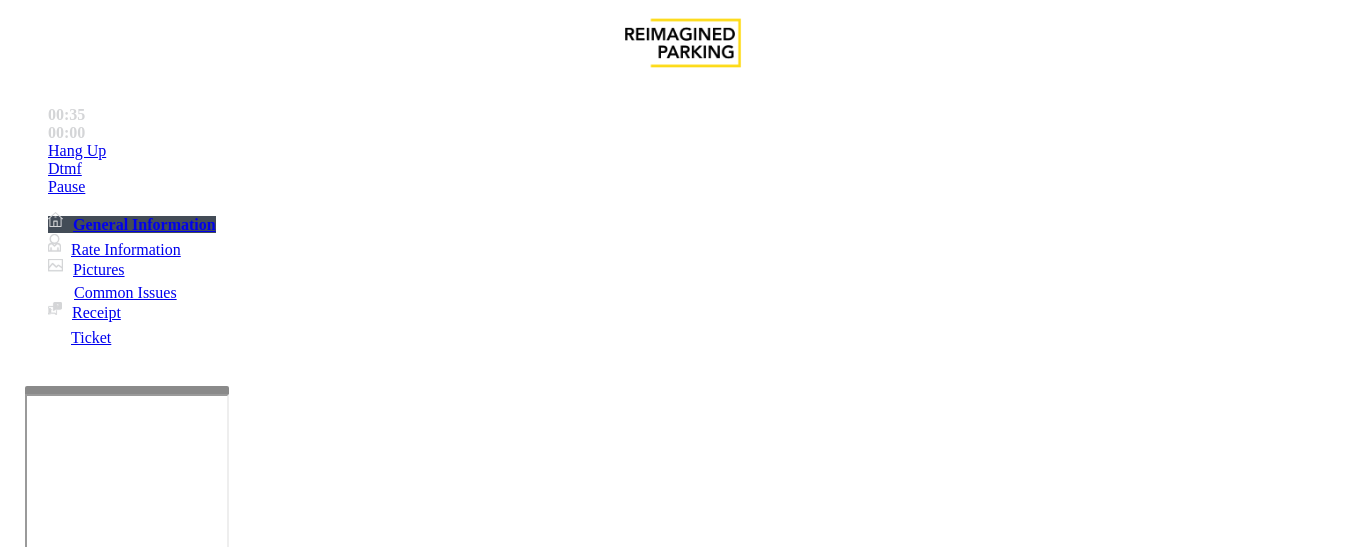 scroll, scrollTop: 100, scrollLeft: 0, axis: vertical 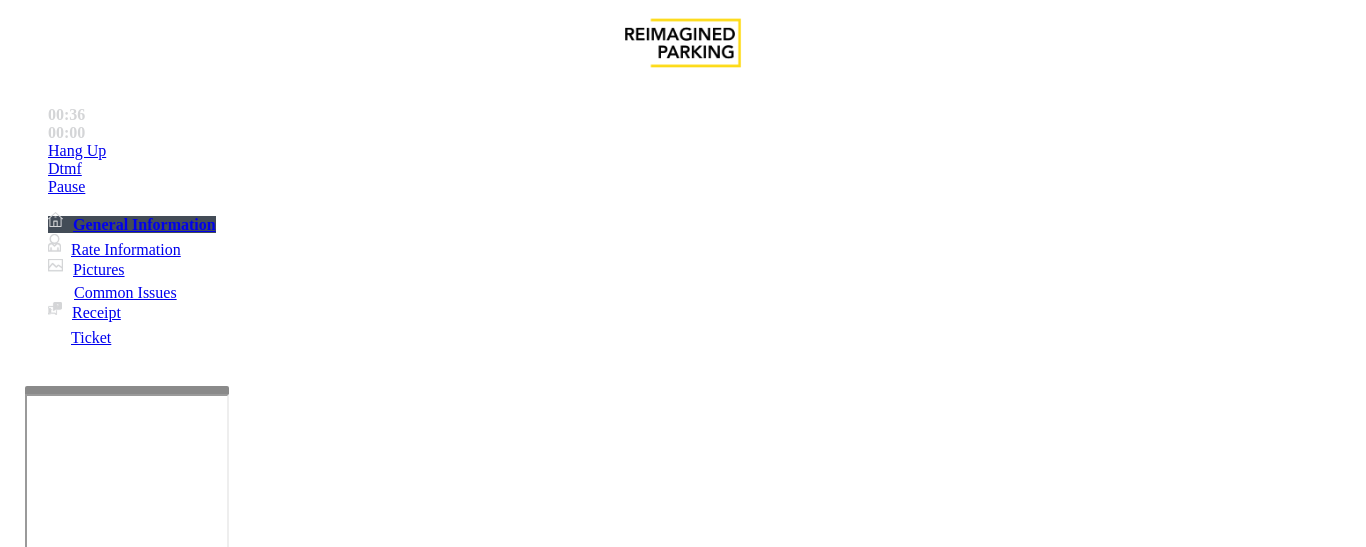 type on "**********" 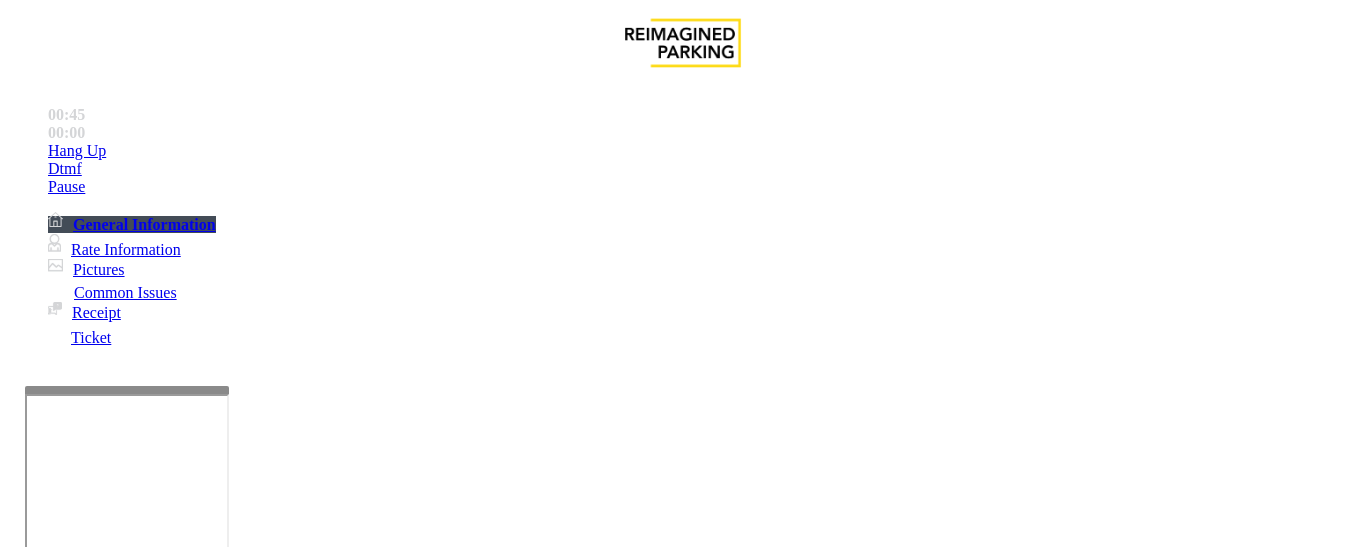 scroll, scrollTop: 400, scrollLeft: 0, axis: vertical 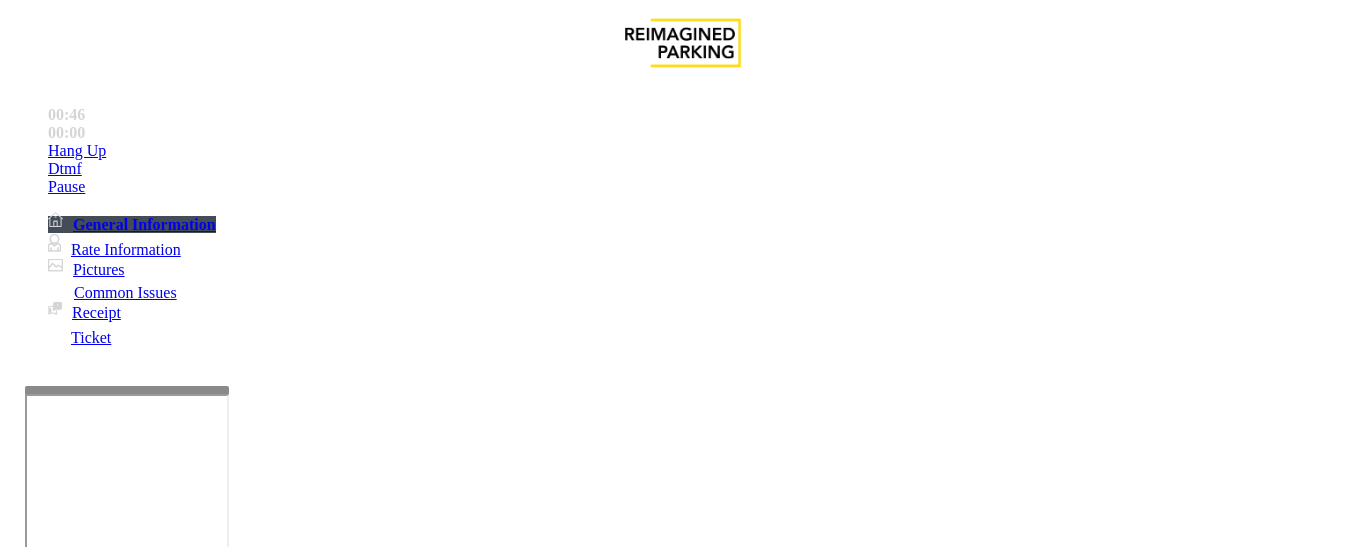 click at bounding box center [221, 1556] 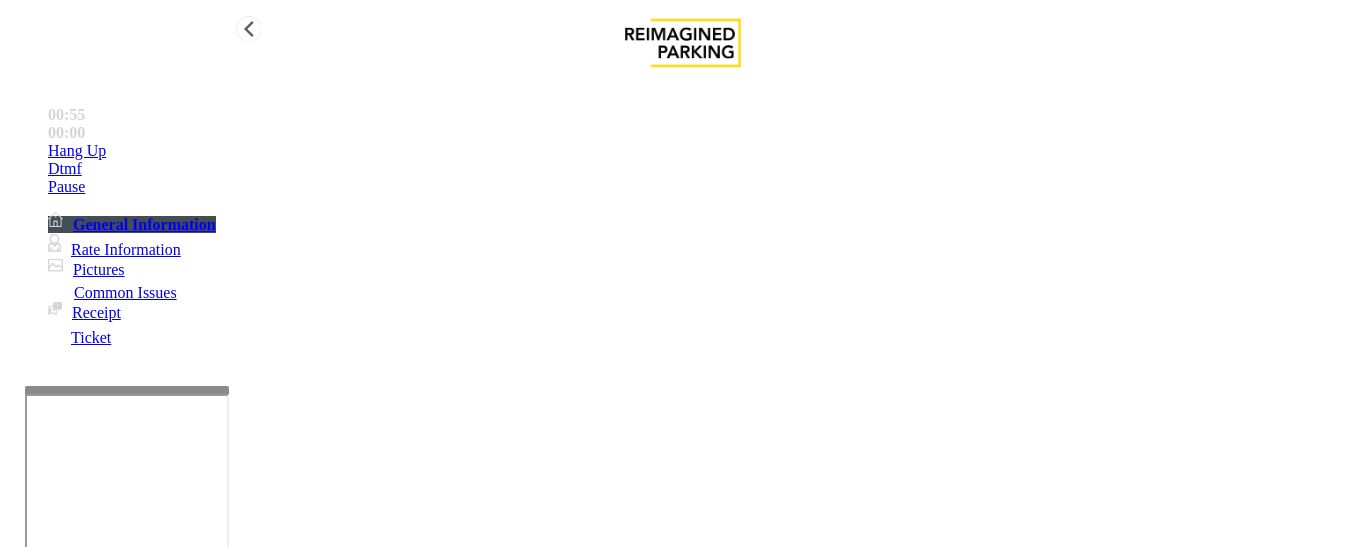 click on "Hang Up" at bounding box center (703, 151) 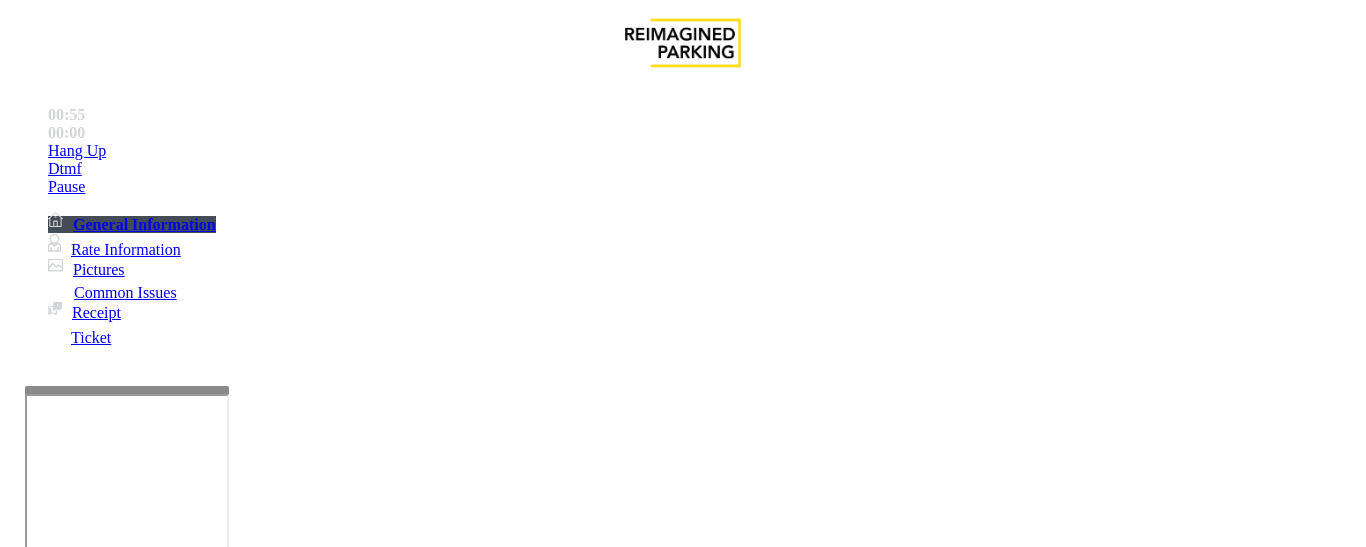 click at bounding box center (221, 1556) 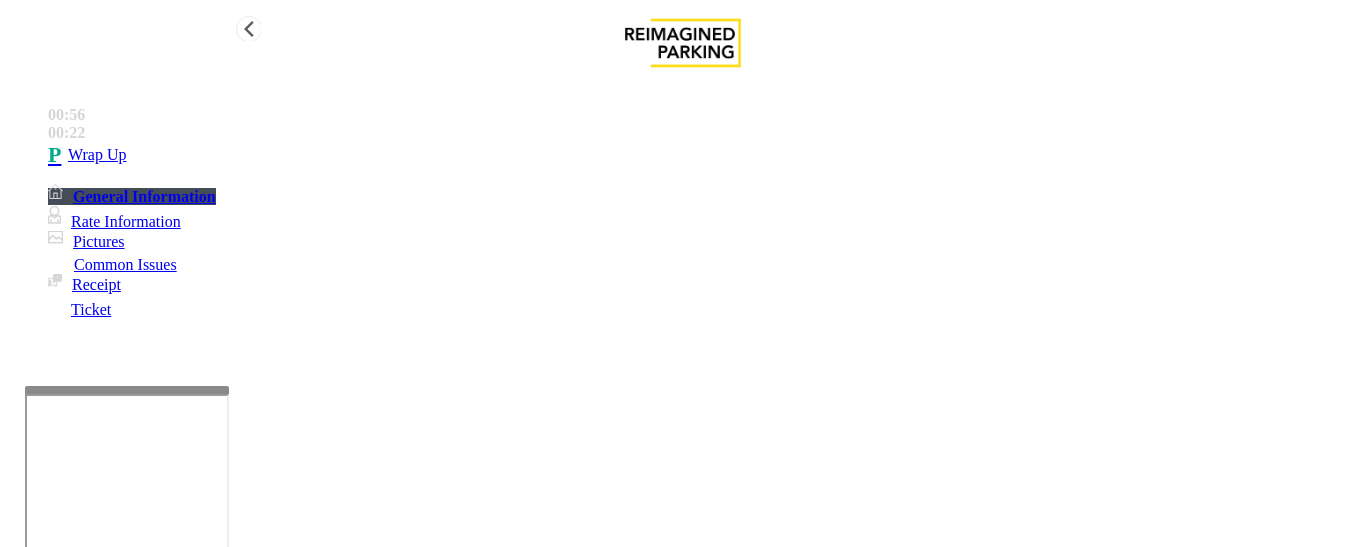 type on "**********" 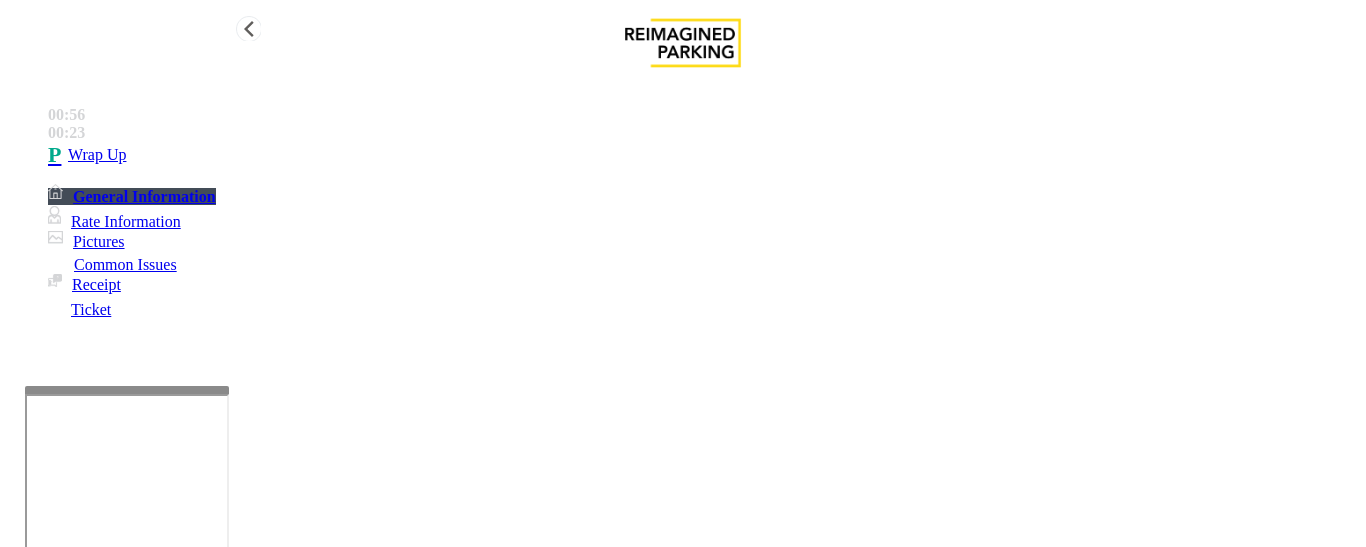 click on "Wrap Up" at bounding box center (703, 155) 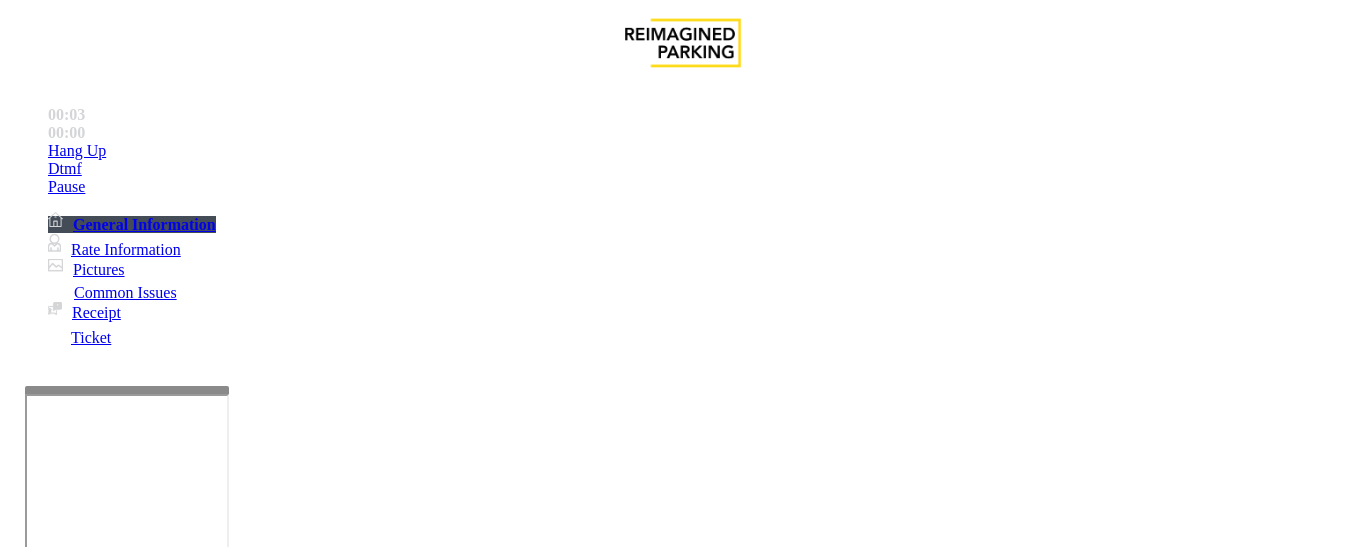 scroll, scrollTop: 200, scrollLeft: 0, axis: vertical 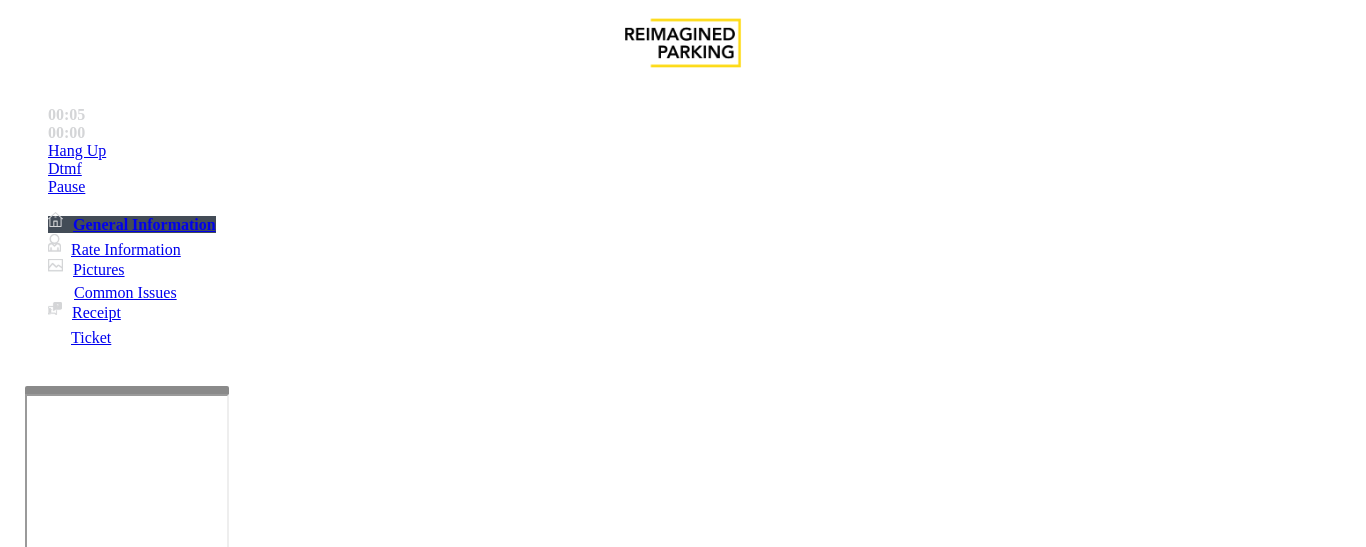 click on "To access Search TIBA server with "Modera" or LAN21093" at bounding box center [682, 1966] 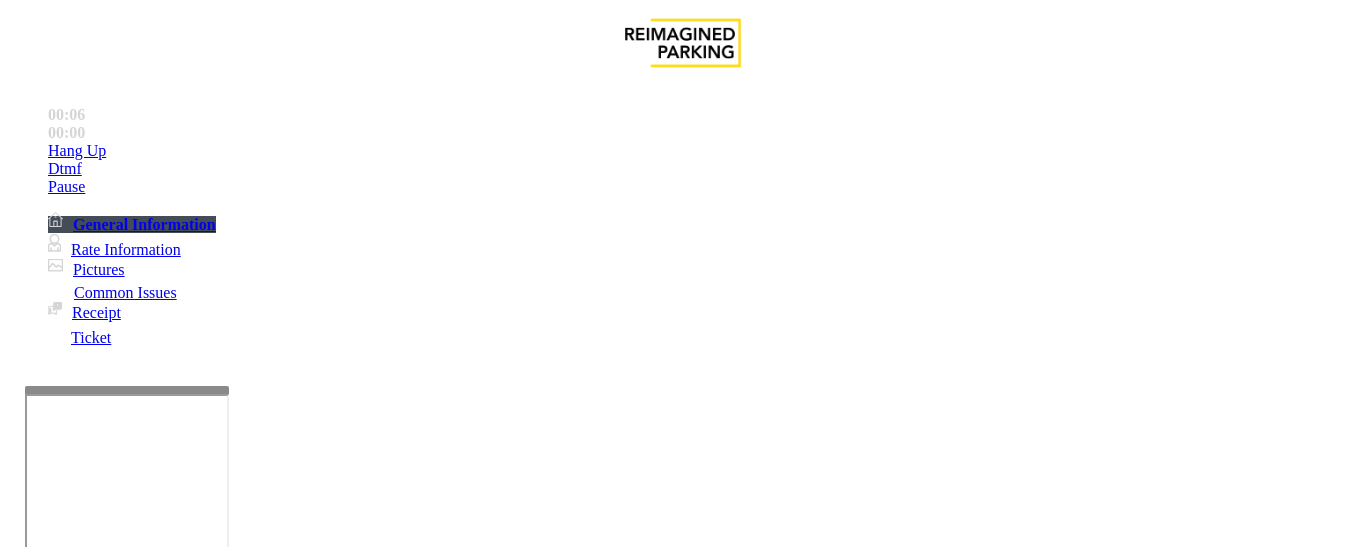 click on "To access Search TIBA server with "Modera" or LAN21093" at bounding box center (682, 1966) 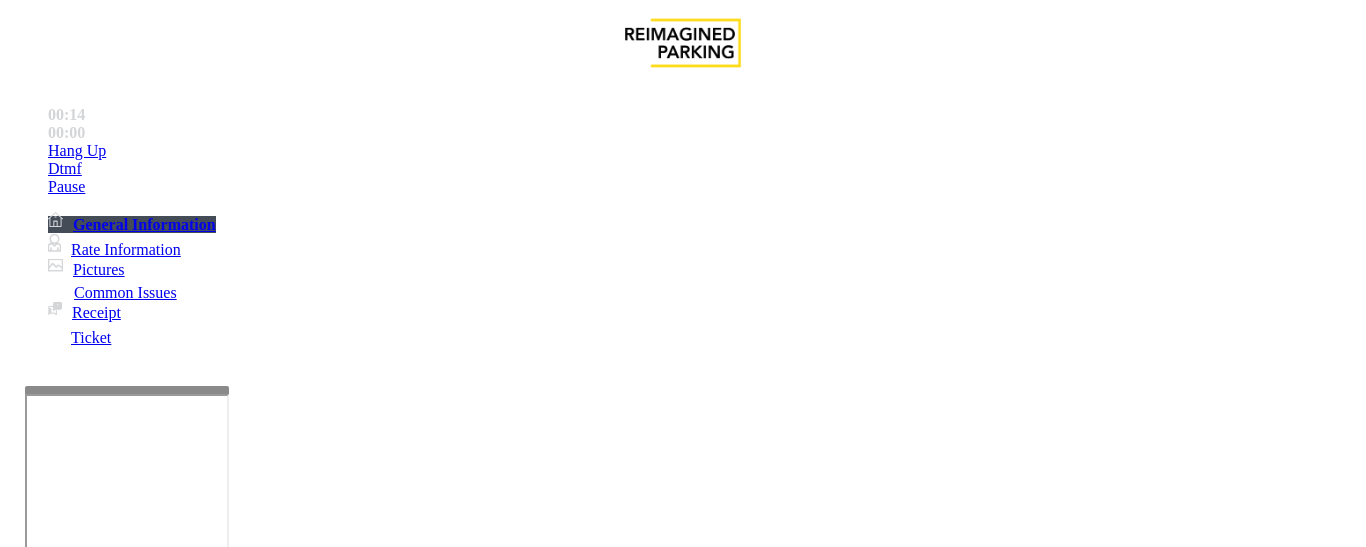click on "Monthly Issue" at bounding box center [268, 1200] 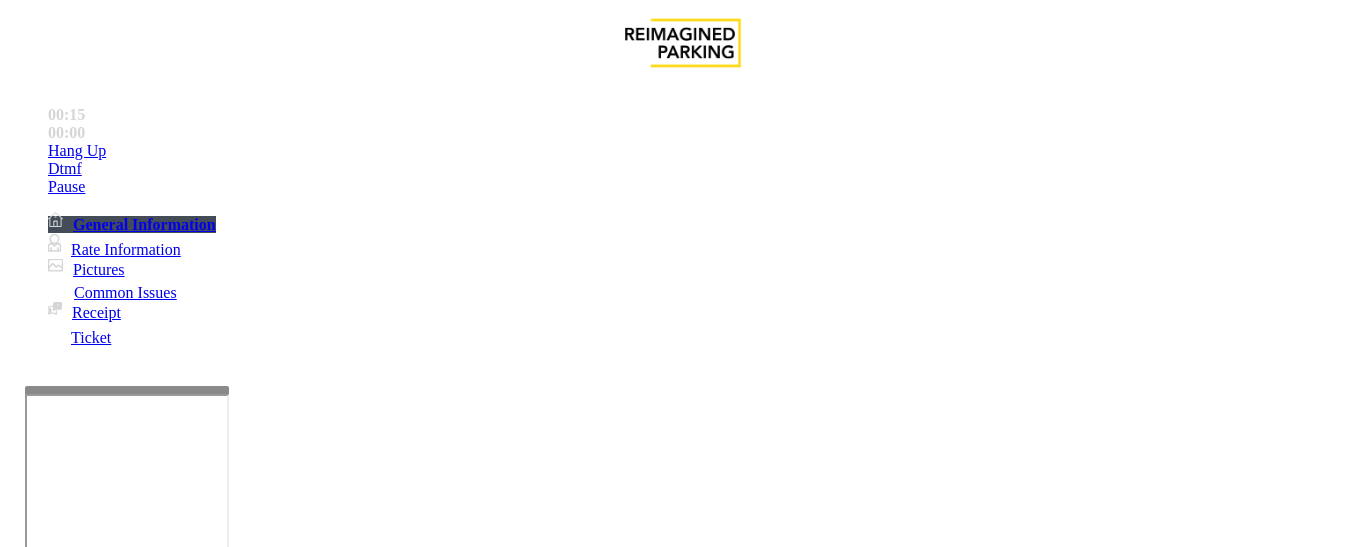 click on "Passback" at bounding box center [165, 1200] 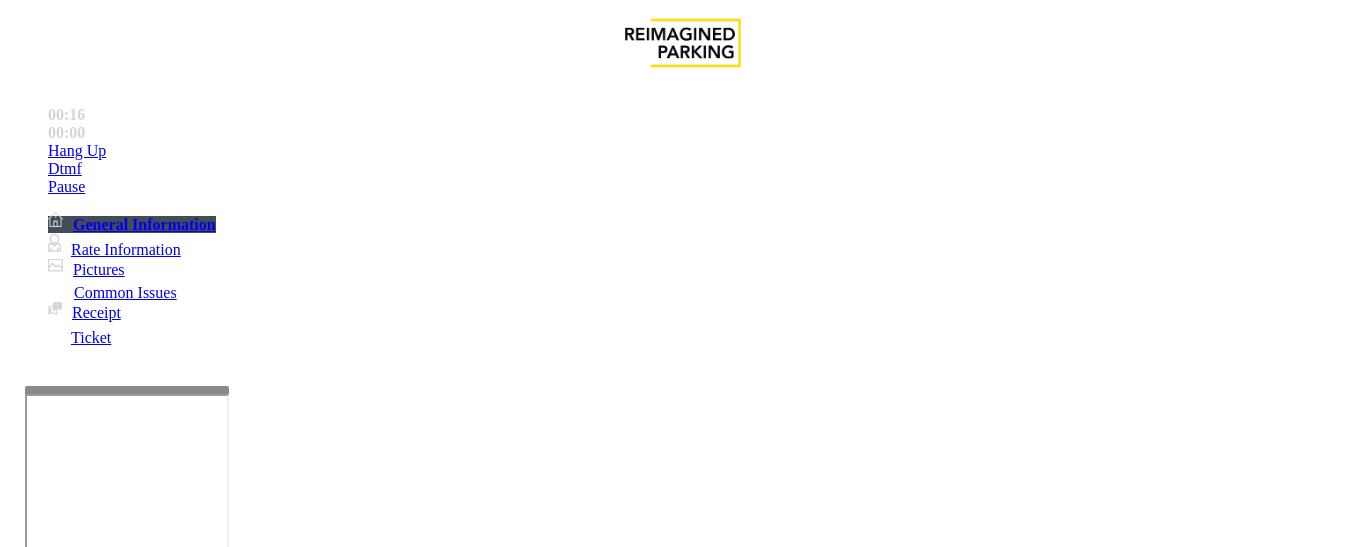 click on "Passback" at bounding box center [682, 1185] 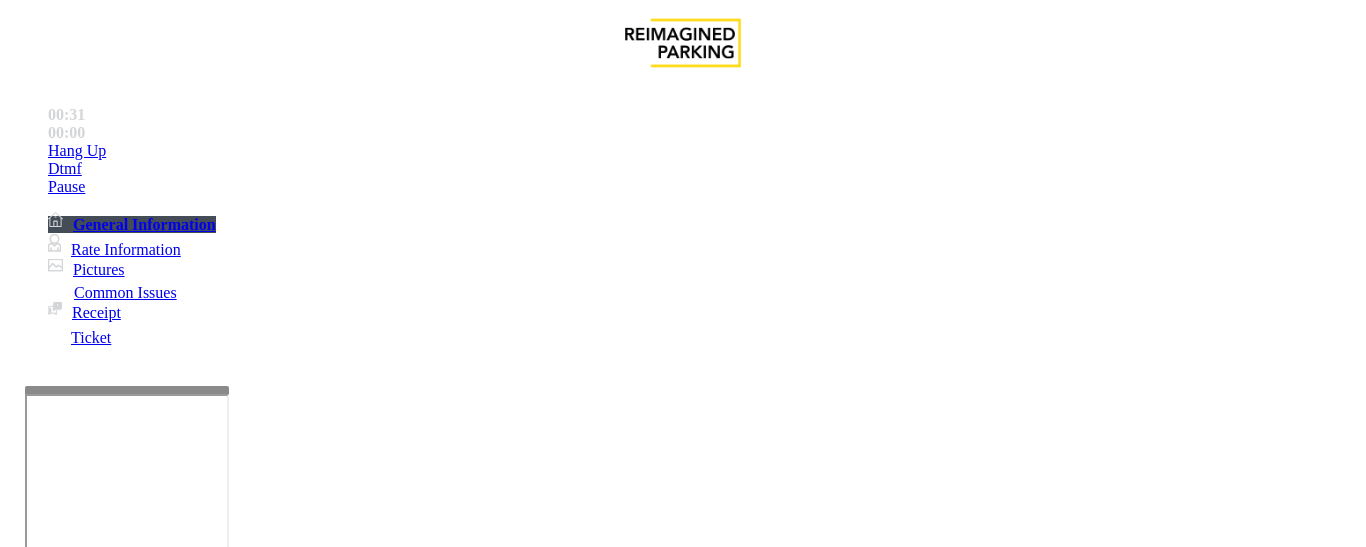 click at bounding box center (96, 1222) 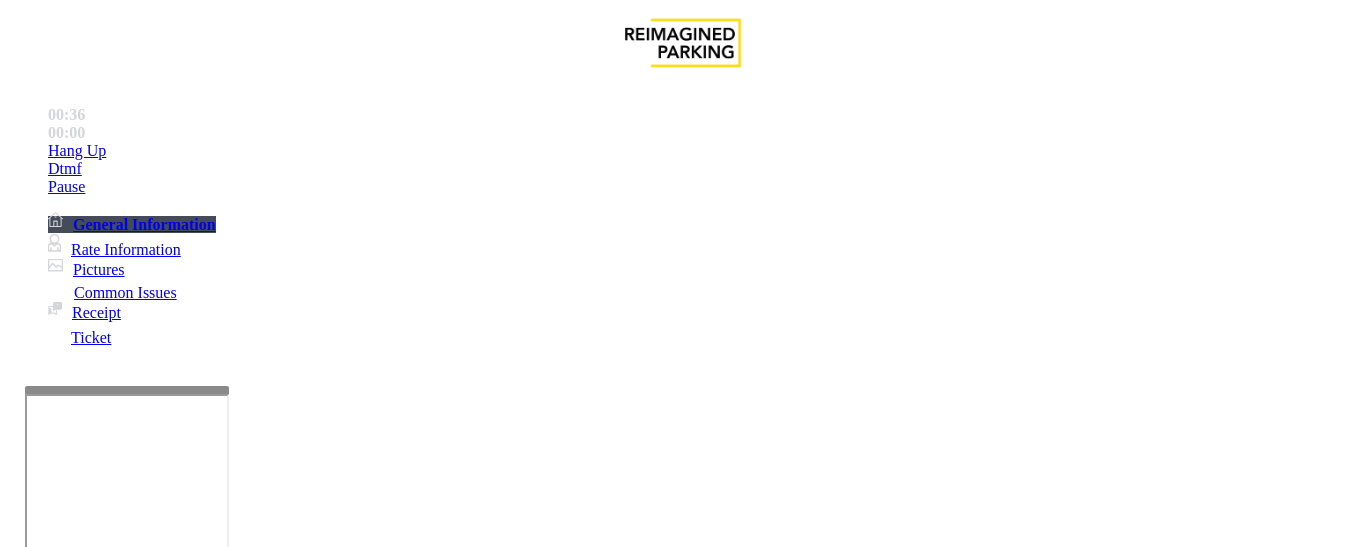 type on "*****" 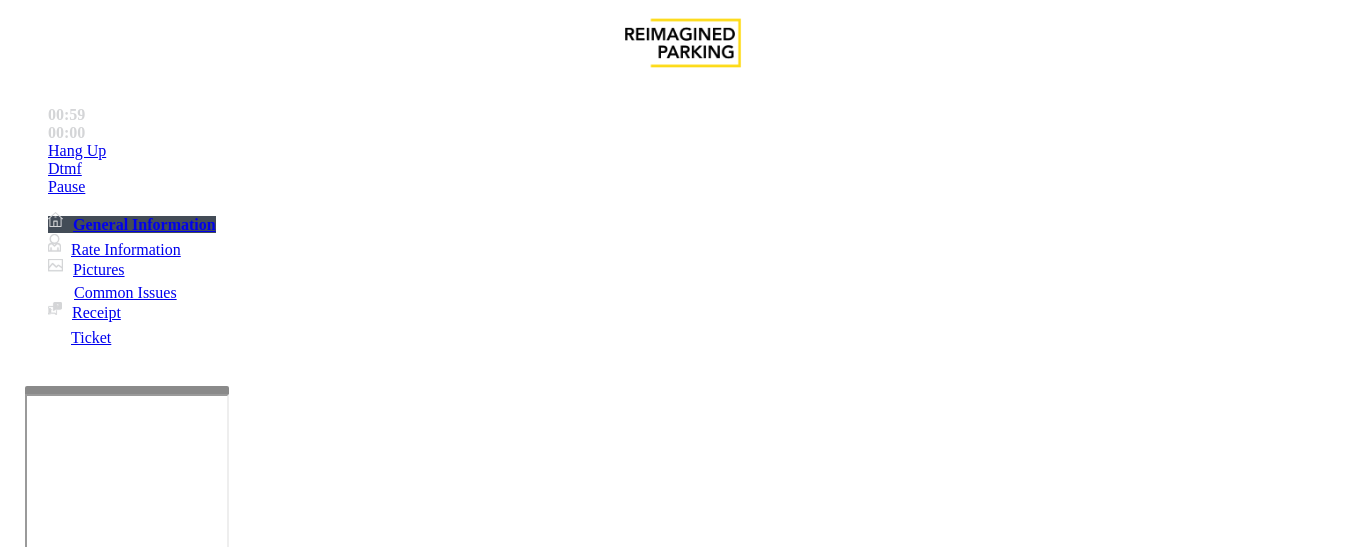 click at bounding box center (96, 1222) 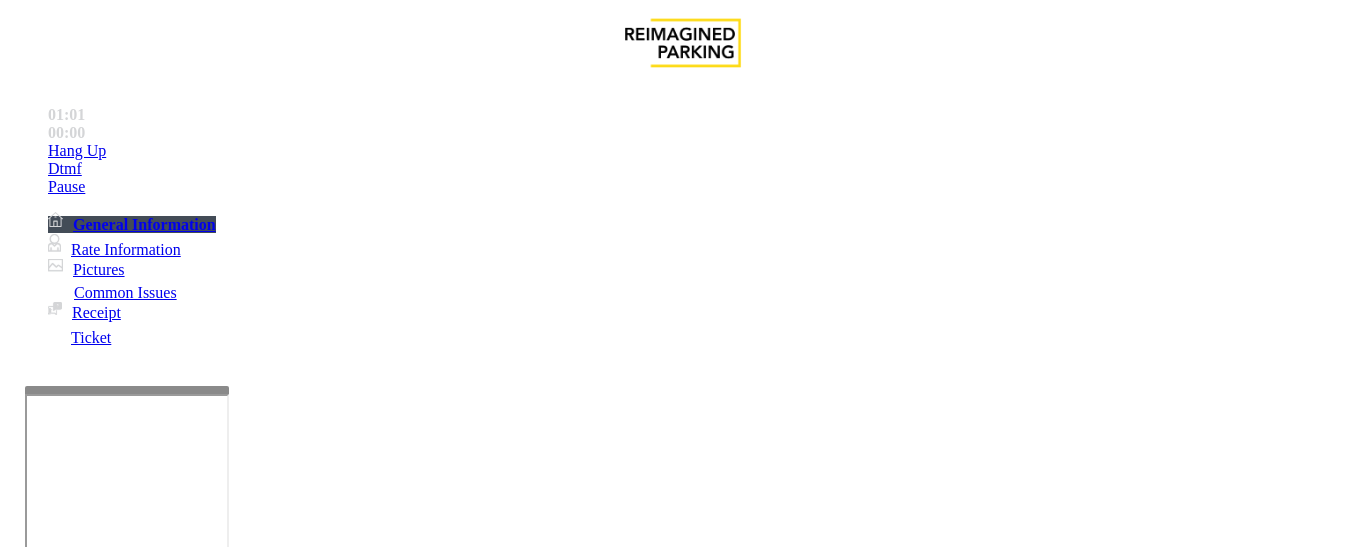type on "**" 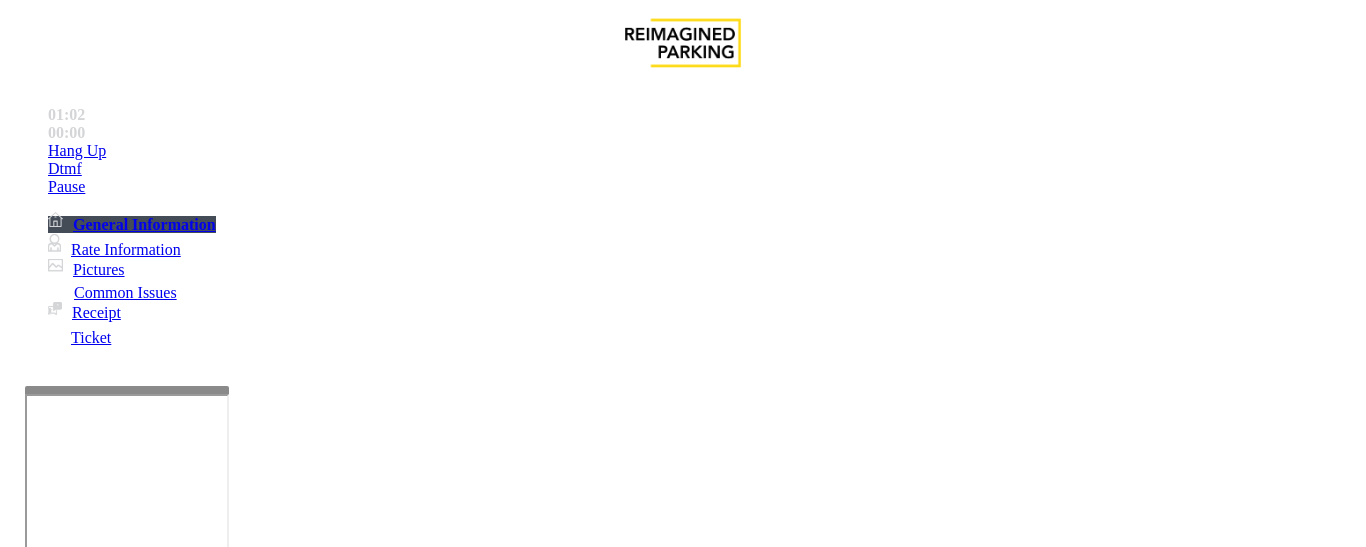 click on "Passback" at bounding box center (682, 1185) 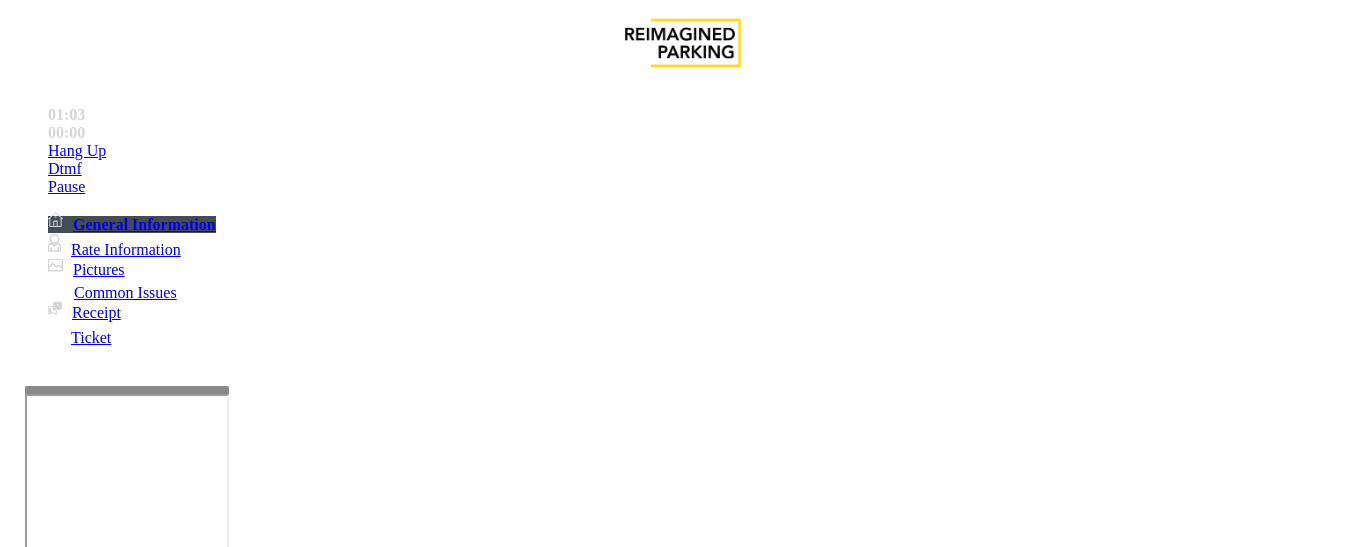 scroll, scrollTop: 300, scrollLeft: 0, axis: vertical 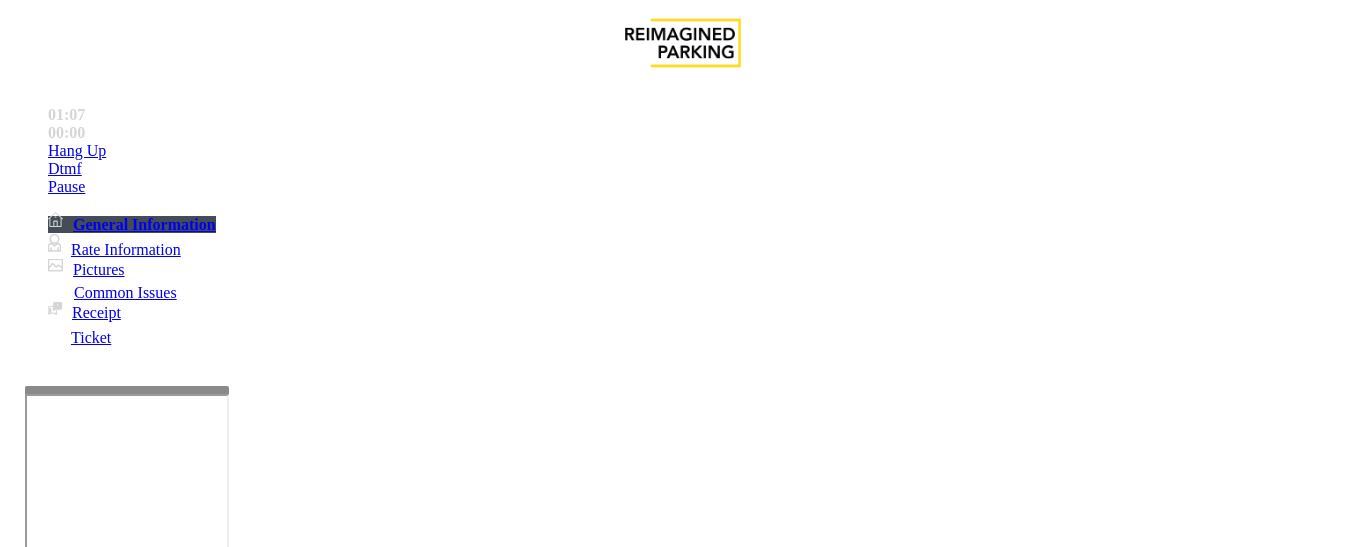 paste on "********" 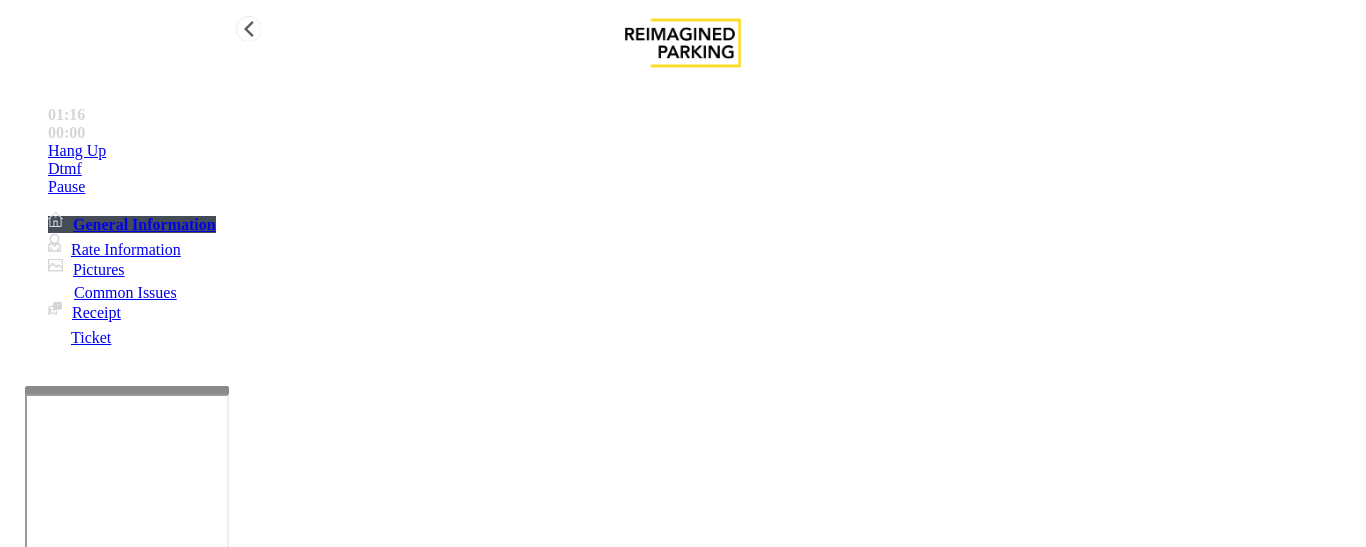 click on "Hang Up" at bounding box center [703, 151] 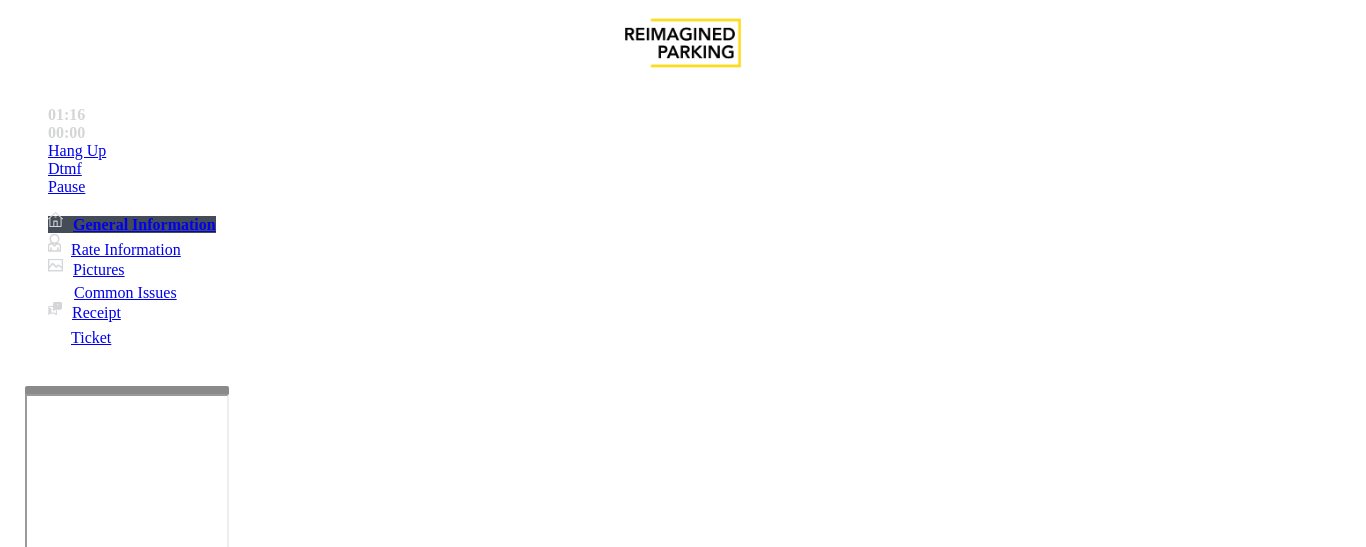 click at bounding box center [221, 1502] 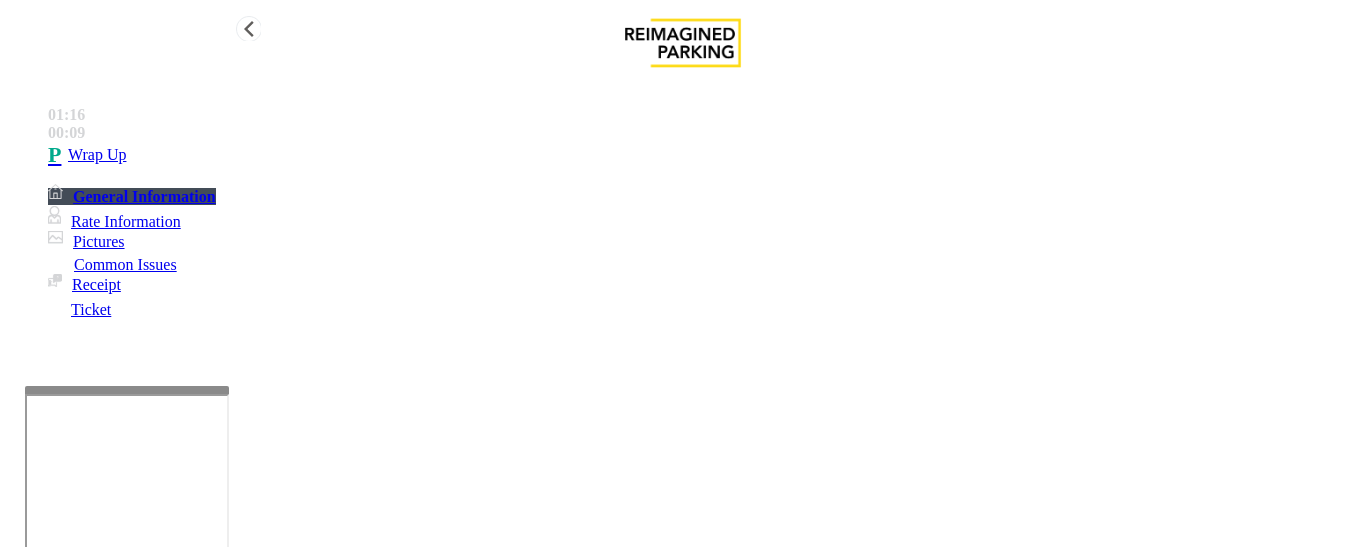 type on "**********" 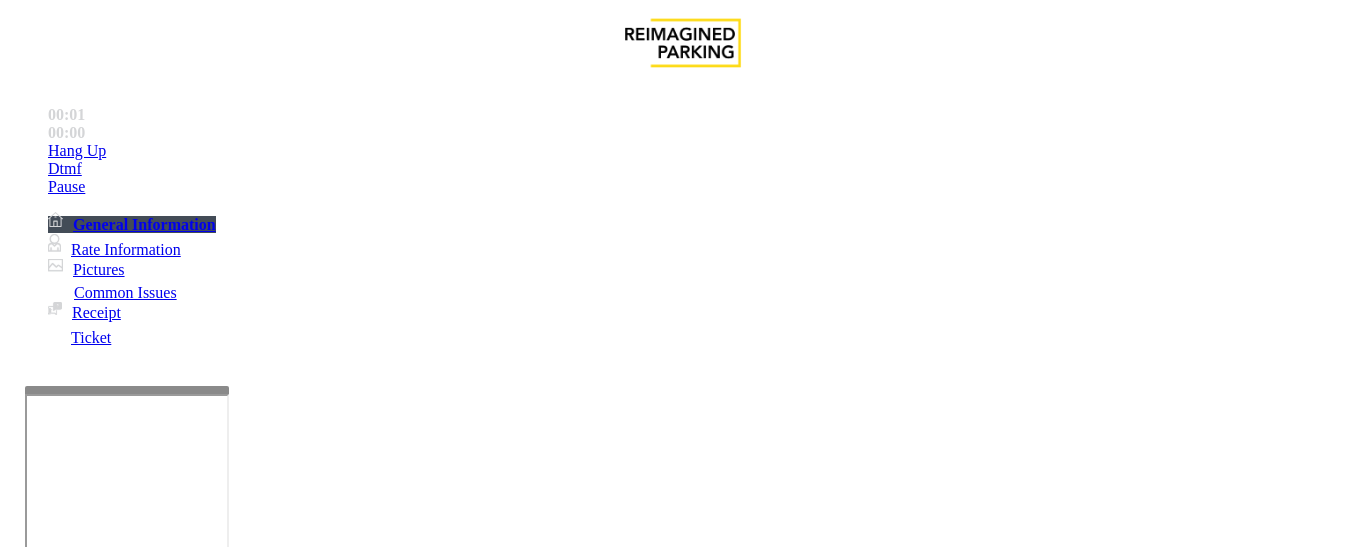 click on "Equipment Issue" at bounding box center (483, 1200) 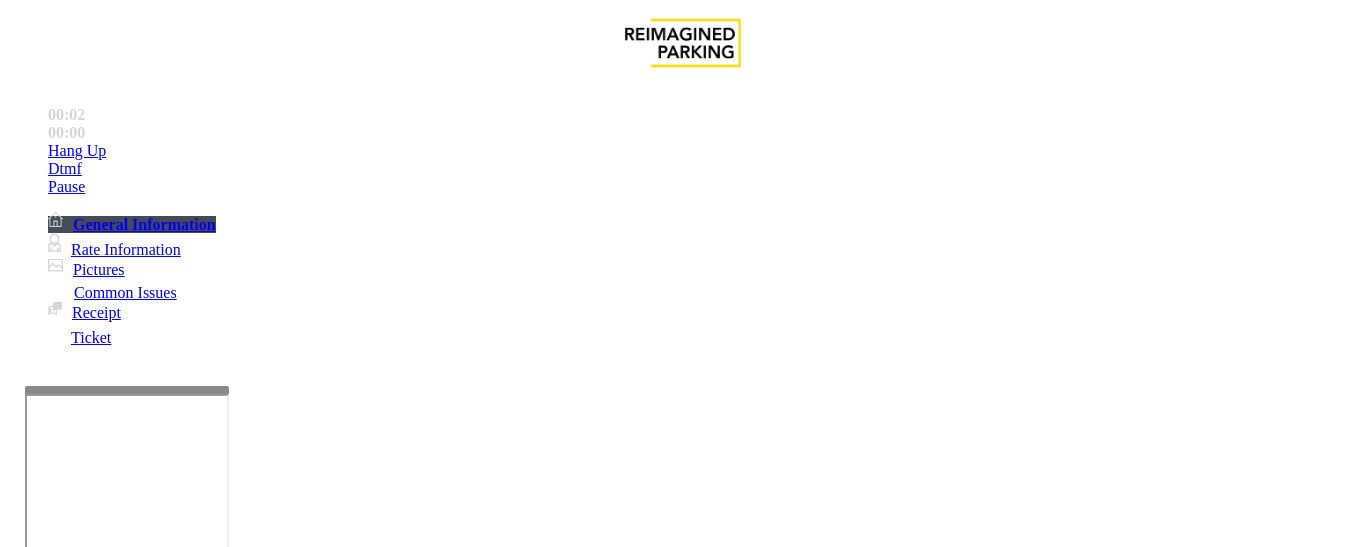 click on "Gate / Door Won't Open" at bounding box center [575, 1200] 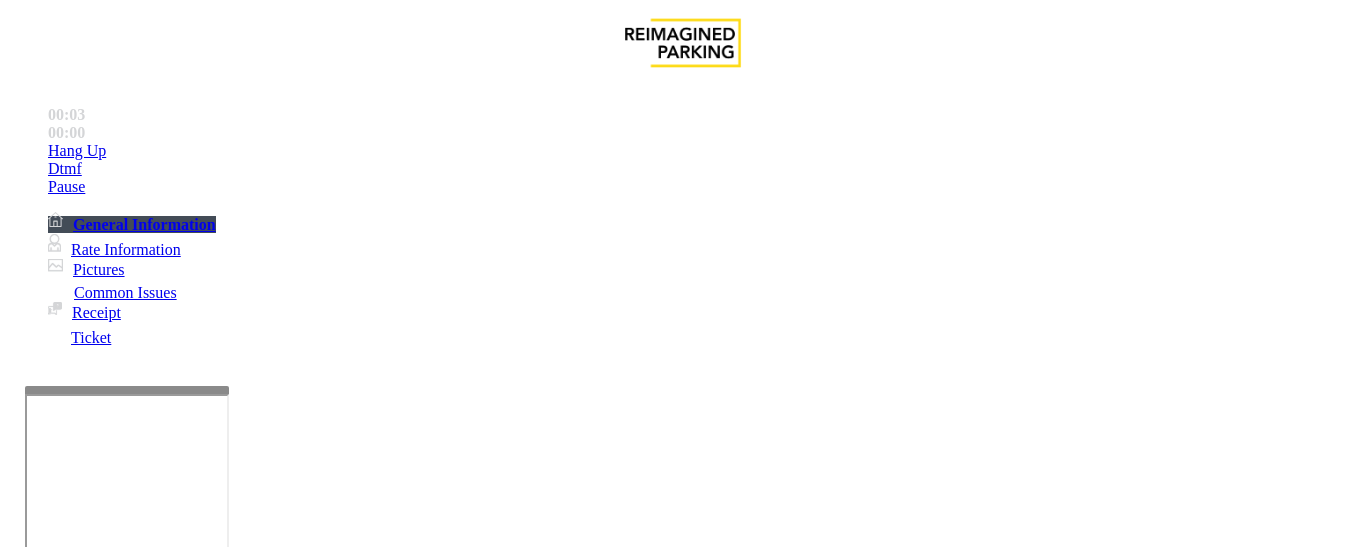 scroll, scrollTop: 300, scrollLeft: 0, axis: vertical 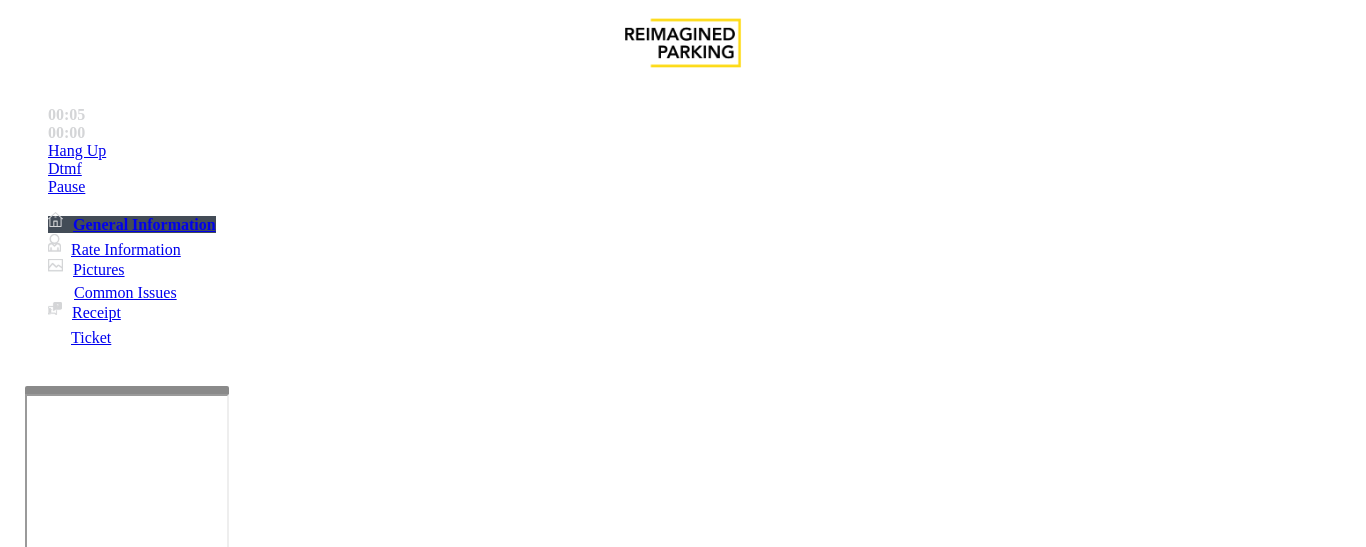 paste on "********" 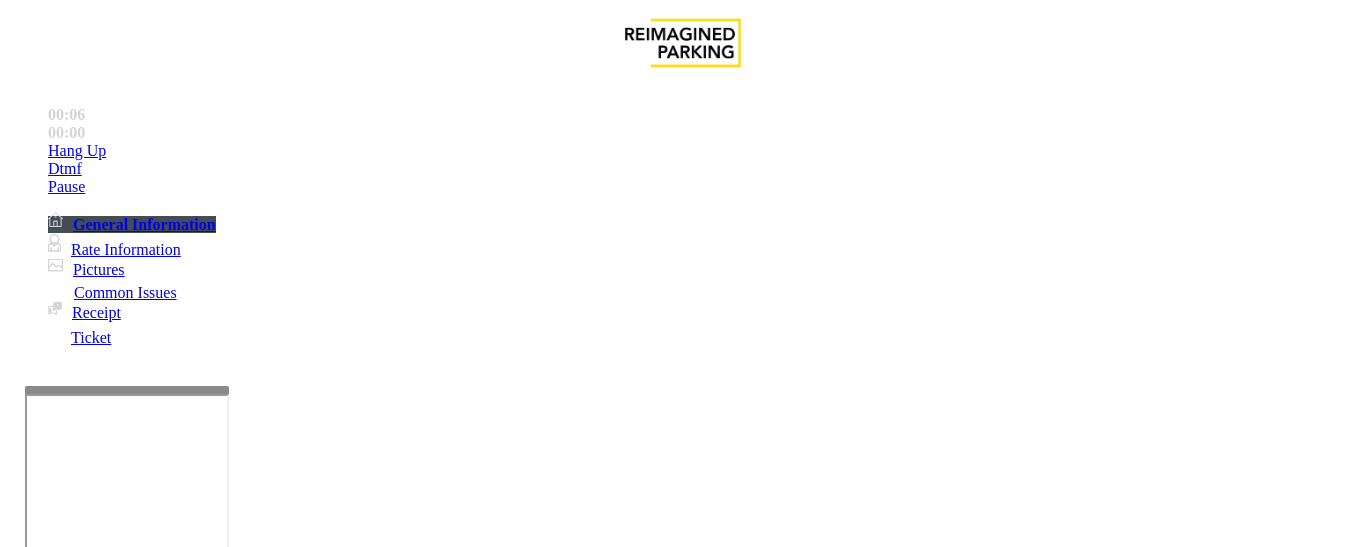 click on "Vend Gate" at bounding box center [69, 1649] 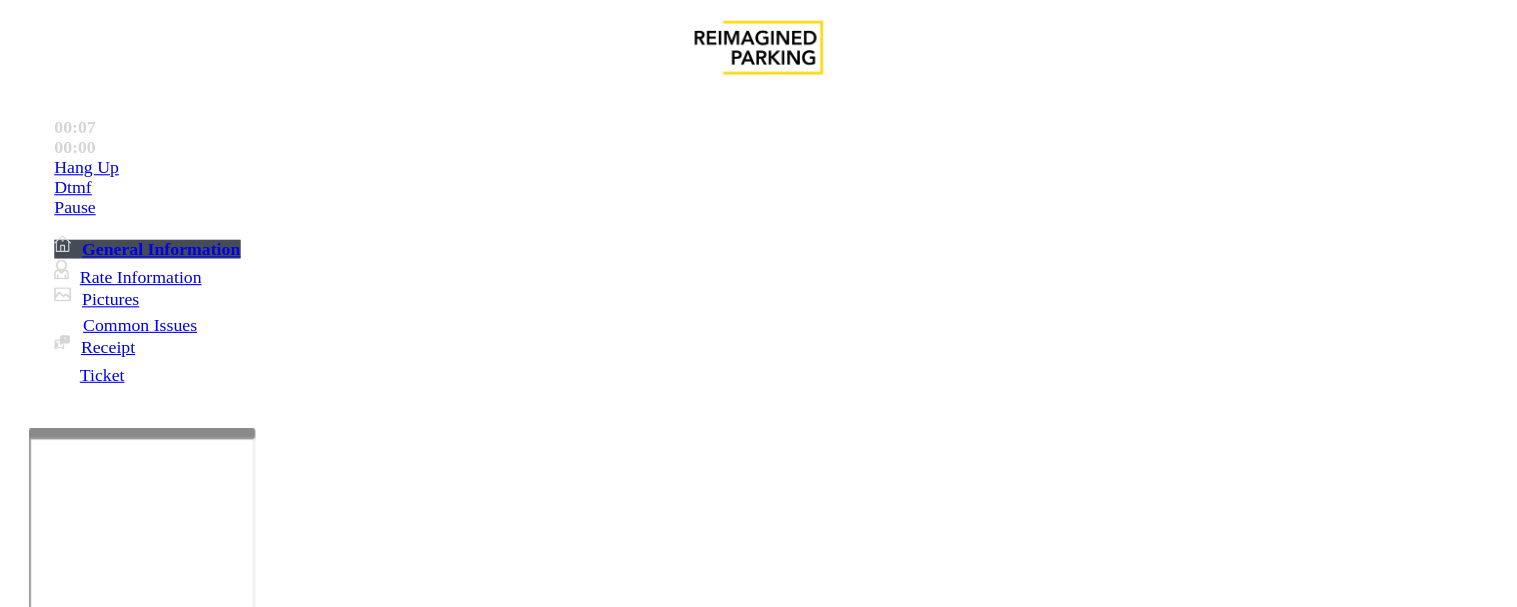 scroll, scrollTop: 0, scrollLeft: 0, axis: both 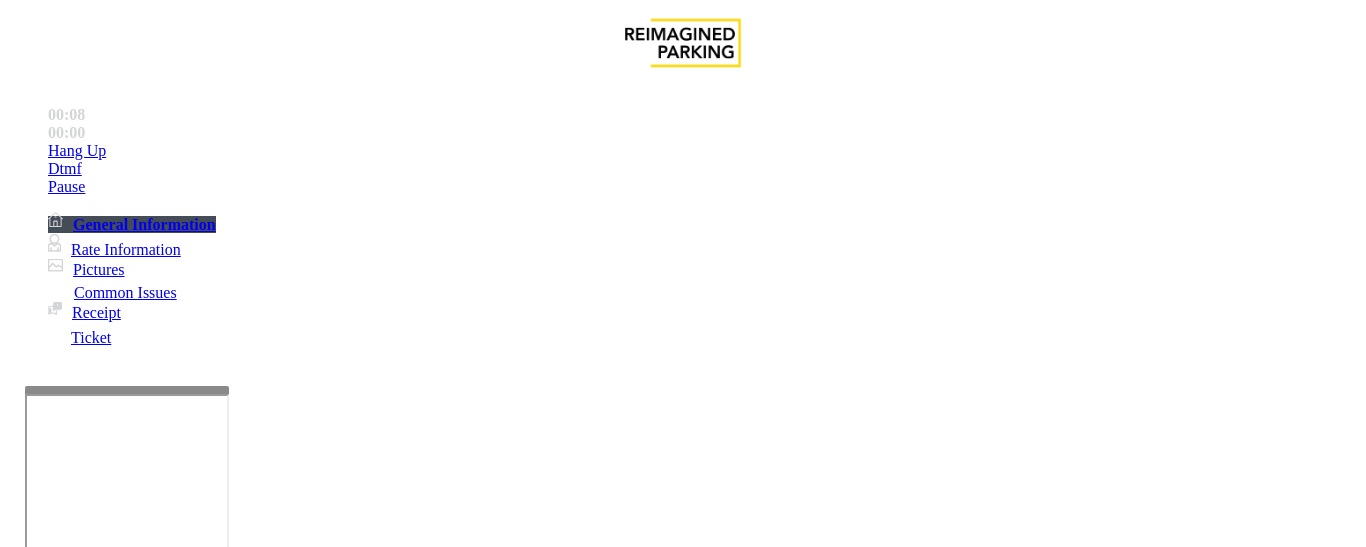 click on "Gate / Door Won't Open" at bounding box center (682, 1185) 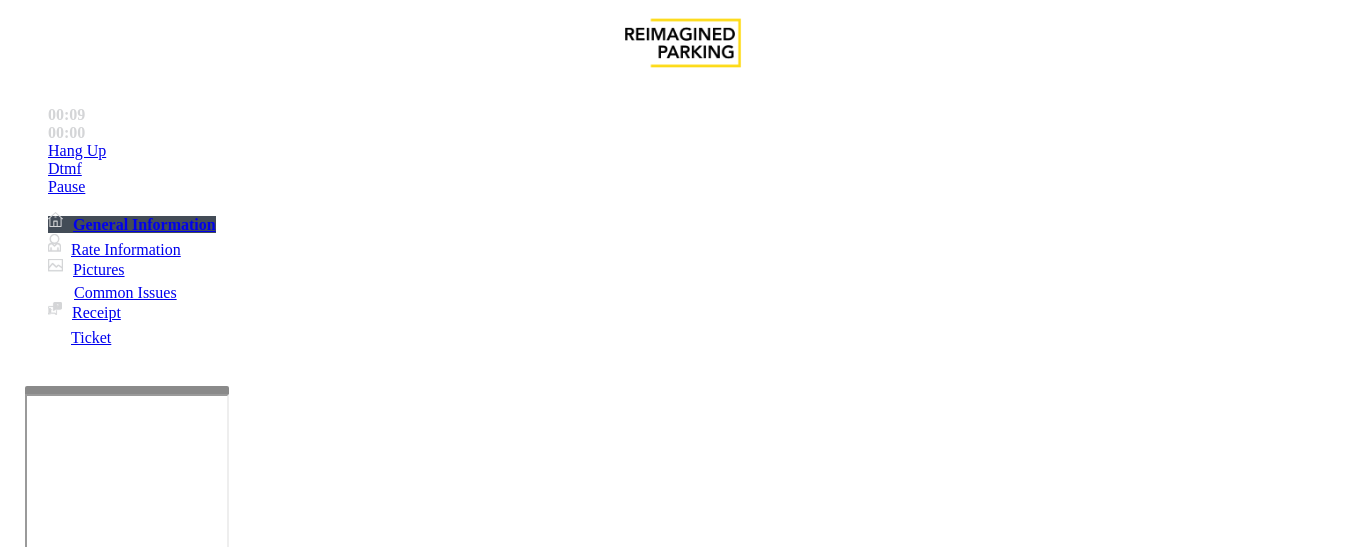 click on "Gate / Door Won't Open" at bounding box center [682, 1185] 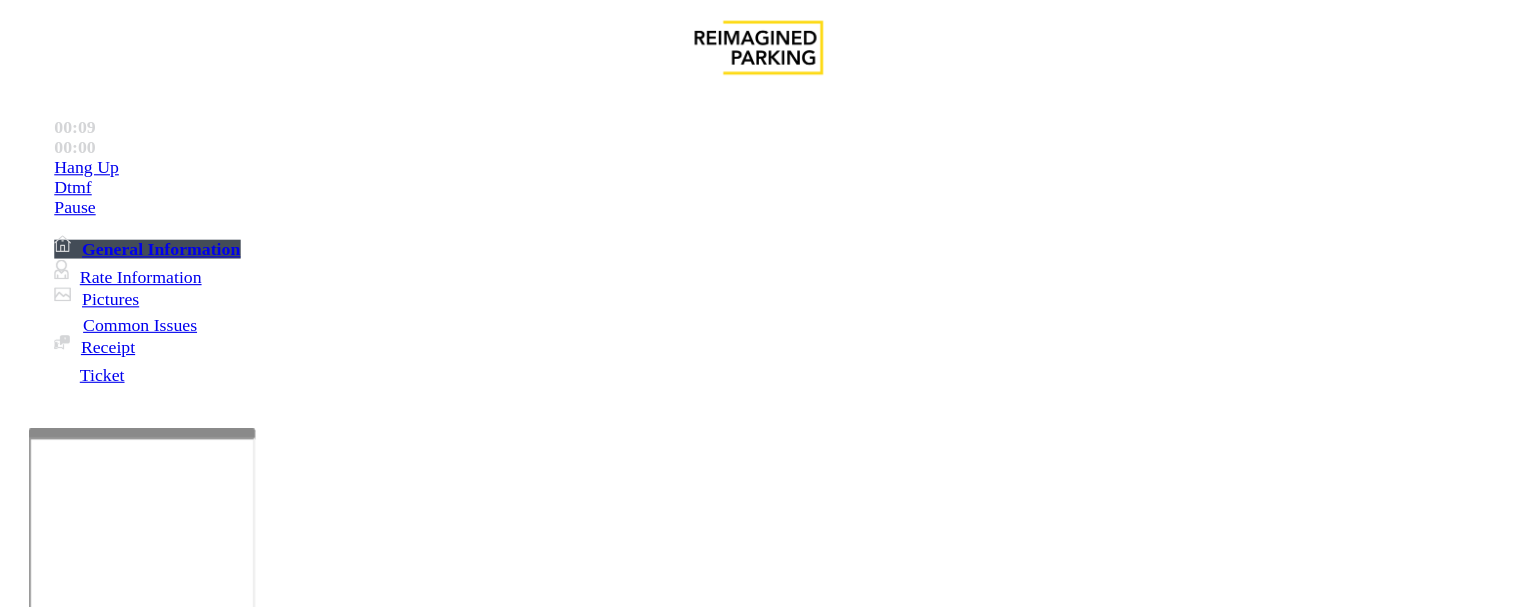 scroll, scrollTop: 333, scrollLeft: 0, axis: vertical 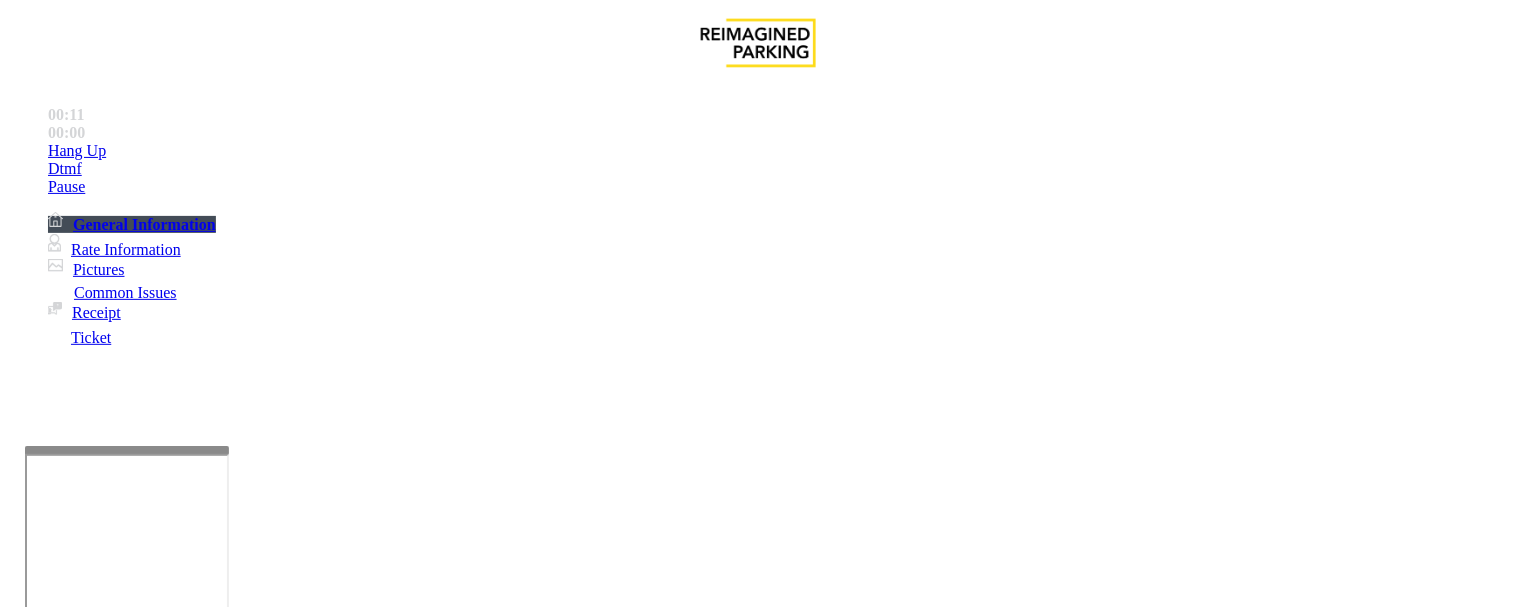 drag, startPoint x: 315, startPoint y: 315, endPoint x: 457, endPoint y: 312, distance: 142.0317 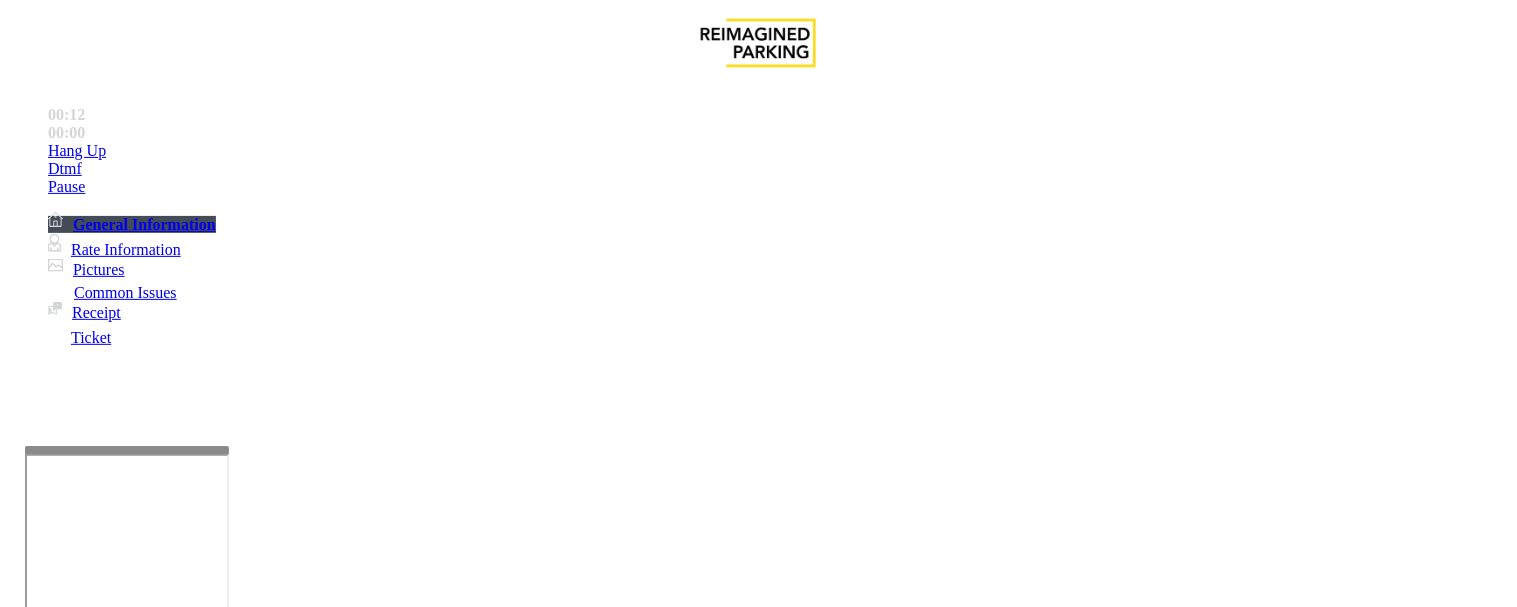 paste on "**********" 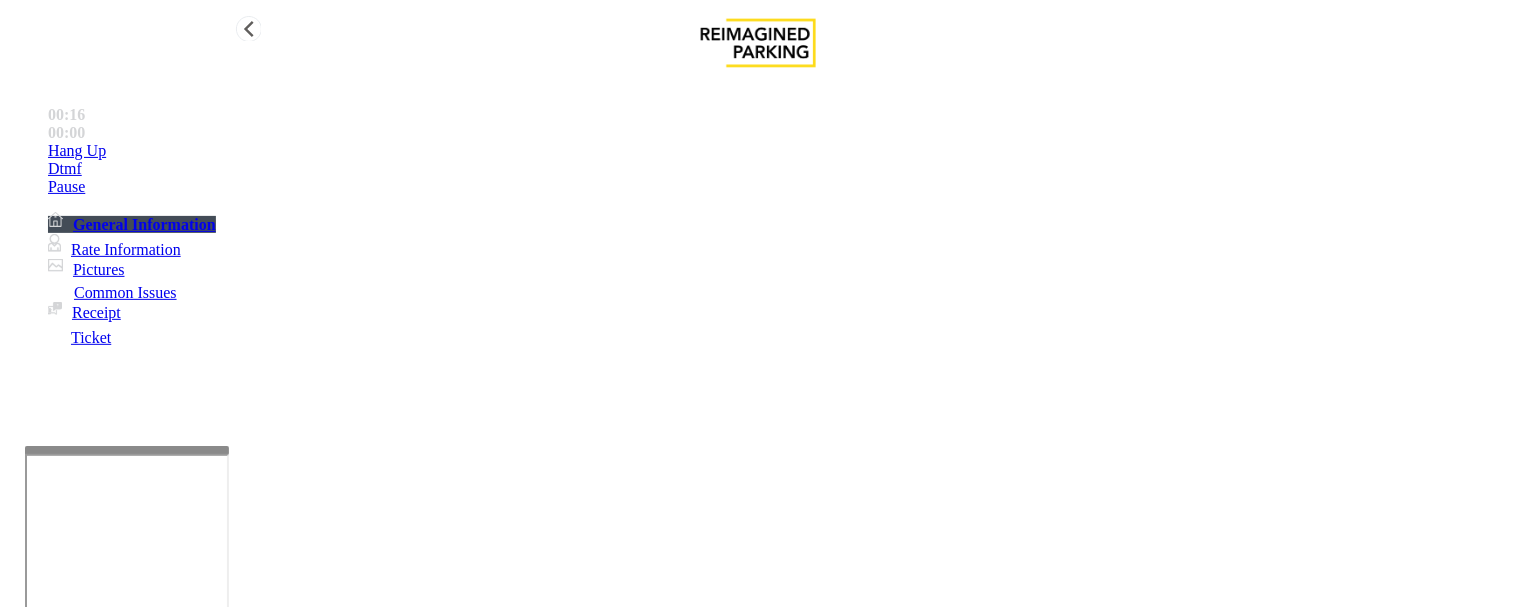 click on "Hang Up" at bounding box center [778, 151] 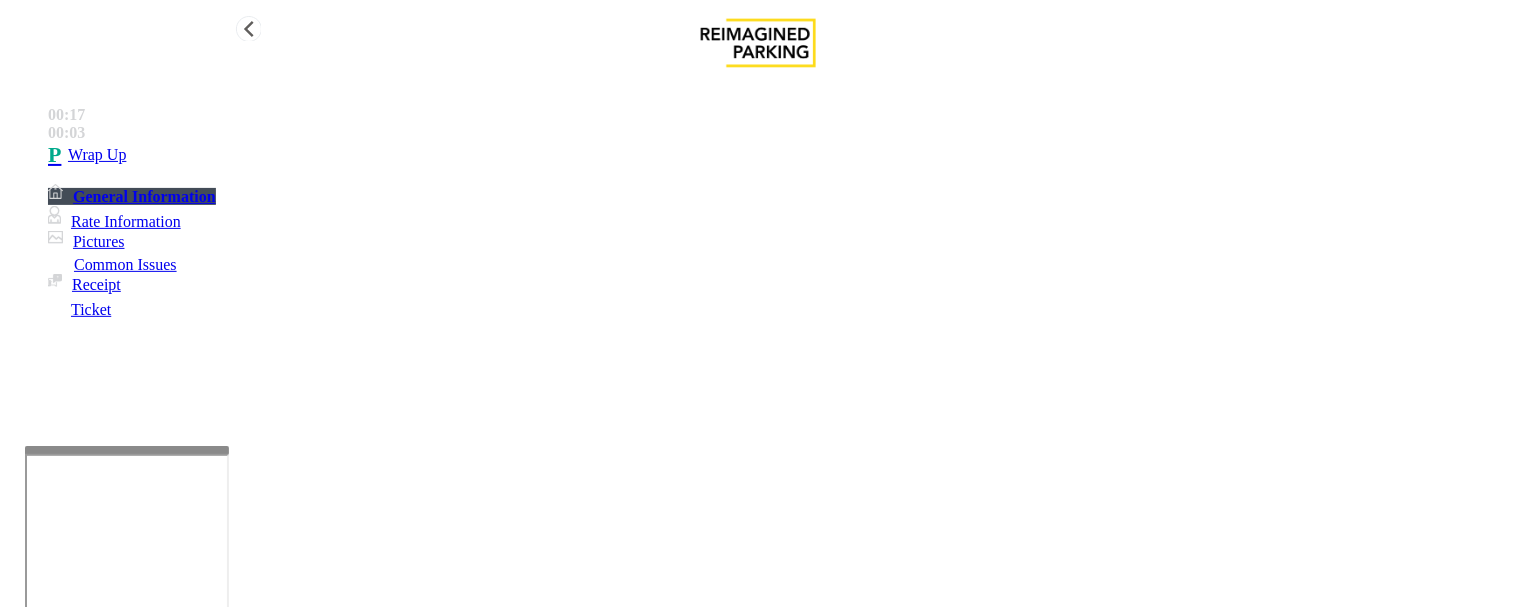 type on "**********" 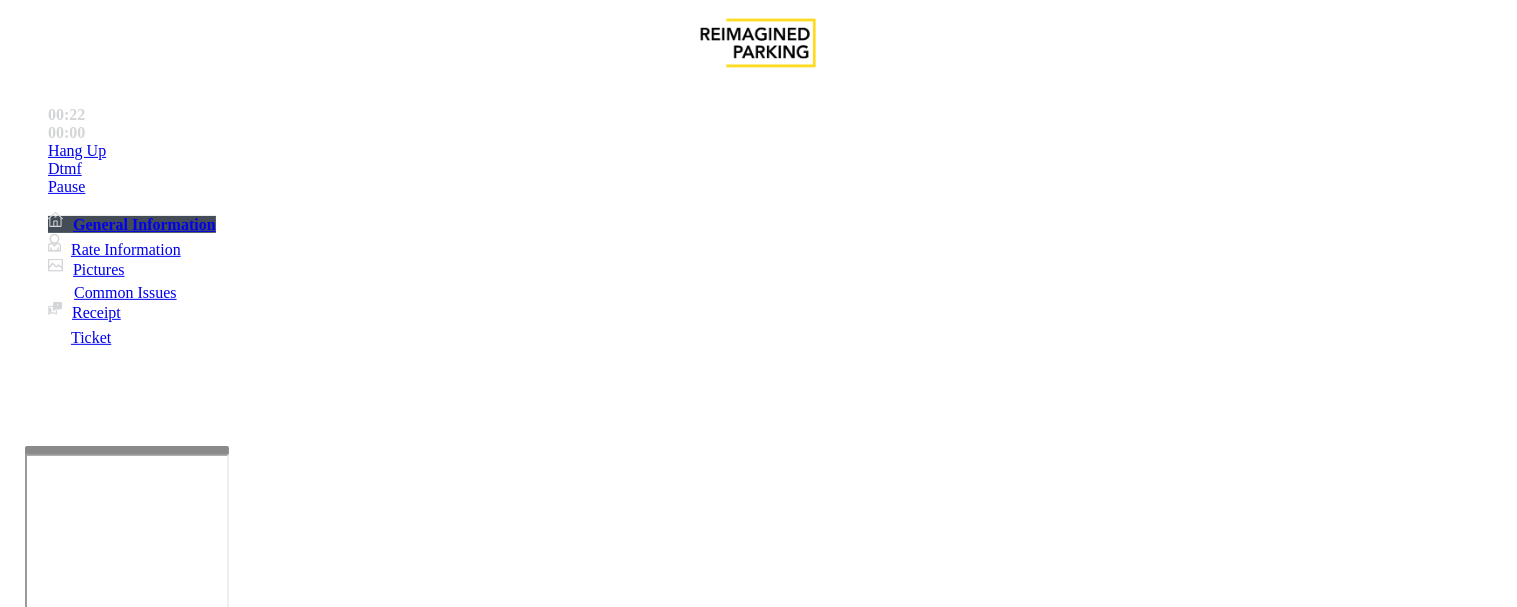 scroll, scrollTop: 1555, scrollLeft: 0, axis: vertical 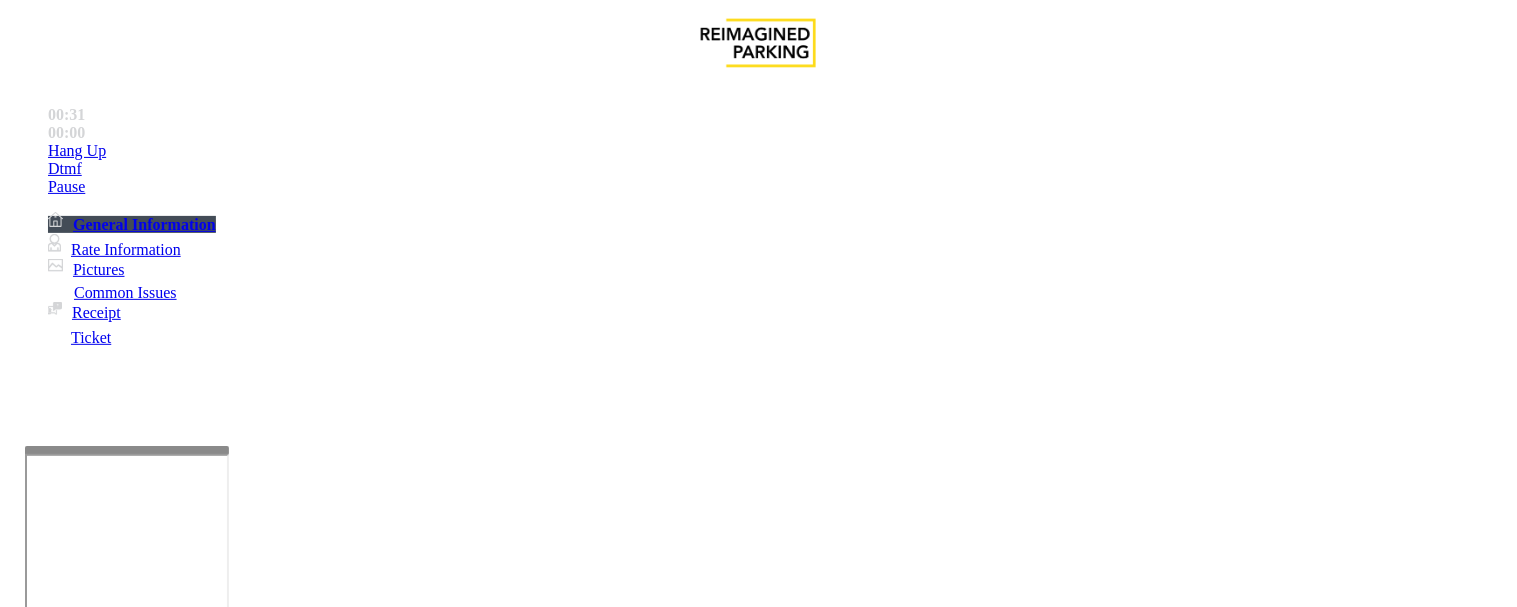 click on "Payment Issue" at bounding box center [167, 1260] 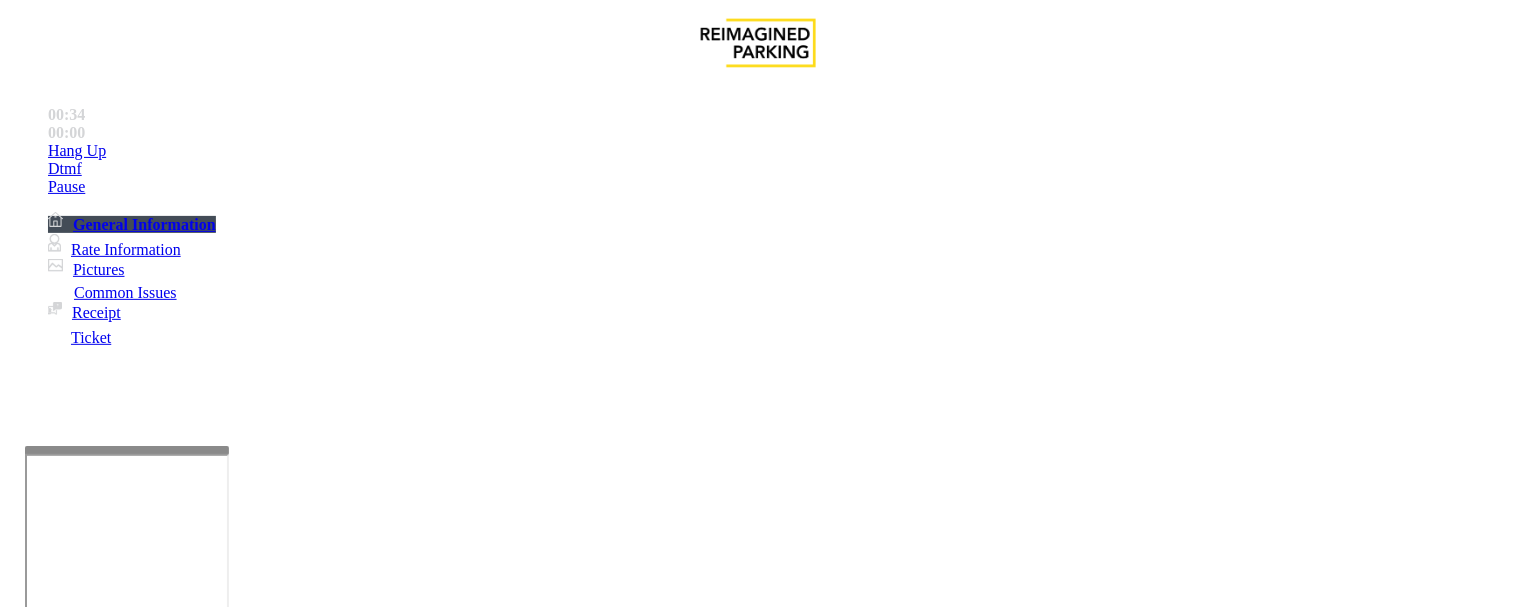 click on "Credit Card Not Reading" at bounding box center (109, 1260) 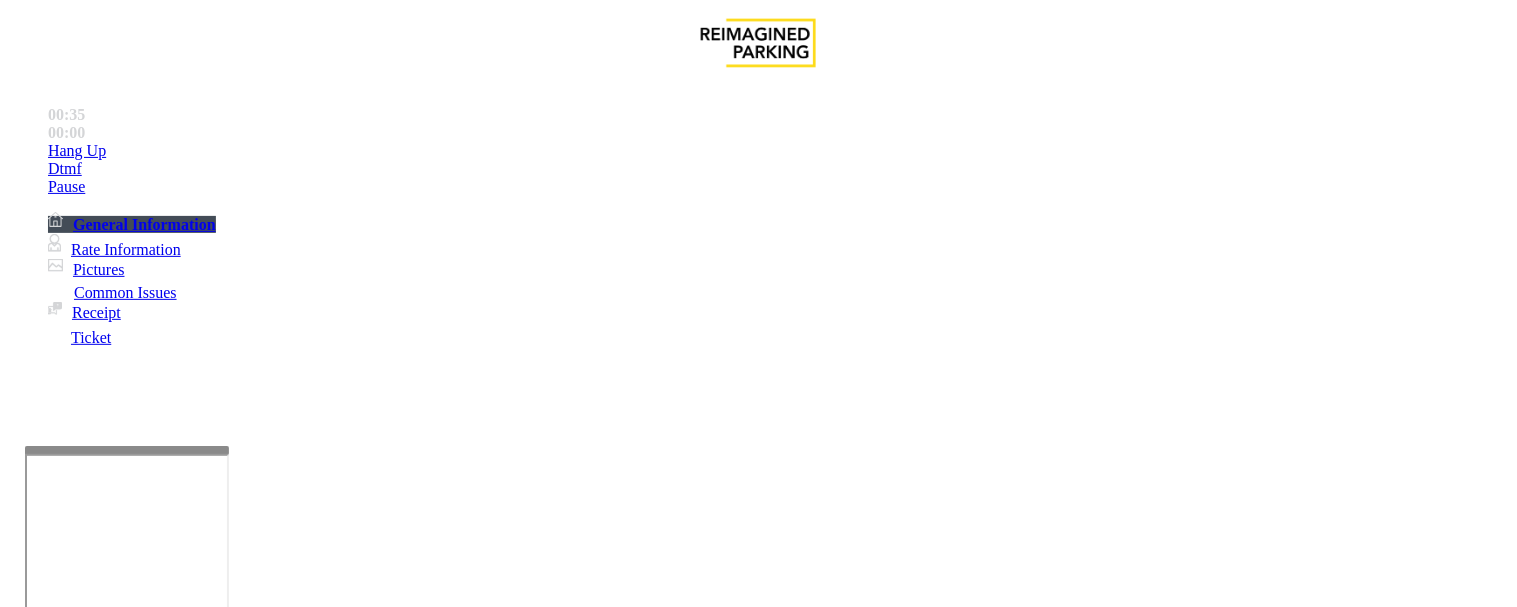 click at bounding box center (246, 1462) 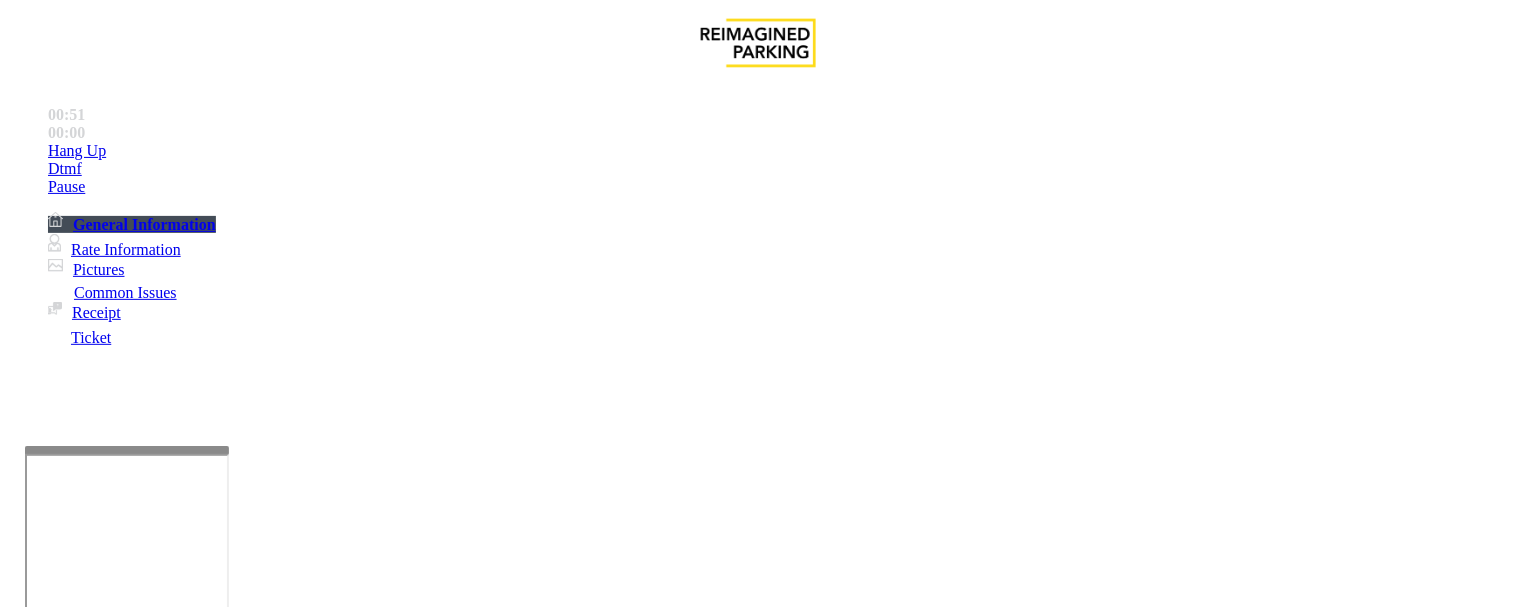 drag, startPoint x: 333, startPoint y: 174, endPoint x: 554, endPoint y: 166, distance: 221.14474 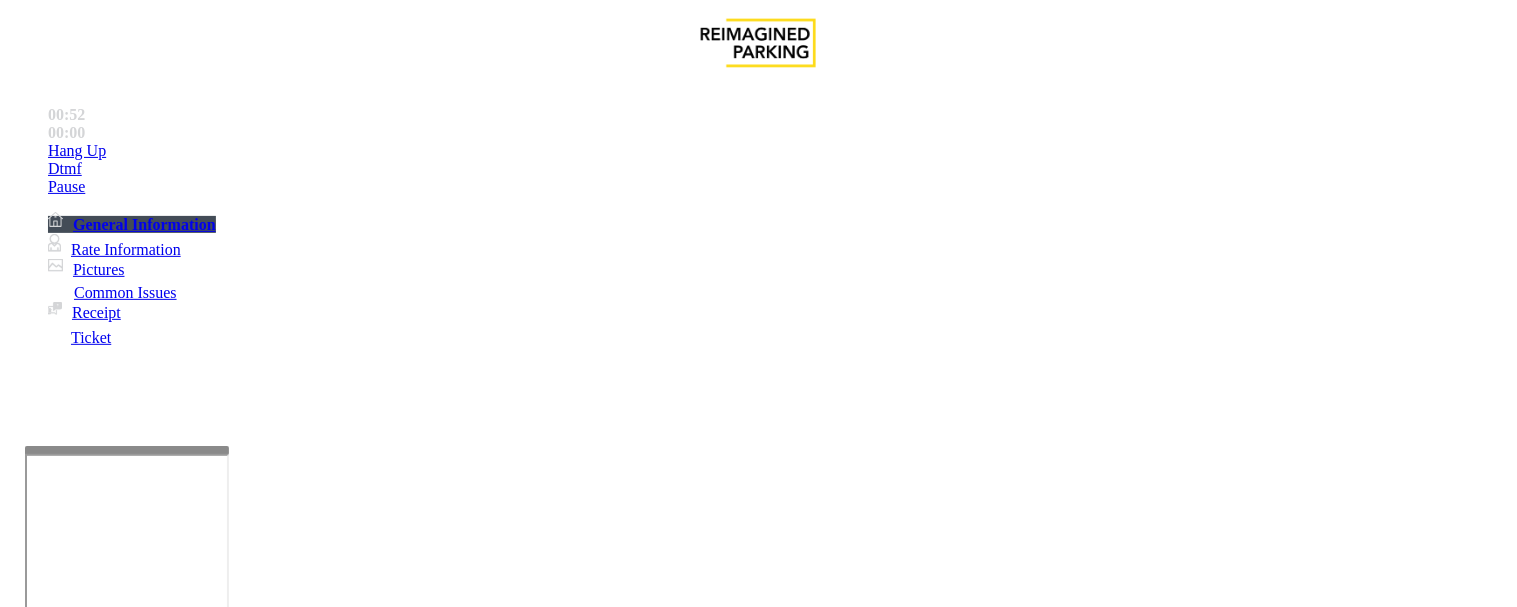 click at bounding box center (246, 1462) 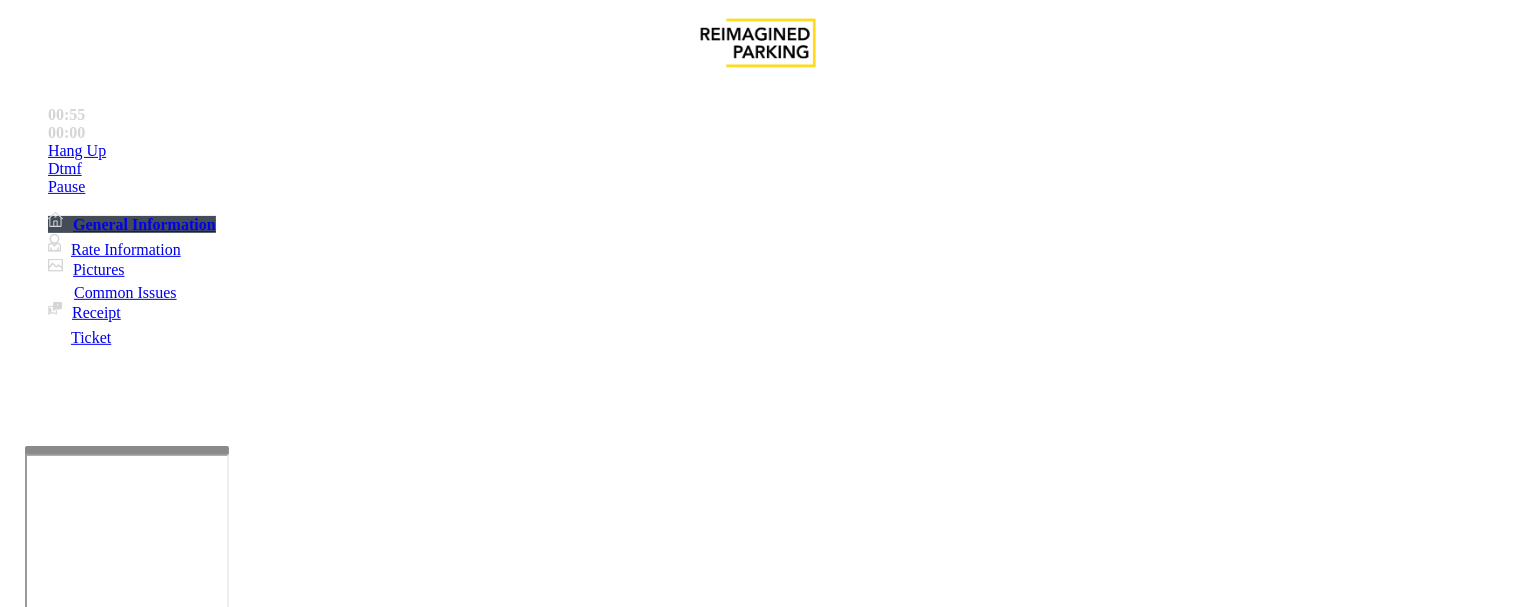 paste on "**********" 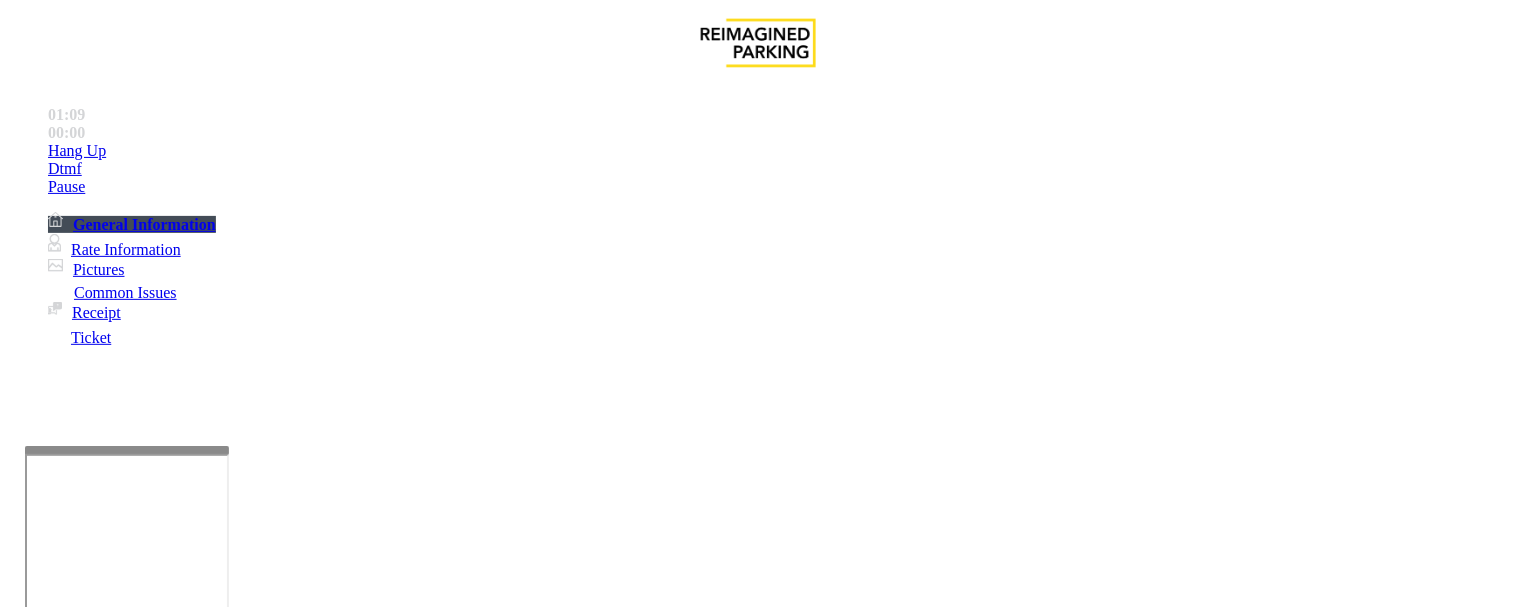 type on "**********" 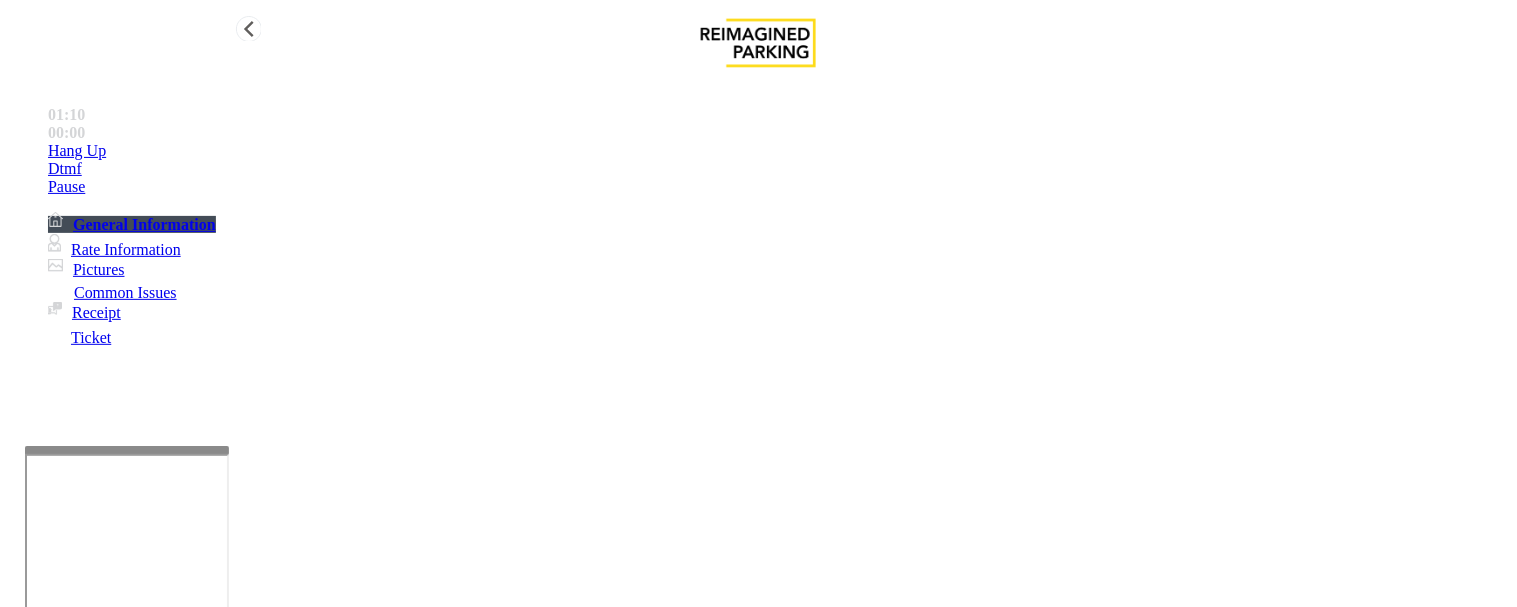 type on "**" 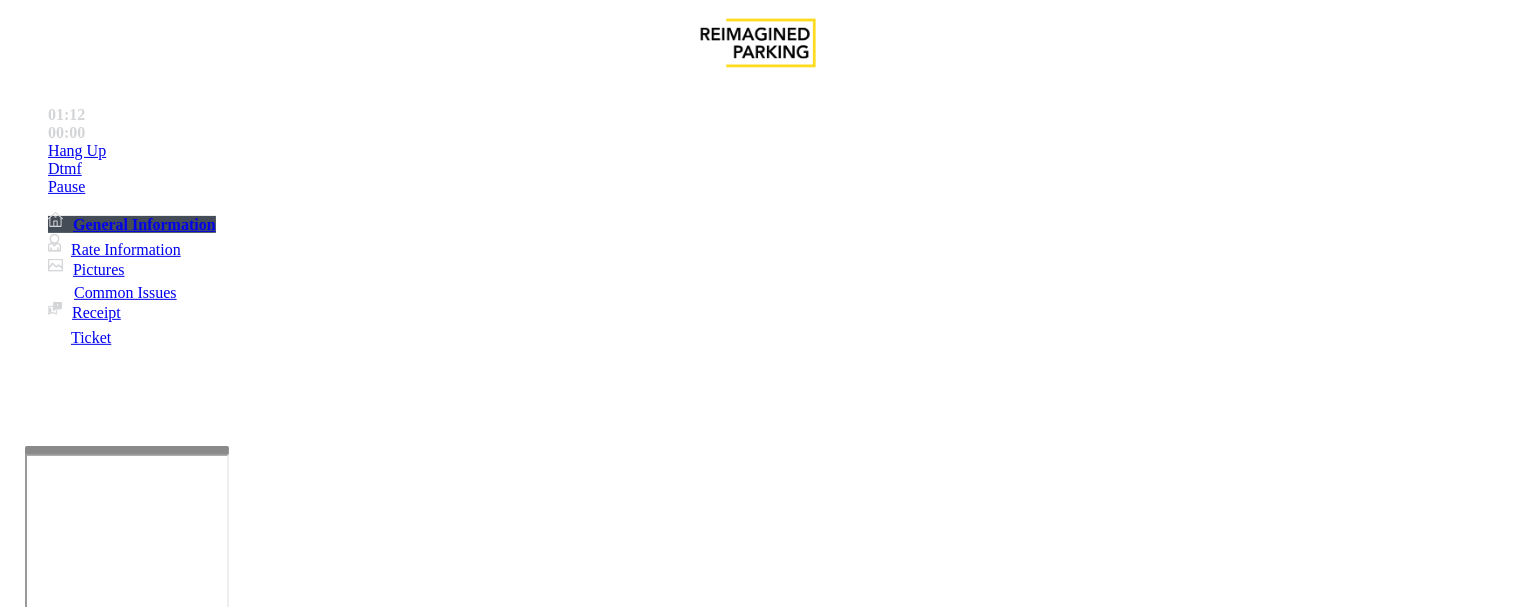 click on "×" at bounding box center (20, 8195) 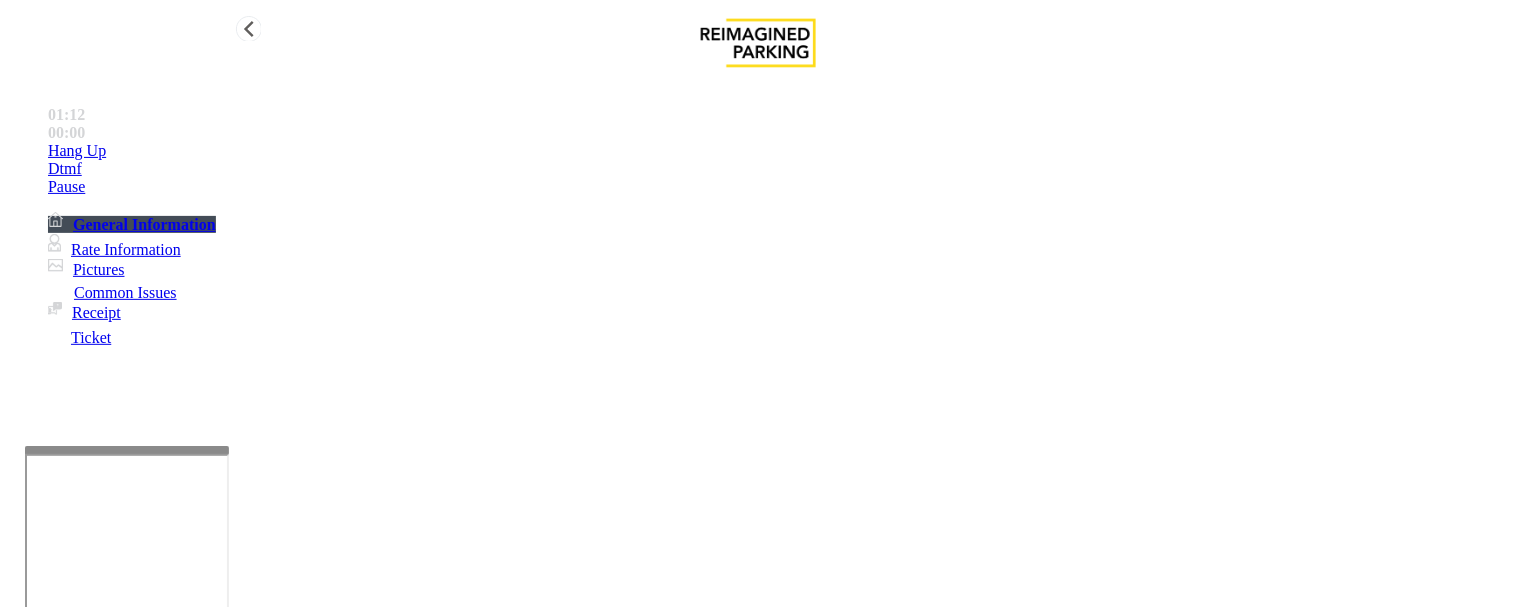 click on "Hang Up" at bounding box center [778, 151] 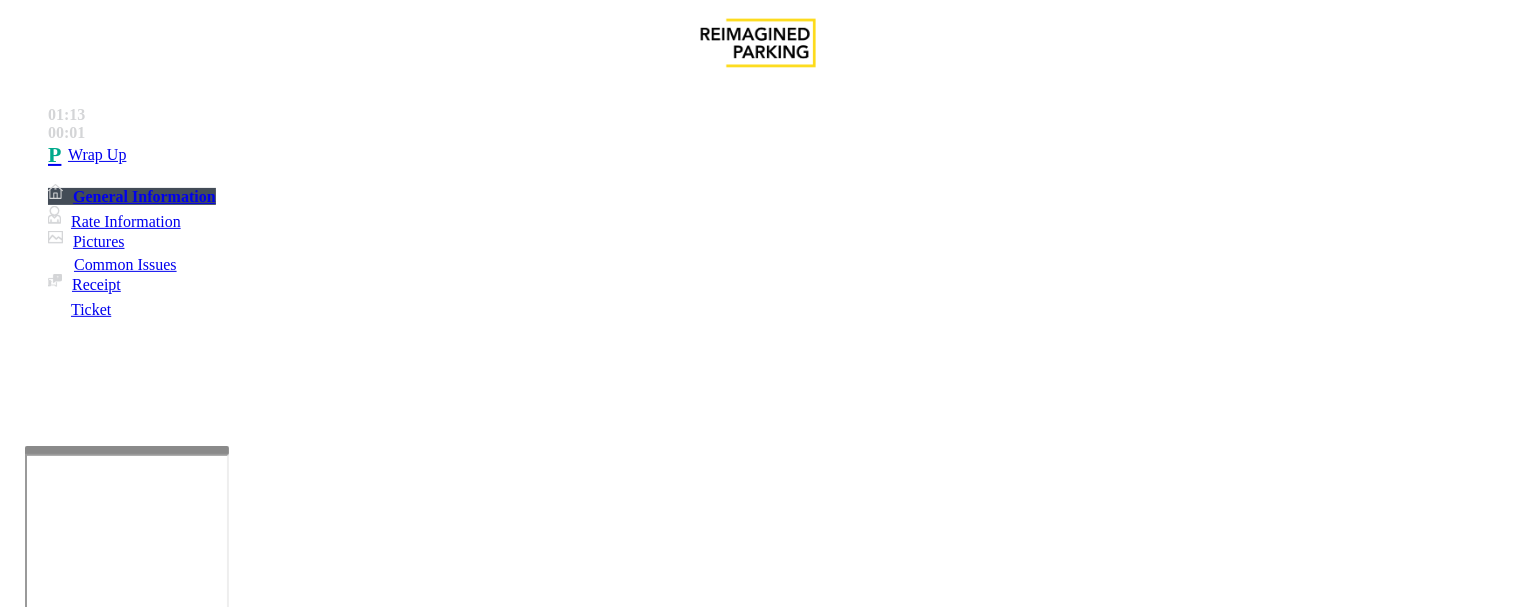 click at bounding box center (246, 1462) 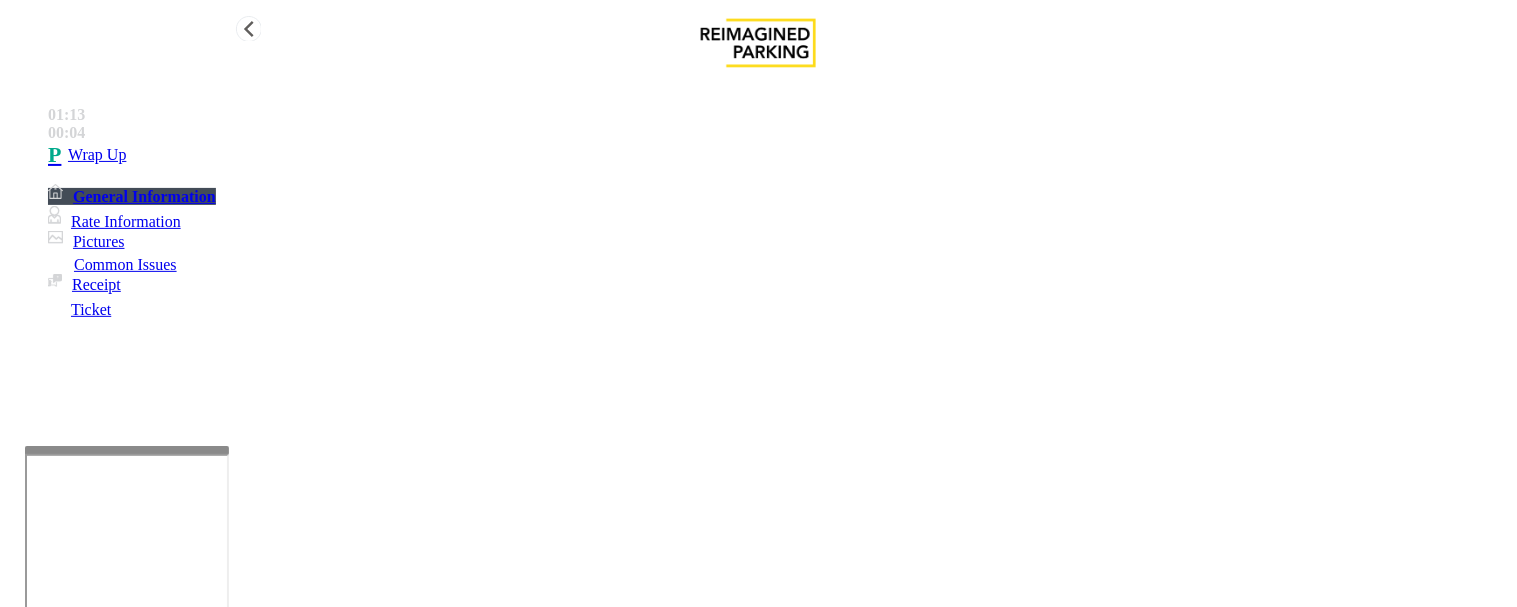 type on "**********" 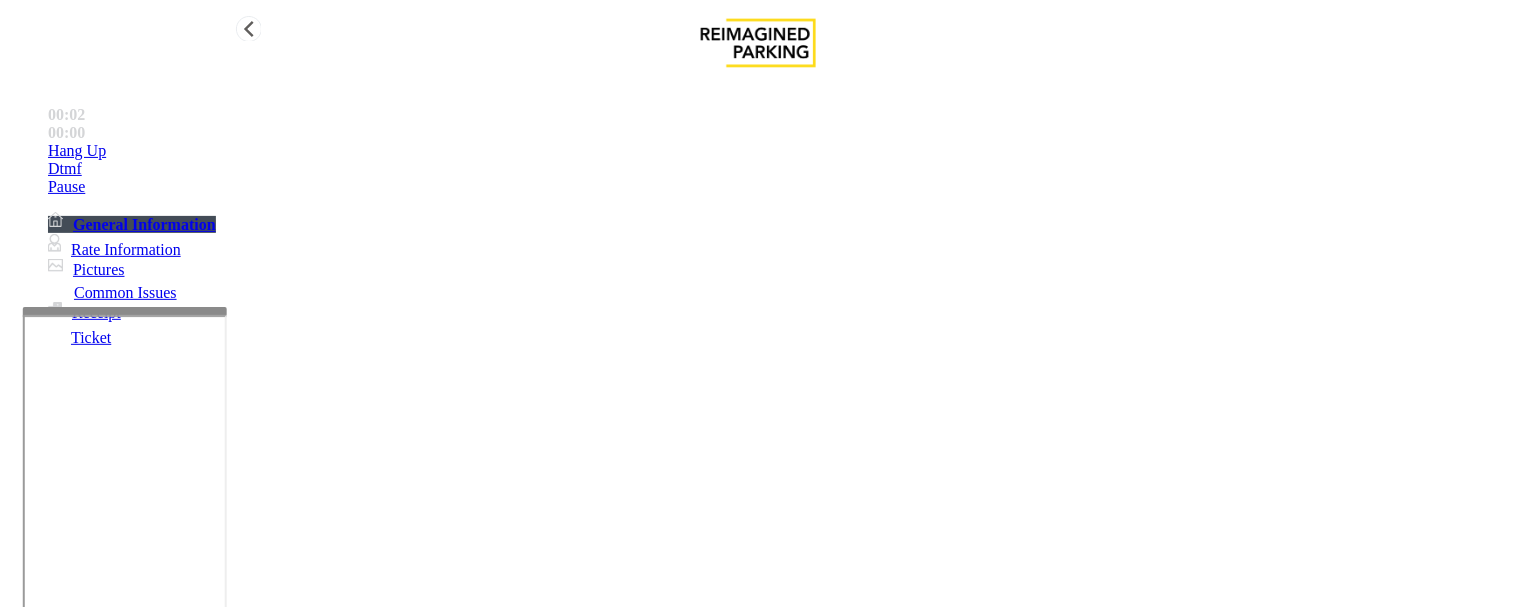 click on "[TIME] [TIME] Hang Up Dtmf Pause General Information Rate Information Pictures Common Issues Receipt Ticket × Close Powered by Umojo © [YEAR] Call processing Logout   [NUMBER] [STREET], [CITY], [STATE] MEC [NUMBER] - Mississauga Executive Center (I) (R390) Mississauga Executive Center  [NUMBER] [STREET], [CITY], [STATE], [COUNTRY] PRESS ## to Answer the call        ." at bounding box center (758, 4120) 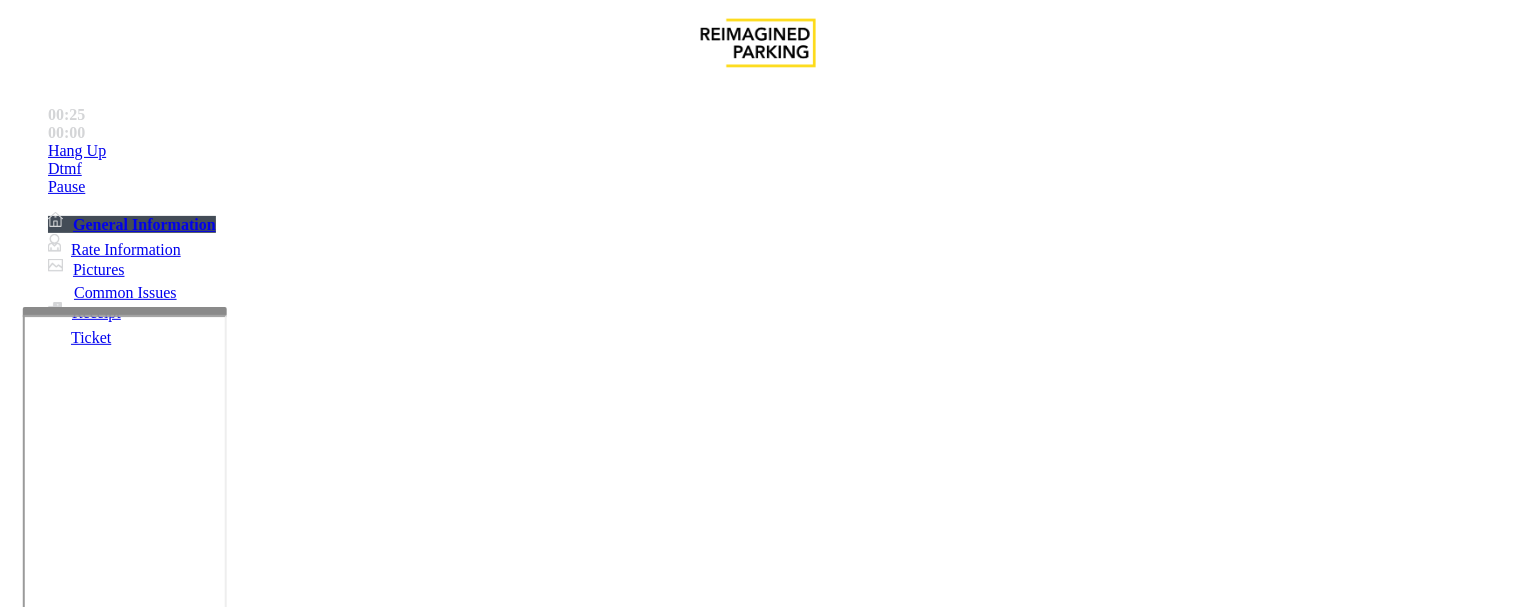 click on "Equipment Issue" at bounding box center (483, 1260) 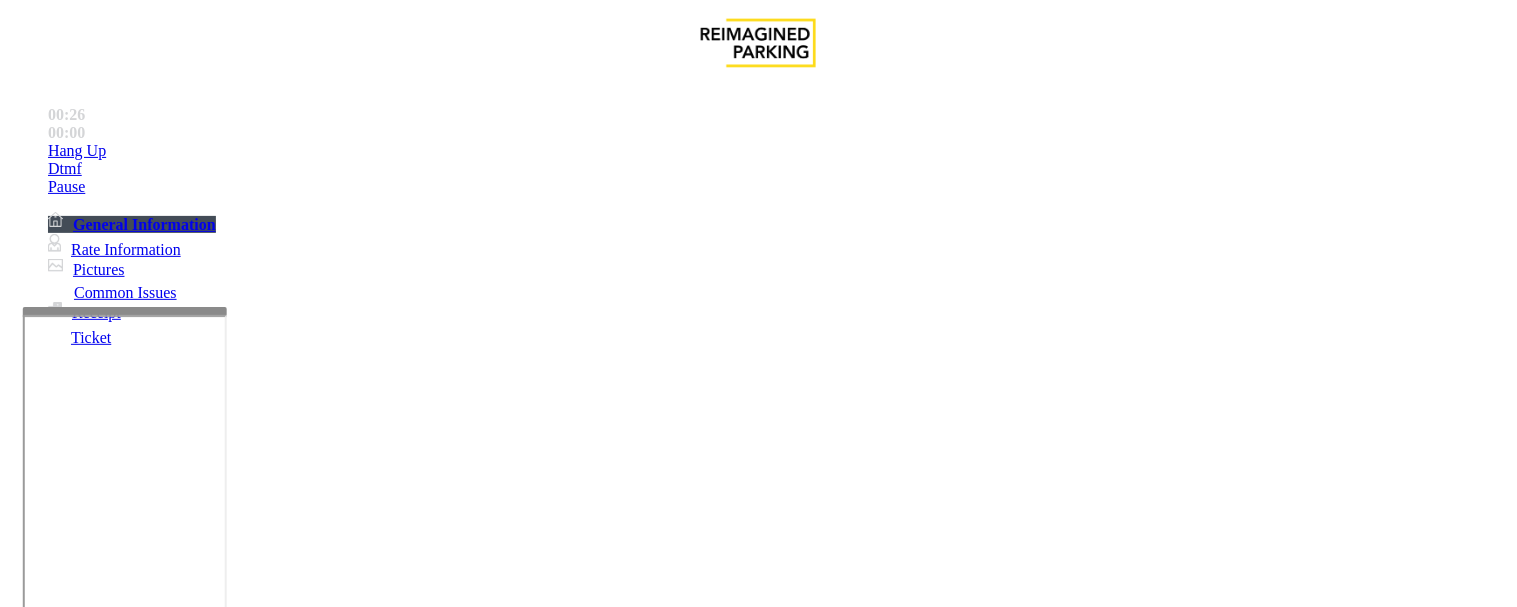 click on "Pay Station Down/Out of Order   Ticket Jam   Out of Tickets   Broken Gate   Gate / Door Won't Open   Credit Card Stuck in Machine   Bill Acceptor Jam   Not Accepting Credit Cards   Not Accepting Ticket   Equipment Testing   Gate Stuck/Left Open" at bounding box center (758, 1276) 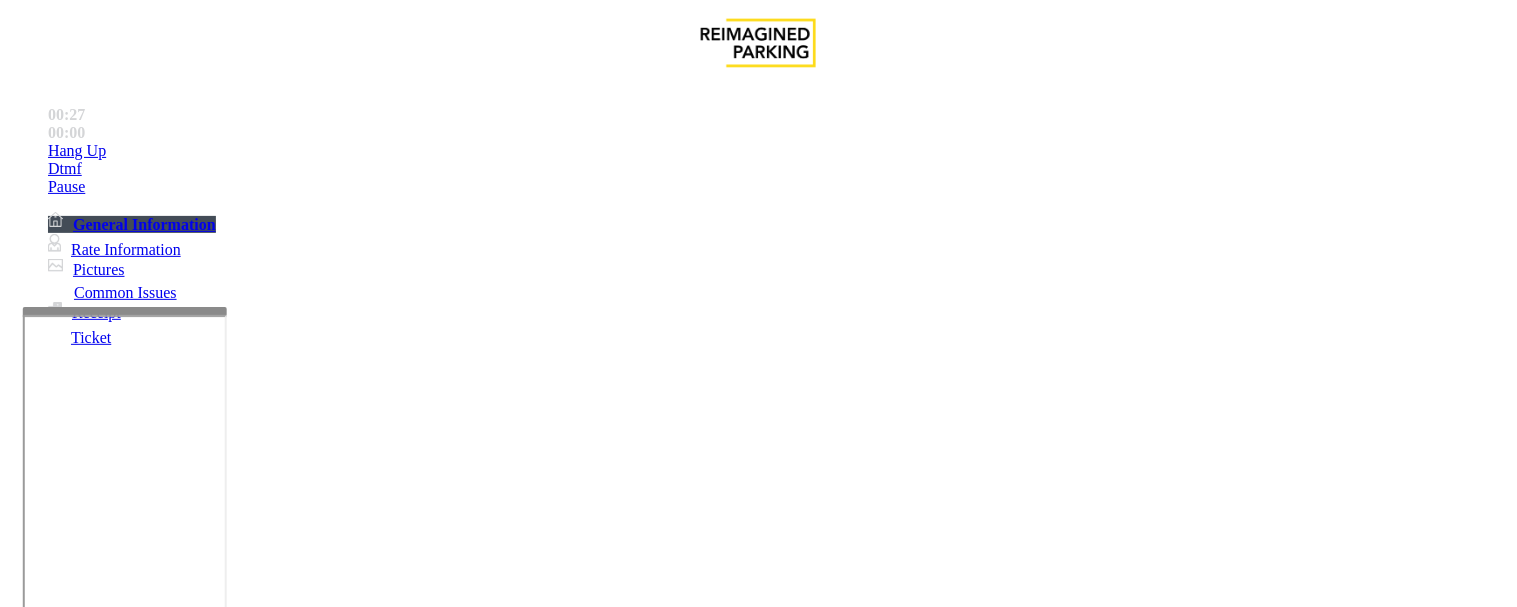 click on "Gate / Door Won't Open" at bounding box center (758, 1245) 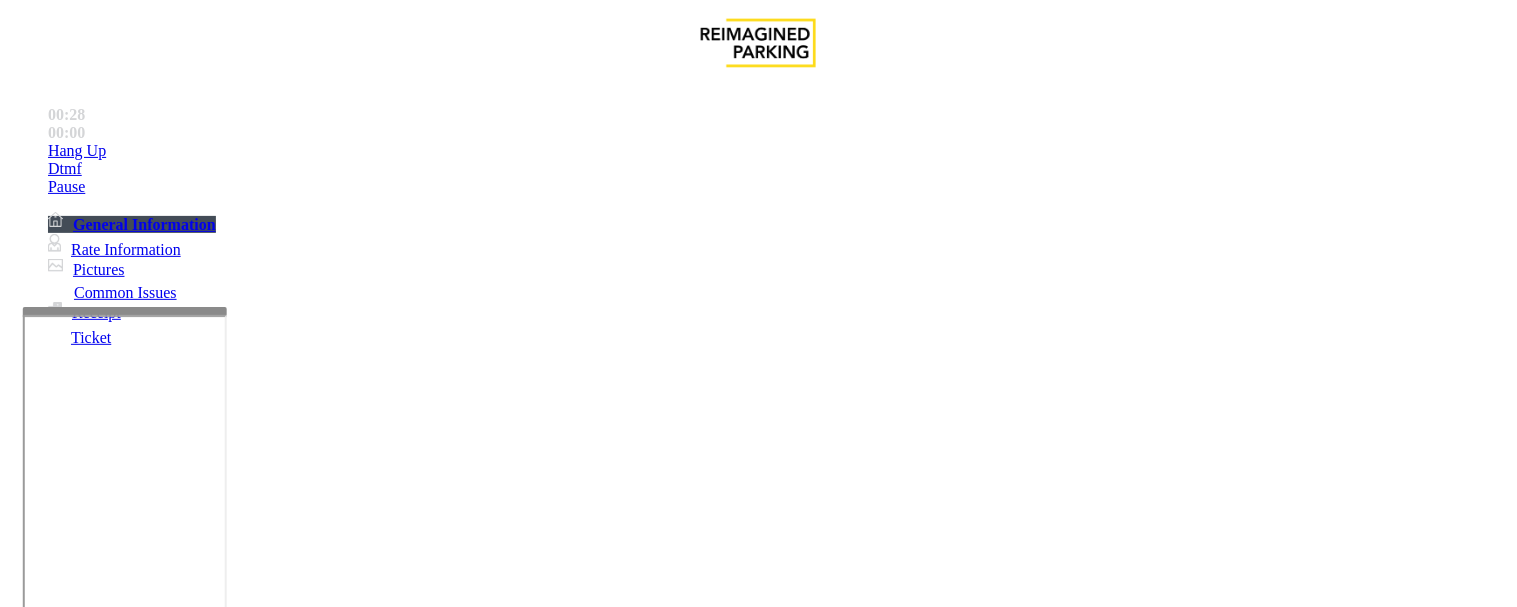 scroll, scrollTop: 444, scrollLeft: 0, axis: vertical 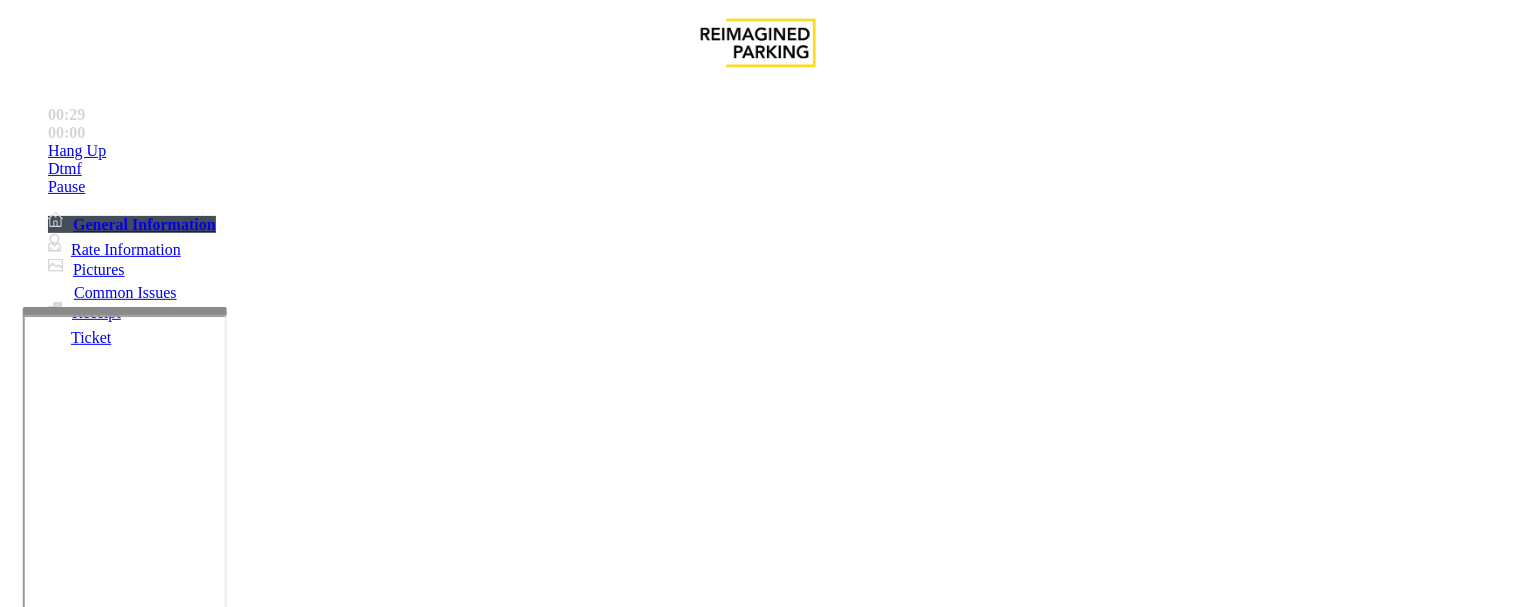 click at bounding box center (246, 1616) 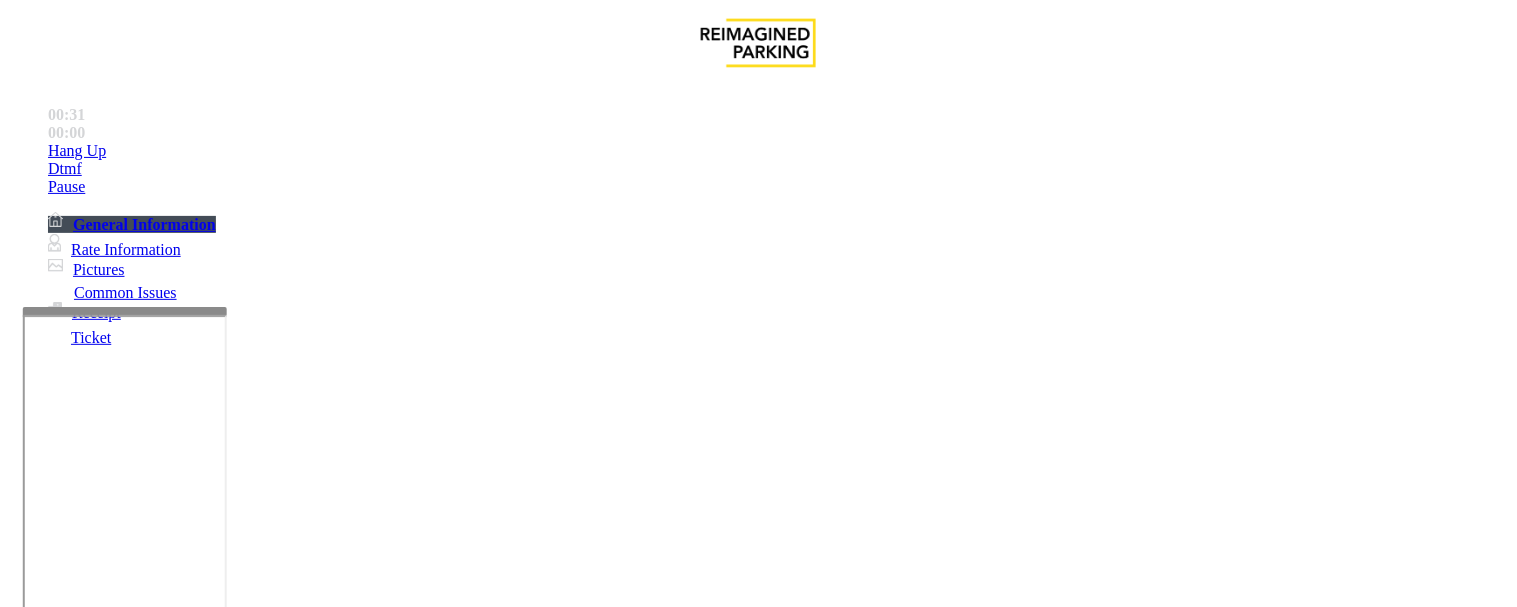 paste on "**********" 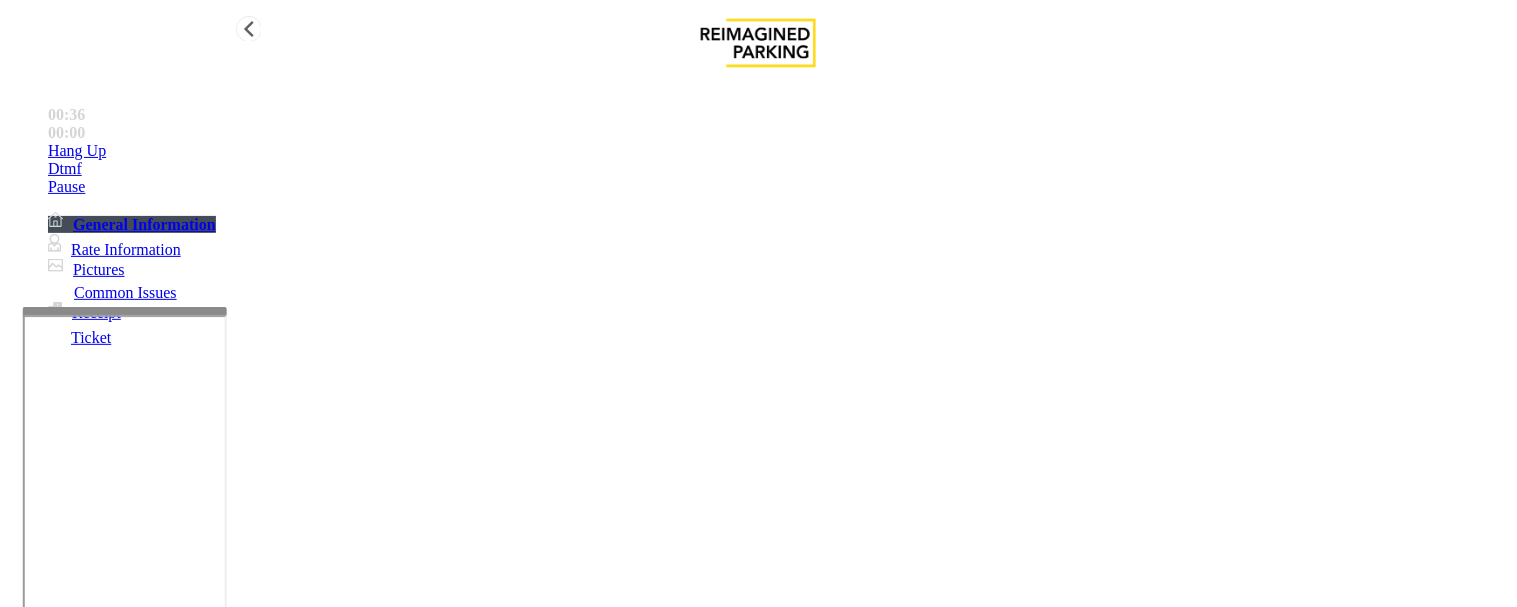 click on "00:00" at bounding box center (778, 115) 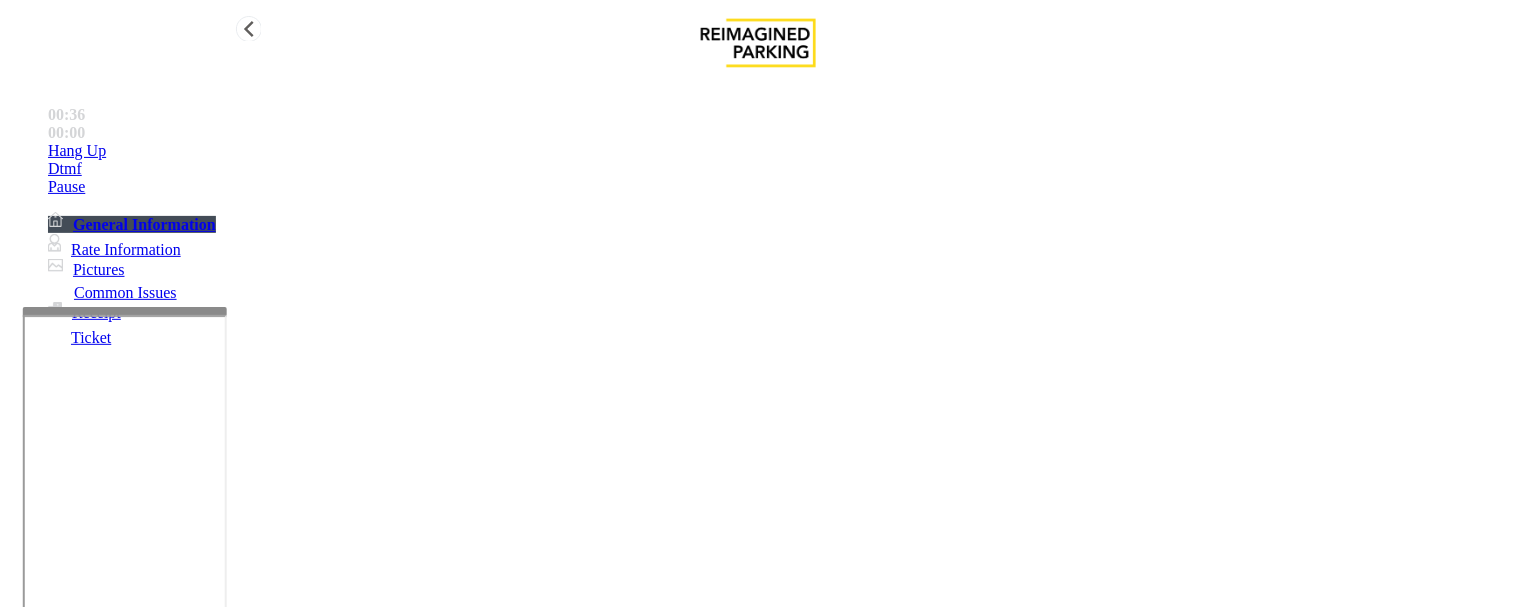 click on "Hang Up" at bounding box center [77, 151] 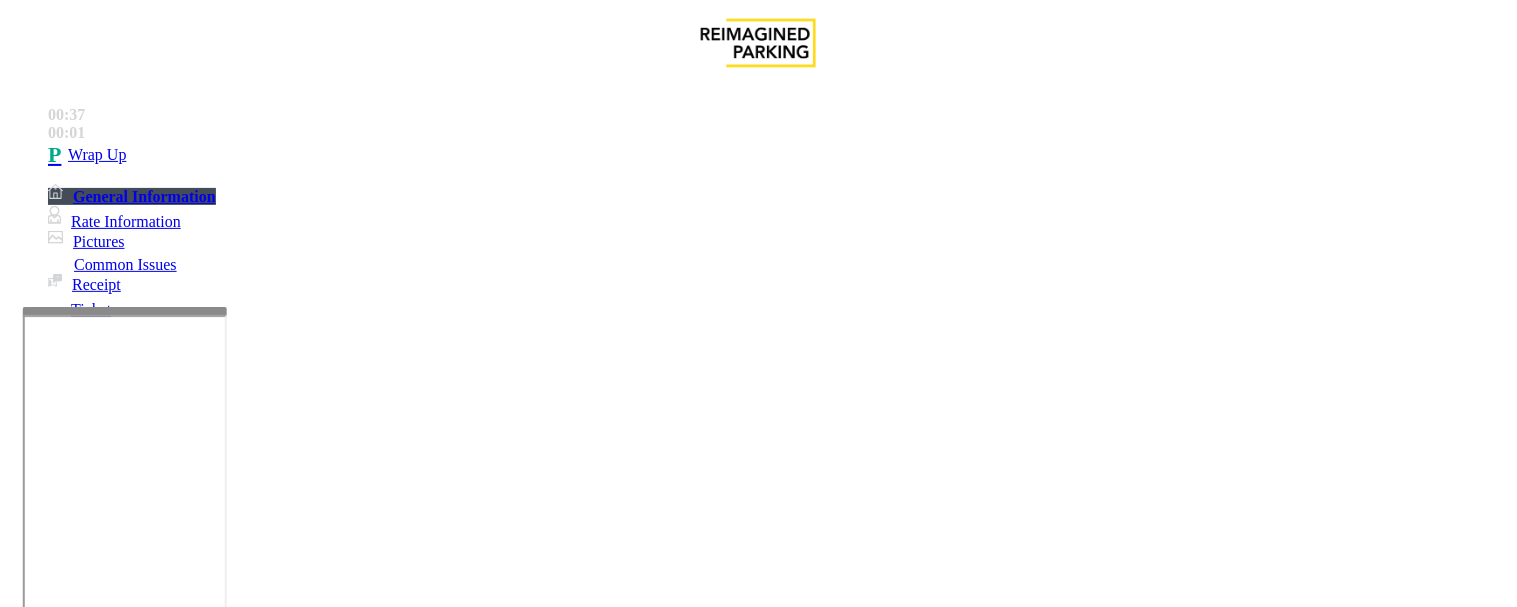 click at bounding box center [246, 1616] 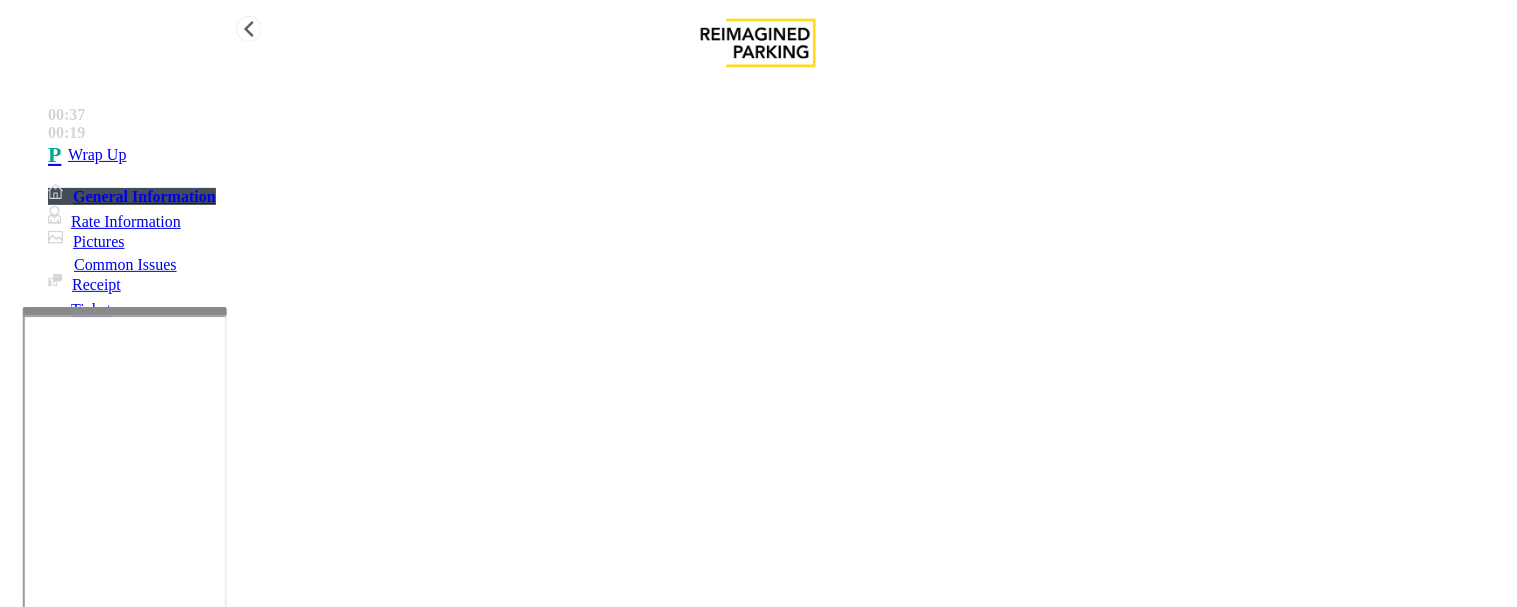 type on "**********" 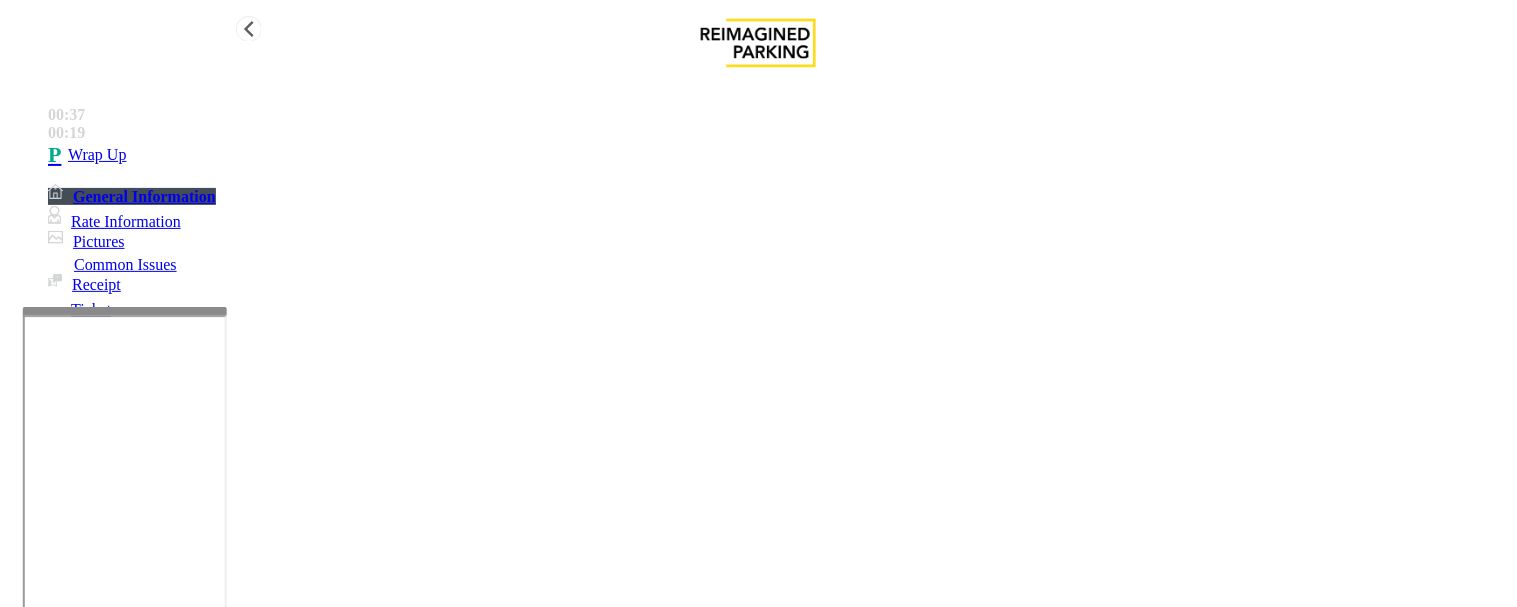 click on "00:19" at bounding box center [778, 115] 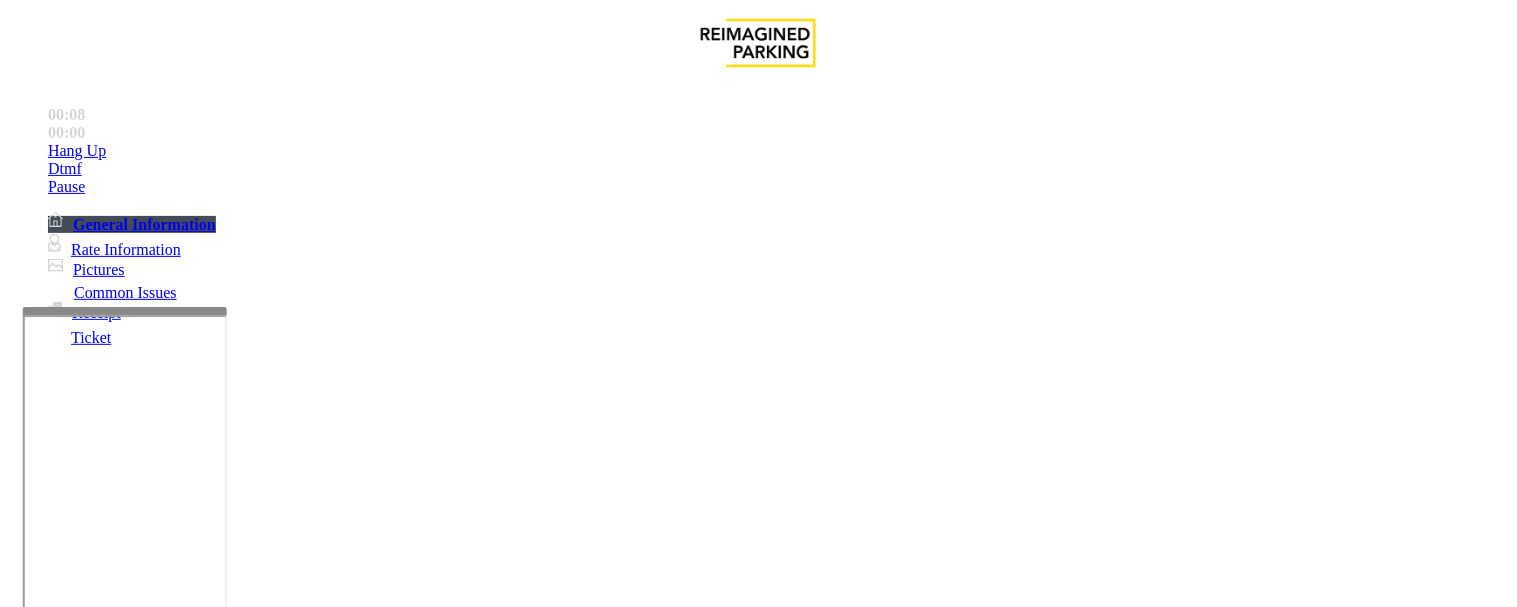 scroll, scrollTop: 777, scrollLeft: 0, axis: vertical 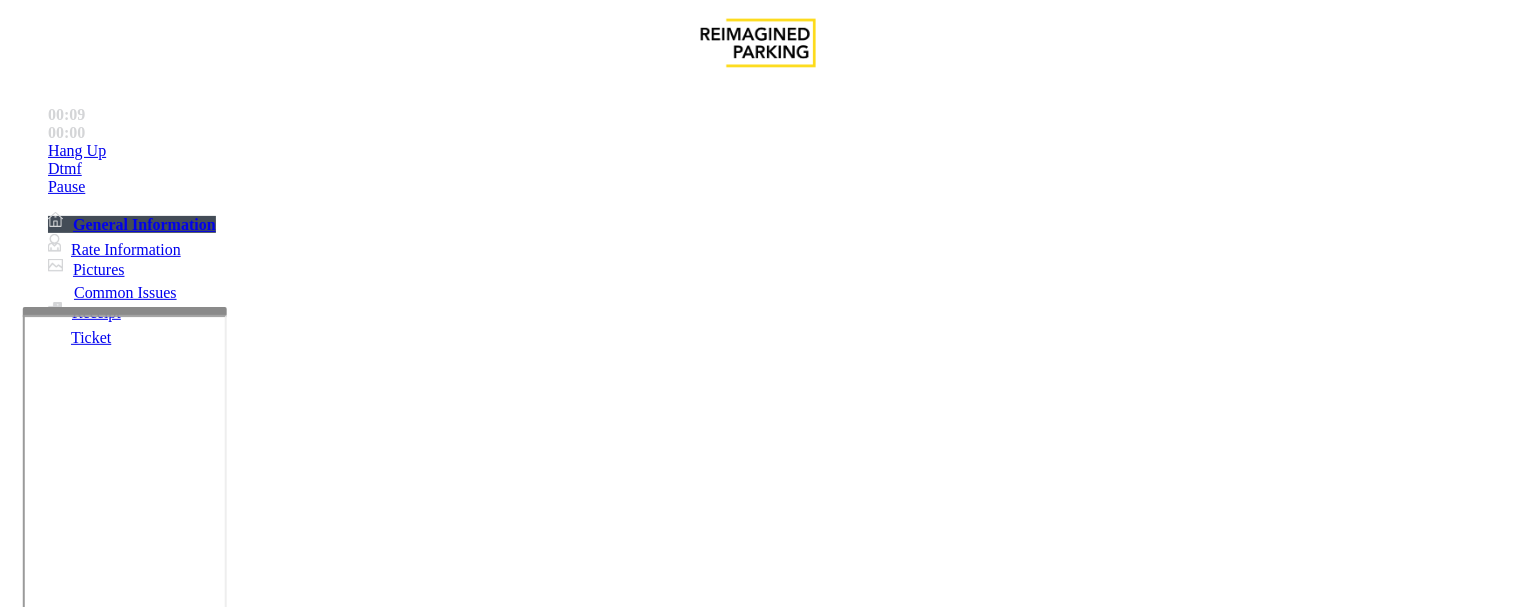 click on "ZTE-TELUS-WS" at bounding box center [46, 2430] 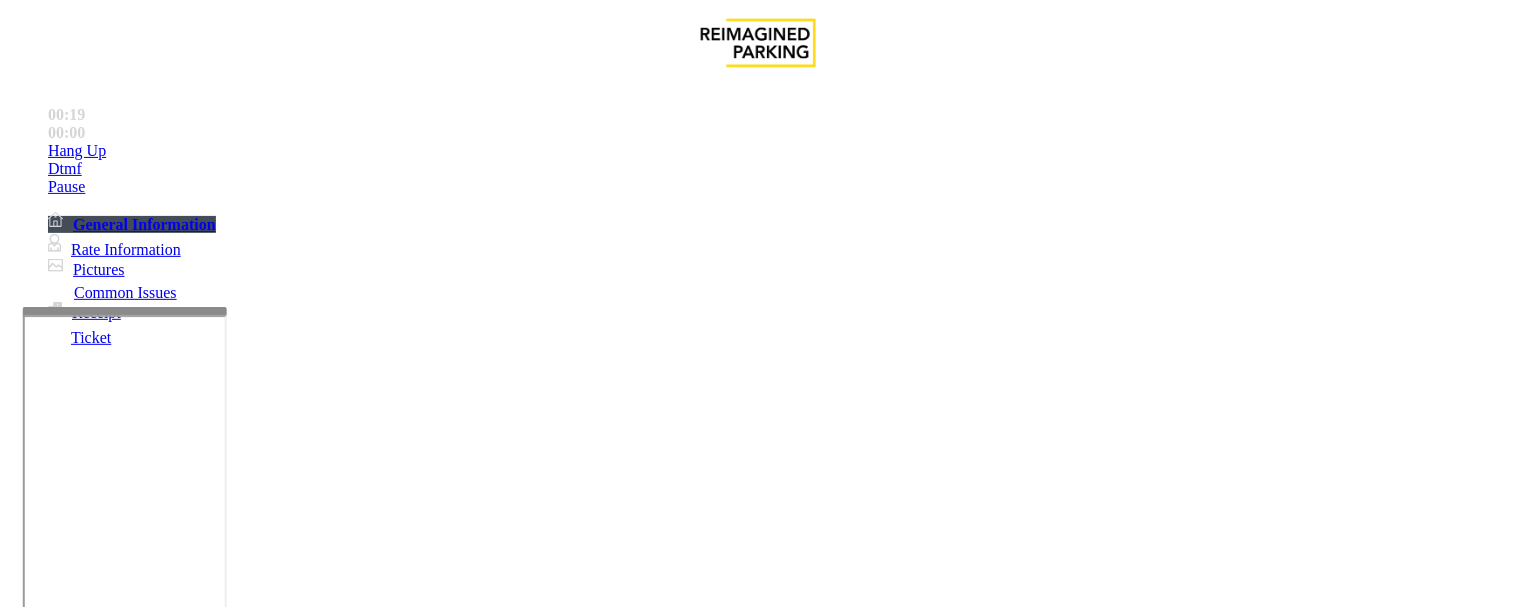 scroll, scrollTop: 1444, scrollLeft: 0, axis: vertical 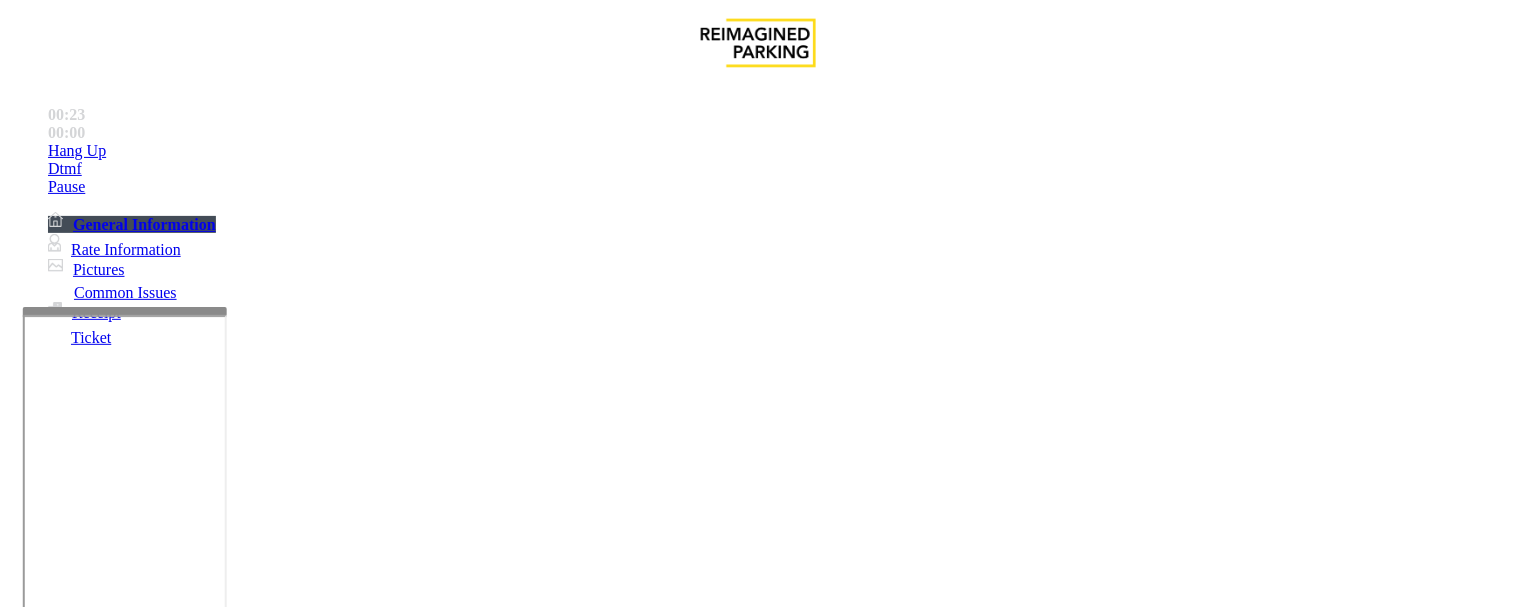 click on "Ticket Issue" at bounding box center [71, 1260] 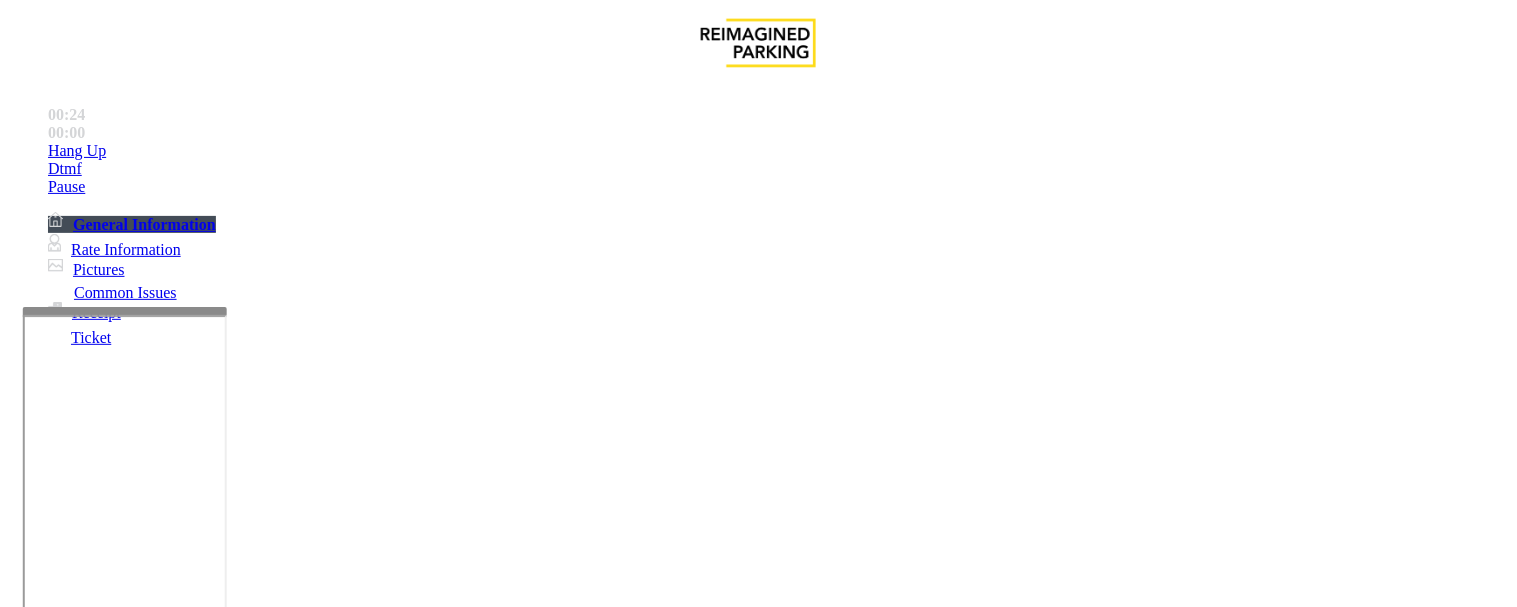 click on "Ticket Unreadable" at bounding box center (300, 1260) 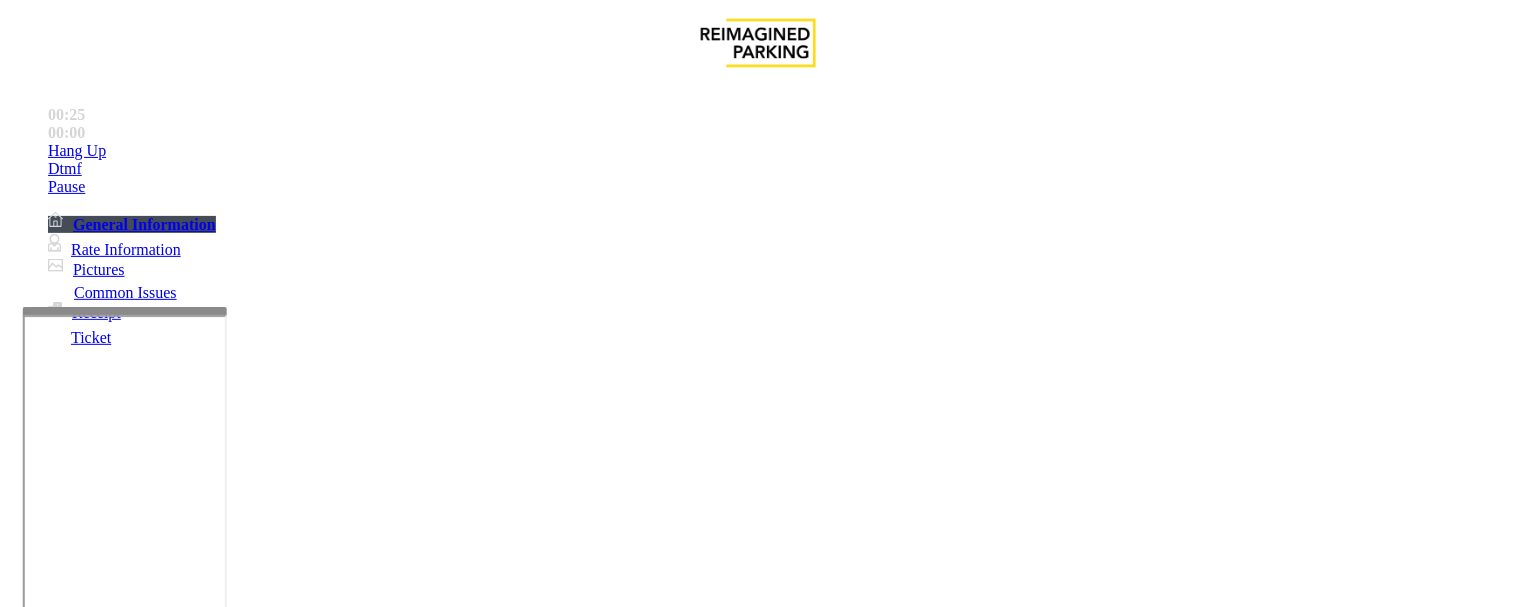 click on "Issue  -  Ticket Issue Ticket Unreadable Notes:                      Send alerts to manager  Vend Gate  * Vend will be performed using 6 tone  Steps to Resolve POF 1, POF 2, Pay in Lane" at bounding box center (758, 1372) 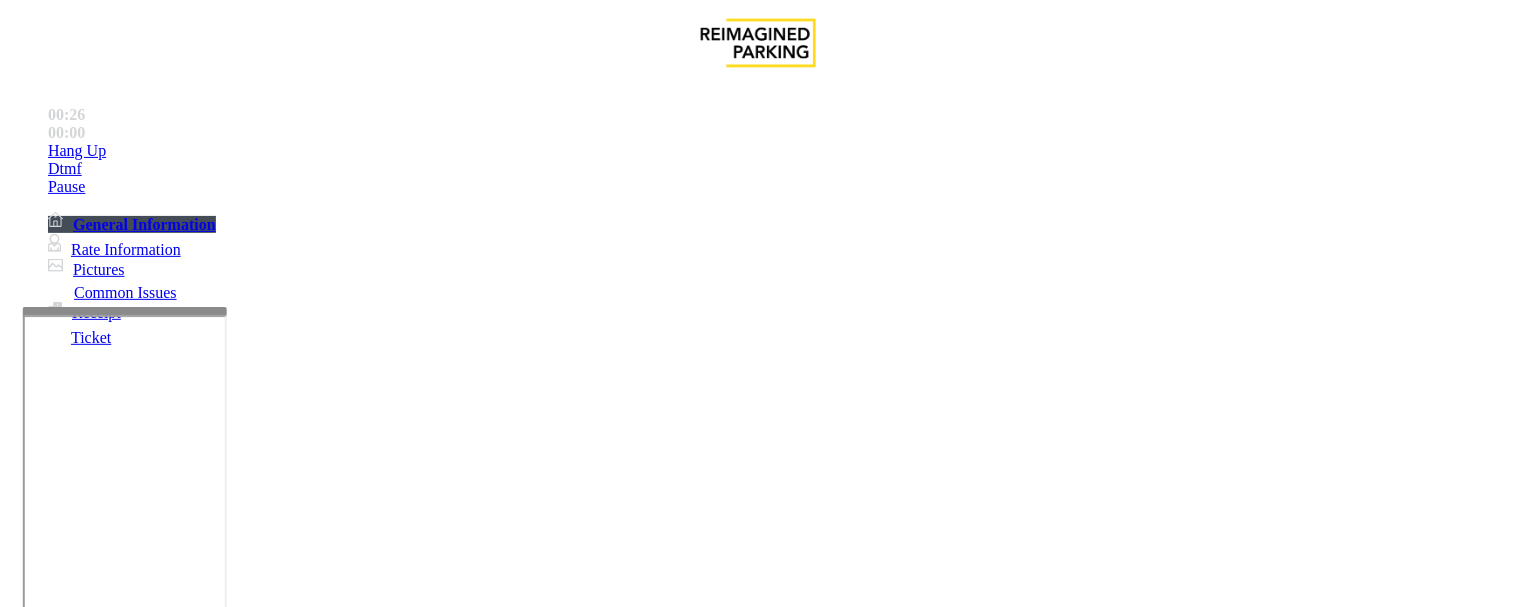 click on "Ticket Unreadable" at bounding box center (758, 1245) 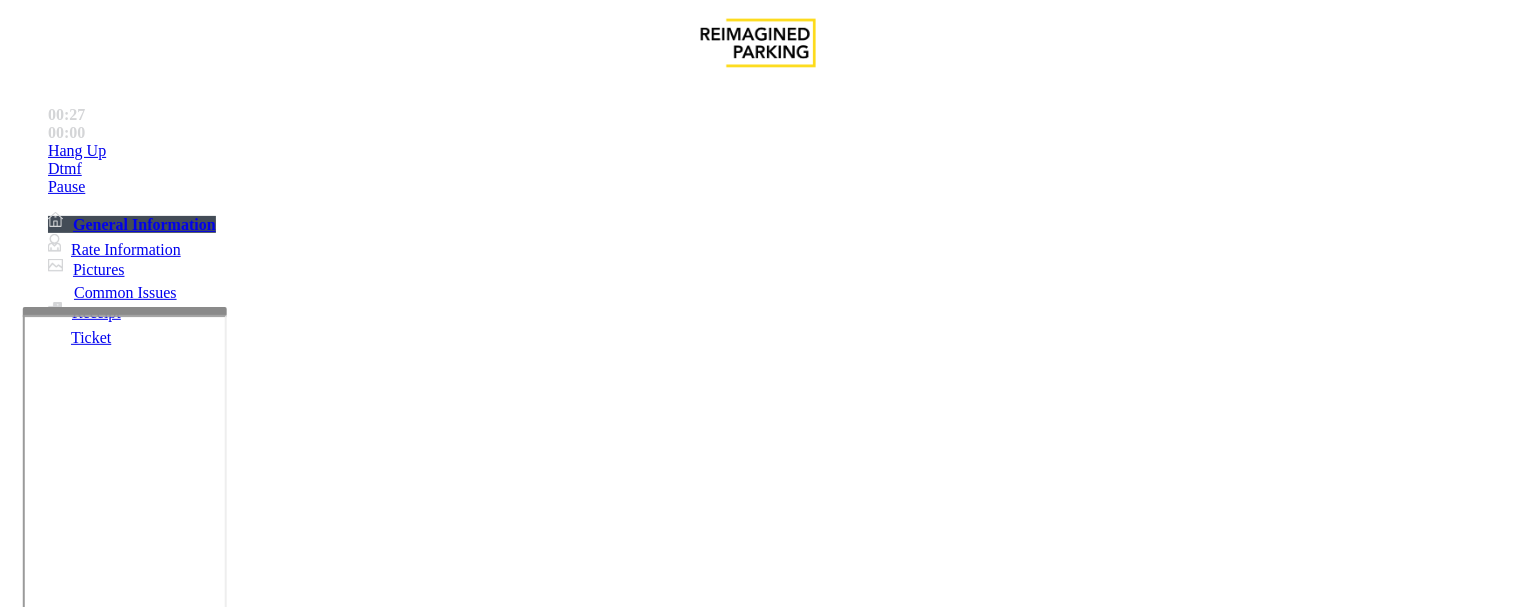 click at bounding box center (254, 1308) 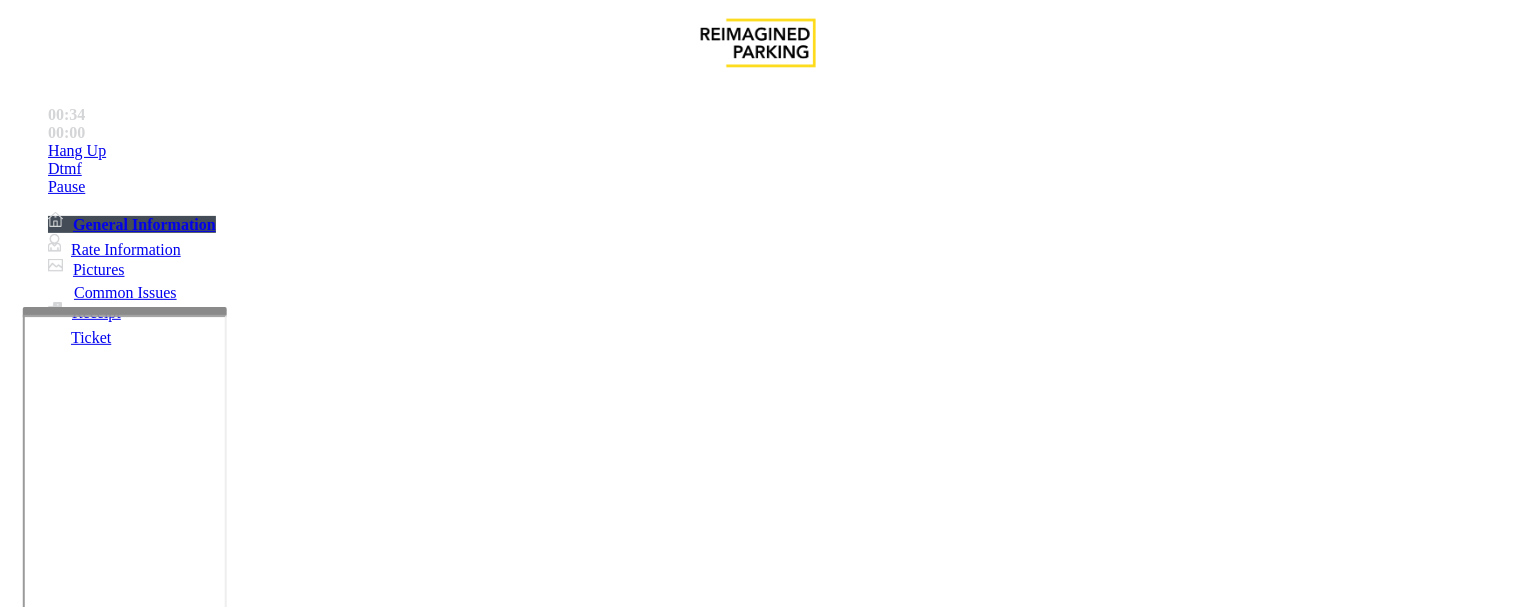paste on "**********" 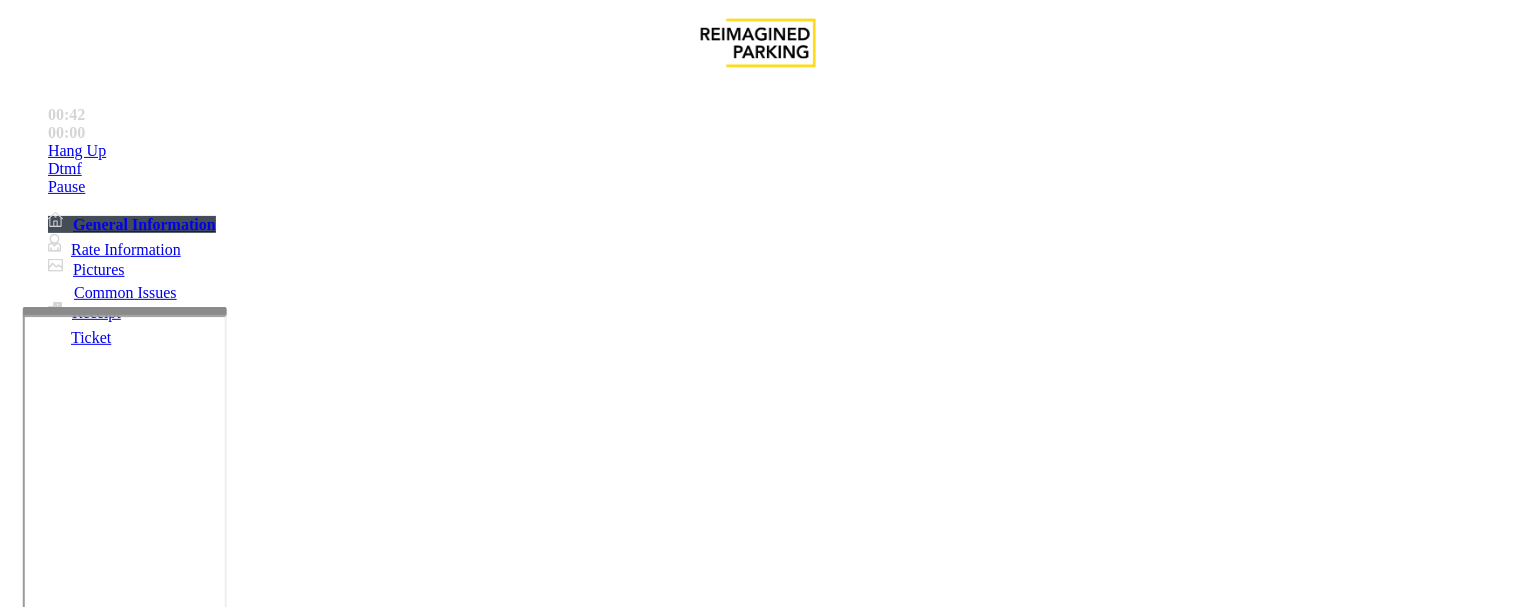 click at bounding box center [254, 1308] 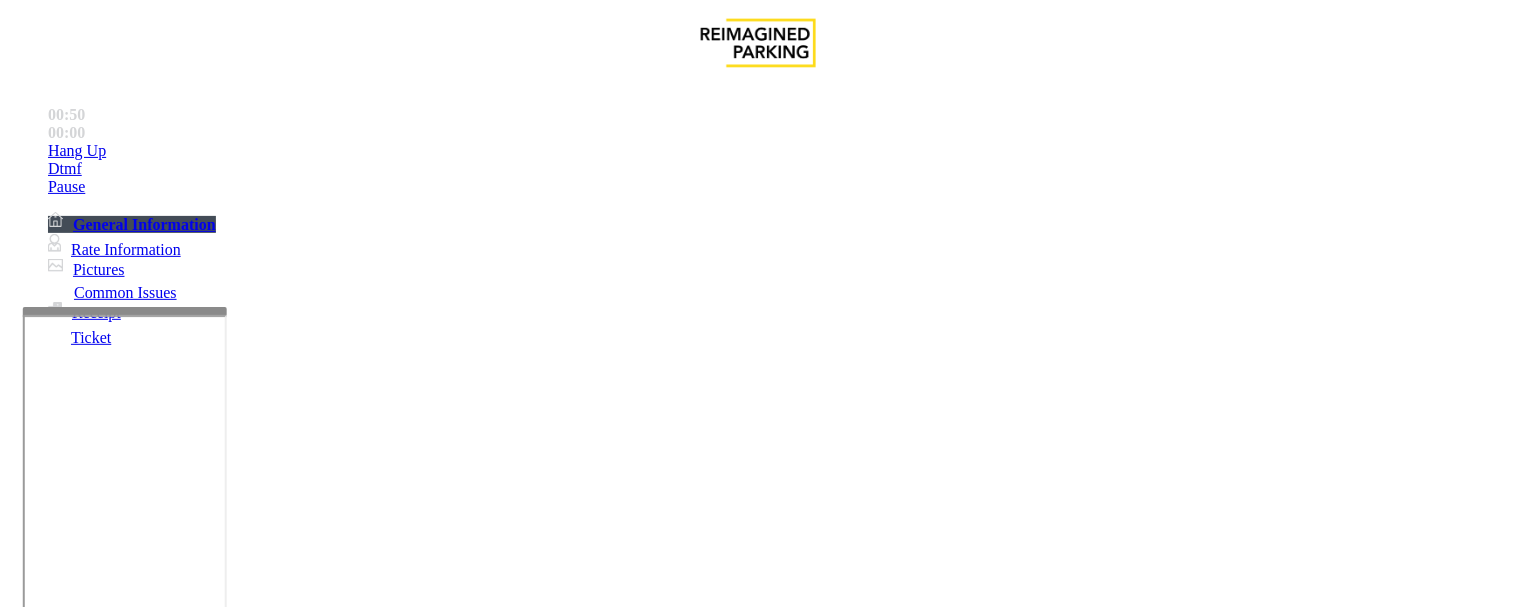 click at bounding box center [254, 1308] 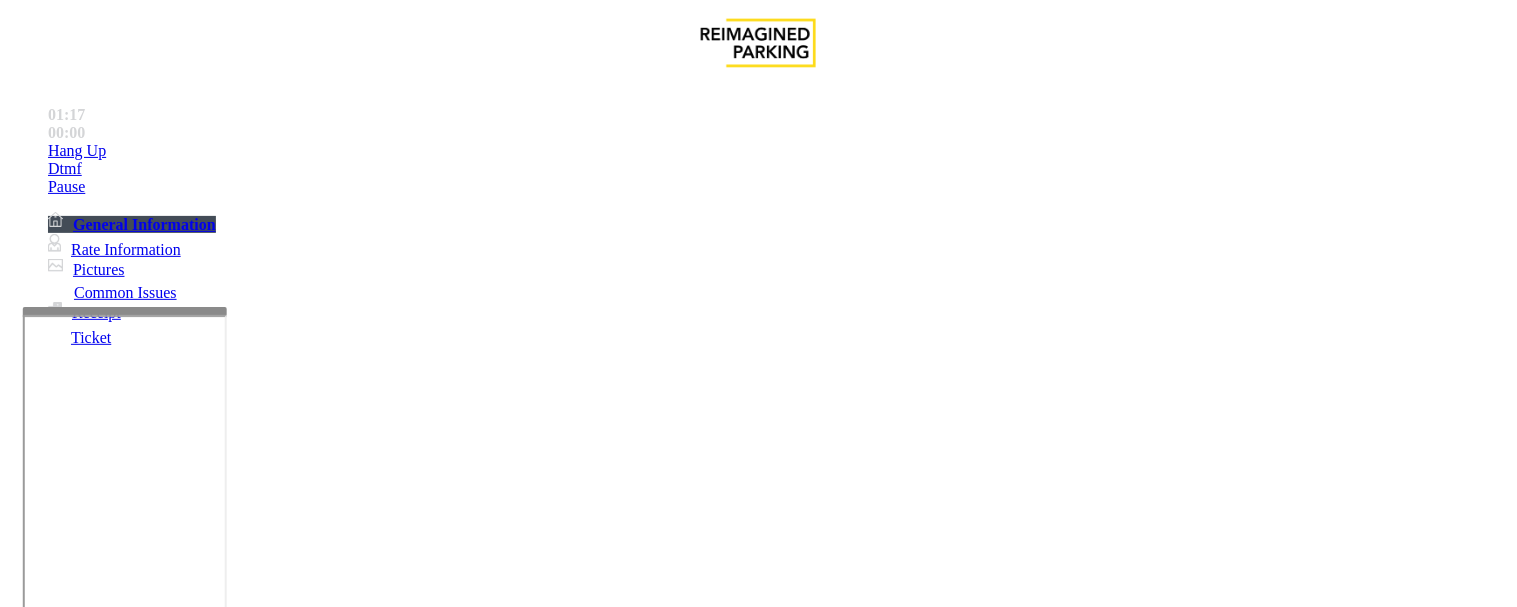 scroll, scrollTop: 14, scrollLeft: 0, axis: vertical 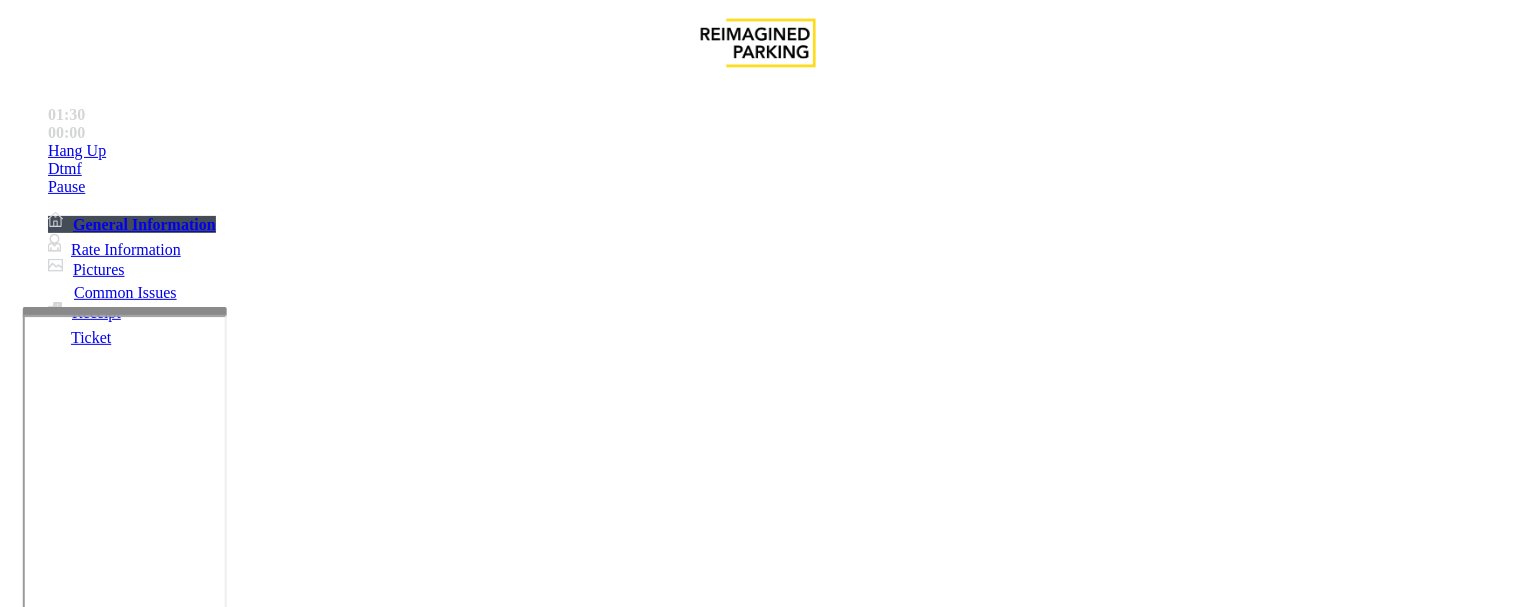 click at bounding box center (254, 1308) 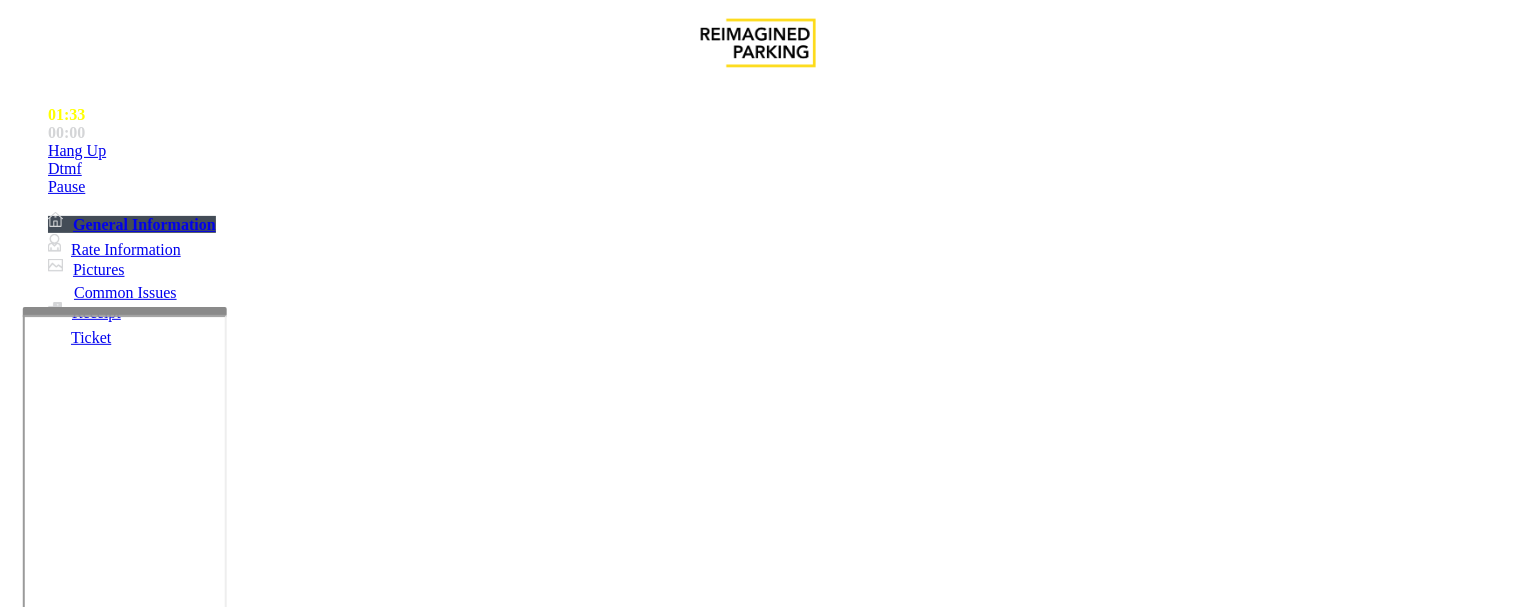 type on "**********" 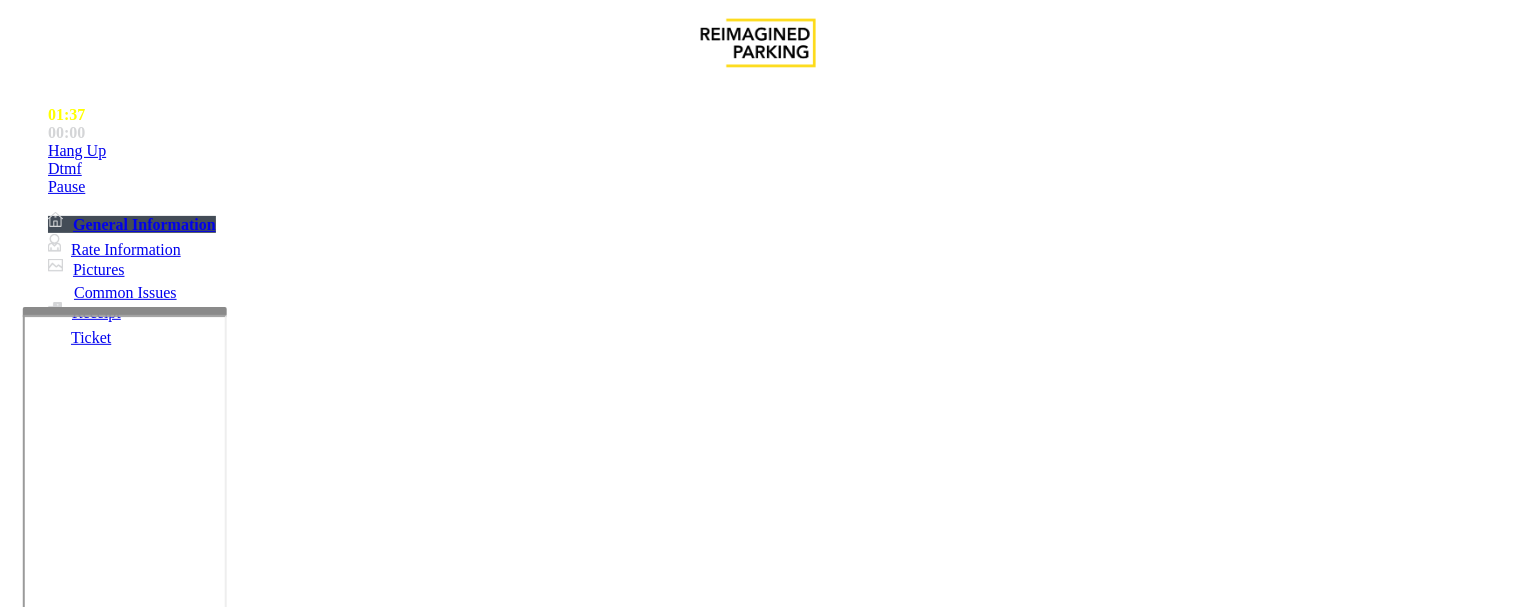 scroll, scrollTop: 777, scrollLeft: 0, axis: vertical 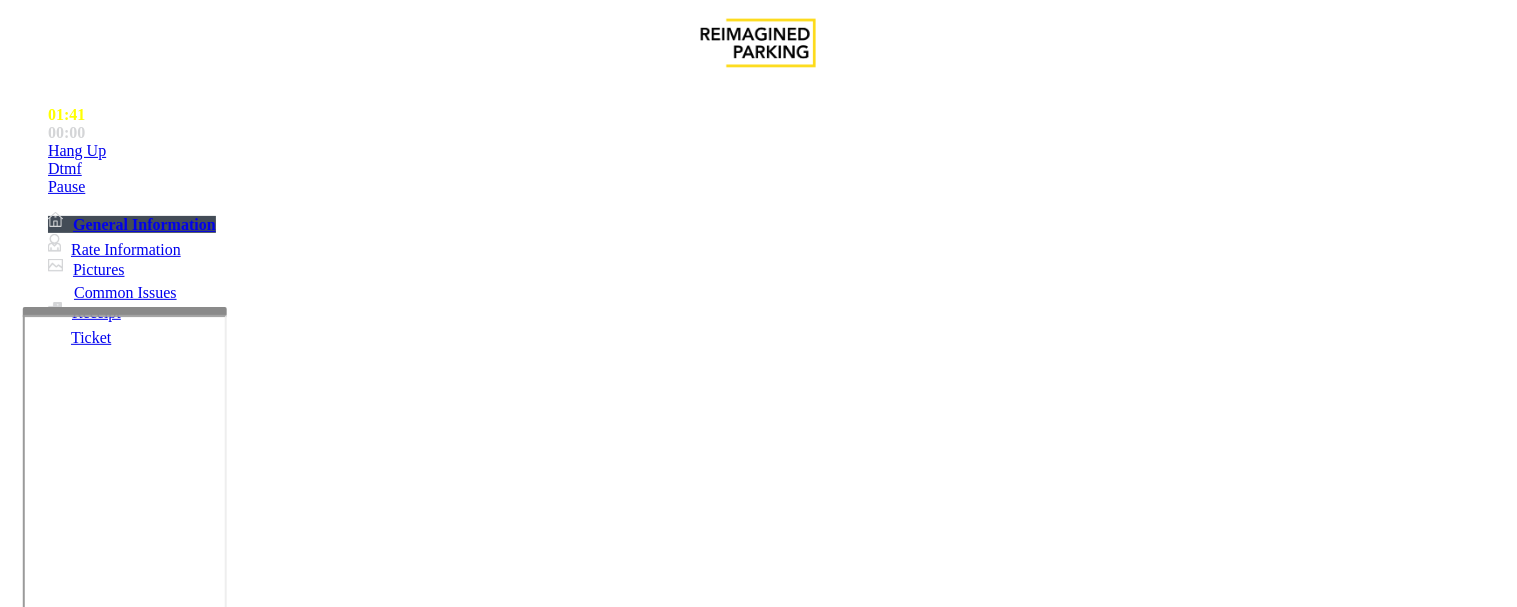 click on "Vend Gate" at bounding box center [69, 1401] 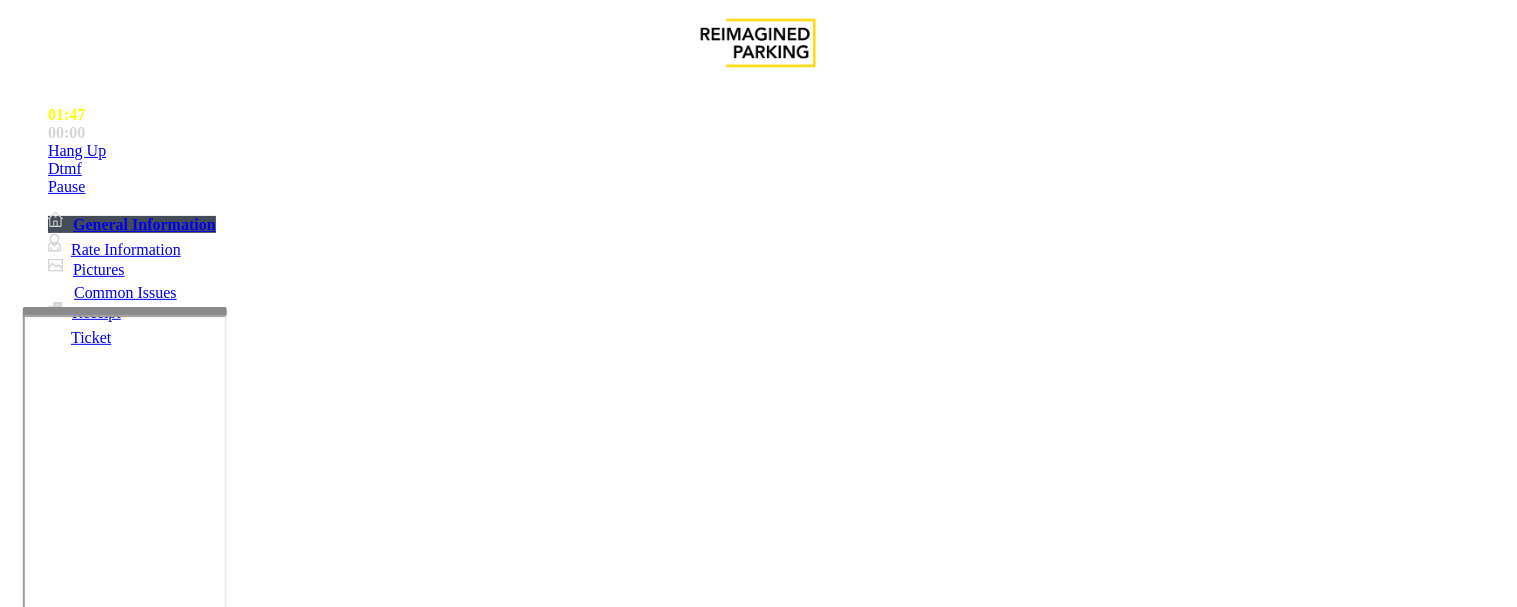 scroll, scrollTop: 222, scrollLeft: 0, axis: vertical 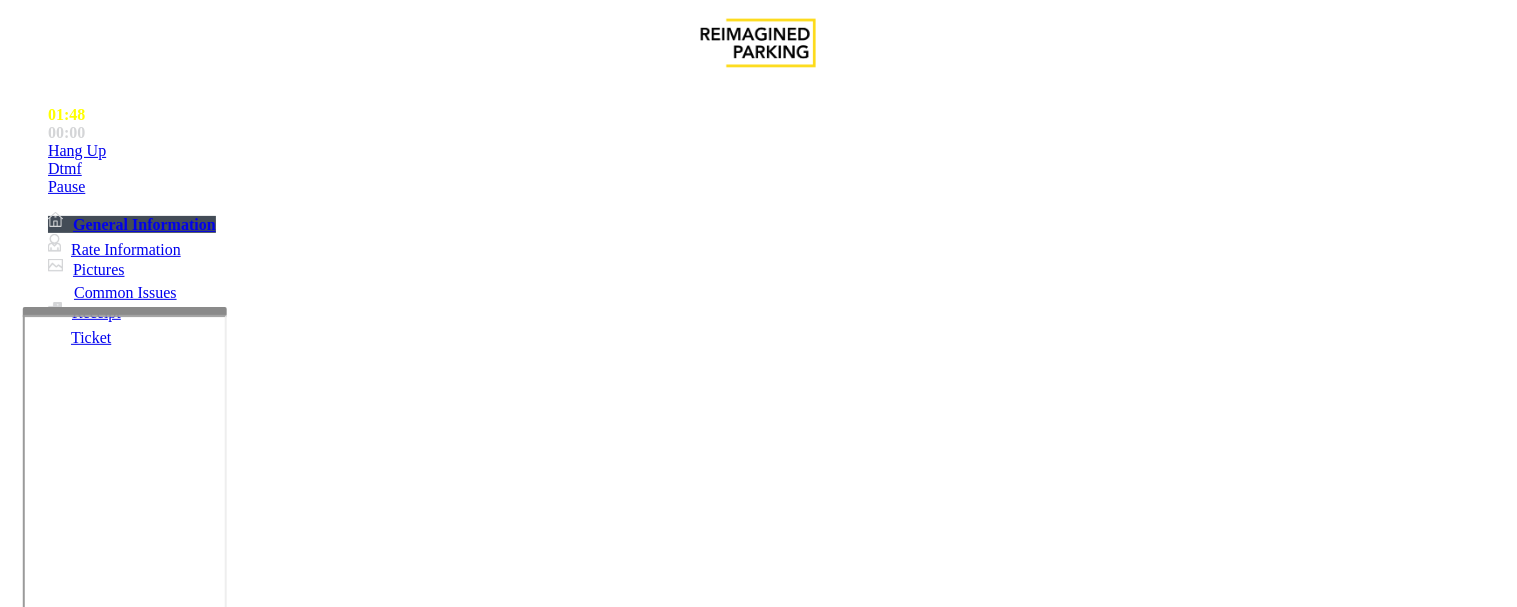 drag, startPoint x: 791, startPoint y: 467, endPoint x: 1305, endPoint y: 477, distance: 514.0973 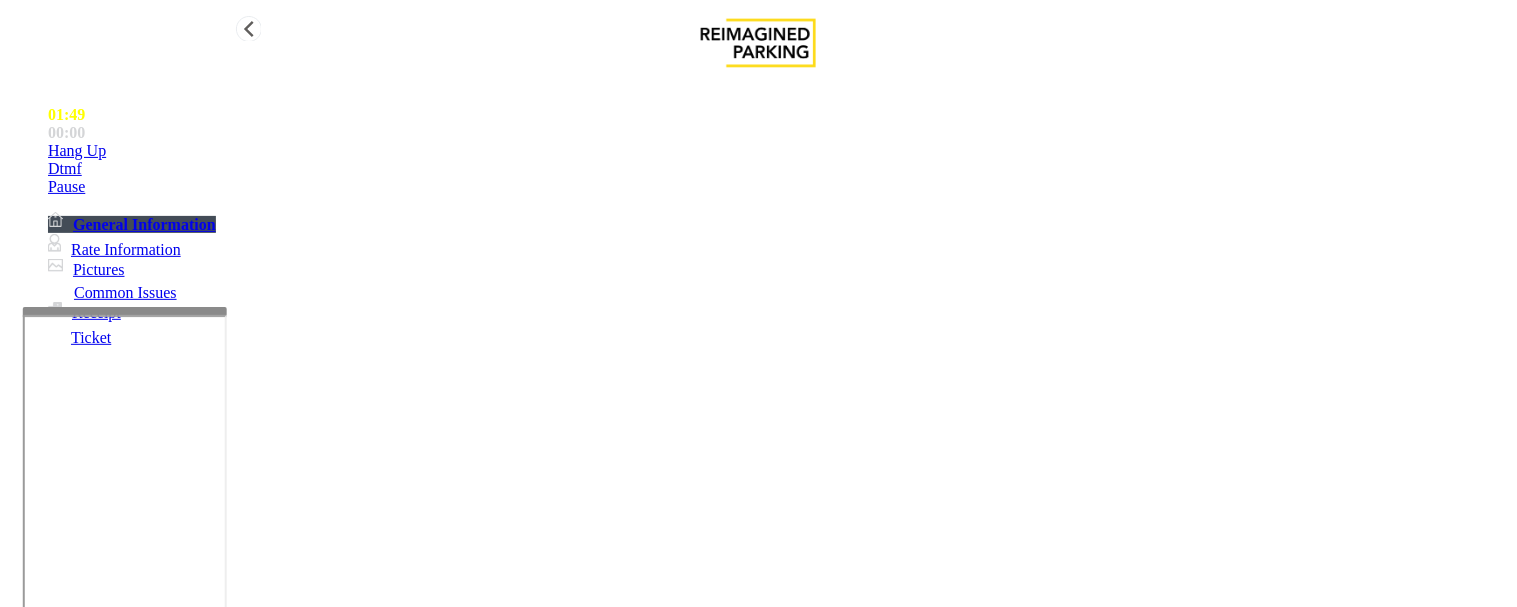 click on "Hang Up" at bounding box center (778, 151) 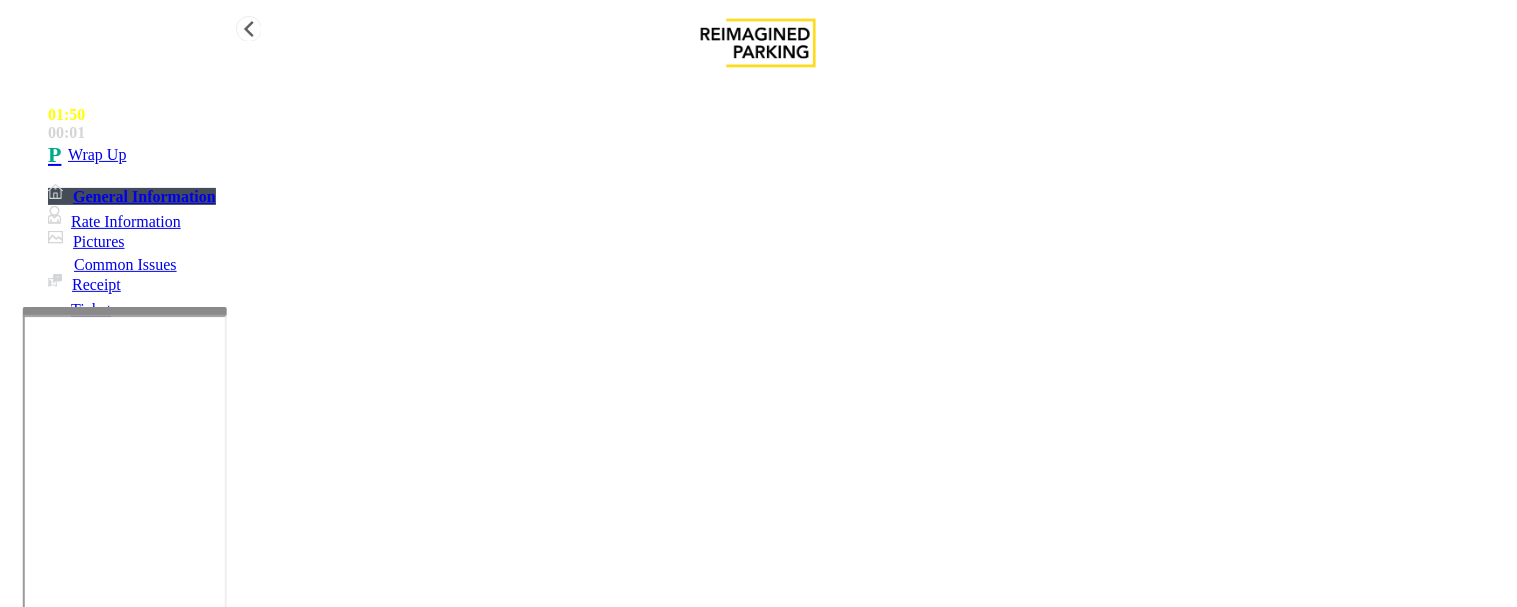 click on "Wrap Up" at bounding box center (97, 155) 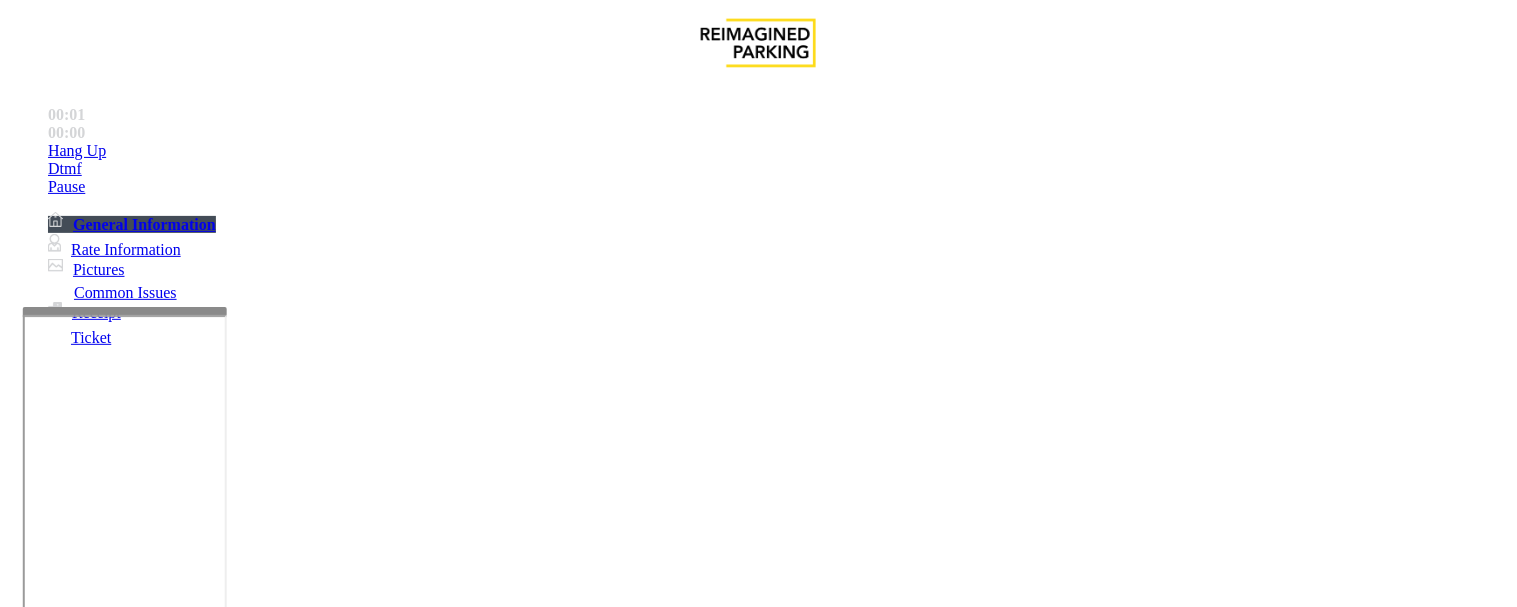 scroll, scrollTop: 257, scrollLeft: 0, axis: vertical 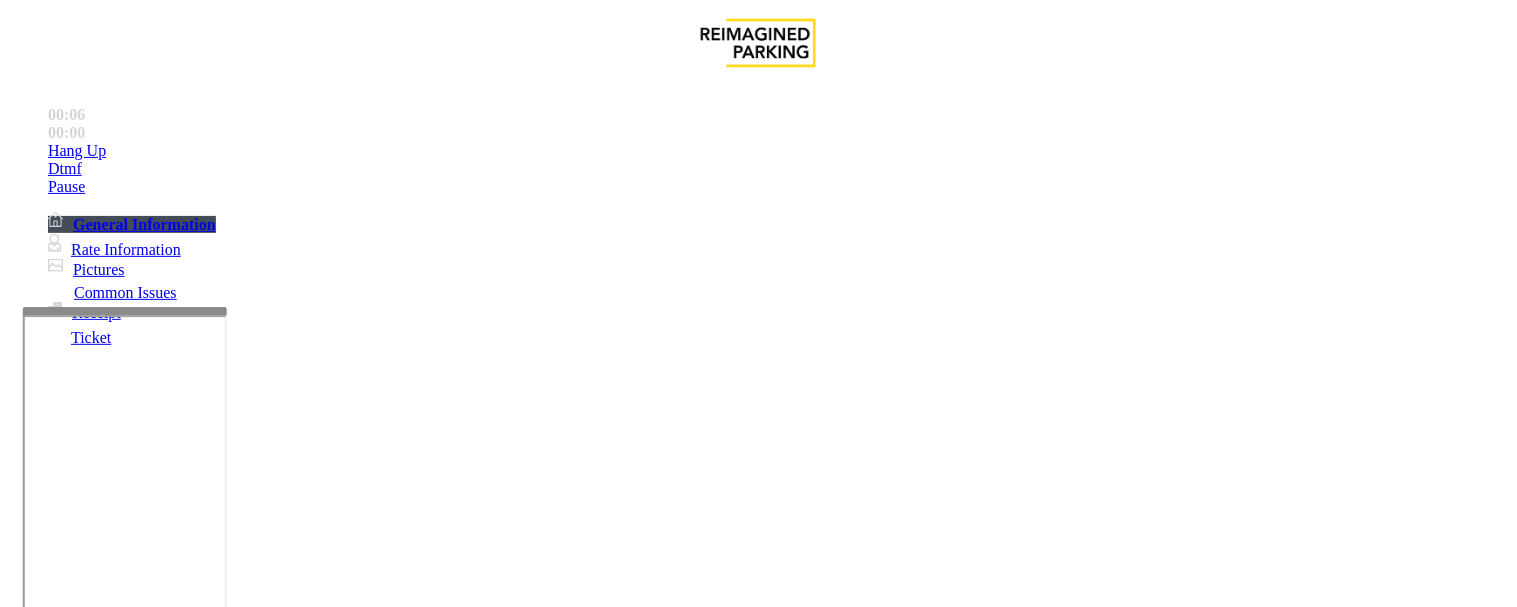 click on "RMC.xlsx" at bounding box center [783, 2151] 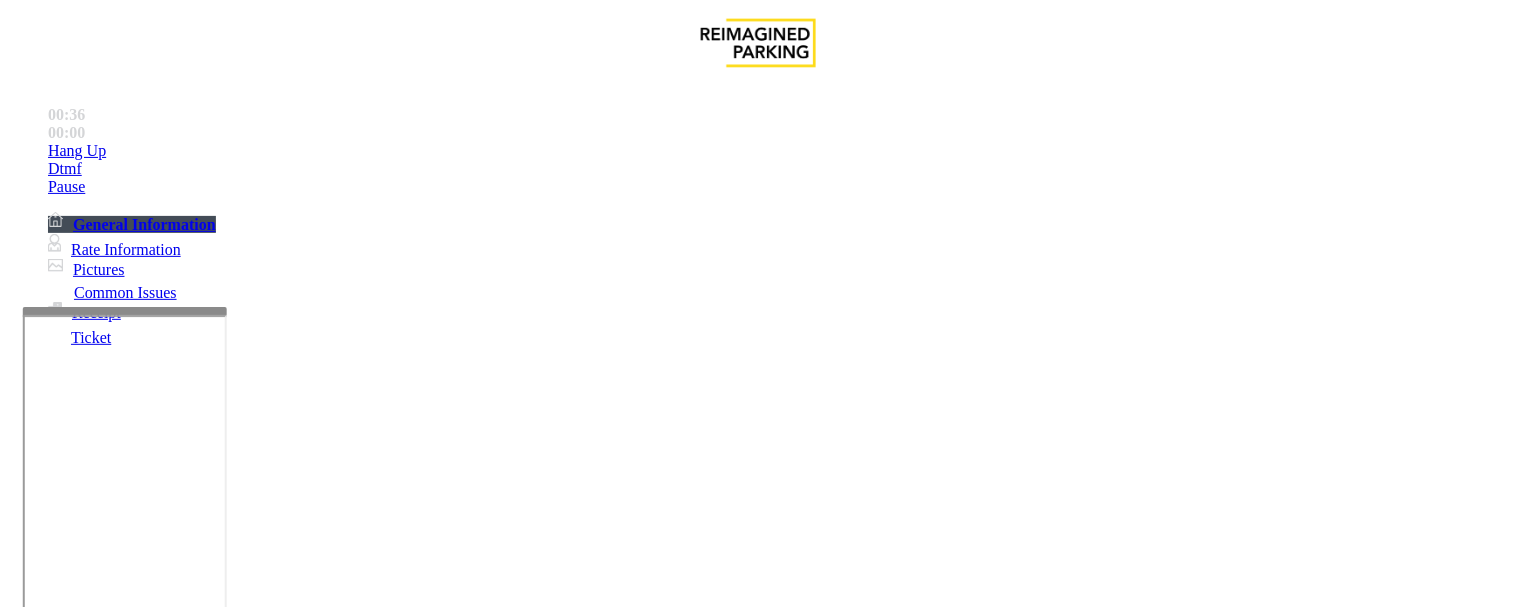 click on "Intercom Issue/No Response" at bounding box center (929, 1260) 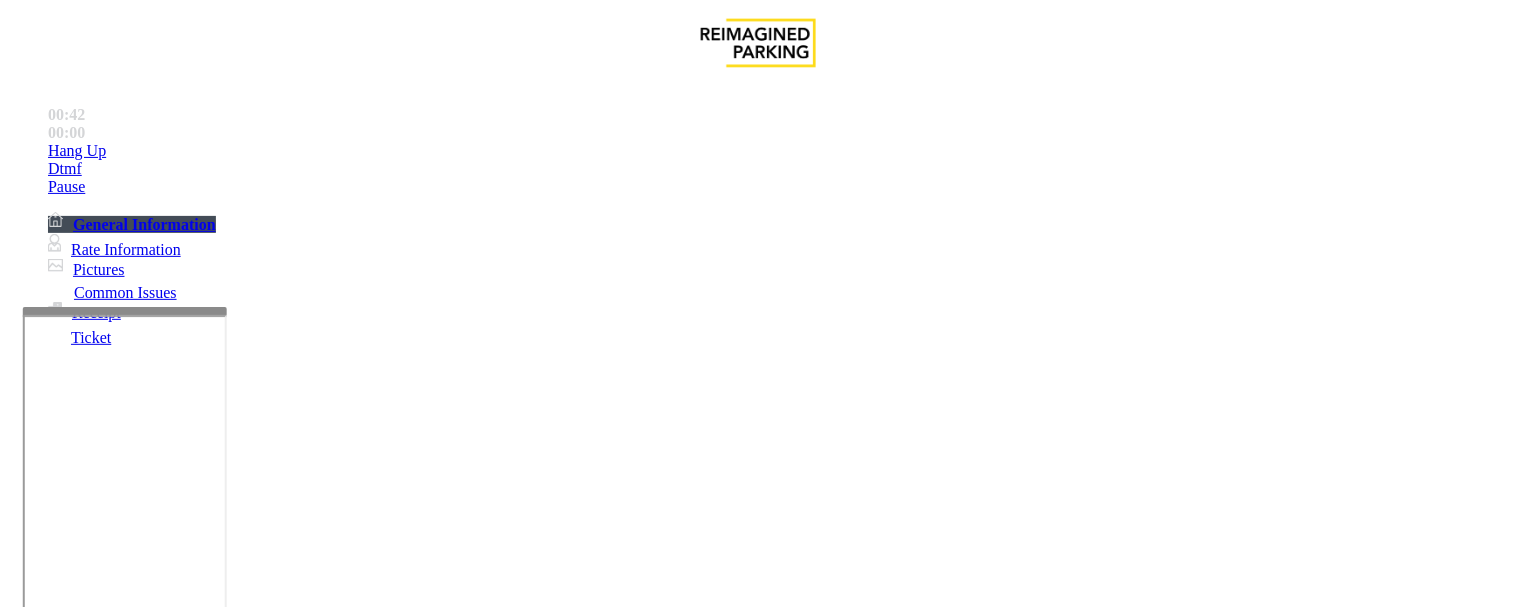 click on "Issue" at bounding box center [42, 1227] 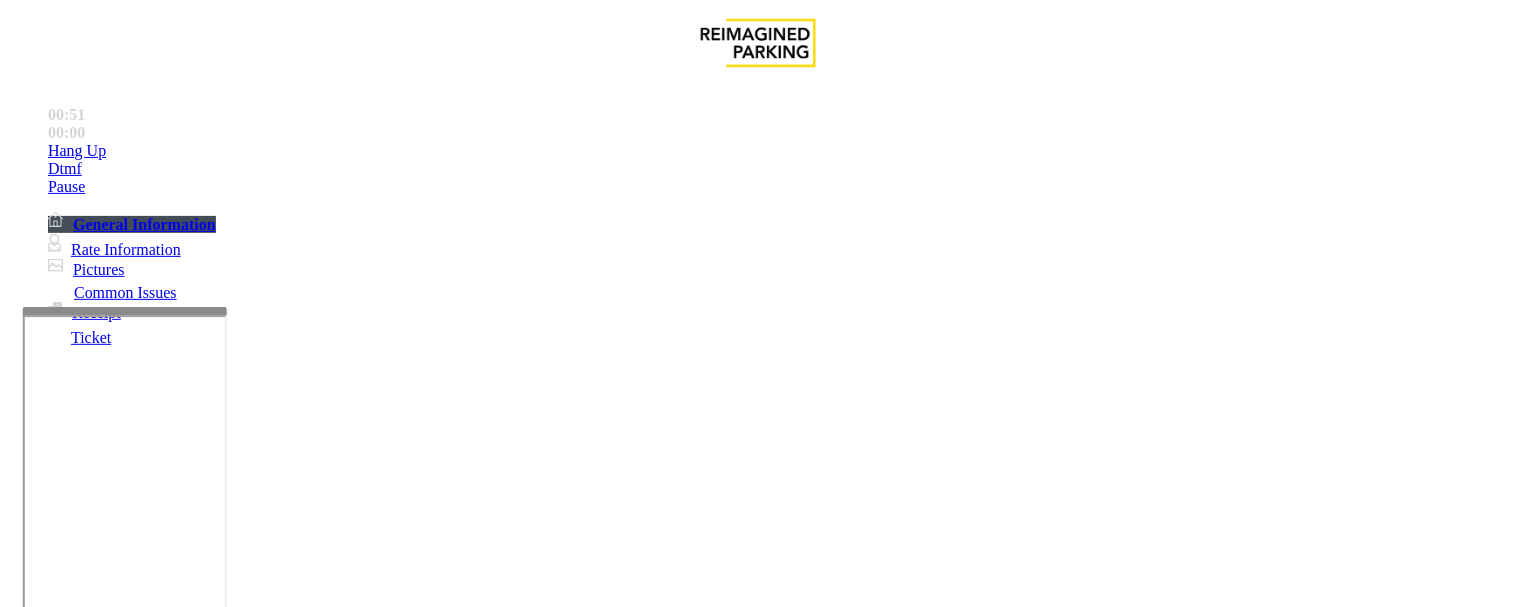 scroll, scrollTop: 24, scrollLeft: 0, axis: vertical 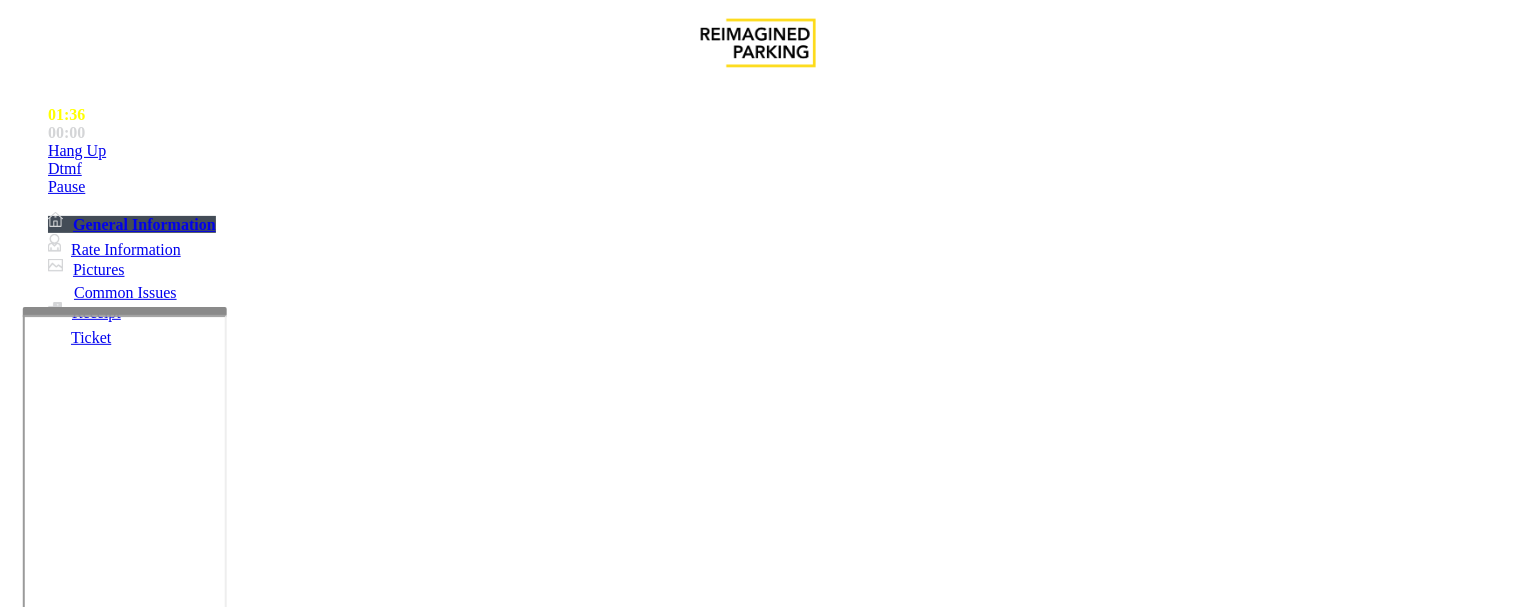 click on "Ticket Issue" at bounding box center (71, 1260) 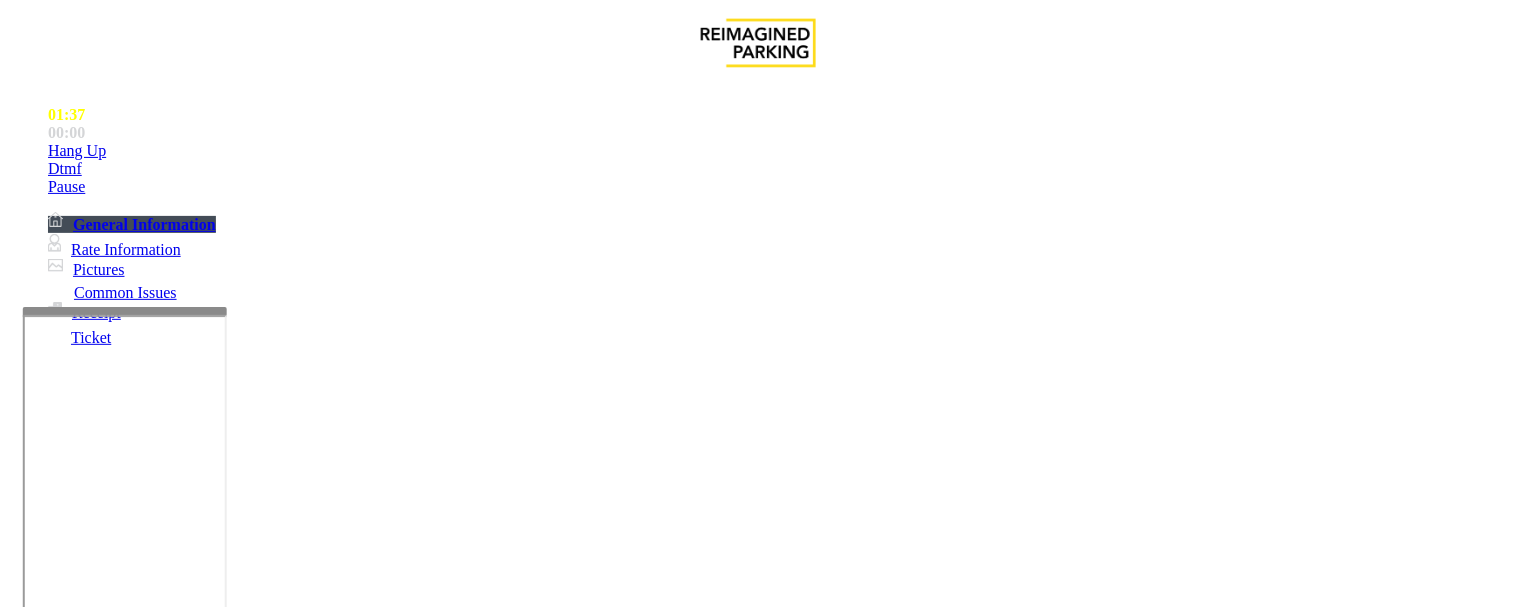 click on "Ticket Unreadable" at bounding box center [300, 1260] 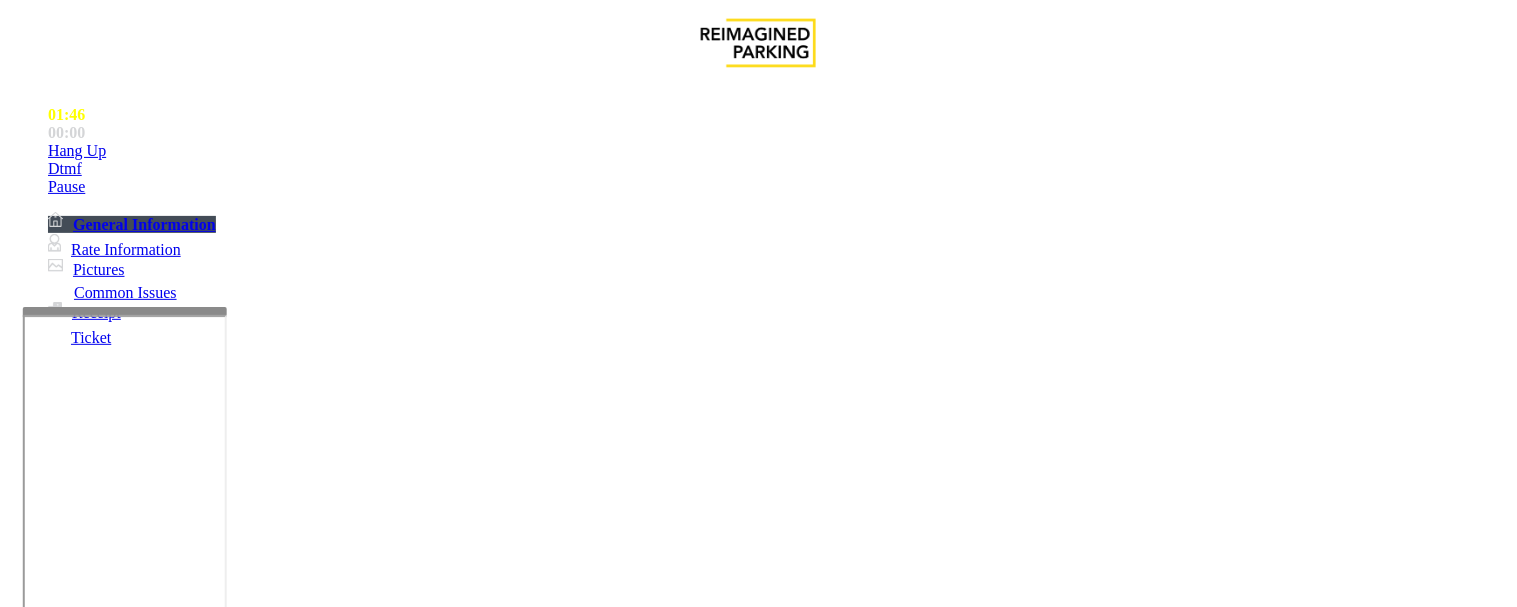scroll, scrollTop: 333, scrollLeft: 0, axis: vertical 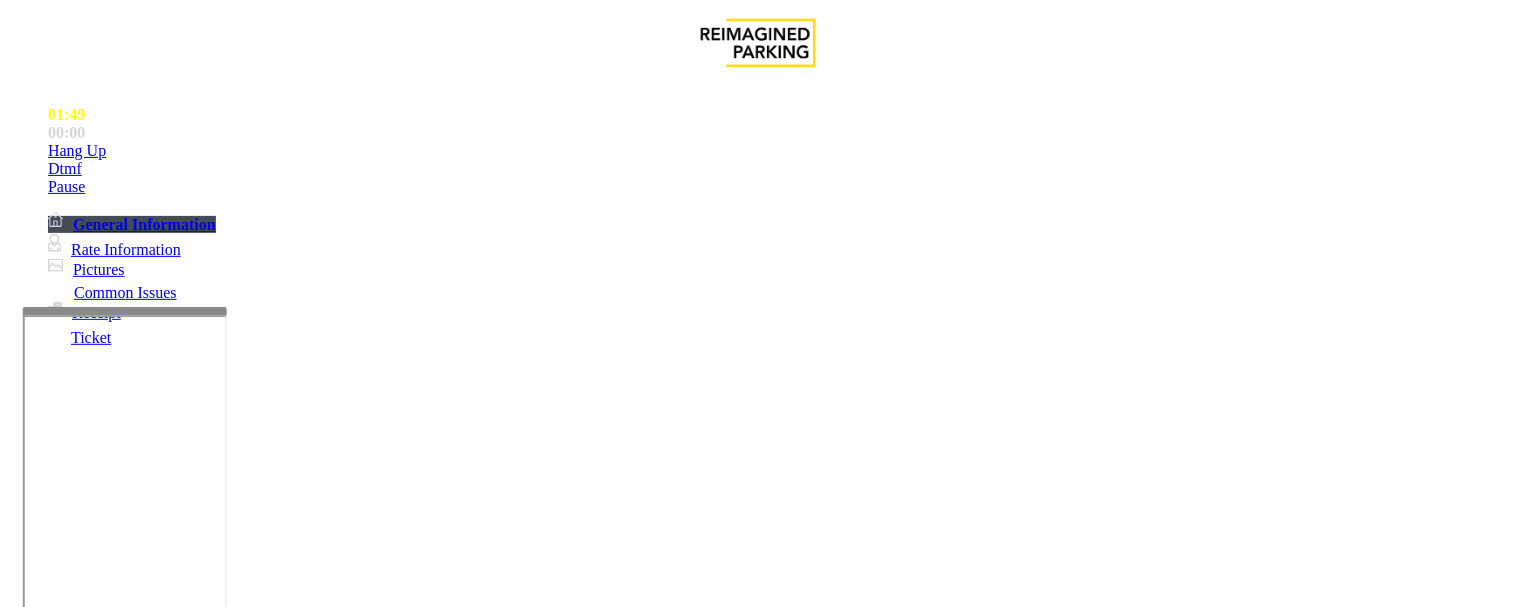 click at bounding box center (246, 1625) 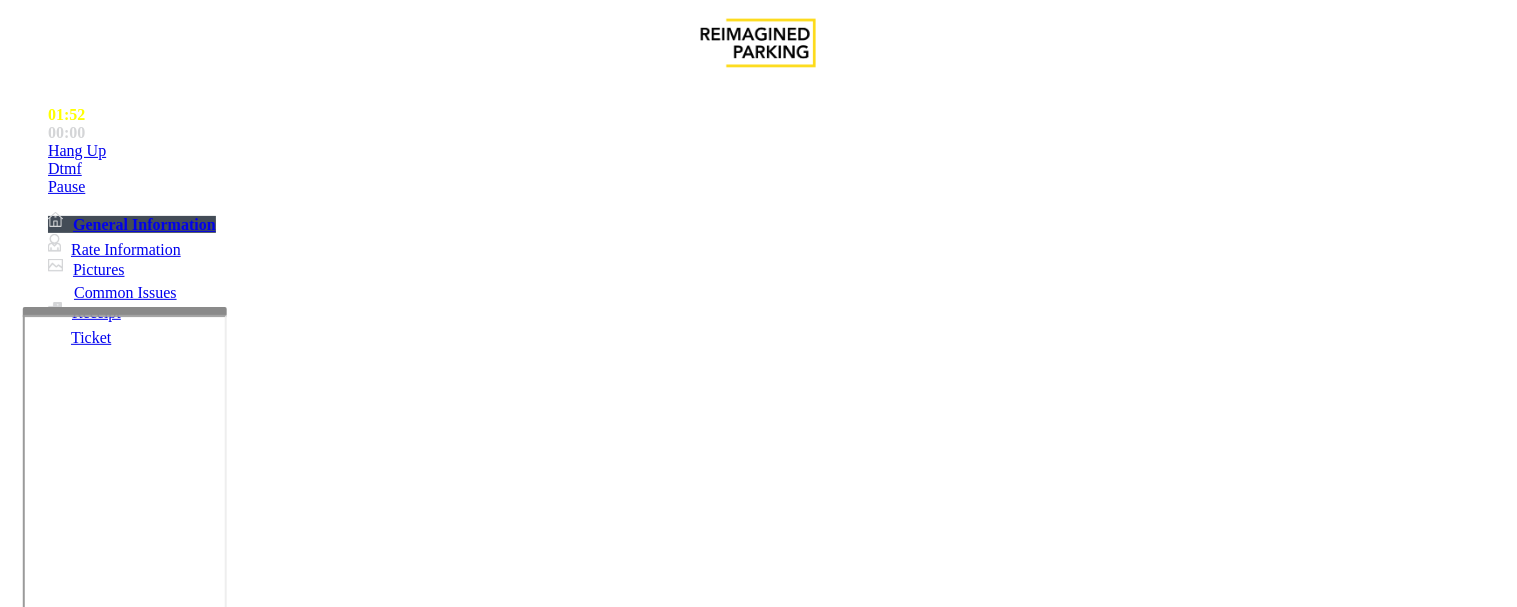 paste on "**********" 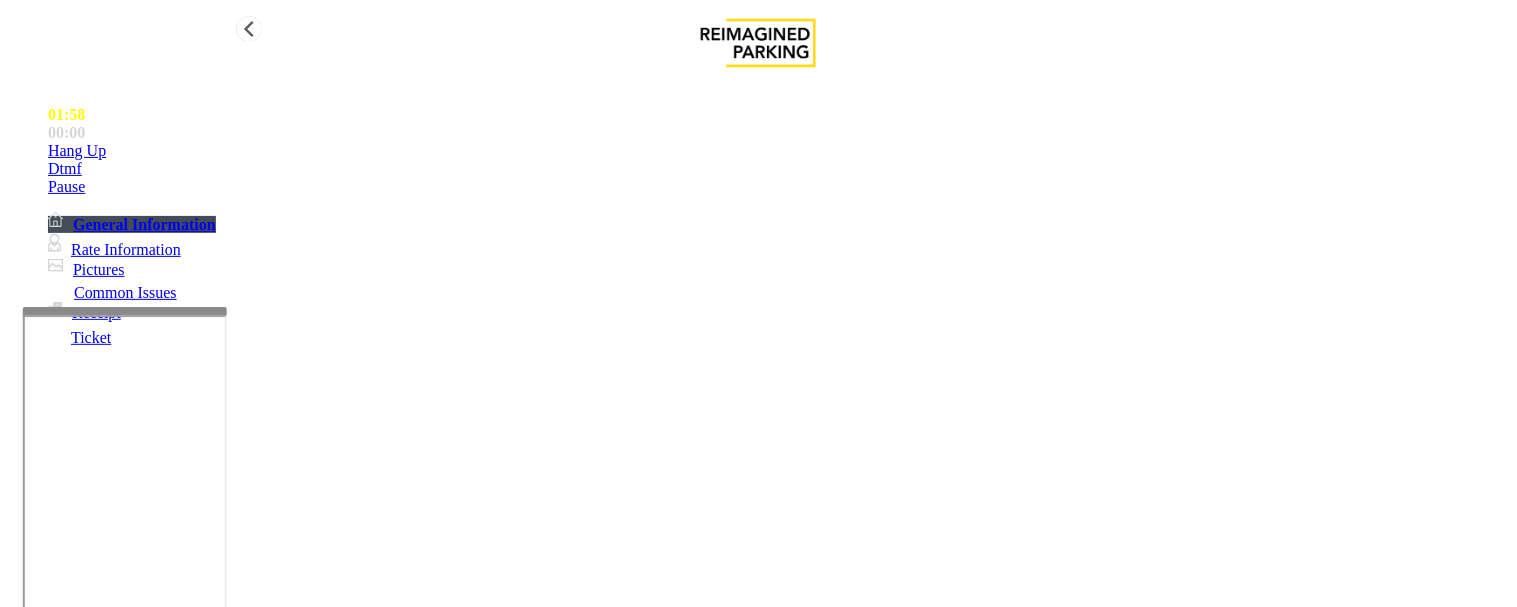 click on "Hang Up" at bounding box center (778, 151) 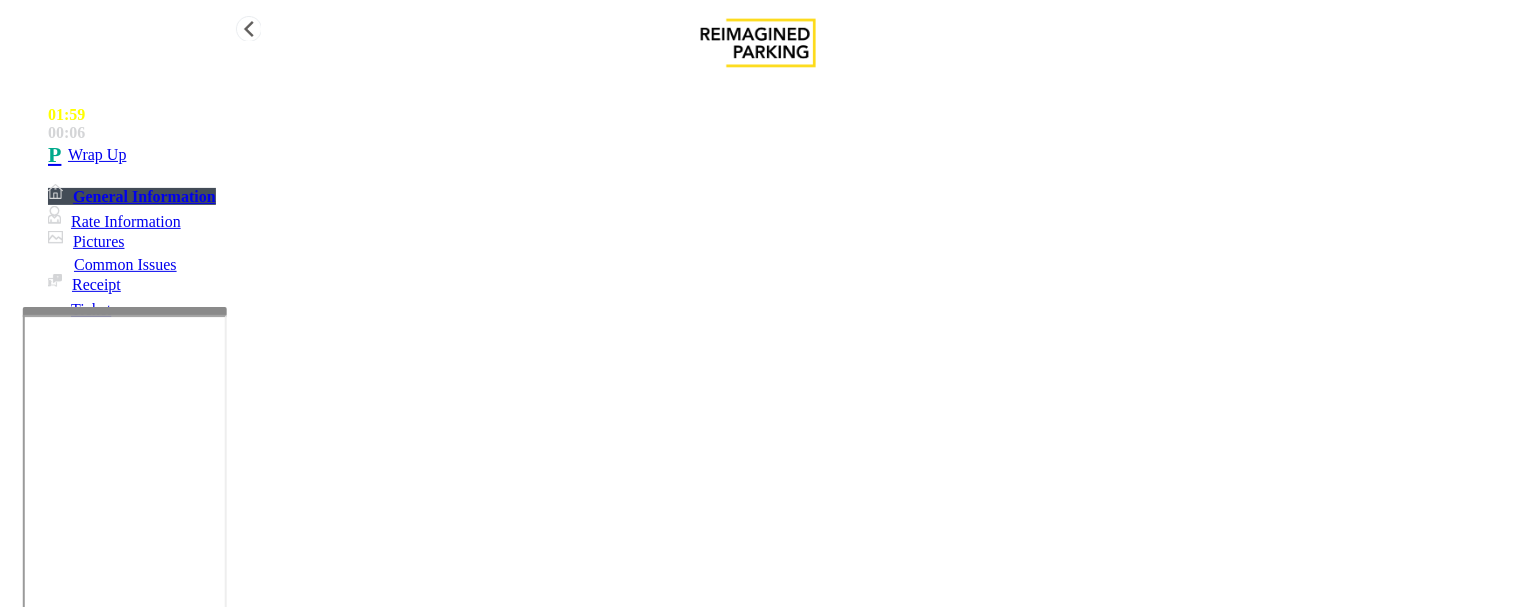 type on "**********" 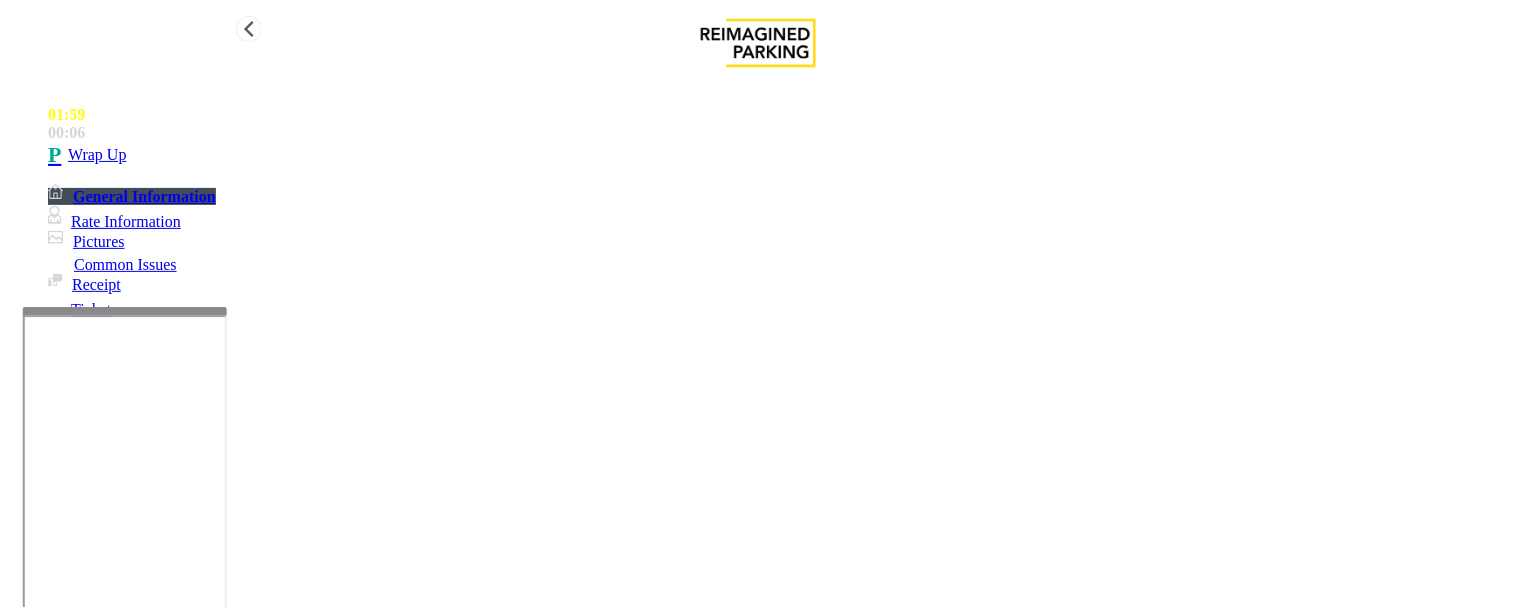 click on "Wrap Up" at bounding box center [778, 155] 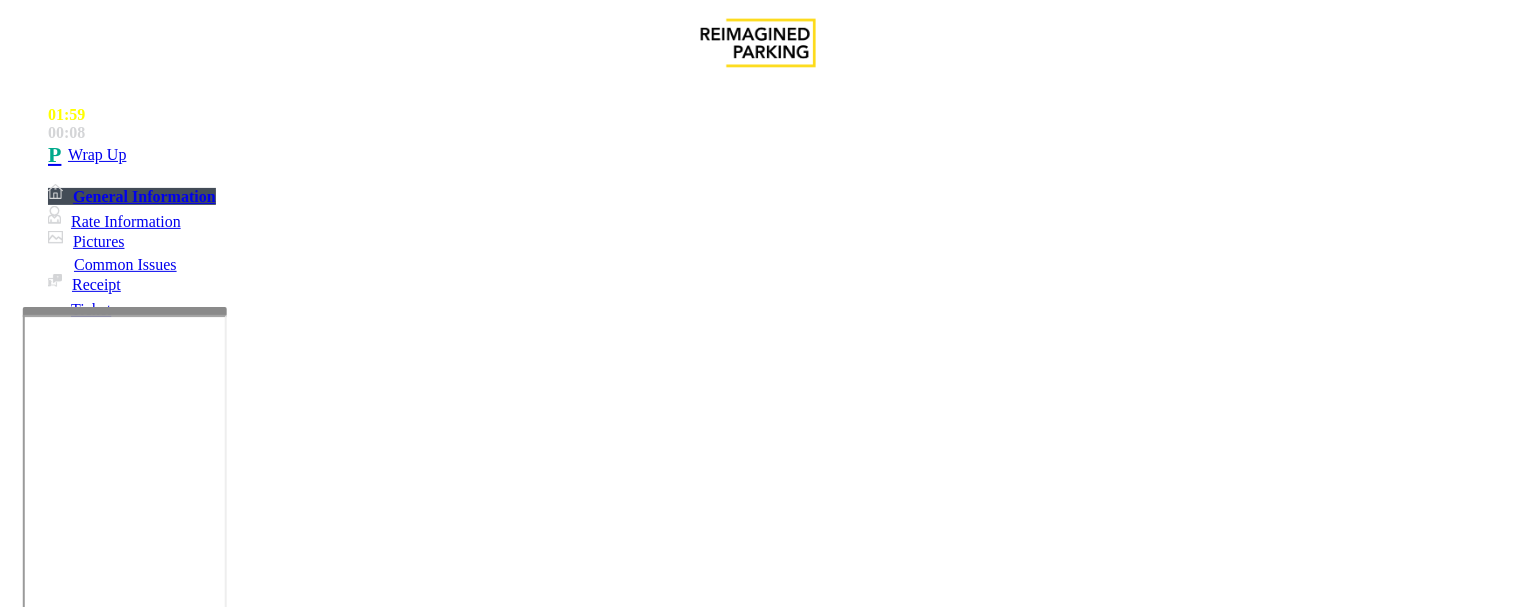 scroll, scrollTop: 0, scrollLeft: 0, axis: both 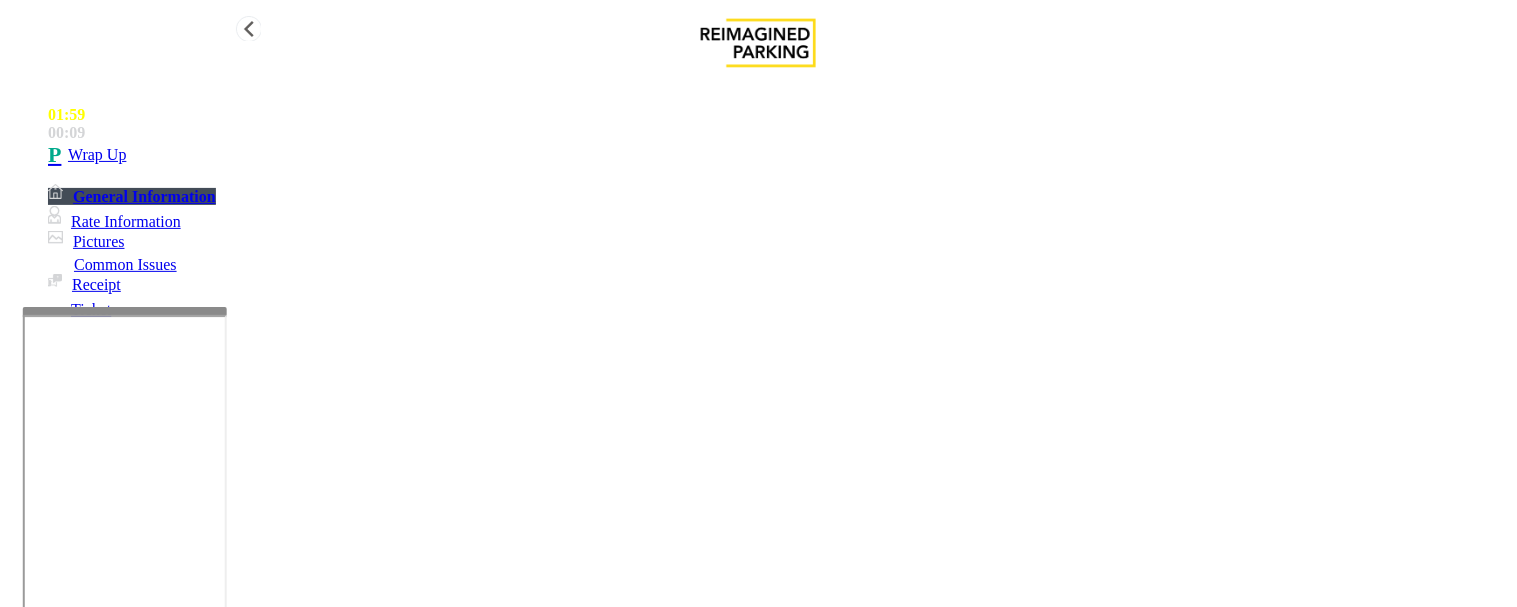 type on "**" 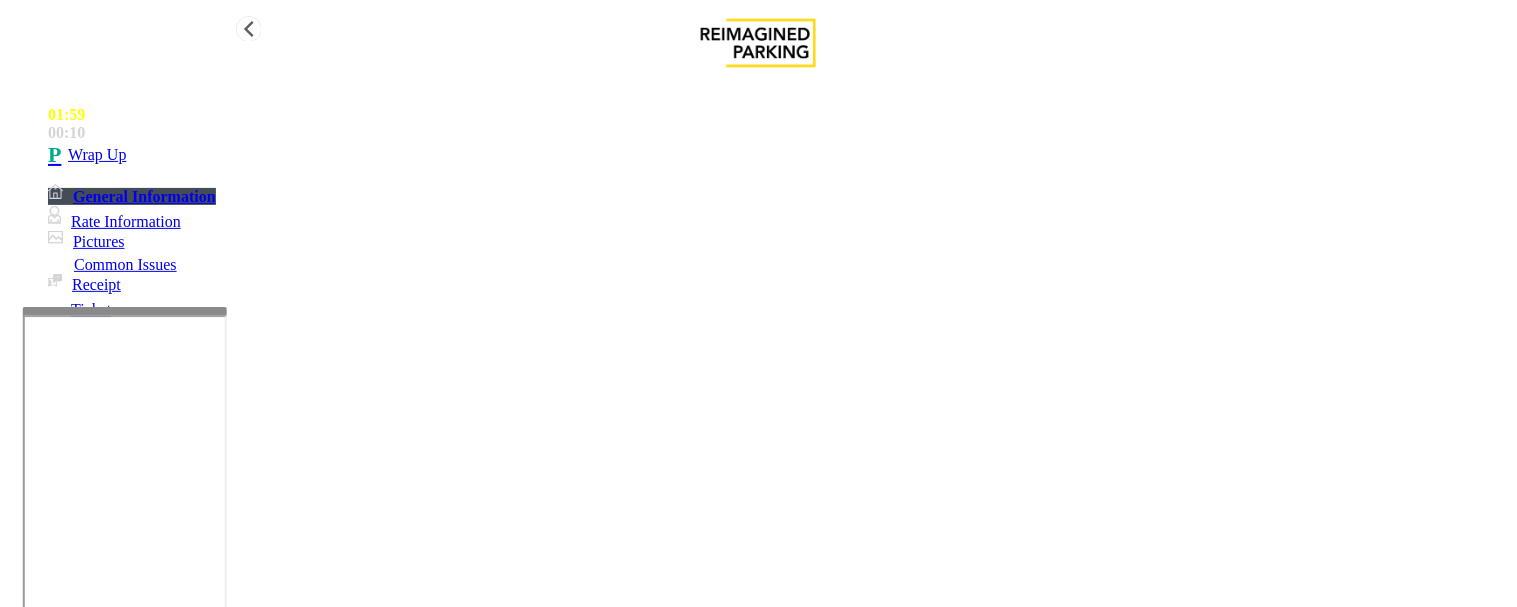 click on "Wrap Up" at bounding box center (778, 155) 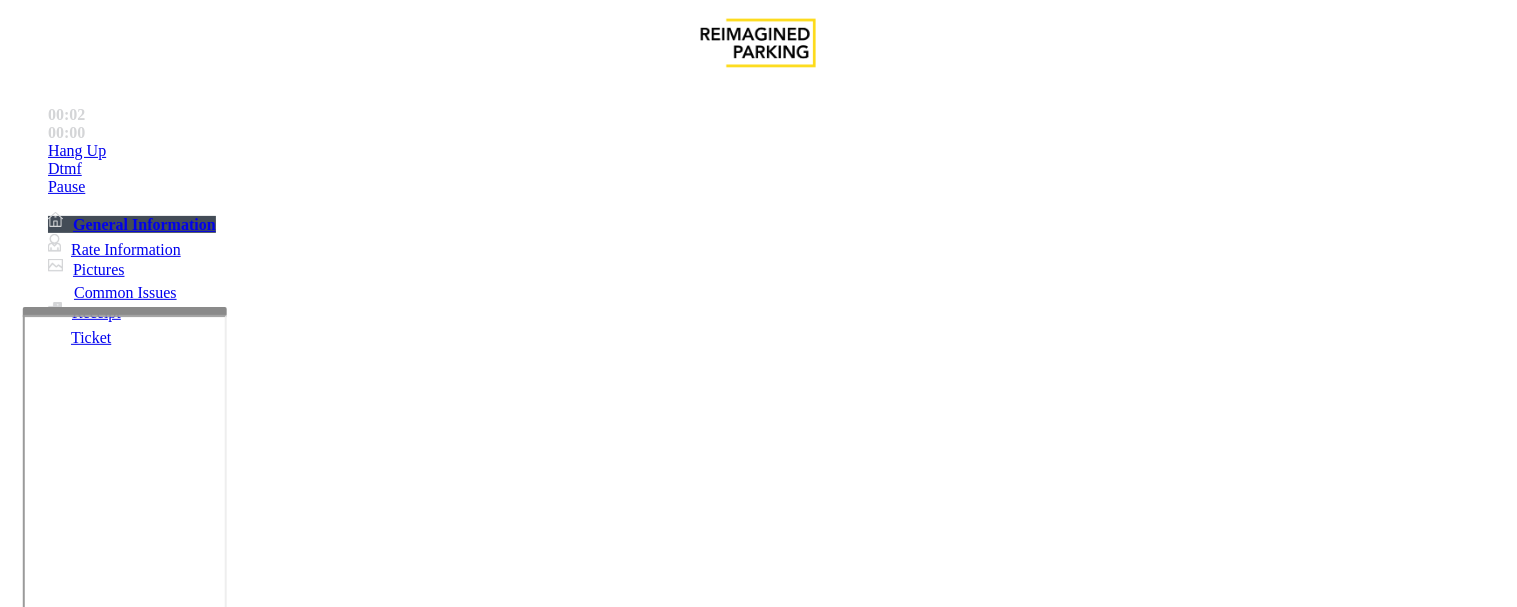 scroll, scrollTop: 1111, scrollLeft: 0, axis: vertical 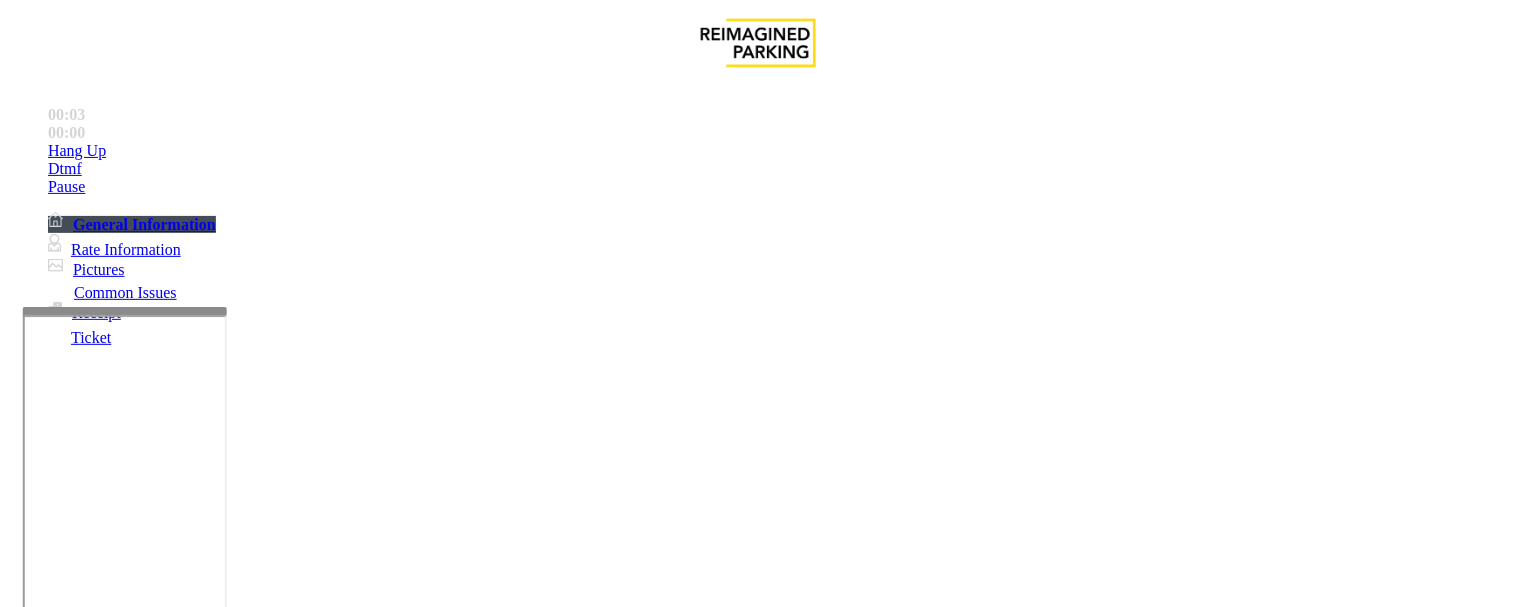 click on "LAN21082601" at bounding box center (46, 2890) 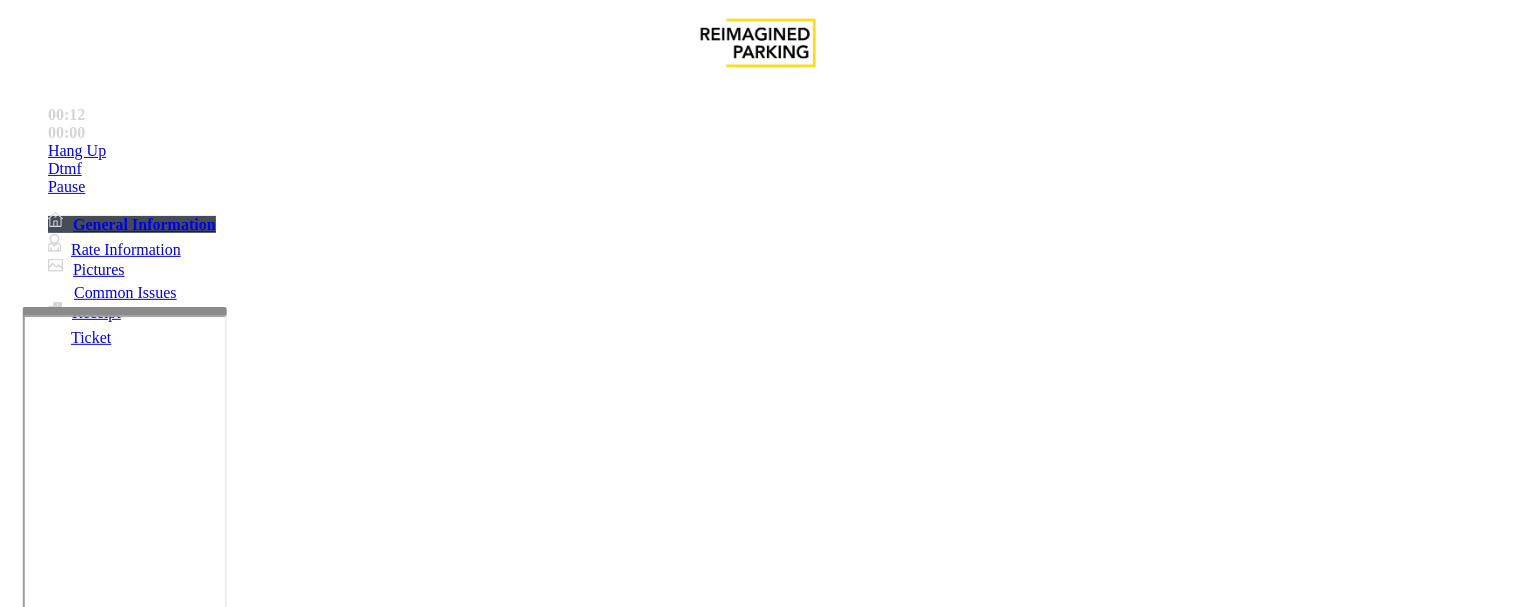 drag, startPoint x: 366, startPoint y: 552, endPoint x: 378, endPoint y: 521, distance: 33.24154 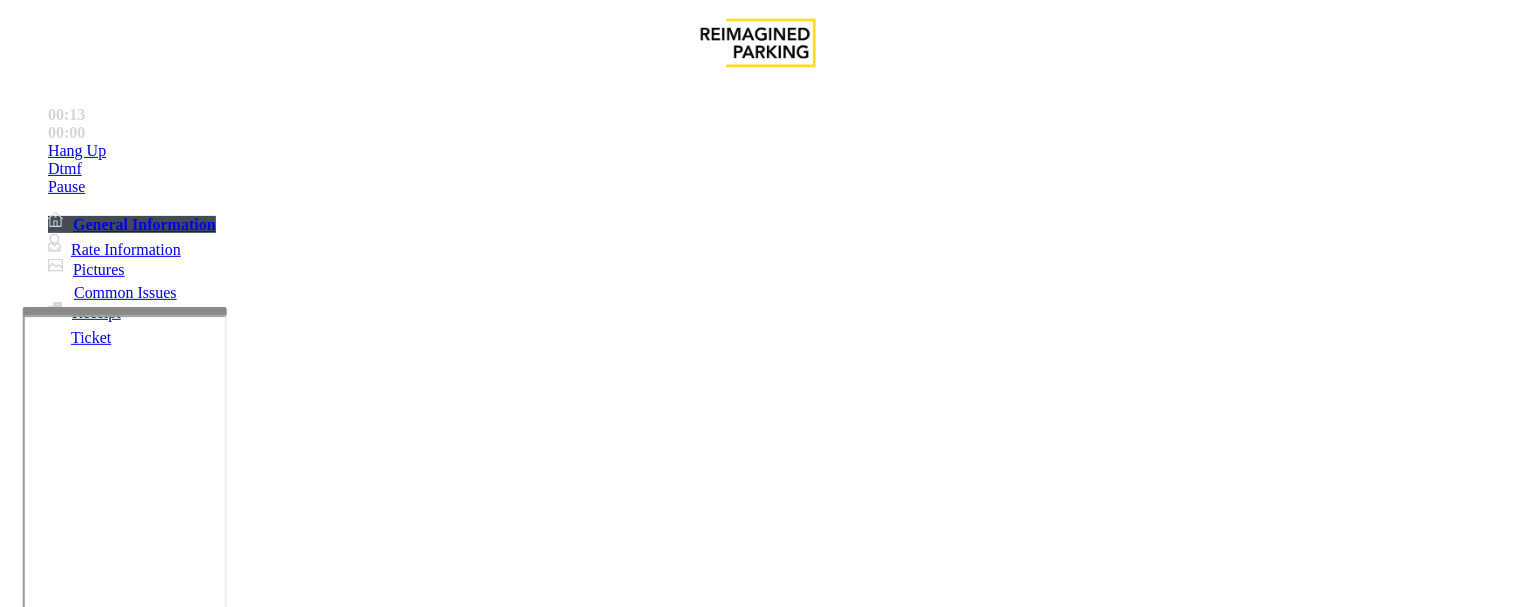 click on "No Response/Unable to hear parker" at bounding box center [142, 1260] 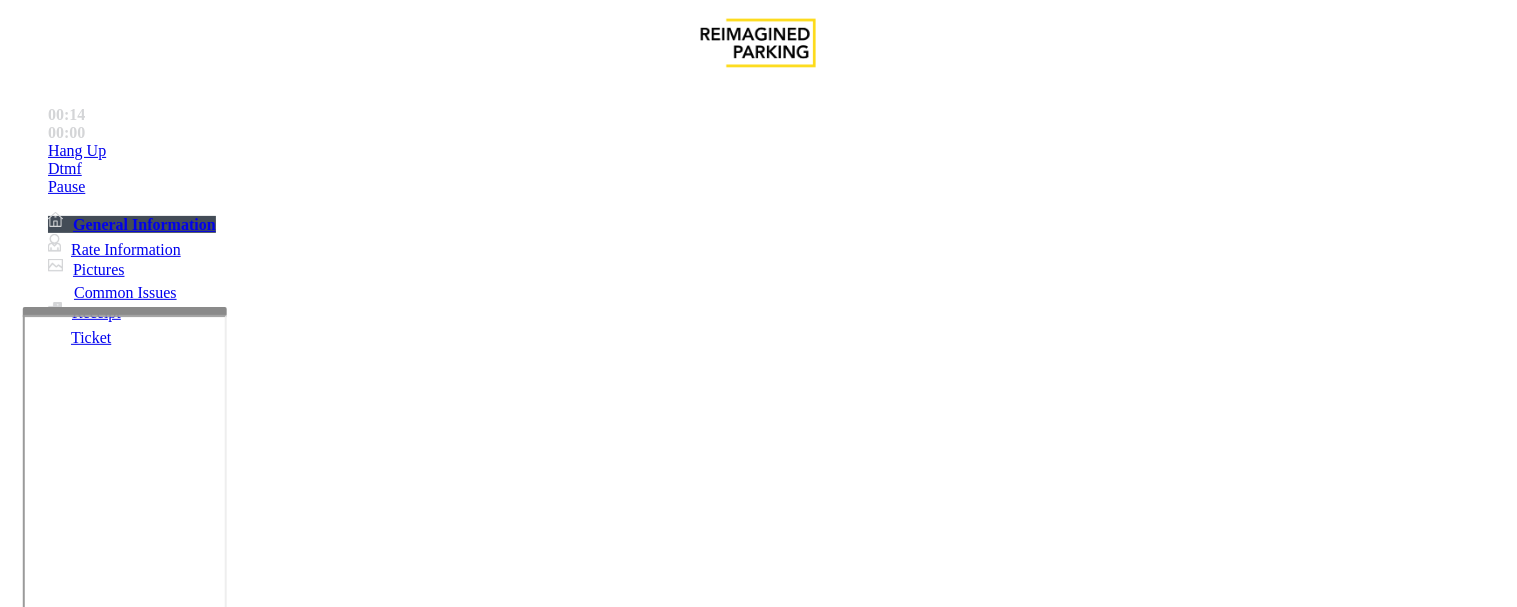 click on "No Response/Unable to hear parker" at bounding box center (758, 1245) 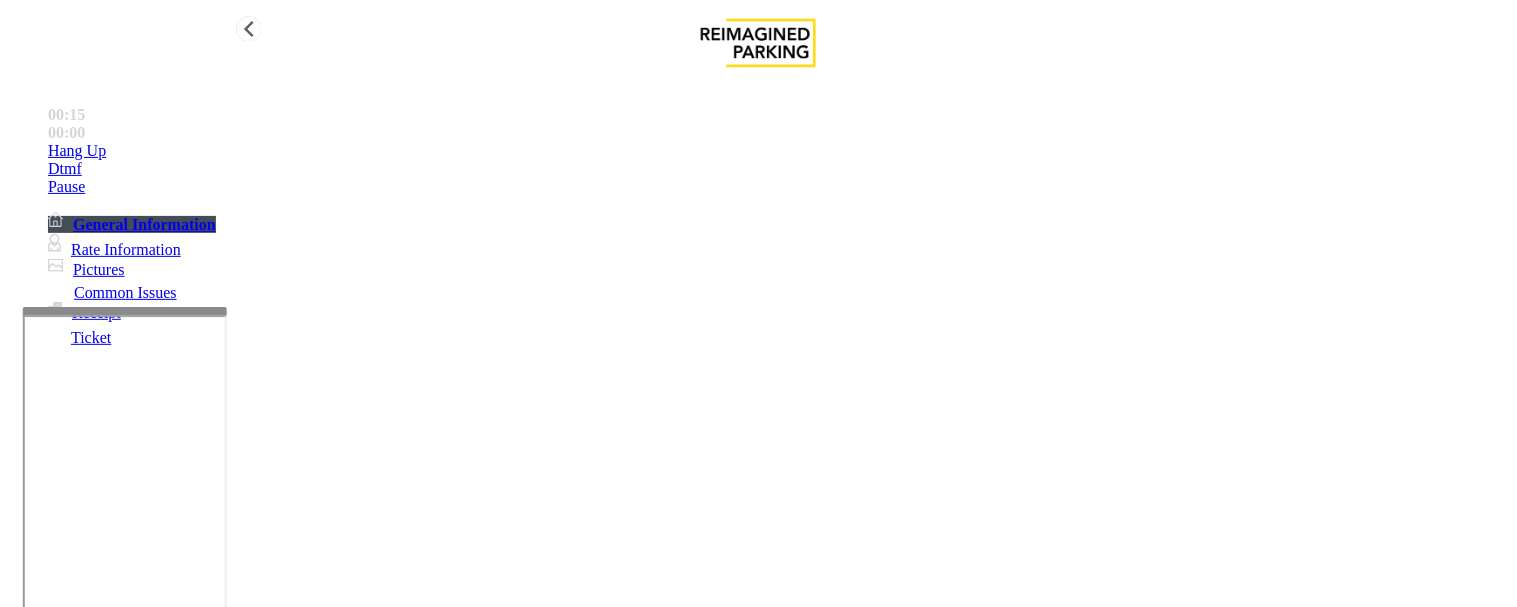type on "**********" 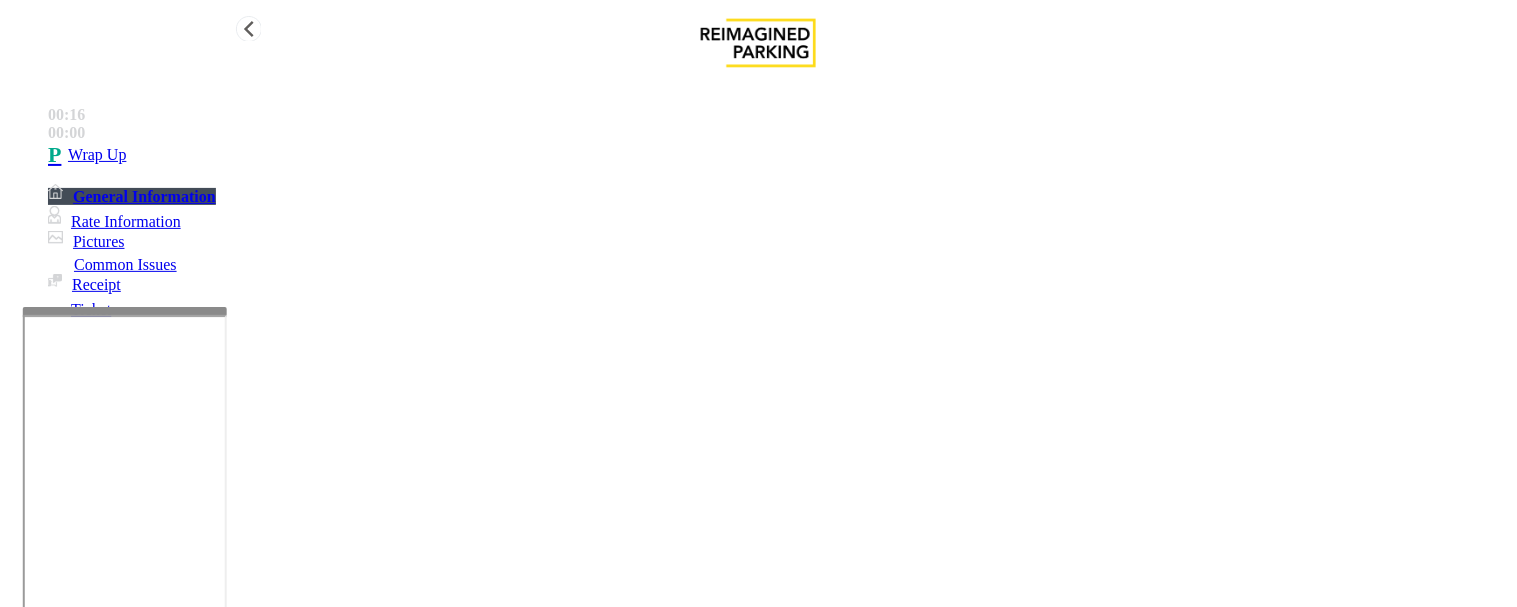 click on "Wrap Up" at bounding box center [778, 155] 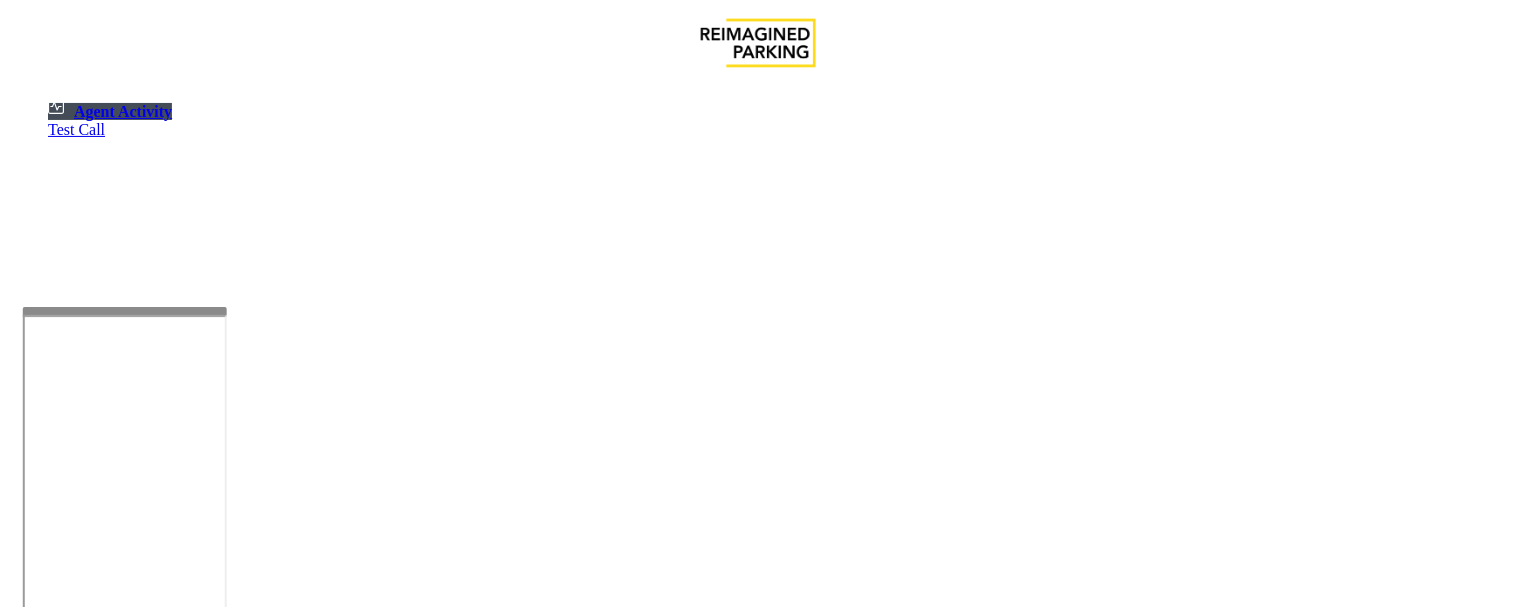 click on "Cancel" at bounding box center [1367, 4303] 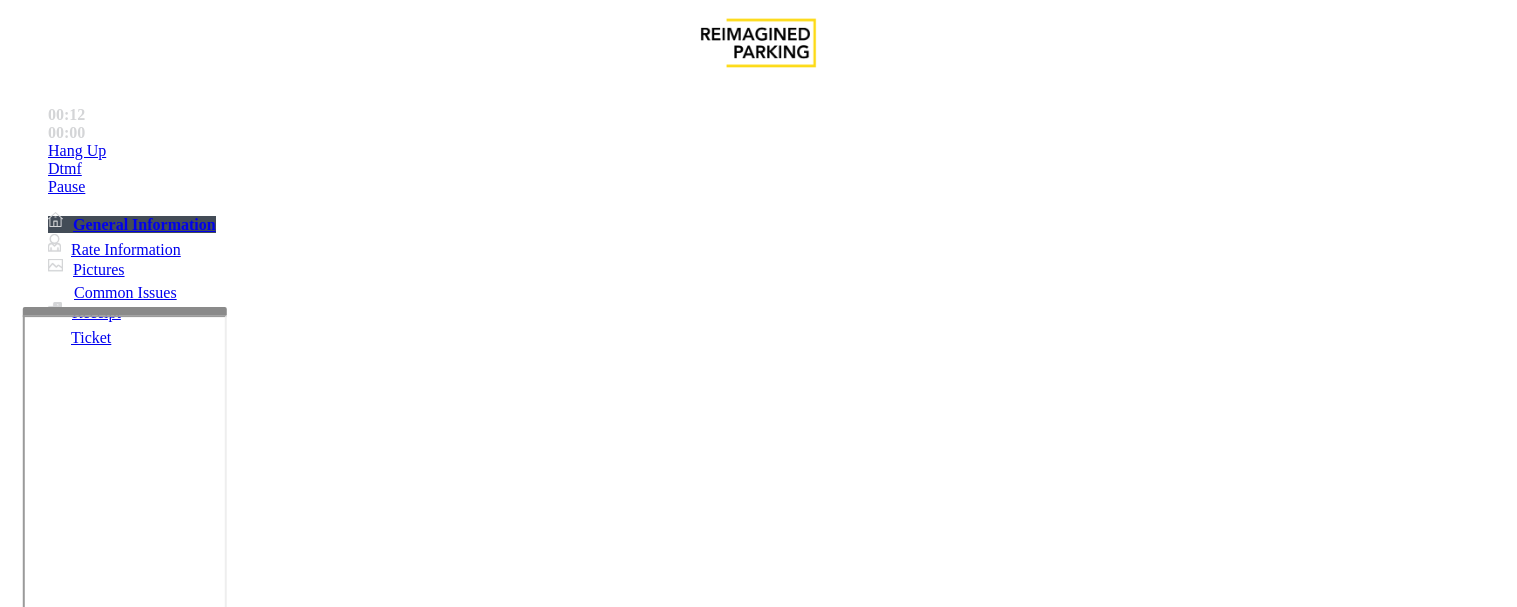 scroll, scrollTop: 0, scrollLeft: 0, axis: both 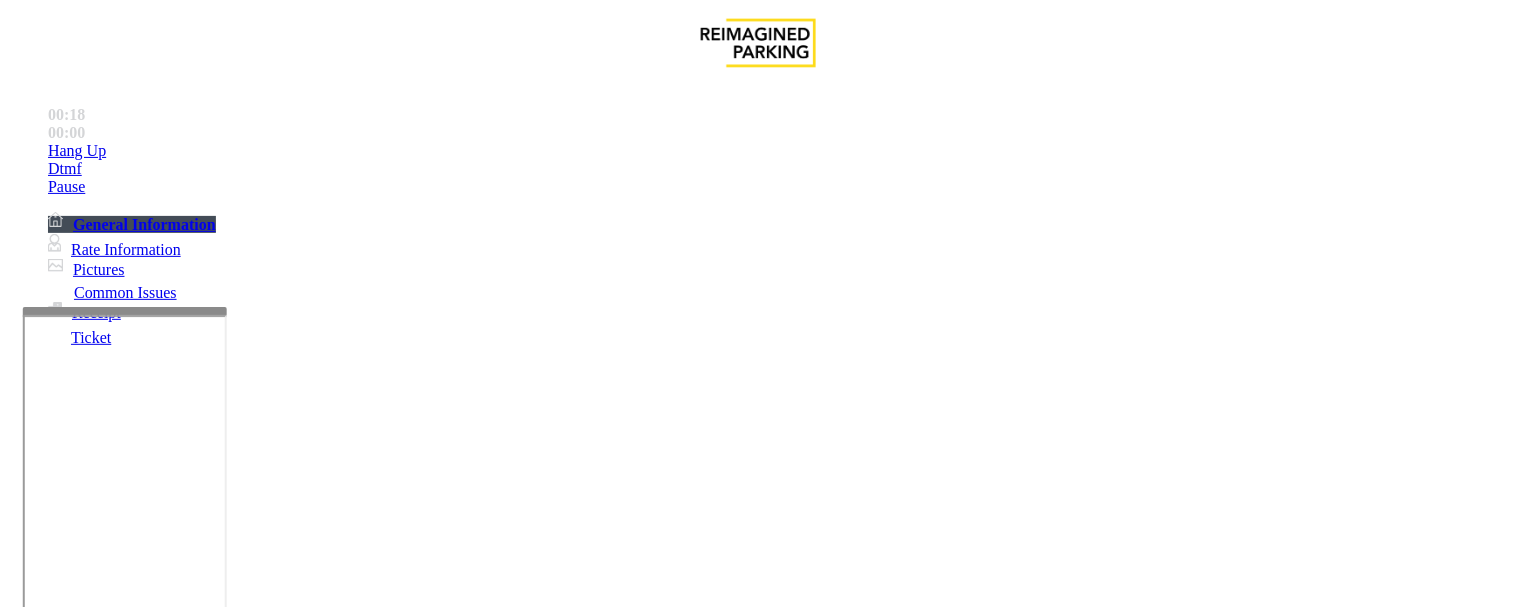 click on "Click here for full list of Monthly Parker" at bounding box center [758, 2336] 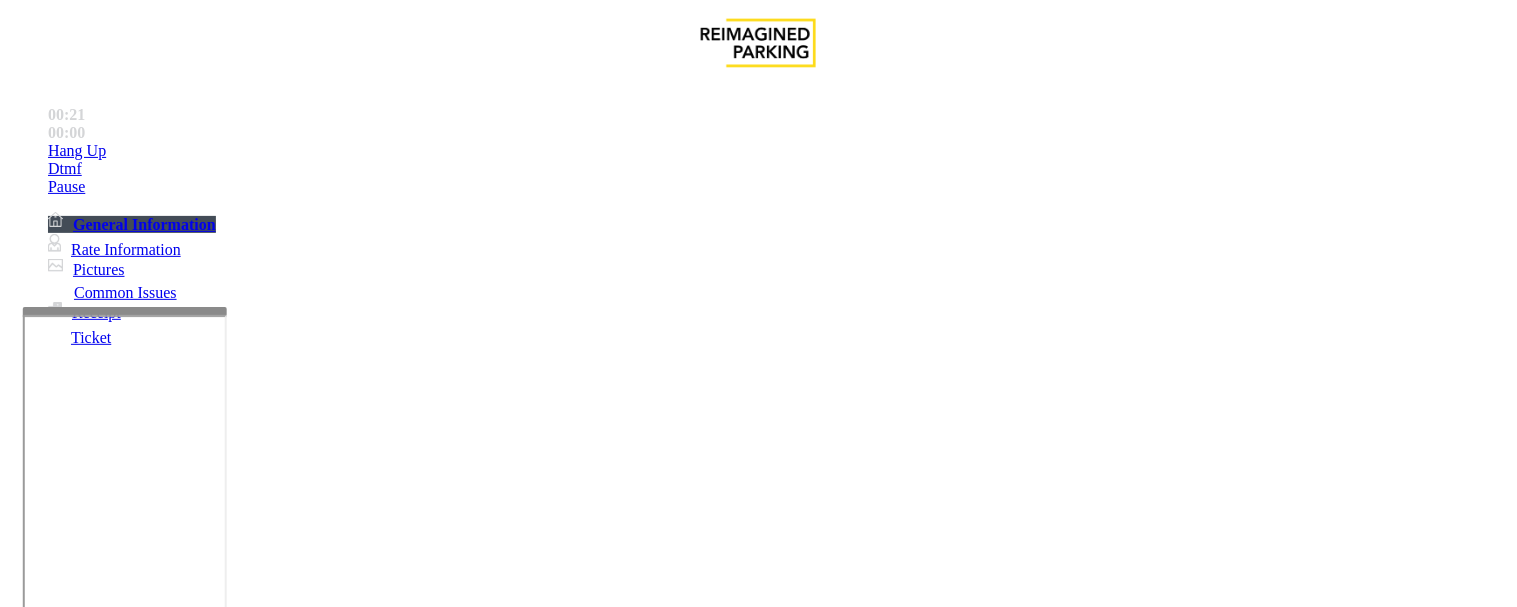 click on "Monthly Issue" at bounding box center (268, 1260) 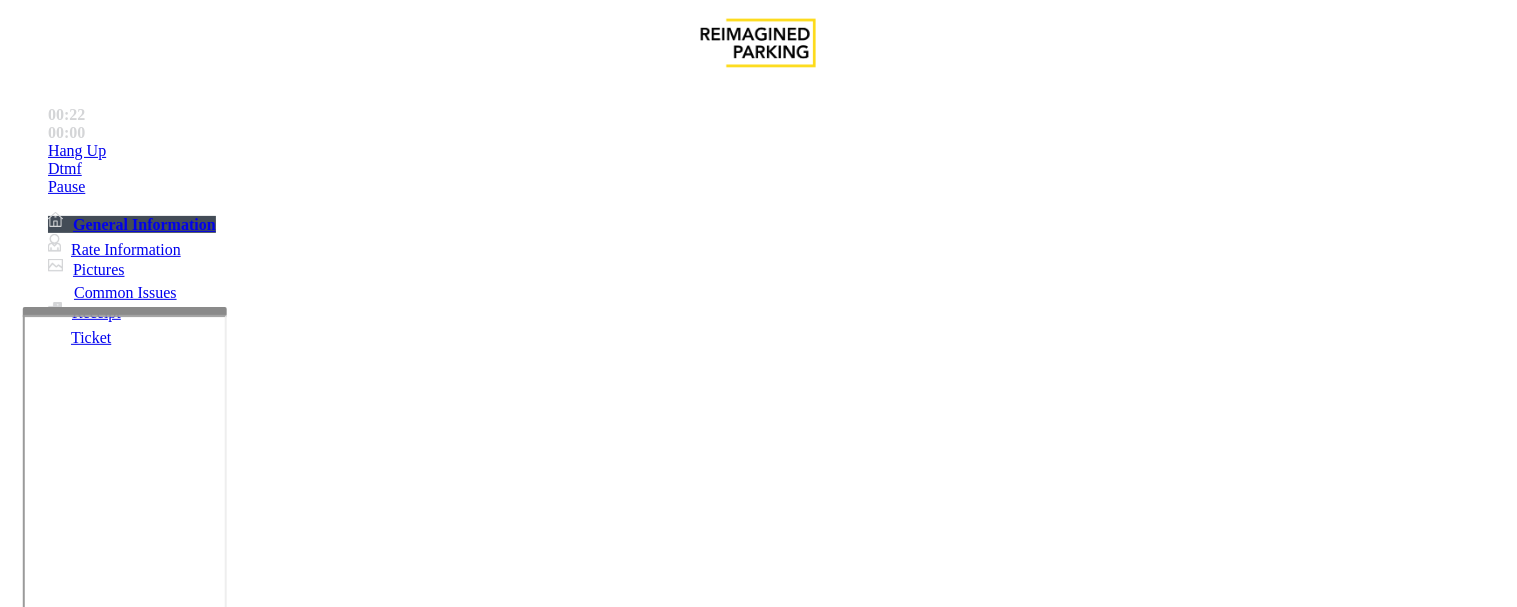 click on "Disabled Card" at bounding box center [78, 1260] 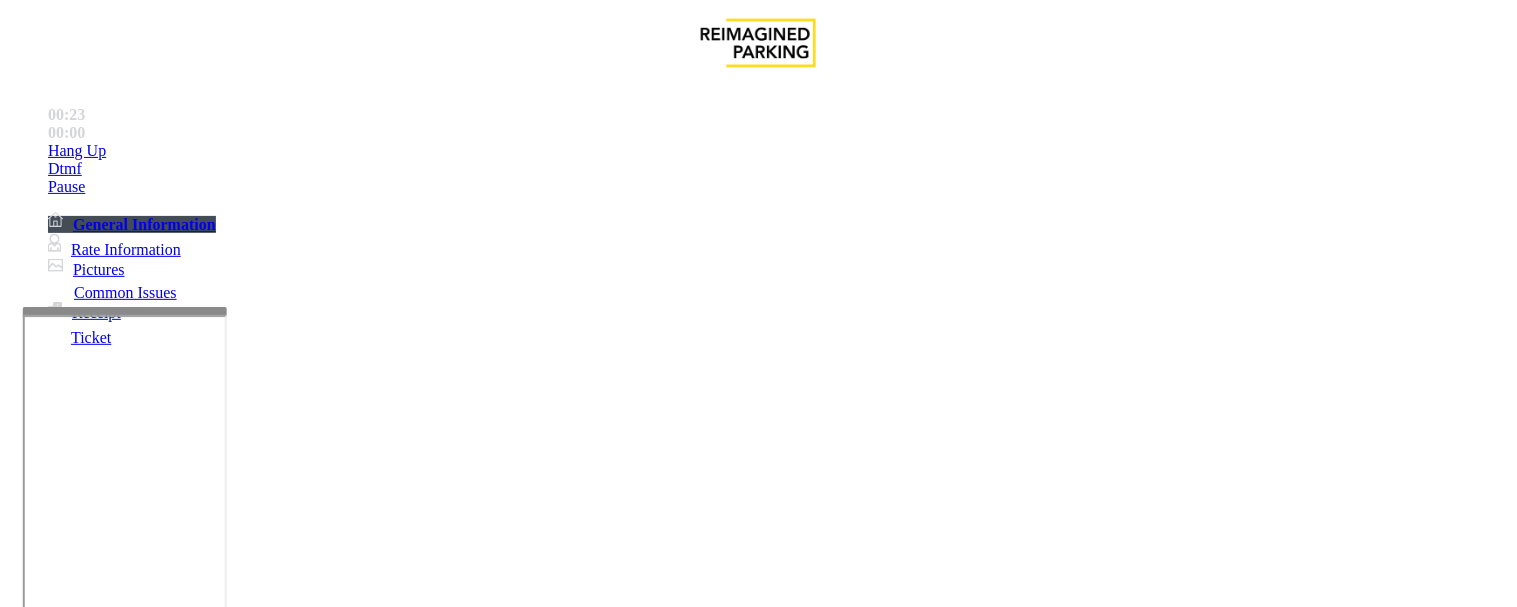 click on "Disabled Card" at bounding box center (758, 1245) 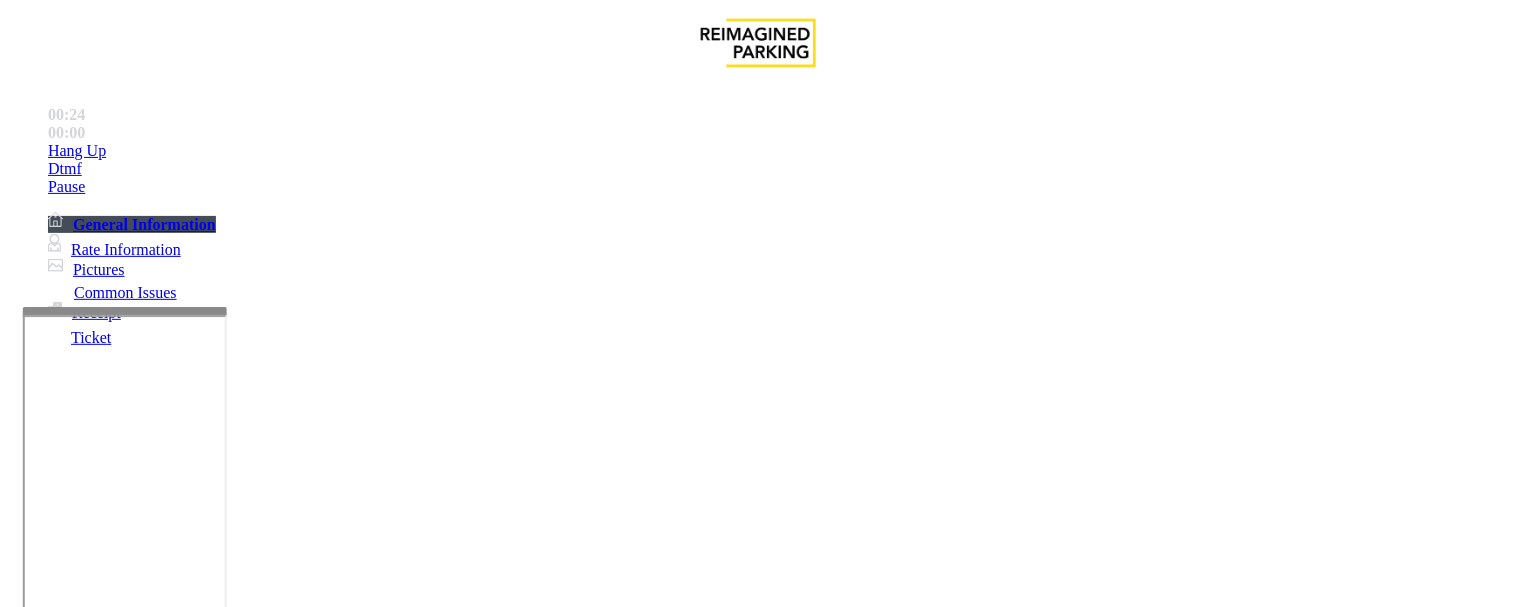 copy on "Disabled Card" 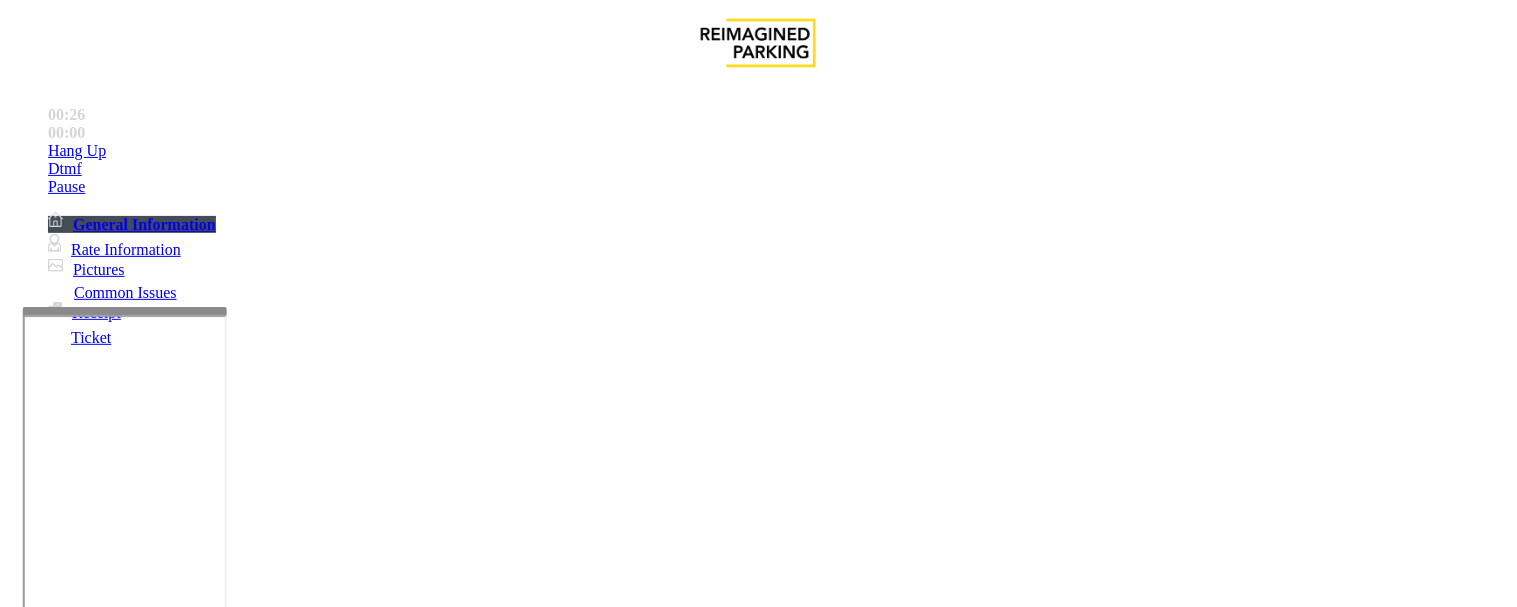 click at bounding box center [96, 1282] 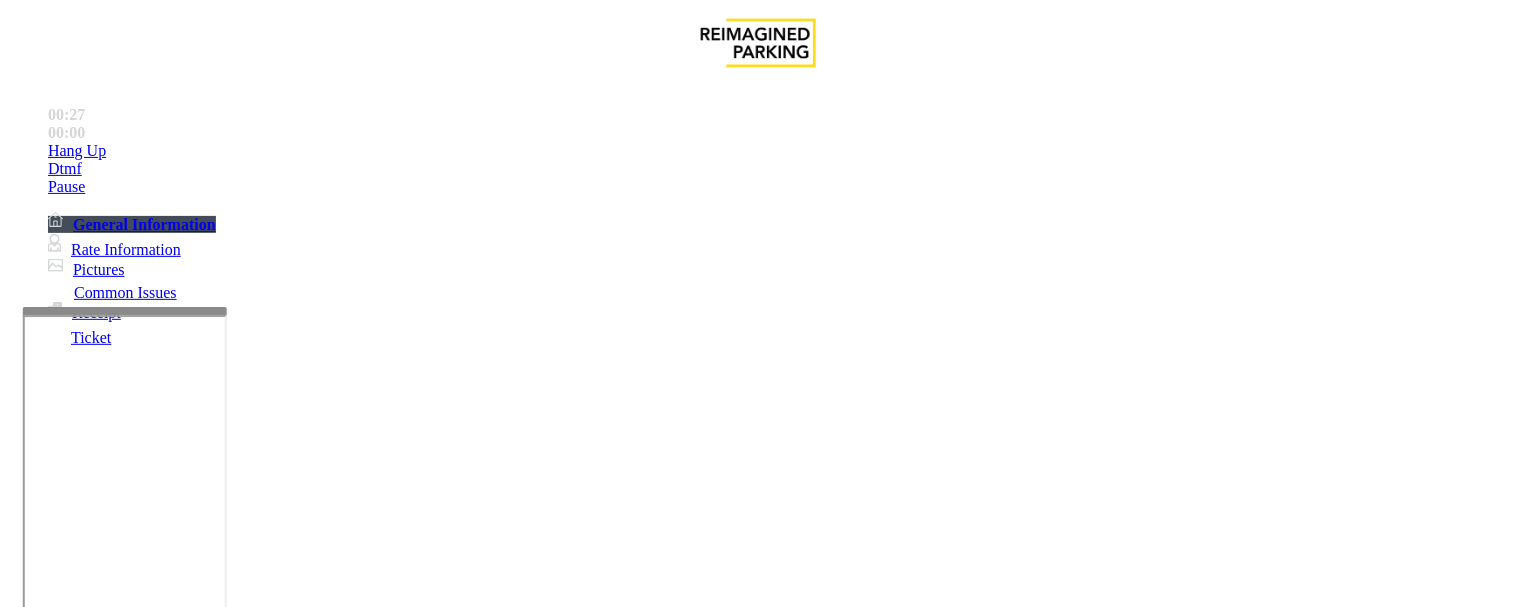 click at bounding box center [246, 1562] 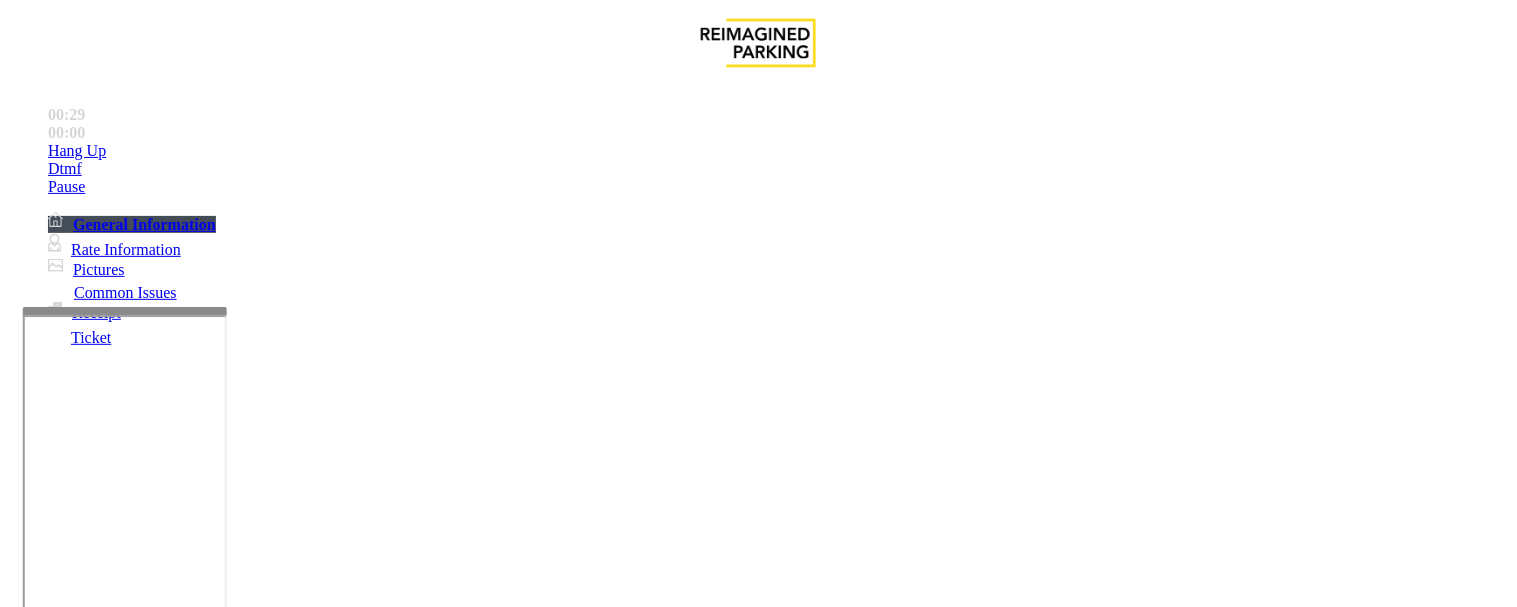 paste on "**********" 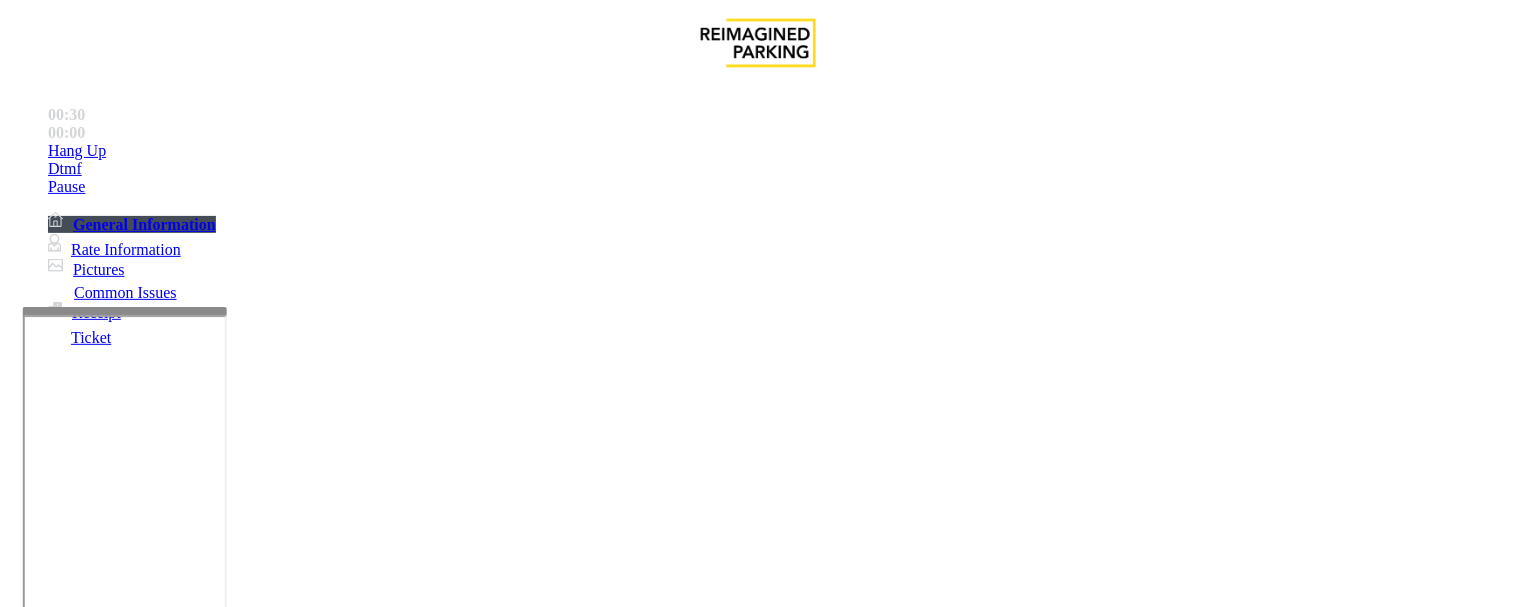 type on "**********" 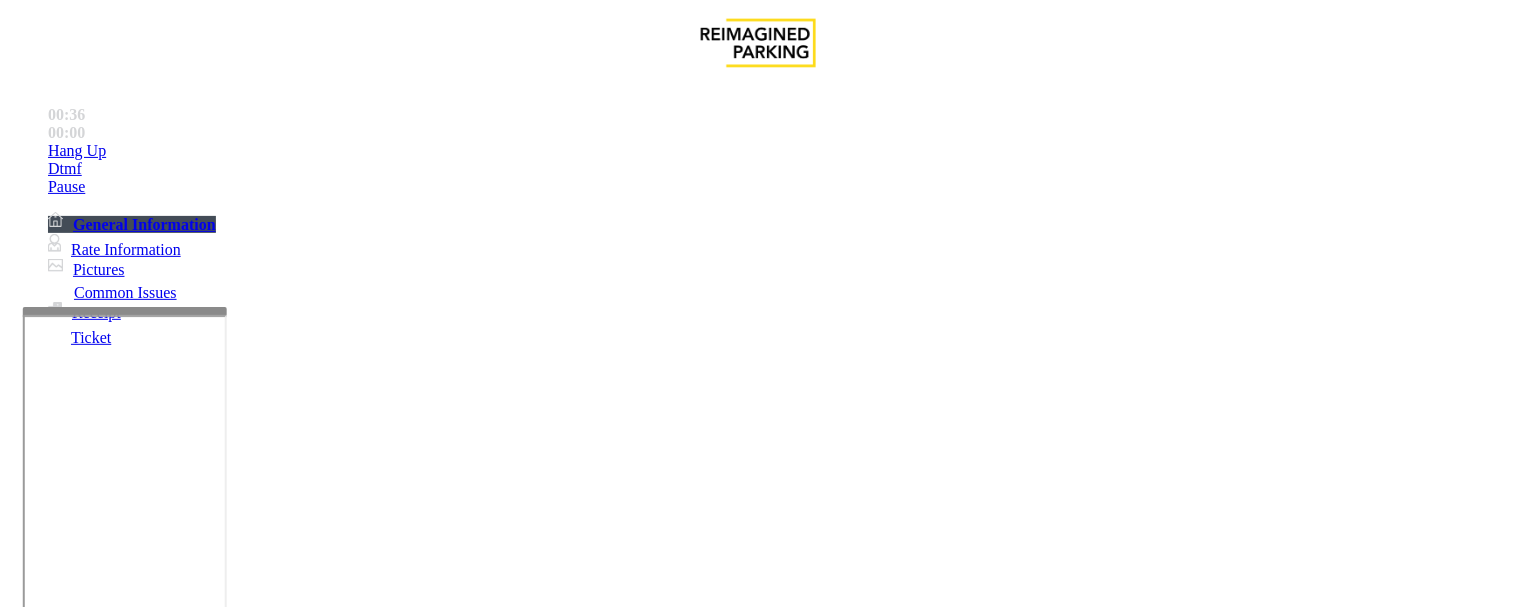 type on "****" 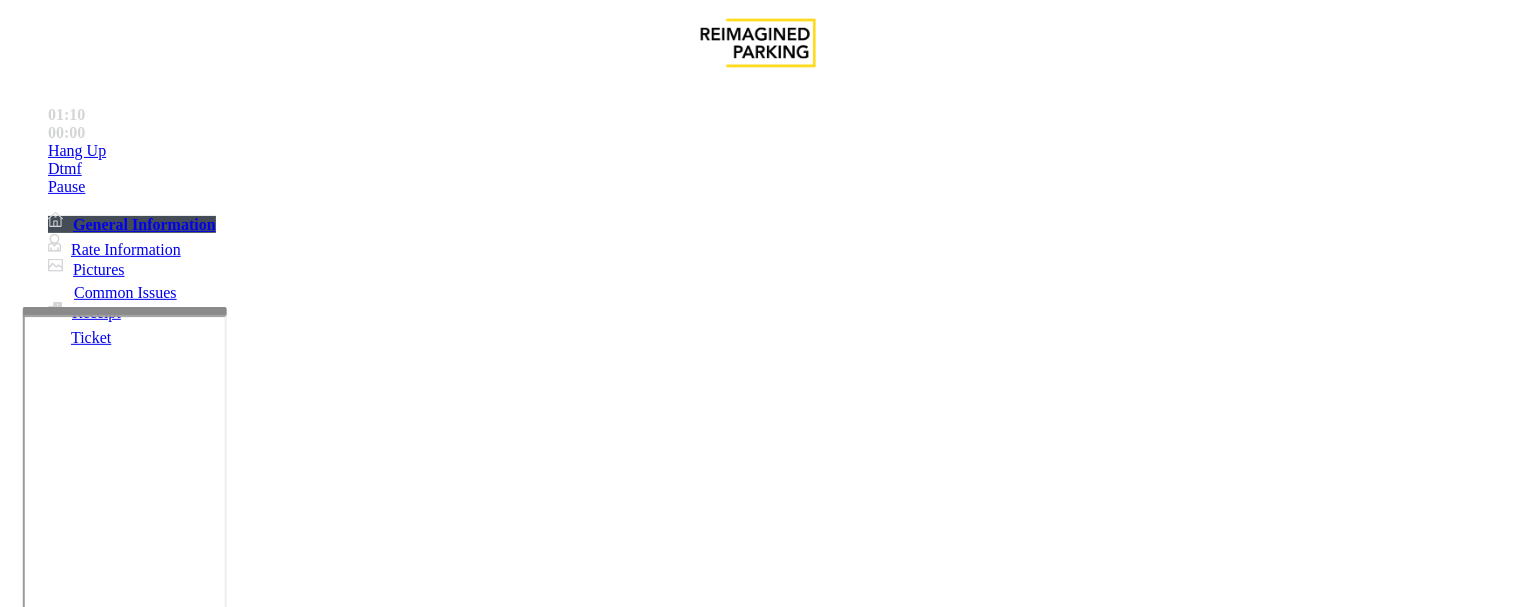 scroll, scrollTop: 333, scrollLeft: 0, axis: vertical 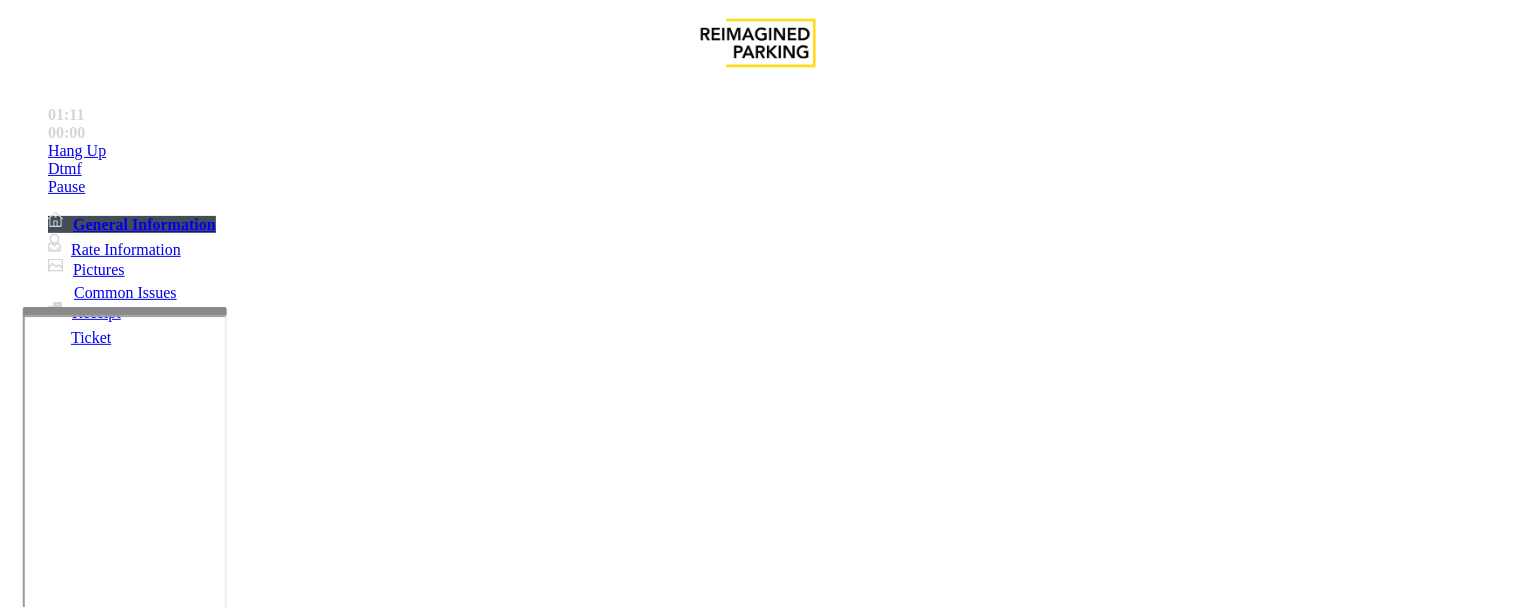 click on "Send alerts to manager" at bounding box center (121, 1620) 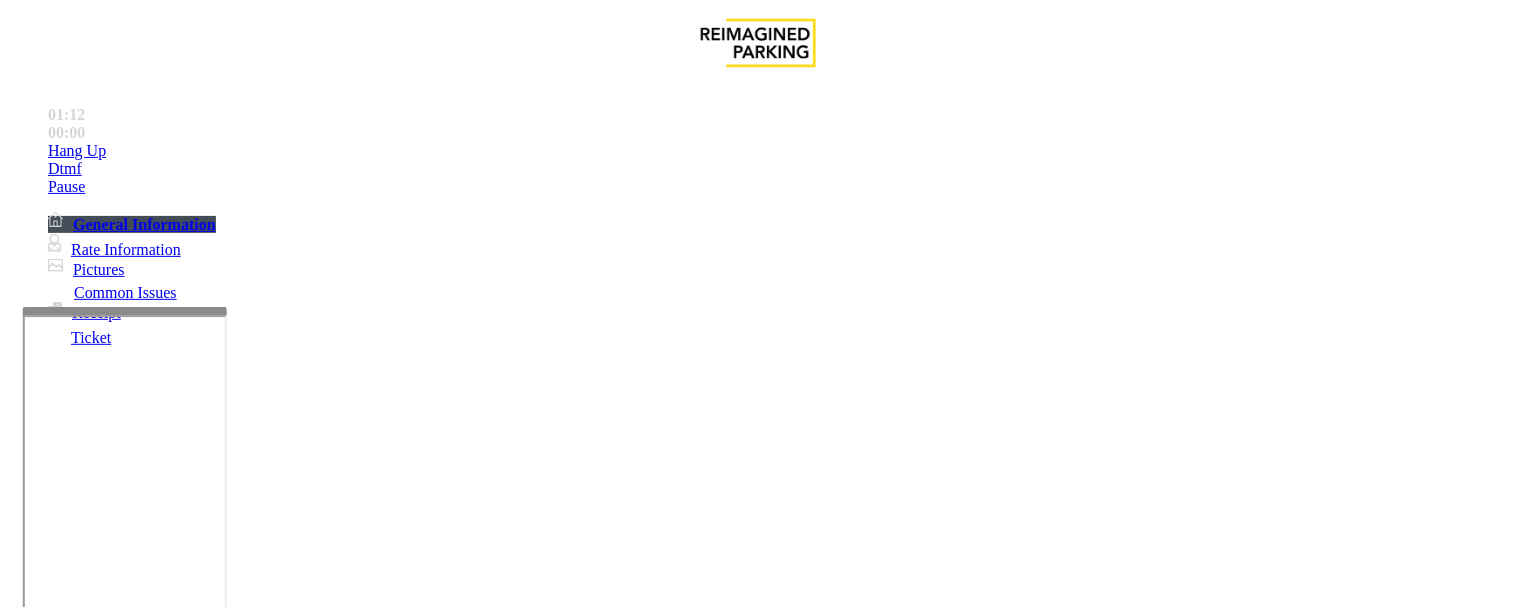 click at bounding box center (96, 1282) 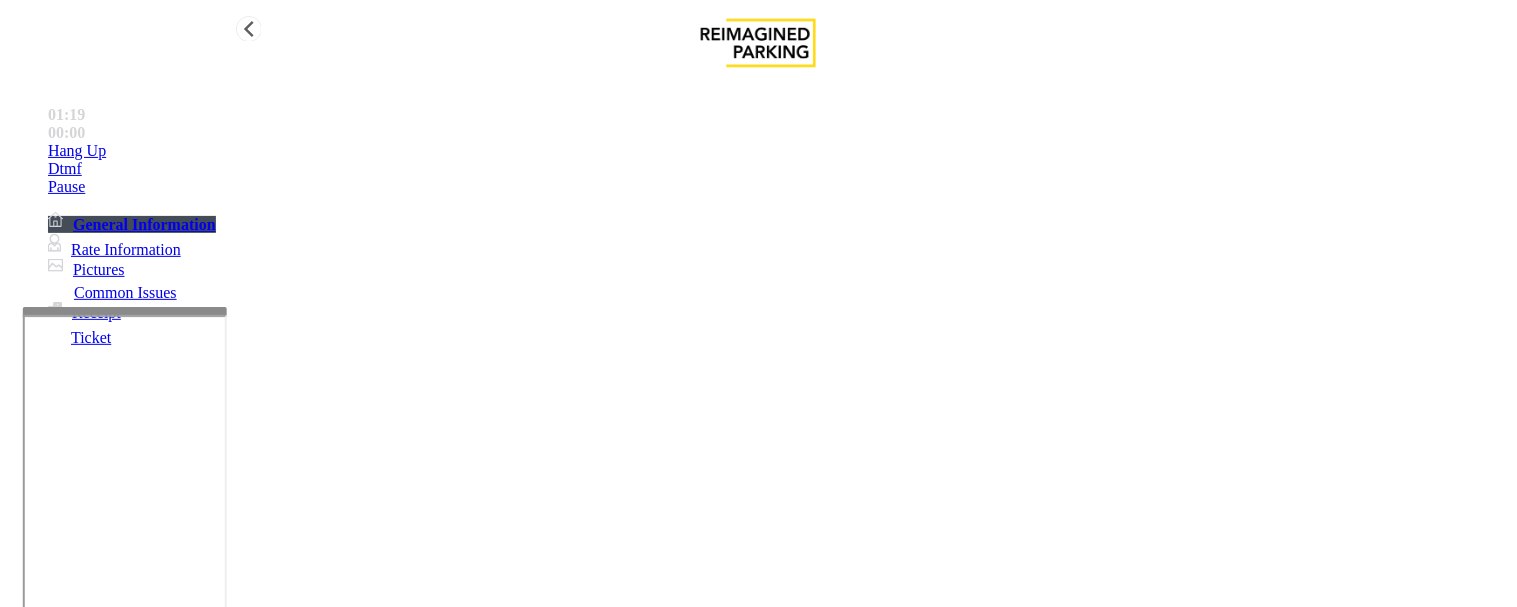 type on "*******" 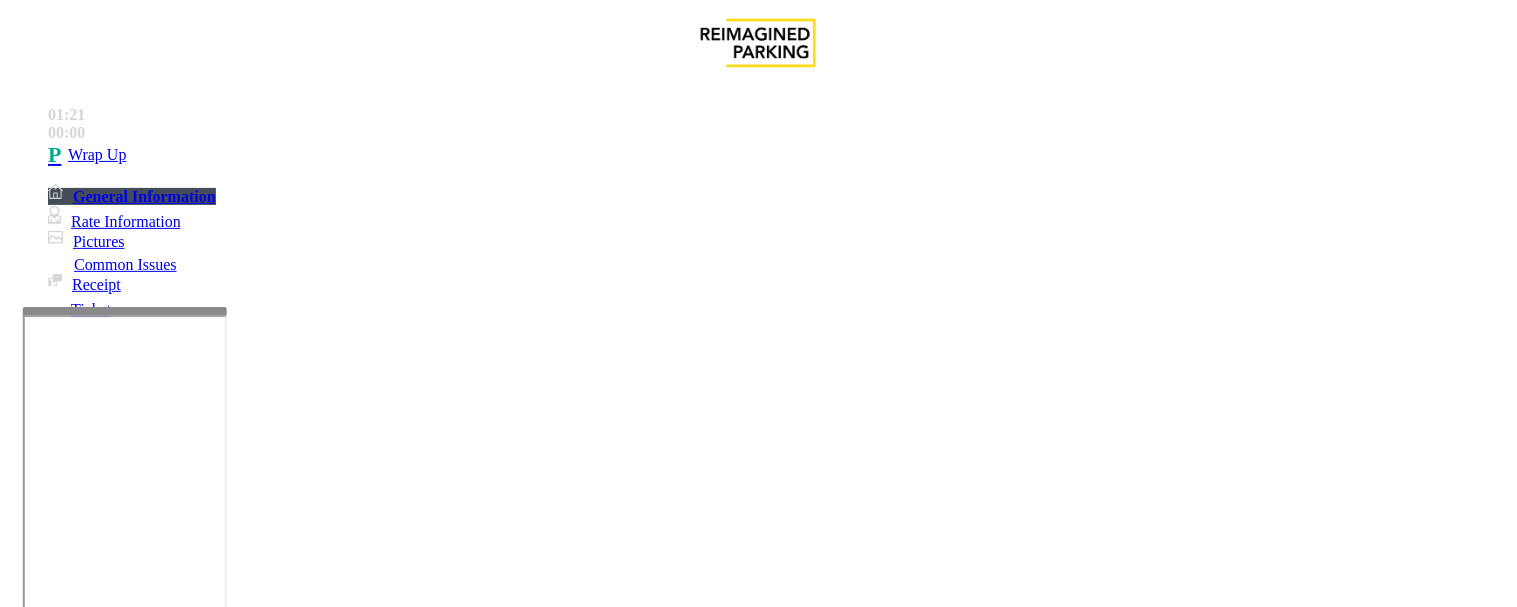 click on "****" at bounding box center [96, 1282] 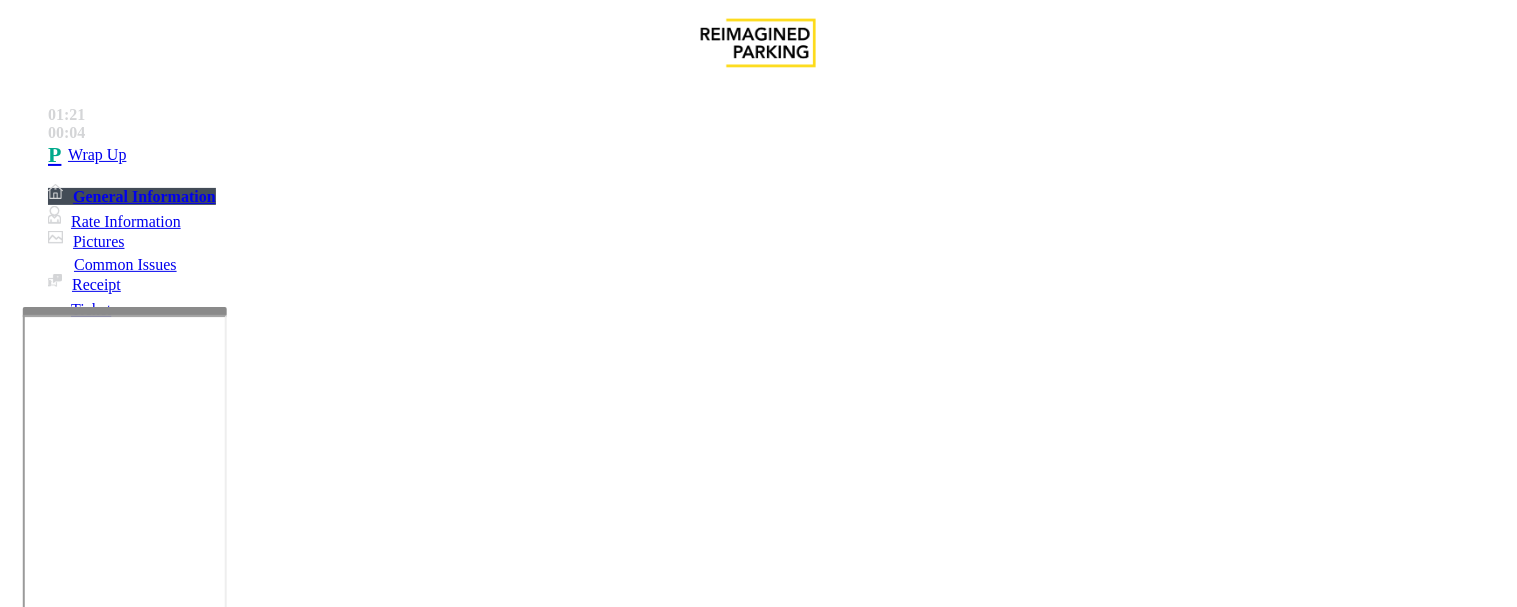 type on "***" 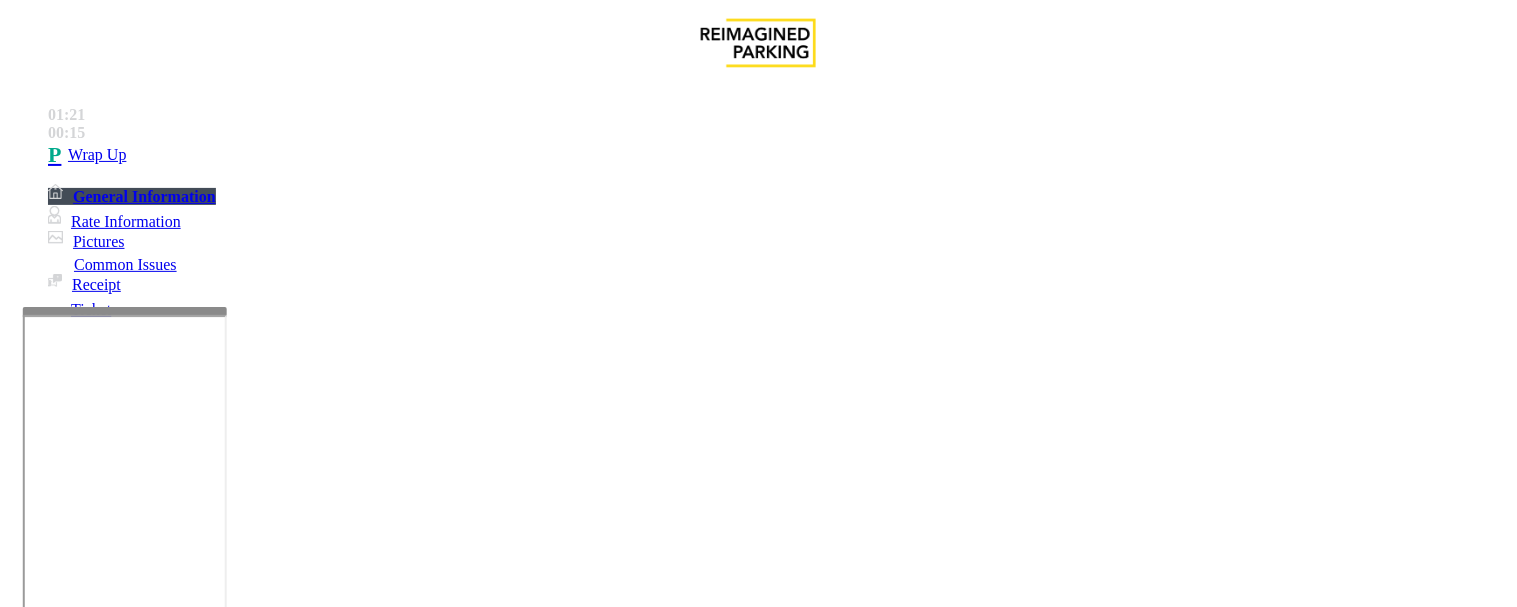 click at bounding box center (246, 1562) 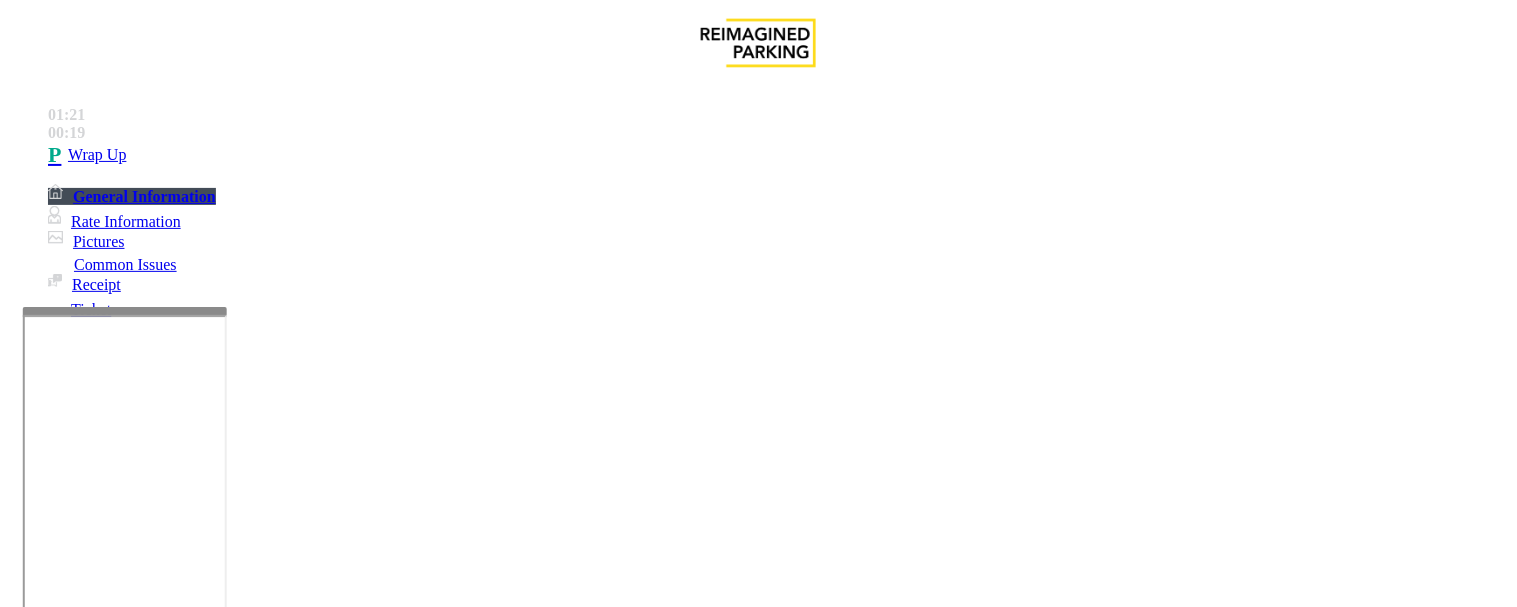 paste on "**********" 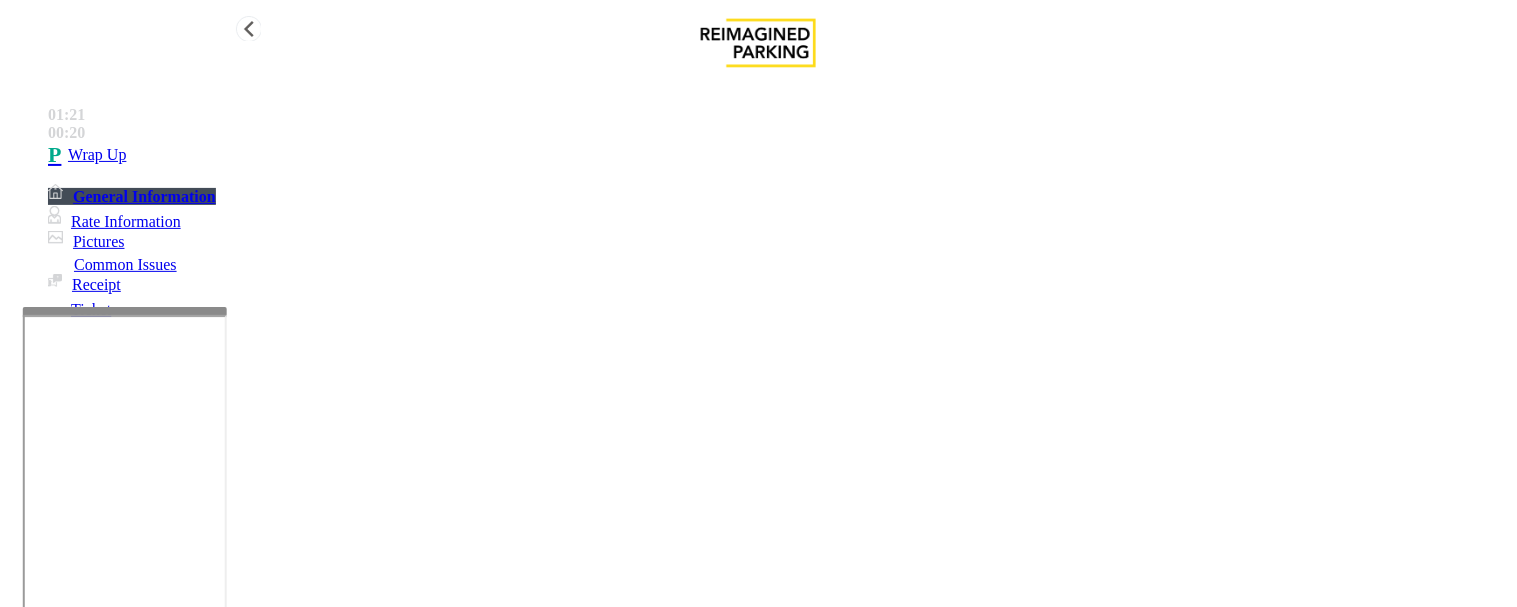 type on "**********" 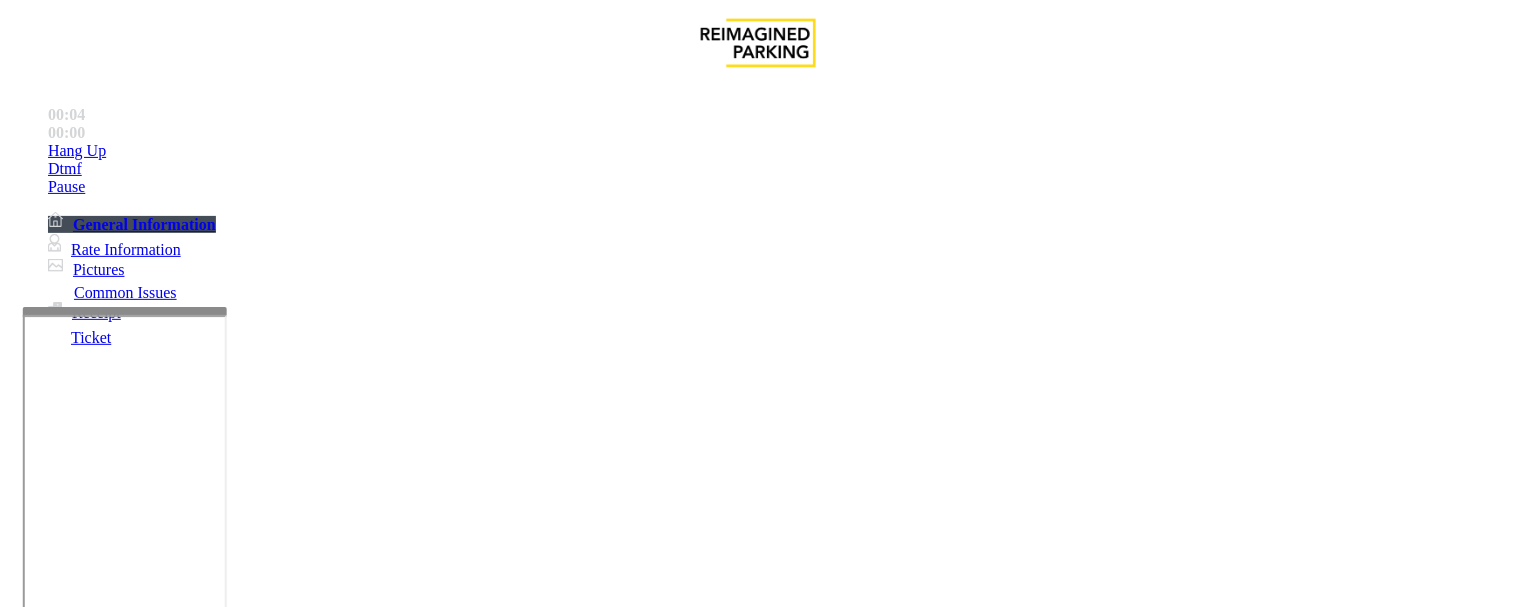 scroll, scrollTop: 444, scrollLeft: 0, axis: vertical 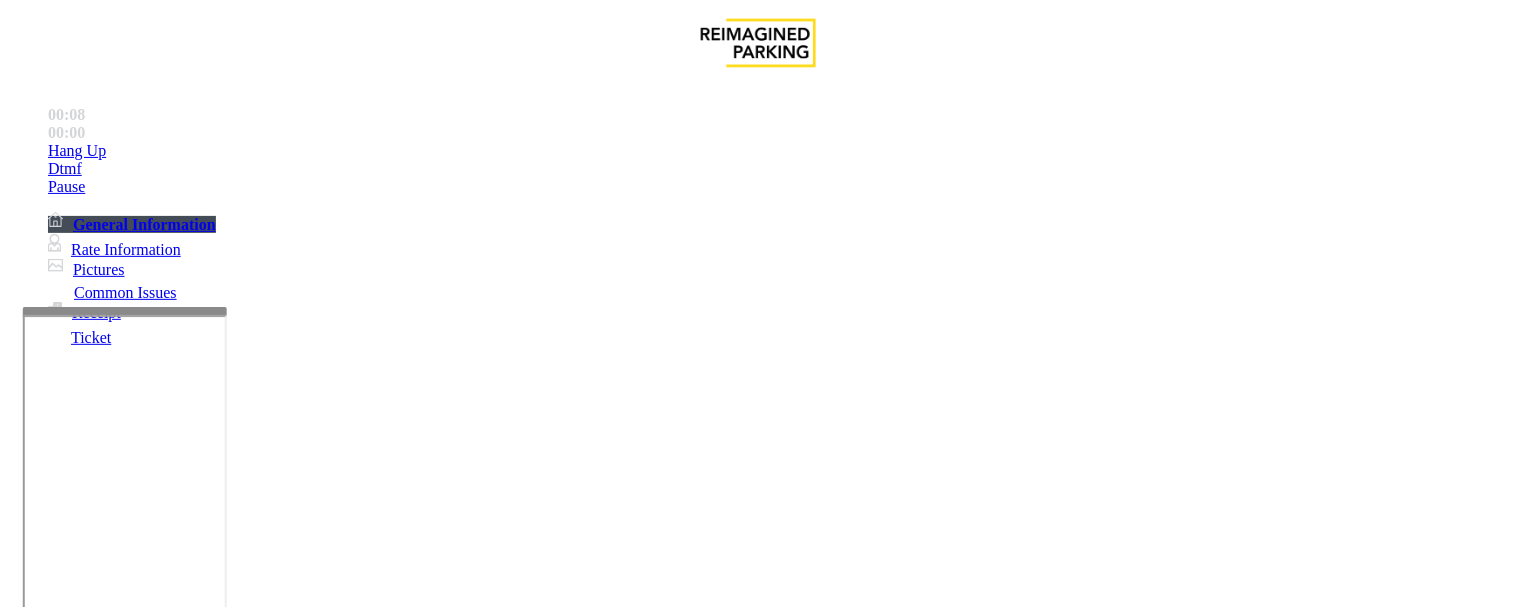 click on "MEC 3 - Ramp In" at bounding box center [66, 1204] 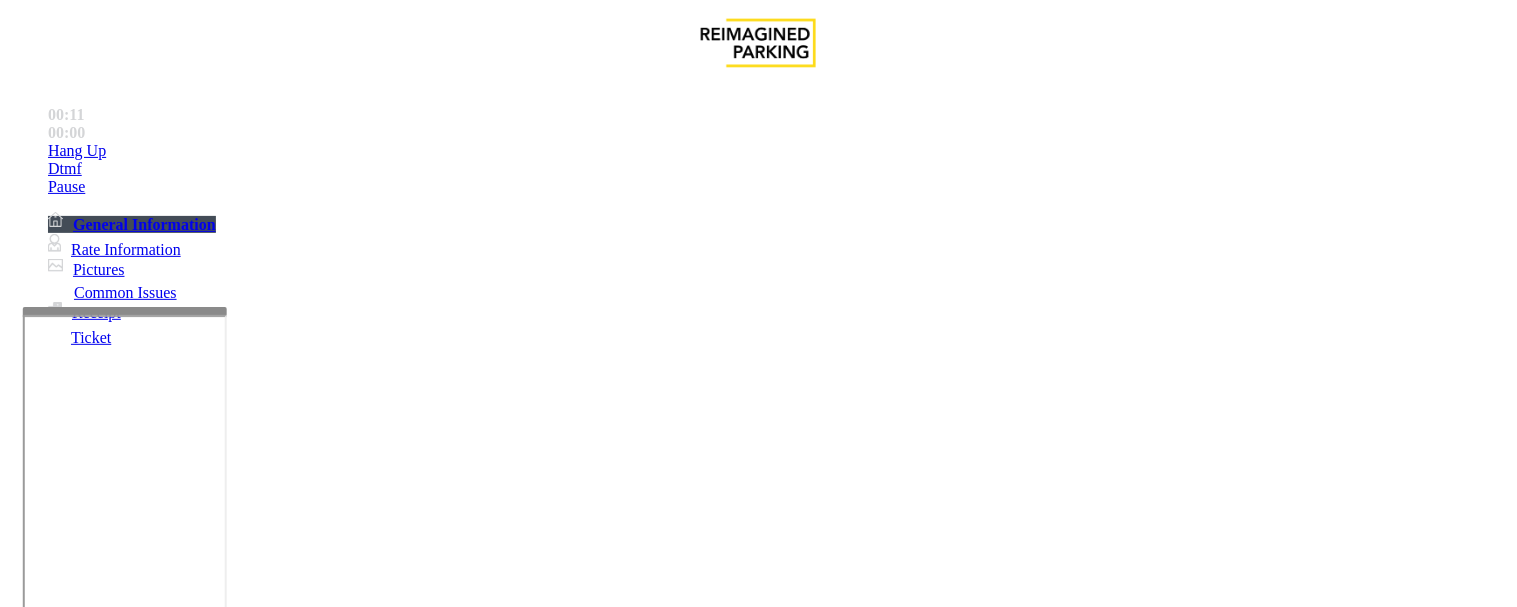 scroll, scrollTop: 714, scrollLeft: 0, axis: vertical 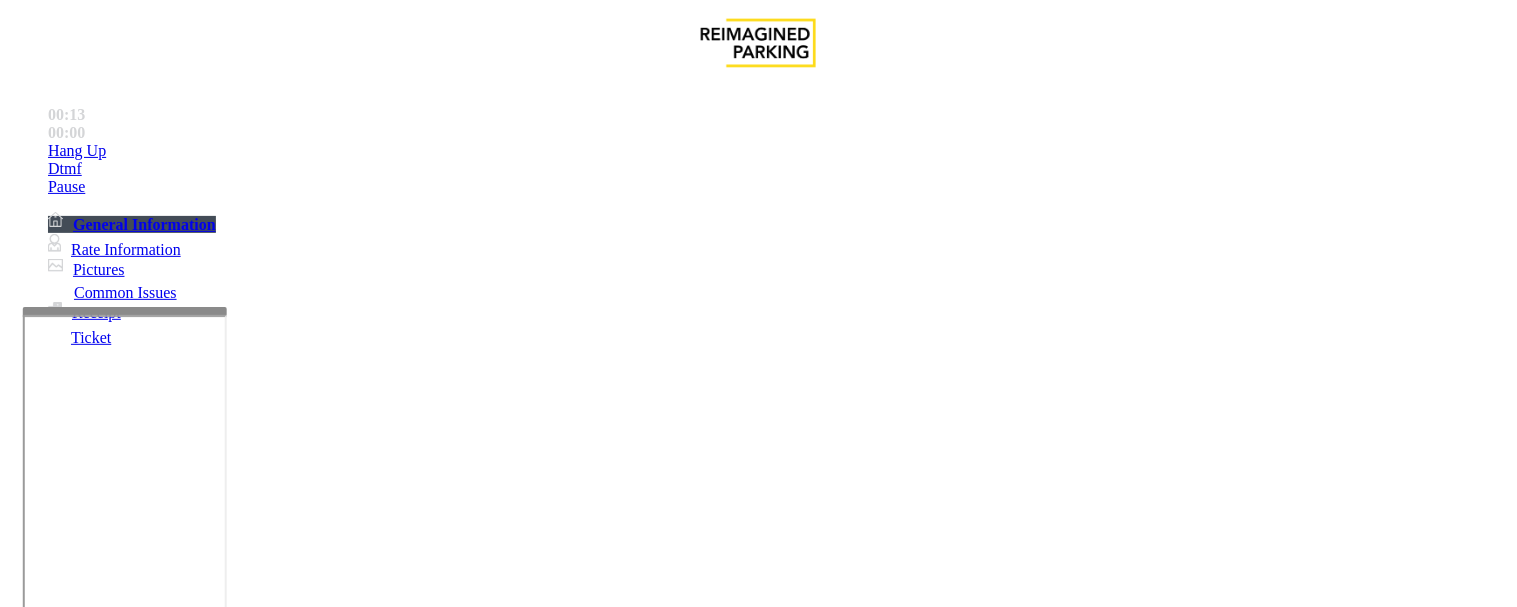 click at bounding box center [124, 1204] 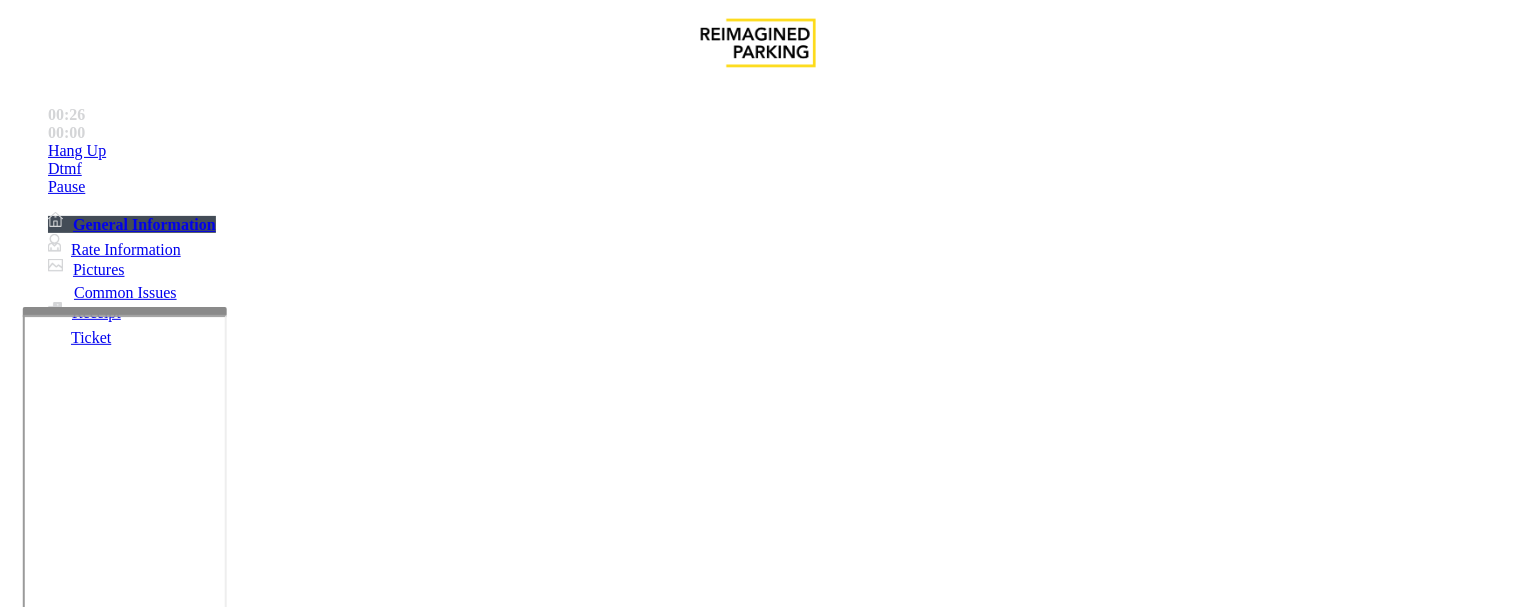 click on "Other" at bounding box center (565, 1260) 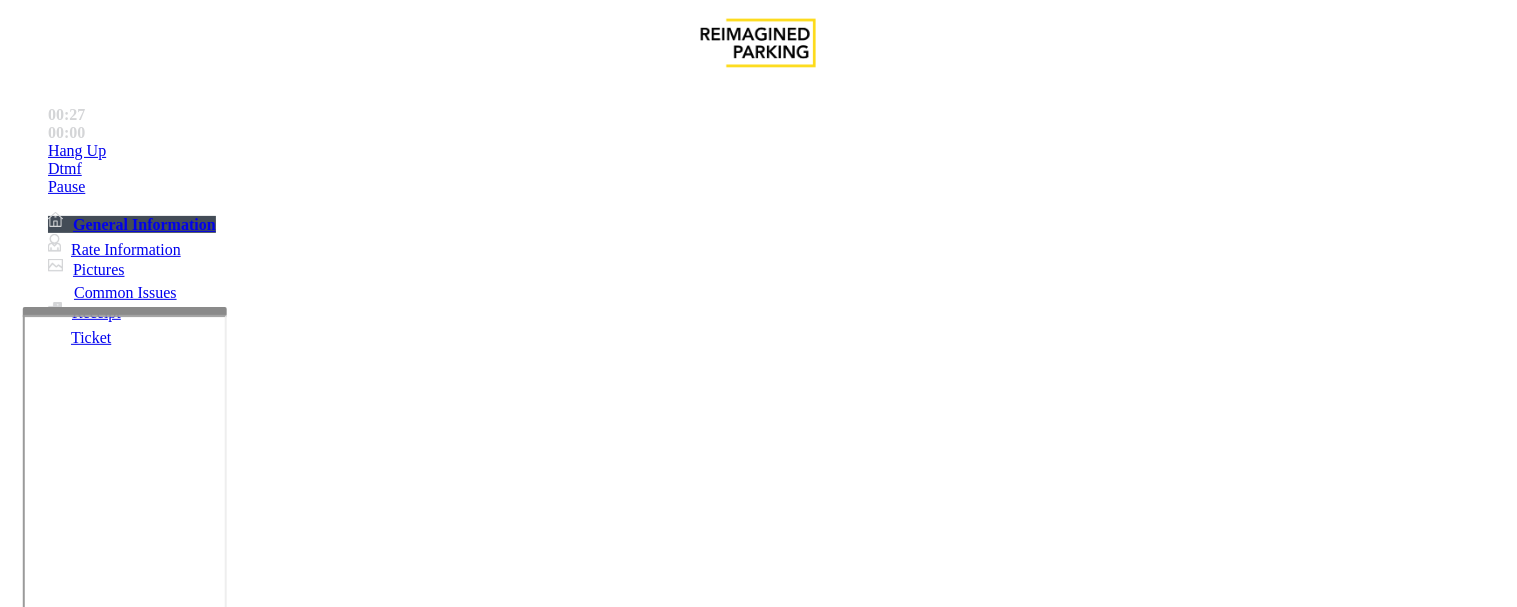 click on "Wrong Lane" at bounding box center [456, 1260] 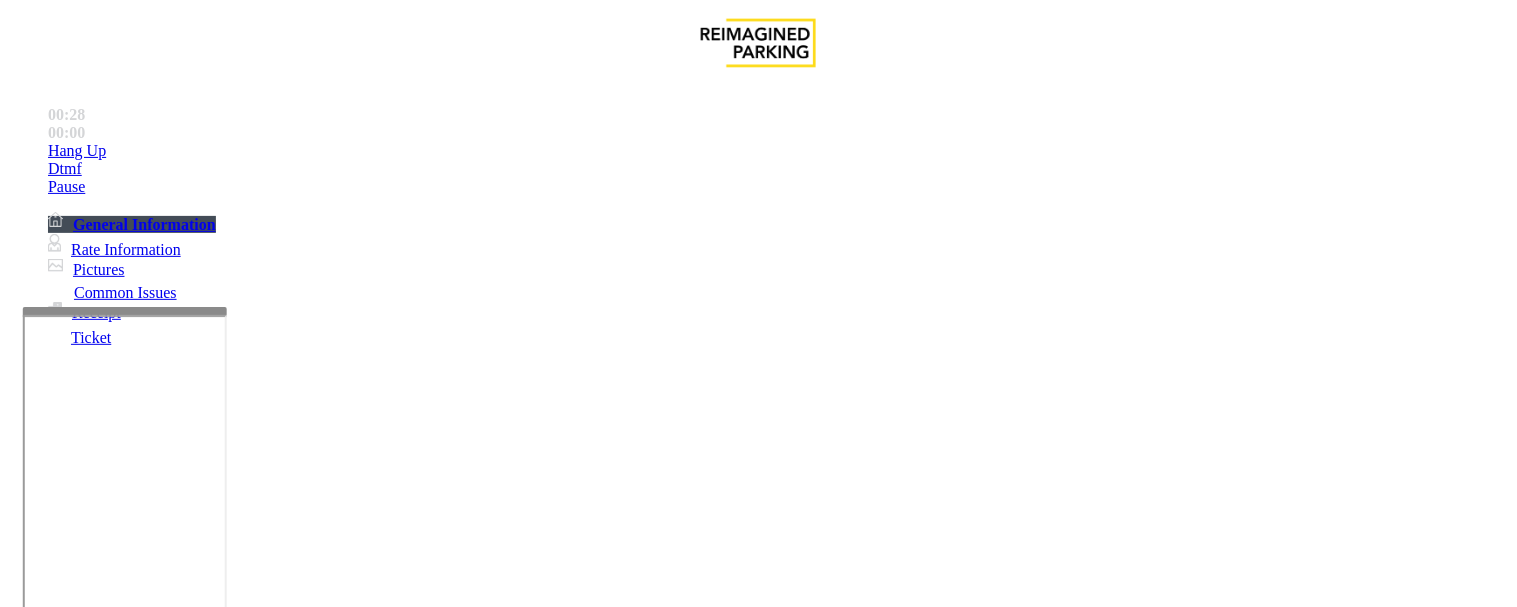 click on "Wrong Lane" at bounding box center (758, 1245) 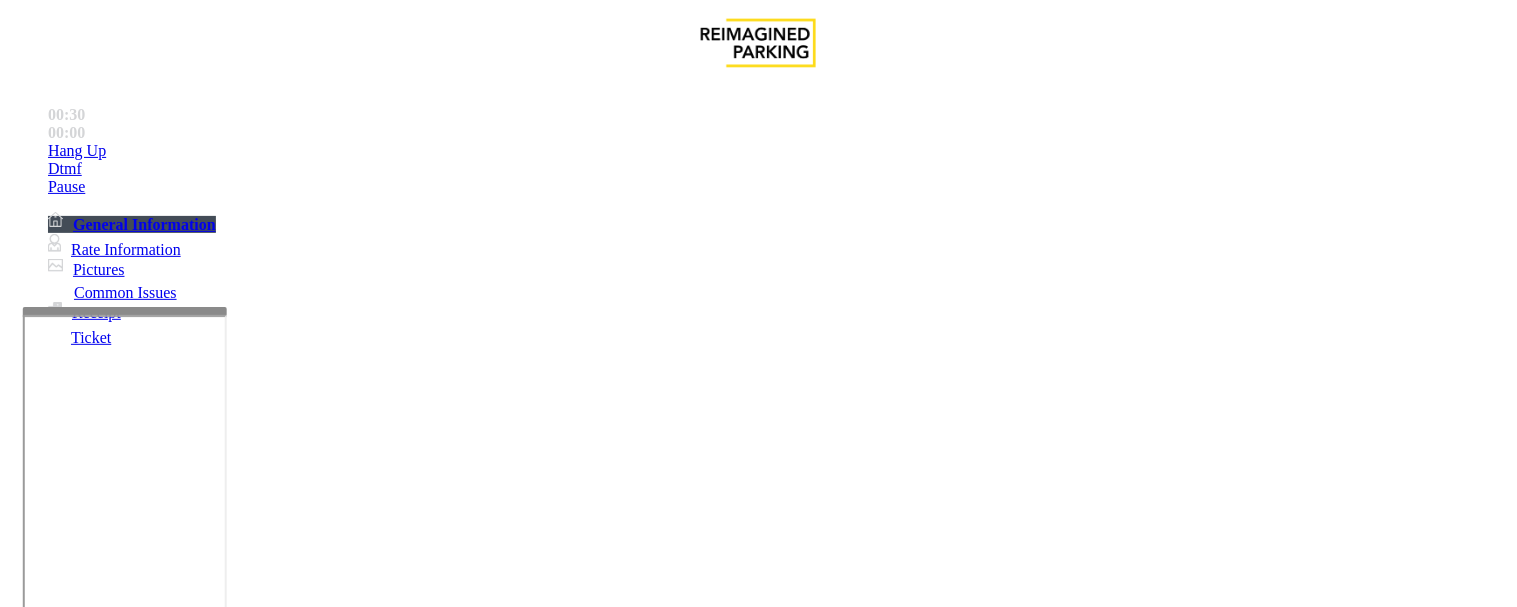 copy on "Wrong Lane" 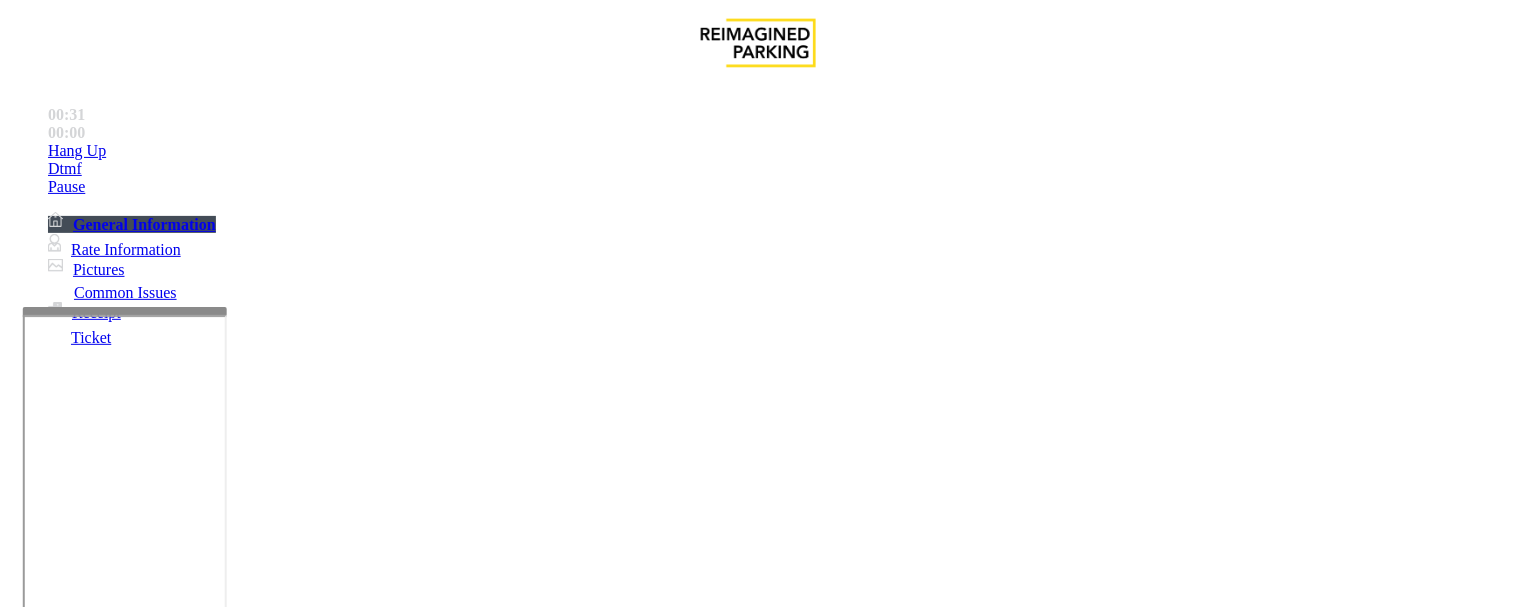 click at bounding box center (246, 1308) 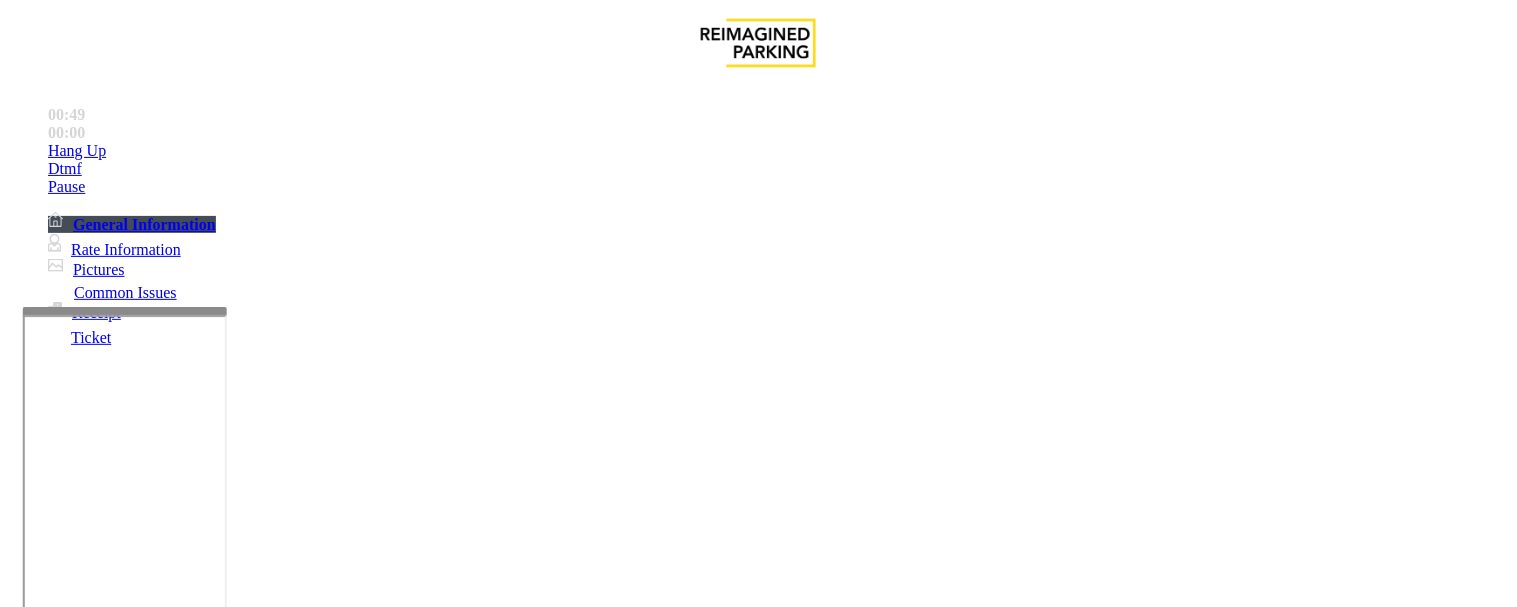 paste on "**********" 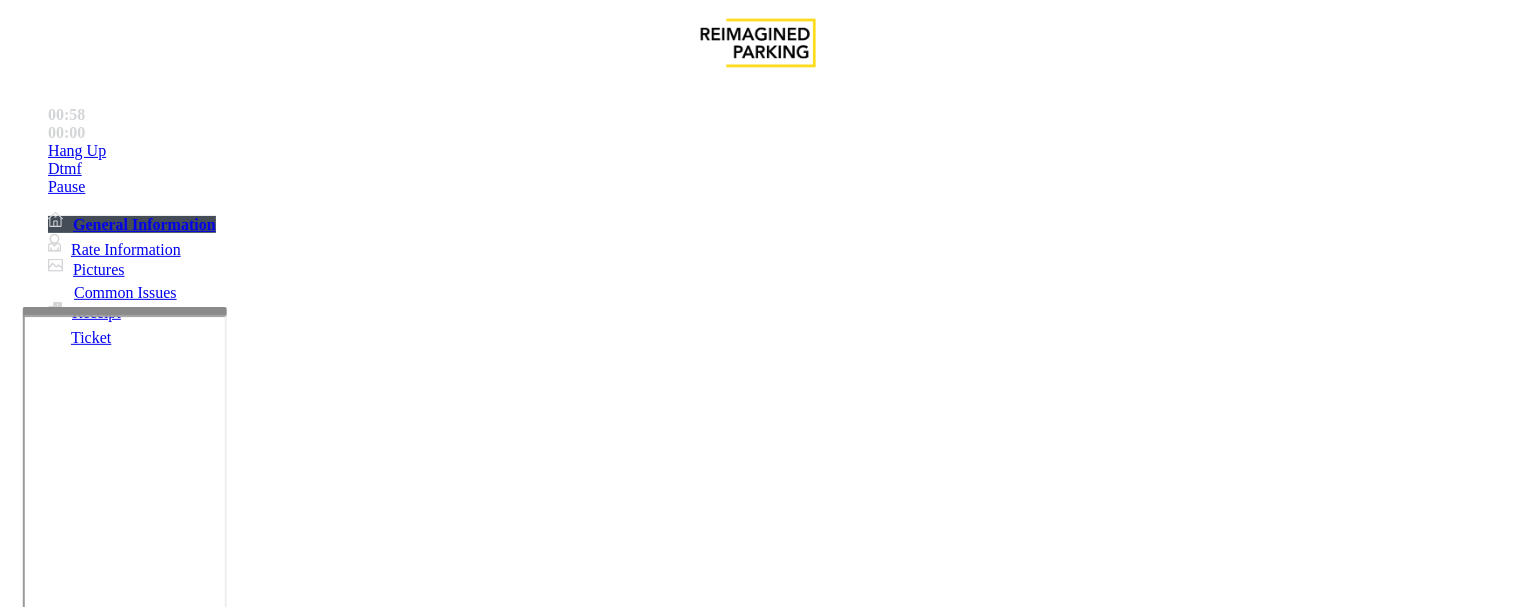 click at bounding box center [246, 1308] 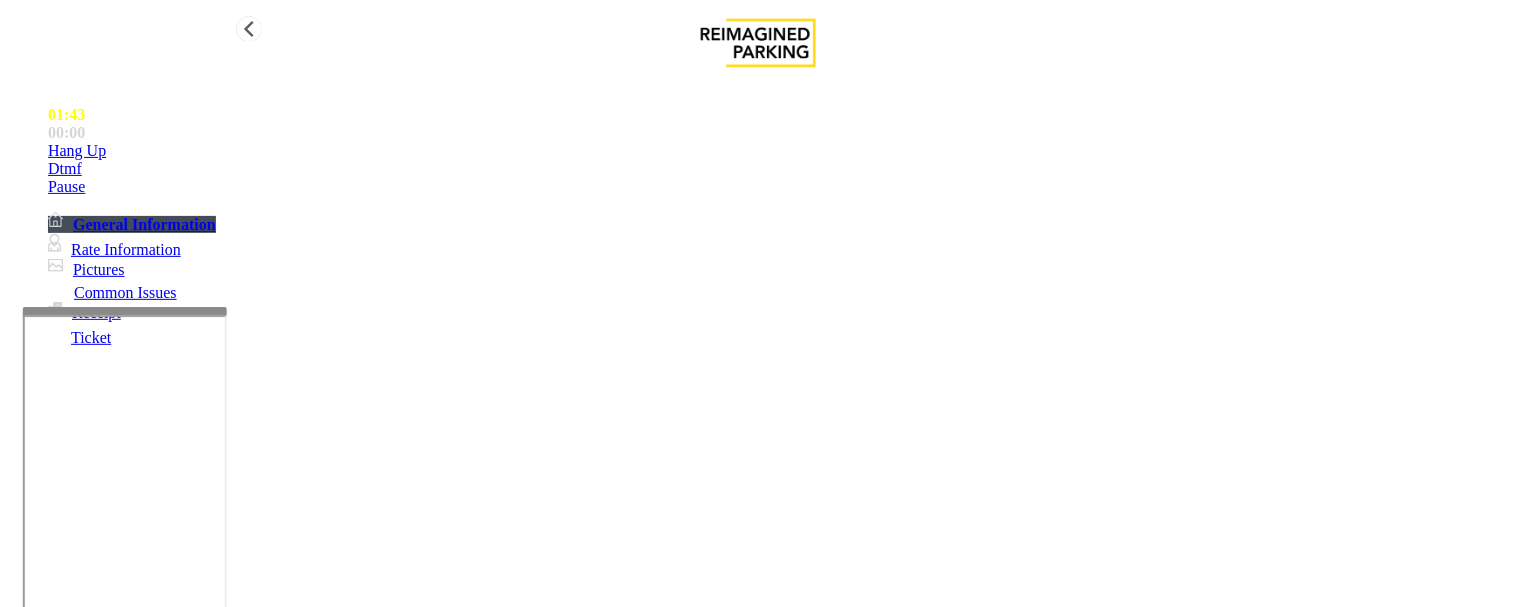 type on "**********" 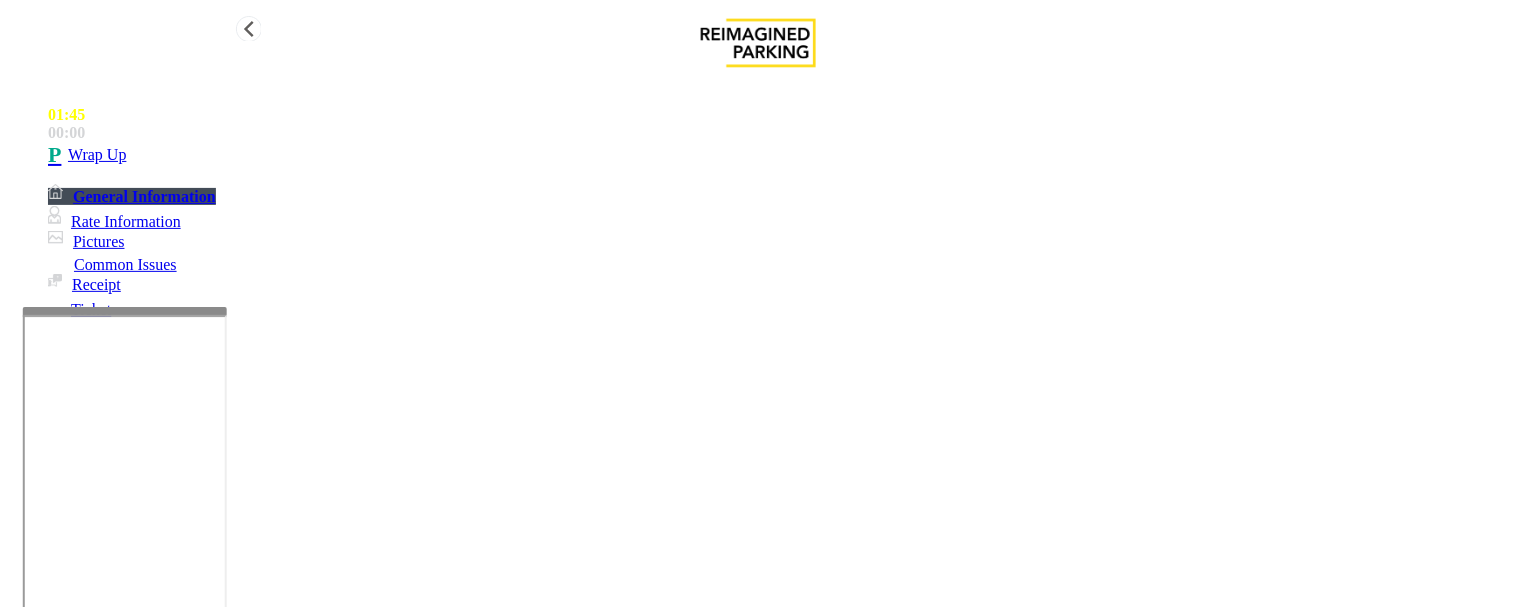 click on "Wrap Up" at bounding box center [97, 155] 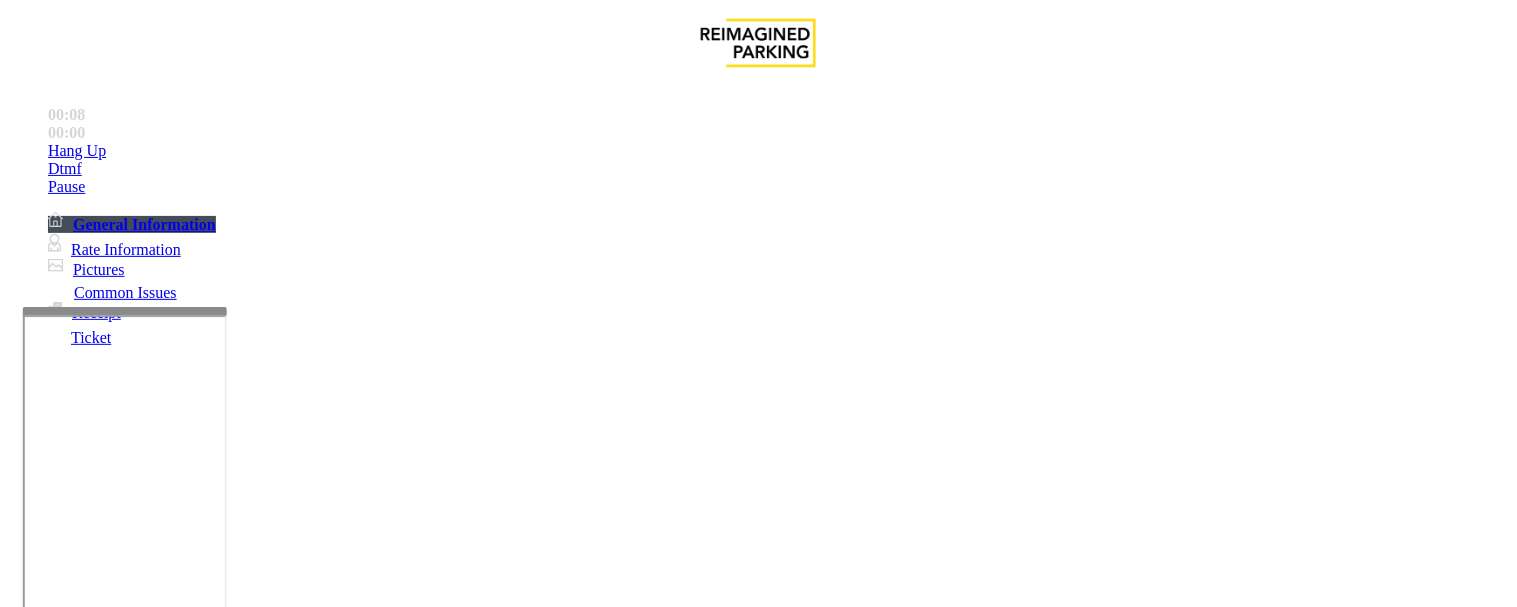 scroll, scrollTop: 1444, scrollLeft: 0, axis: vertical 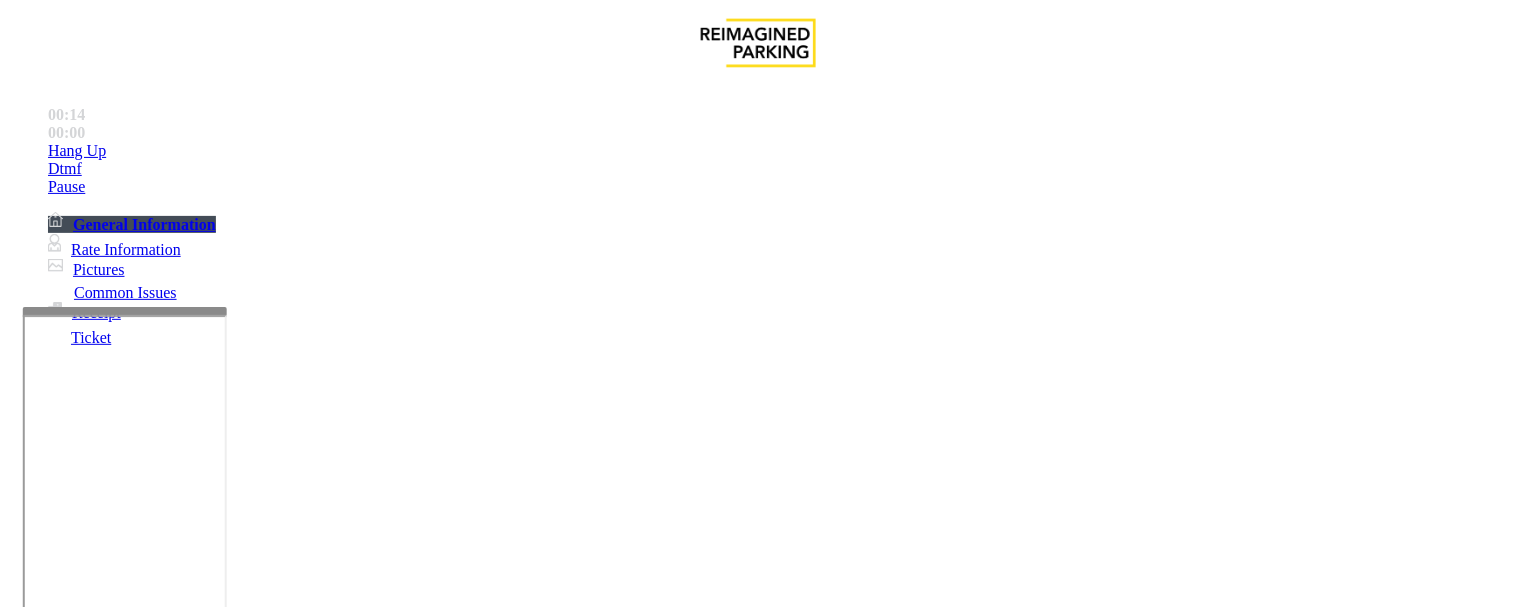 click on "No Assistance Needed" at bounding box center [984, 1260] 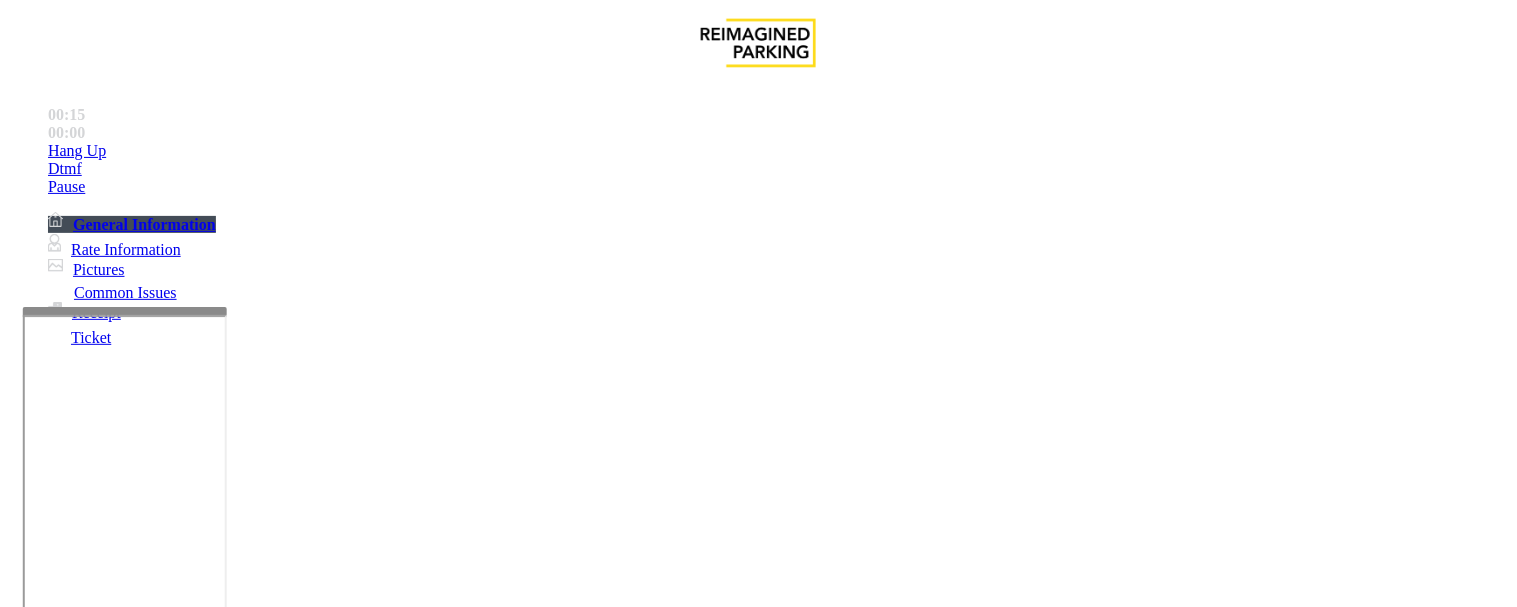 click on "No assistance needed" at bounding box center (758, 1245) 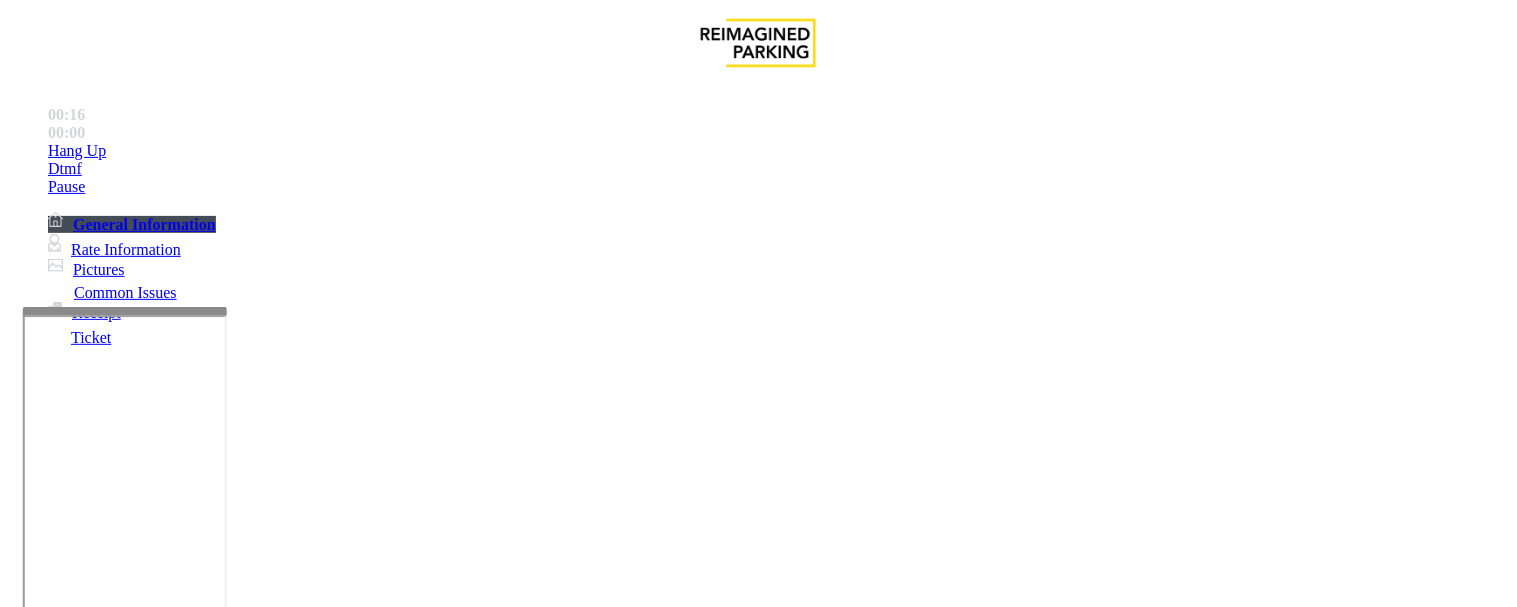 click at bounding box center [254, 1308] 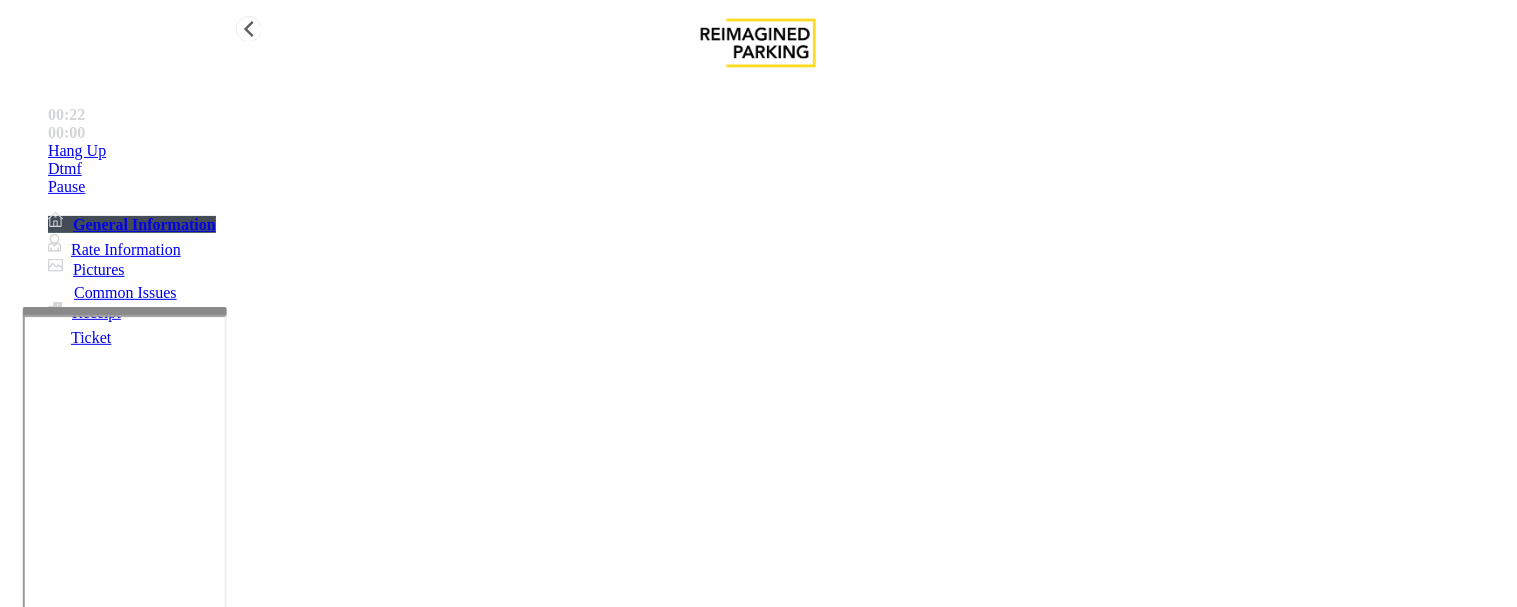 type on "**********" 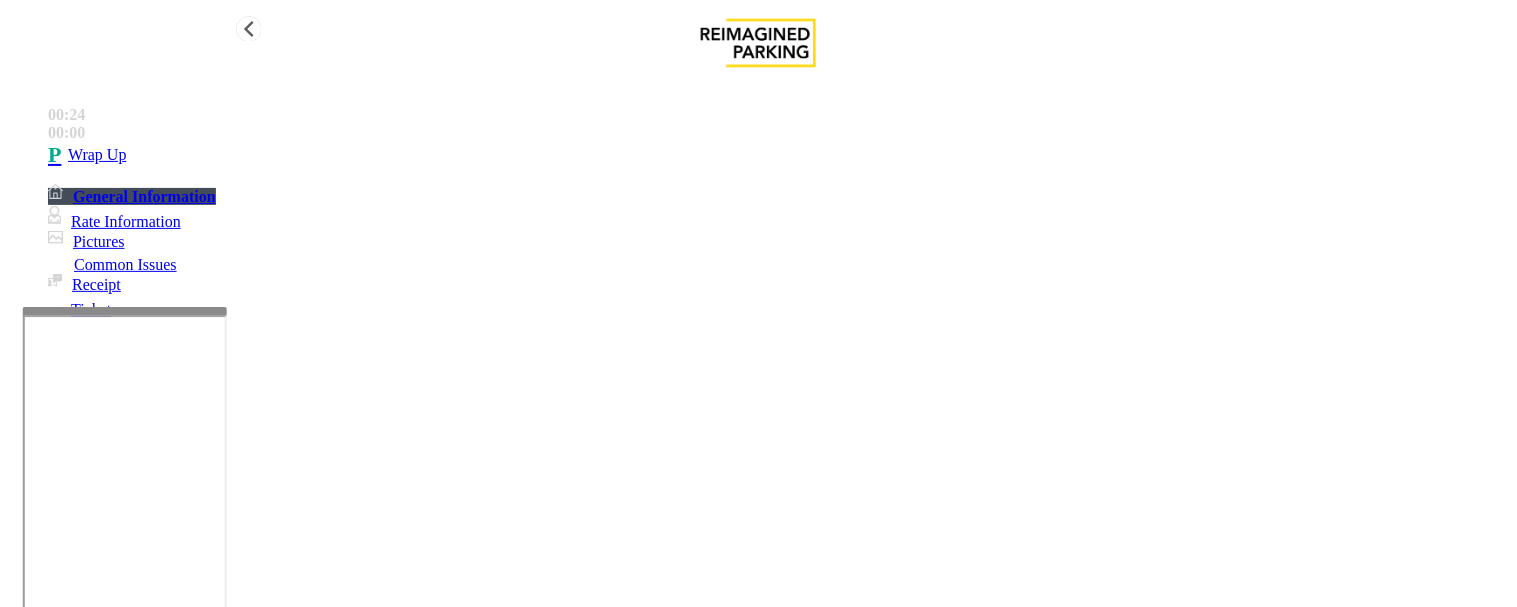 click at bounding box center [58, 155] 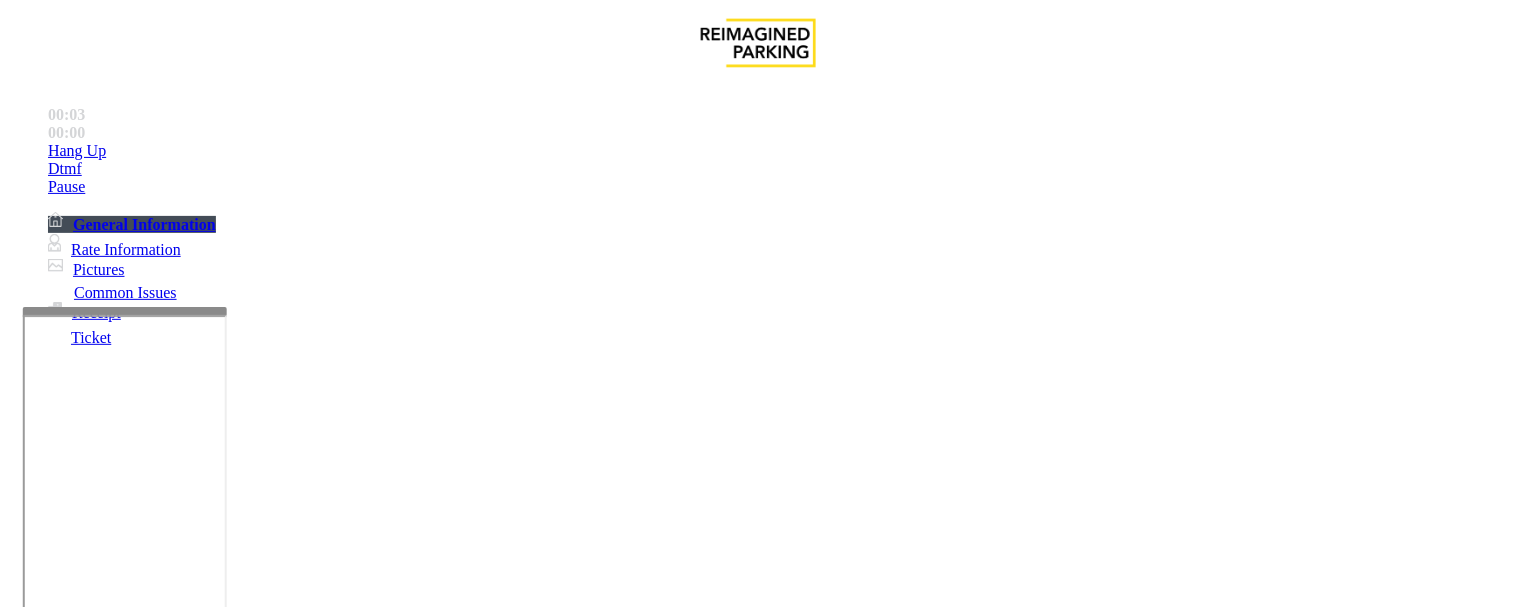 scroll, scrollTop: 444, scrollLeft: 0, axis: vertical 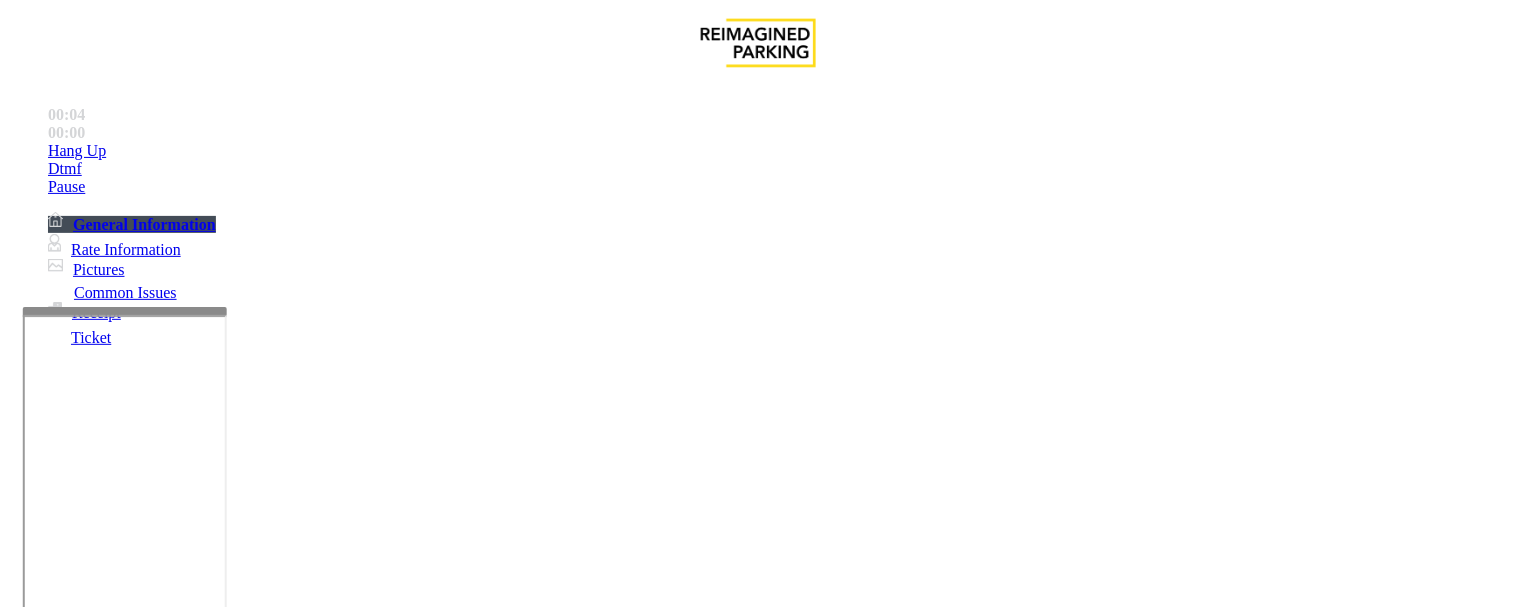 click on "https://fillmore-web.sp.tibaparking.net/" at bounding box center [805, 2319] 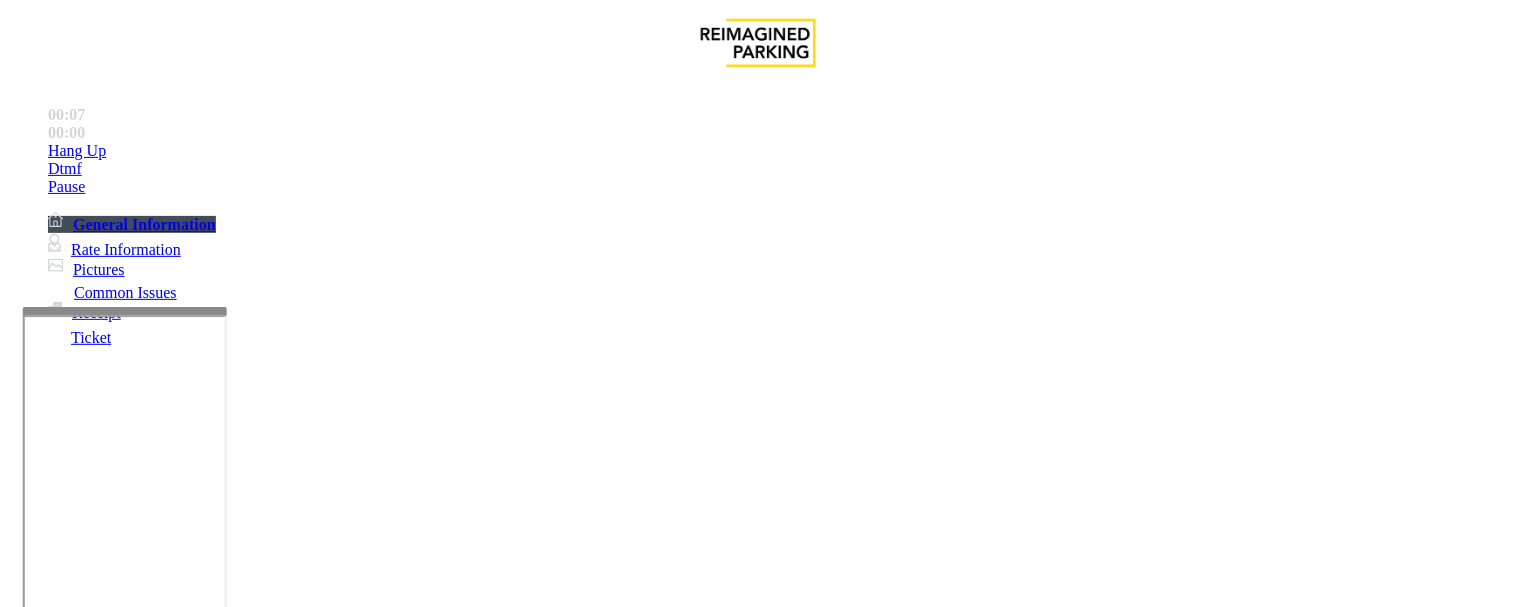 click on "Username: remote" at bounding box center [599, 2319] 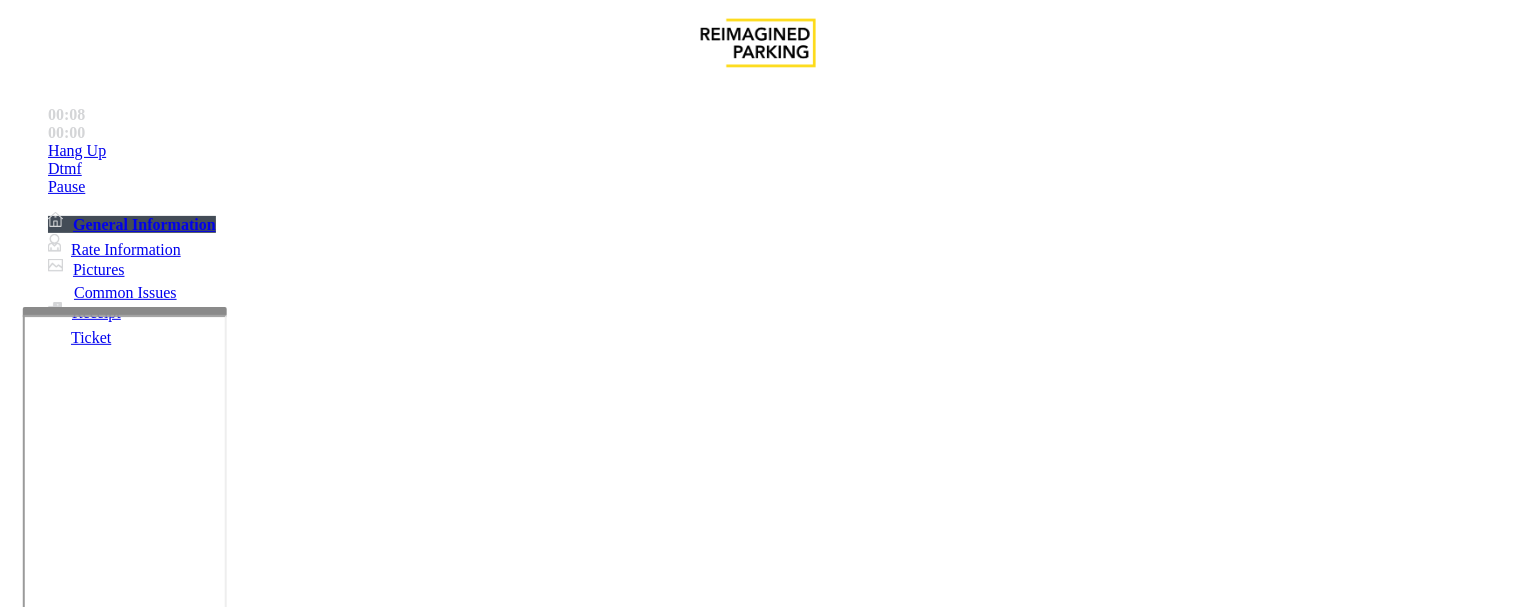 click on "Username: remote" at bounding box center [599, 2319] 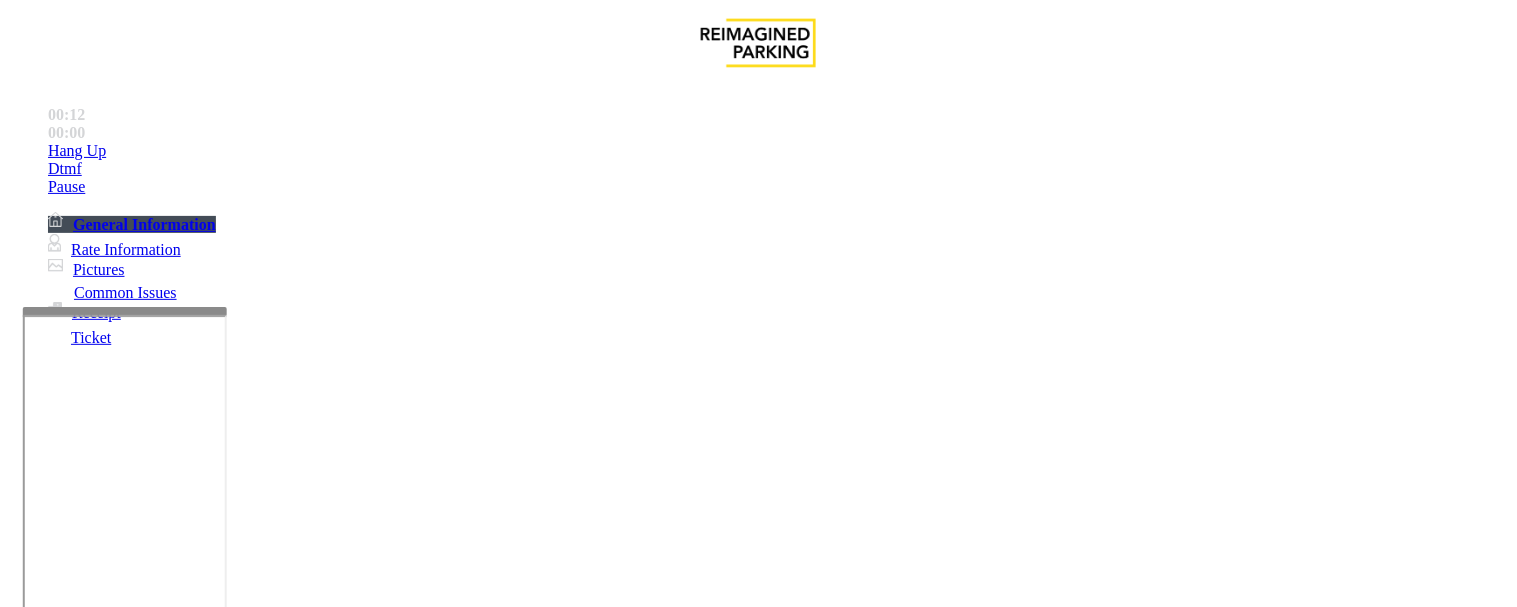 drag, startPoint x: 1083, startPoint y: 302, endPoint x: 1178, endPoint y: 307, distance: 95.131485 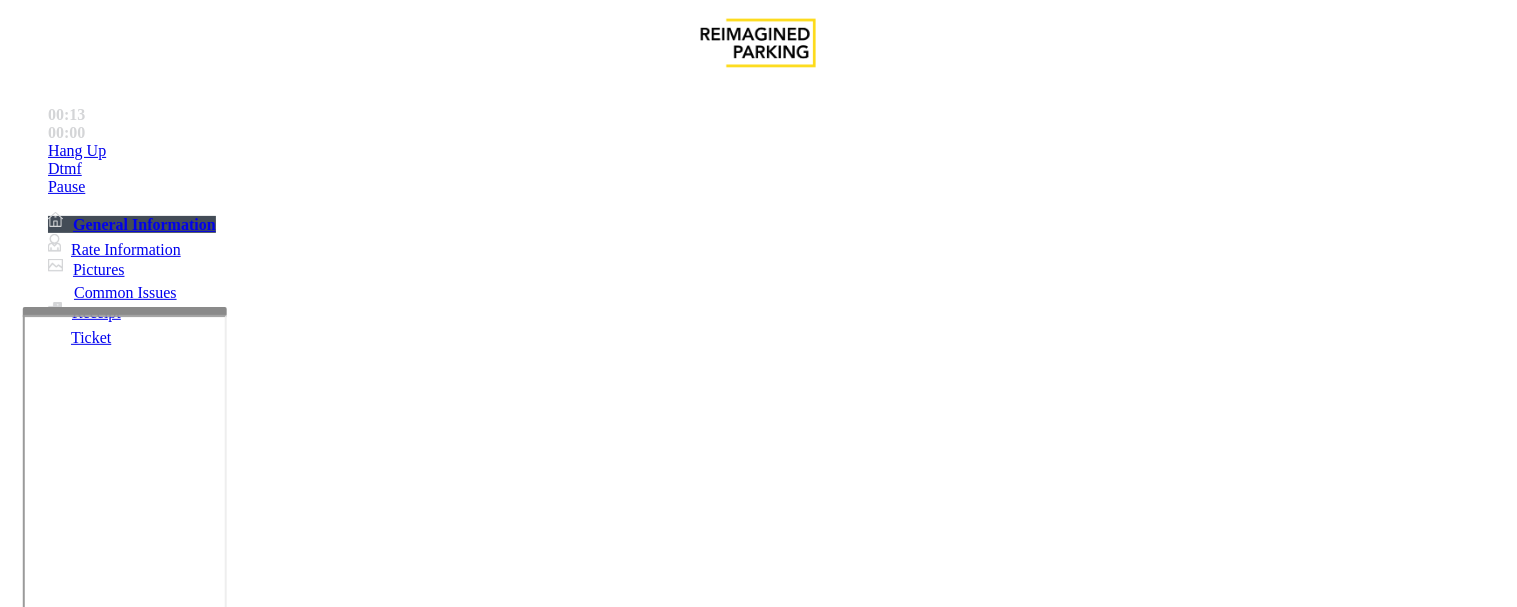 copy on "R3ef@nb24" 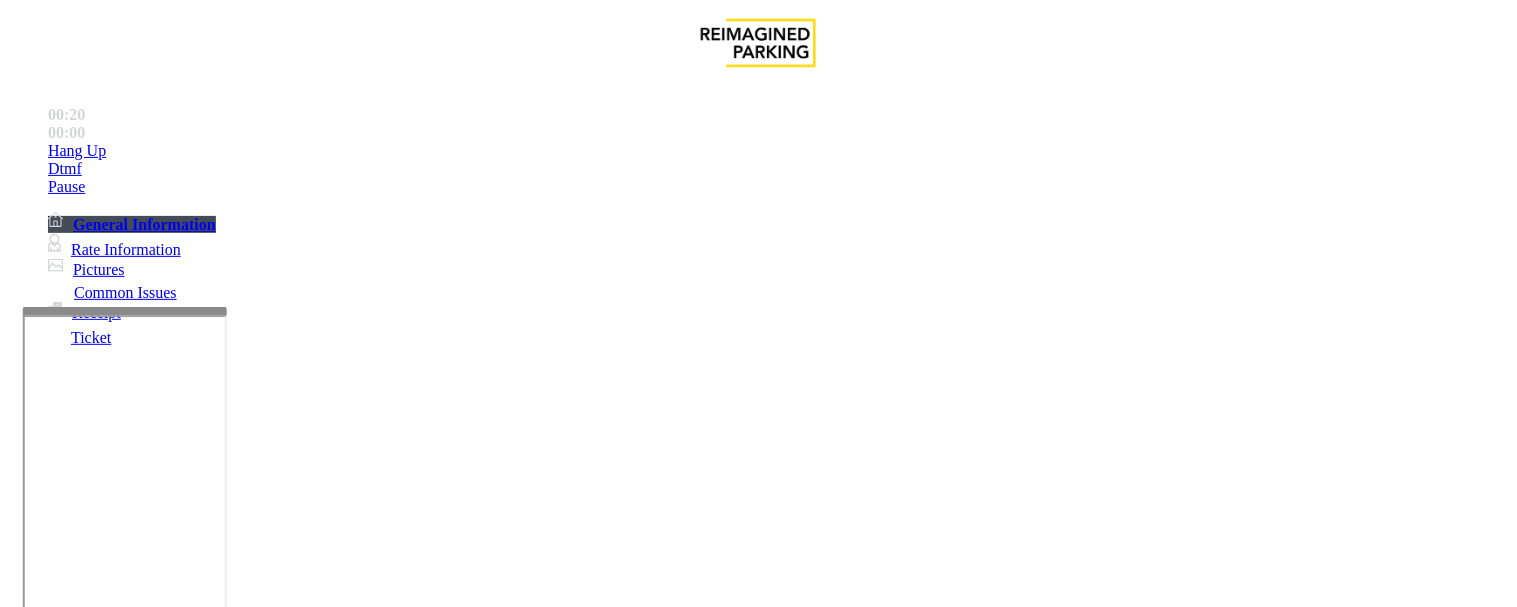 click on "https://fillmore-web.sp.tibaparking.net/" at bounding box center [805, 2319] 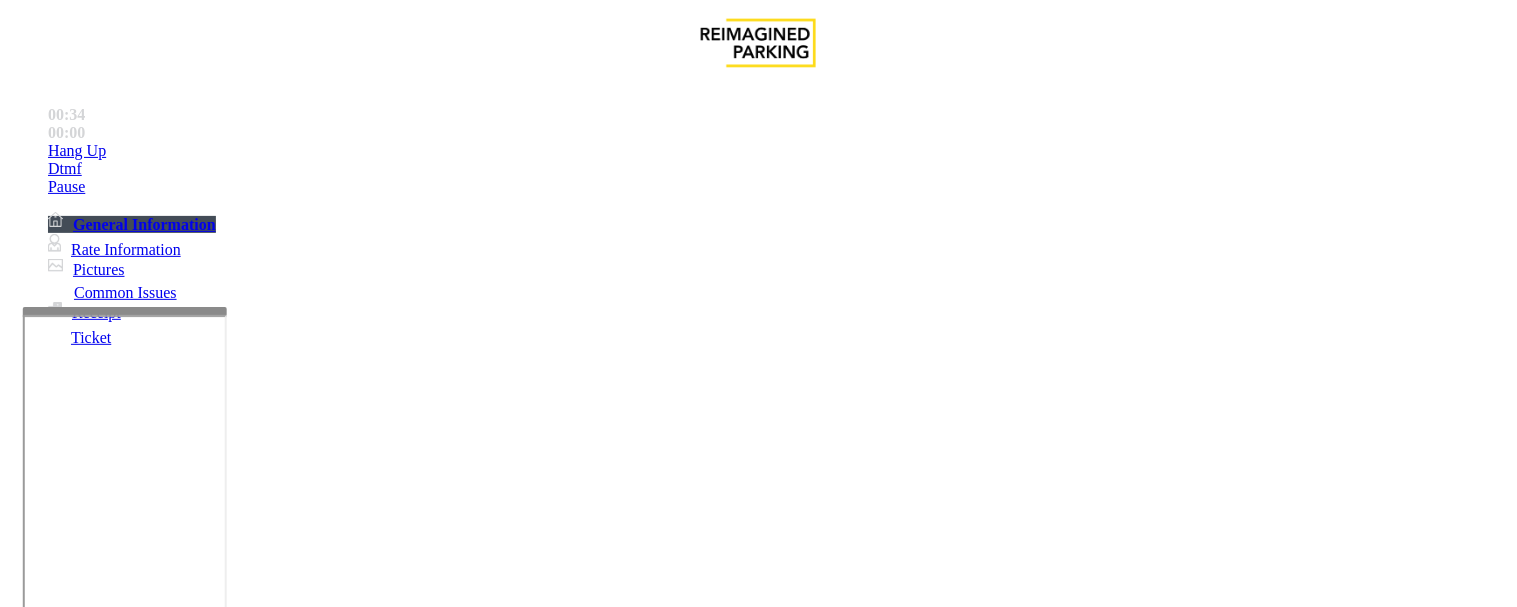 click on "Validation Issue" at bounding box center [371, 1260] 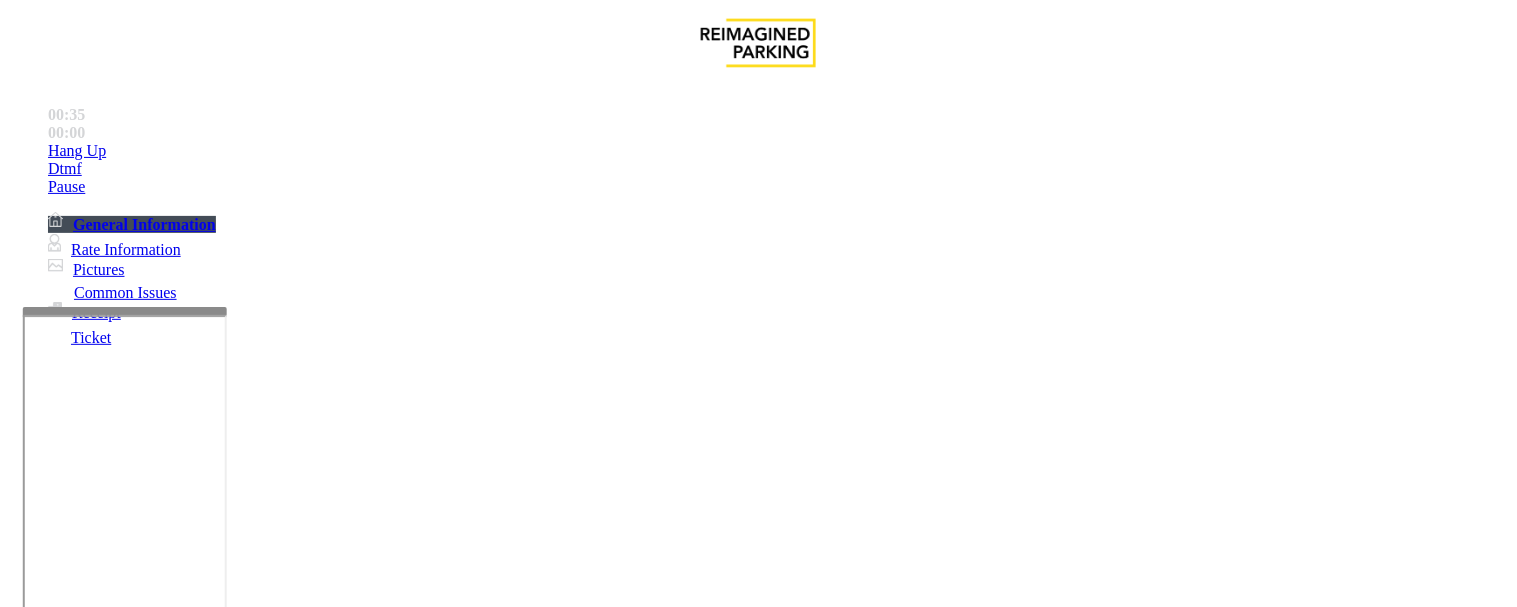 click on "Validation Error" at bounding box center (758, 1245) 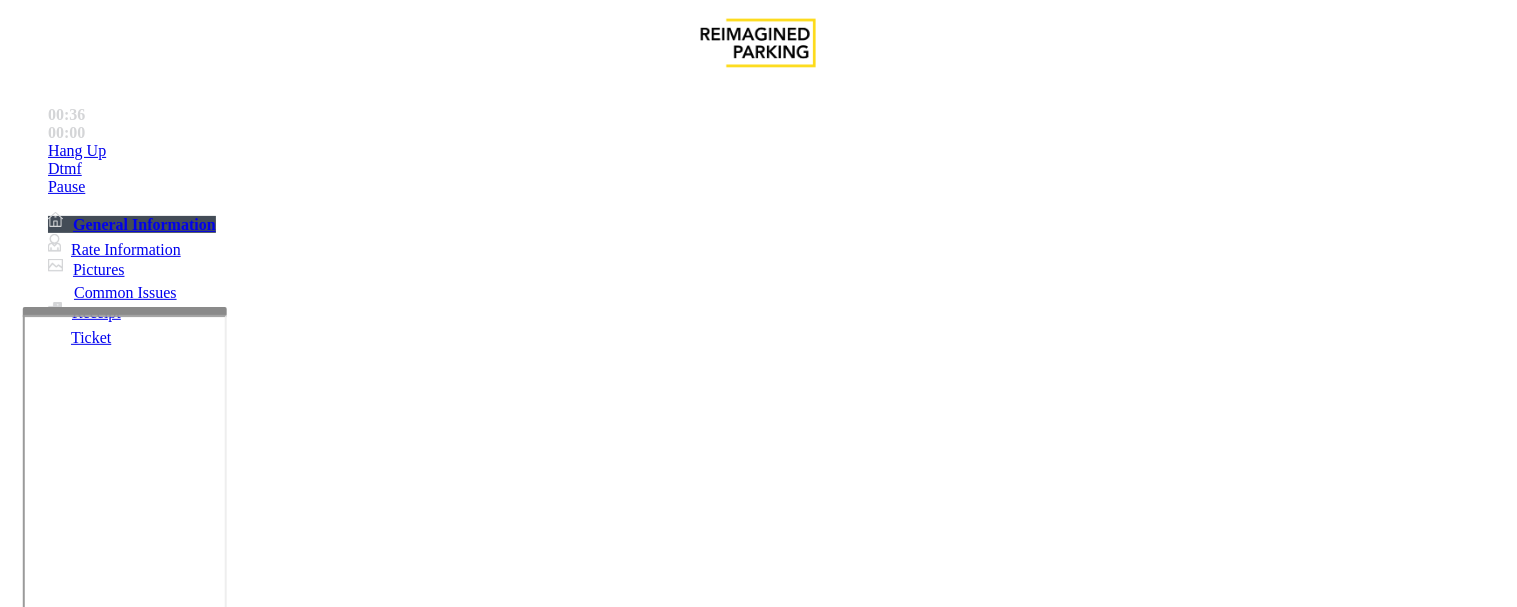 click on "Validation Error" at bounding box center (758, 1245) 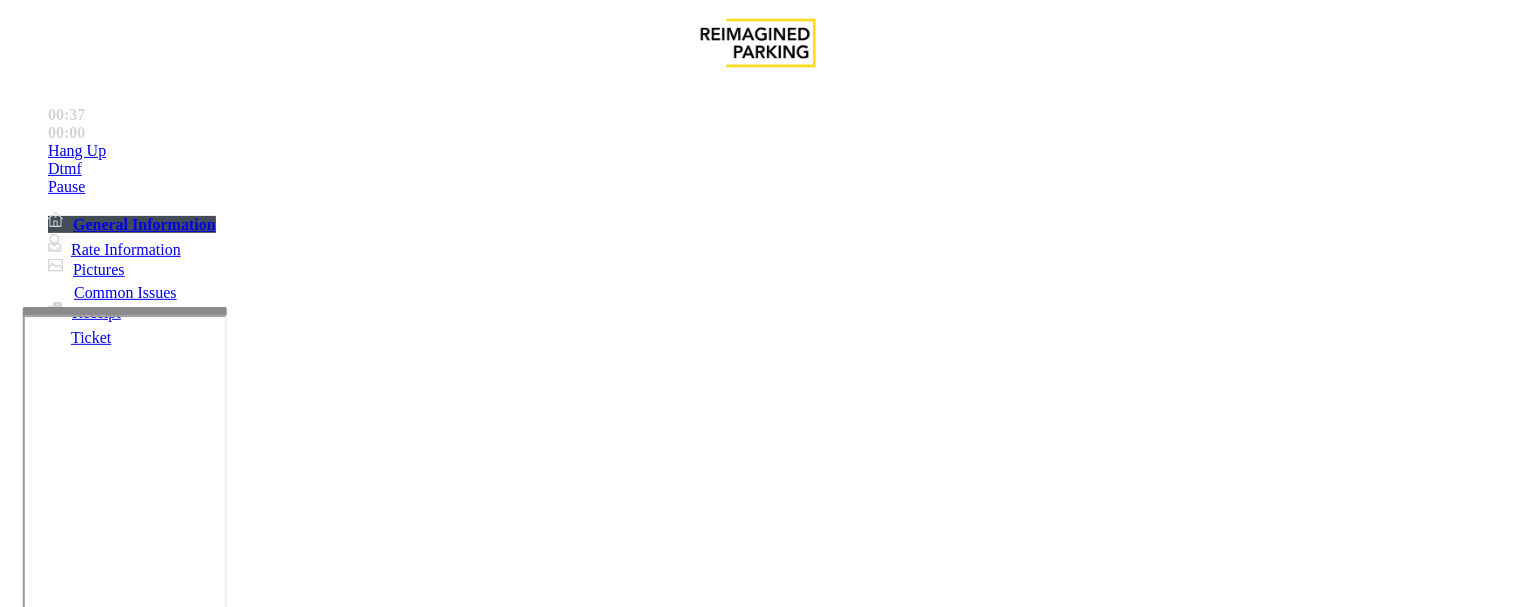 copy on "Validation Error" 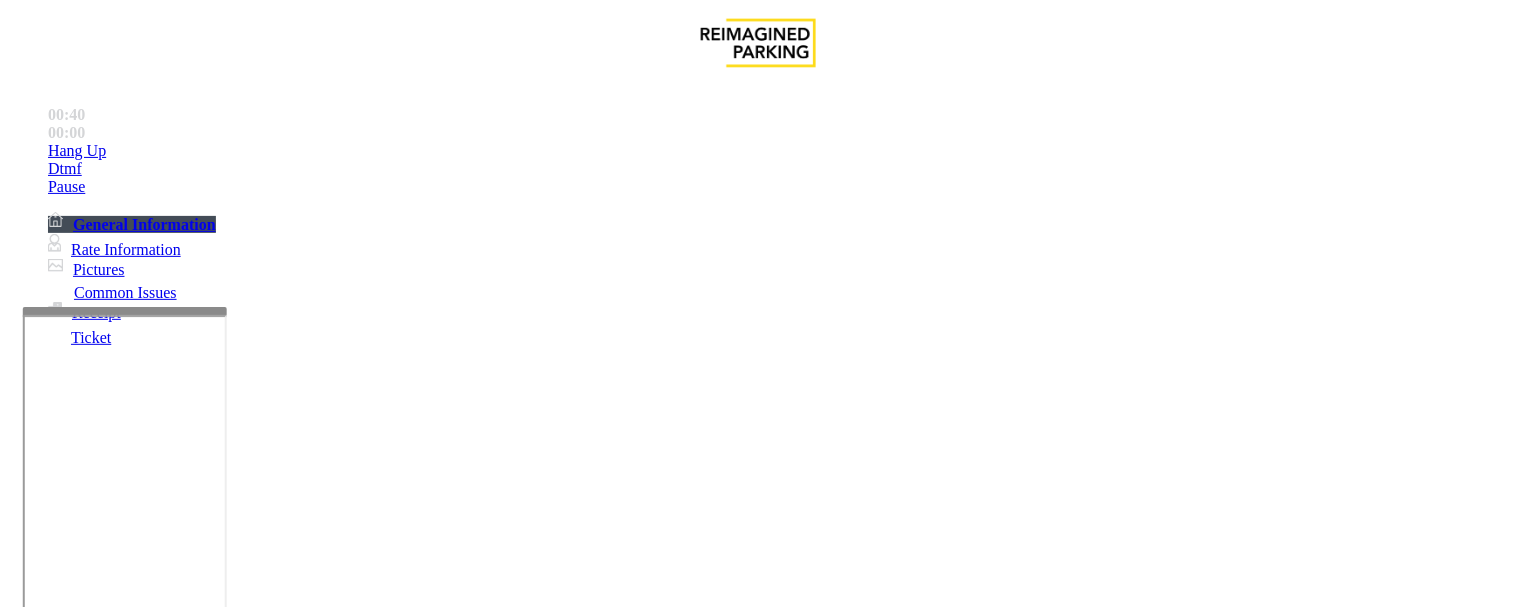 scroll, scrollTop: 1777, scrollLeft: 0, axis: vertical 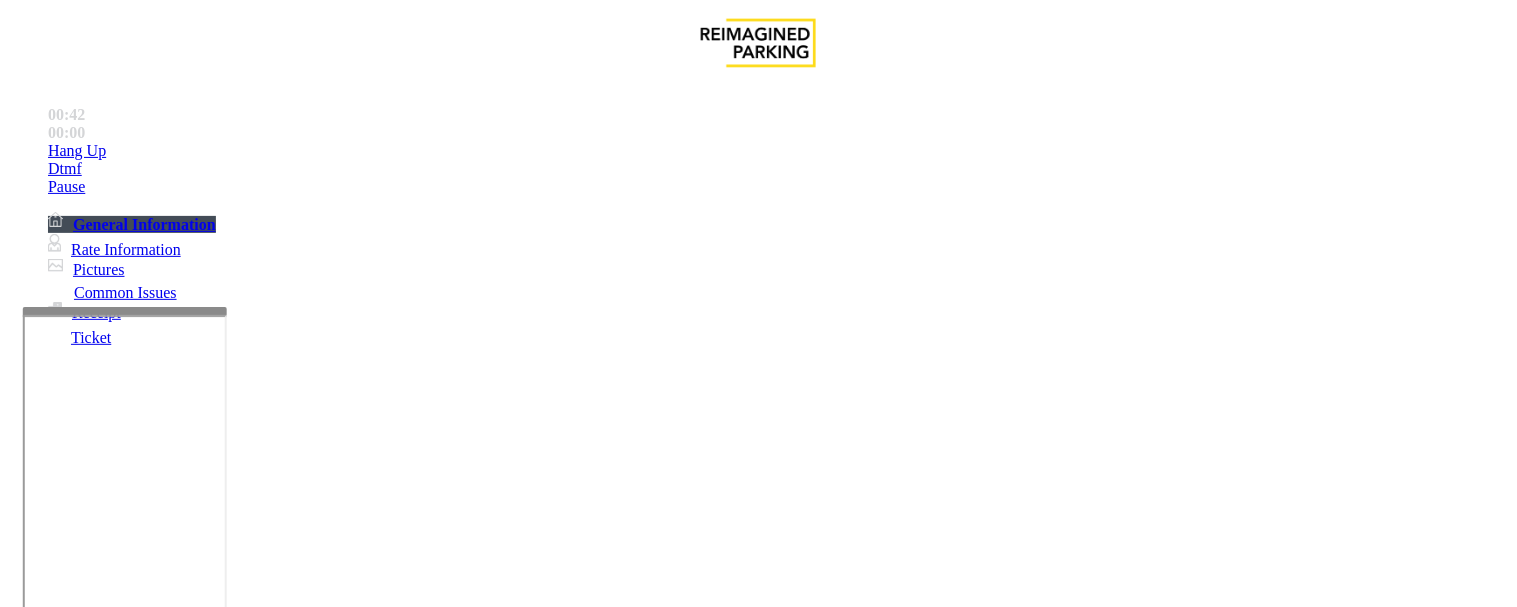 click at bounding box center [246, 1608] 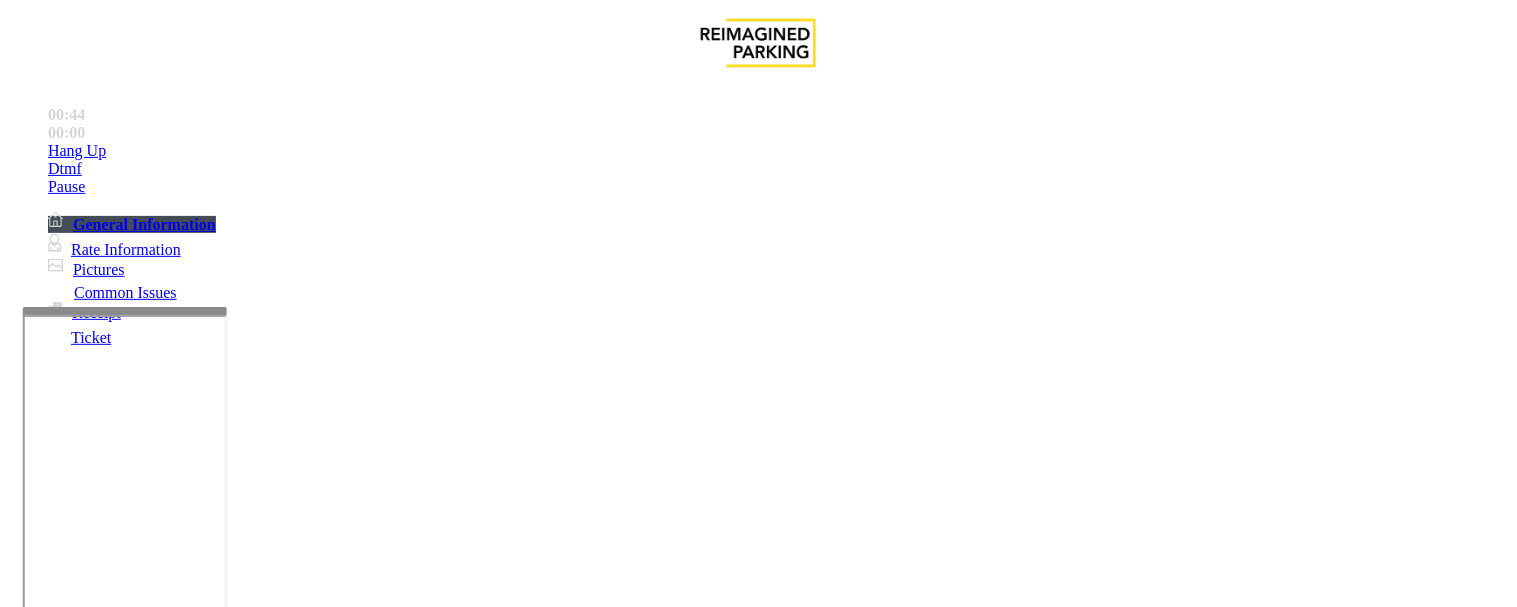 paste on "**********" 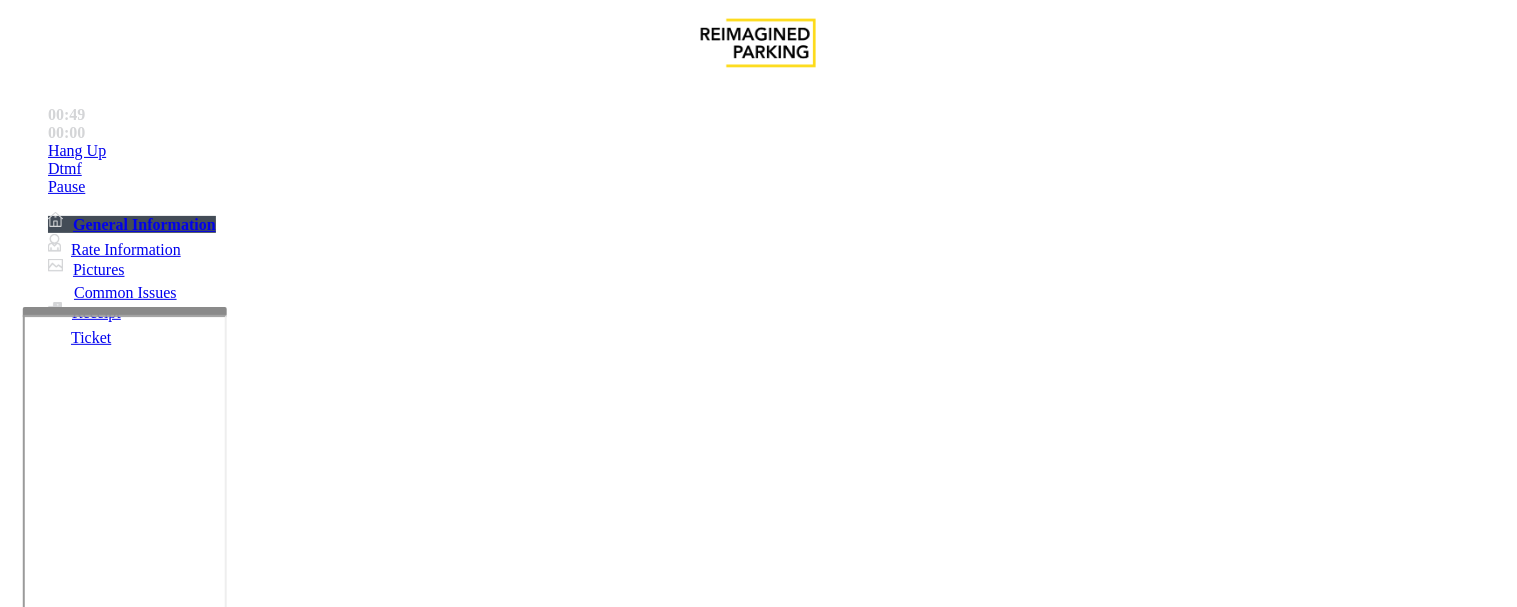 type on "**********" 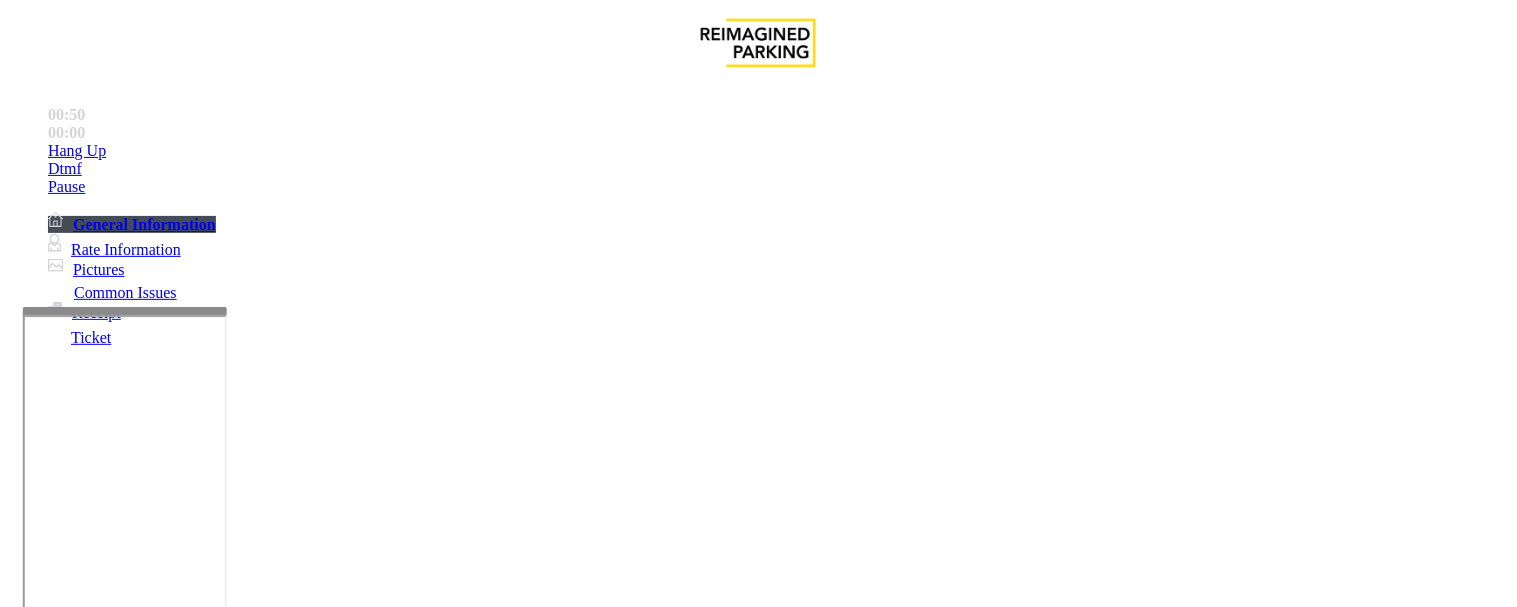 drag, startPoint x: 820, startPoint y: 133, endPoint x: 878, endPoint y: 132, distance: 58.00862 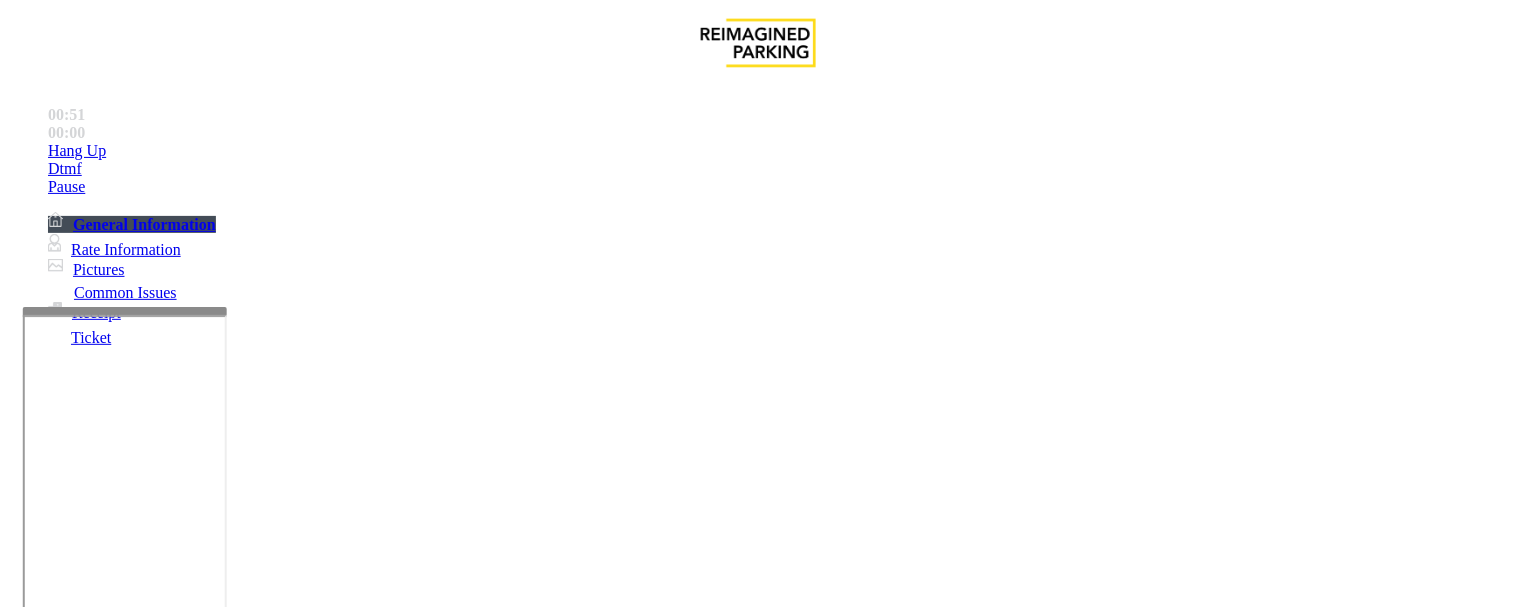 copy on "Land Title" 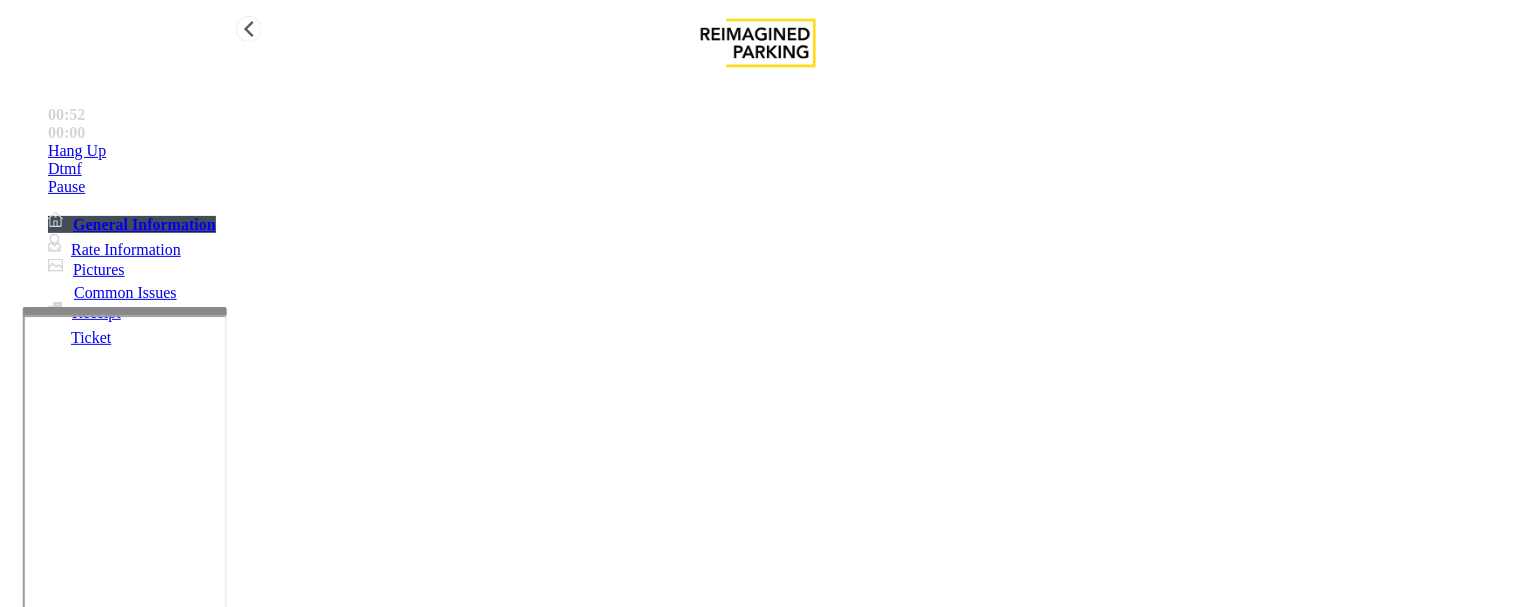 click on "Hang Up" at bounding box center (778, 151) 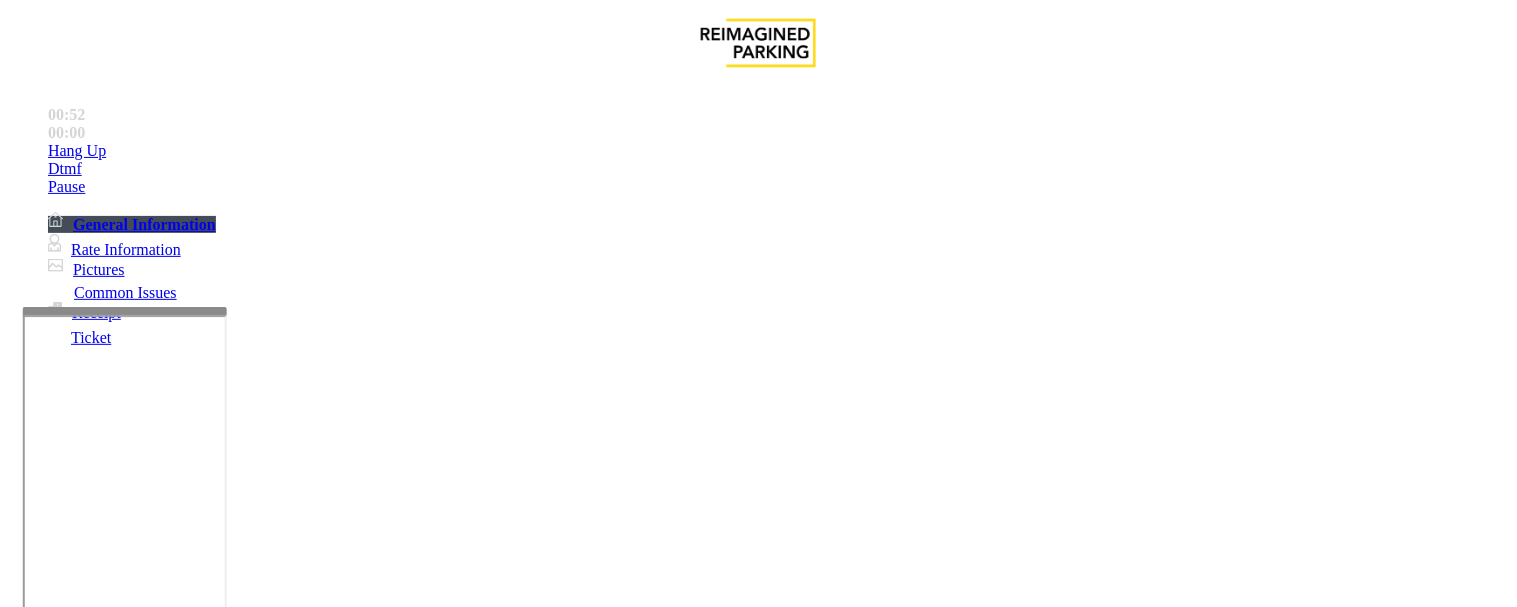 scroll, scrollTop: 0, scrollLeft: 0, axis: both 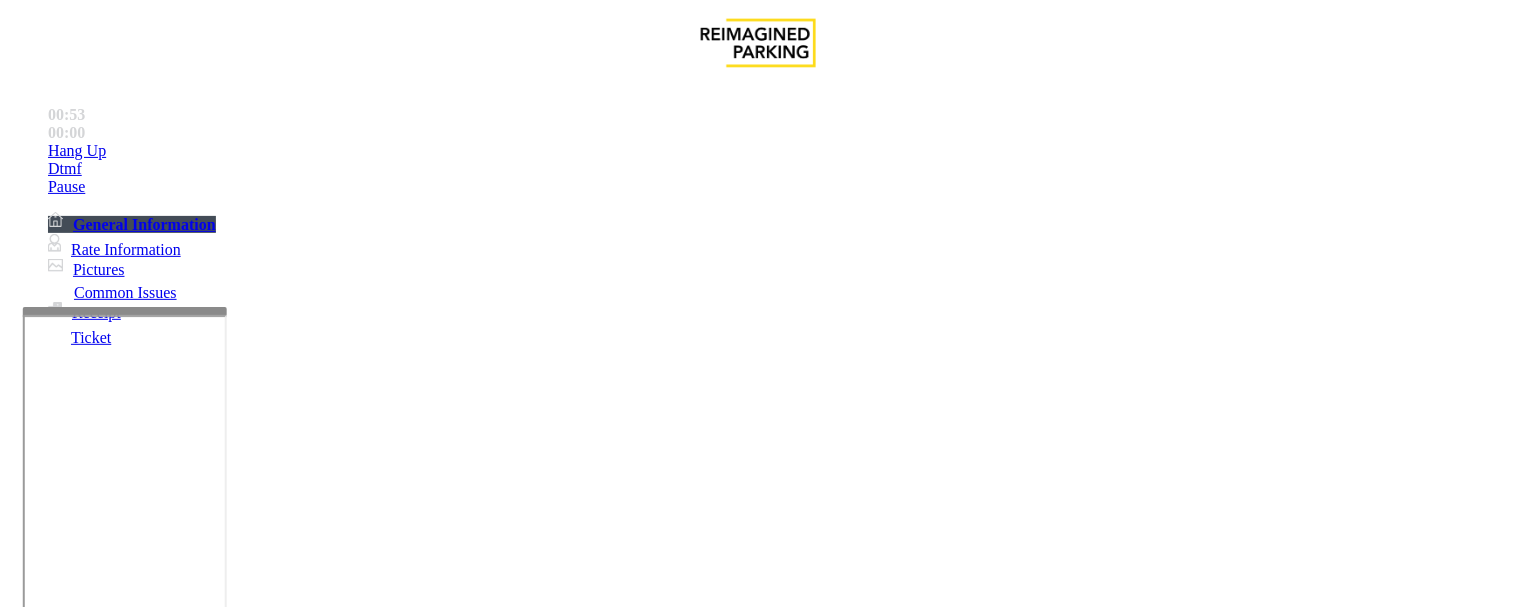 click at bounding box center (96, 1282) 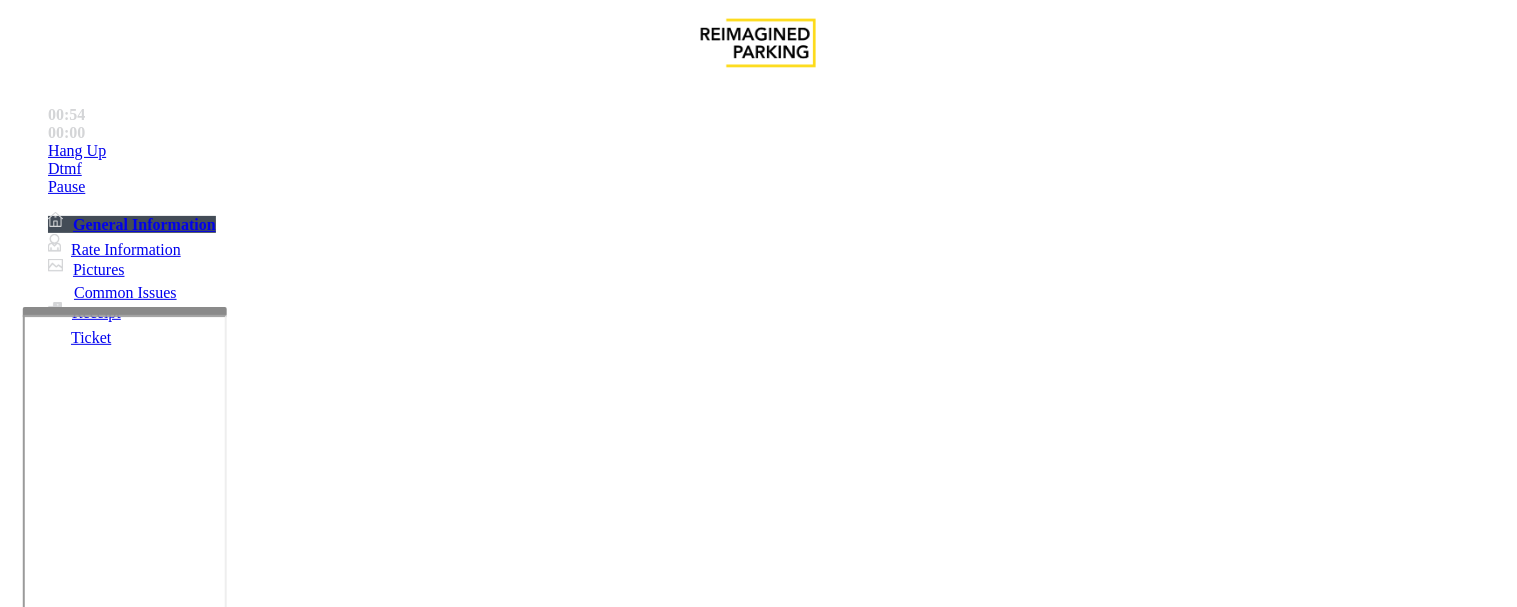 paste on "**********" 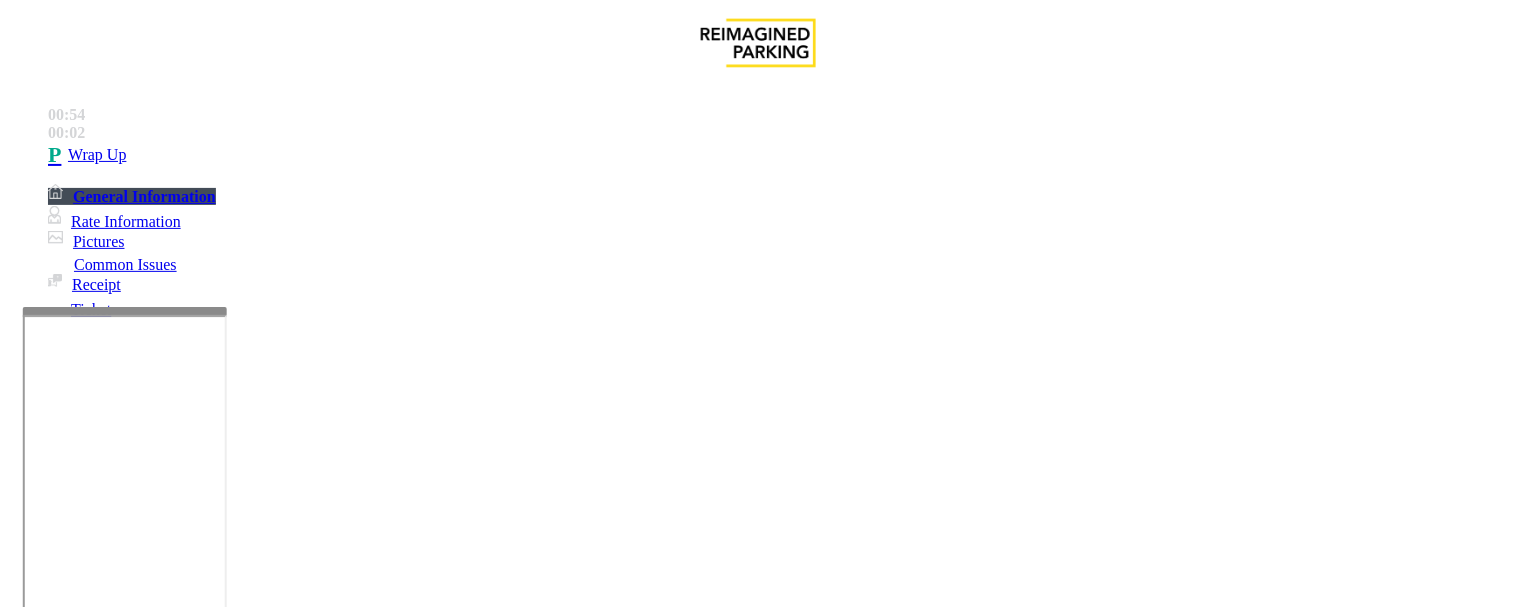type on "**" 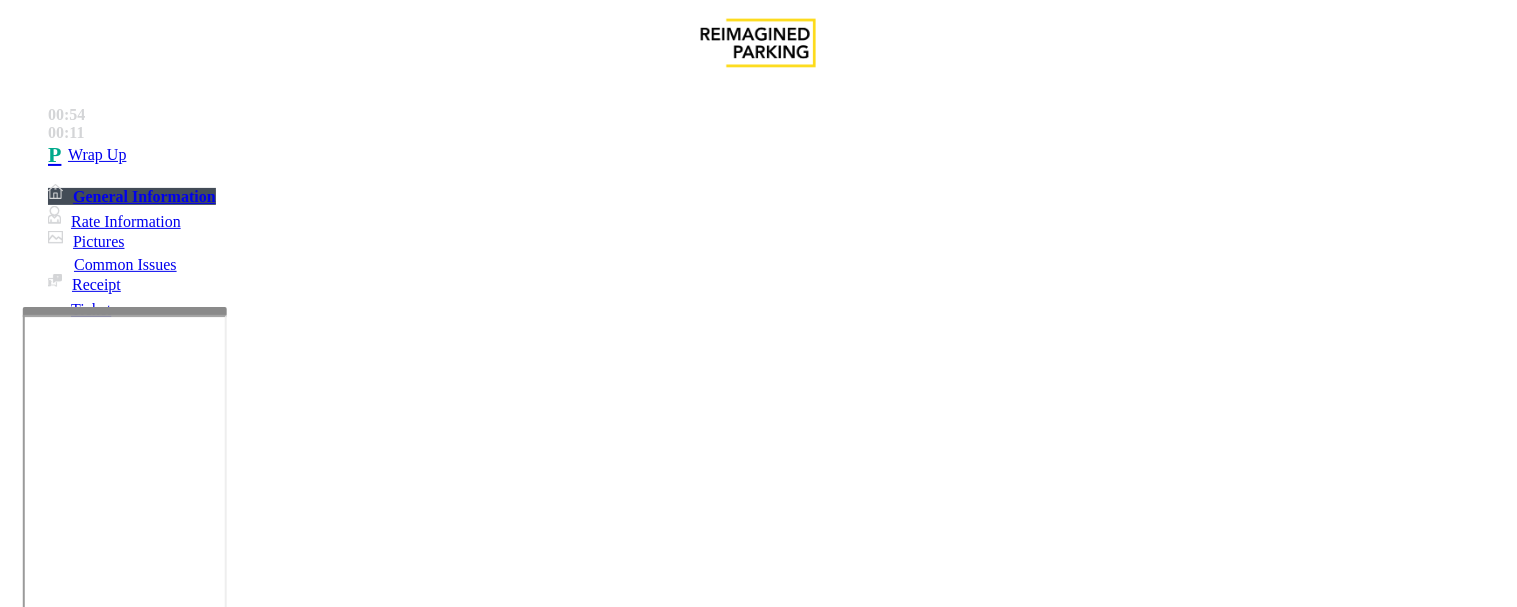scroll, scrollTop: 250, scrollLeft: 0, axis: vertical 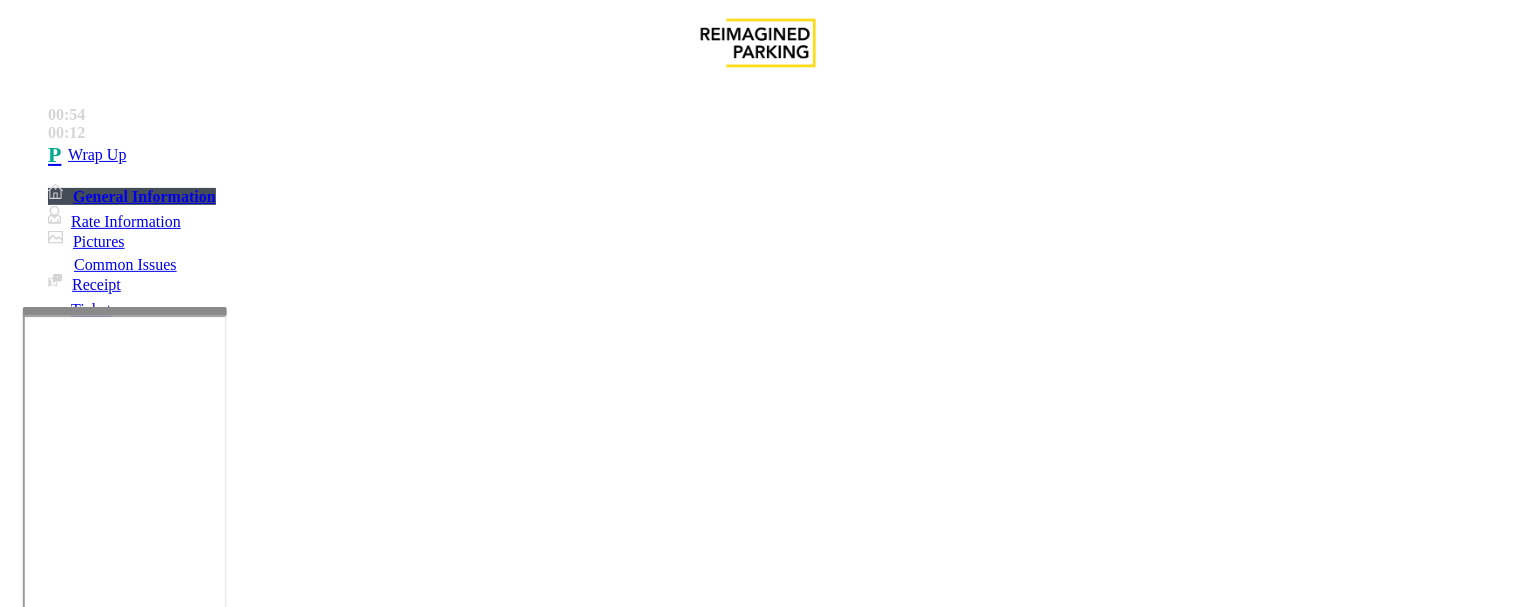 click at bounding box center (246, 1608) 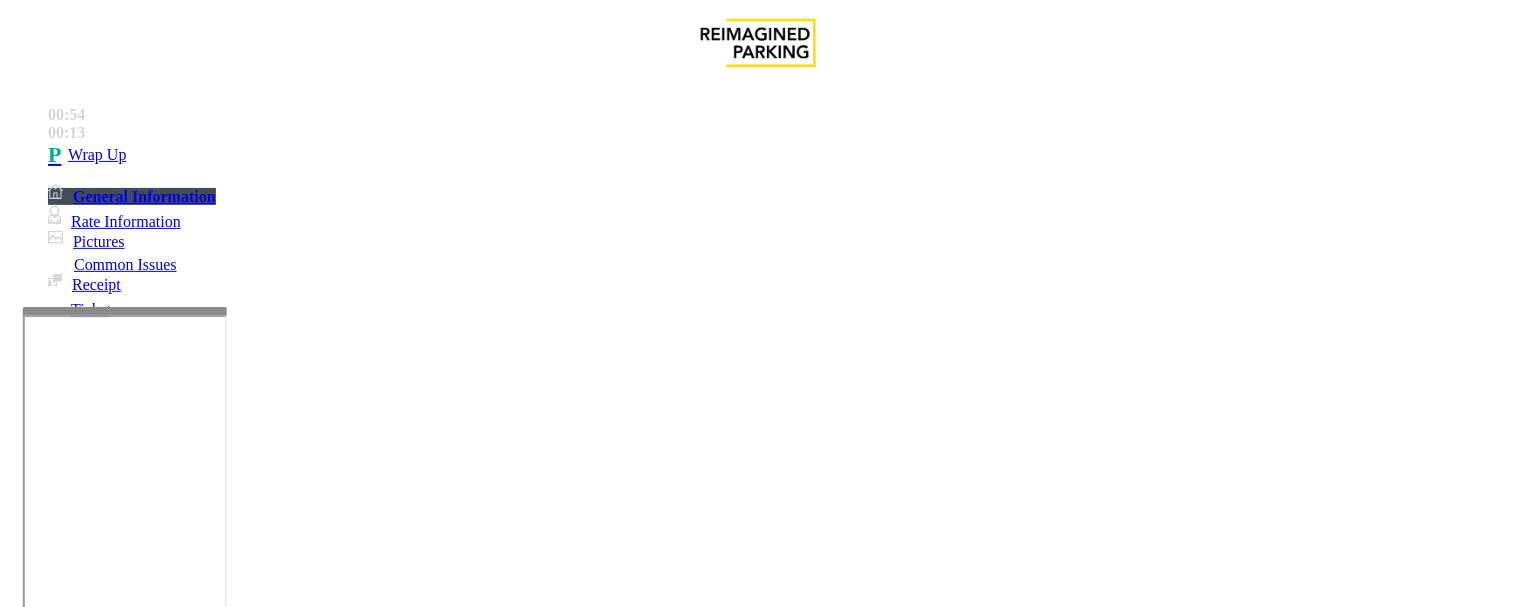 click at bounding box center [246, 1608] 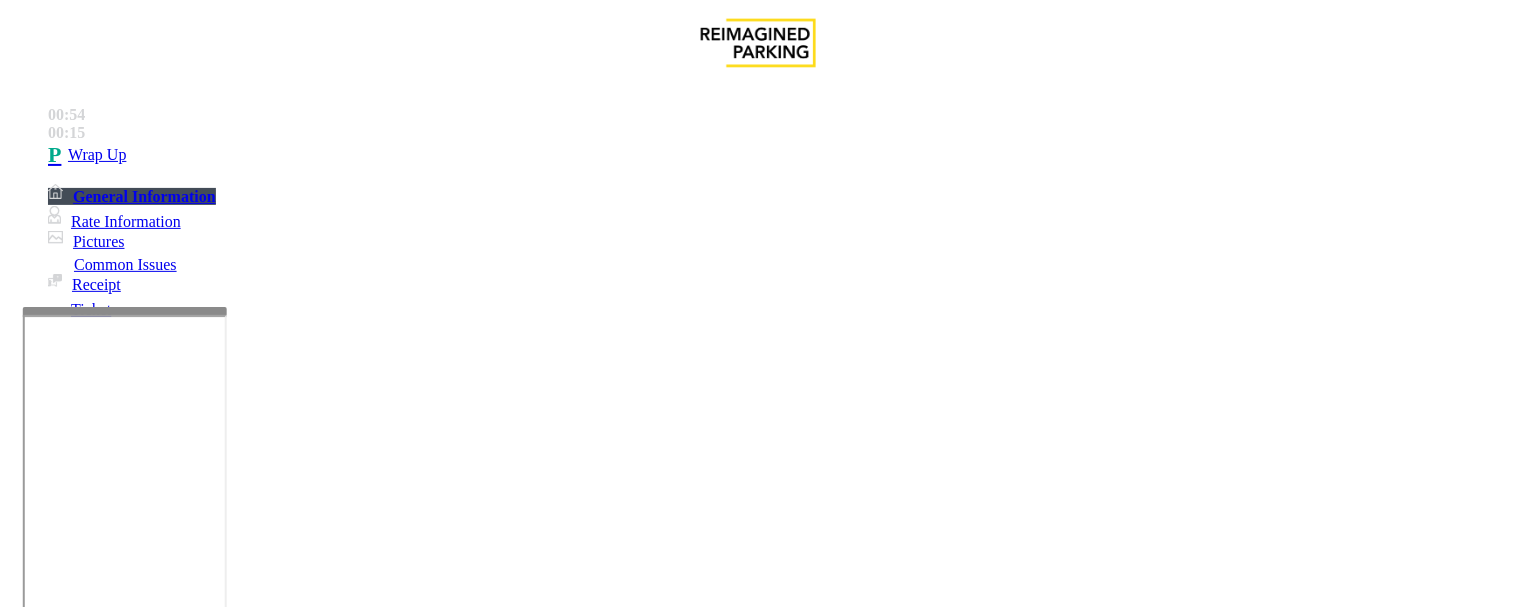 drag, startPoint x: 520, startPoint y: 386, endPoint x: 532, endPoint y: 384, distance: 12.165525 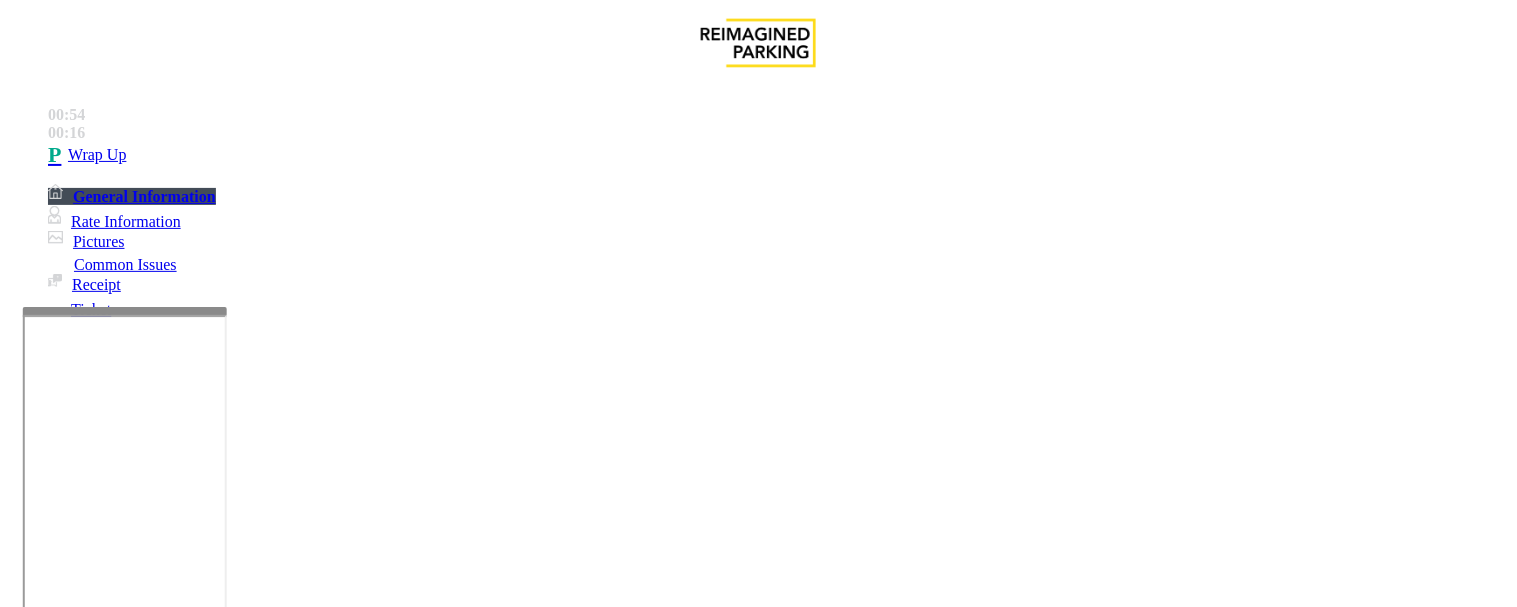 paste on "*********" 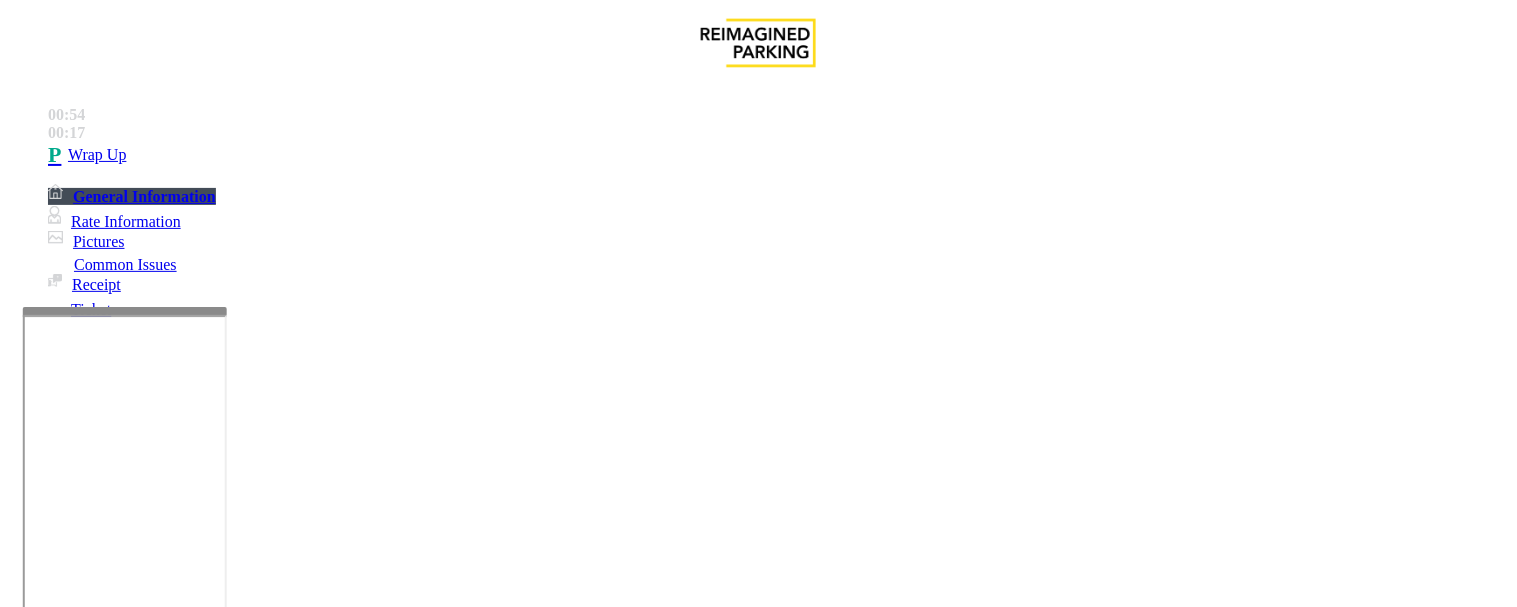 scroll, scrollTop: 0, scrollLeft: 0, axis: both 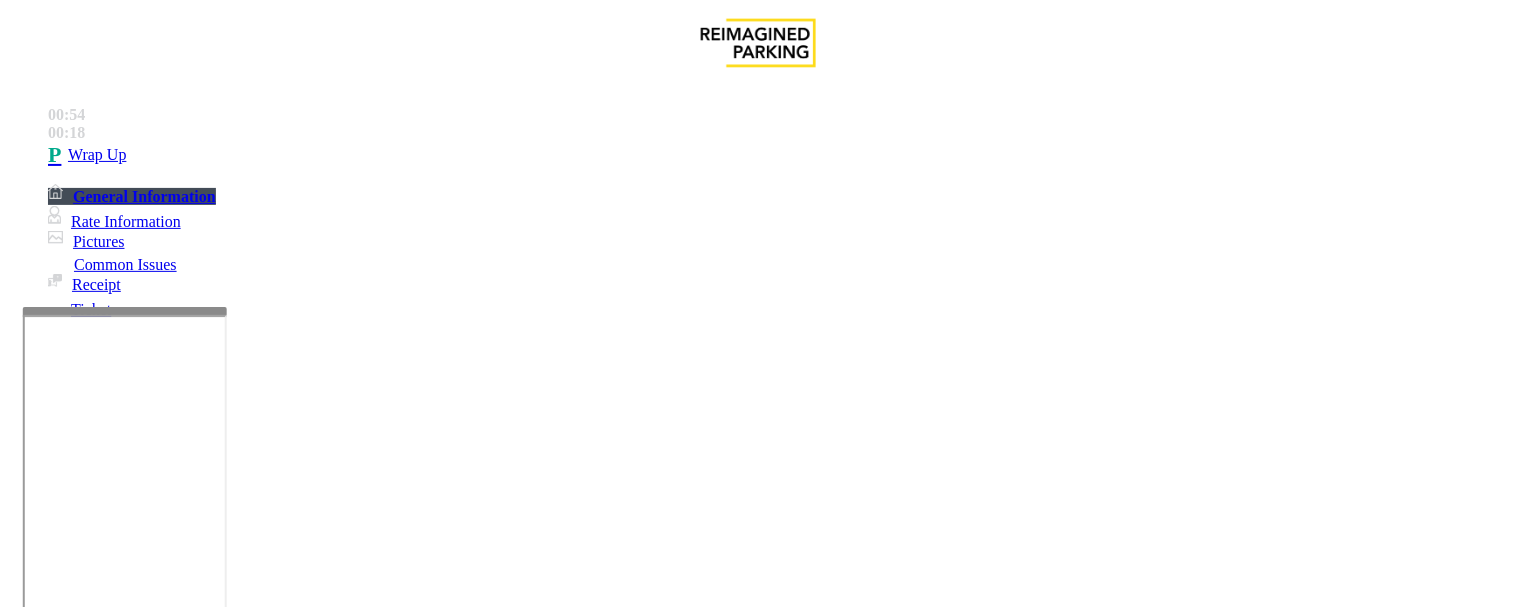 type on "**********" 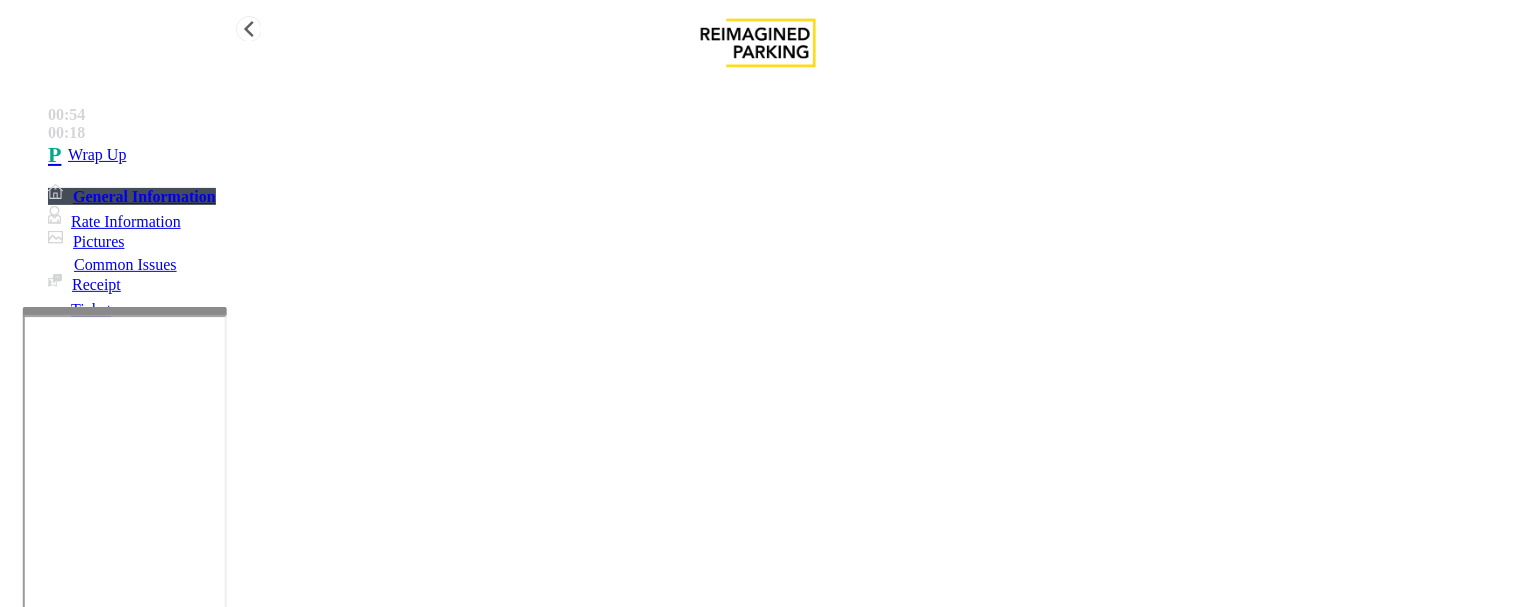 click on "Wrap Up" at bounding box center (778, 155) 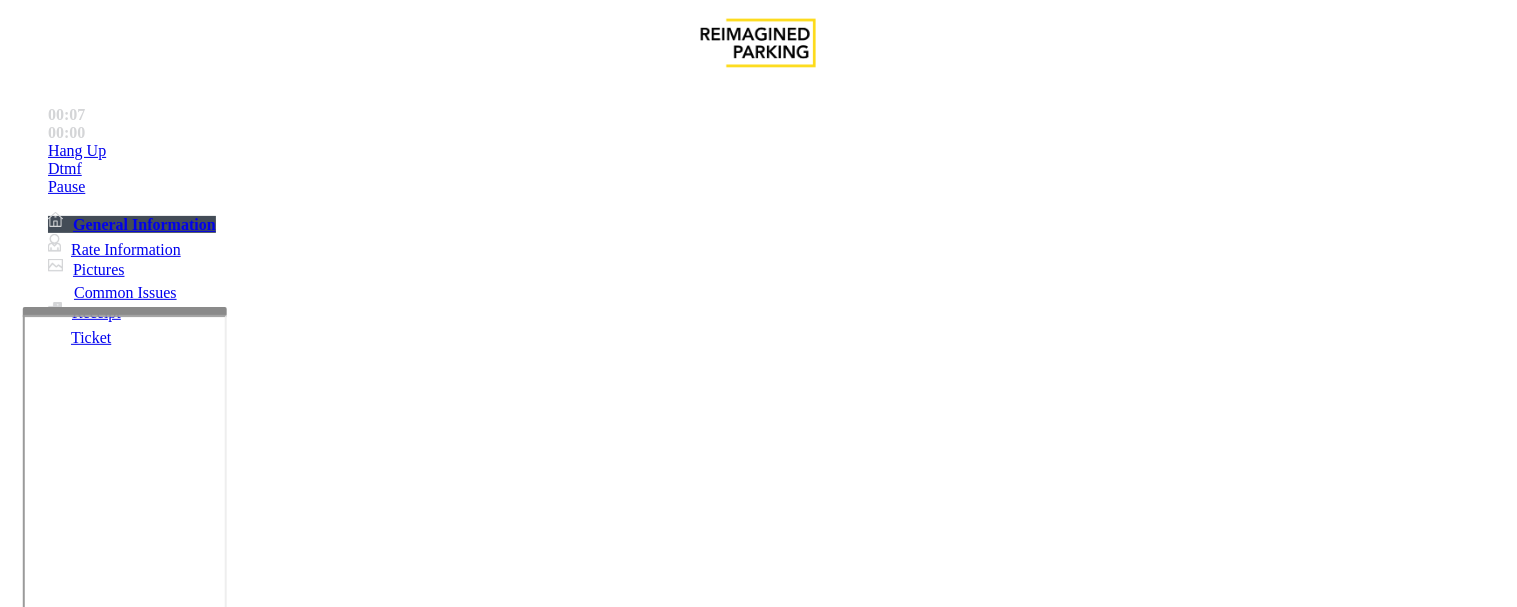 scroll, scrollTop: 555, scrollLeft: 0, axis: vertical 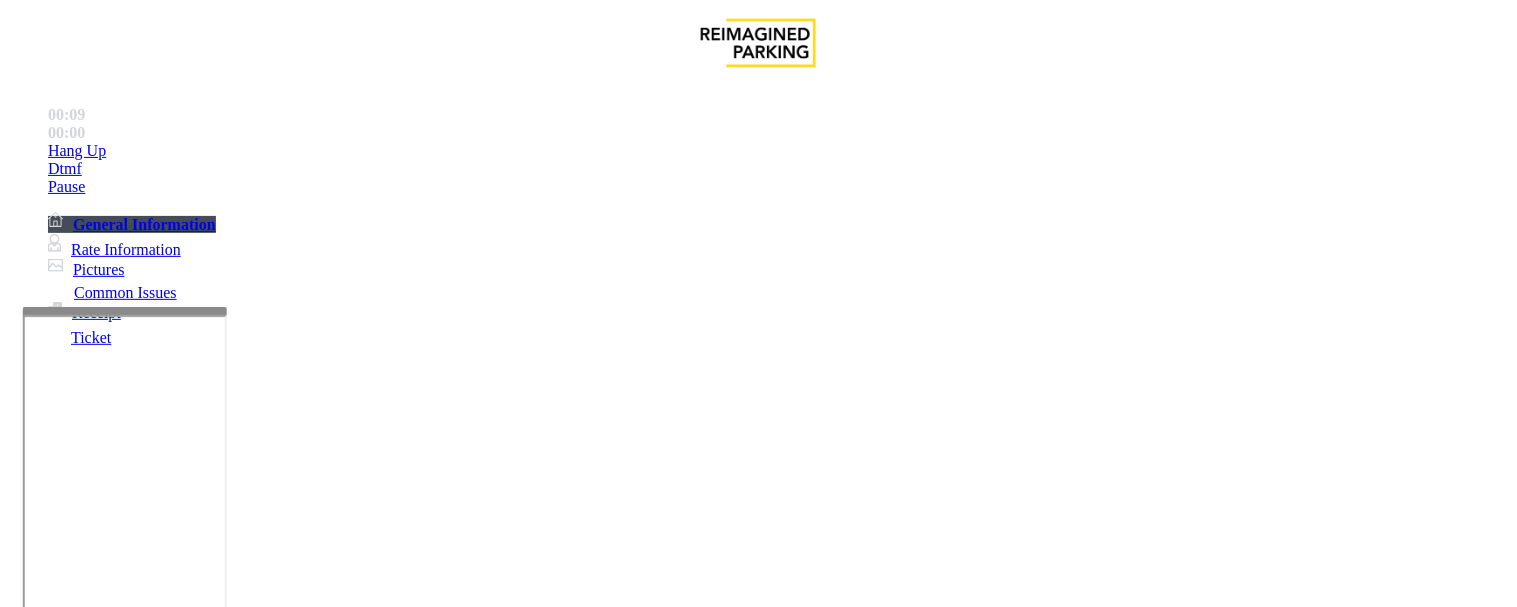 click on "Validation Issue" at bounding box center [371, 1260] 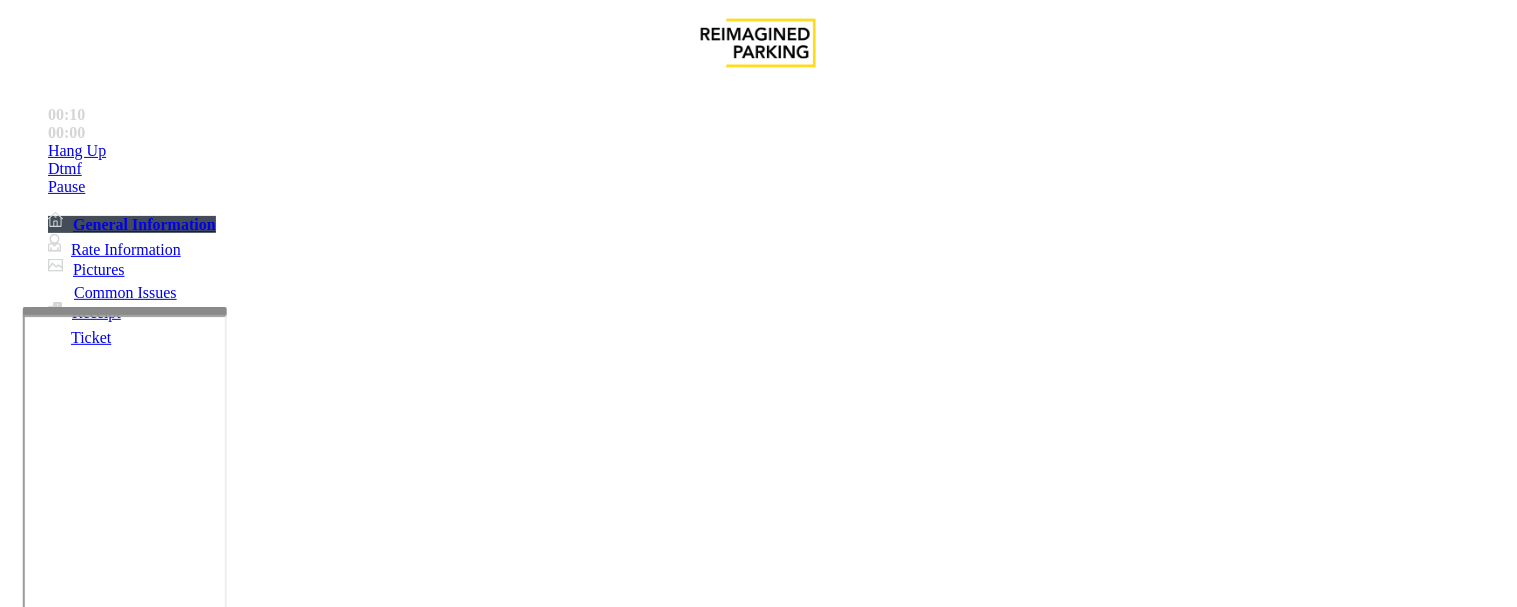 click on "Validation Error" at bounding box center [262, 1260] 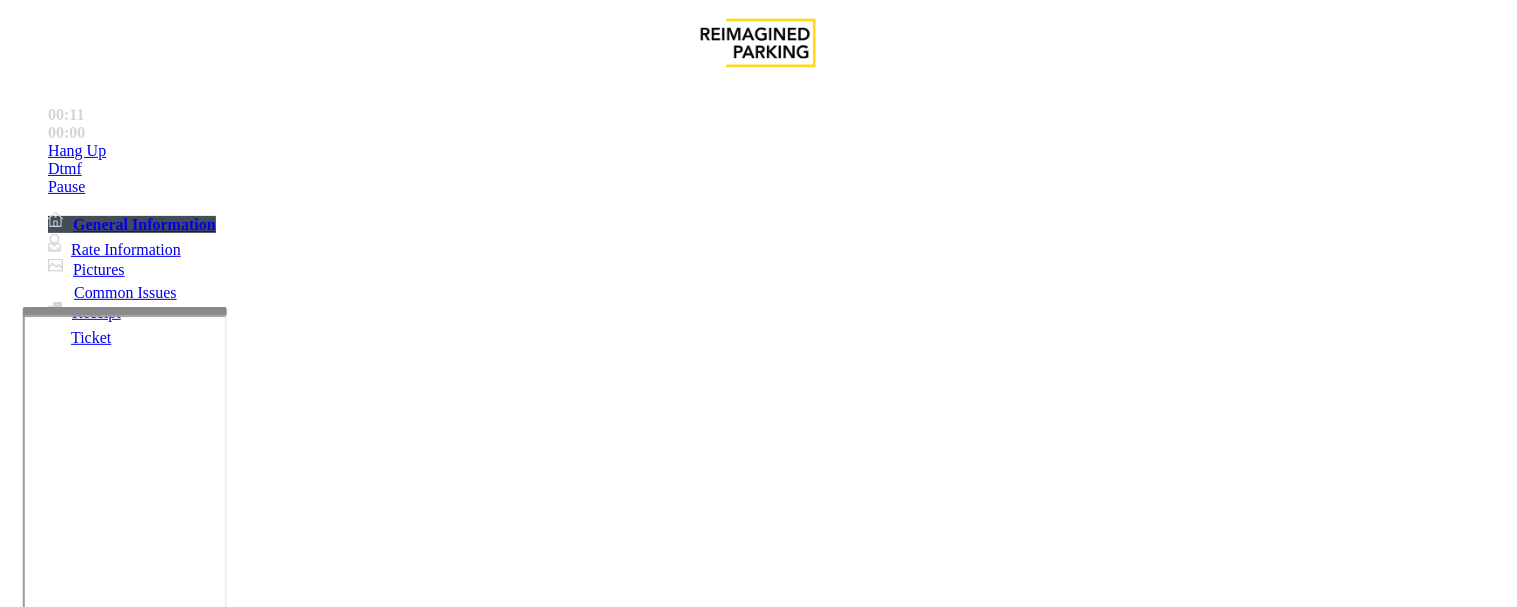 click on "Validation Error" at bounding box center (758, 1245) 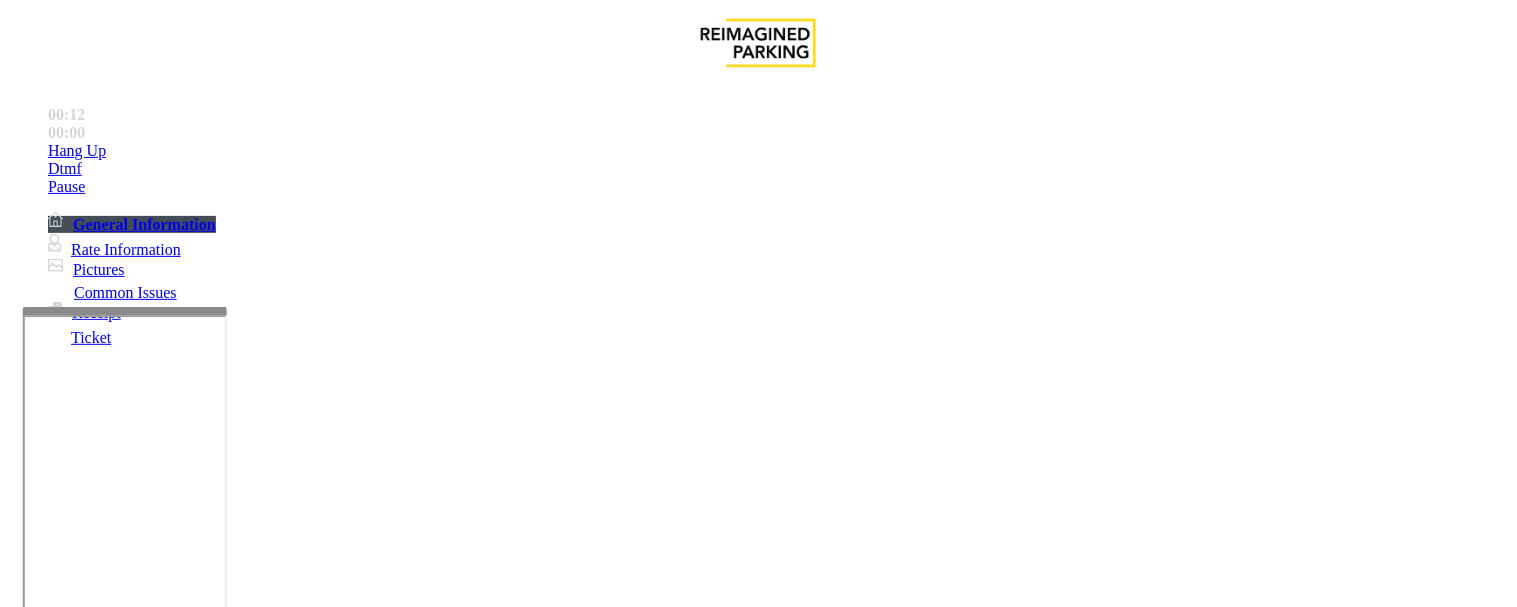 click on "Validation Error" at bounding box center (758, 1245) 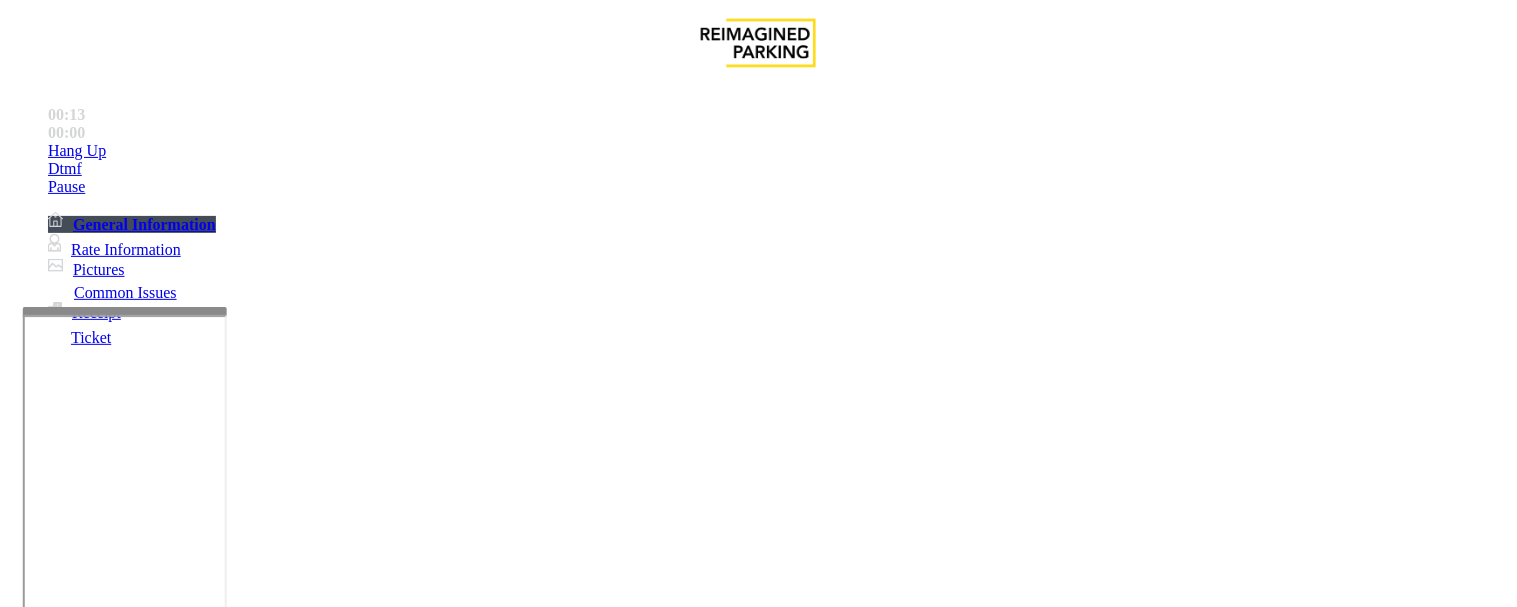 scroll, scrollTop: 444, scrollLeft: 0, axis: vertical 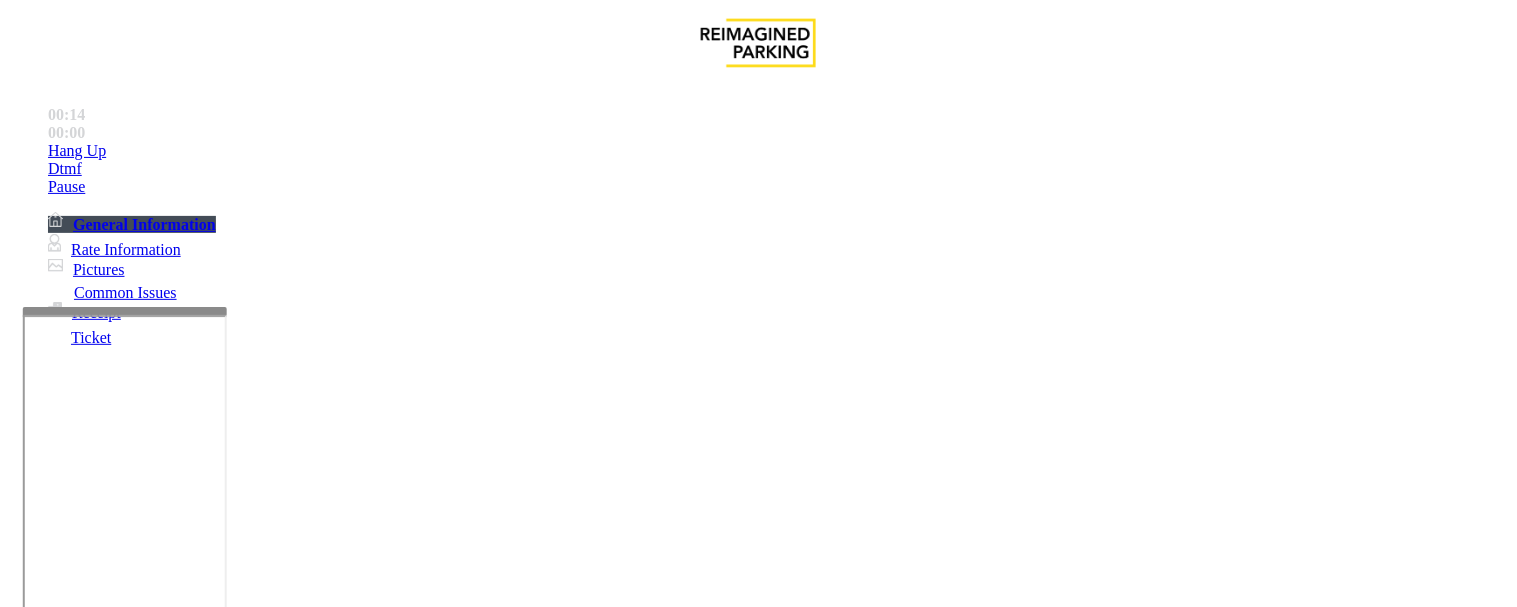 click at bounding box center [246, 1606] 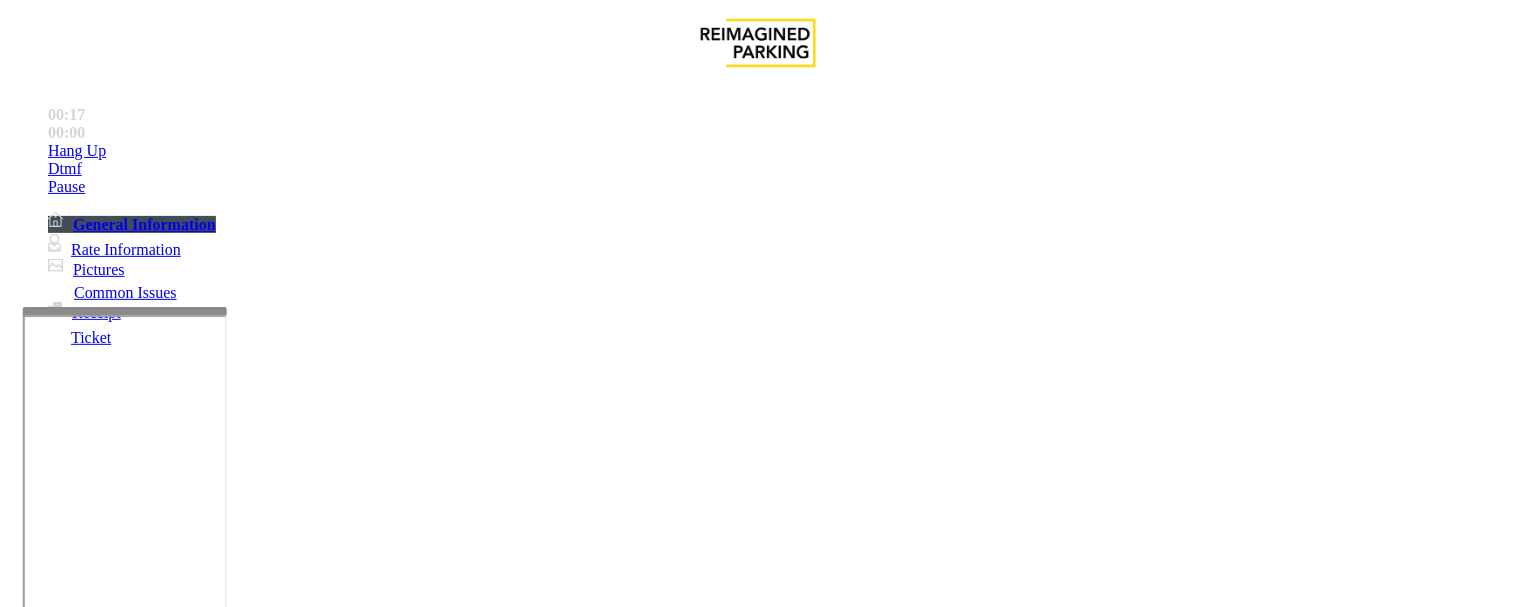 paste on "**********" 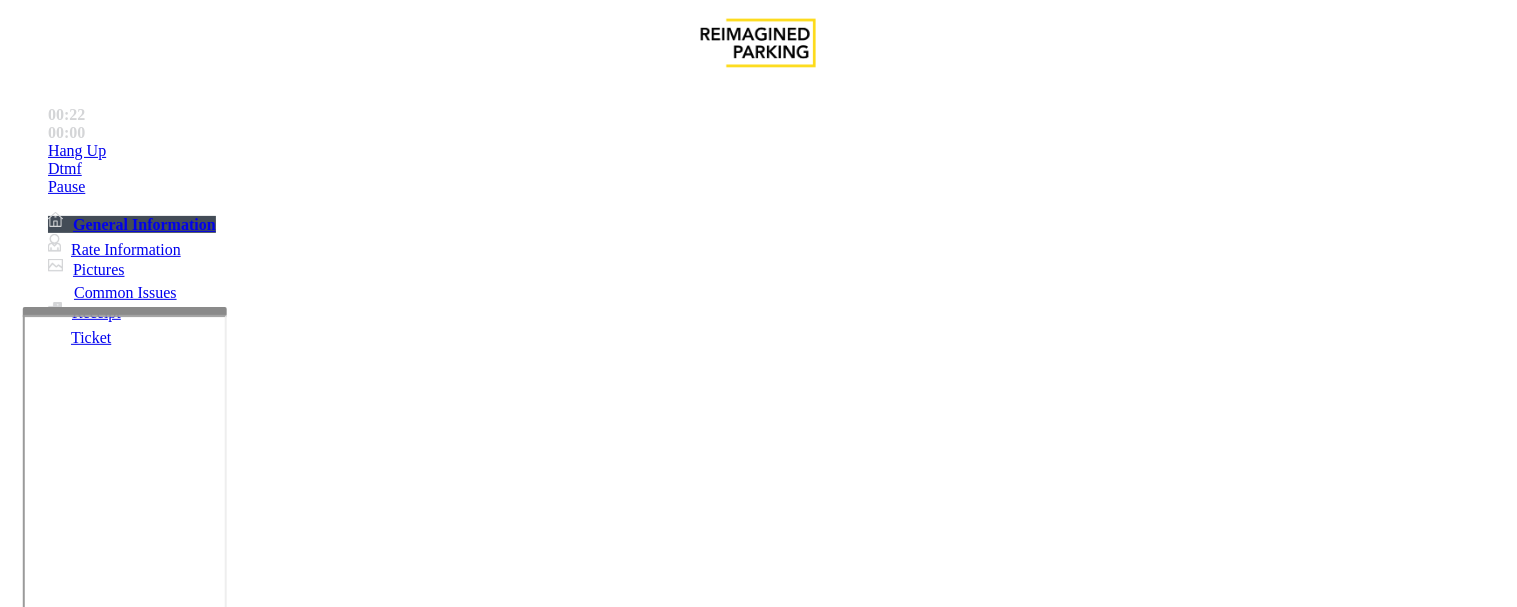 scroll, scrollTop: 1000, scrollLeft: 0, axis: vertical 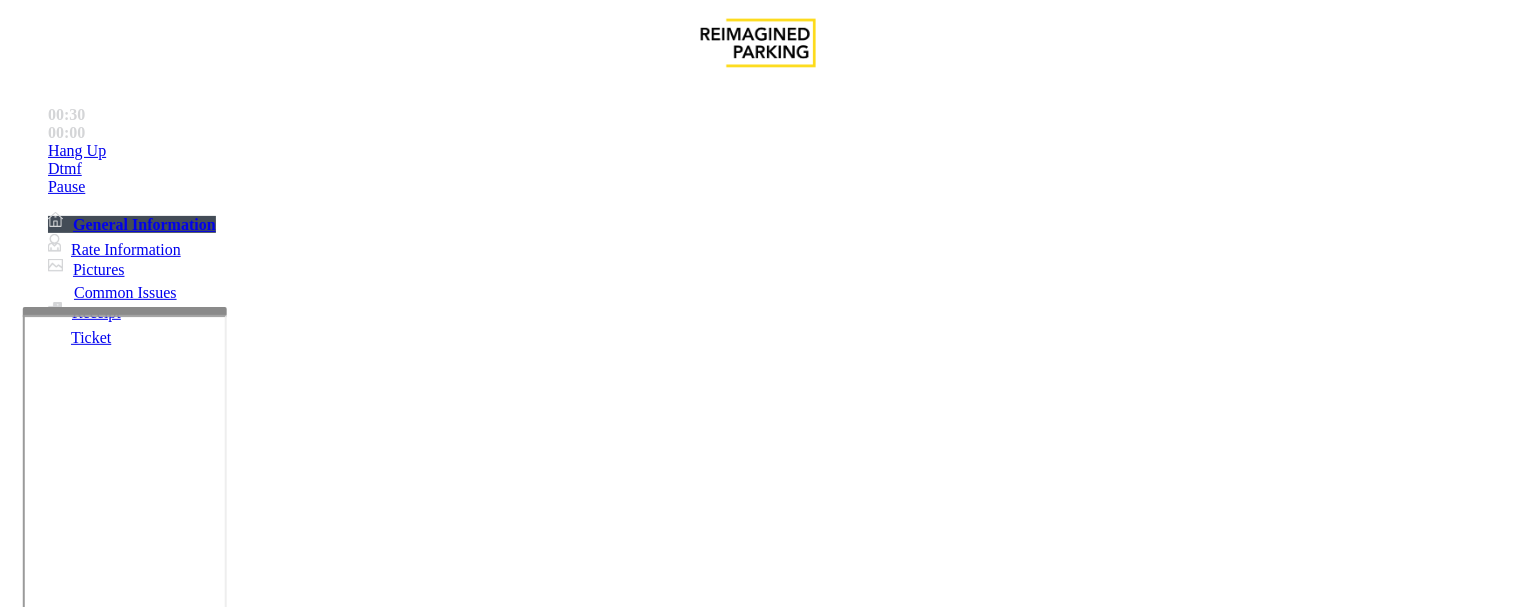 click at bounding box center (246, 1606) 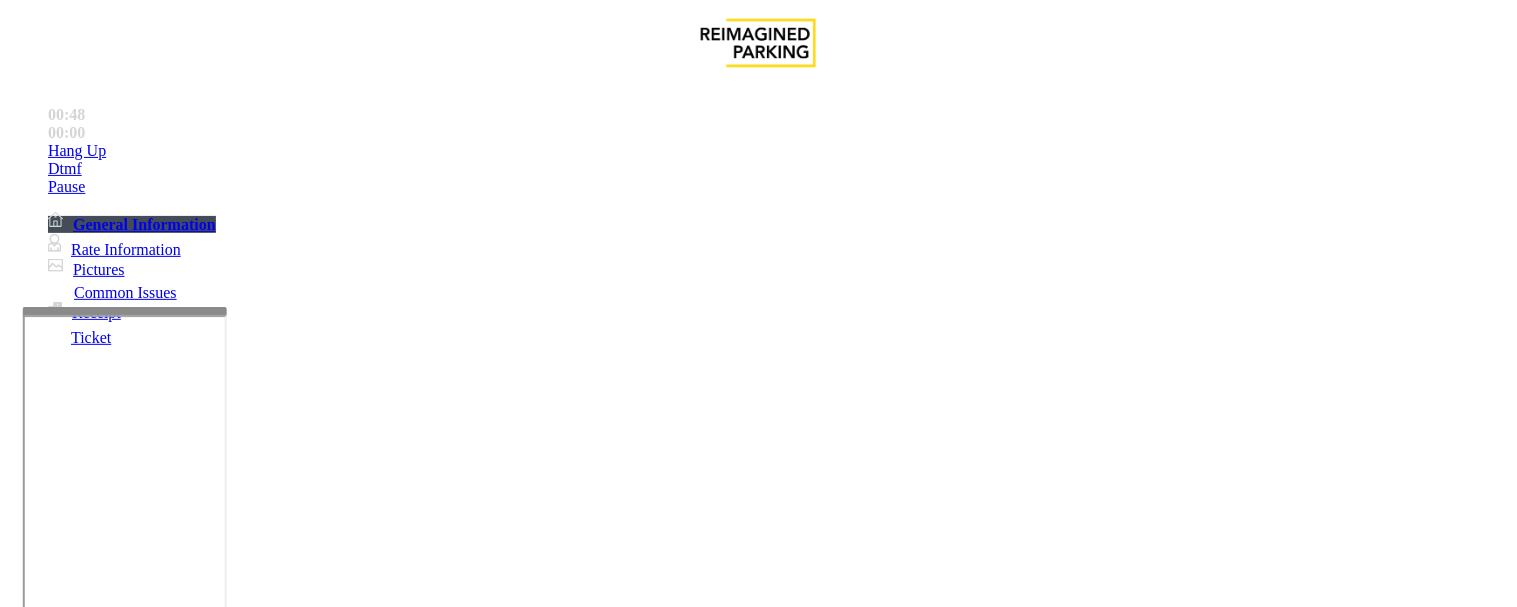 scroll, scrollTop: 111, scrollLeft: 0, axis: vertical 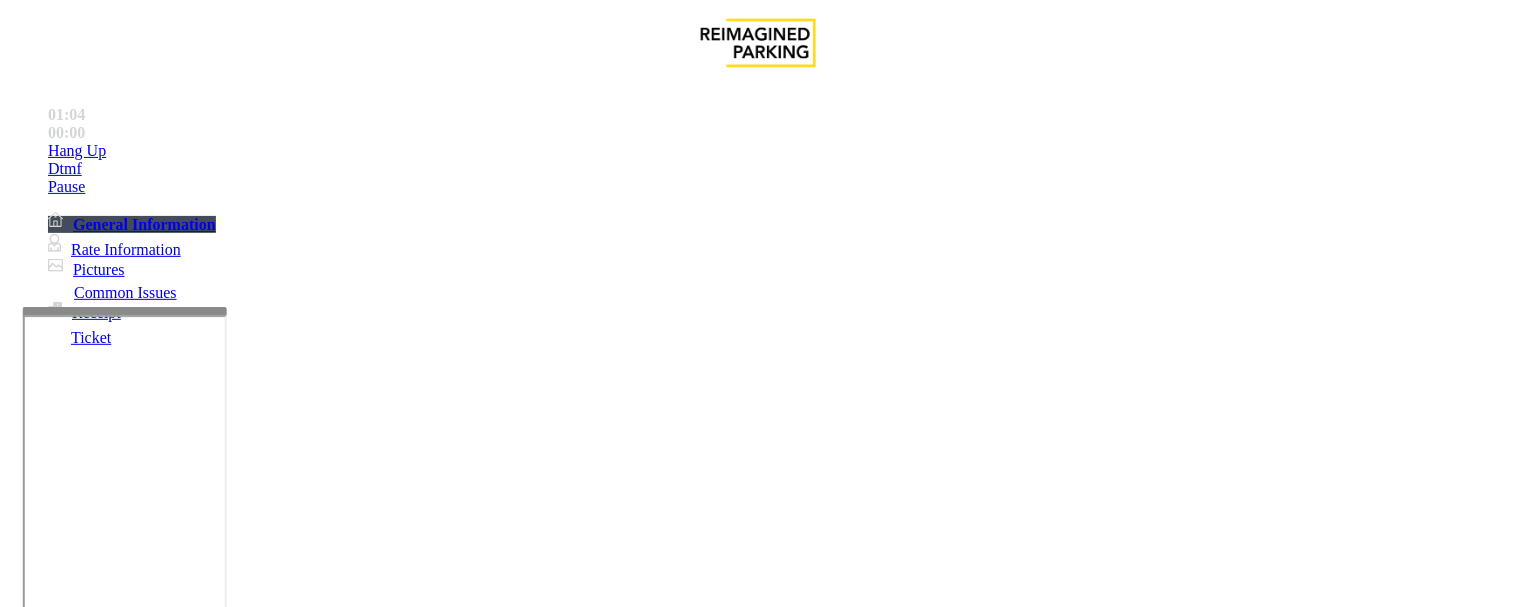 drag, startPoint x: 1150, startPoint y: 418, endPoint x: 1235, endPoint y: 417, distance: 85.00588 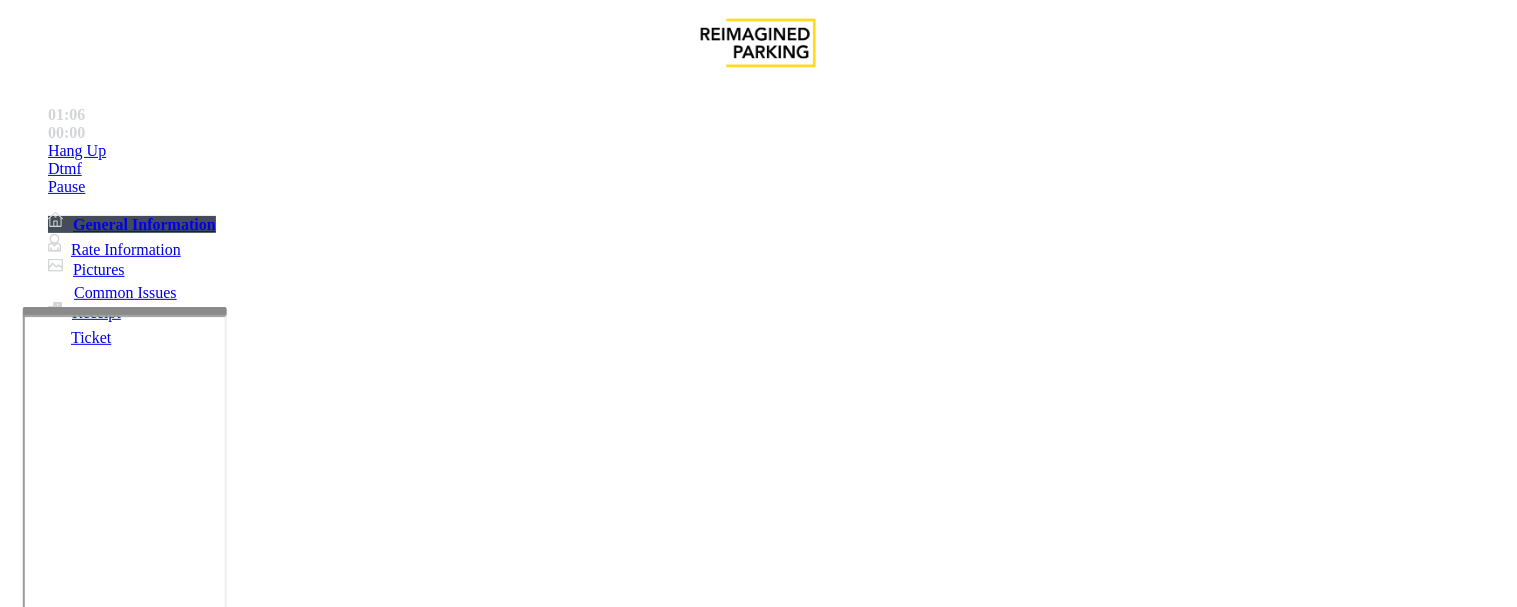 copy on "Archbright ," 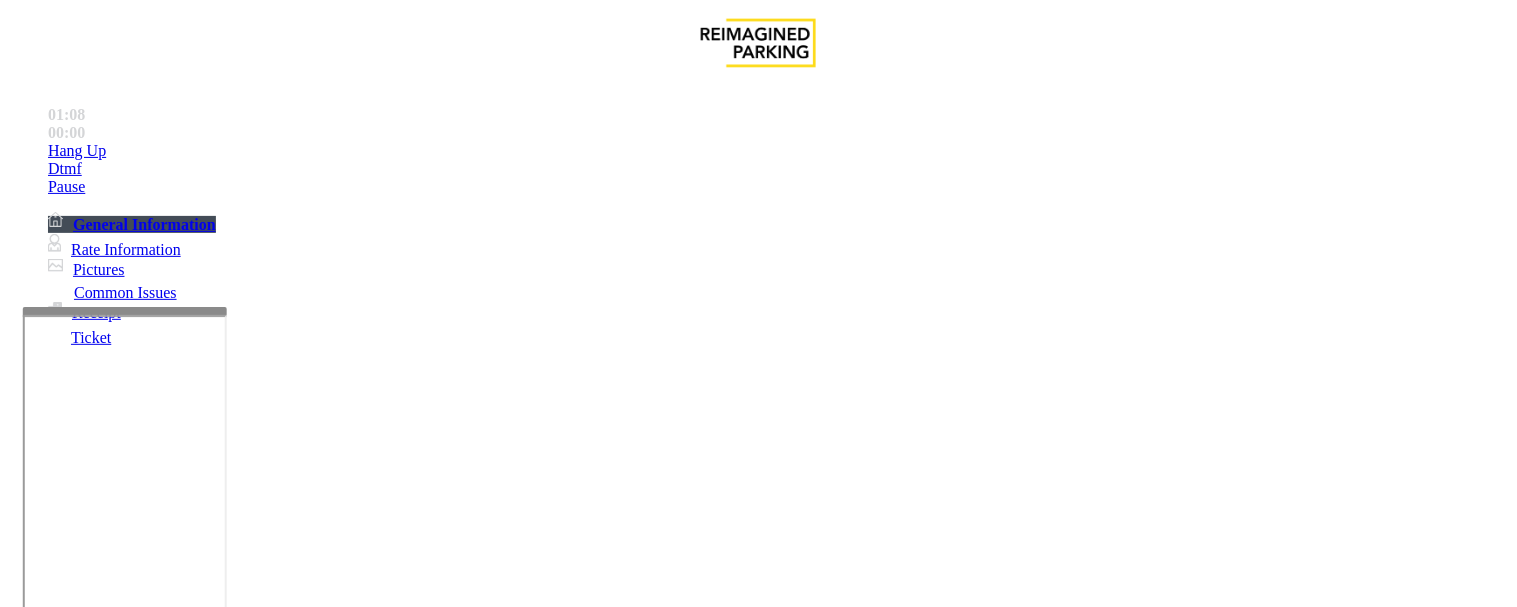 click at bounding box center (246, 1606) 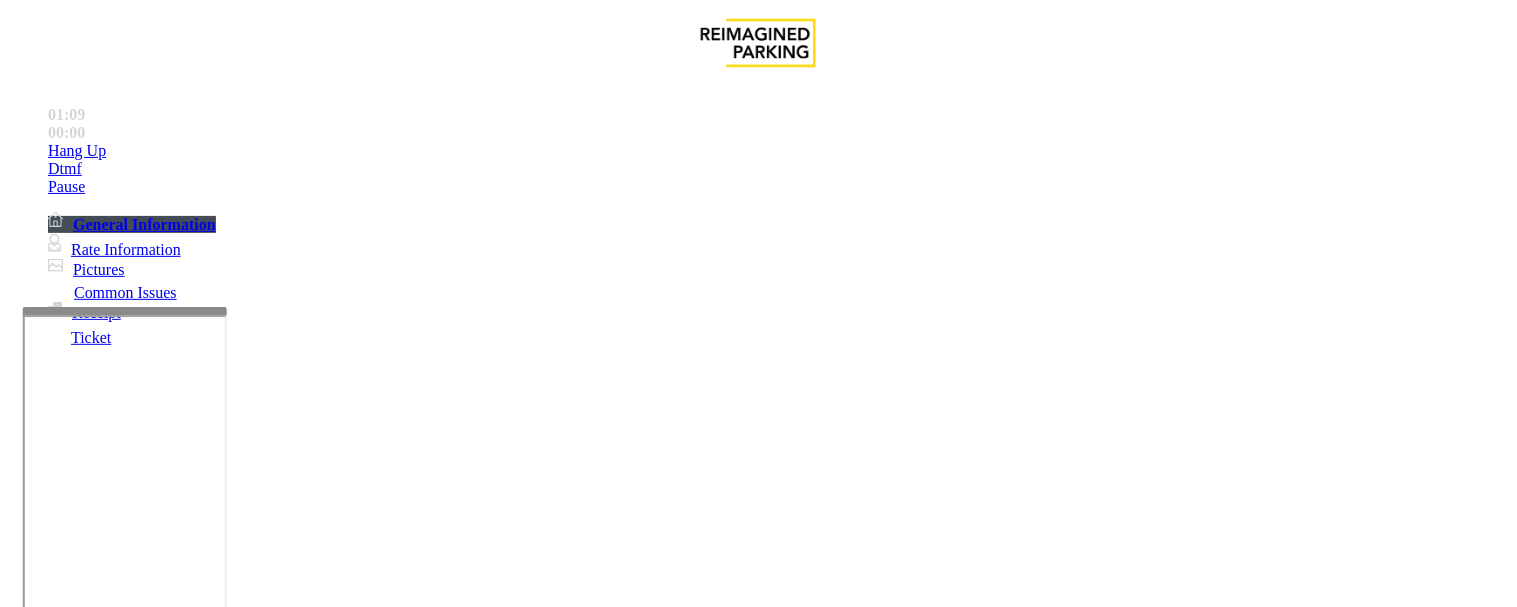 paste on "**********" 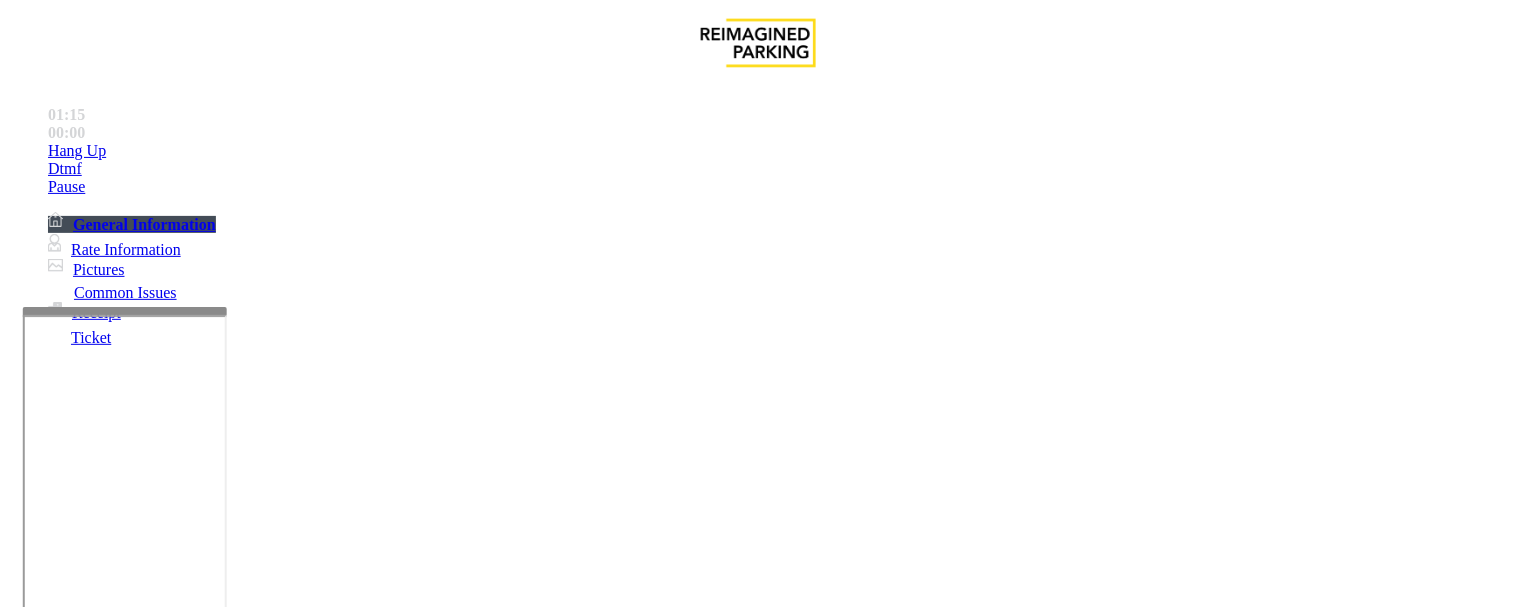 type on "**********" 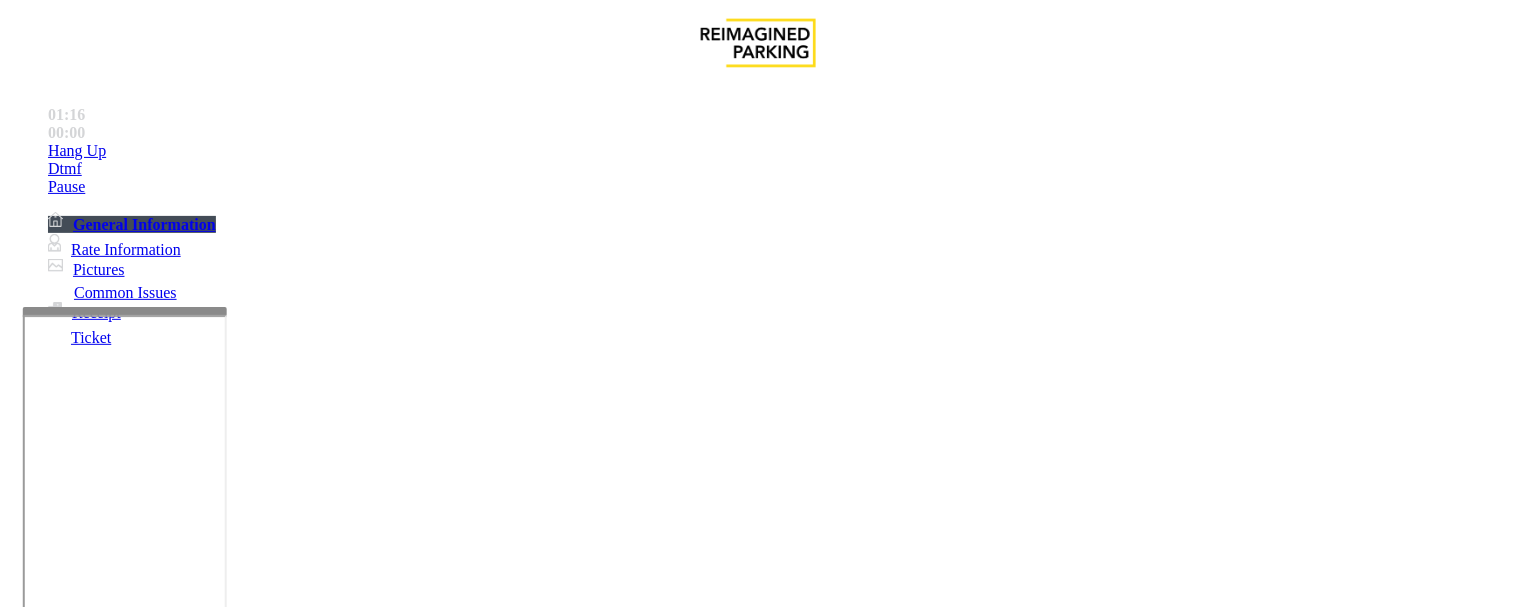 click at bounding box center [96, 1307] 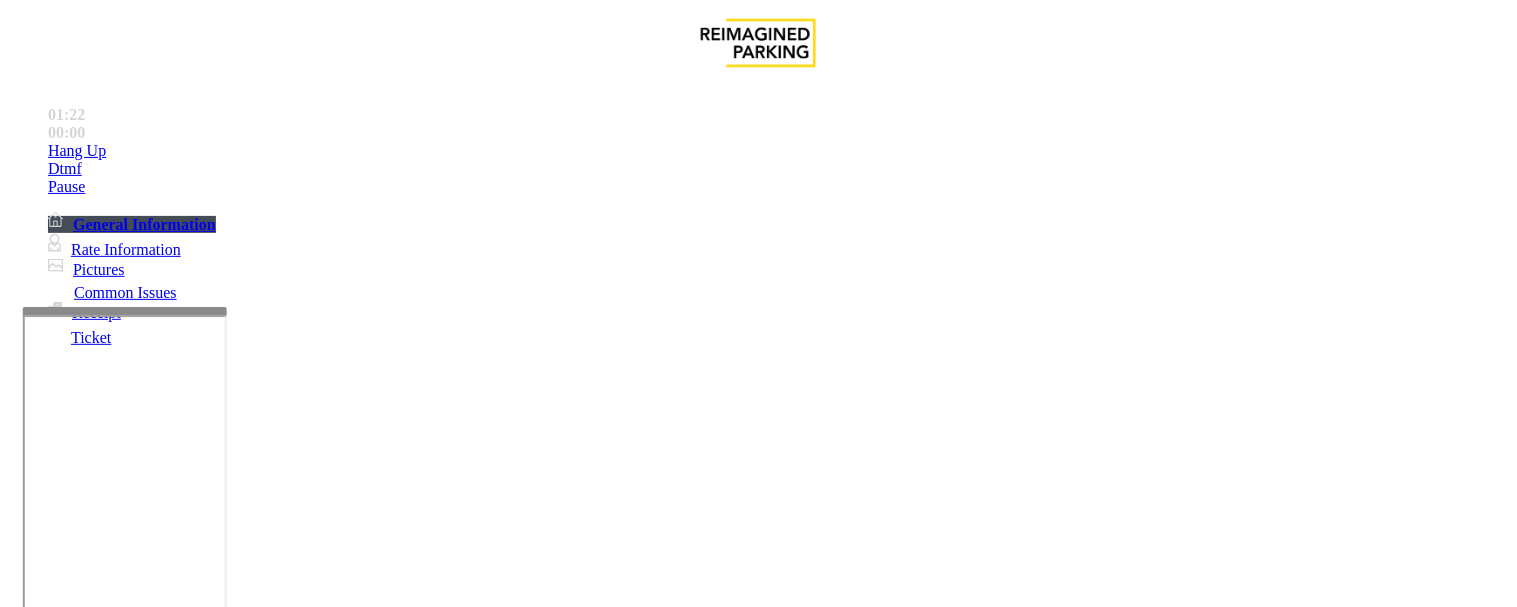 click at bounding box center [96, 1307] 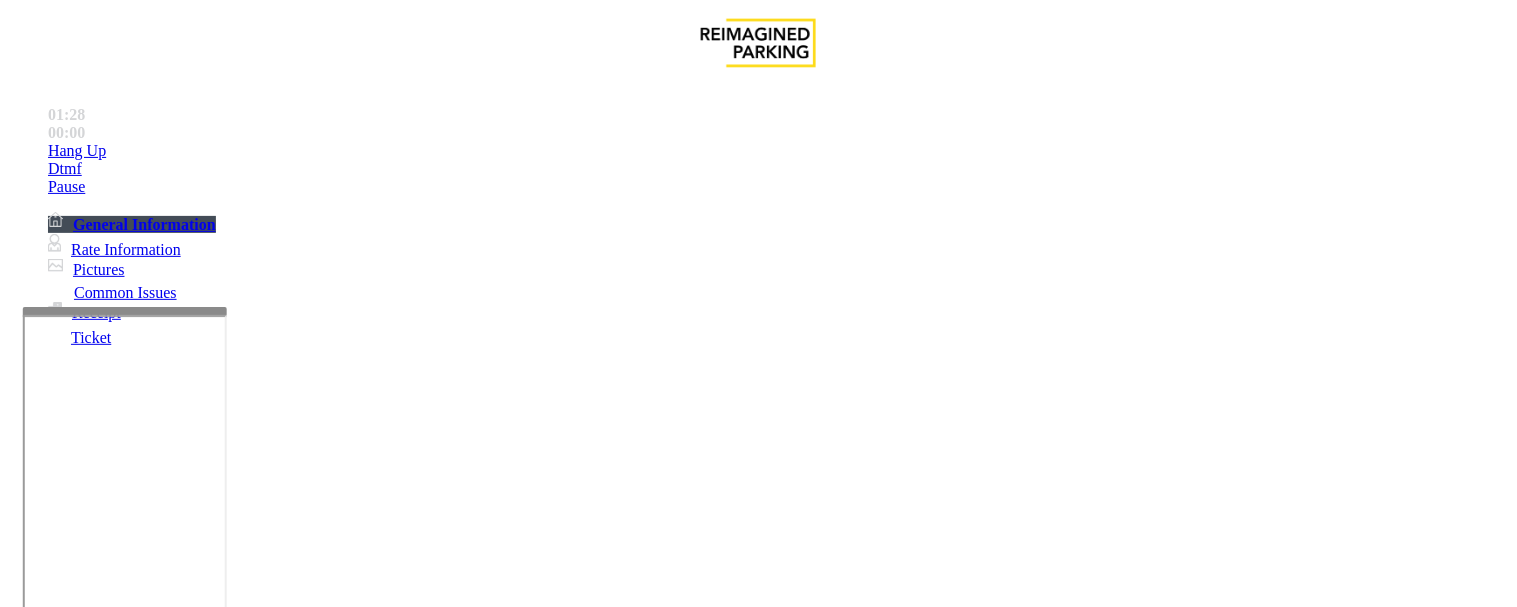 type on "********" 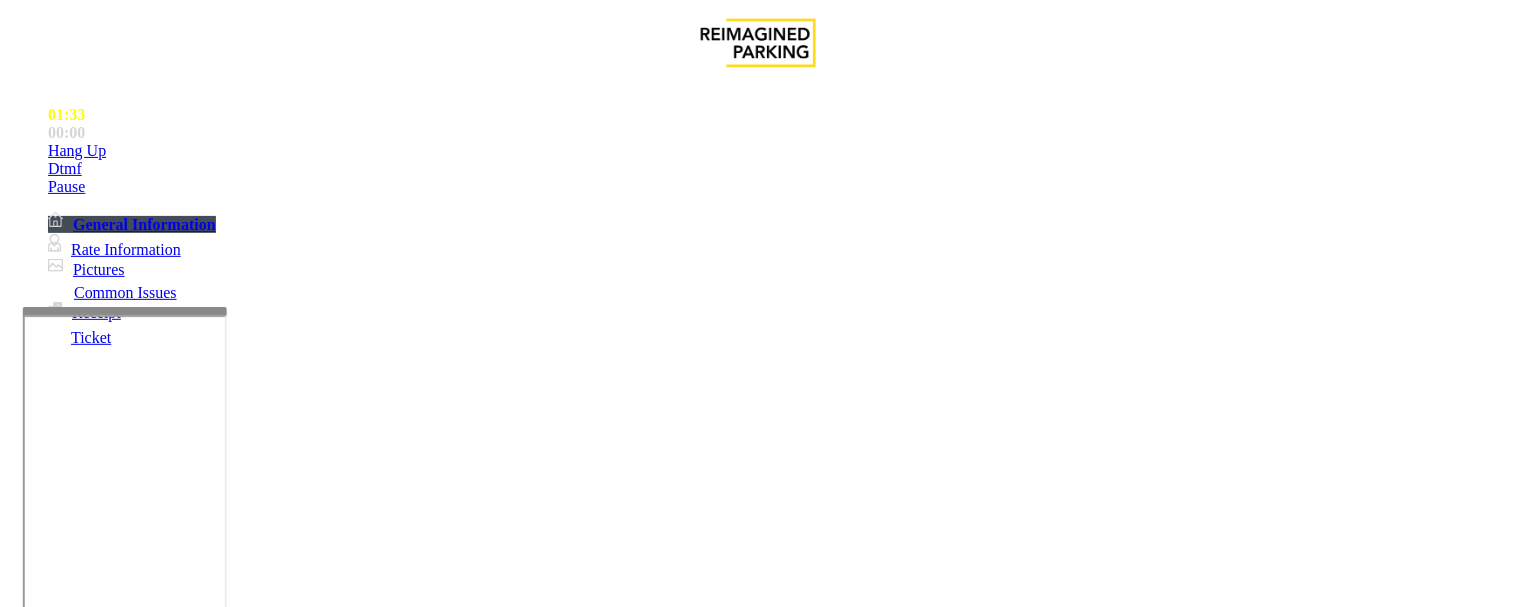 scroll, scrollTop: 444, scrollLeft: 0, axis: vertical 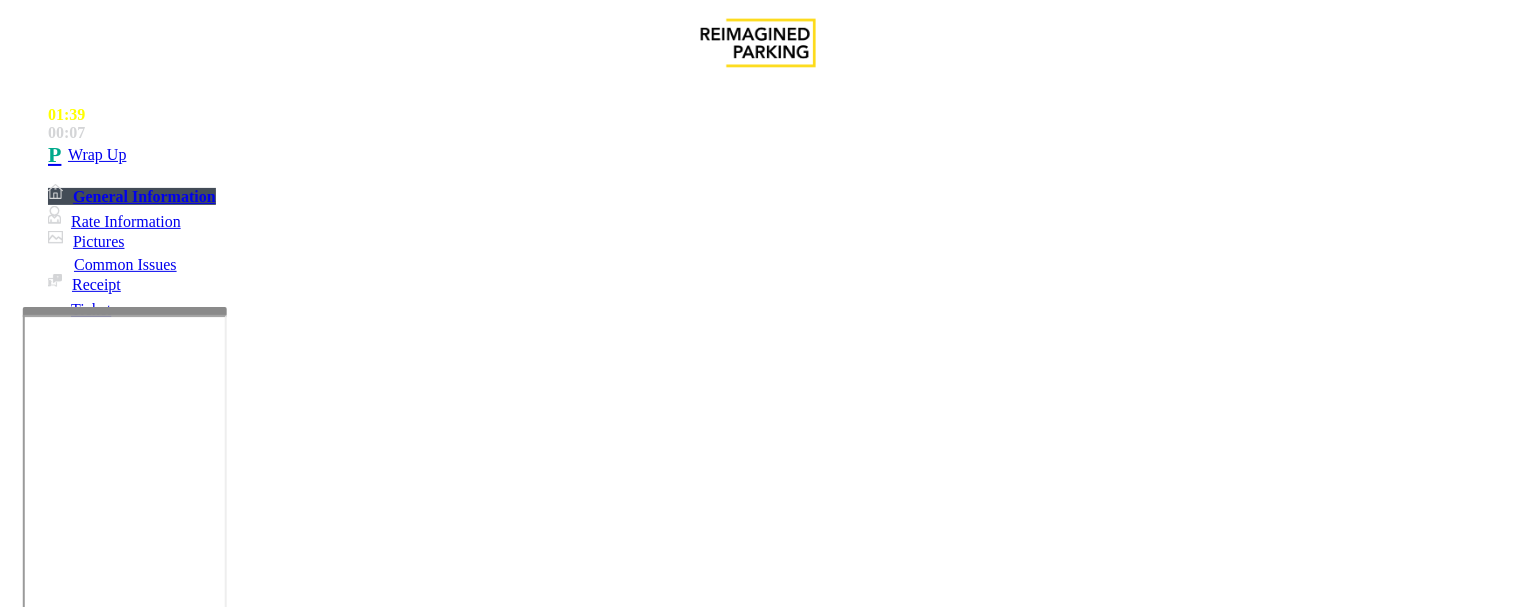 type on "**********" 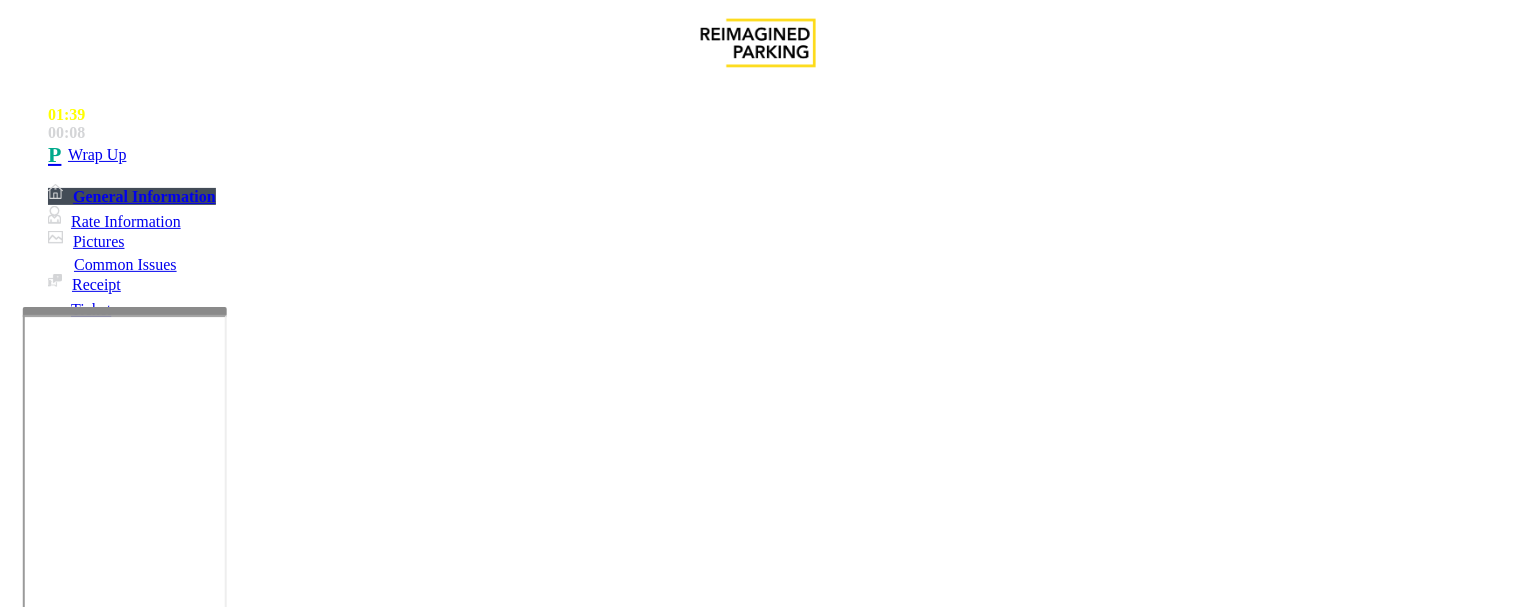 click on "********" at bounding box center (96, 1307) 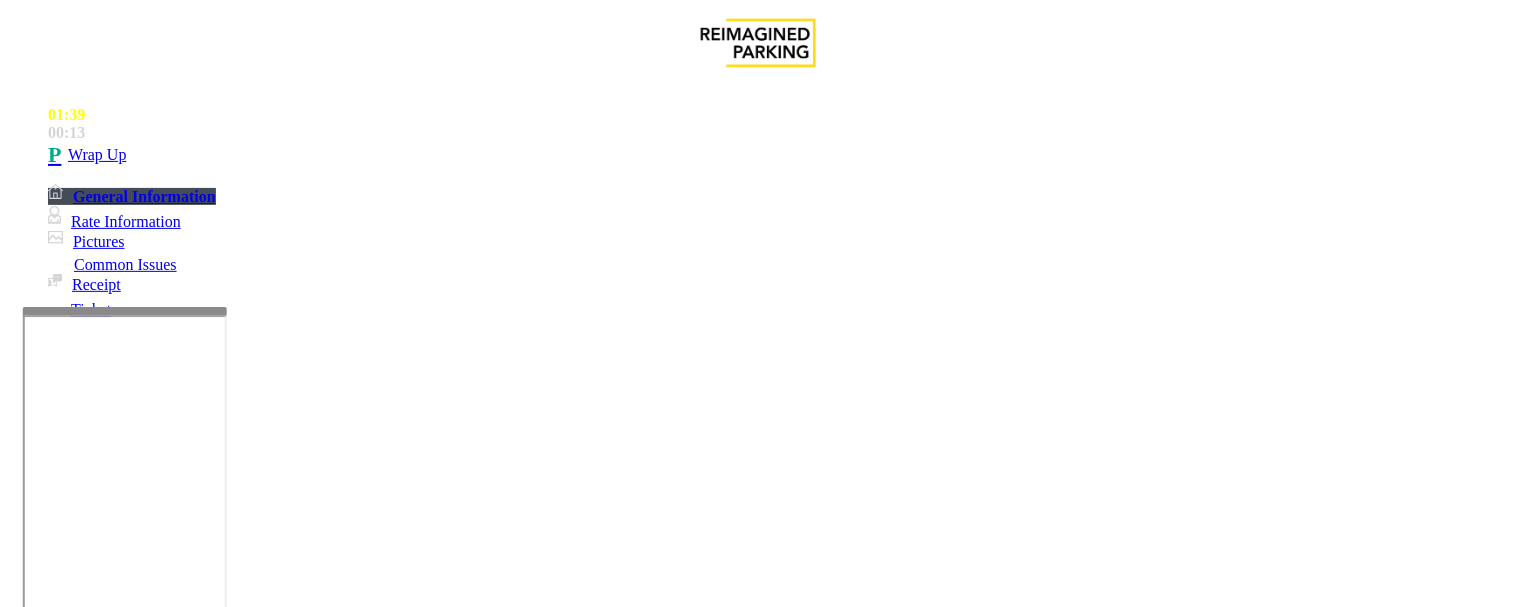 scroll, scrollTop: 444, scrollLeft: 0, axis: vertical 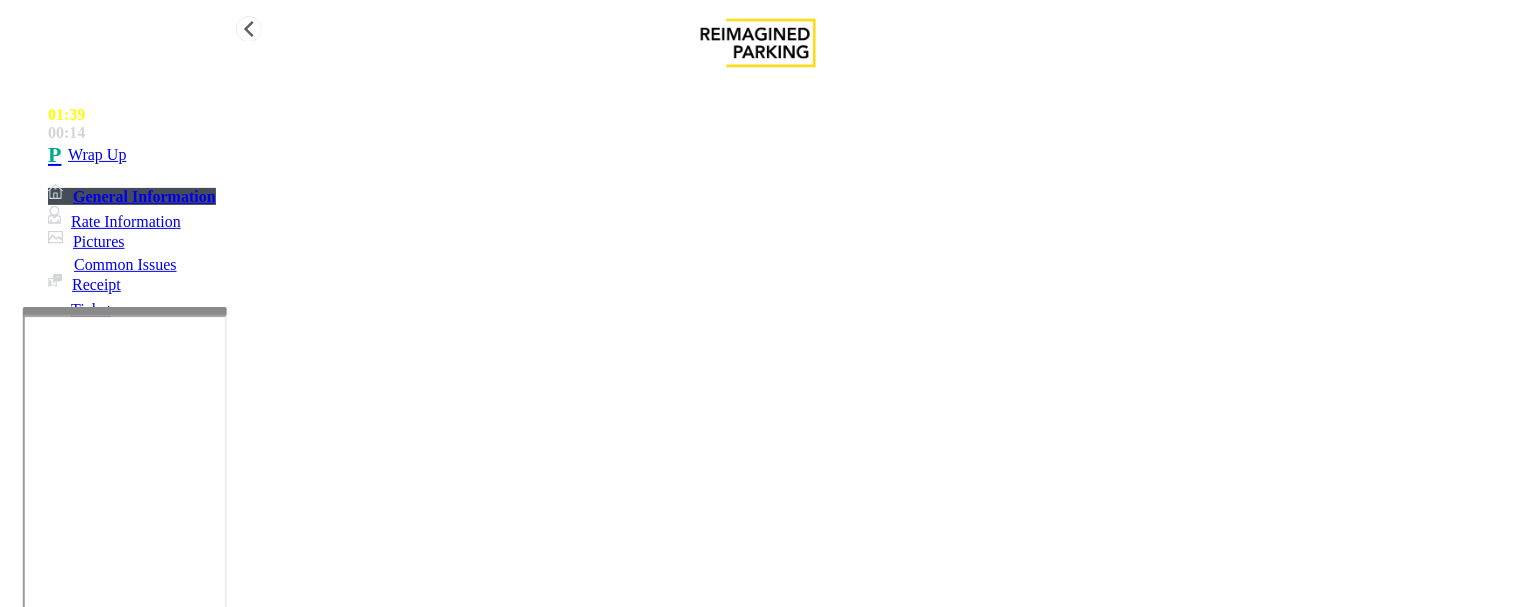 type on "********" 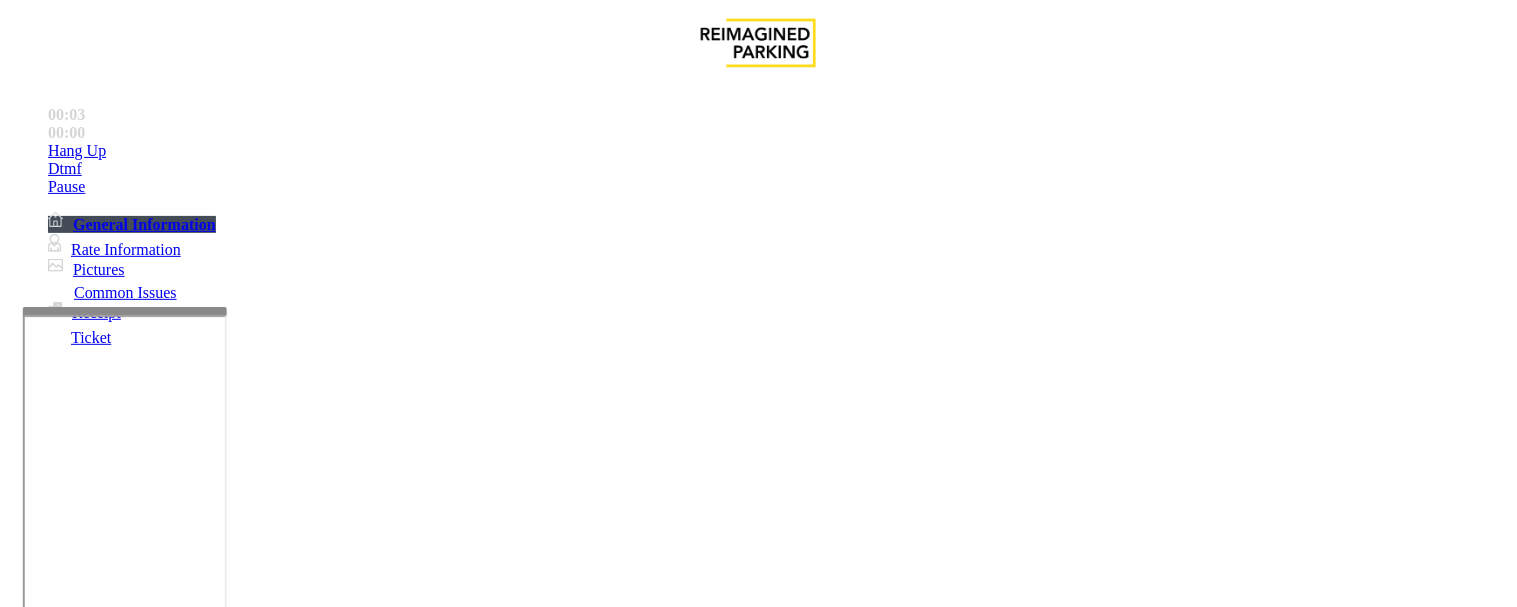 scroll, scrollTop: 444, scrollLeft: 0, axis: vertical 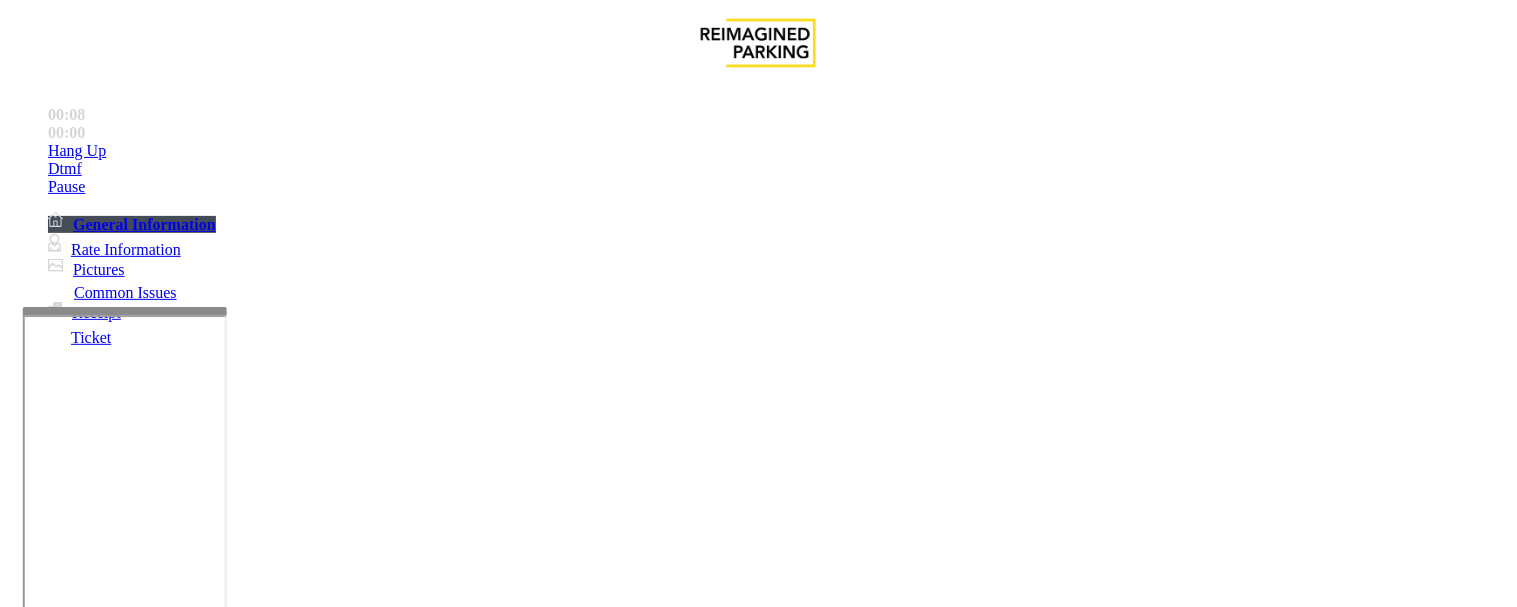 click on "Intercom Issue/No Response" at bounding box center (866, 1260) 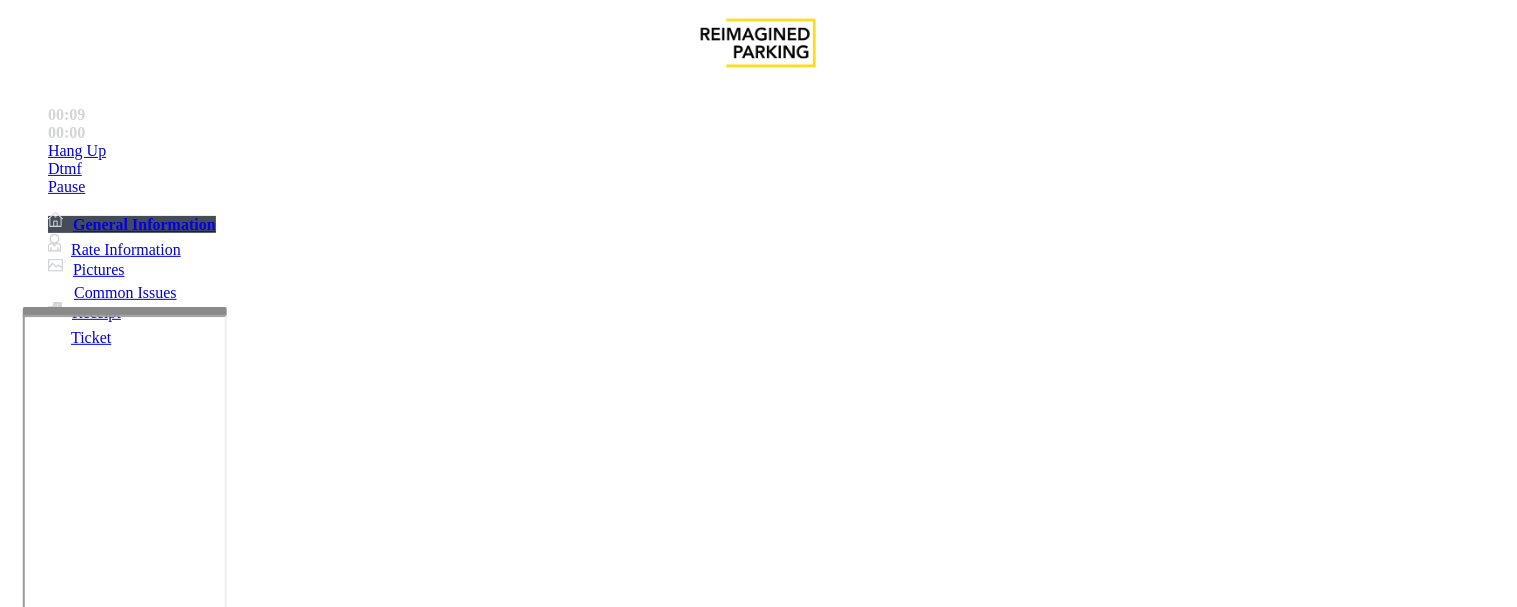 click on "No Response/Unable to hear parker" at bounding box center (142, 1260) 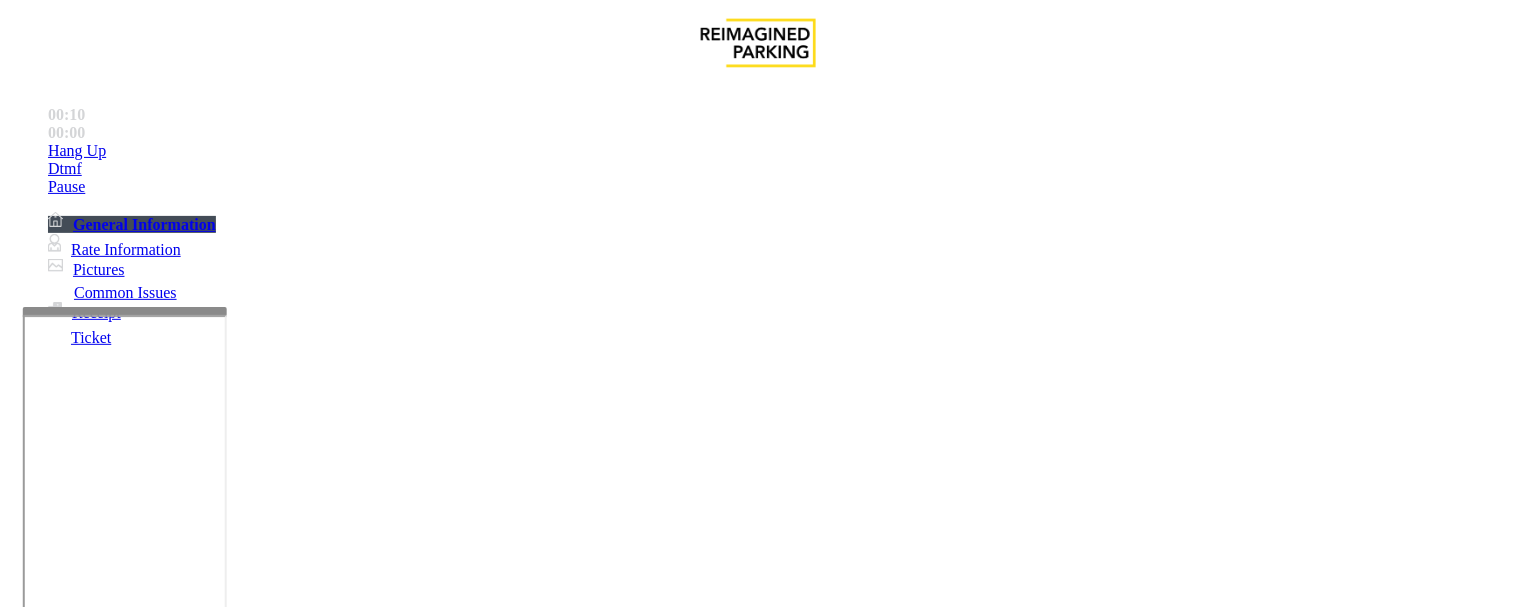 drag, startPoint x: 443, startPoint y: 197, endPoint x: 478, endPoint y: 193, distance: 35.22783 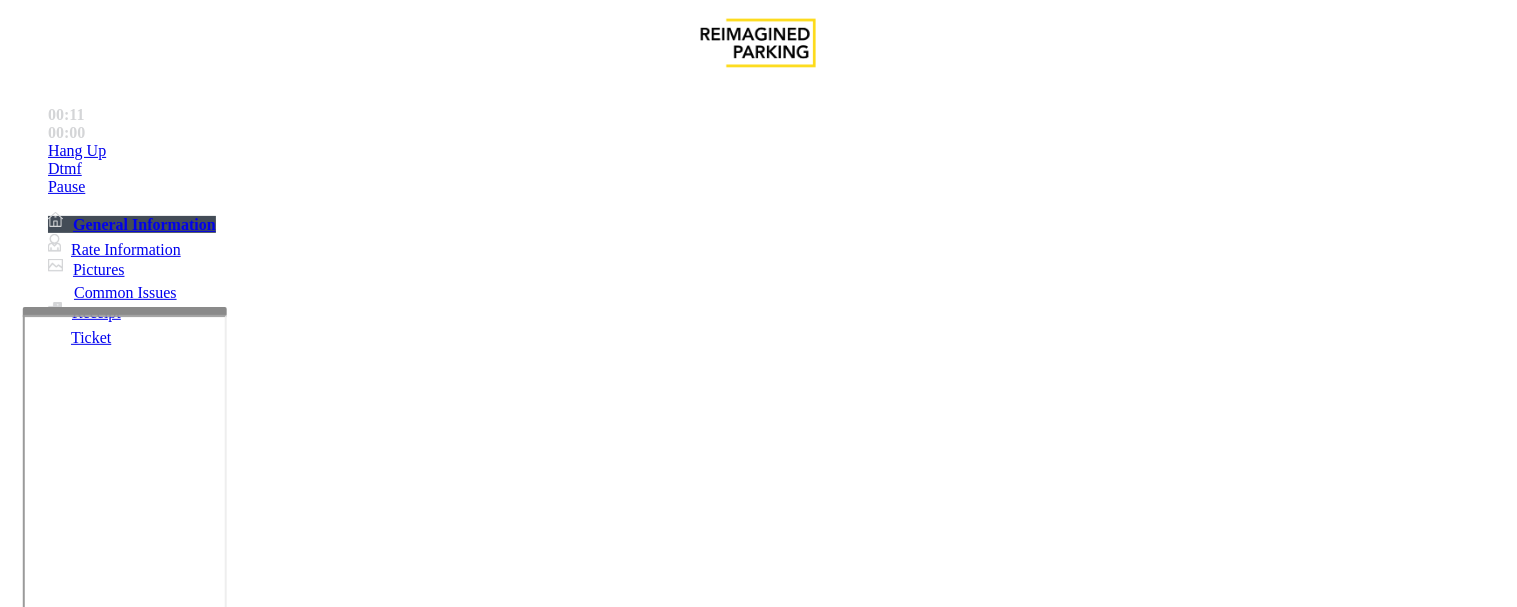 click on "No Response/Unable to hear parker" at bounding box center [758, 1245] 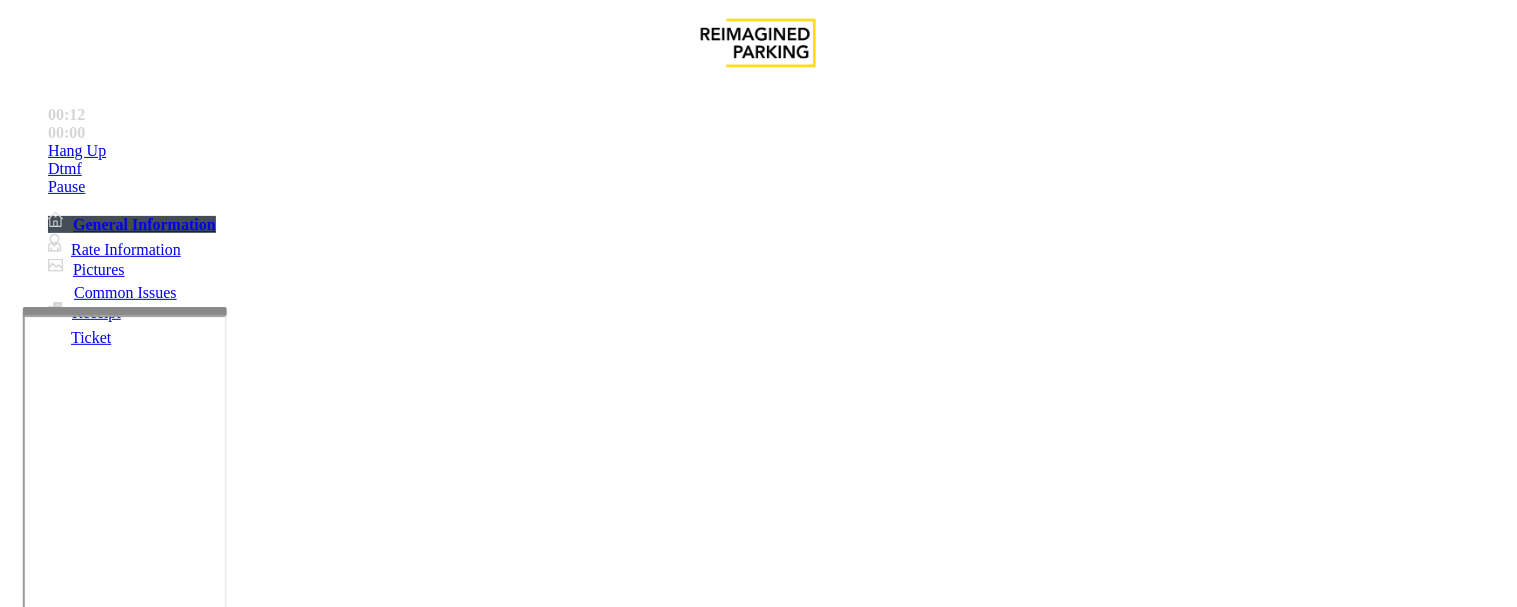 click at bounding box center [254, 1308] 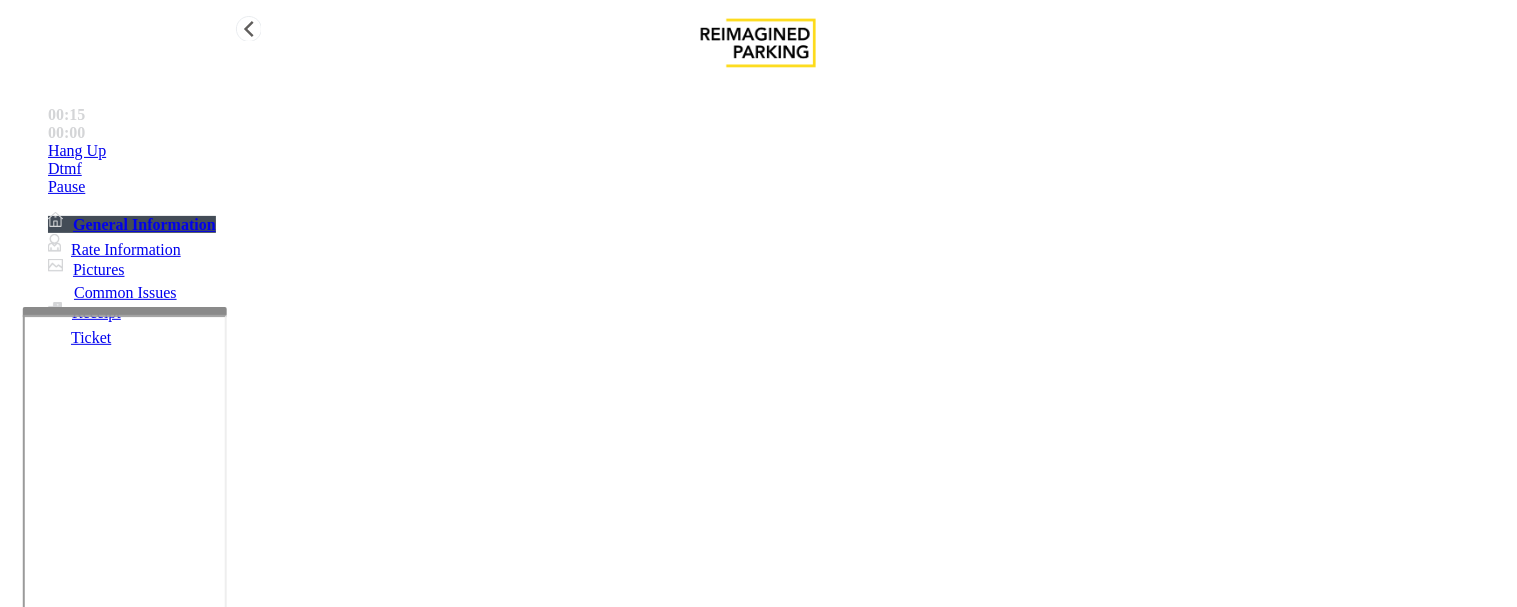 type on "**********" 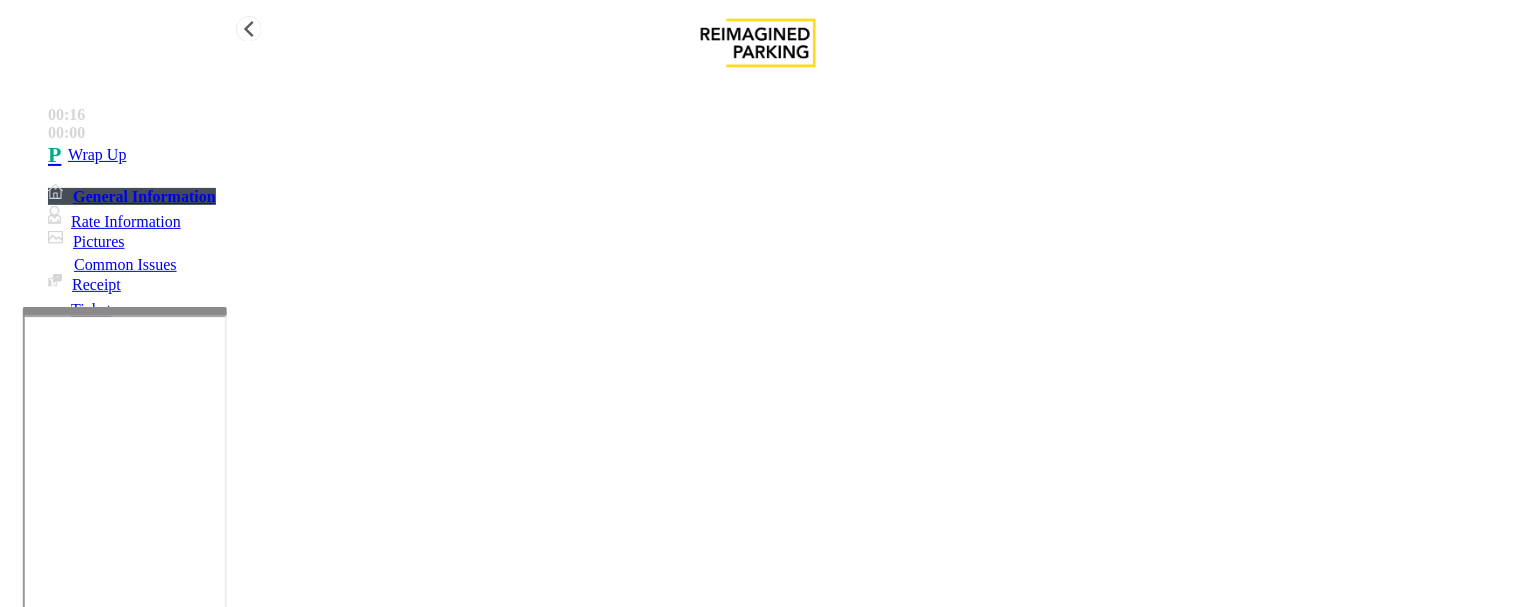click at bounding box center (58, 155) 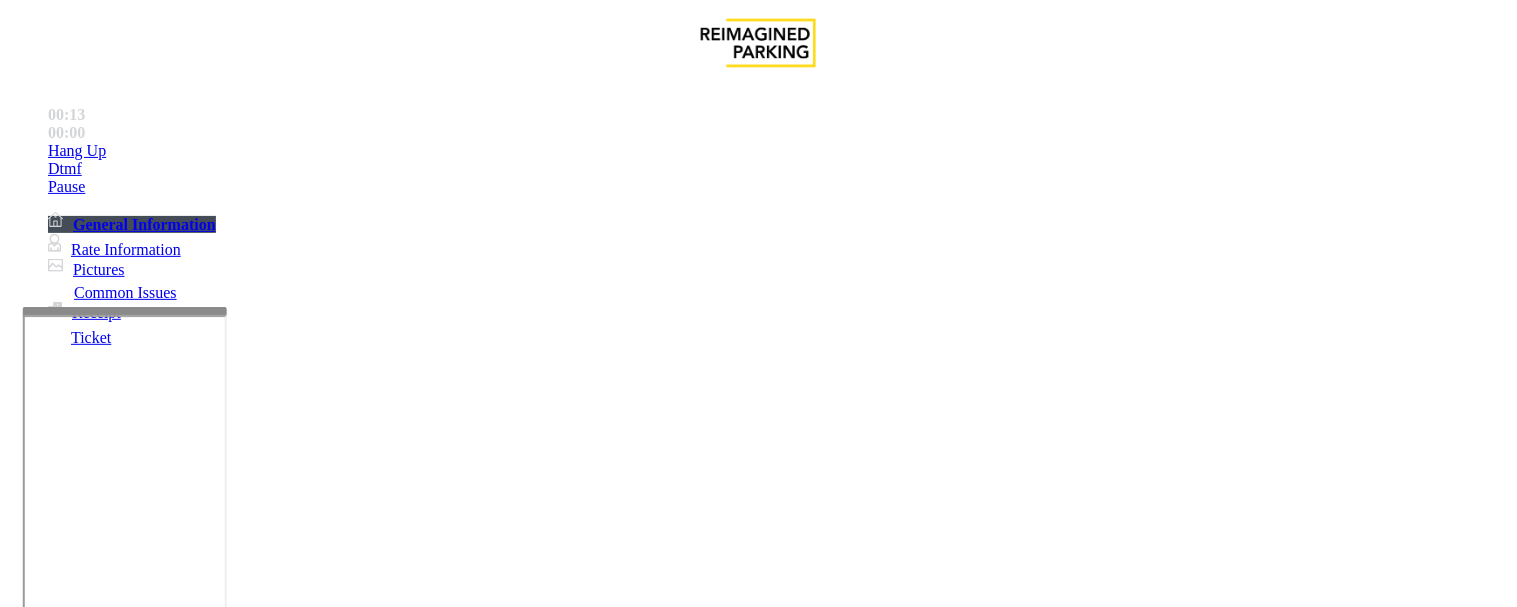 scroll, scrollTop: 2000, scrollLeft: 0, axis: vertical 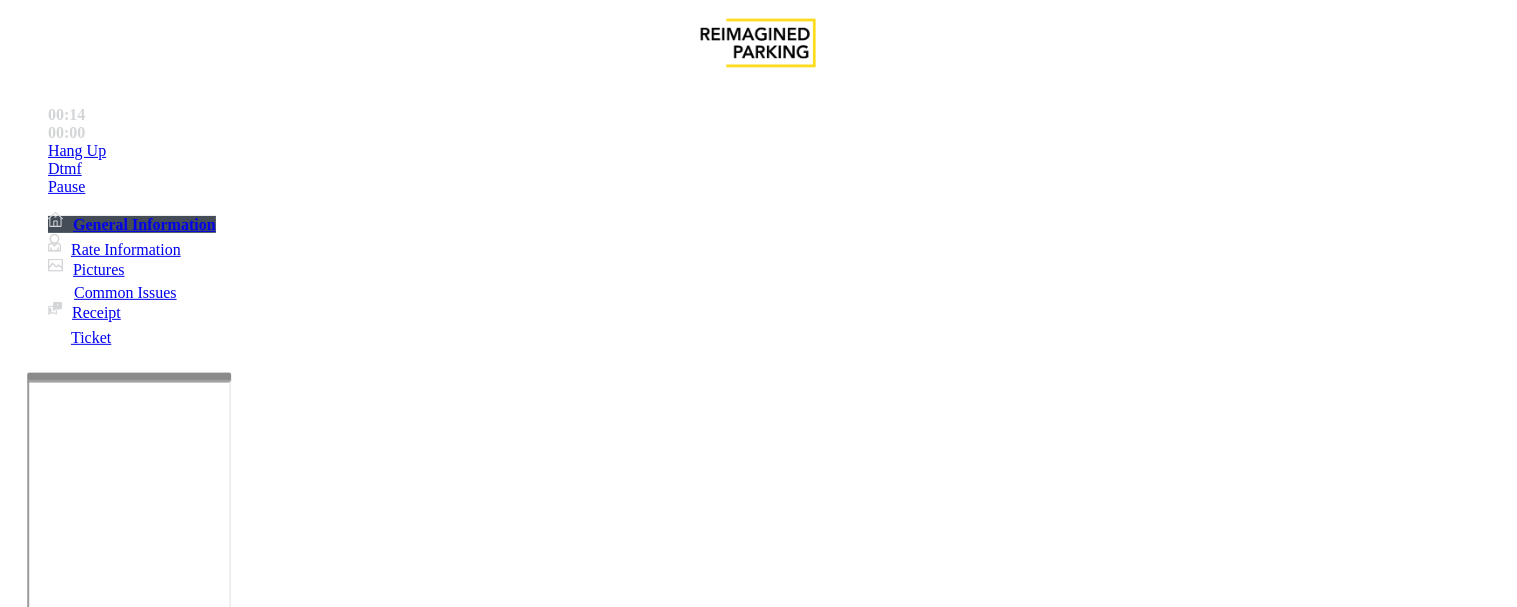 click at bounding box center (129, 377) 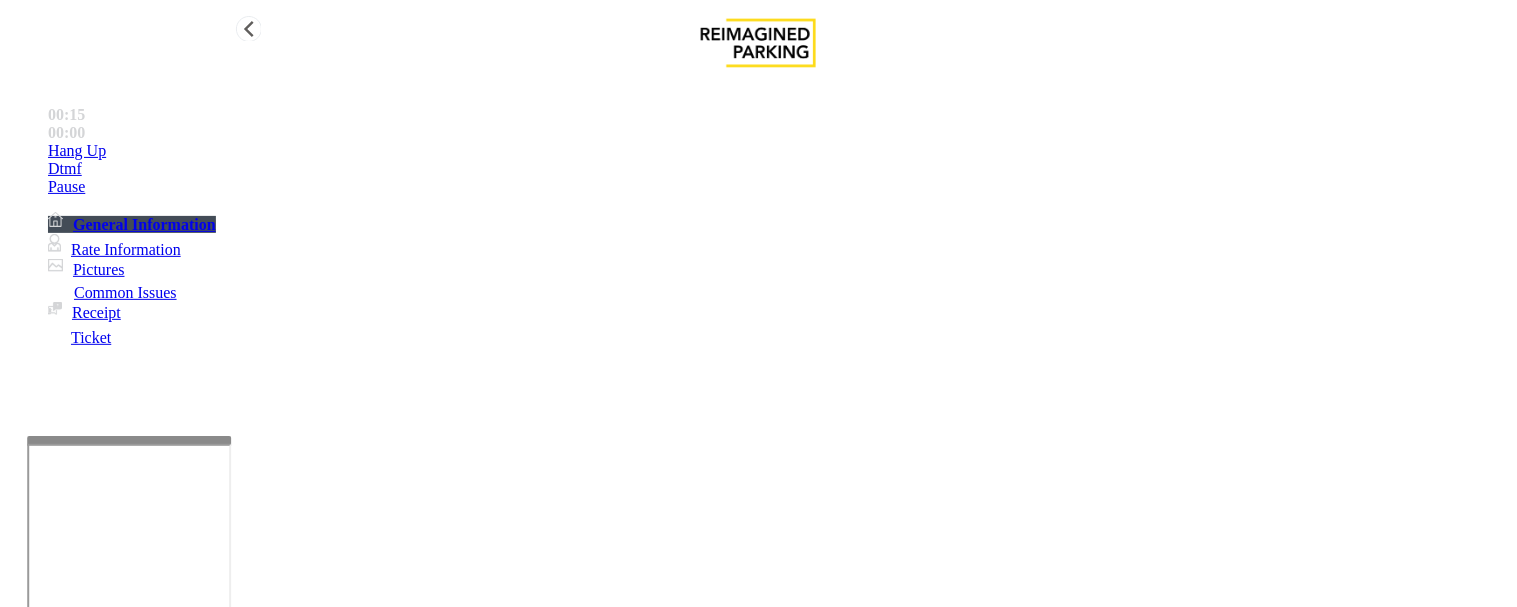 click on "Pictures" at bounding box center [86, 269] 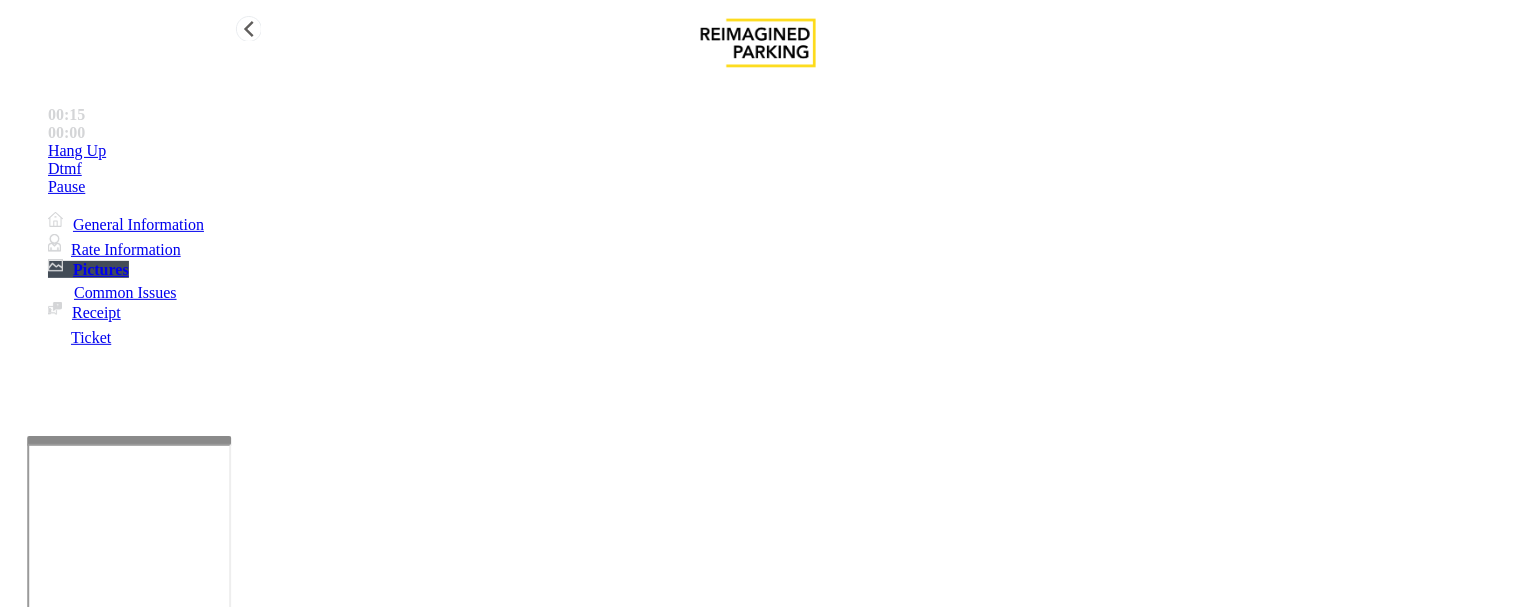 click on "Rate Information" at bounding box center [114, 249] 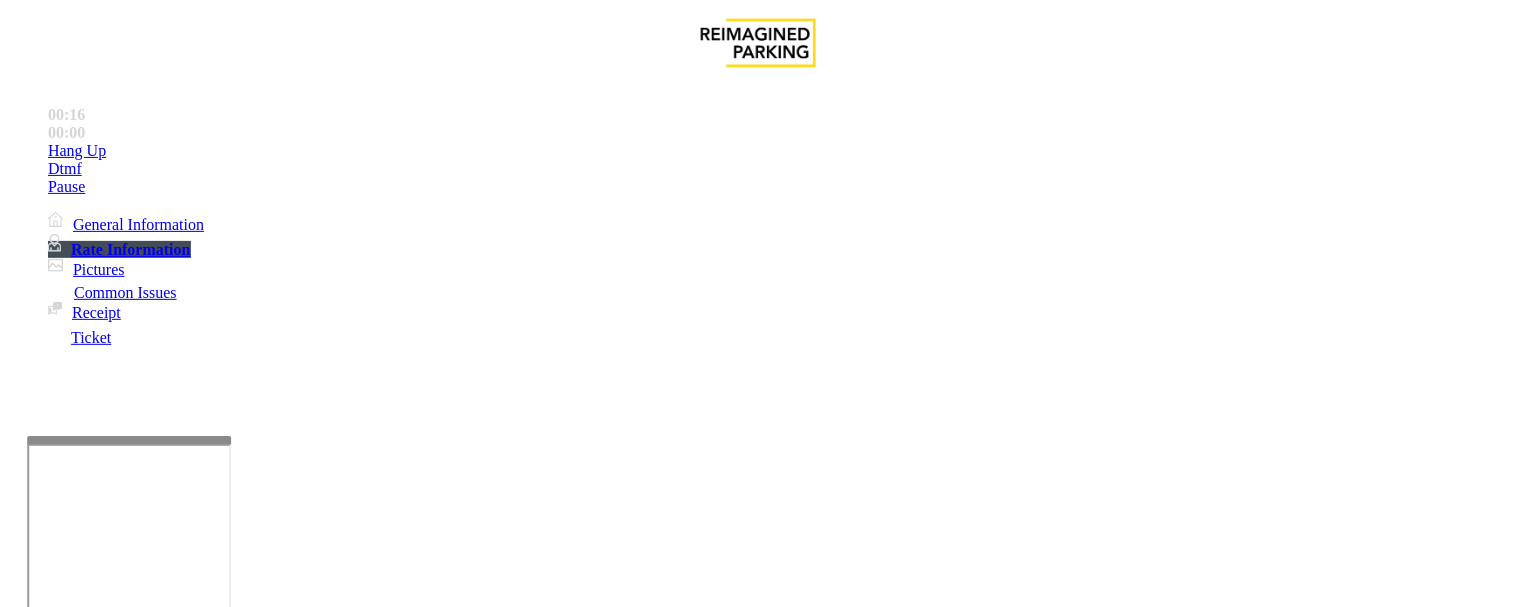 scroll, scrollTop: 291, scrollLeft: 0, axis: vertical 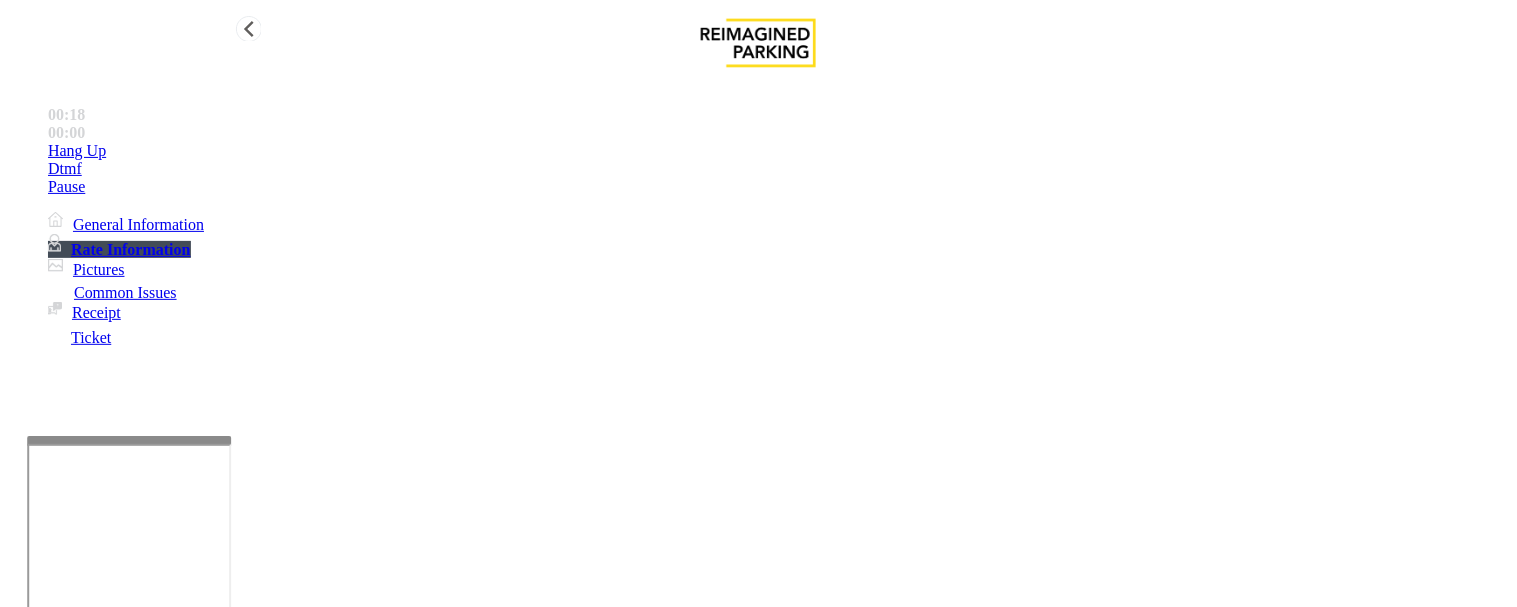 drag, startPoint x: 66, startPoint y: 294, endPoint x: 105, endPoint y: 355, distance: 72.40166 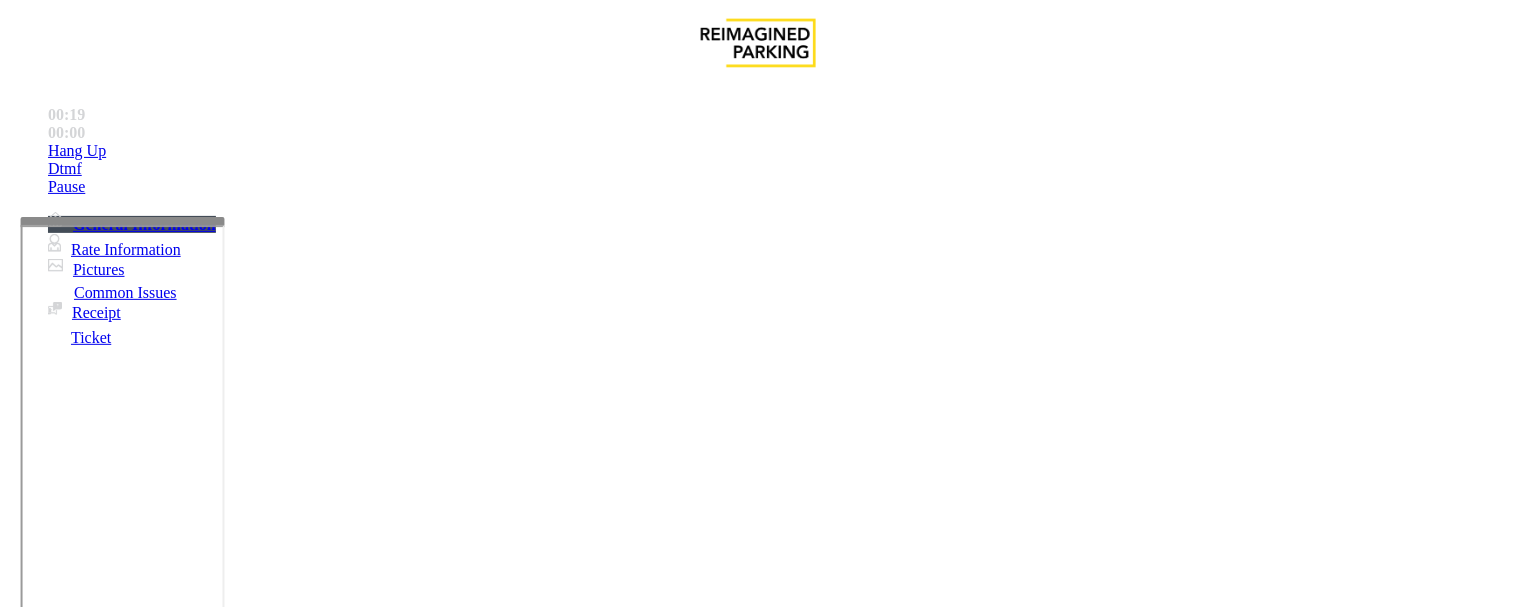 click at bounding box center (123, 221) 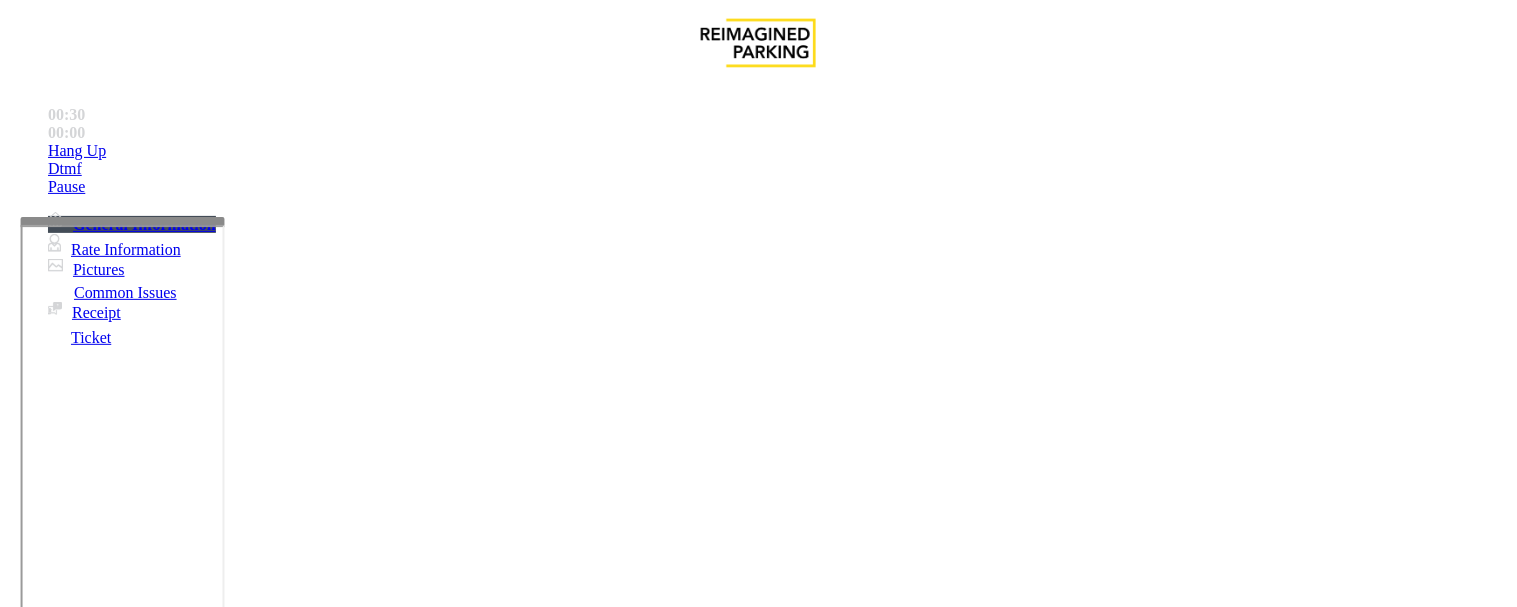 scroll, scrollTop: 797, scrollLeft: 0, axis: vertical 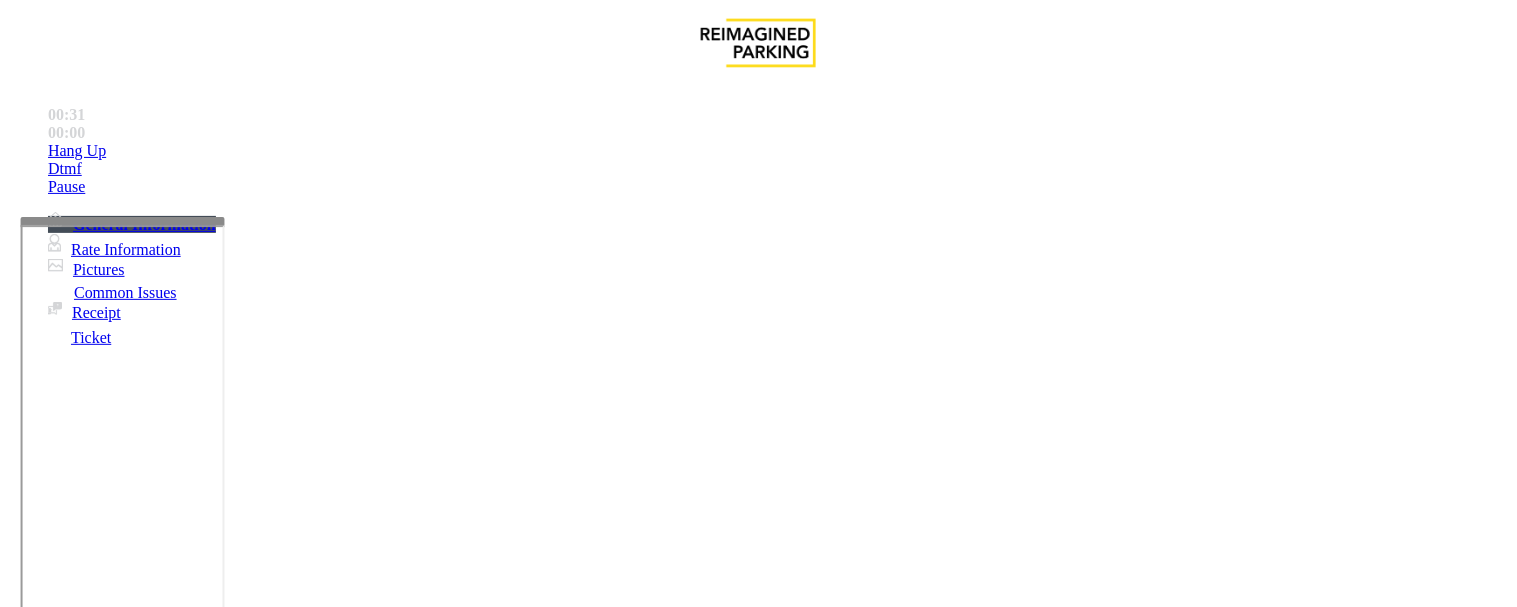 click on "Ticket Issue" at bounding box center [71, 1260] 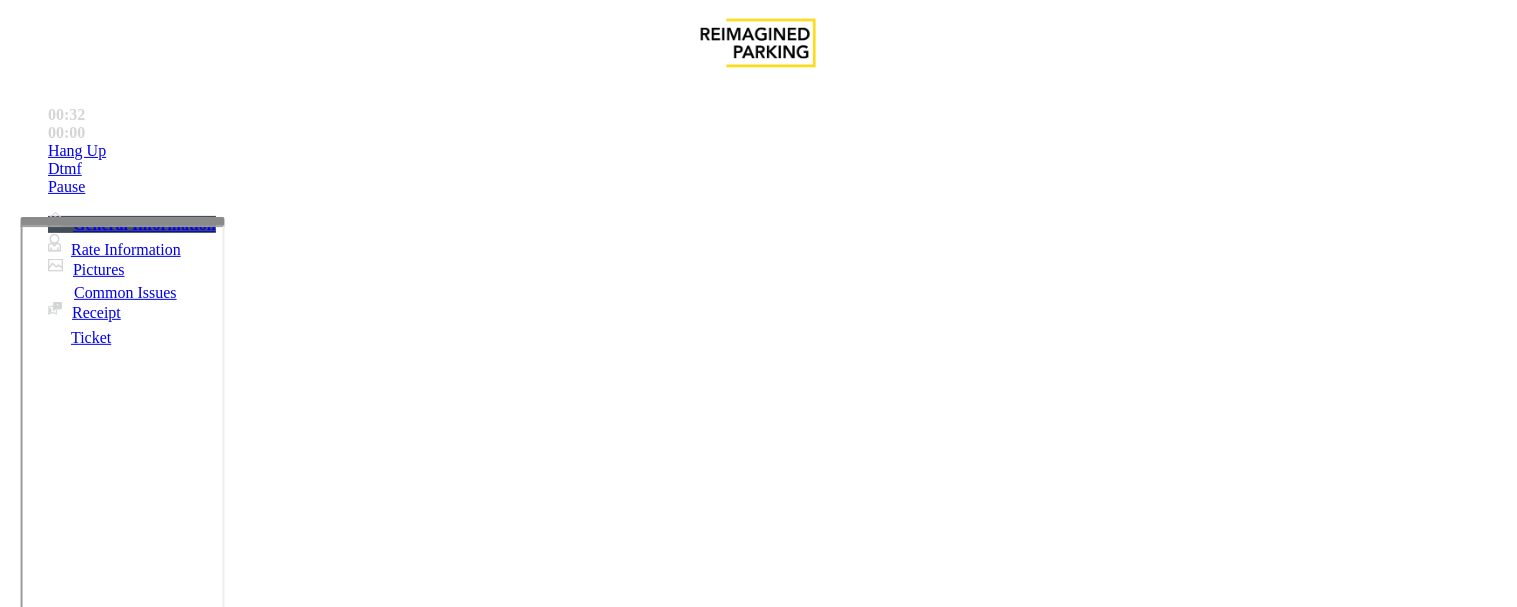 click on "Lost Ticket" at bounding box center [198, 1260] 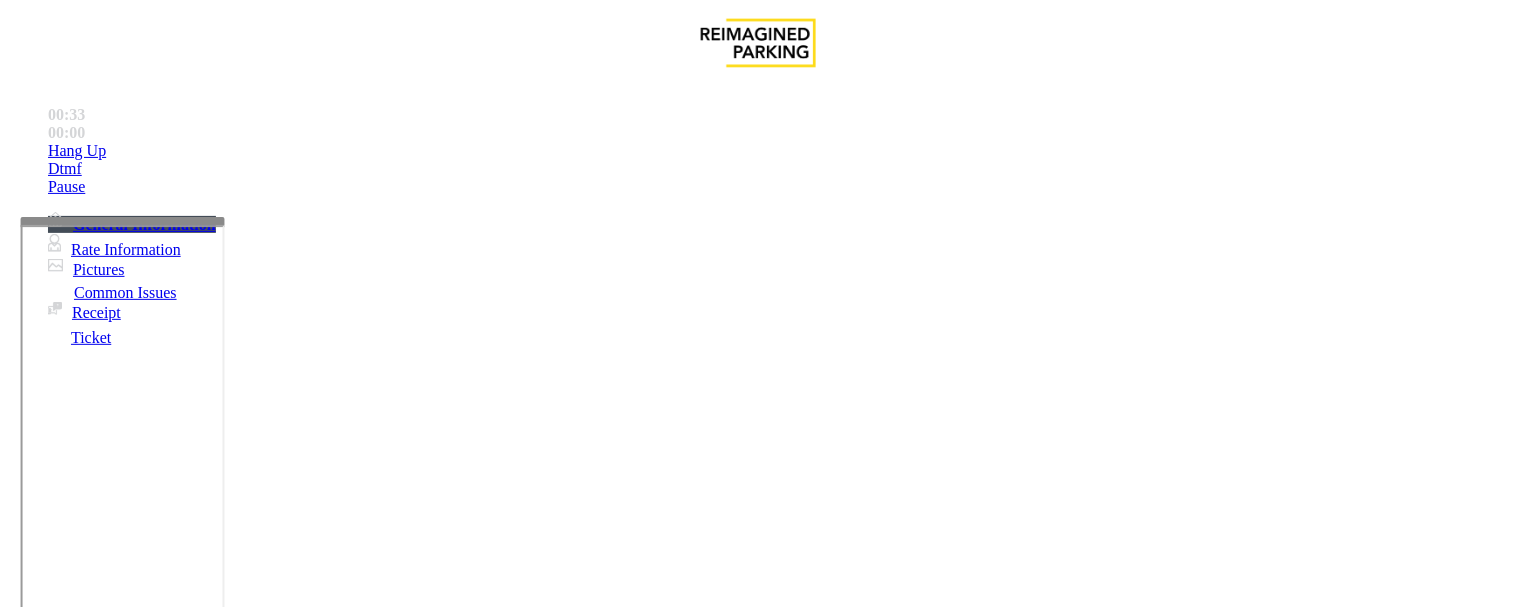 click on "Lost Ticket" at bounding box center (758, 1245) 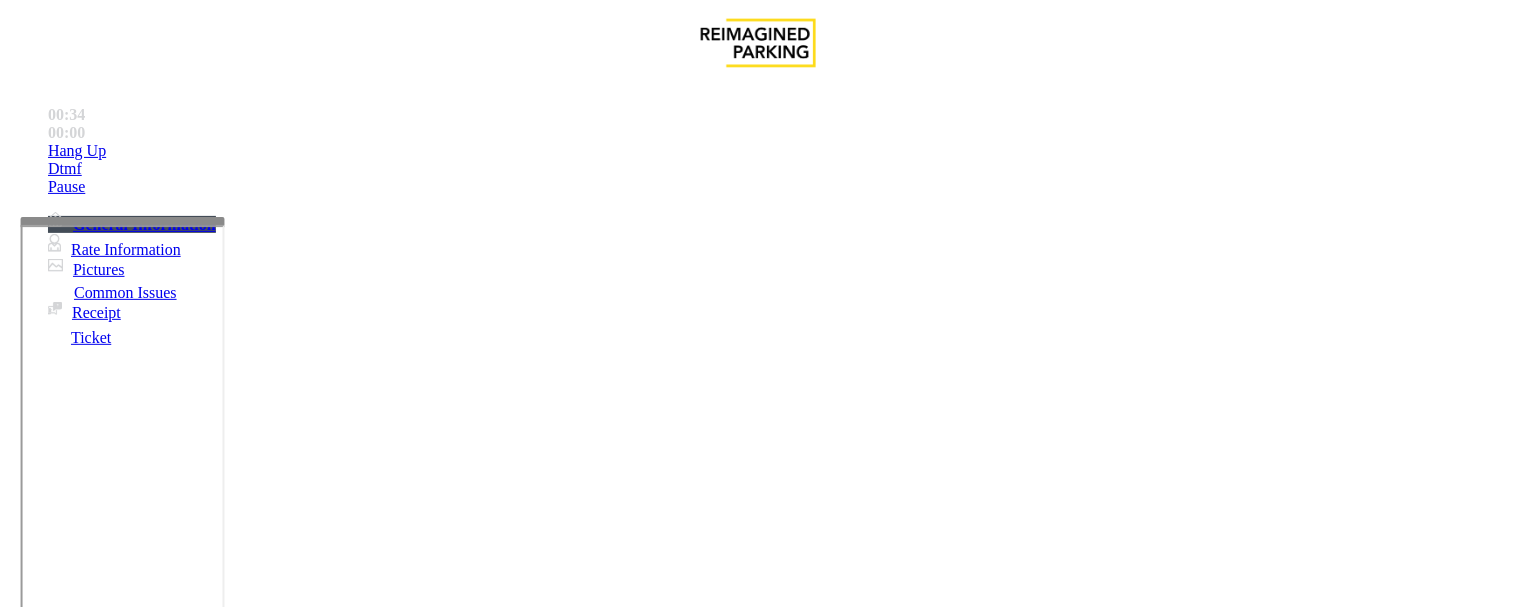 copy on "Lost Ticket" 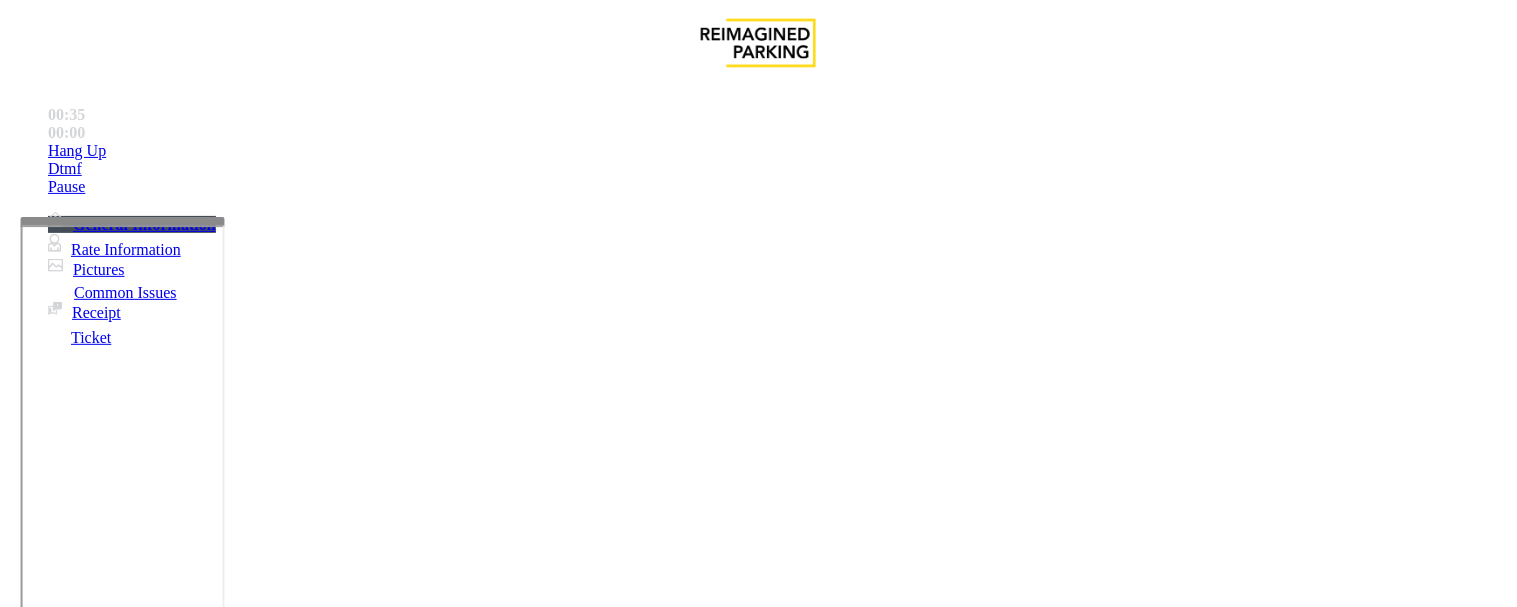 click at bounding box center [246, 1571] 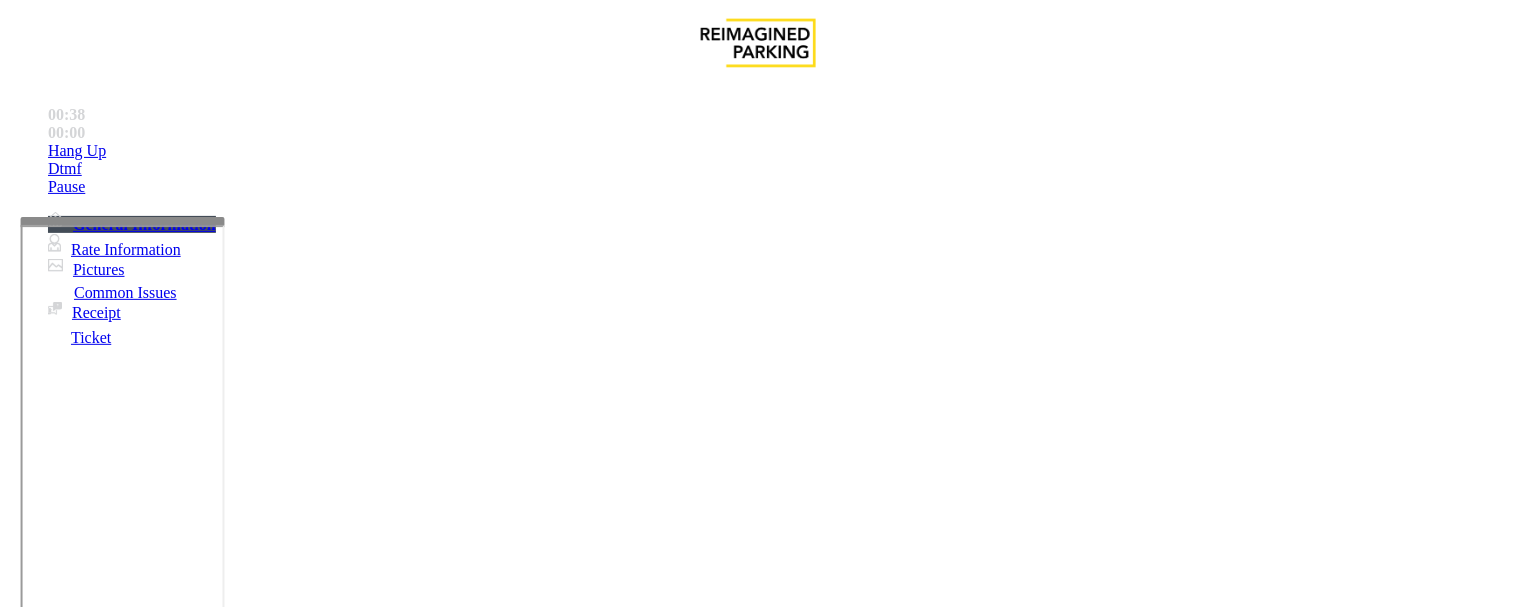 paste on "**********" 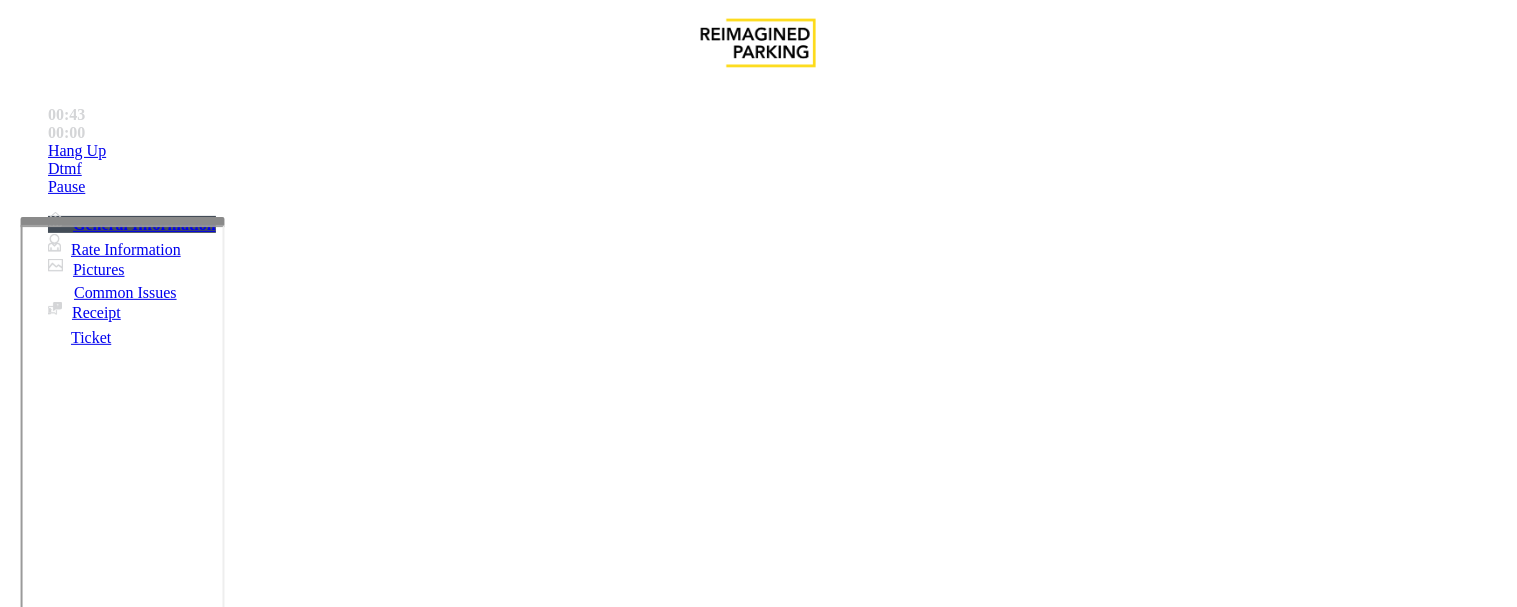 type on "**********" 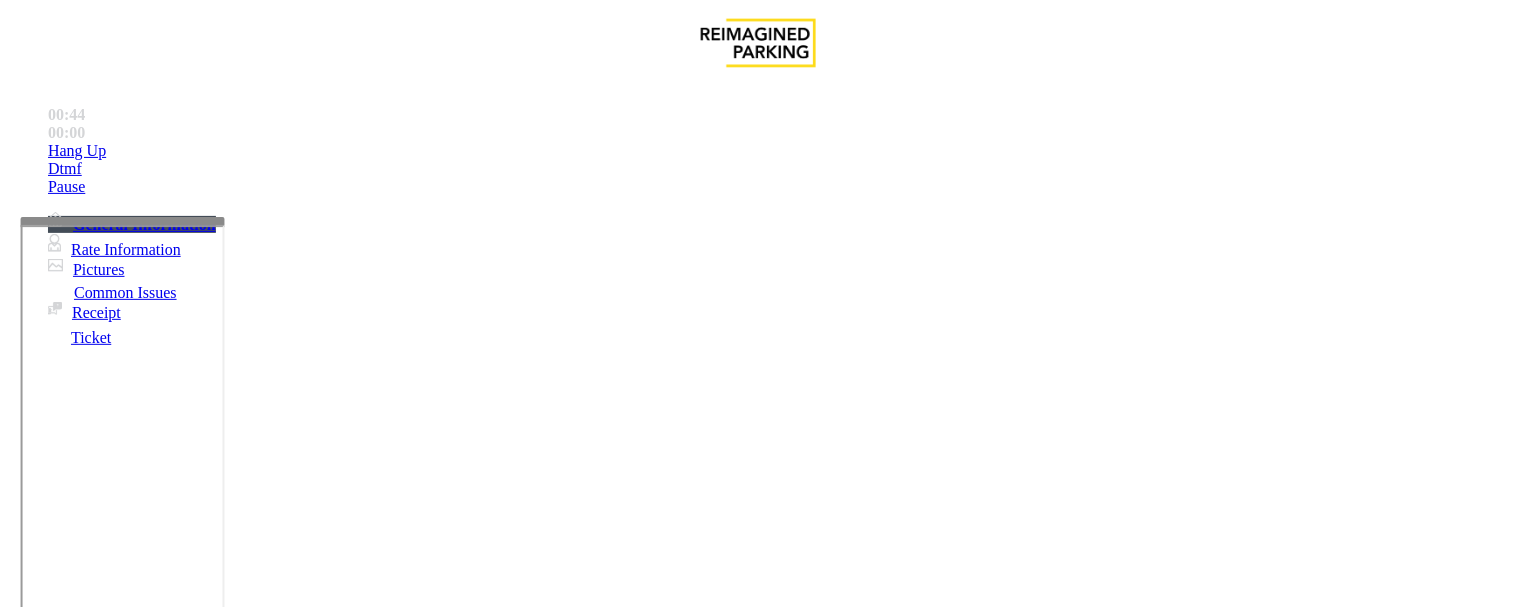 click at bounding box center (96, 1307) 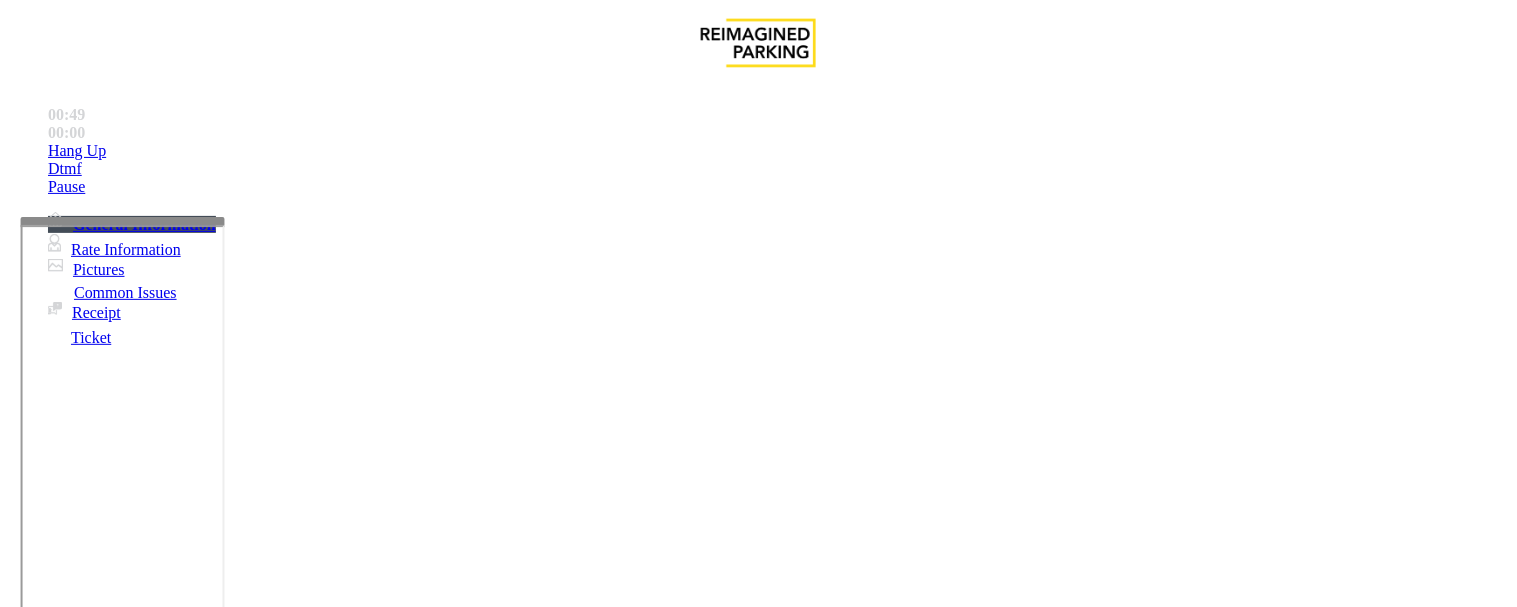 type on "**********" 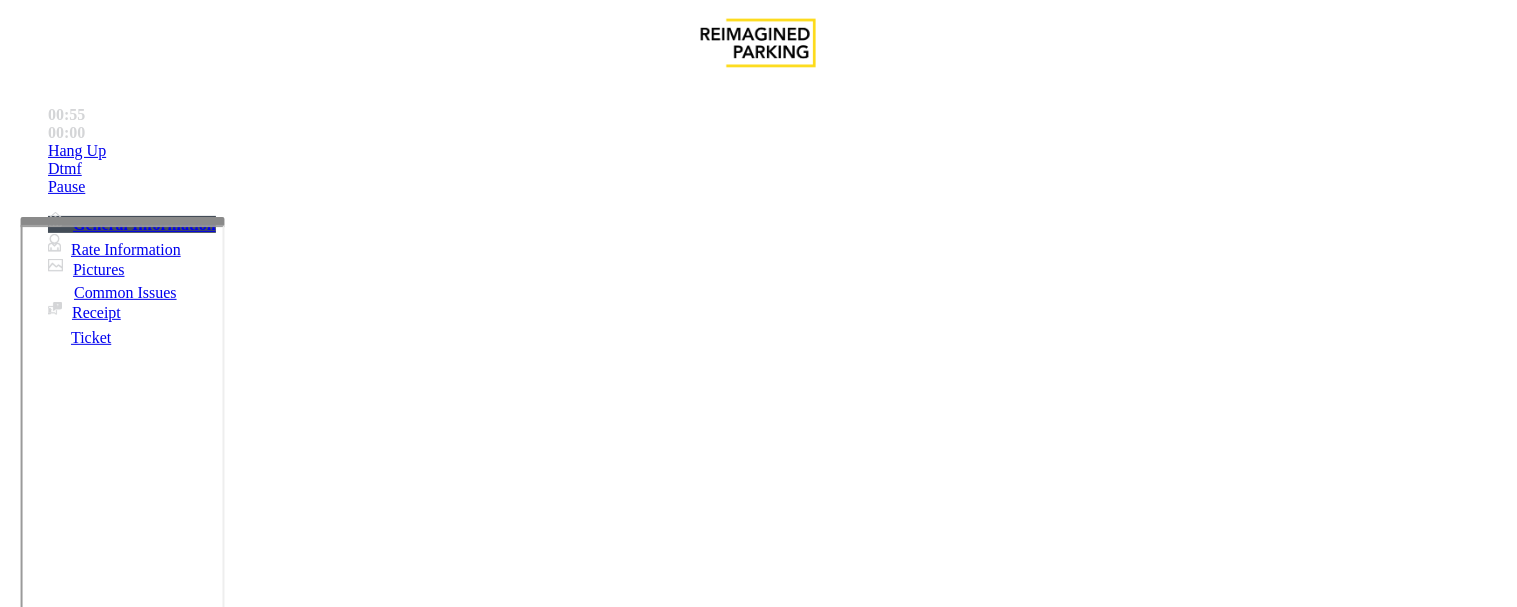 scroll, scrollTop: 222, scrollLeft: 0, axis: vertical 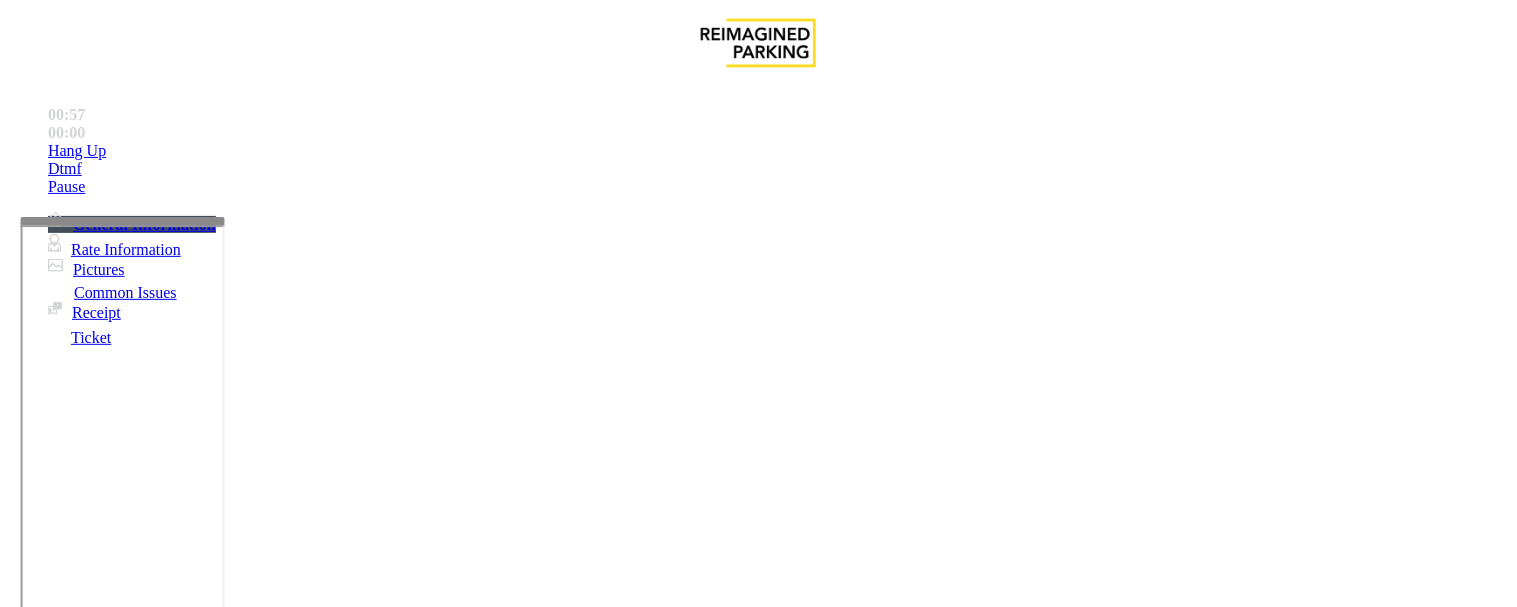 type on "******" 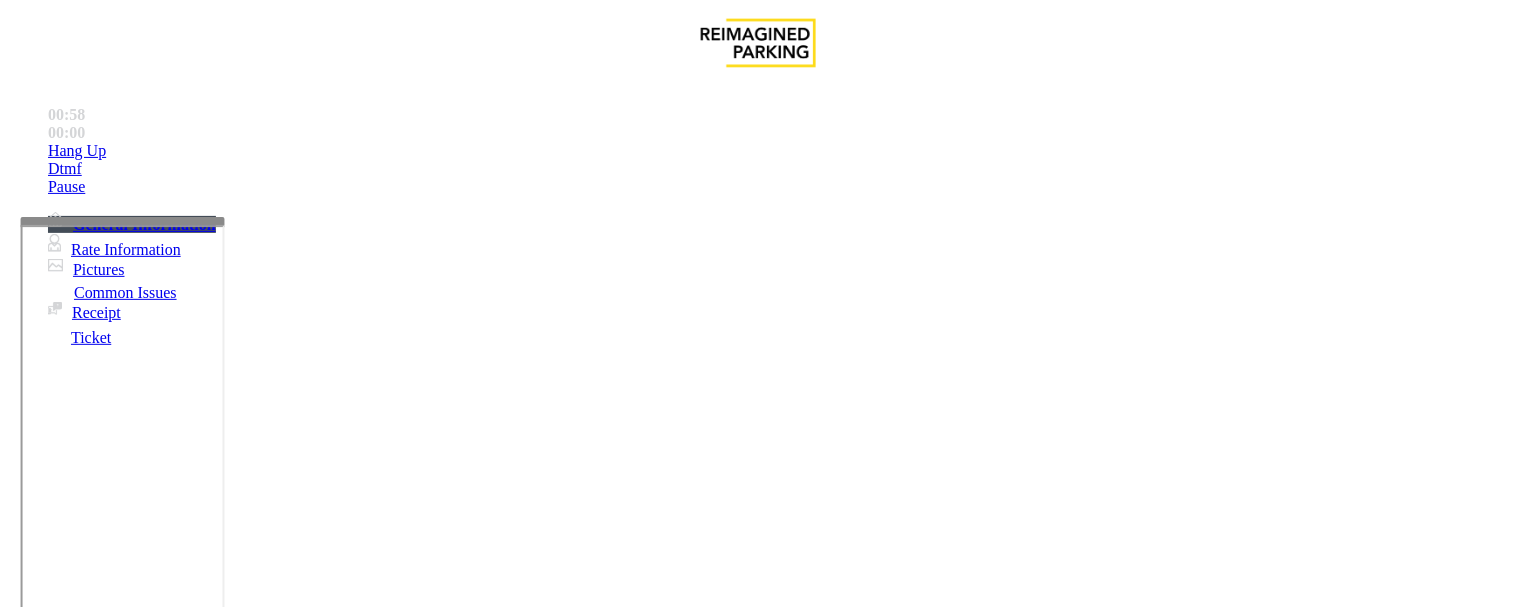 click on "Issue" at bounding box center [42, 1227] 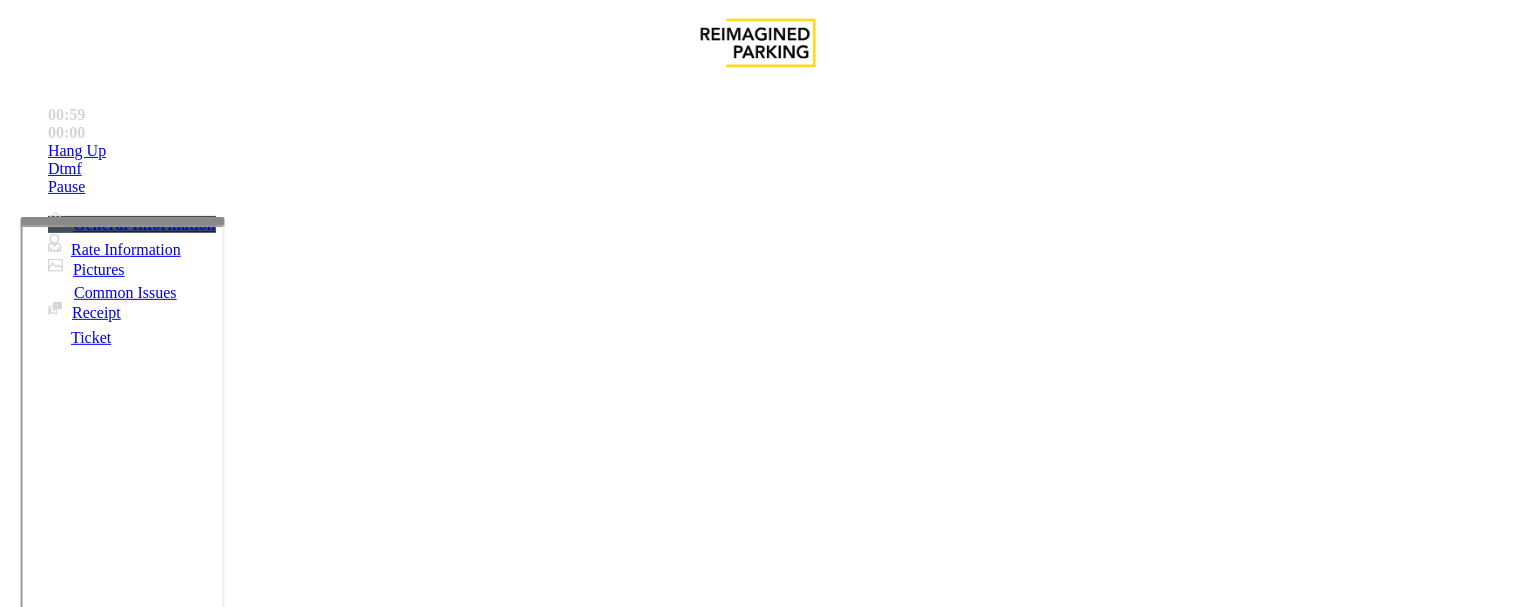 click on "Ticket Issue" at bounding box center (71, 1260) 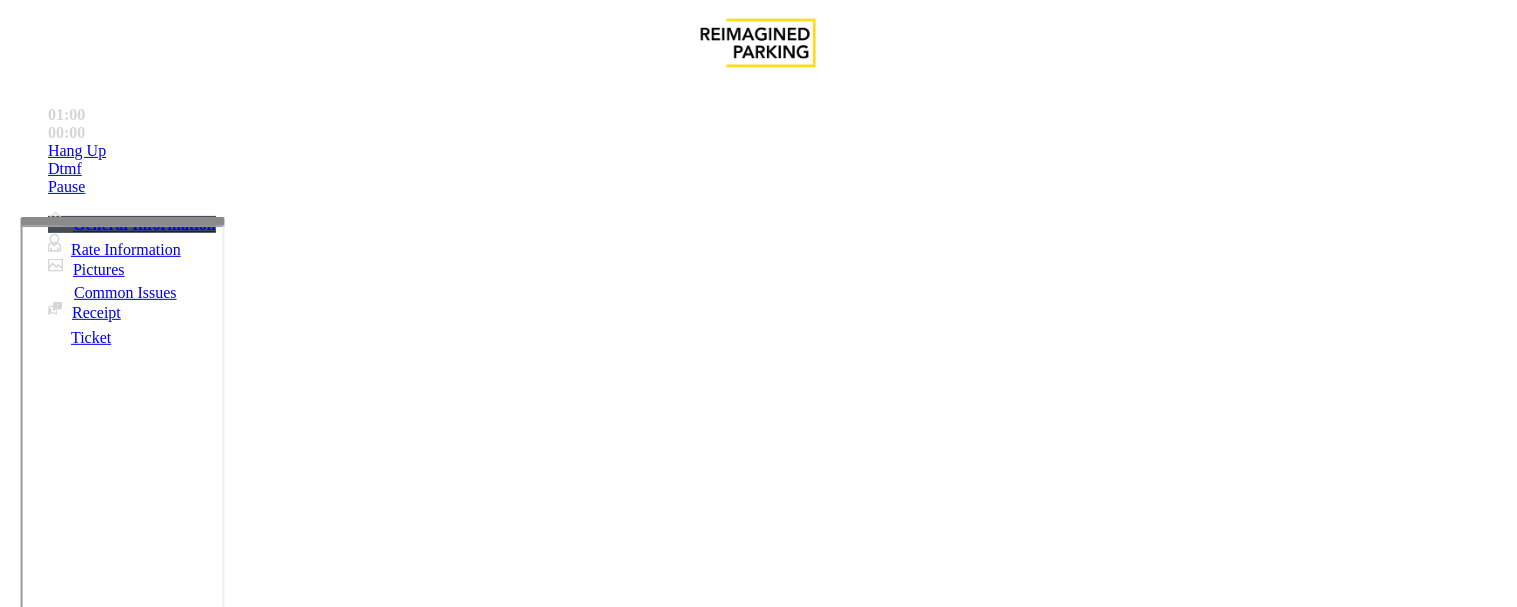 click on "Ticket Unreadable" at bounding box center (300, 1260) 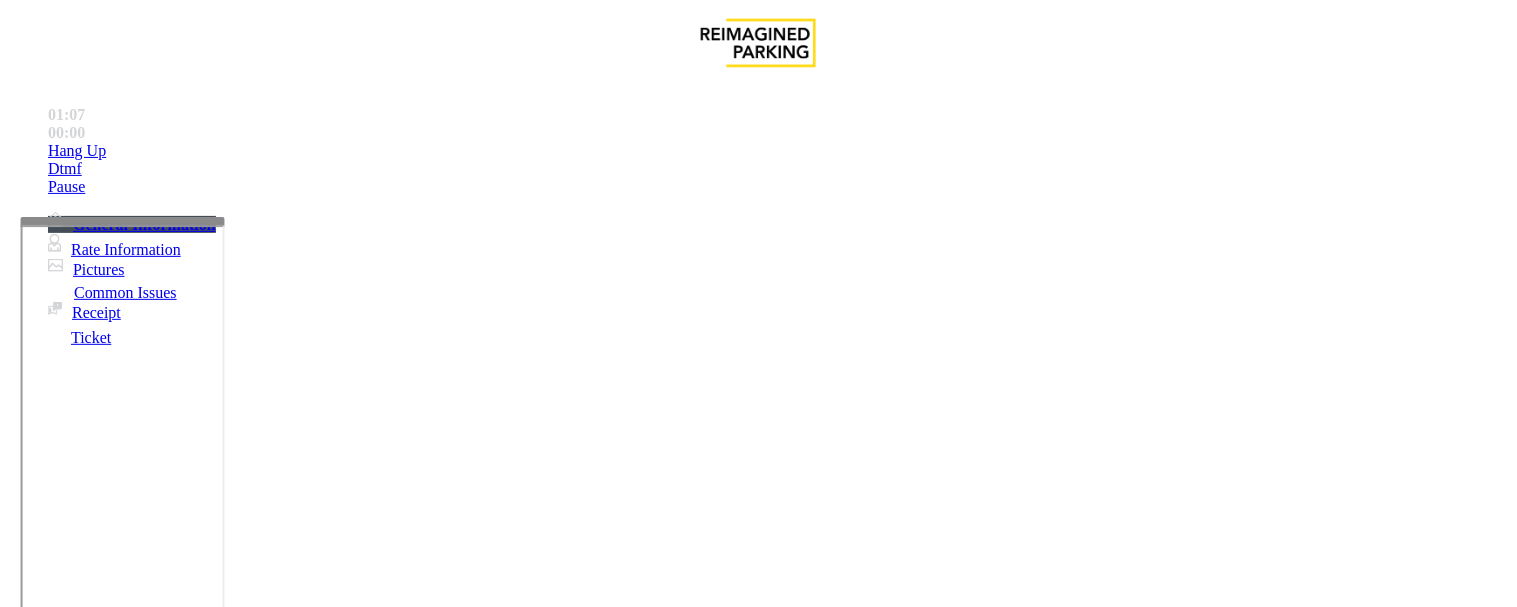 click on "Vend Gate" at bounding box center (69, 1693) 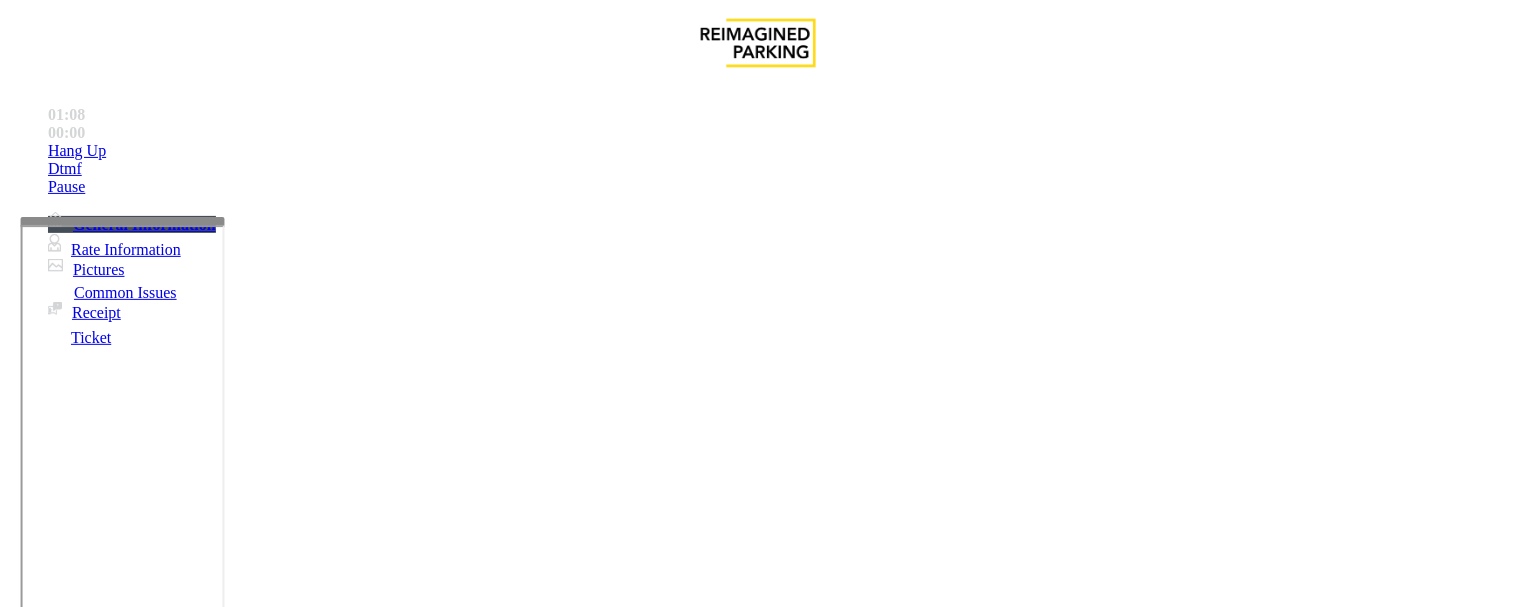 scroll, scrollTop: 0, scrollLeft: 0, axis: both 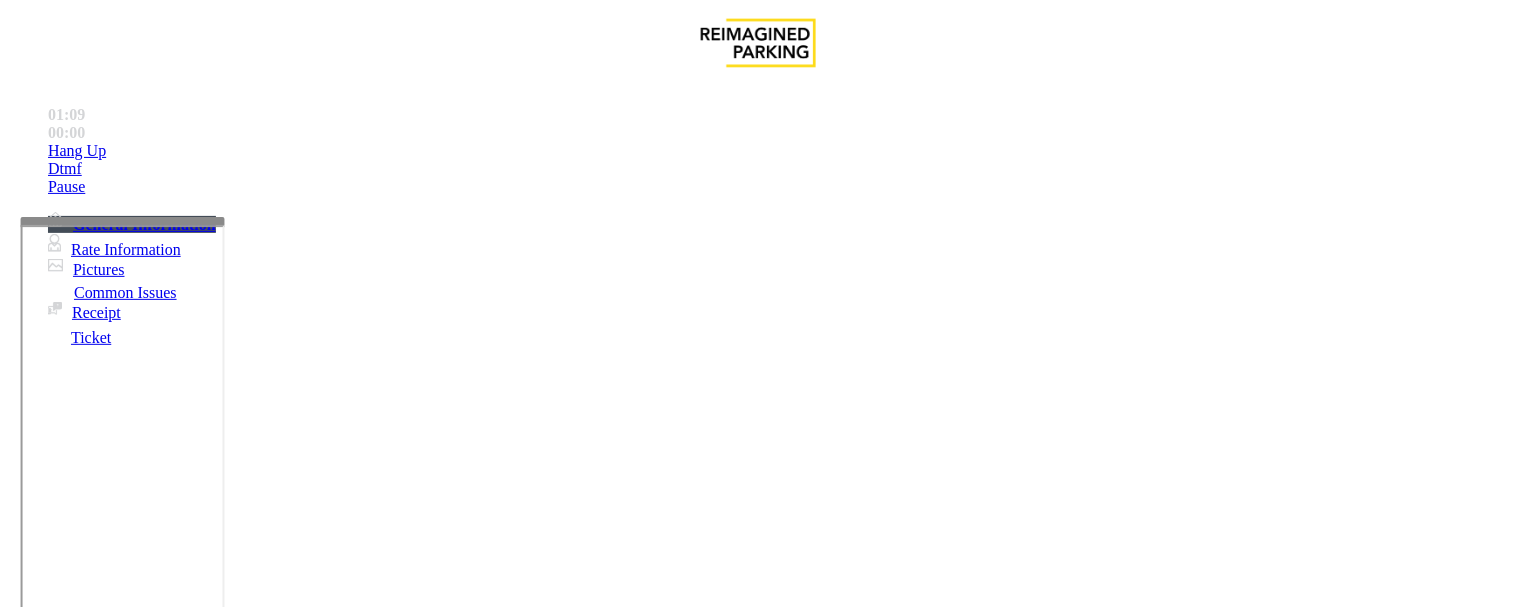 click on "Issue" at bounding box center [42, 1227] 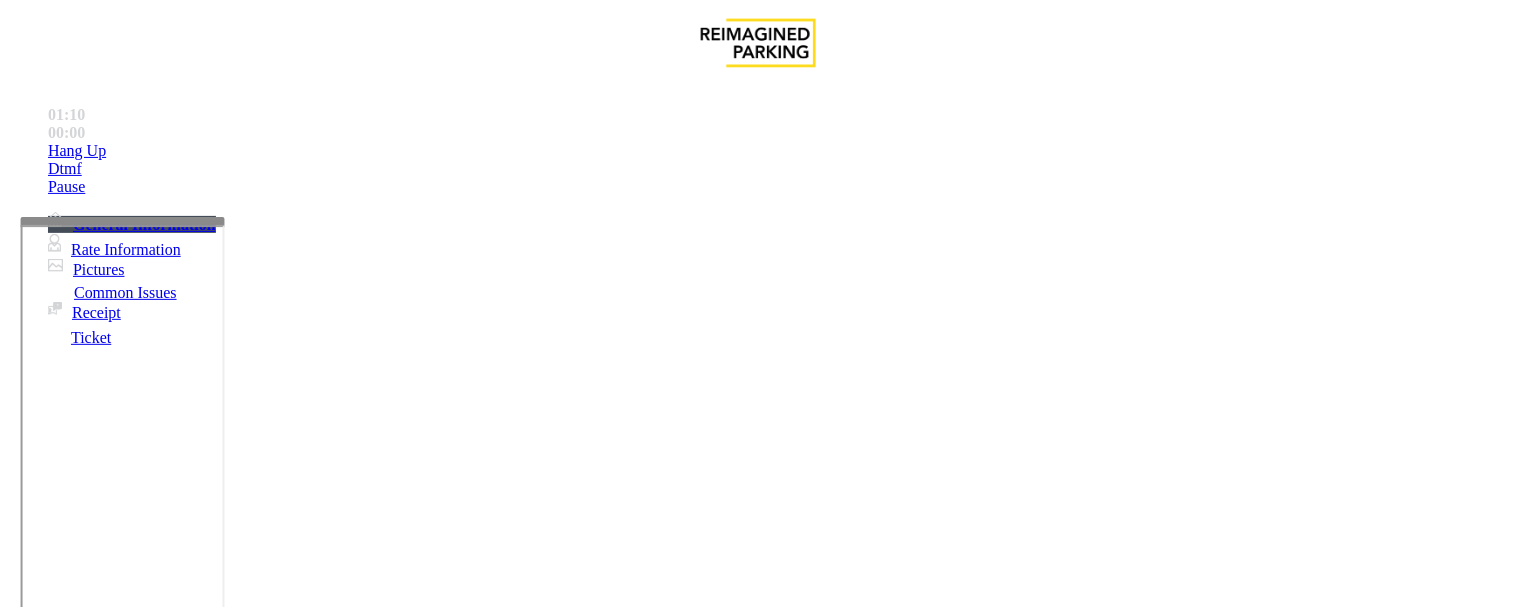 click on "Grace Period Issue   Lost Ticket   Ticket Unreadable   Ticket Paid   Ticket will not return when pressing cancel   There were no tickets at entrance" at bounding box center (758, 1263) 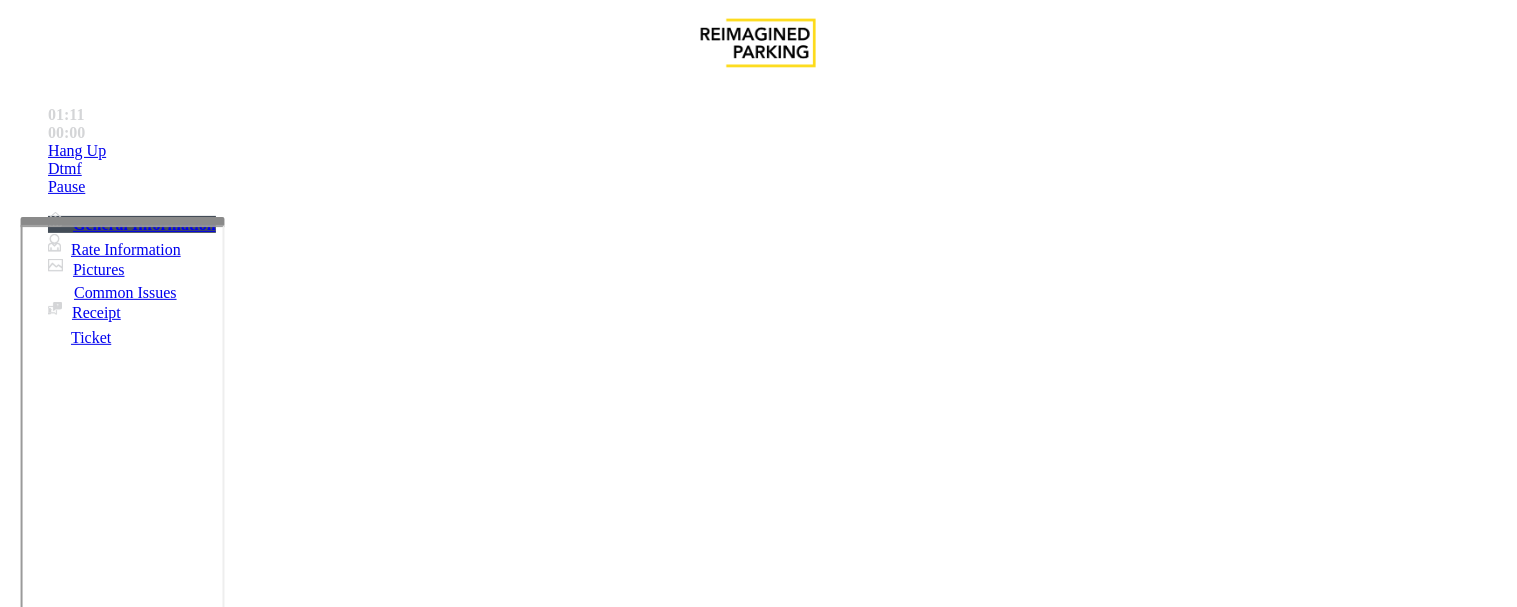 scroll, scrollTop: 252, scrollLeft: 0, axis: vertical 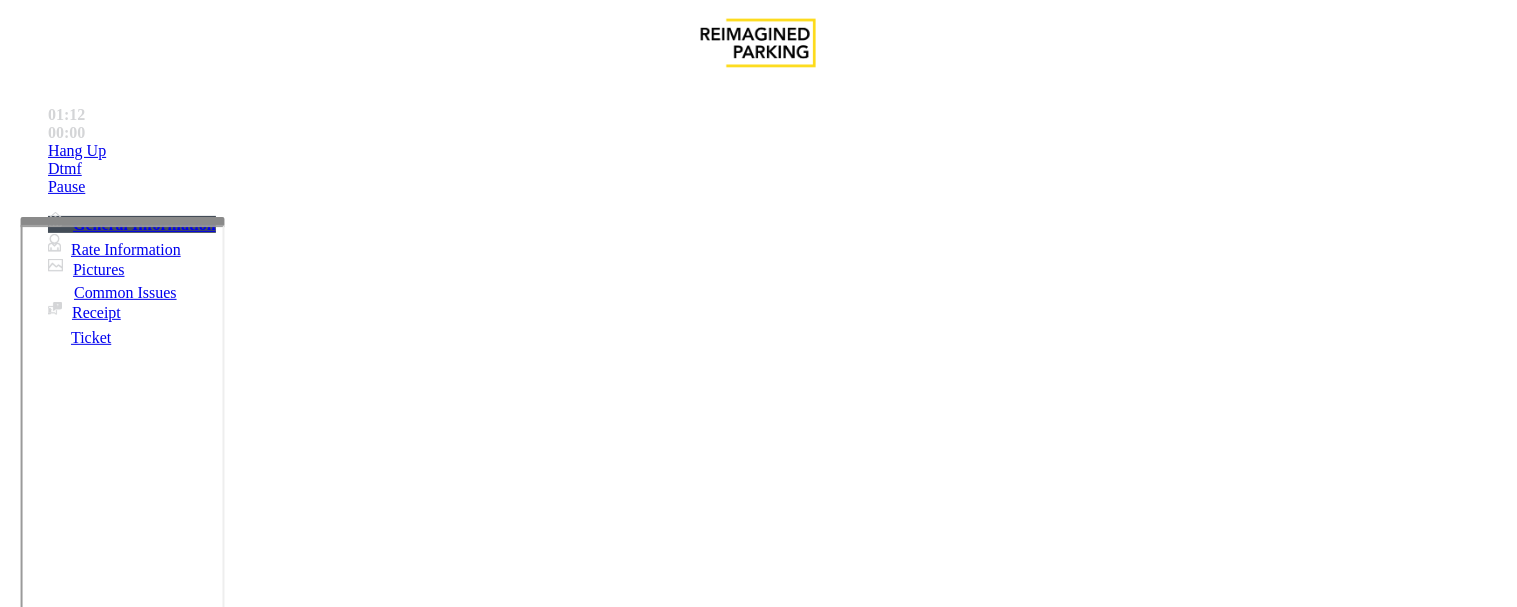 click at bounding box center (246, 1571) 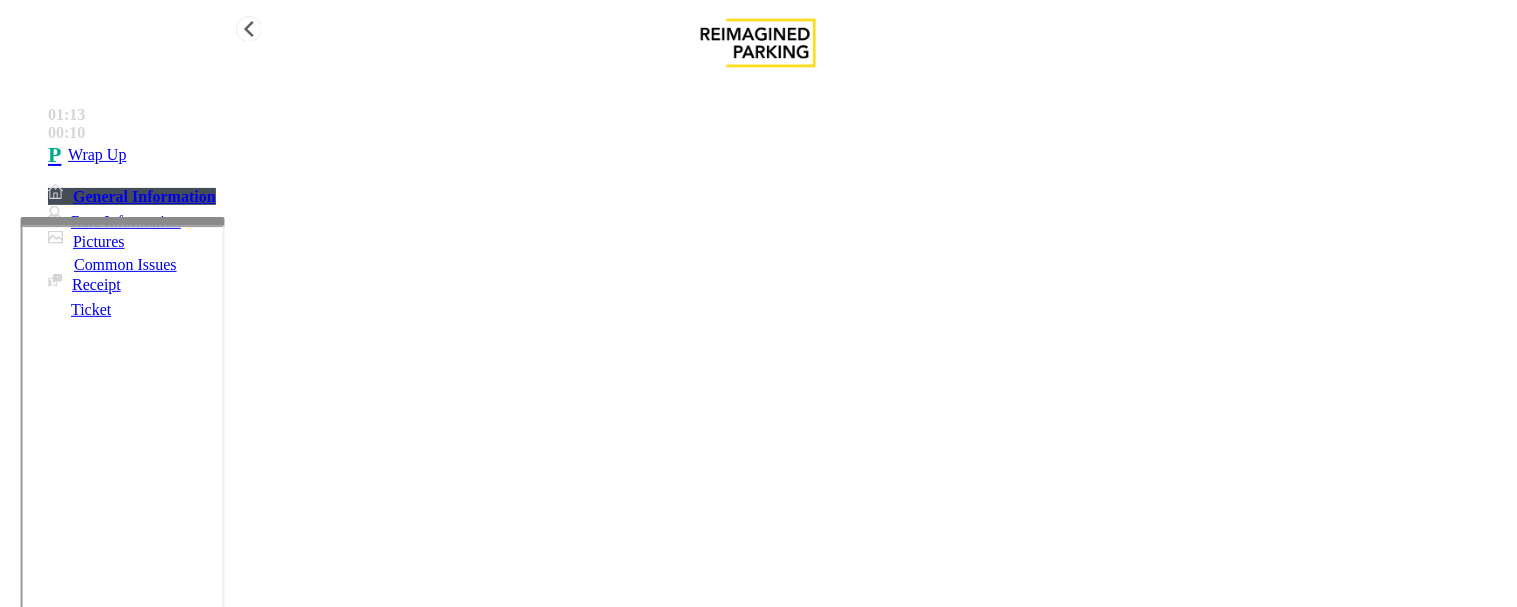 type on "**********" 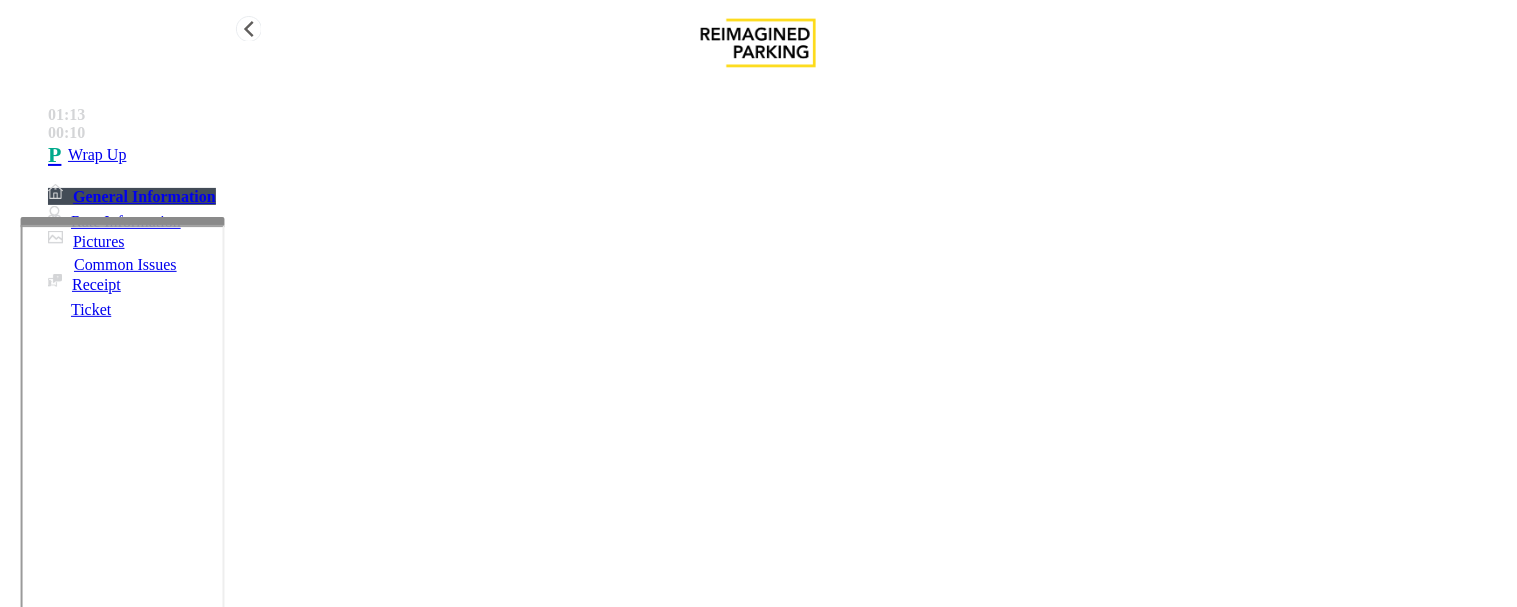 click on "00:10" at bounding box center [778, 115] 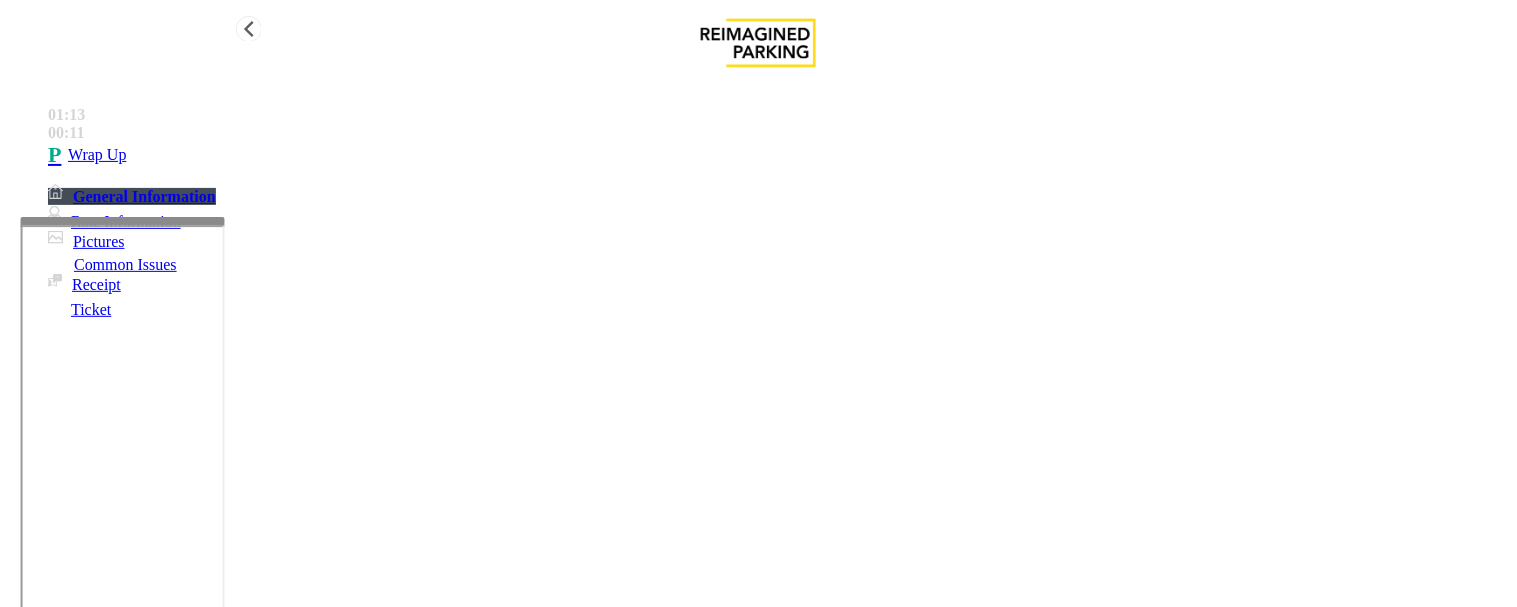 click on "Wrap Up" at bounding box center (97, 155) 